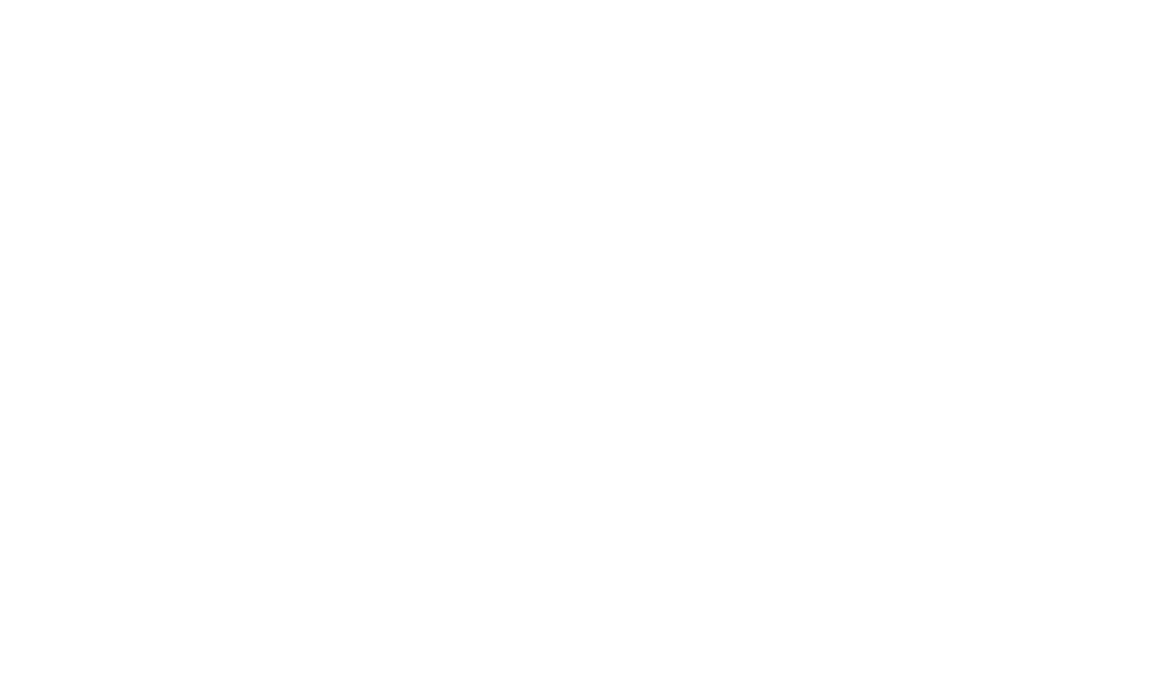 scroll, scrollTop: 0, scrollLeft: 0, axis: both 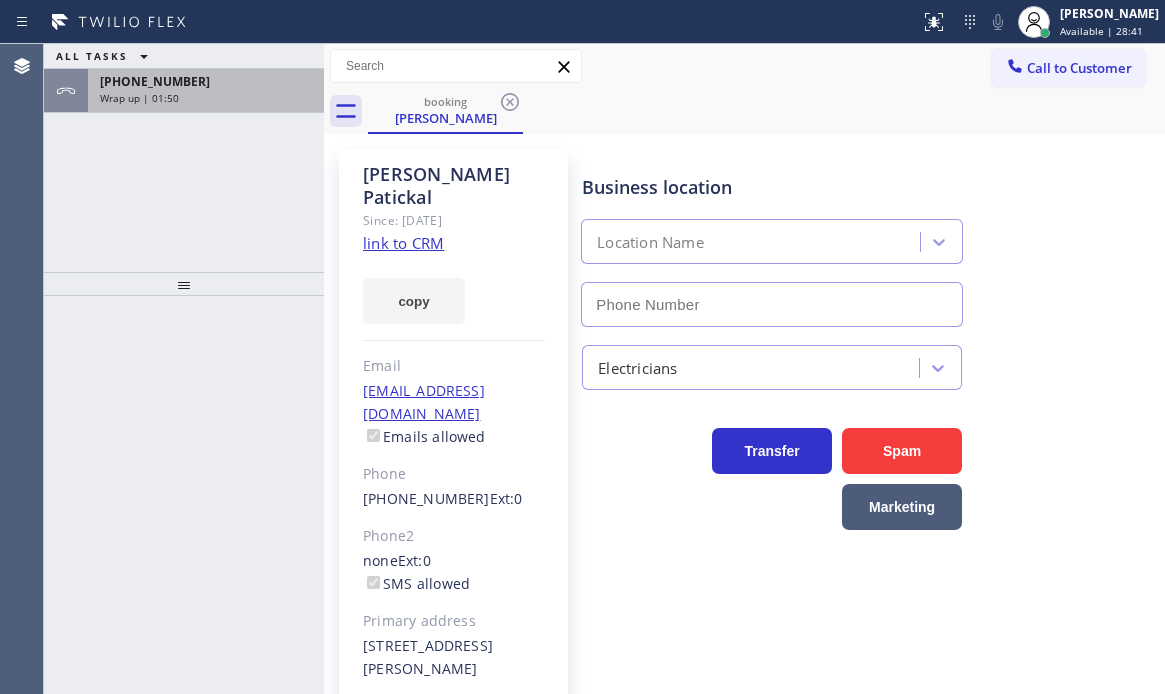 click on "Wrap up | 01:50" at bounding box center [206, 98] 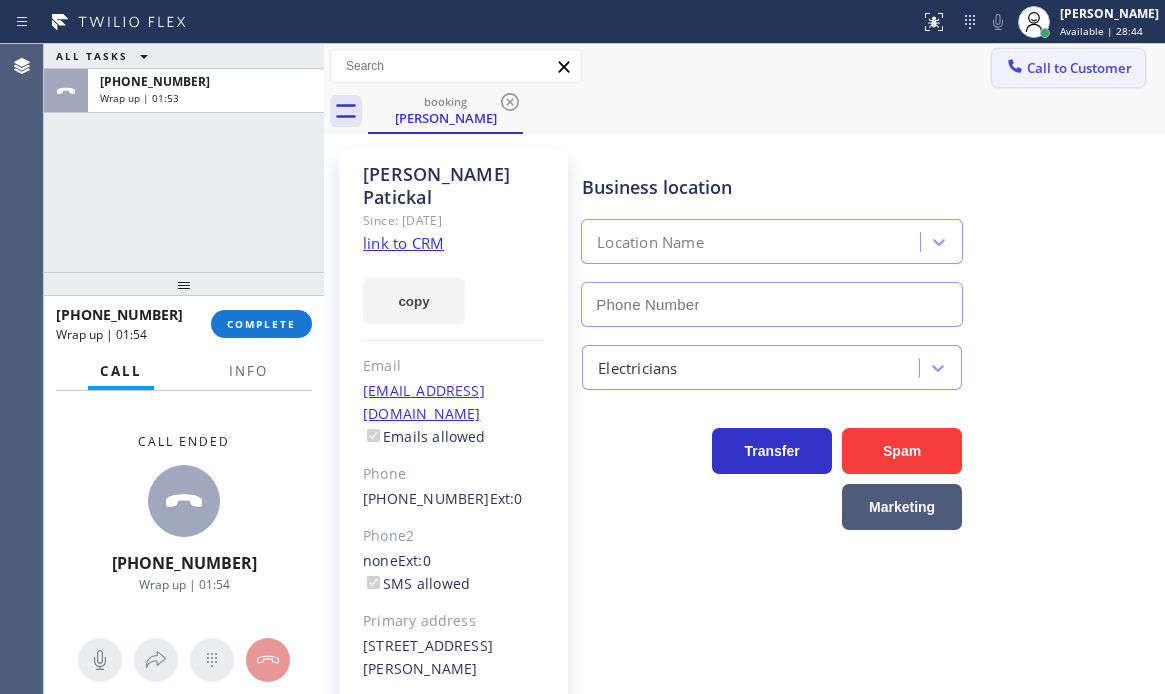 drag, startPoint x: 1036, startPoint y: 68, endPoint x: 967, endPoint y: 125, distance: 89.498604 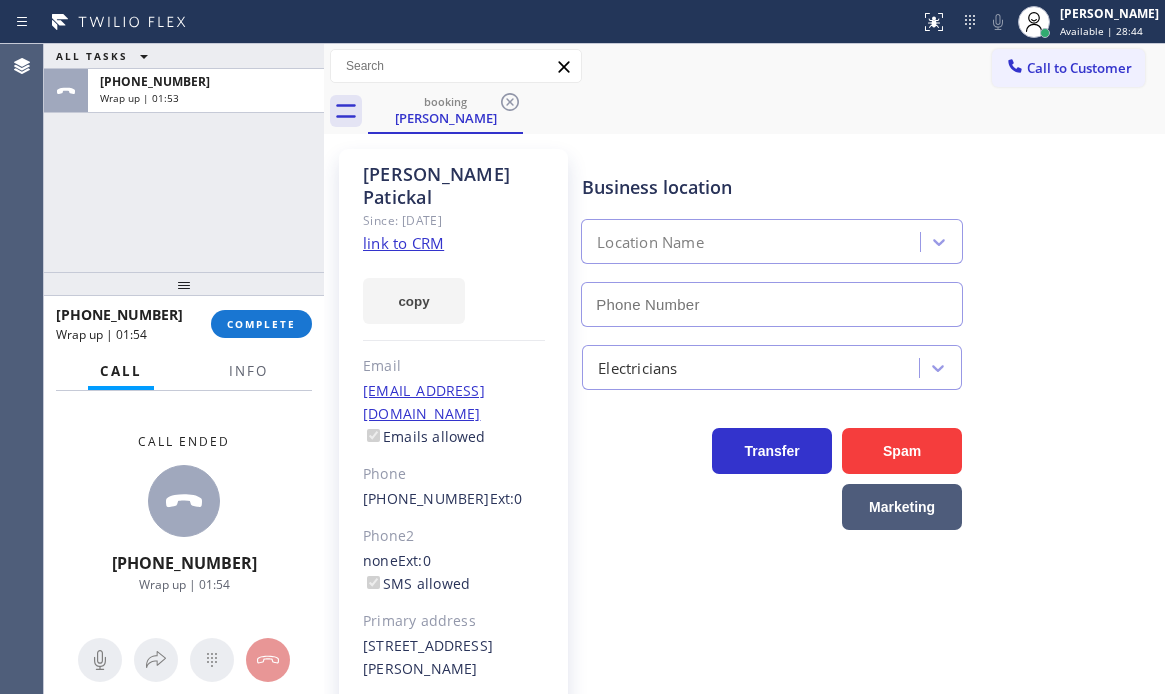 click on "Call to Customer" at bounding box center (1079, 68) 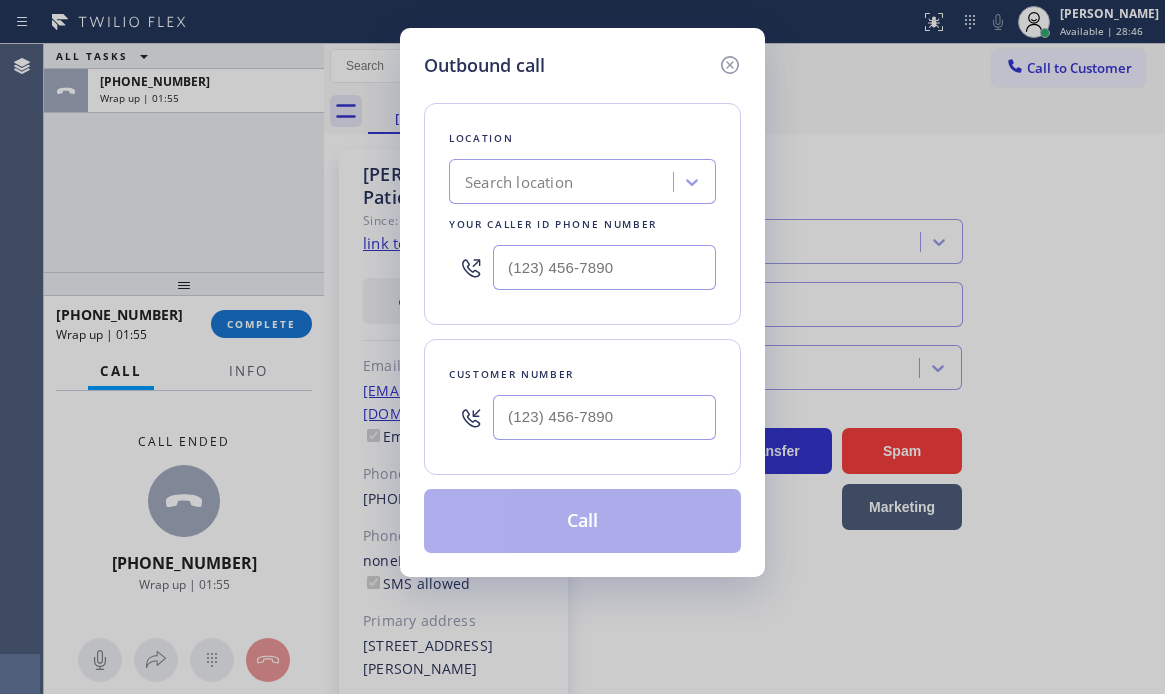 drag, startPoint x: 734, startPoint y: 55, endPoint x: 459, endPoint y: 226, distance: 323.8302 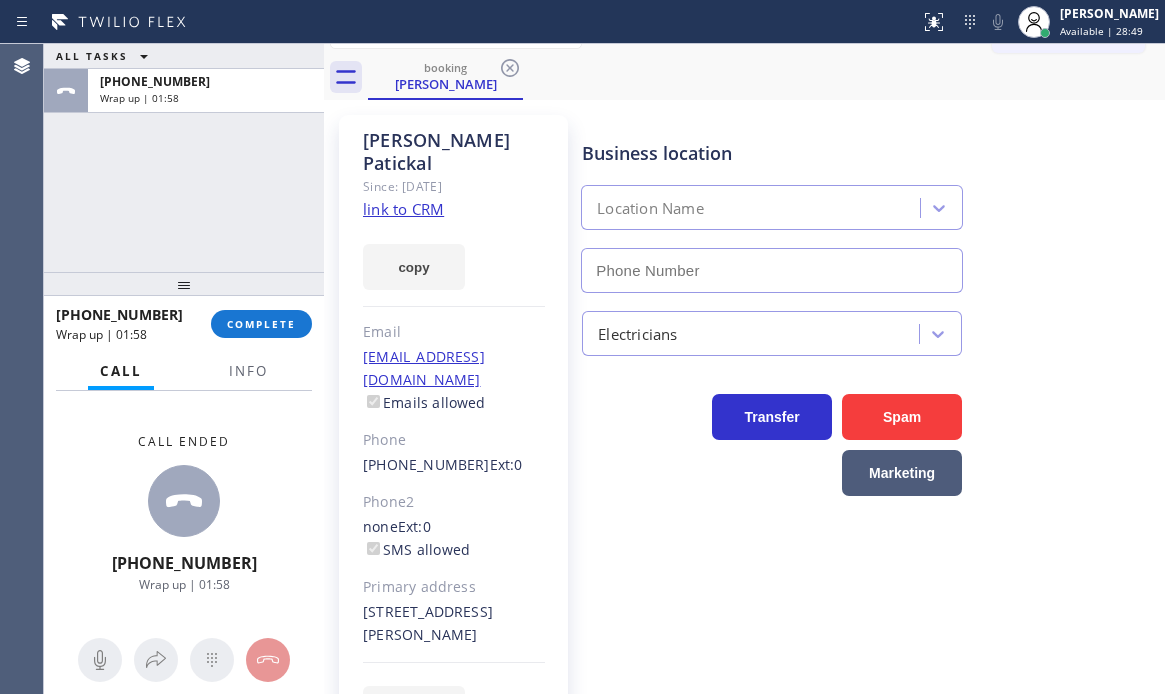 scroll, scrollTop: 65, scrollLeft: 0, axis: vertical 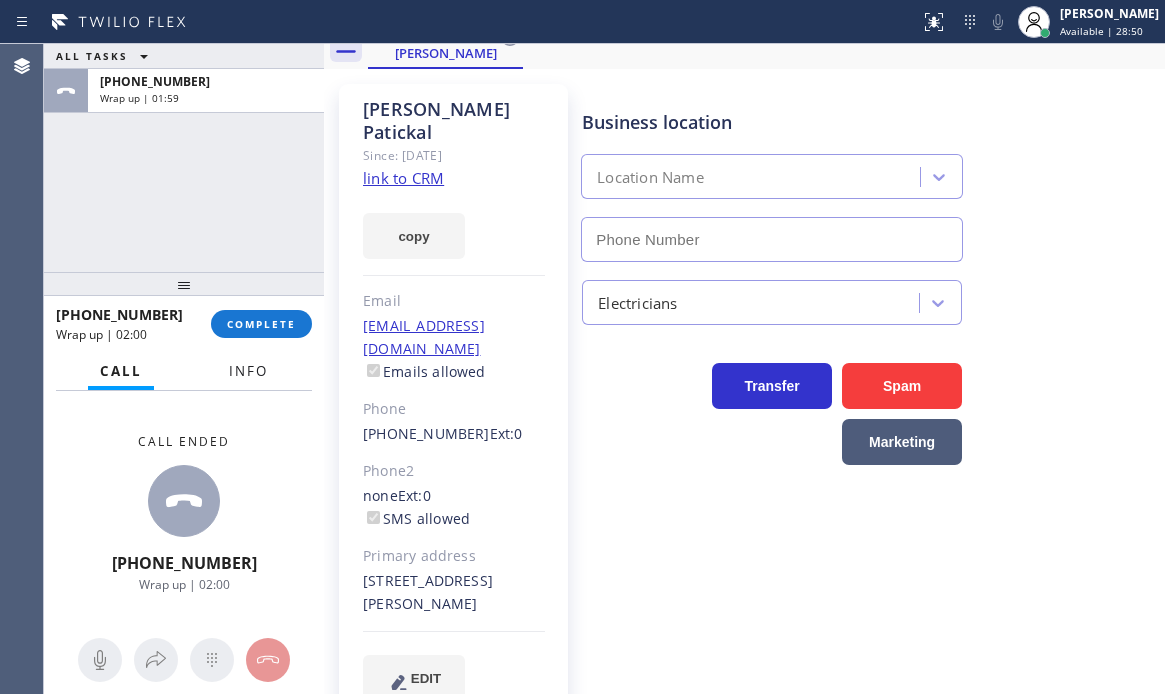 drag, startPoint x: 234, startPoint y: 368, endPoint x: 241, endPoint y: 444, distance: 76.321686 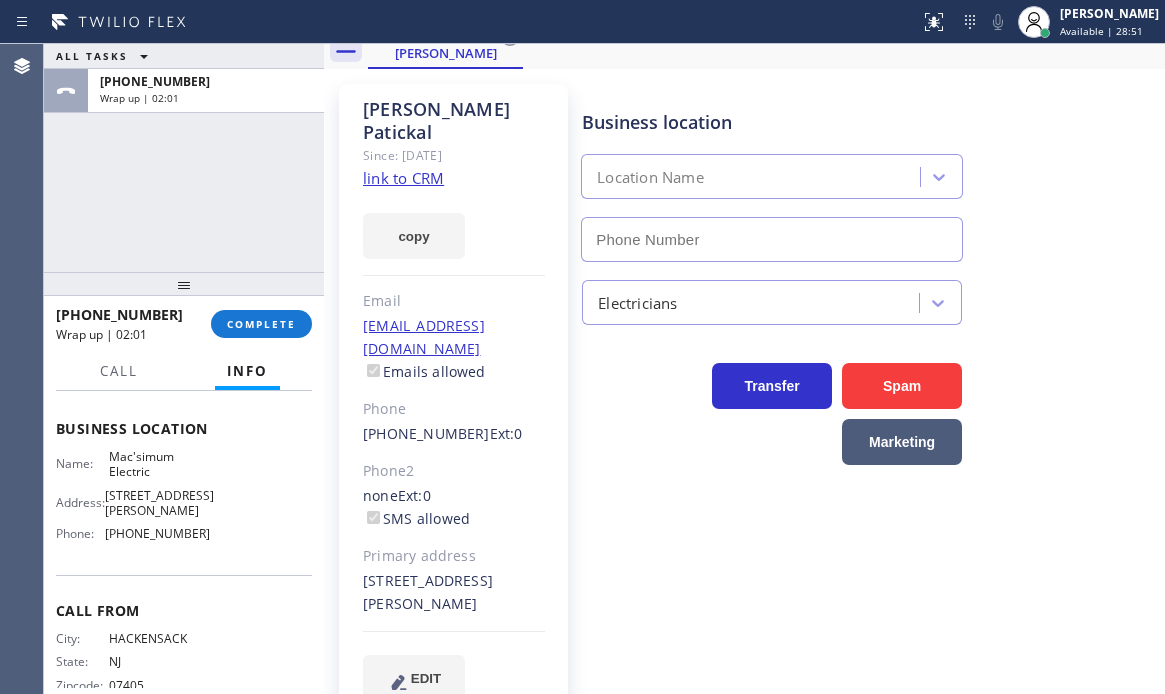 scroll, scrollTop: 300, scrollLeft: 0, axis: vertical 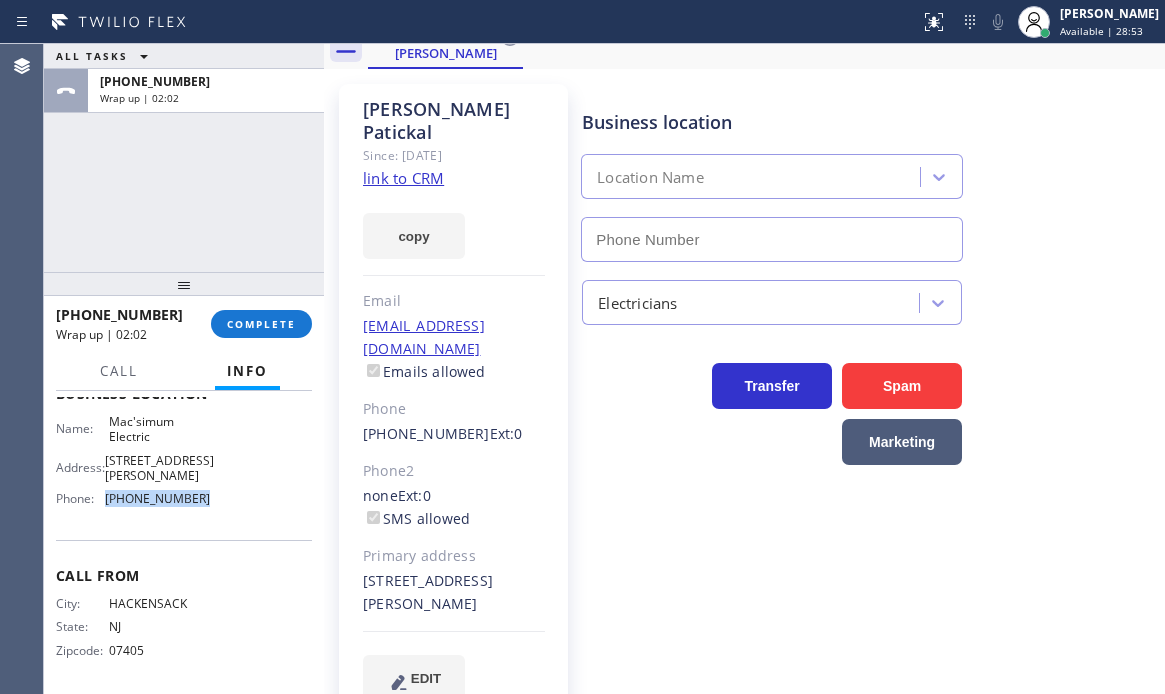 drag, startPoint x: 196, startPoint y: 555, endPoint x: 105, endPoint y: 555, distance: 91 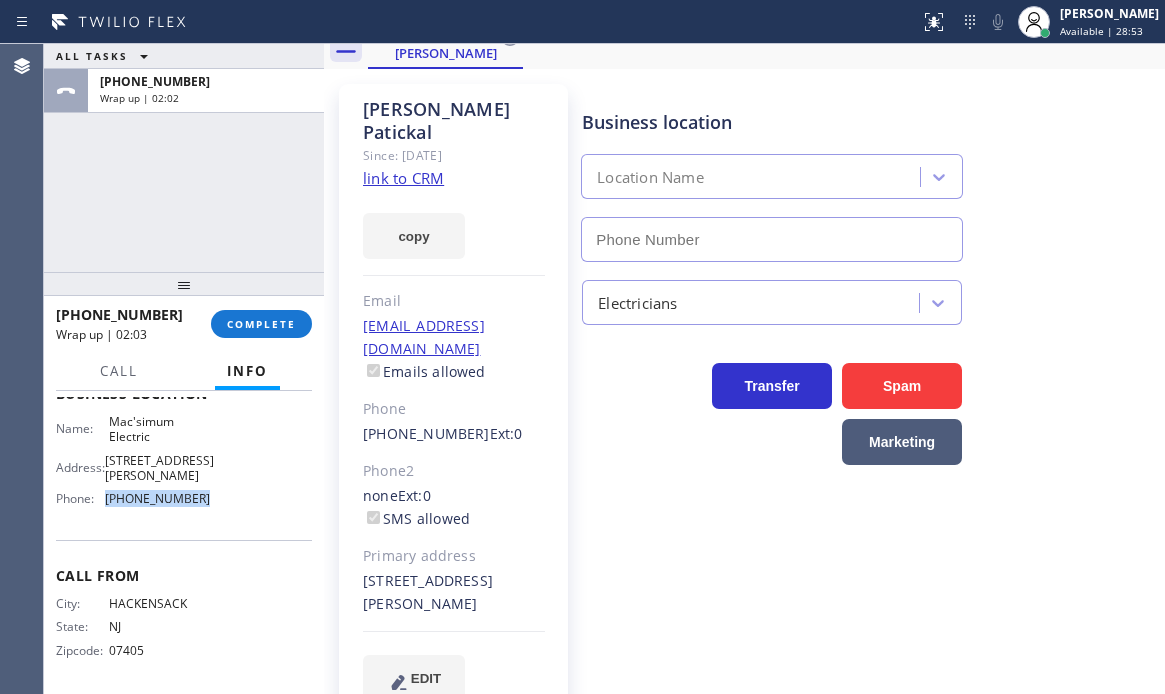 copy on "(848) 308-7520" 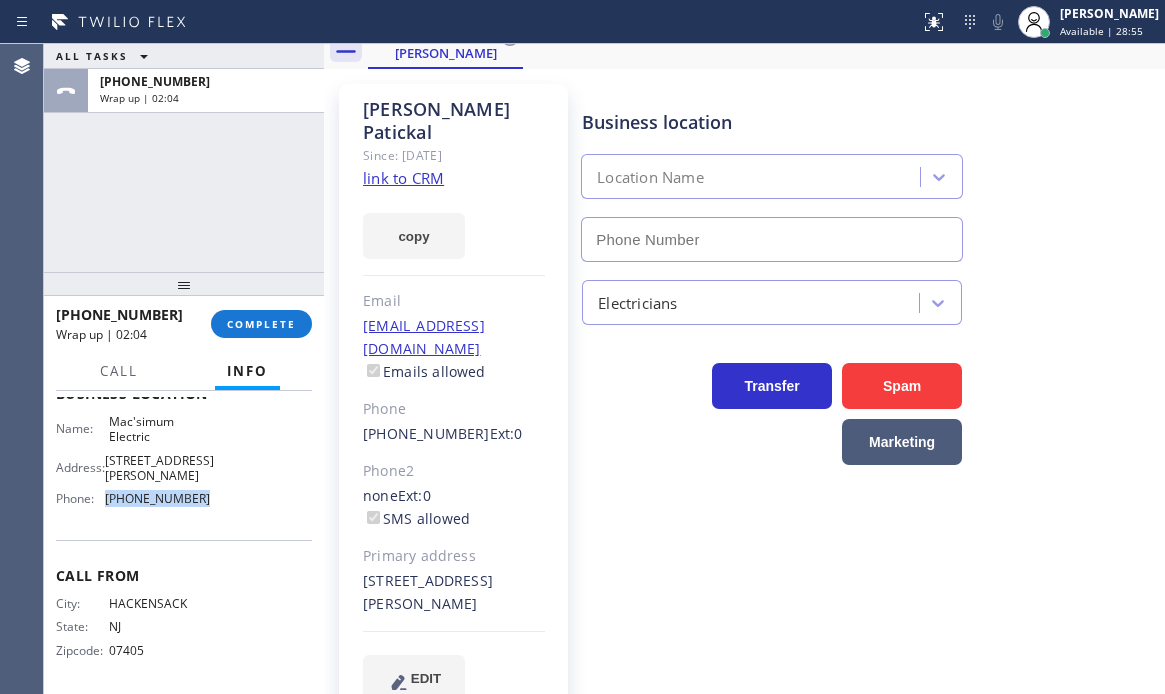 scroll, scrollTop: 0, scrollLeft: 0, axis: both 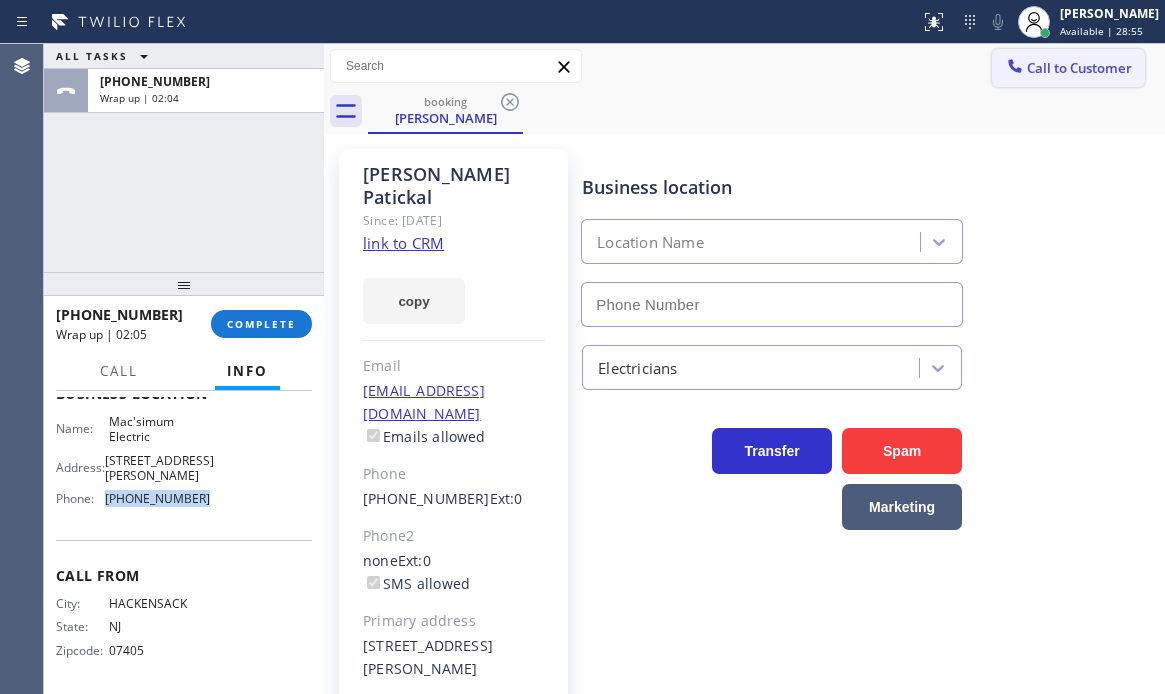 click on "Call to Customer" at bounding box center (1079, 68) 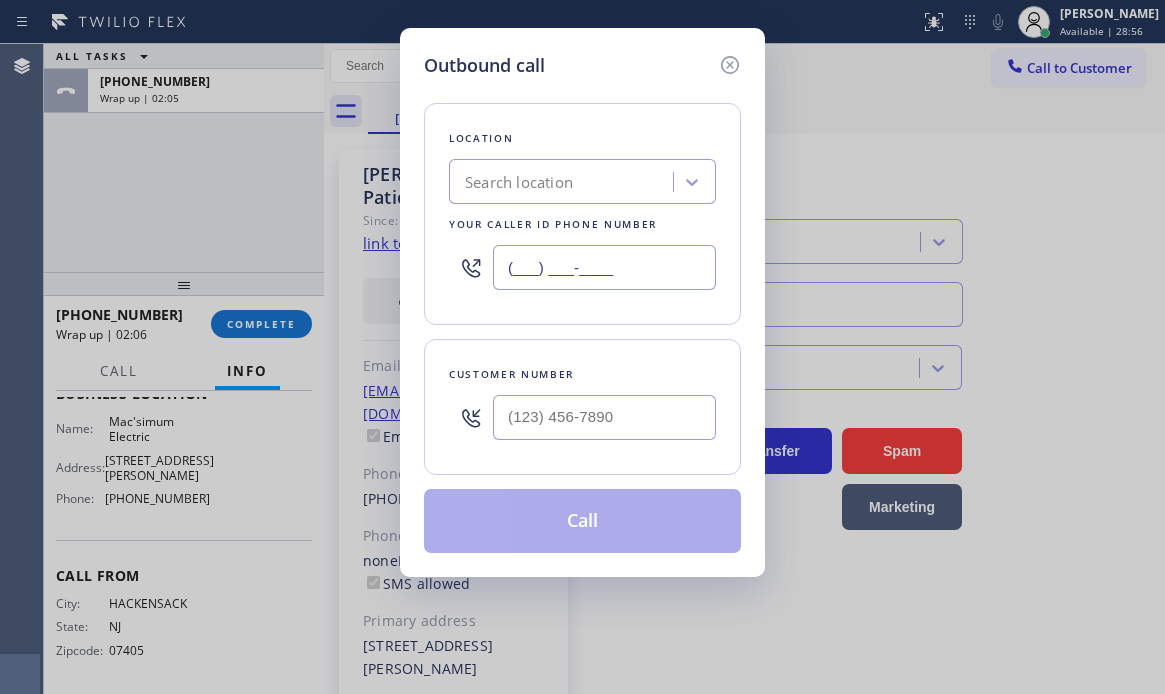 click on "(___) ___-____" at bounding box center (604, 267) 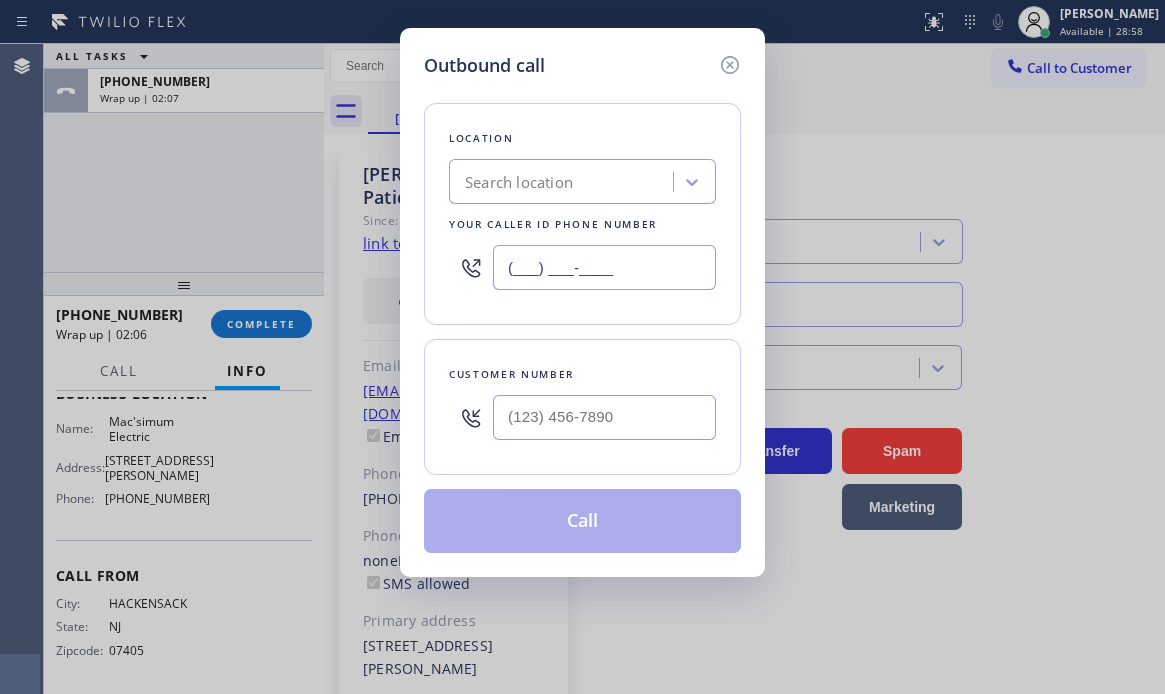 click on "(___) ___-____" at bounding box center (604, 267) 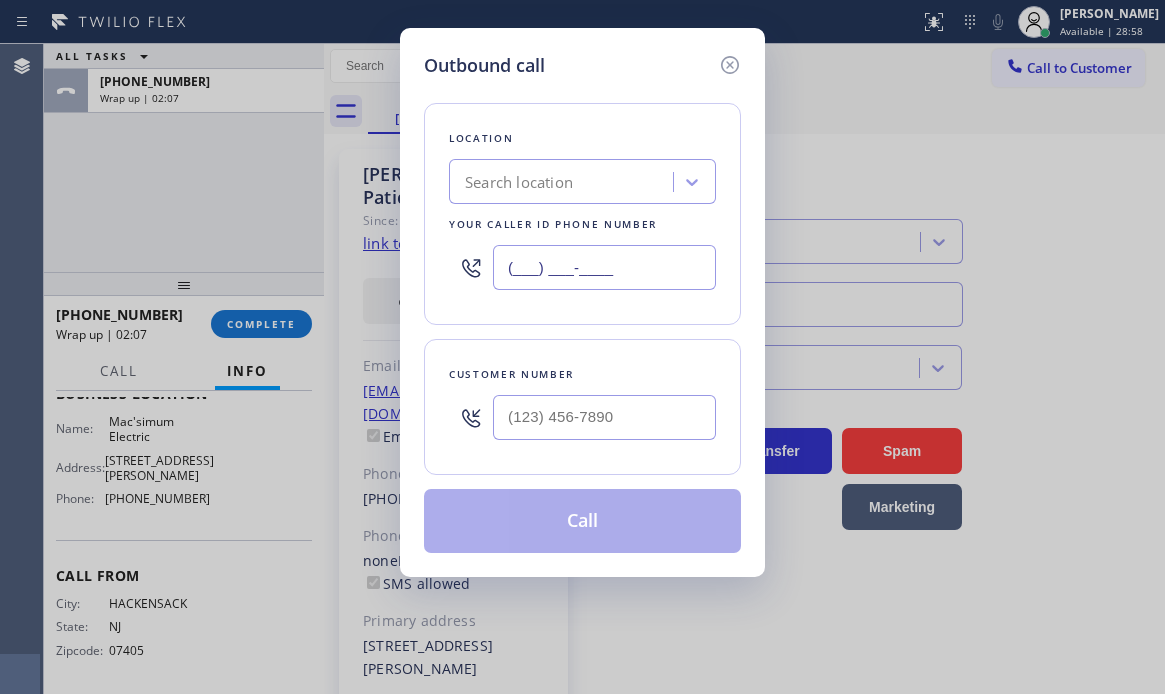 paste on "848) 308-7520" 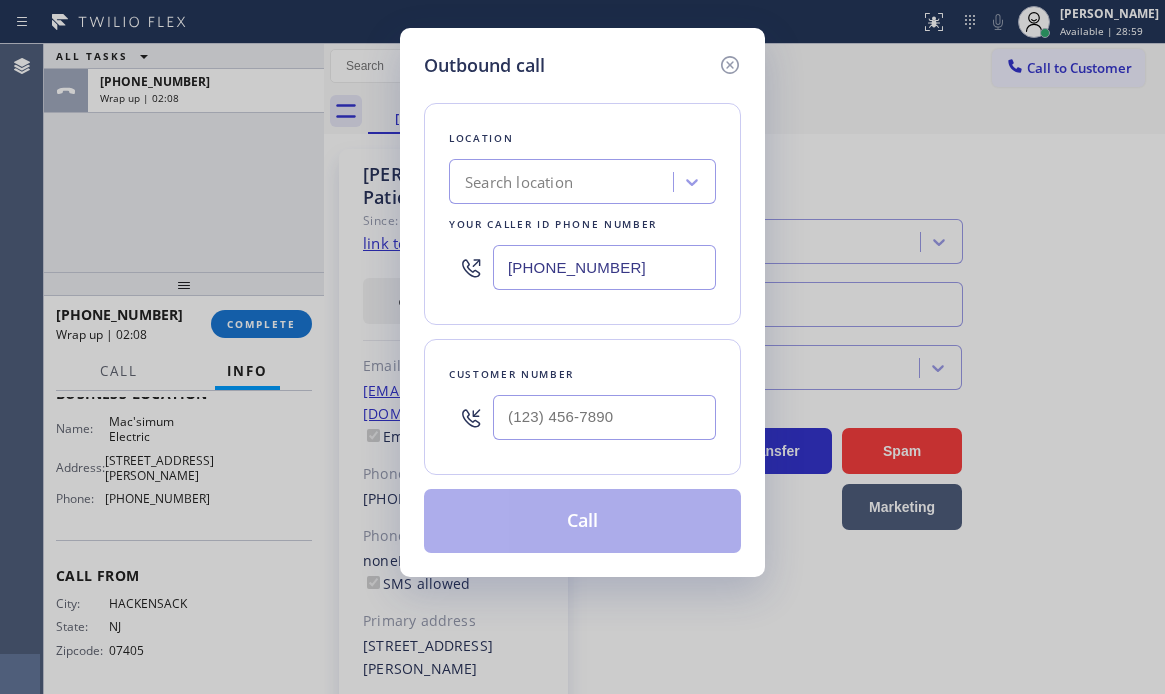 type on "(848) 308-7520" 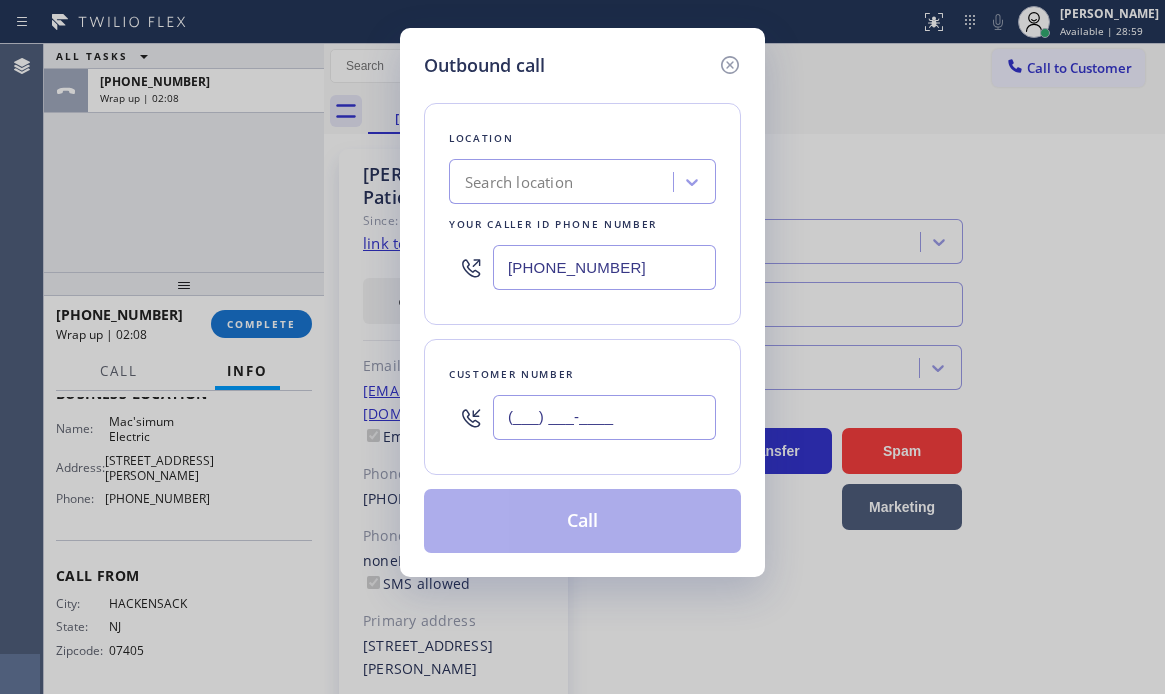 drag, startPoint x: 608, startPoint y: 419, endPoint x: 610, endPoint y: 429, distance: 10.198039 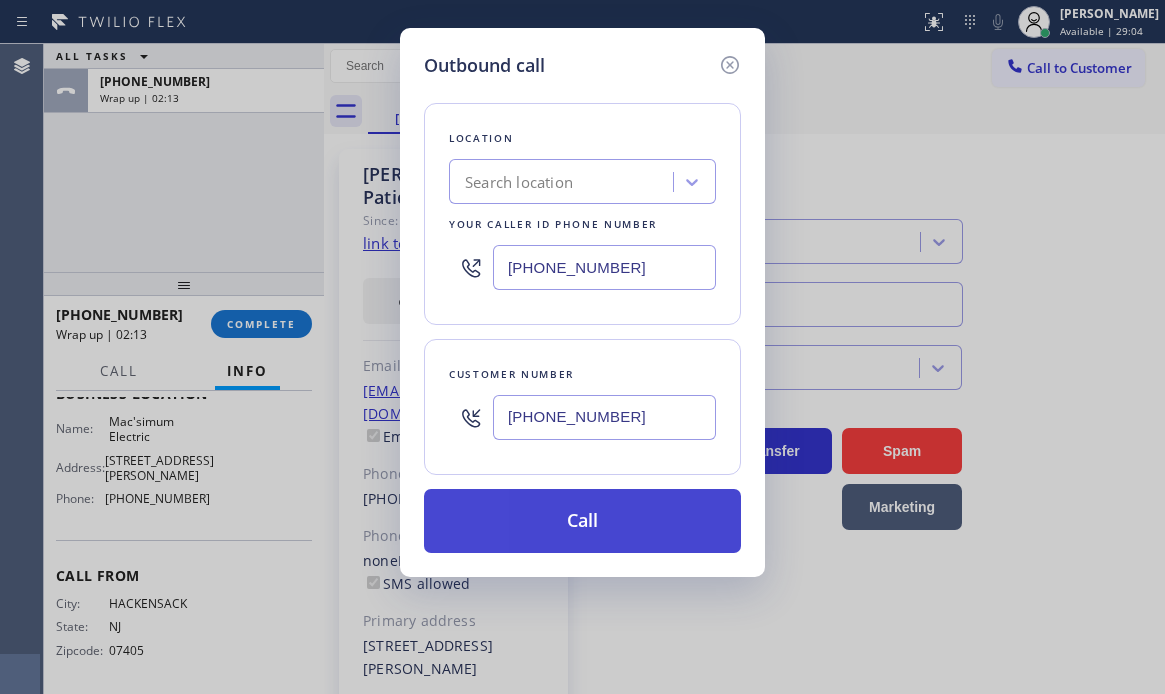 type on "(201) 838-7977" 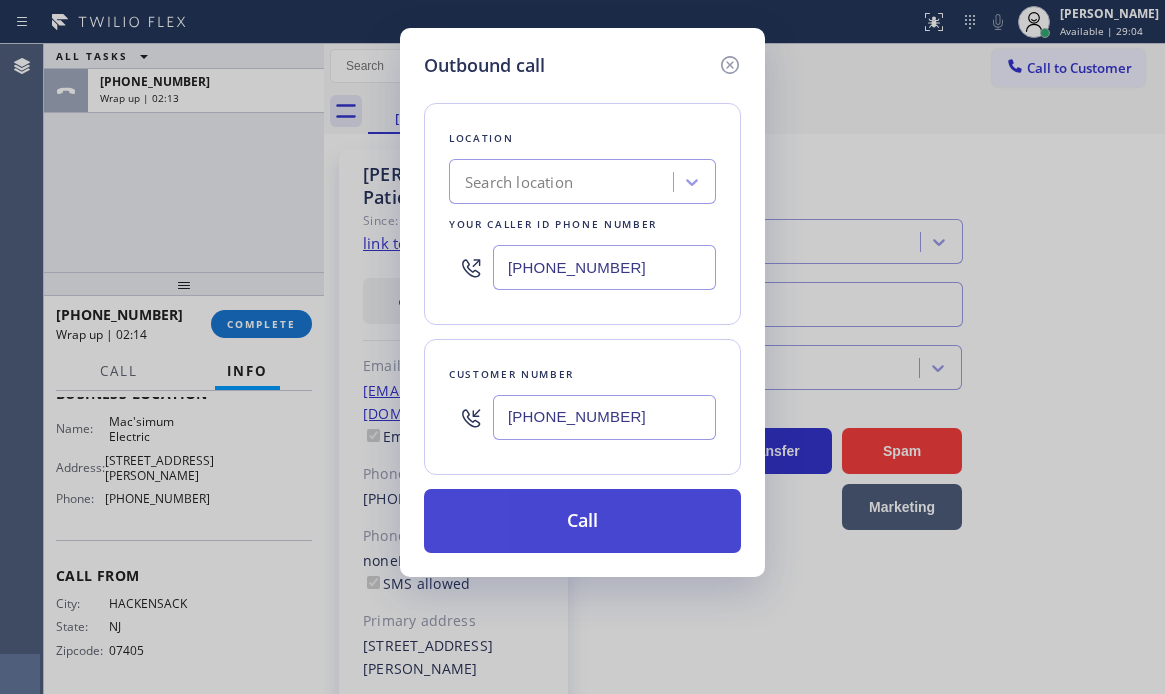 drag, startPoint x: 571, startPoint y: 517, endPoint x: 562, endPoint y: 507, distance: 13.453624 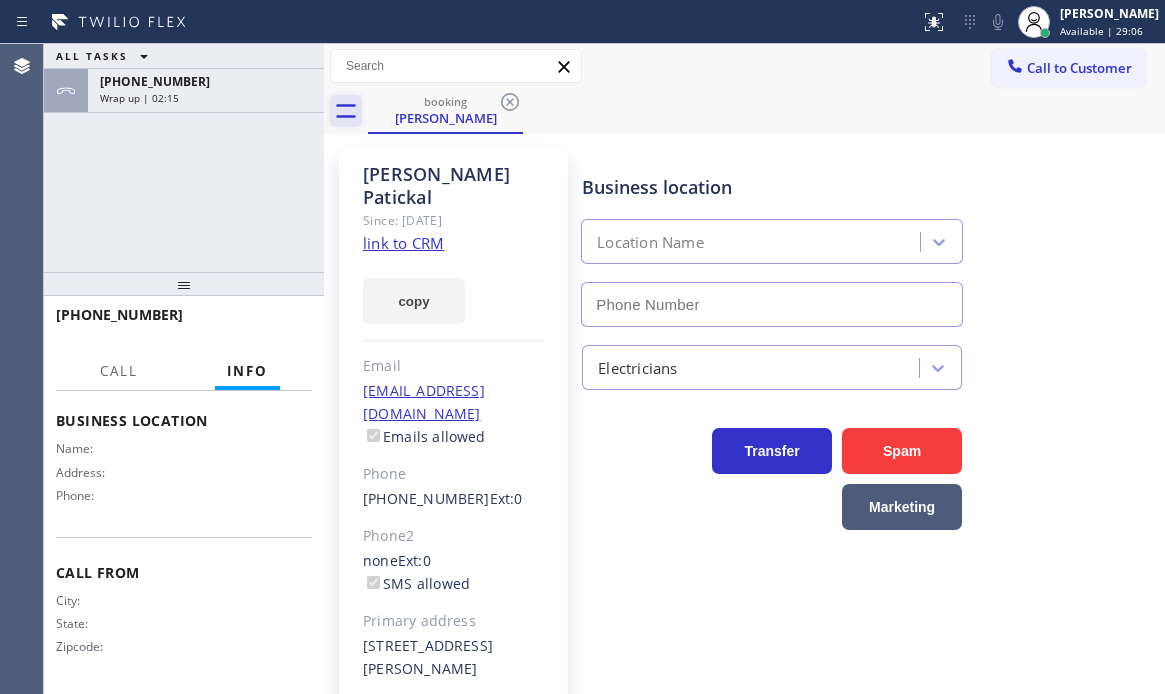 scroll, scrollTop: 264, scrollLeft: 0, axis: vertical 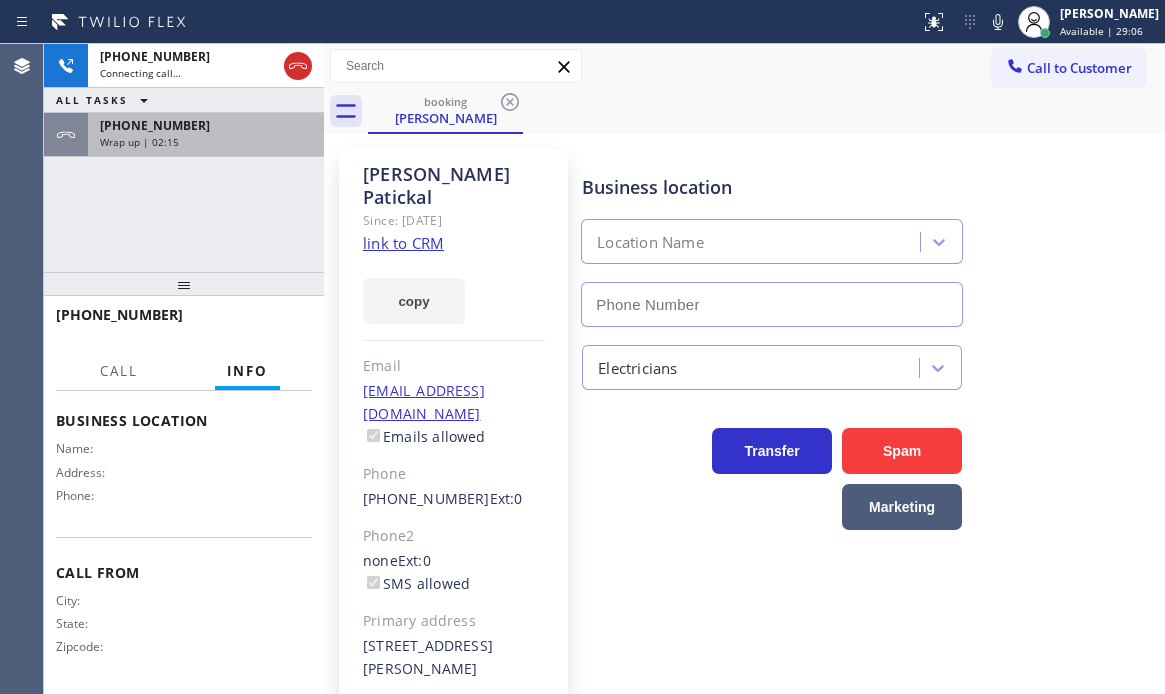 click on "Wrap up | 02:15" at bounding box center [206, 142] 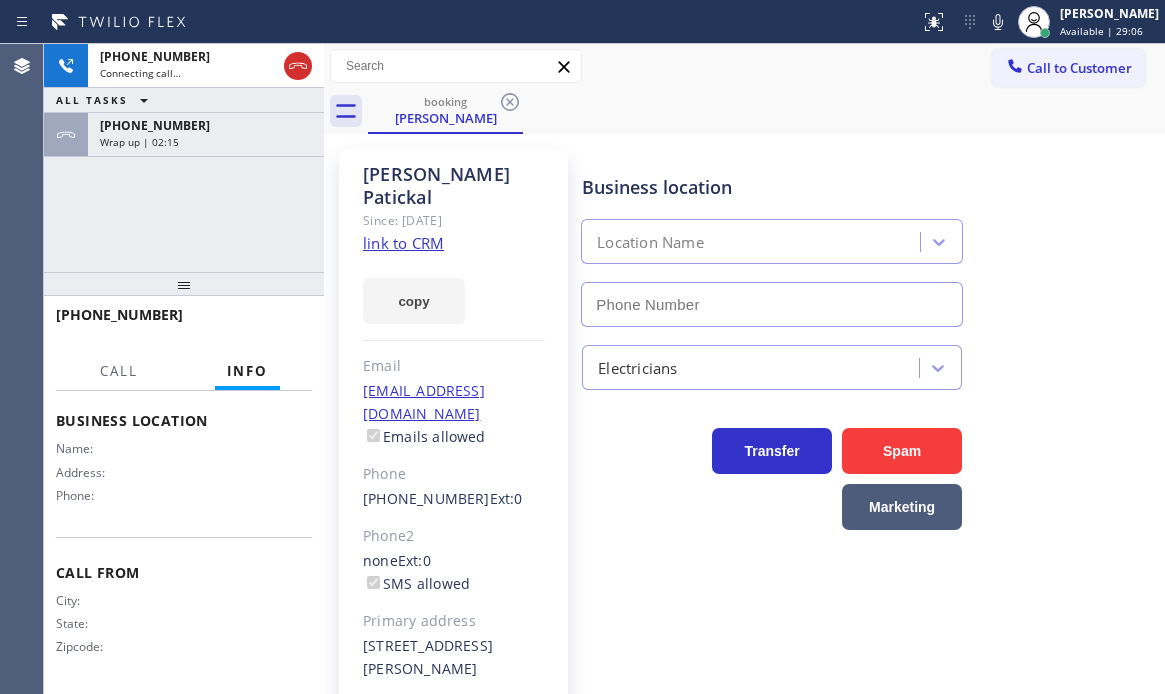 scroll, scrollTop: 300, scrollLeft: 0, axis: vertical 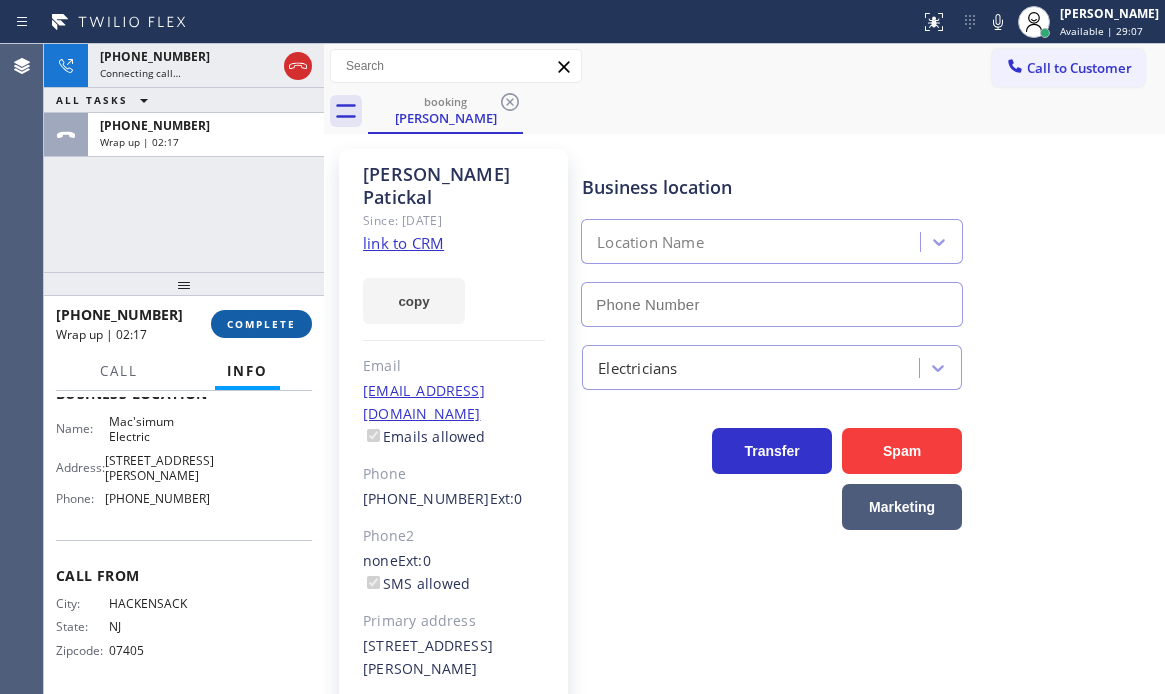 click on "COMPLETE" at bounding box center (261, 324) 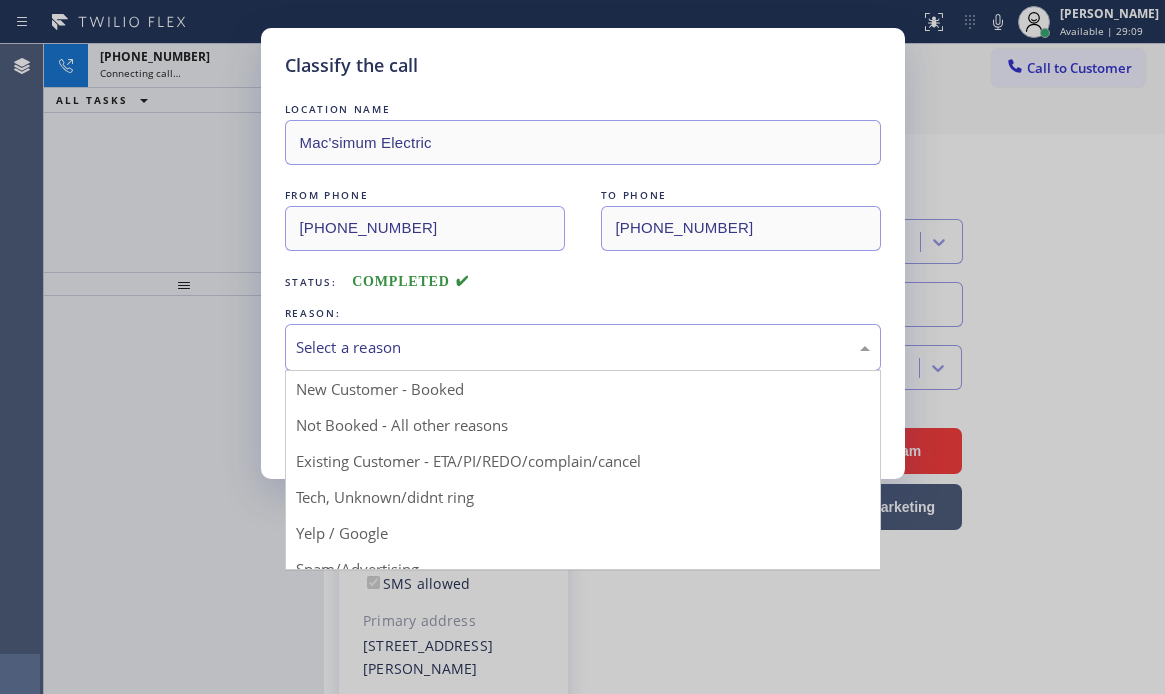 click on "Select a reason" at bounding box center (583, 347) 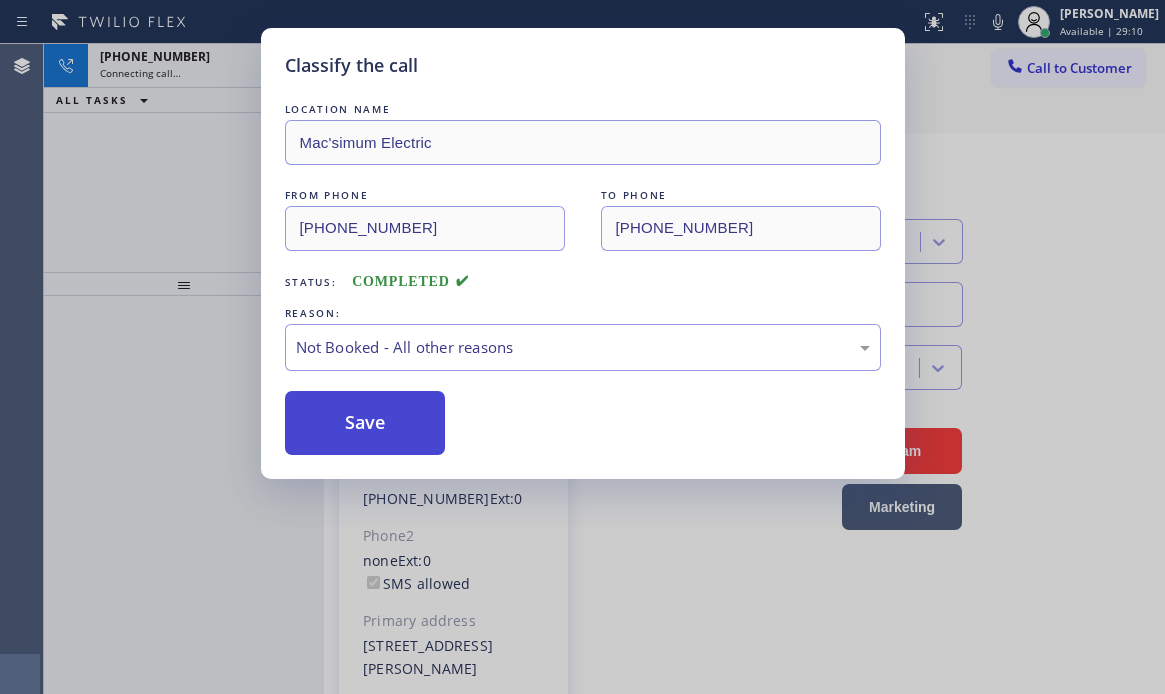 click on "Save" at bounding box center (365, 423) 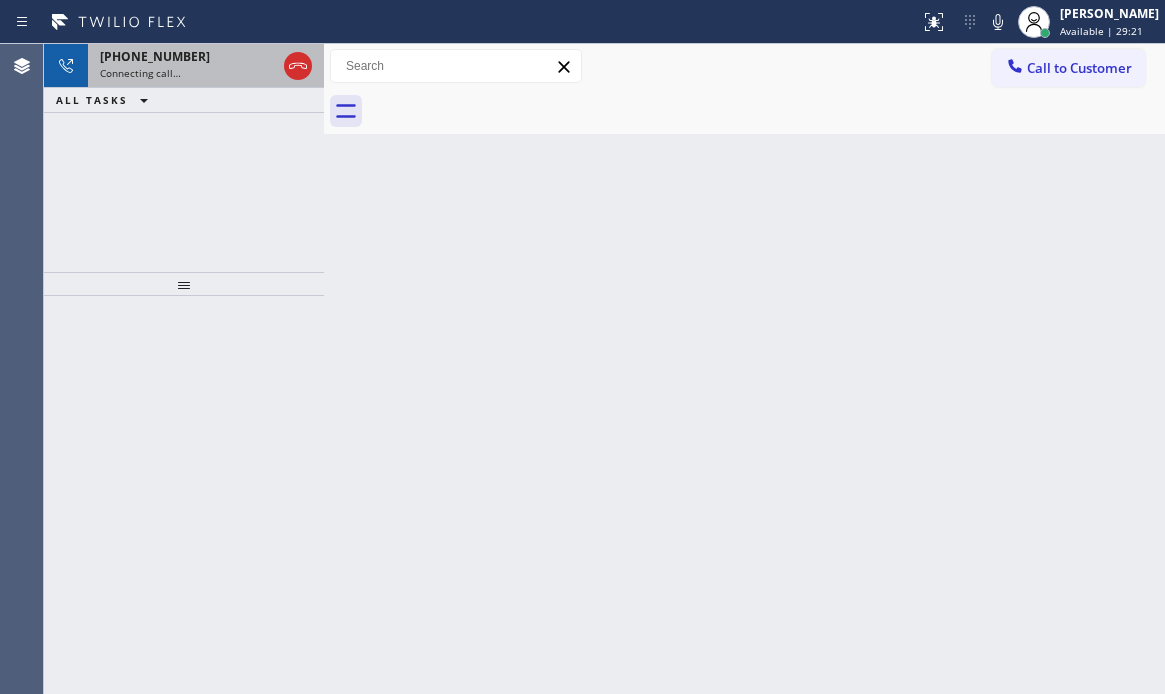 click on "Connecting call…" at bounding box center [188, 73] 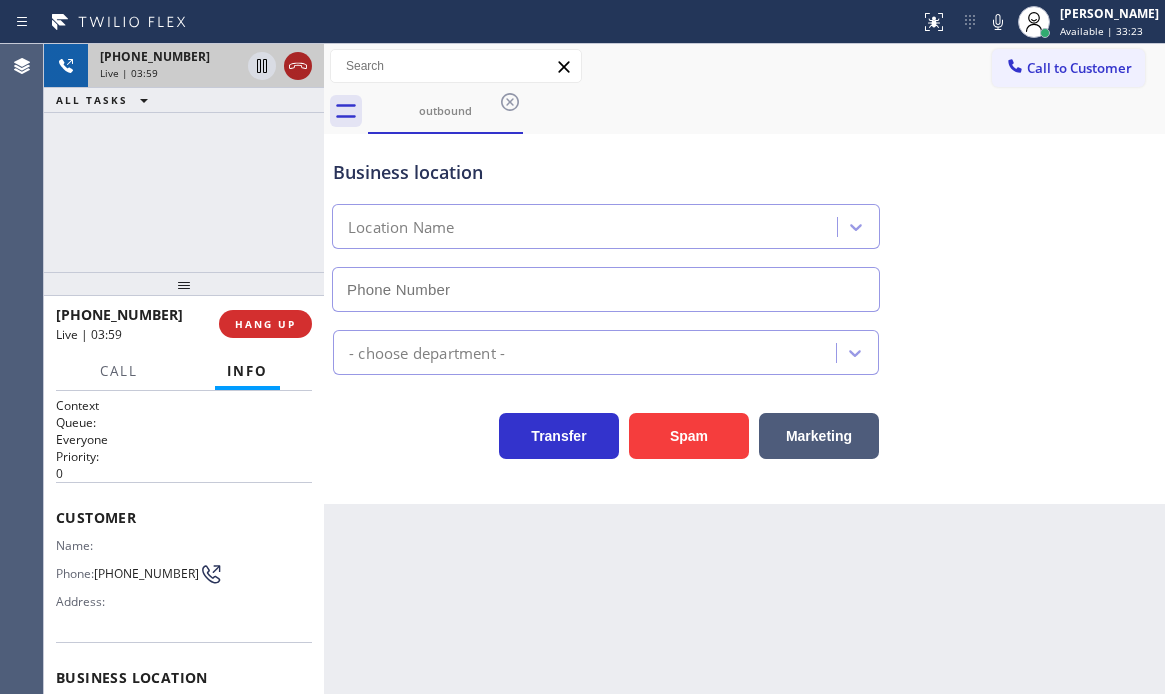 click 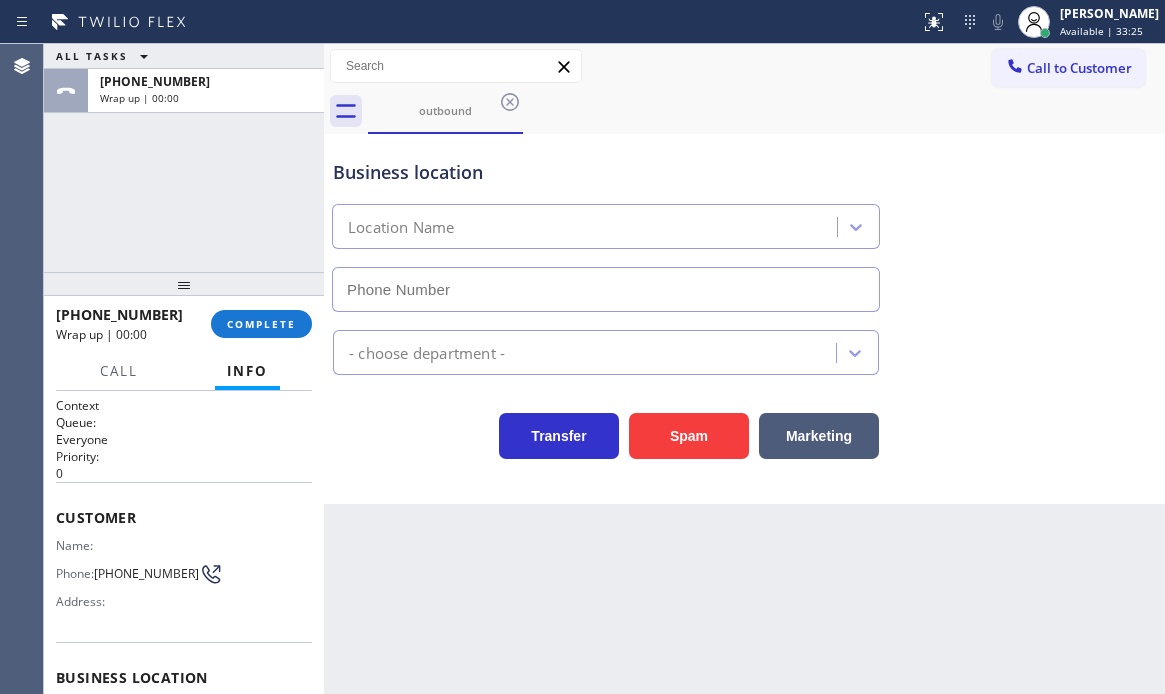 click on "+12018387977 Wrap up | 00:00 COMPLETE" at bounding box center [184, 324] 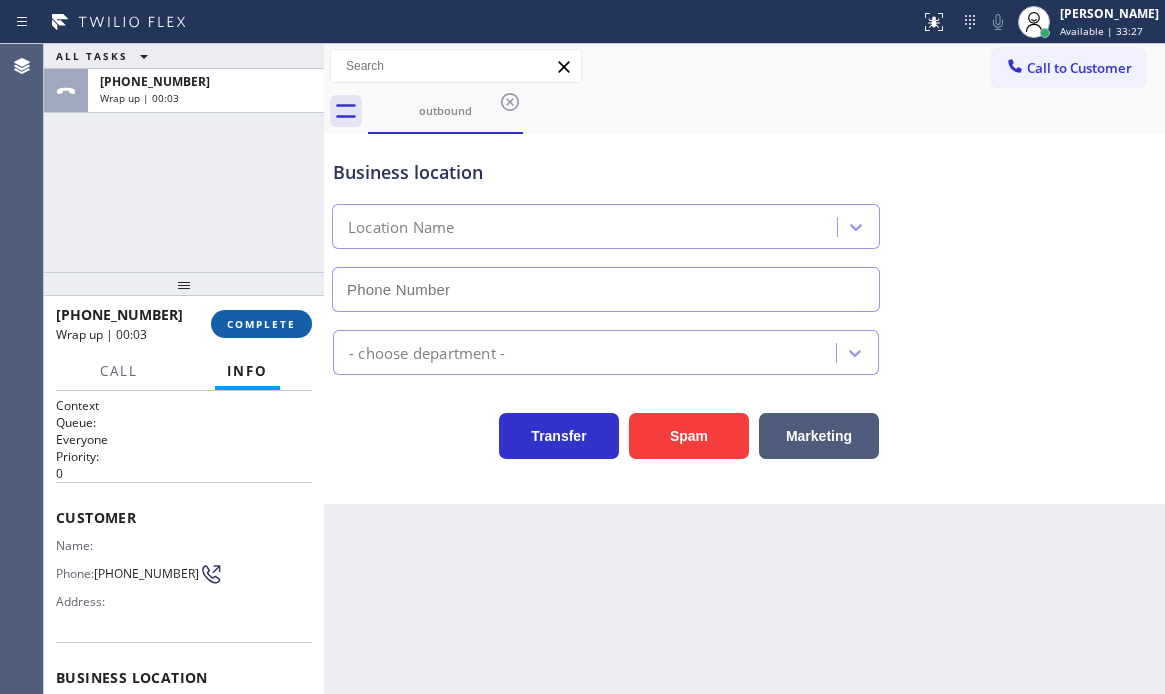 click on "COMPLETE" at bounding box center (261, 324) 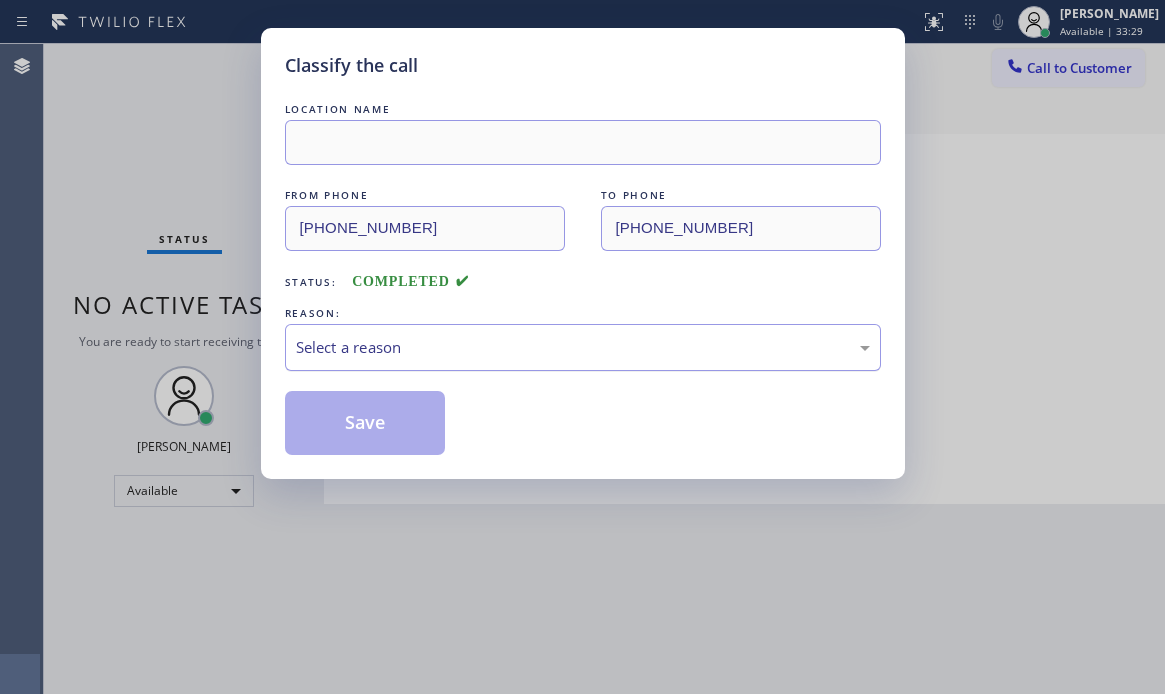 click on "Select a reason" at bounding box center [583, 347] 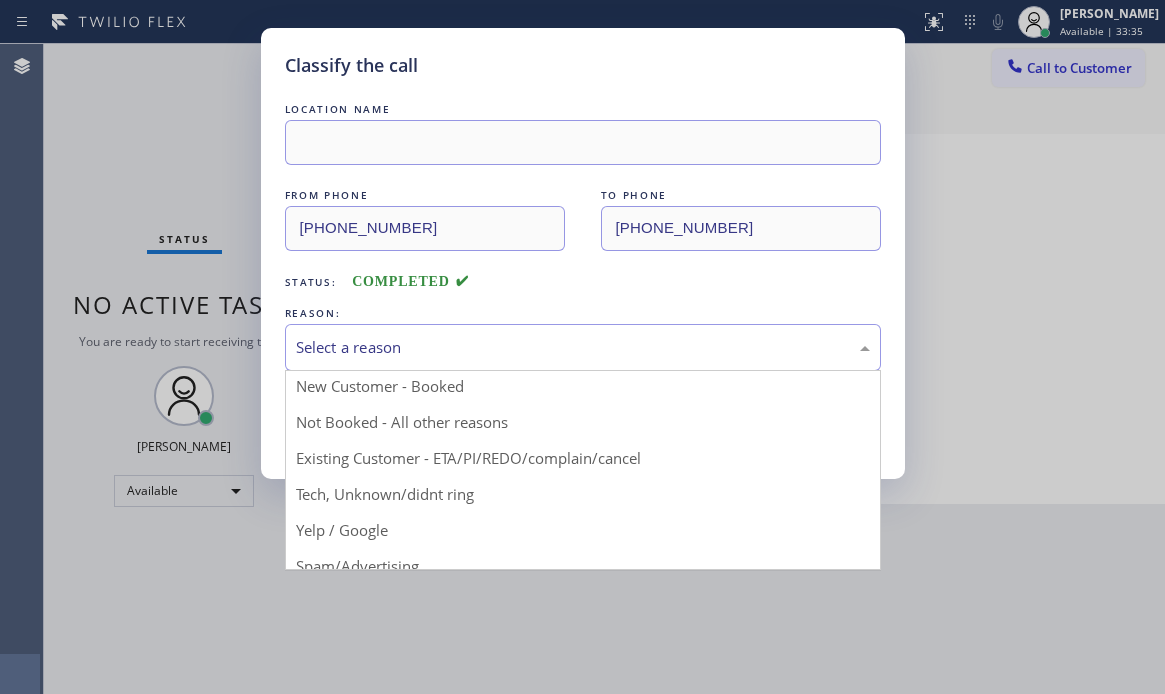 scroll, scrollTop: 0, scrollLeft: 0, axis: both 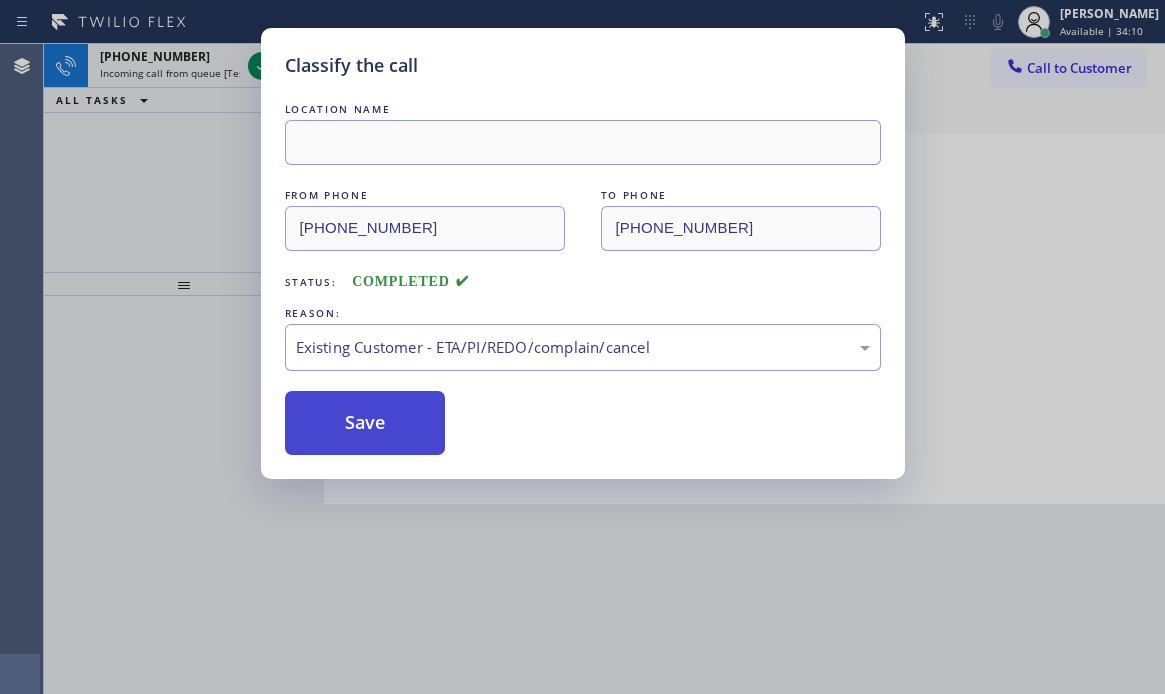 drag, startPoint x: 360, startPoint y: 431, endPoint x: 335, endPoint y: 410, distance: 32.649654 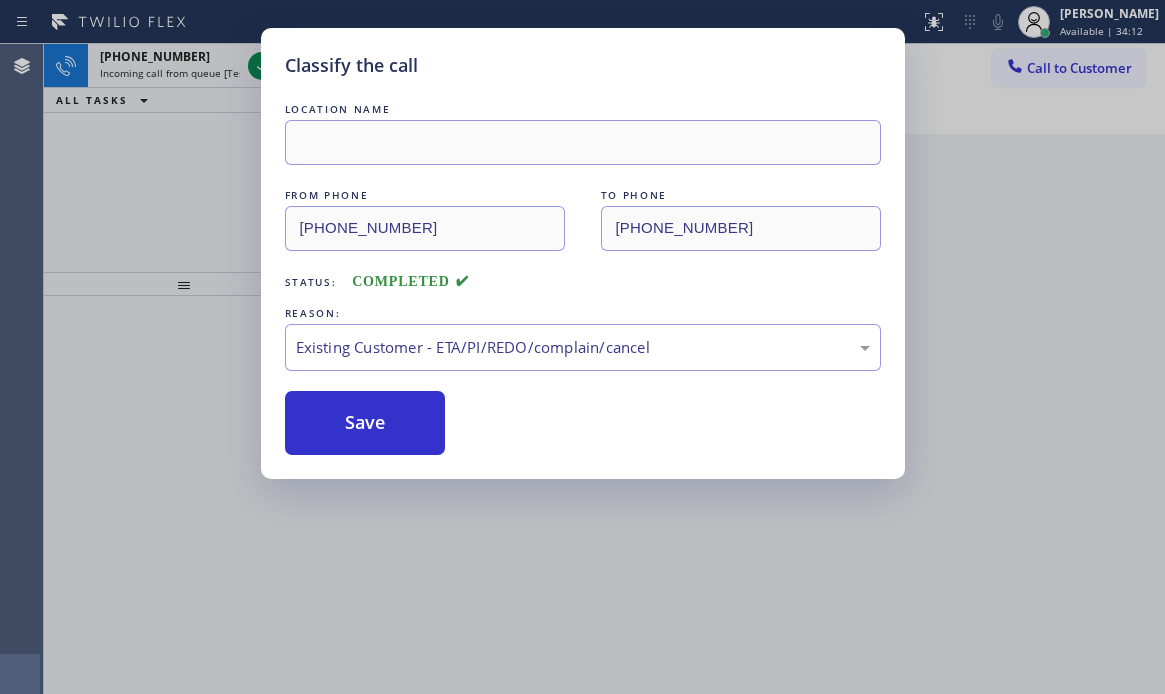 click on "Classify the call LOCATION NAME FROM PHONE (848) 308-7520 TO PHONE (201) 838-7977 Status: COMPLETED REASON: Existing Customer - ETA/PI/REDO/complain/cancel Save" at bounding box center [582, 347] 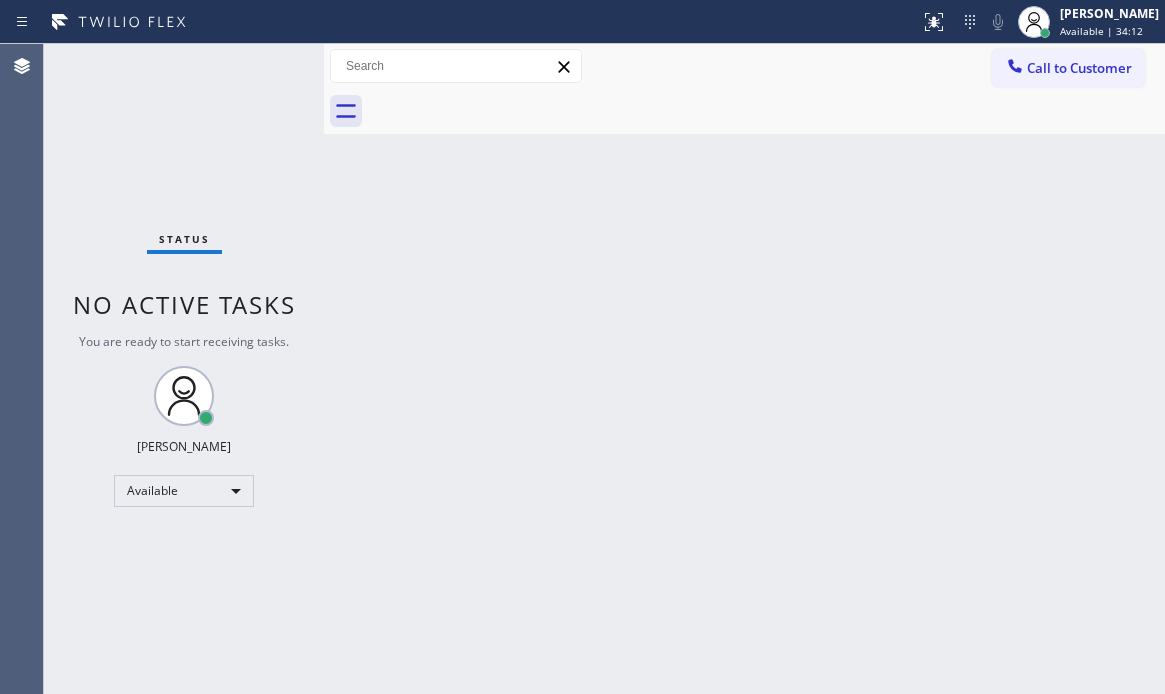 click on "Status   No active tasks     You are ready to start receiving tasks.   [PERSON_NAME] Available" at bounding box center [184, 369] 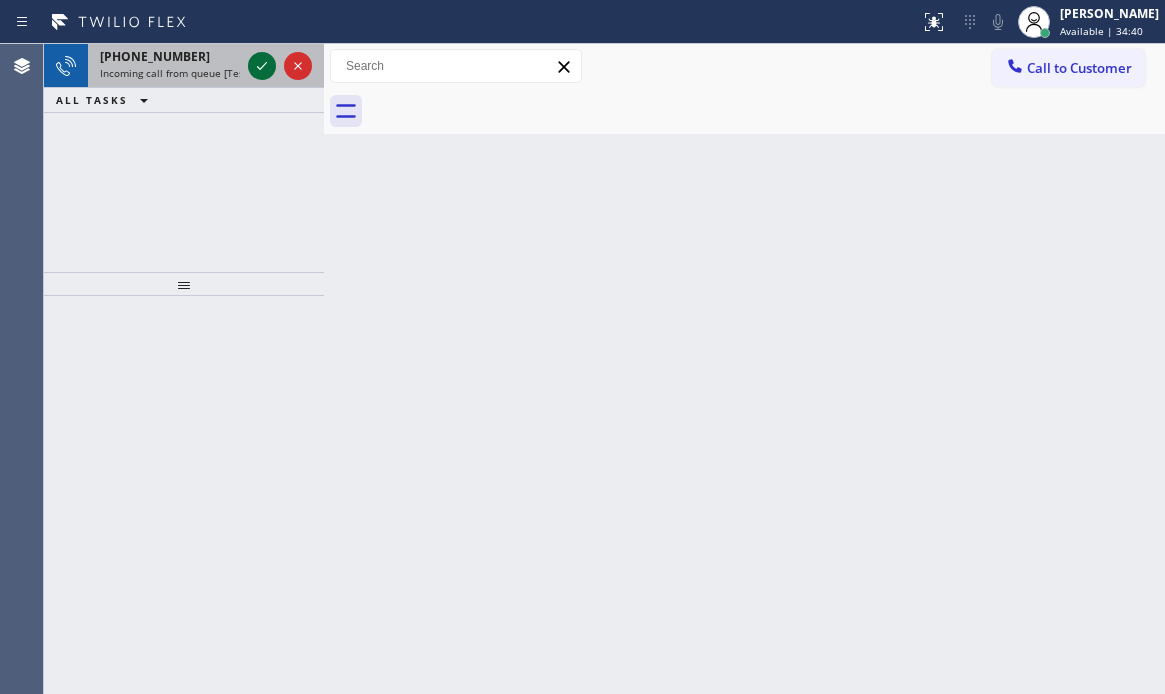 click 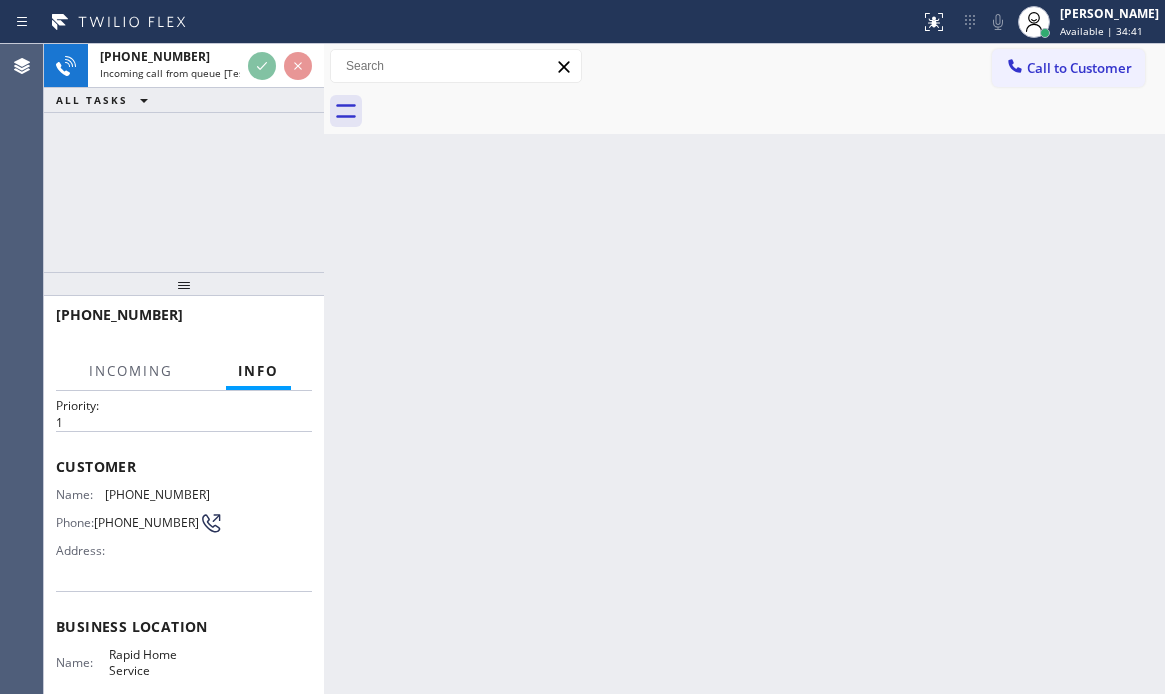 scroll, scrollTop: 100, scrollLeft: 0, axis: vertical 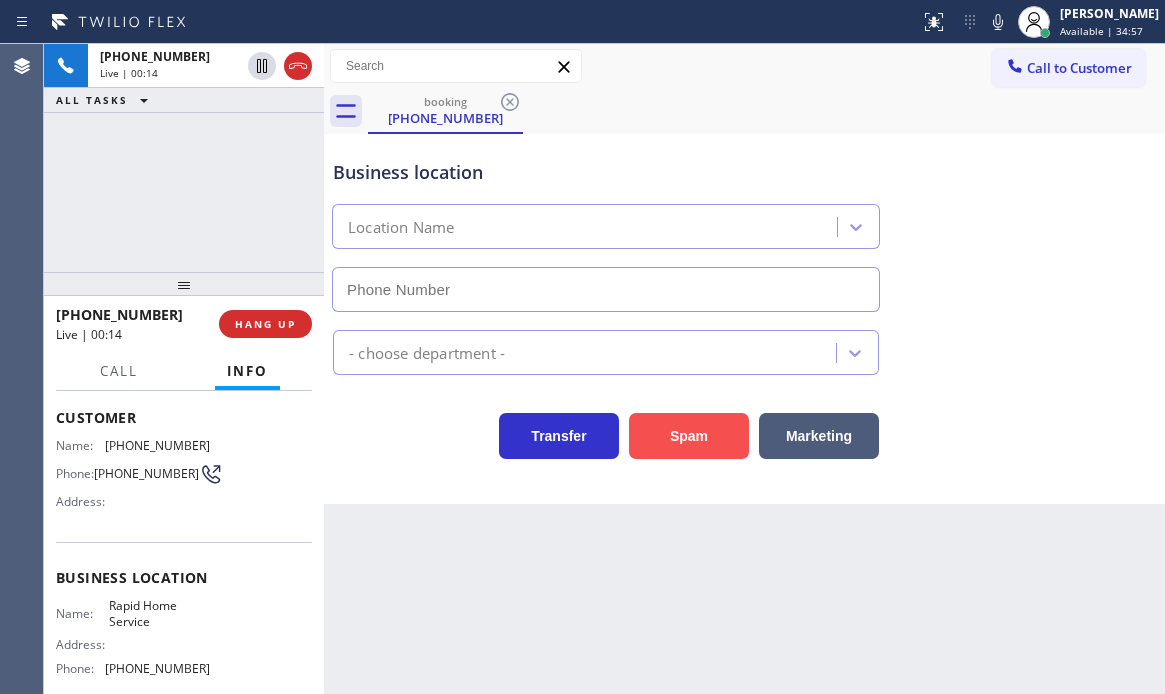 click on "Spam" at bounding box center (689, 436) 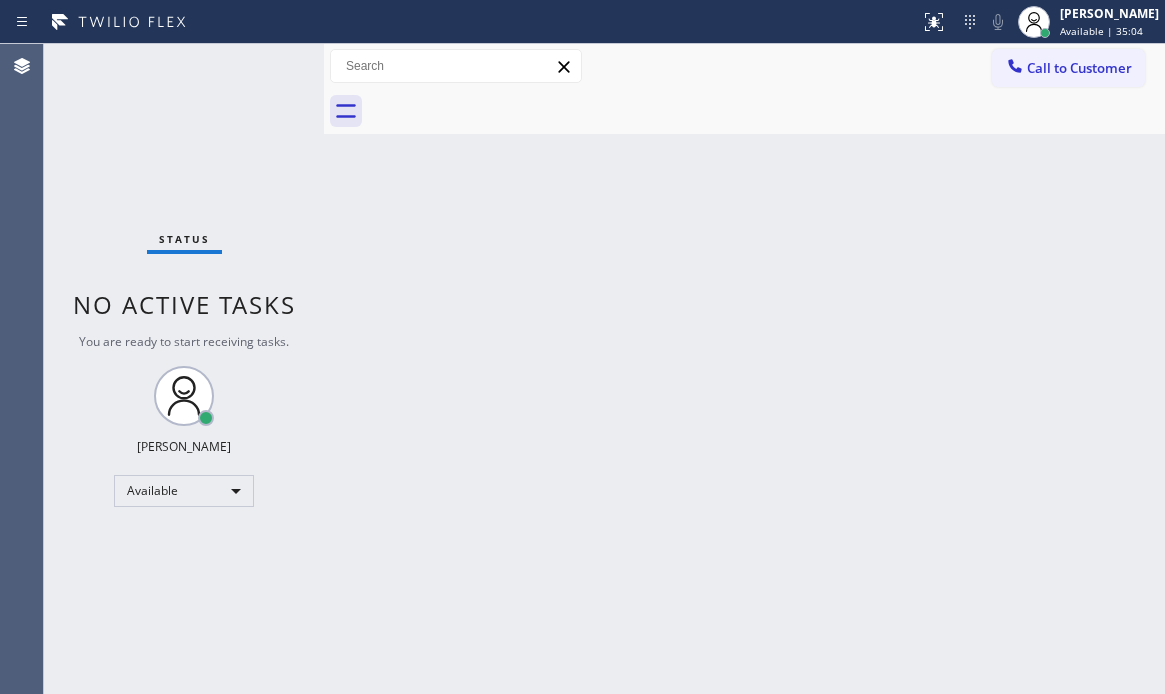 click on "Status   No active tasks     You are ready to start receiving tasks.   [PERSON_NAME] Available" at bounding box center [184, 369] 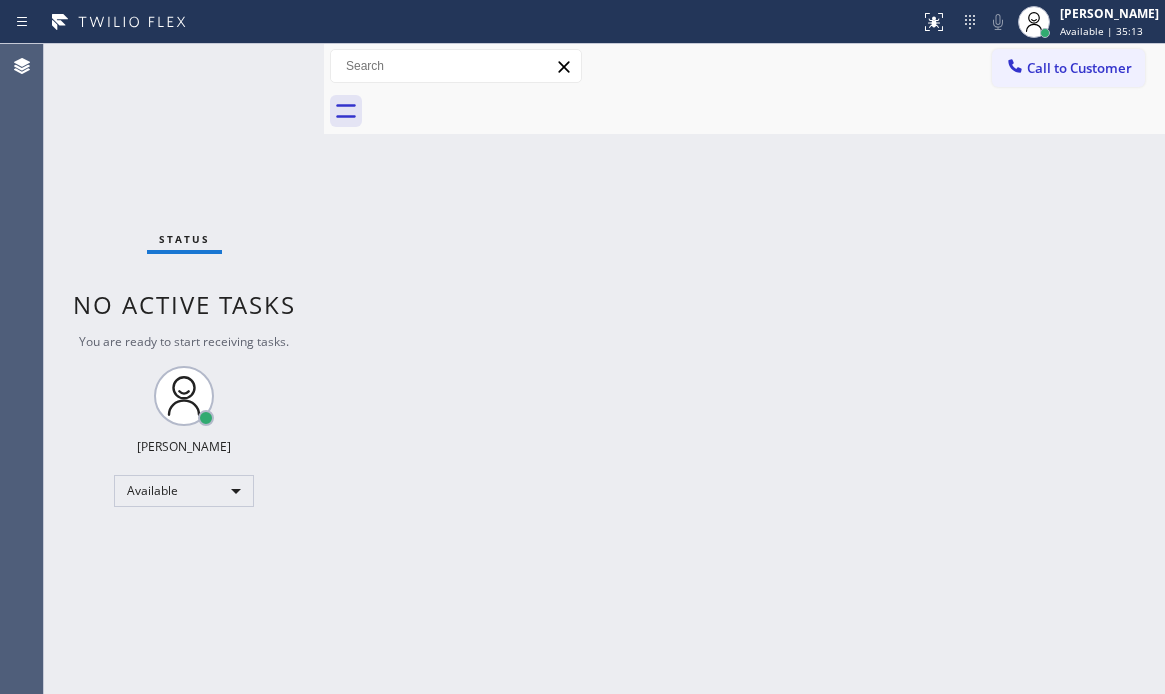 click on "Status   No active tasks     You are ready to start receiving tasks.   [PERSON_NAME] Available" at bounding box center [184, 369] 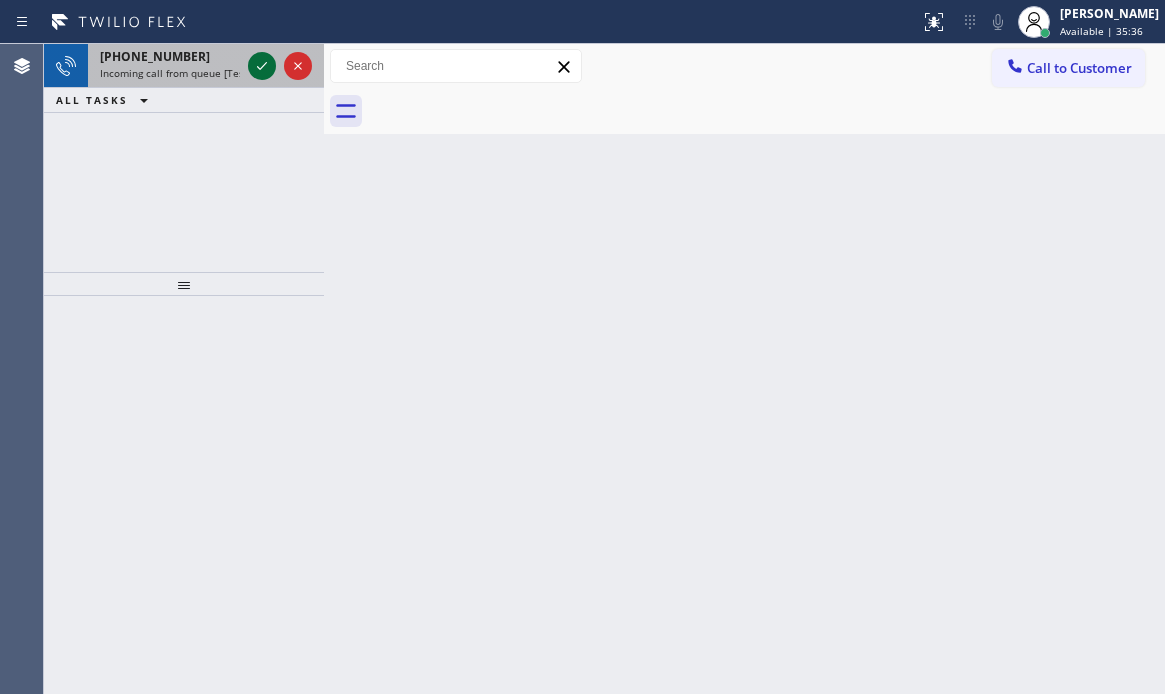 click 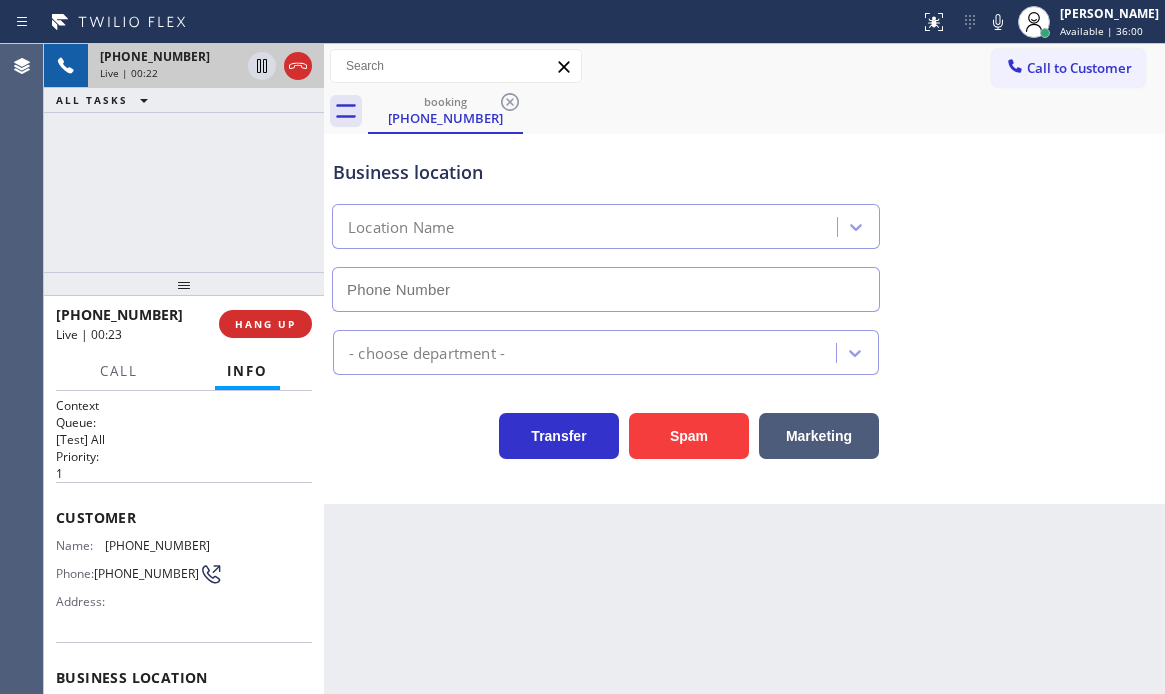 scroll, scrollTop: 100, scrollLeft: 0, axis: vertical 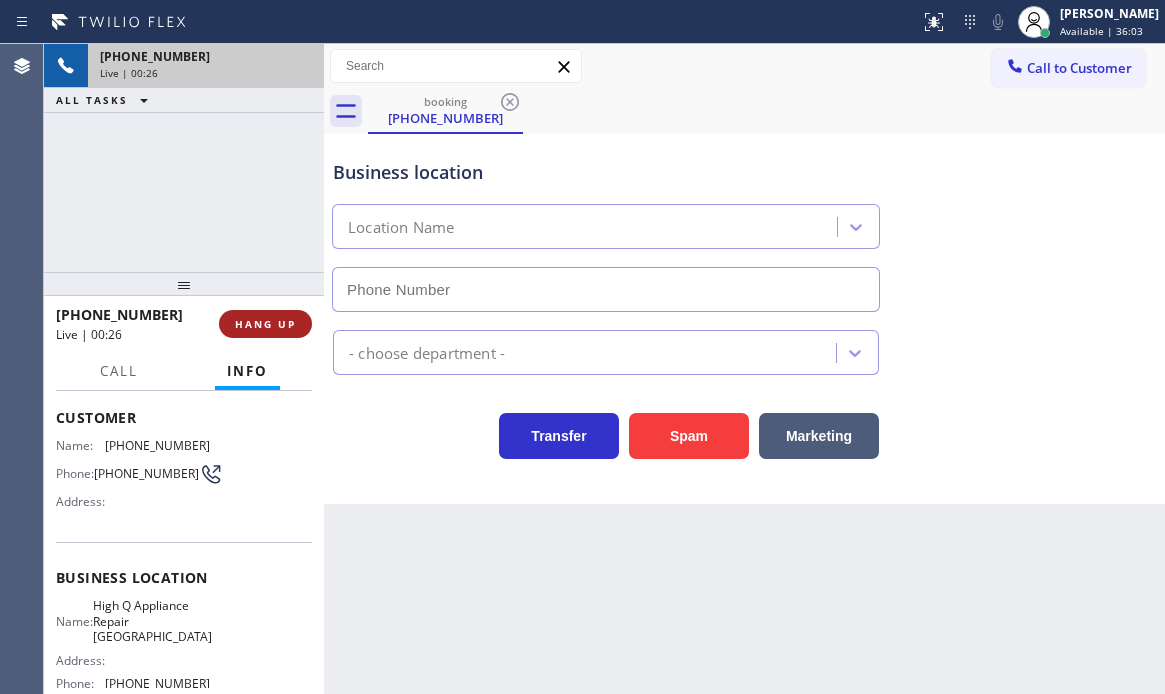 click on "HANG UP" at bounding box center [265, 324] 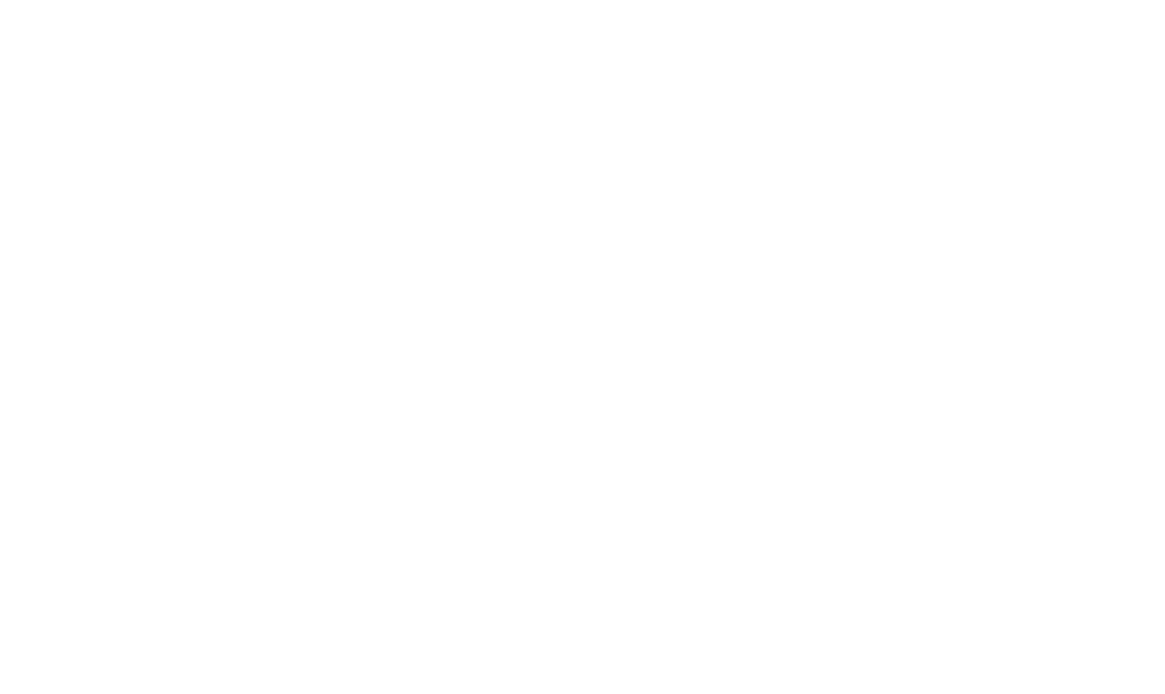 scroll, scrollTop: 0, scrollLeft: 0, axis: both 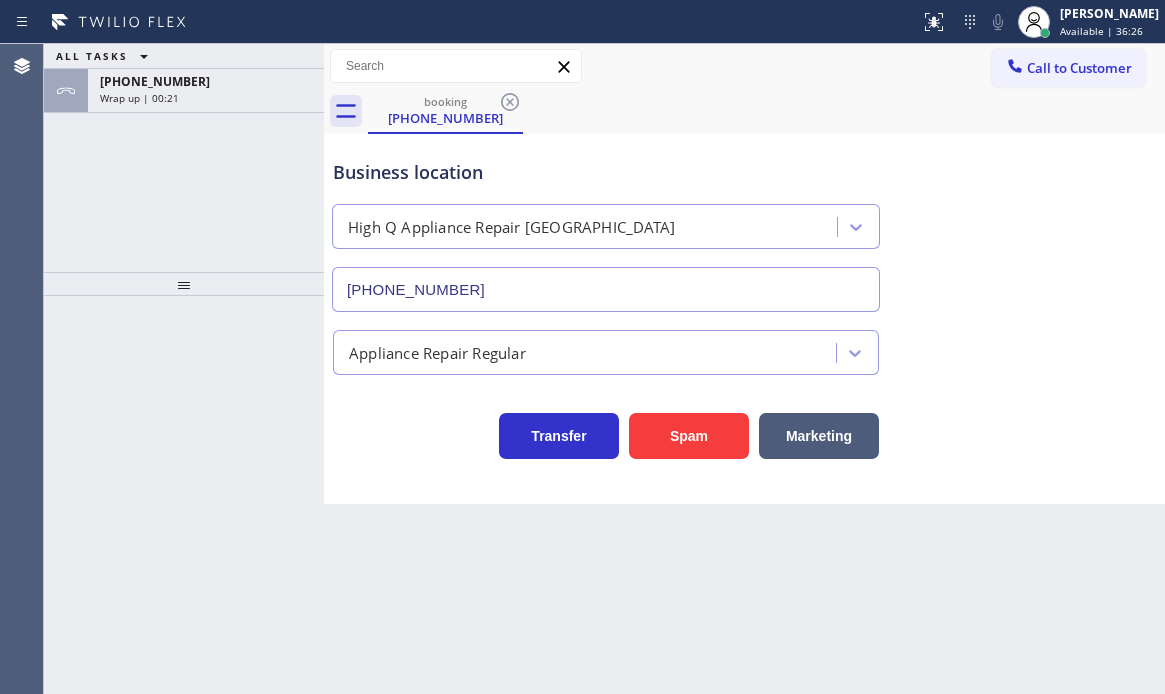 type on "[PHONE_NUMBER]" 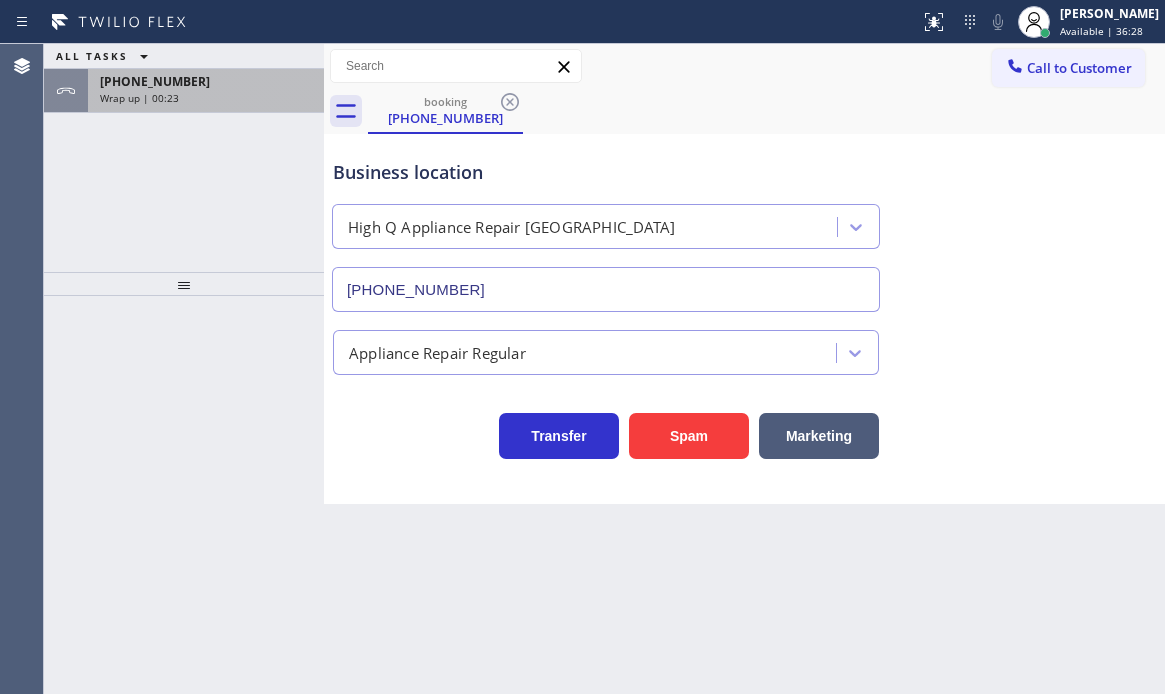 click on "Wrap up | 00:23" at bounding box center [206, 98] 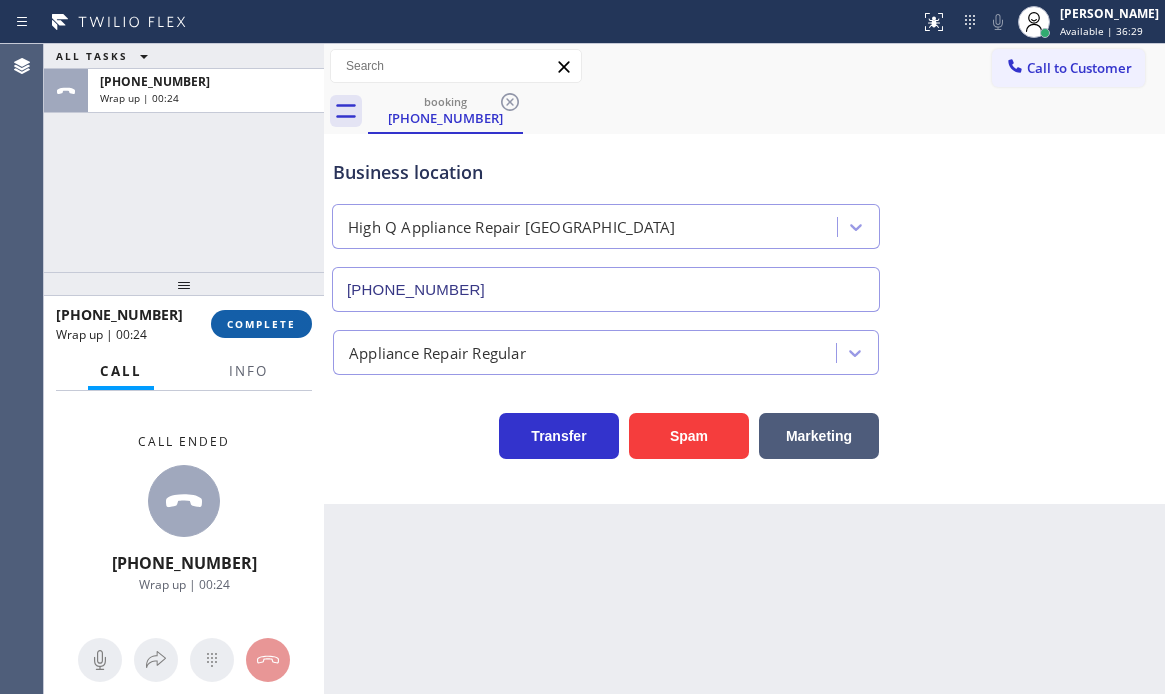 click on "COMPLETE" at bounding box center (261, 324) 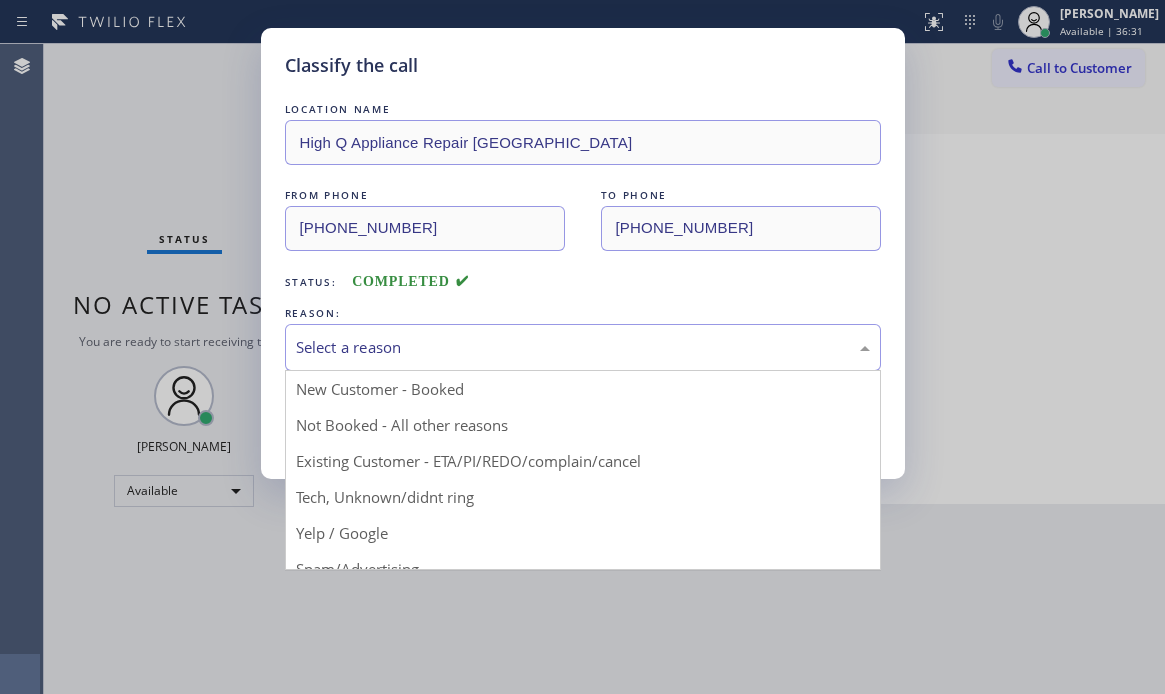 click on "Select a reason" at bounding box center (583, 347) 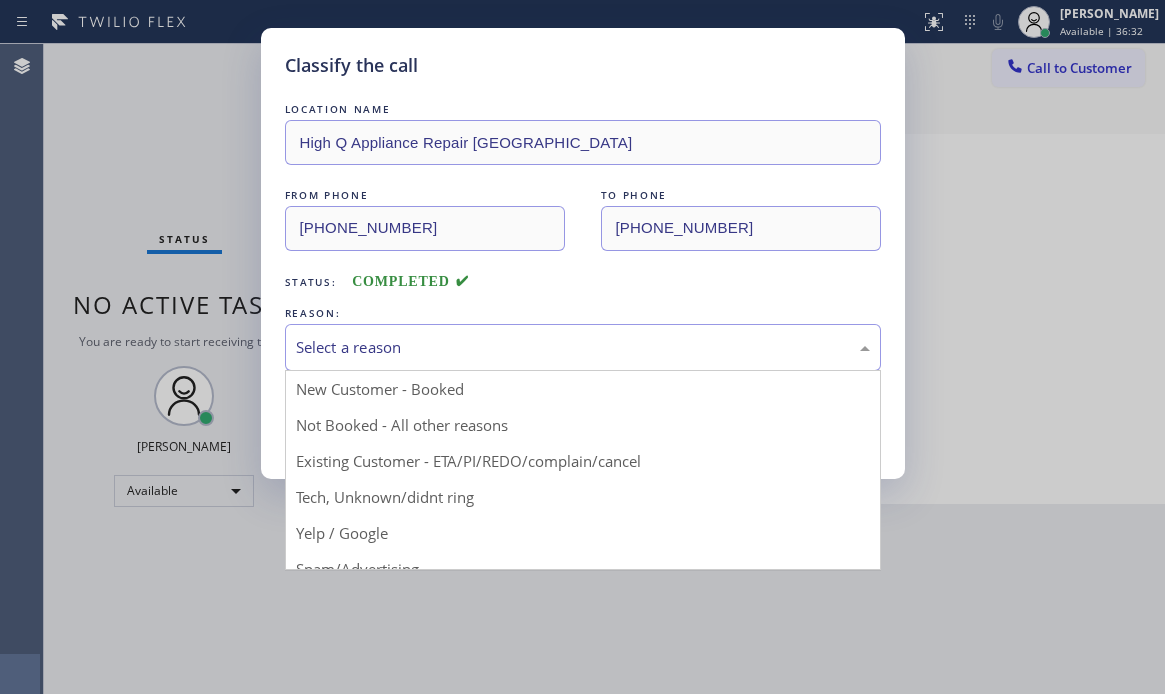 click on "Select a reason" at bounding box center (583, 347) 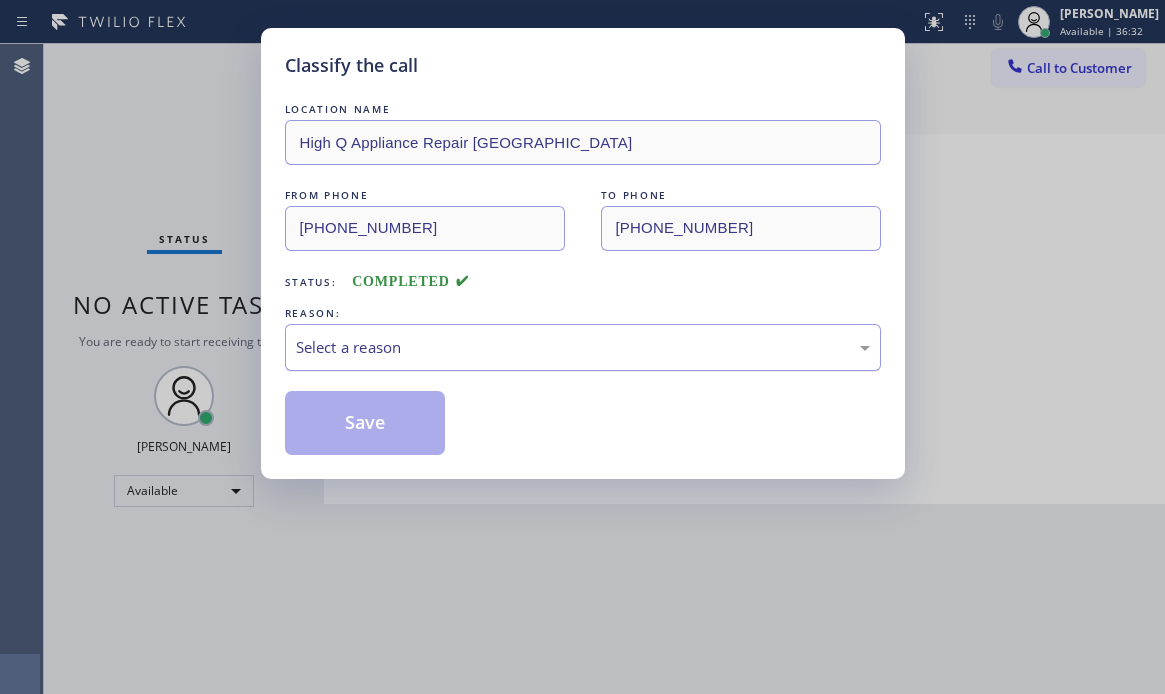 click on "Select a reason" at bounding box center [583, 347] 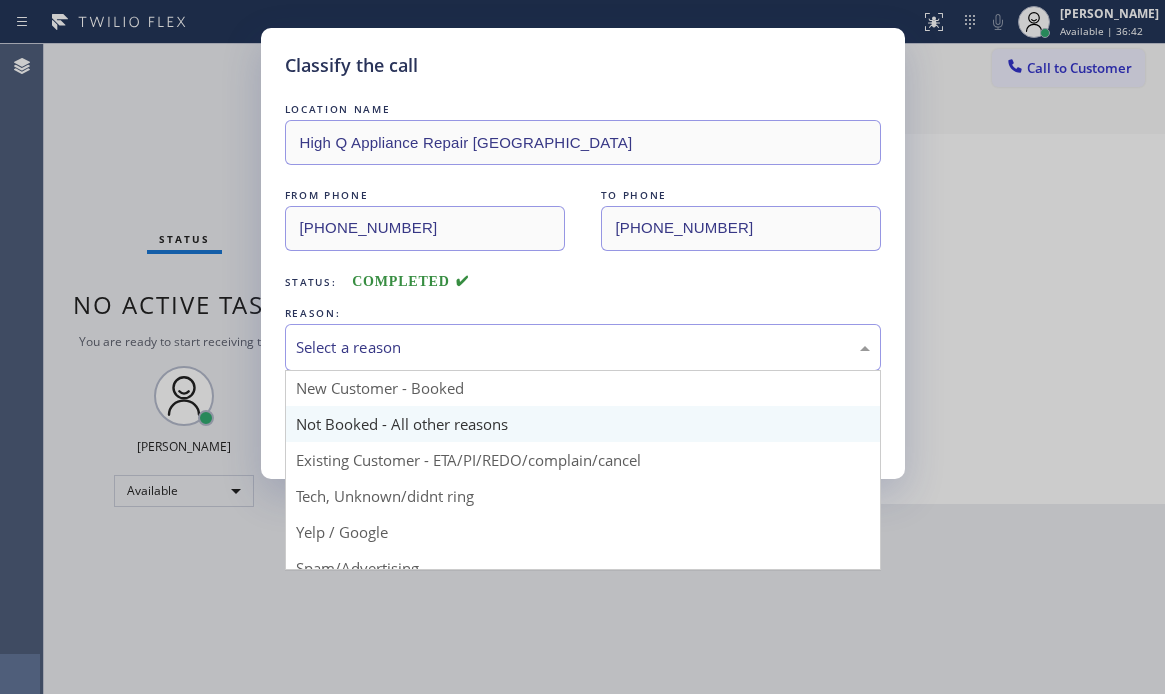 scroll, scrollTop: 0, scrollLeft: 0, axis: both 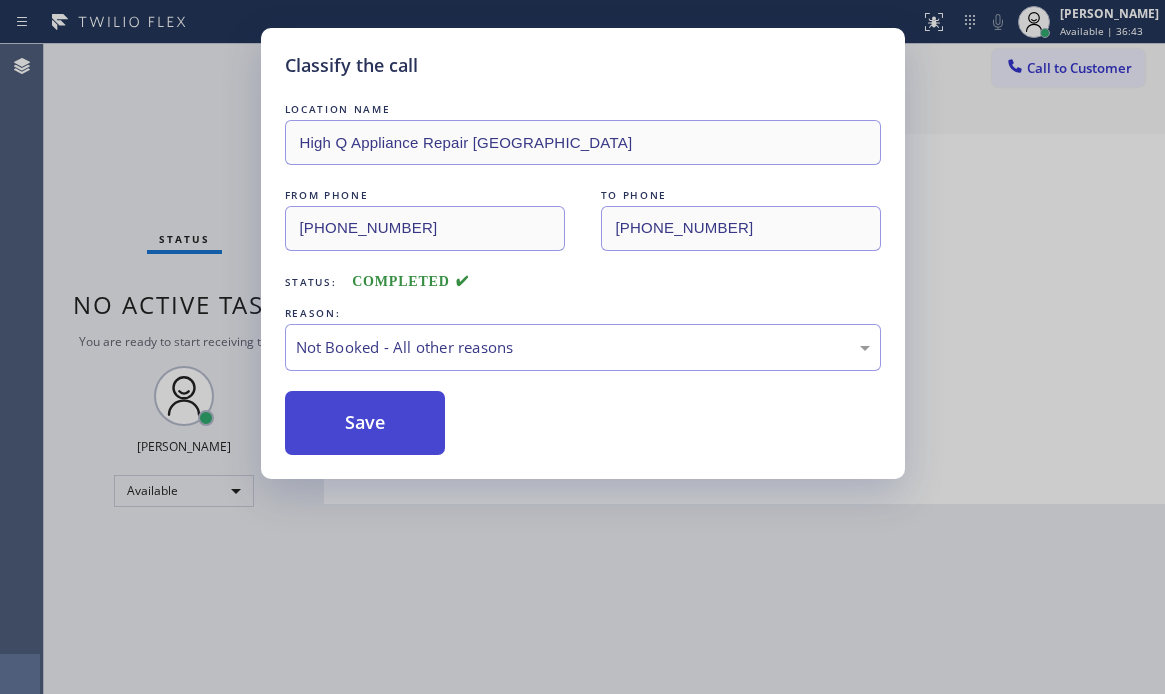 click on "Save" at bounding box center (365, 423) 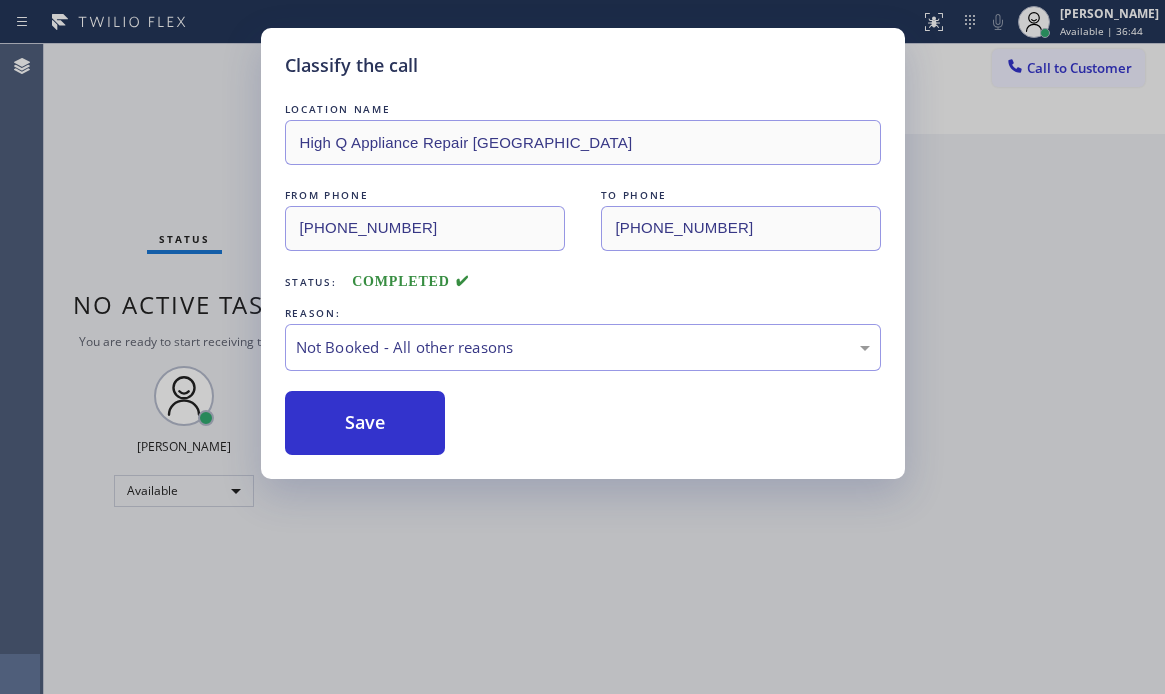 click on "Classify the call LOCATION NAME High Q Appliance Repair Chicago FROM PHONE (612) 206-2851 TO PHONE (773) 900-8292 Status: COMPLETED REASON: Not Booked - All other reasons Save" at bounding box center [582, 347] 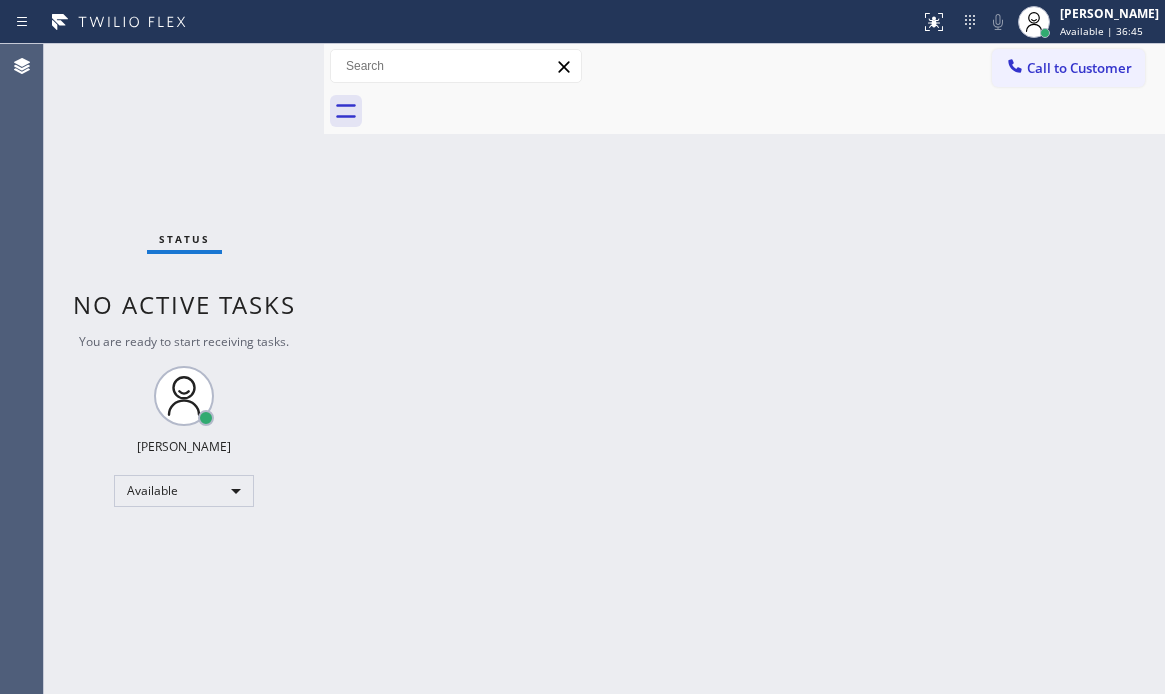 click on "Back to Dashboard Change Sender ID Customers Technicians Select a contact Outbound call Technician Search Technician Your caller id phone number Your caller id phone number Call Technician info Name   Phone none Address none Change Sender ID HVAC [PHONE_NUMBER] 5 Star Appliance [PHONE_NUMBER] Appliance Repair [PHONE_NUMBER] Plumbing [PHONE_NUMBER] Air Duct Cleaning [PHONE_NUMBER]  Electricians [PHONE_NUMBER] Cancel Change Check personal SMS Reset Change No tabs Call to Customer Outbound call Location Search location Your caller id phone number Customer number Call Outbound call Technician Search Technician Your caller id phone number Your caller id phone number Call" at bounding box center (744, 369) 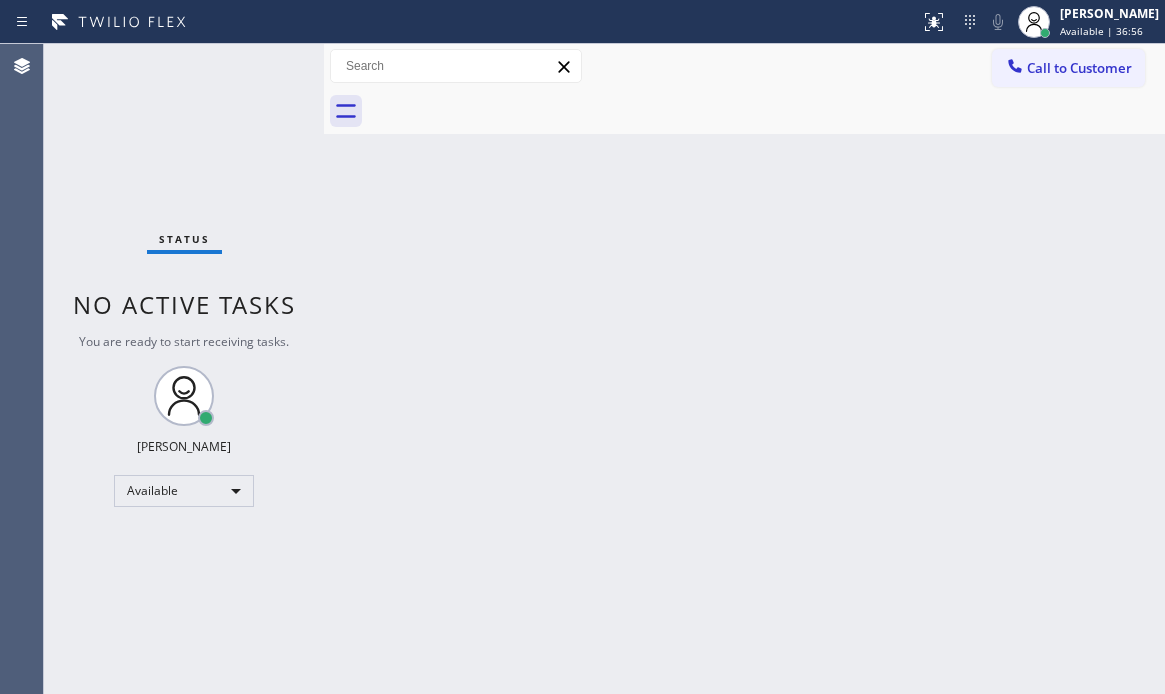 click on "Back to Dashboard Change Sender ID Customers Technicians Select a contact Outbound call Technician Search Technician Your caller id phone number Your caller id phone number Call Technician info Name   Phone none Address none Change Sender ID HVAC [PHONE_NUMBER] 5 Star Appliance [PHONE_NUMBER] Appliance Repair [PHONE_NUMBER] Plumbing [PHONE_NUMBER] Air Duct Cleaning [PHONE_NUMBER]  Electricians [PHONE_NUMBER] Cancel Change Check personal SMS Reset Change No tabs Call to Customer Outbound call Location Search location Your caller id phone number Customer number Call Outbound call Technician Search Technician Your caller id phone number Your caller id phone number Call" at bounding box center (744, 369) 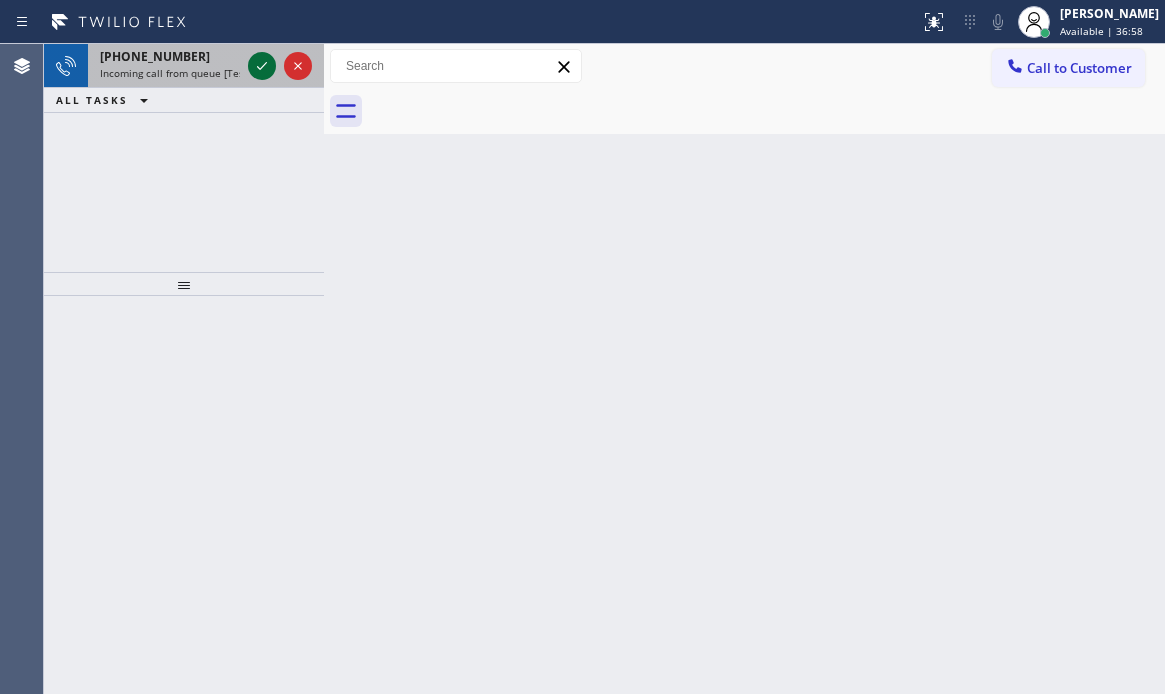 click 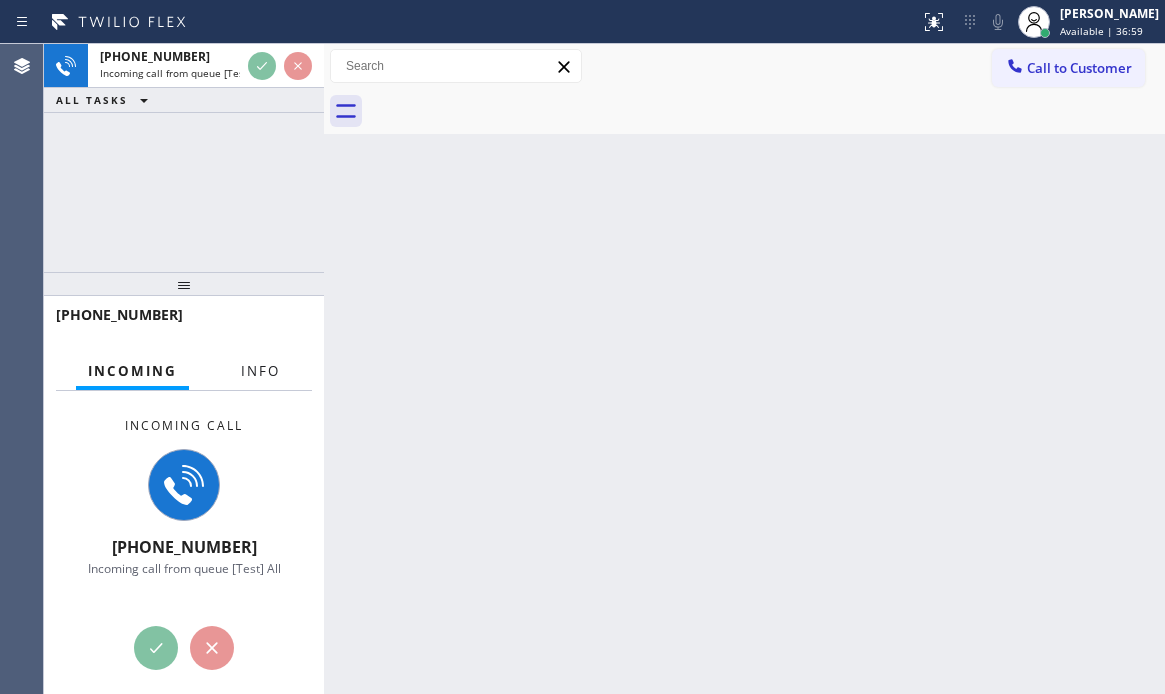 click on "Info" at bounding box center [260, 371] 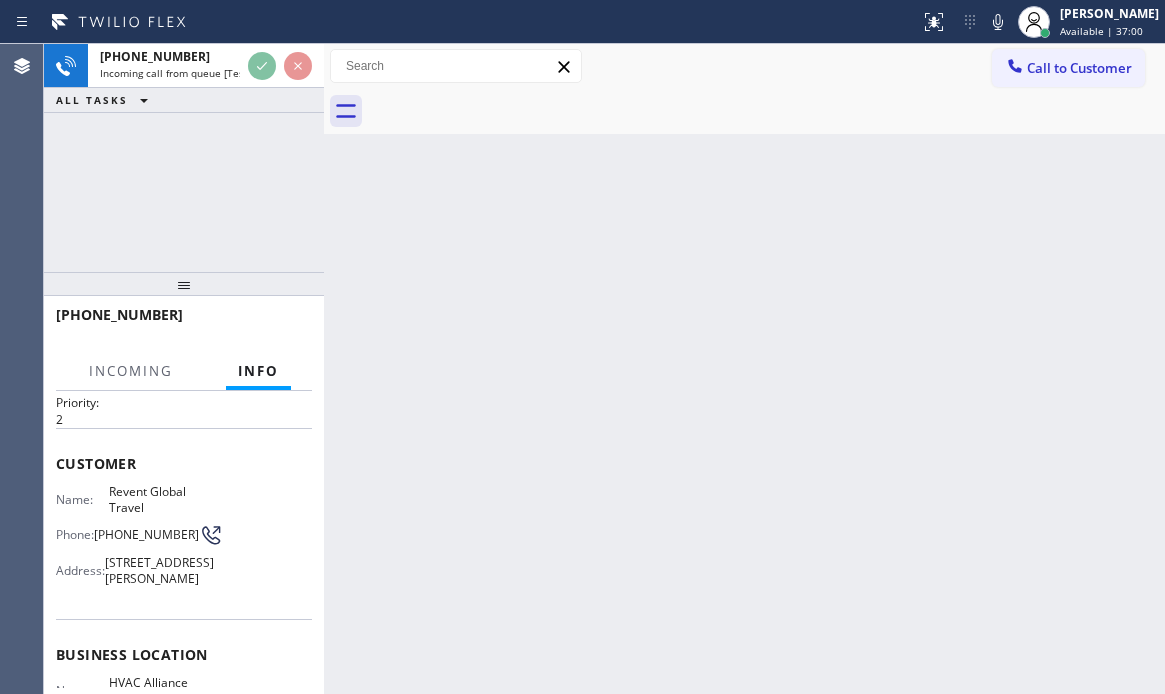 scroll, scrollTop: 100, scrollLeft: 0, axis: vertical 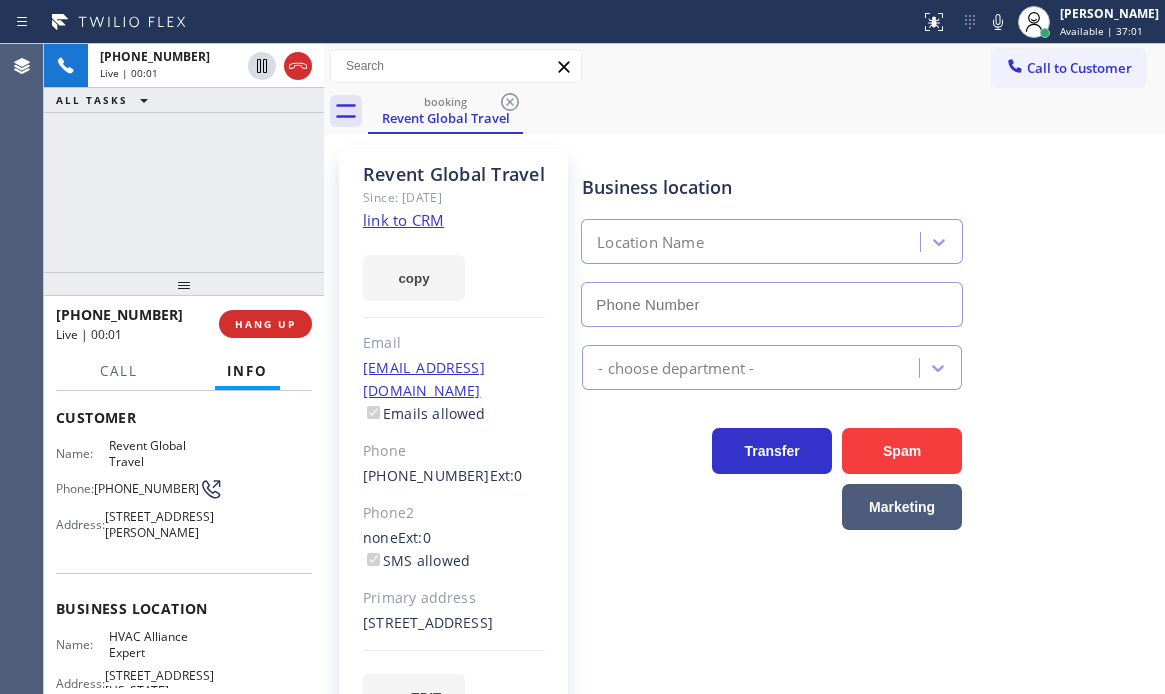 type on "(855) 999-4417" 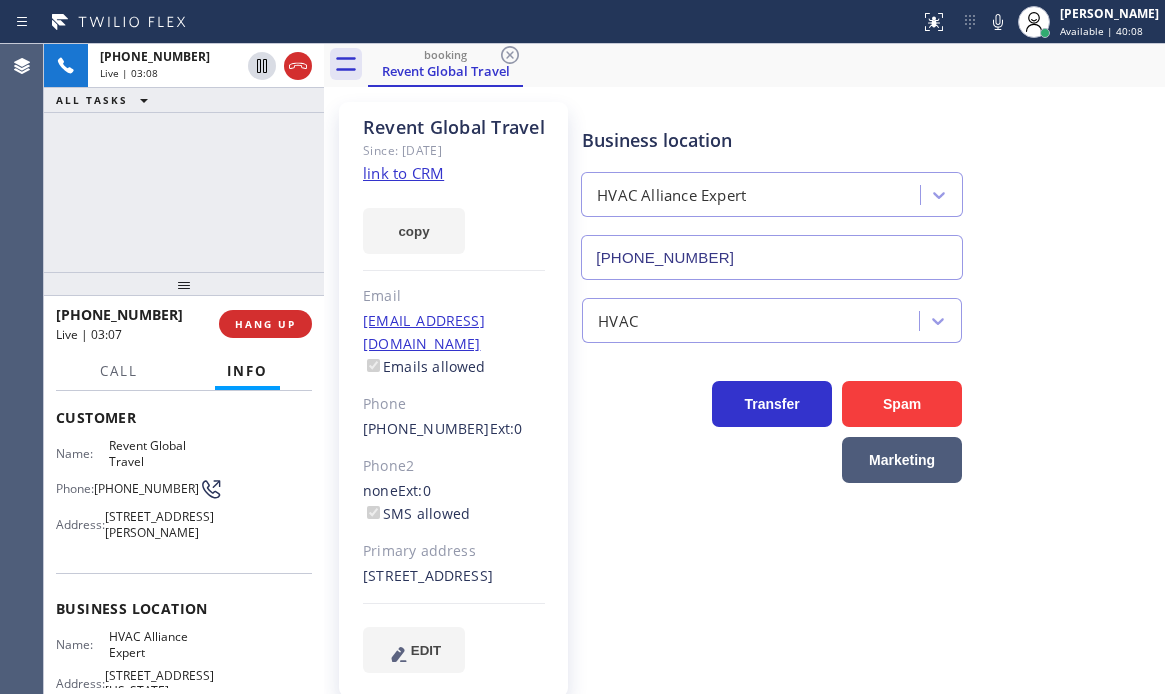 scroll, scrollTop: 89, scrollLeft: 0, axis: vertical 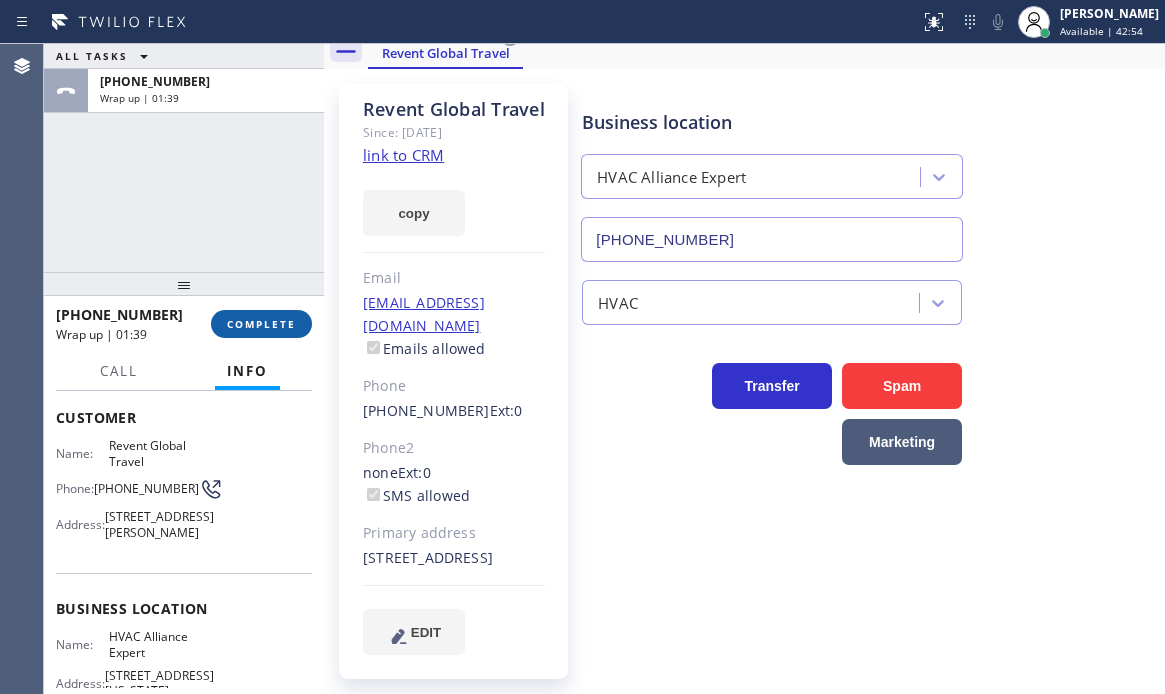 click on "COMPLETE" at bounding box center [261, 324] 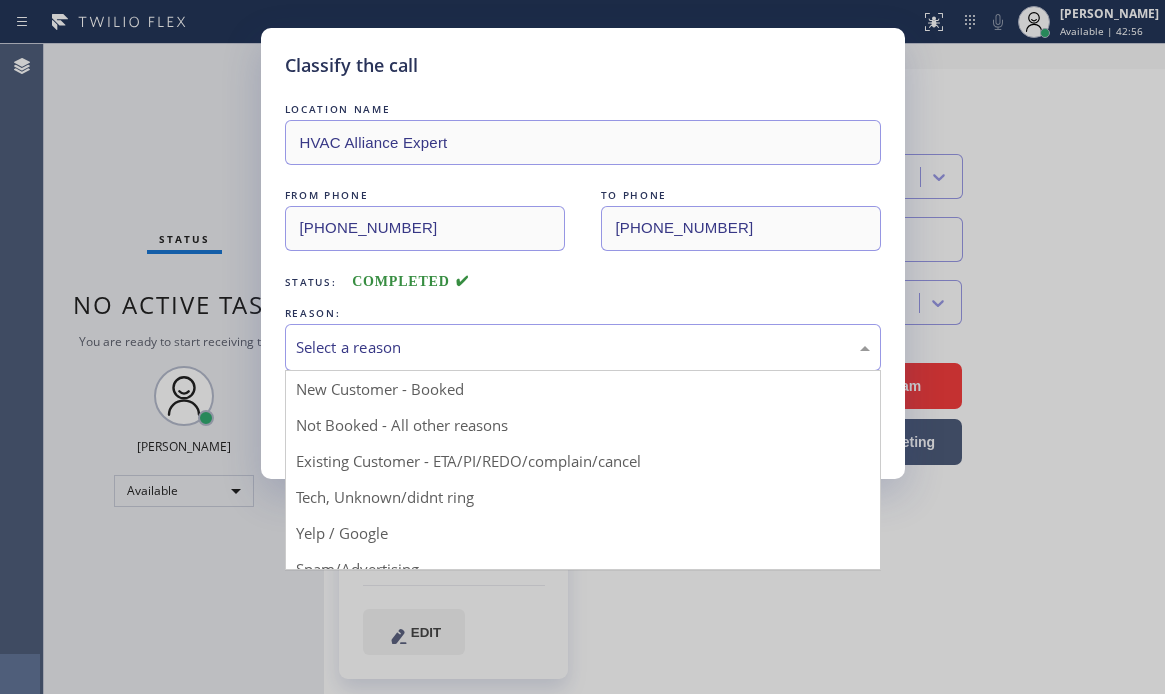 click on "Select a reason" at bounding box center (583, 347) 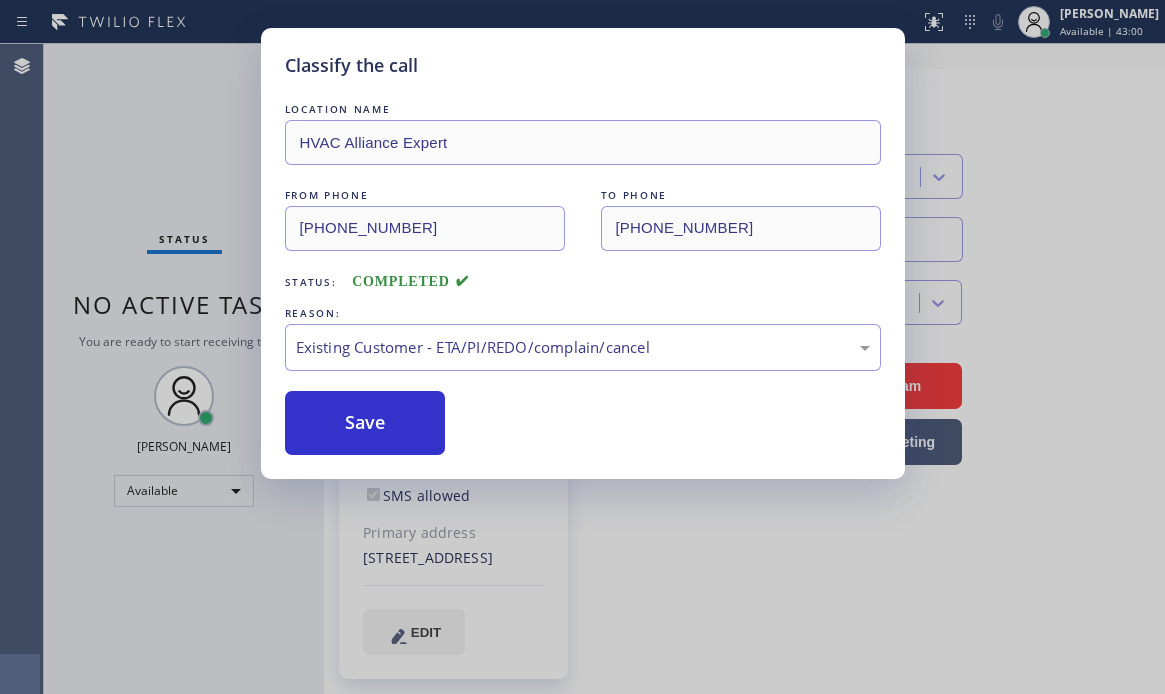 drag, startPoint x: 344, startPoint y: 460, endPoint x: 435, endPoint y: 458, distance: 91.02197 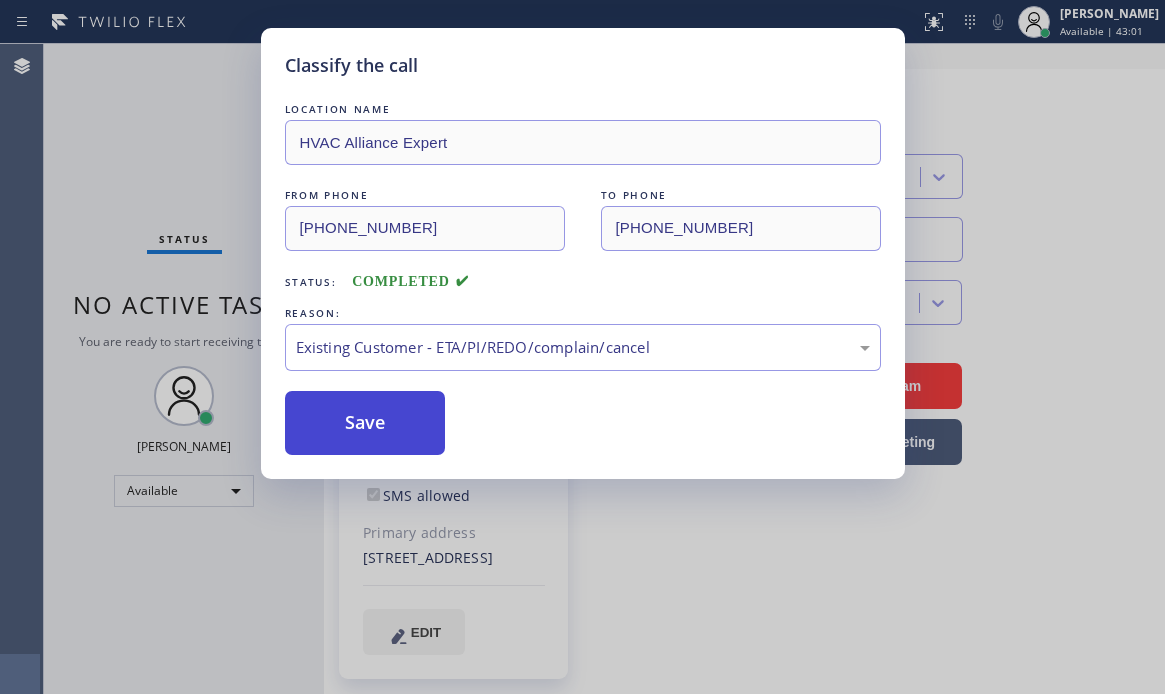 click on "Save" at bounding box center [365, 423] 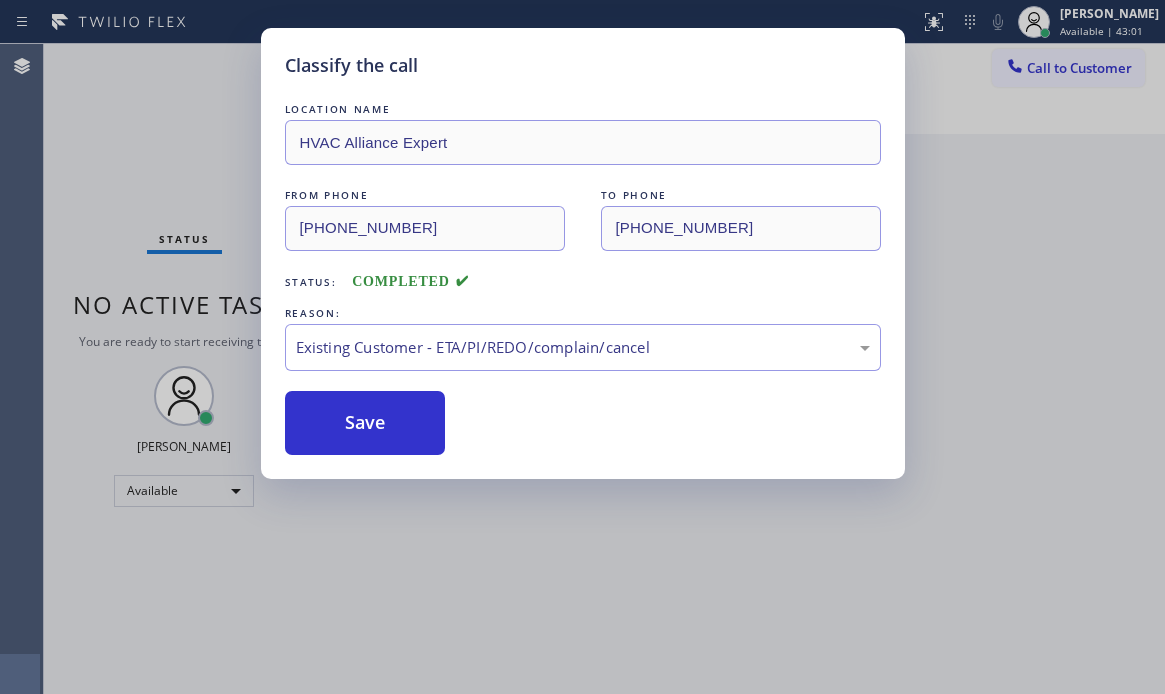 scroll, scrollTop: 0, scrollLeft: 0, axis: both 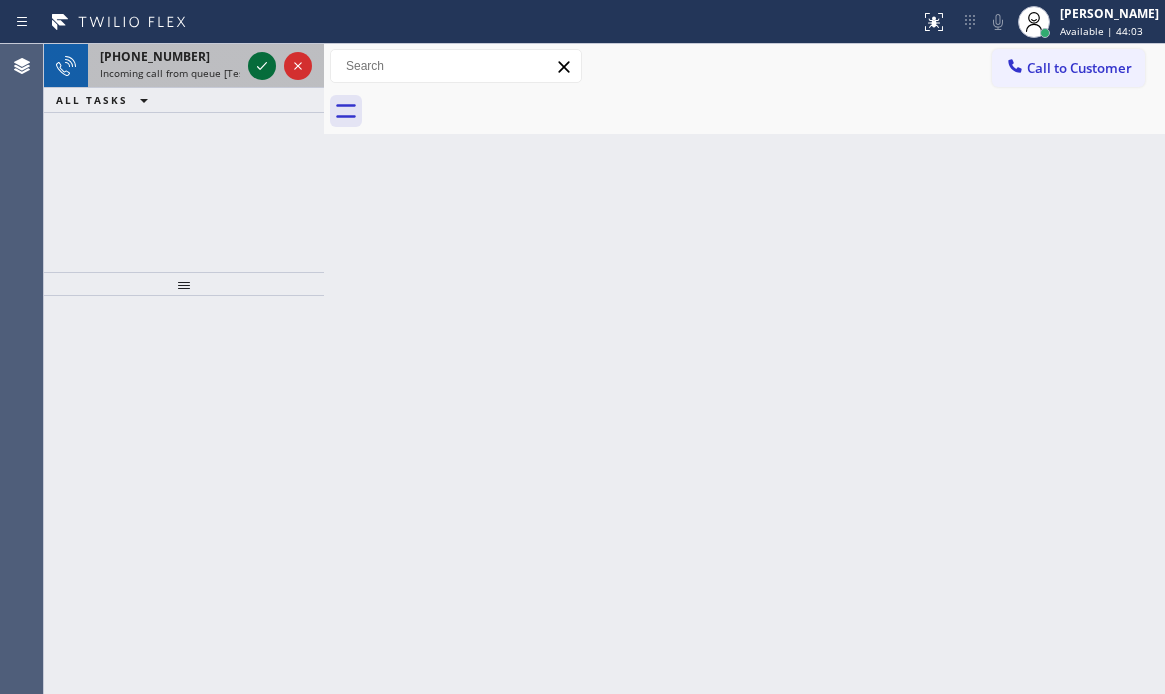 click 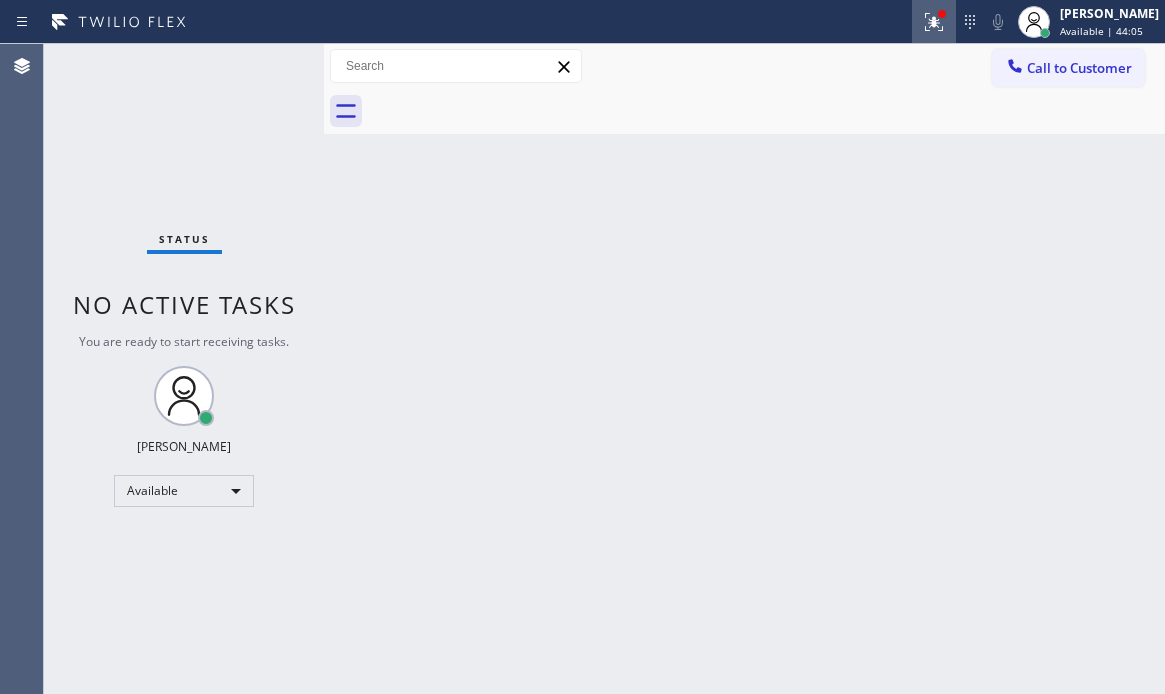 click 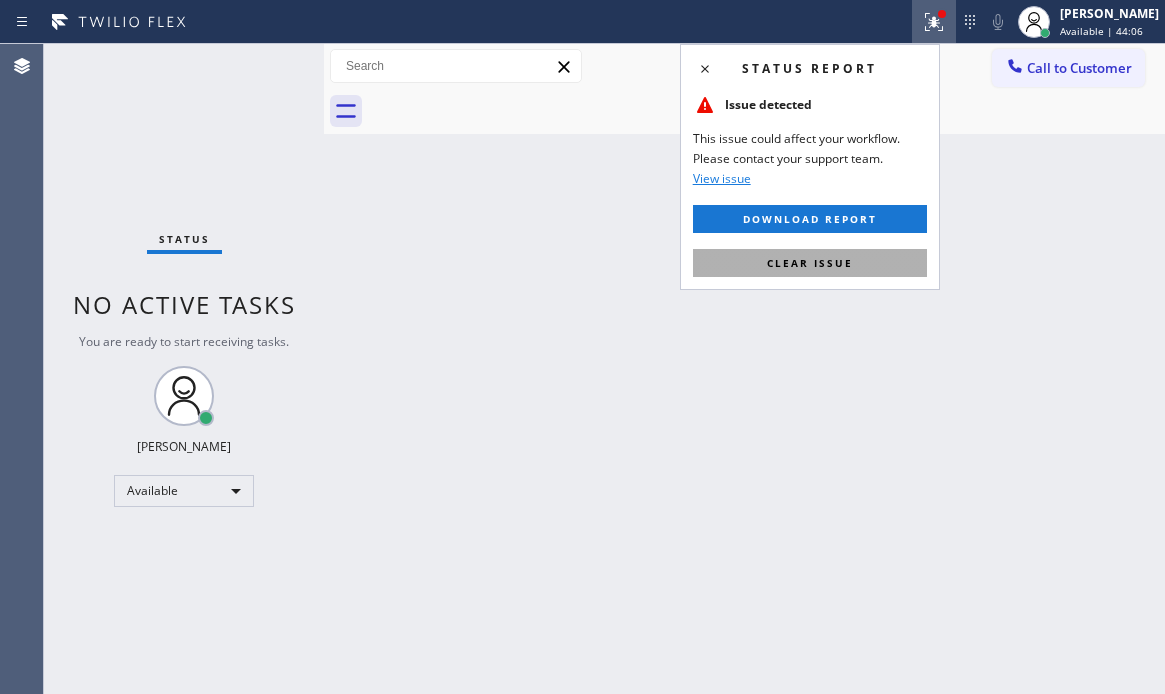 click on "Clear issue" at bounding box center (810, 263) 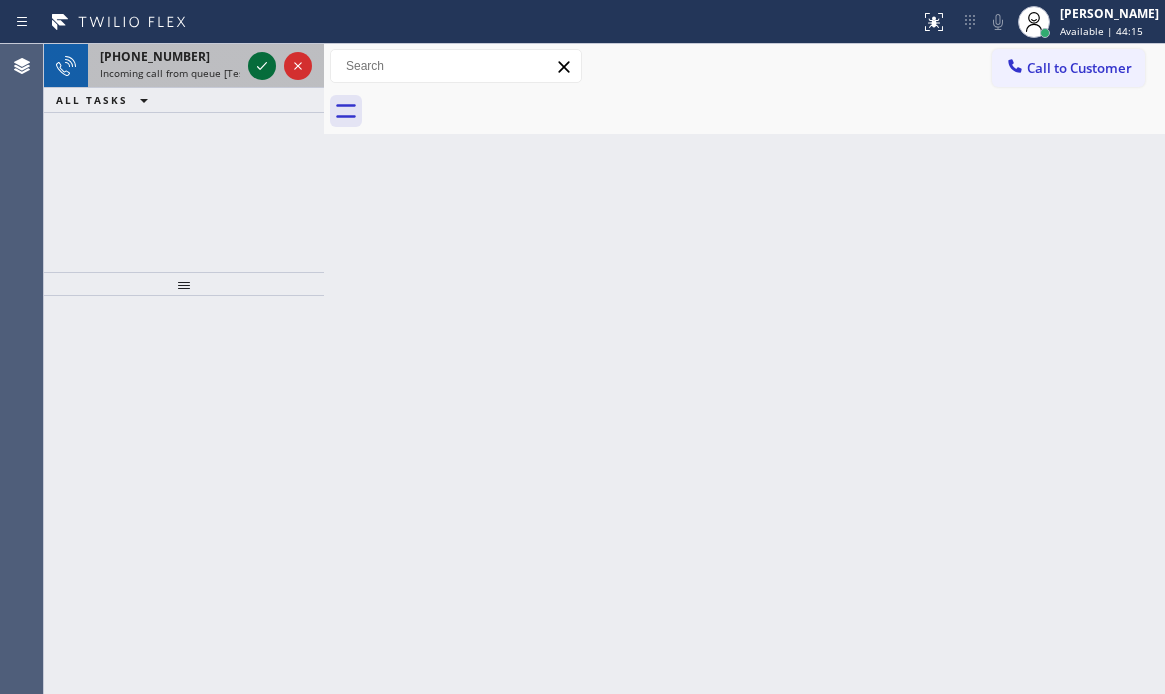 click 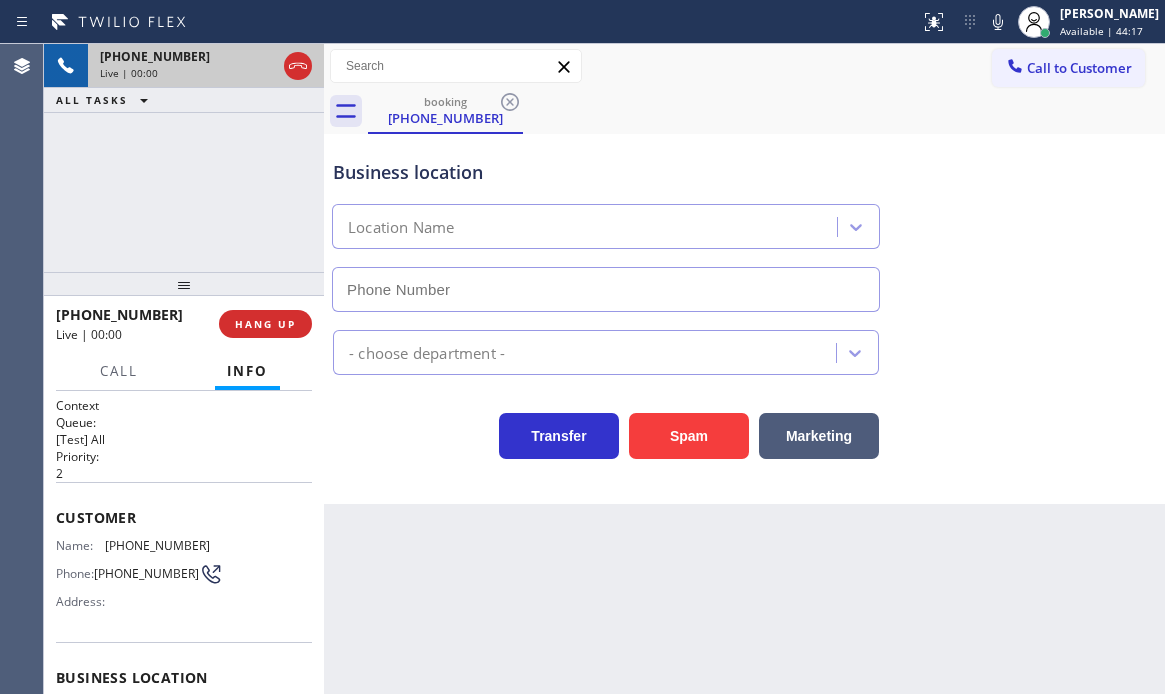 type on "(786) 305-5331" 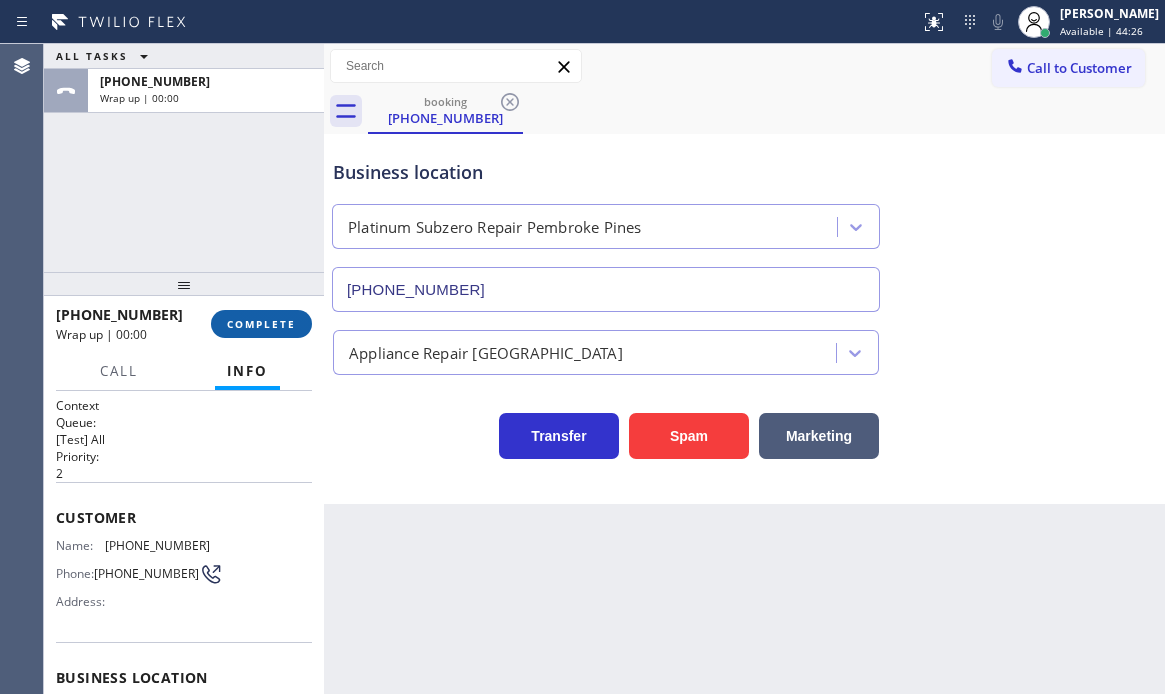 click on "COMPLETE" at bounding box center [261, 324] 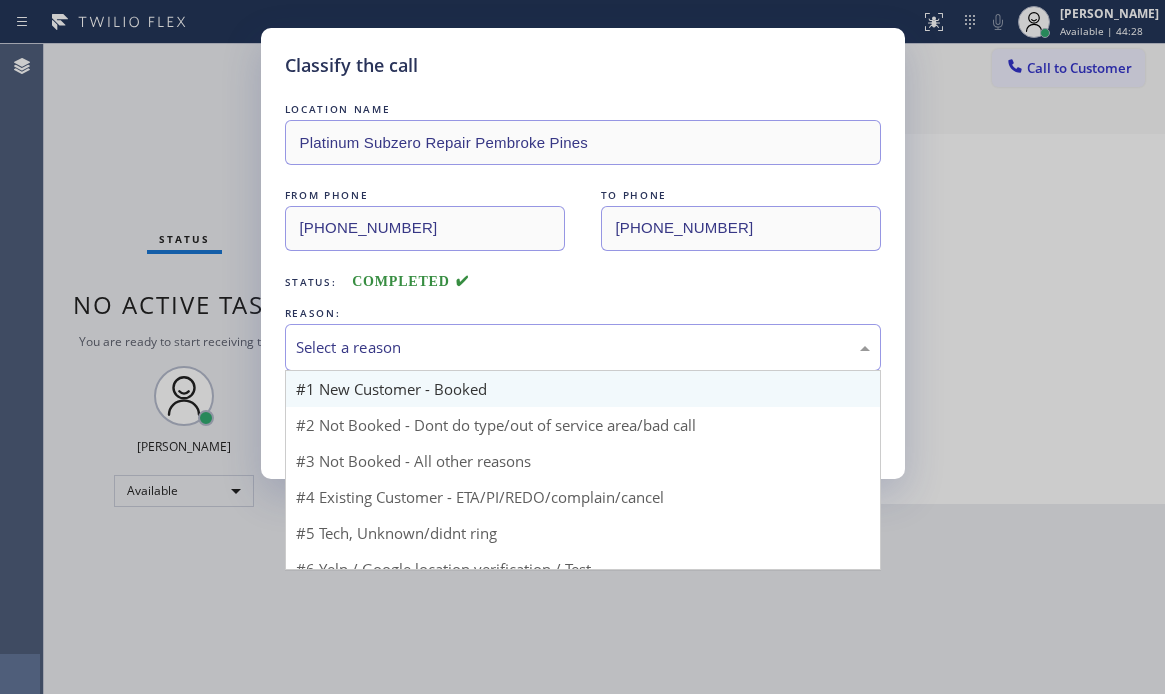 drag, startPoint x: 409, startPoint y: 348, endPoint x: 400, endPoint y: 373, distance: 26.57066 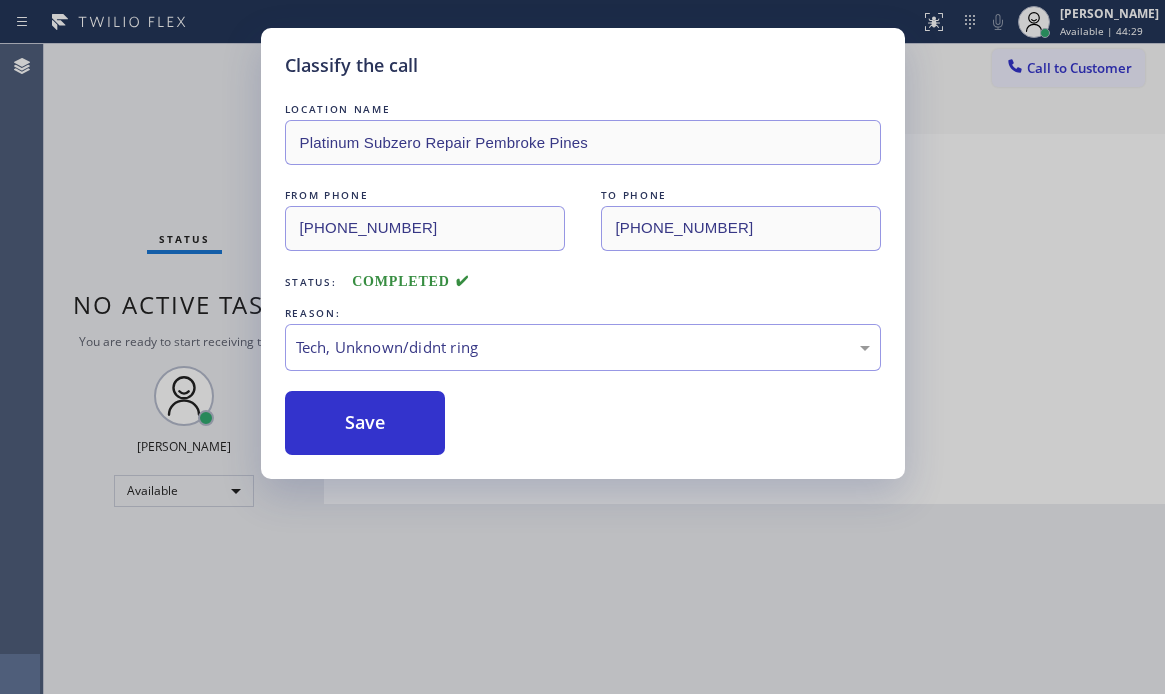 drag, startPoint x: 380, startPoint y: 496, endPoint x: 390, endPoint y: 456, distance: 41.231056 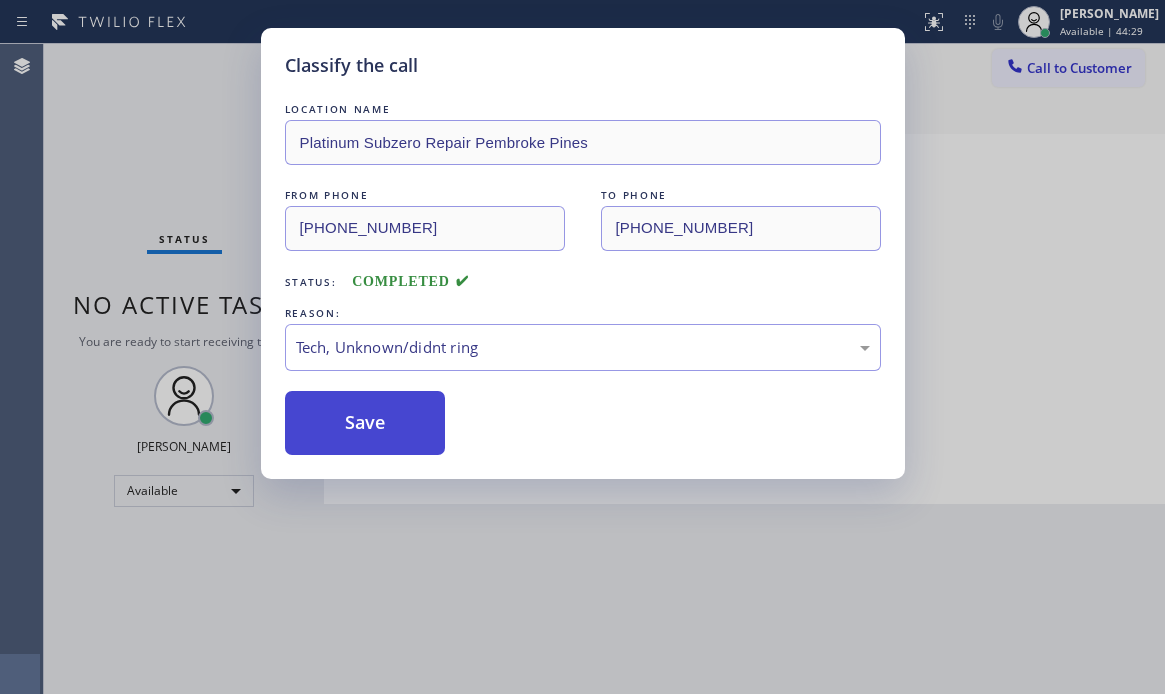 click on "Save" at bounding box center [365, 423] 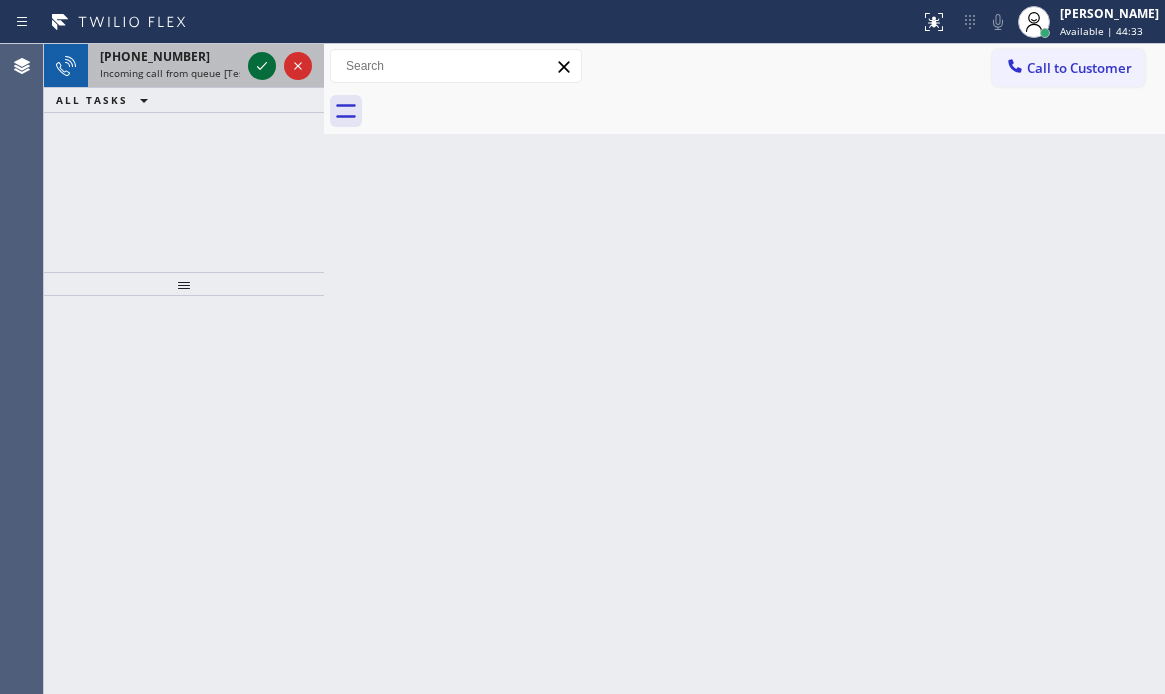 click 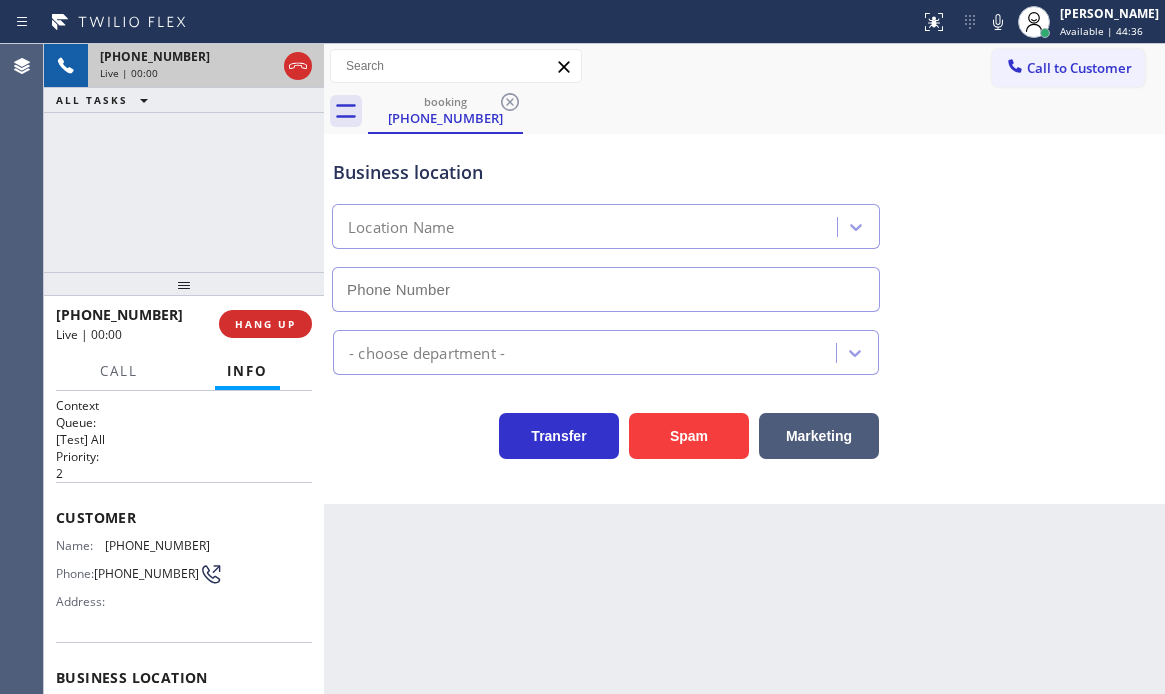 type on "[PHONE_NUMBER]" 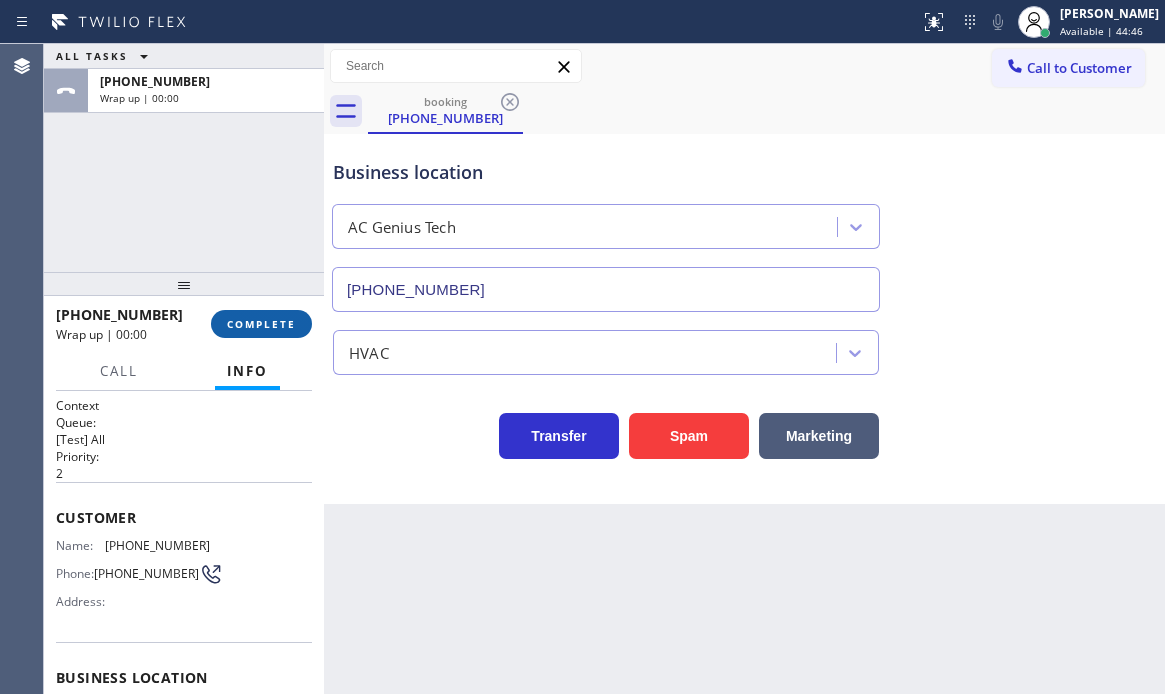click on "COMPLETE" at bounding box center [261, 324] 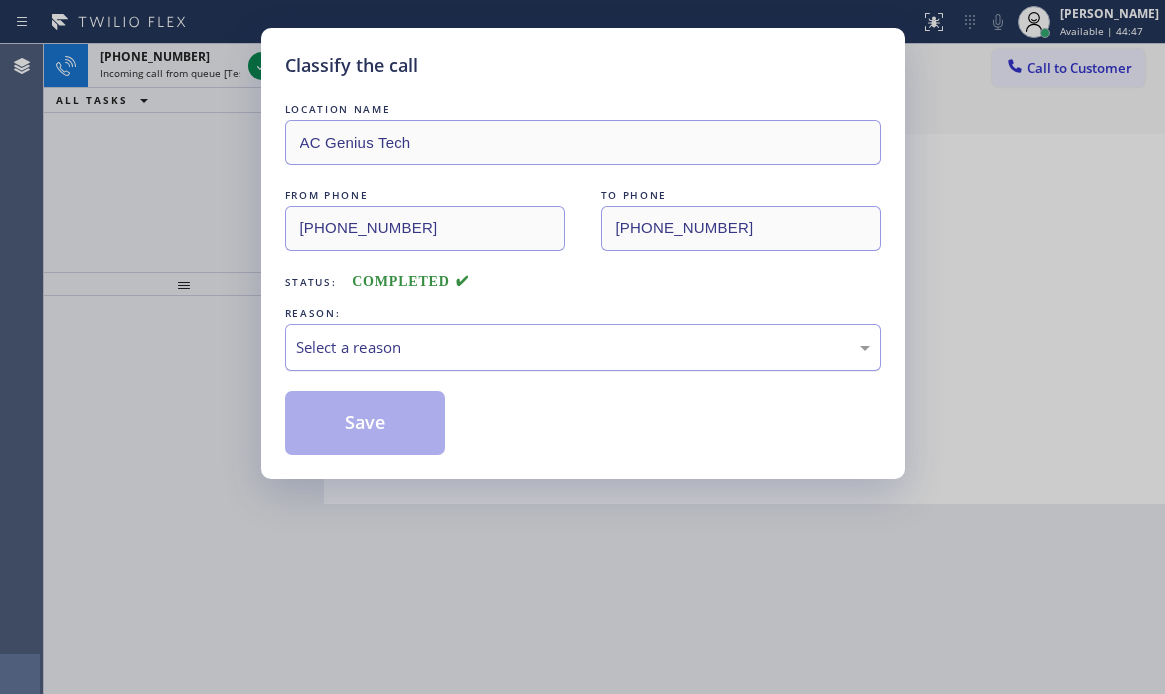 click on "Select a reason" at bounding box center [583, 347] 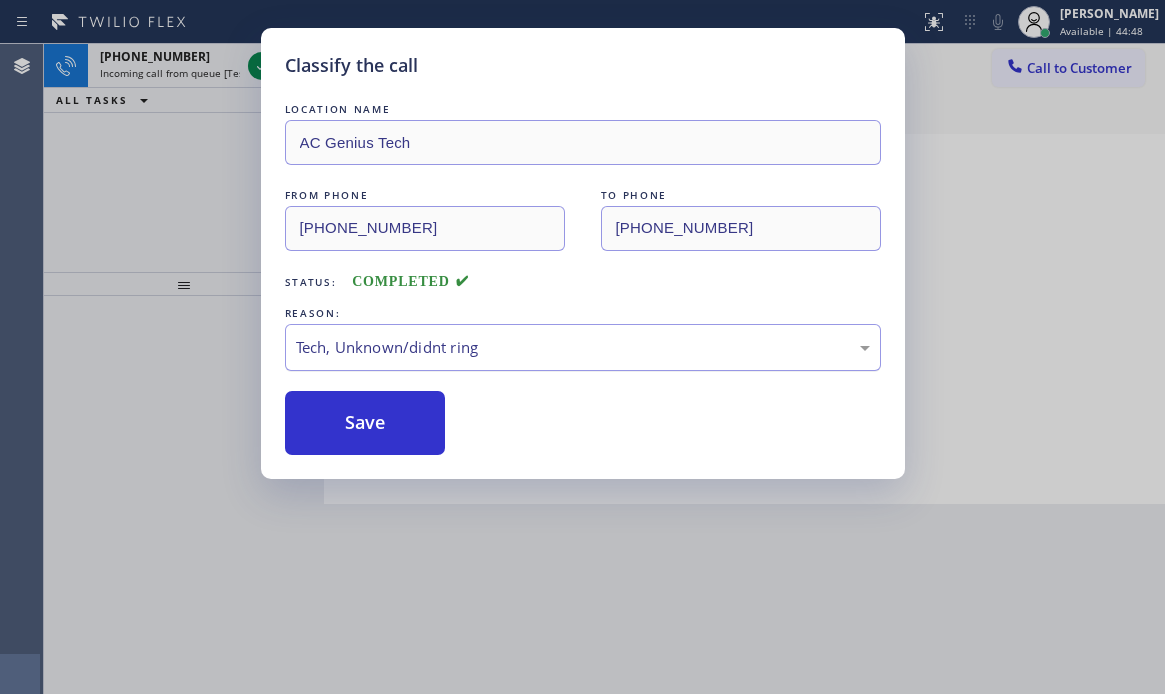drag, startPoint x: 398, startPoint y: 501, endPoint x: 288, endPoint y: 366, distance: 174.14075 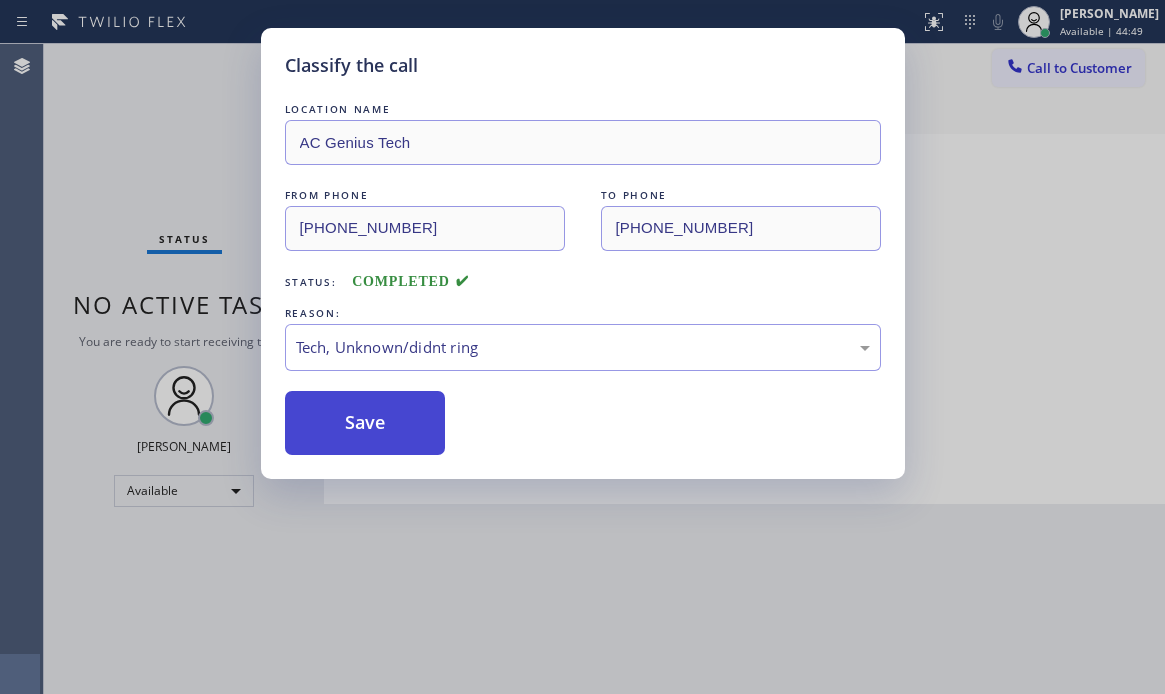 click on "Save" at bounding box center [365, 423] 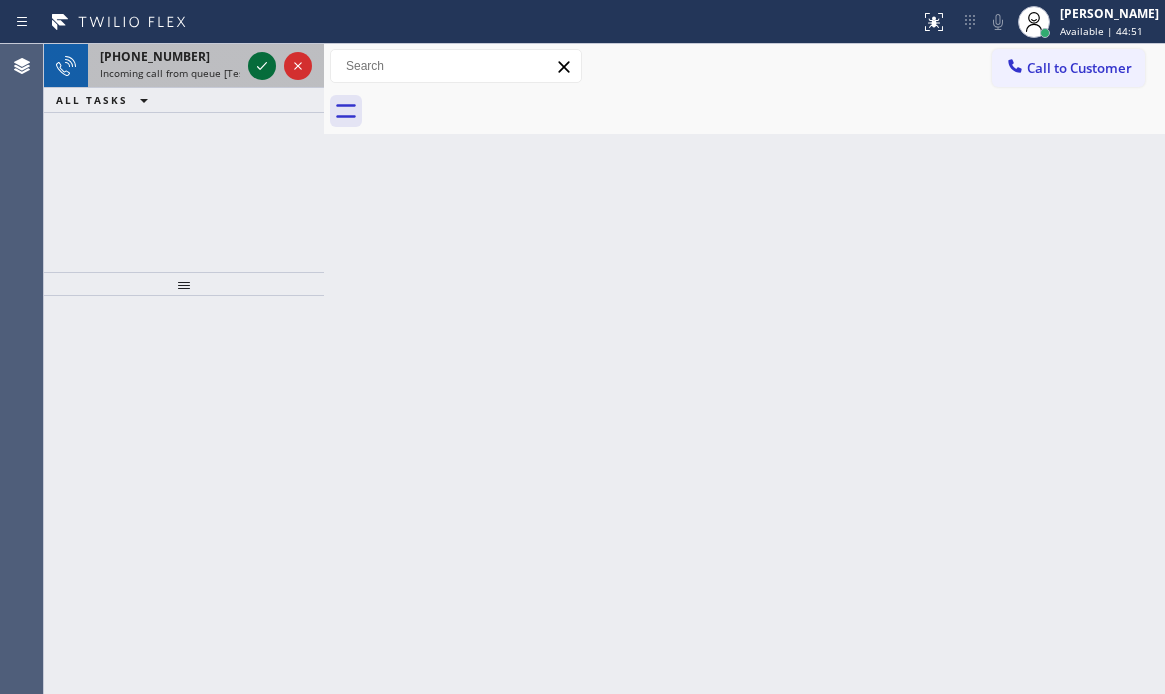 click at bounding box center [280, 66] 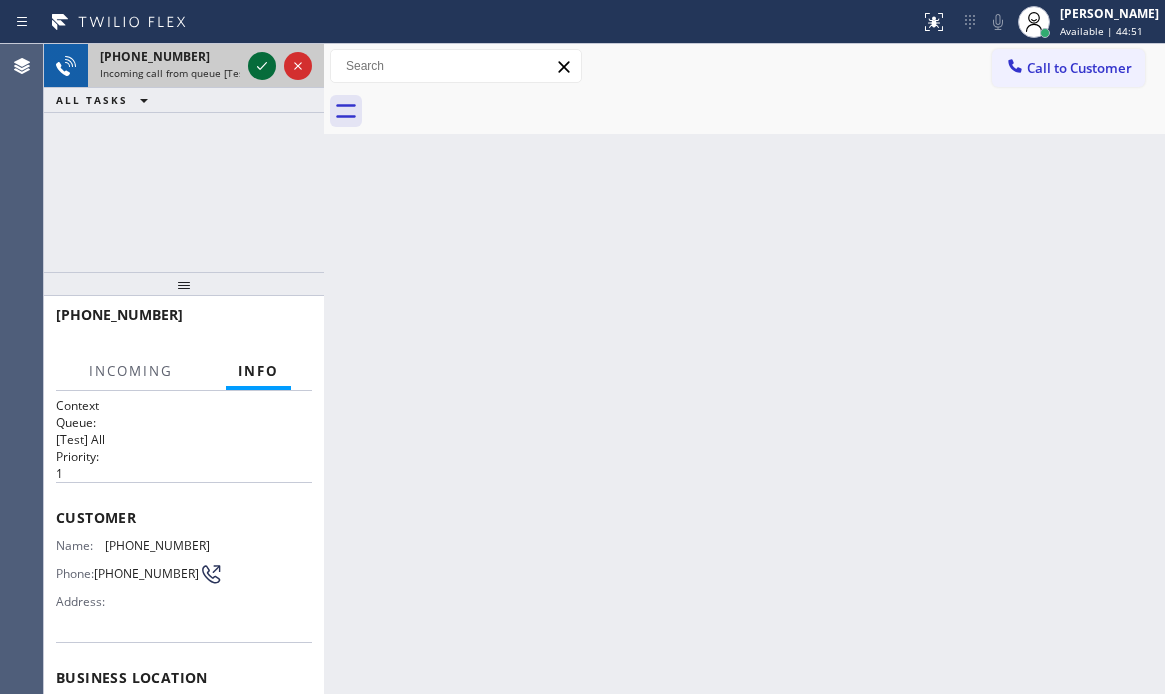 click 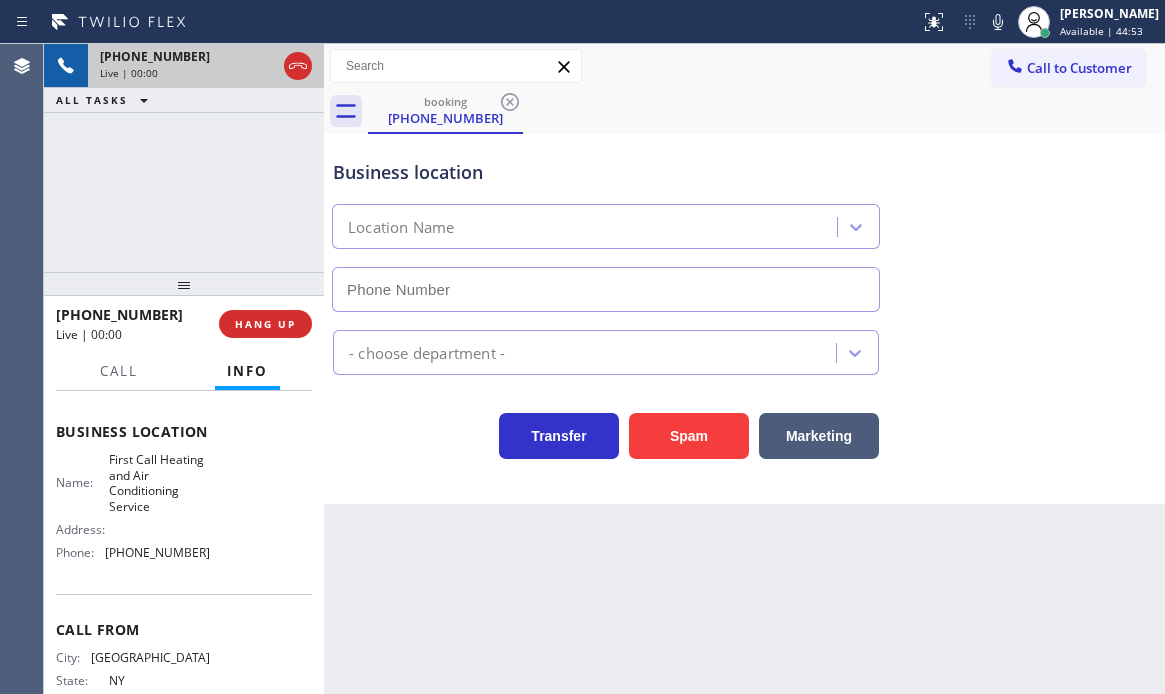 scroll, scrollTop: 200, scrollLeft: 0, axis: vertical 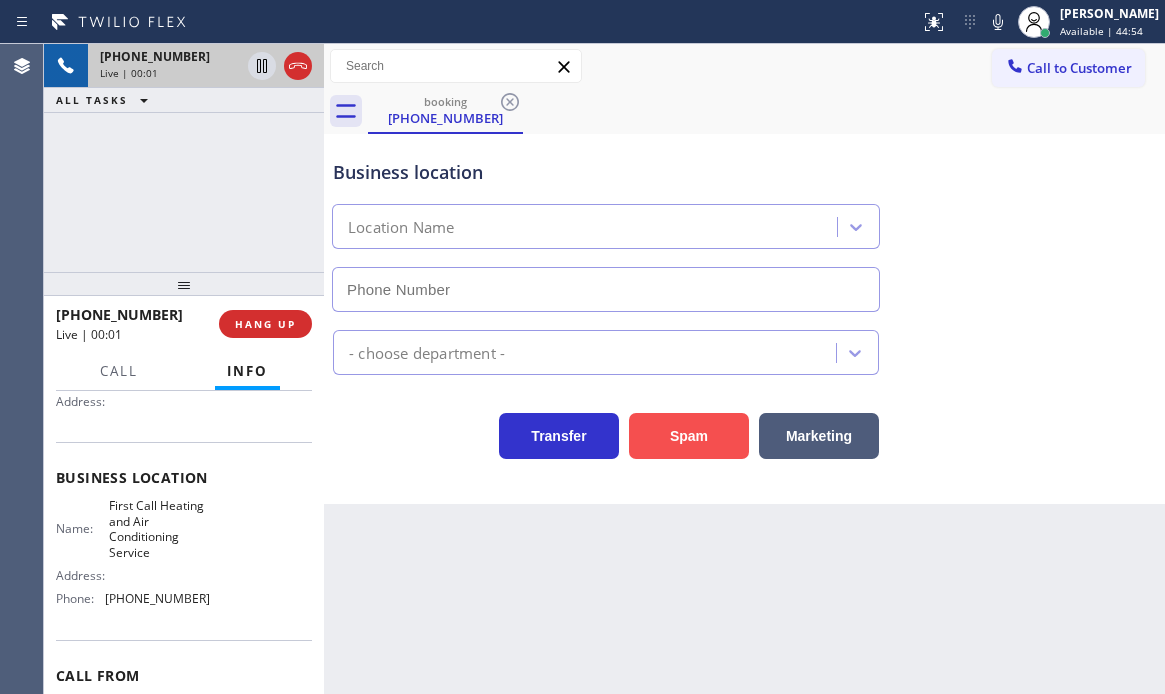 type on "(516) 654-8992" 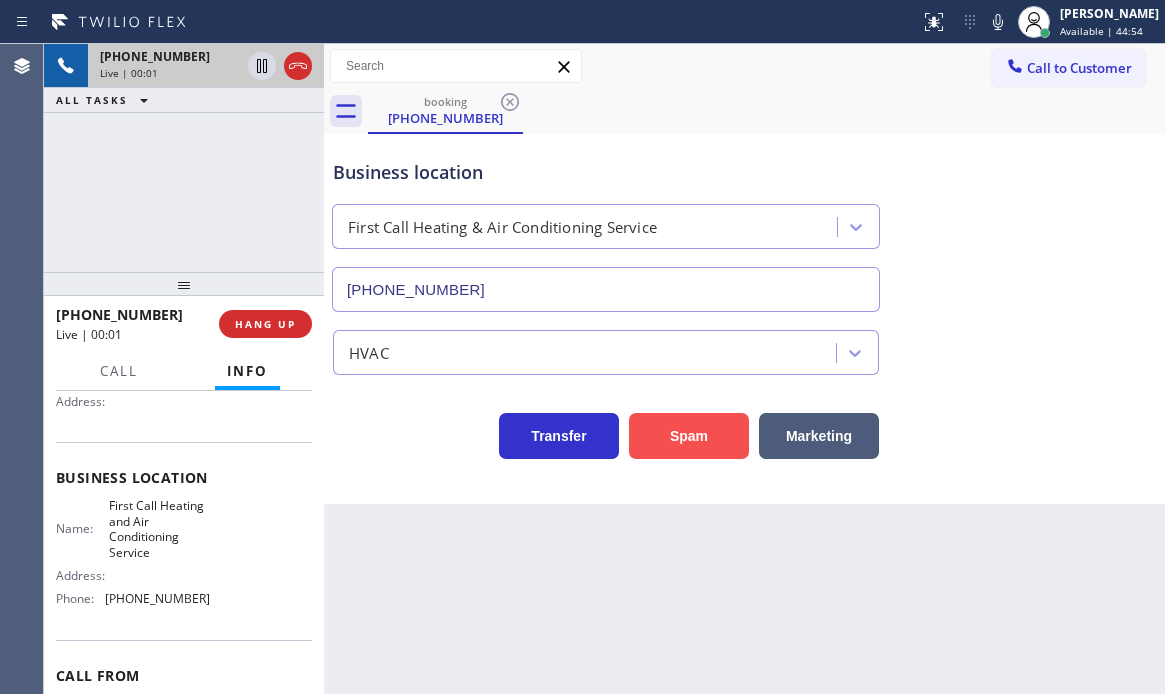 drag, startPoint x: 693, startPoint y: 439, endPoint x: 737, endPoint y: 455, distance: 46.818798 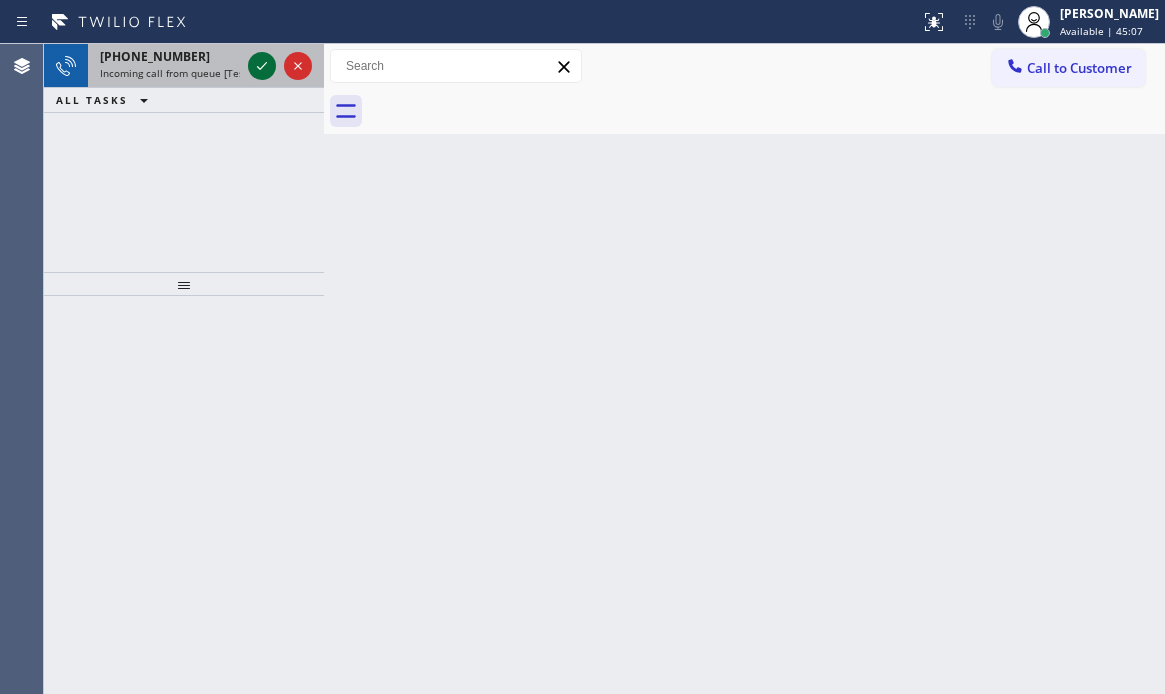 click 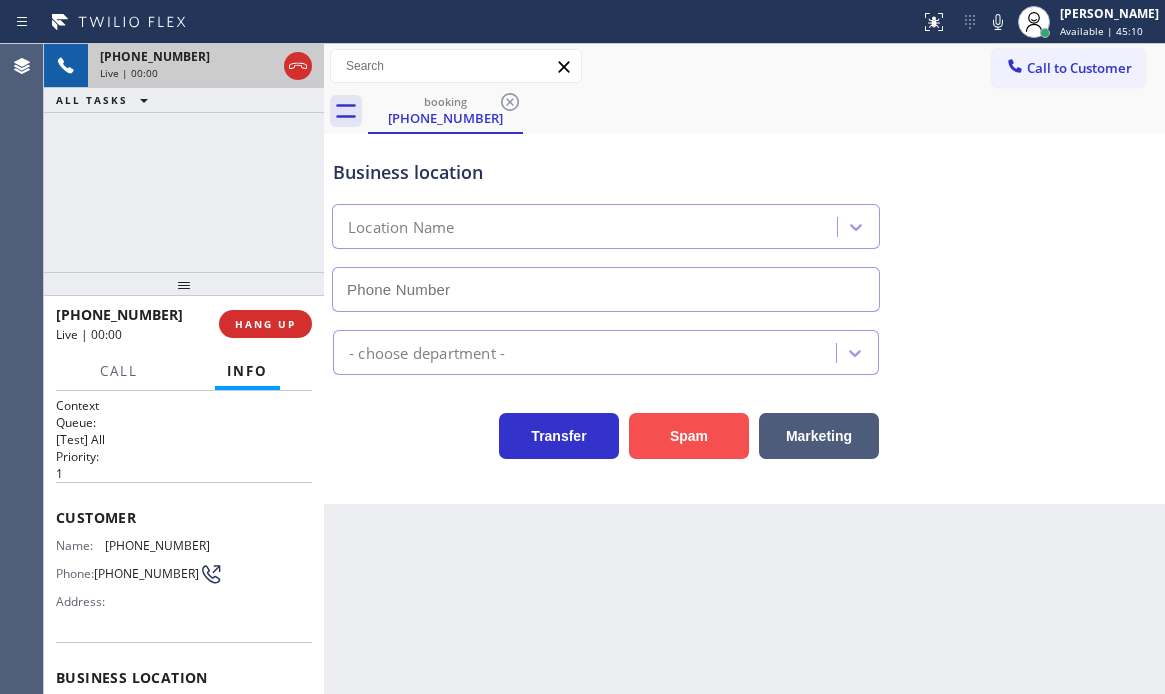 type on "(408) 741-9148" 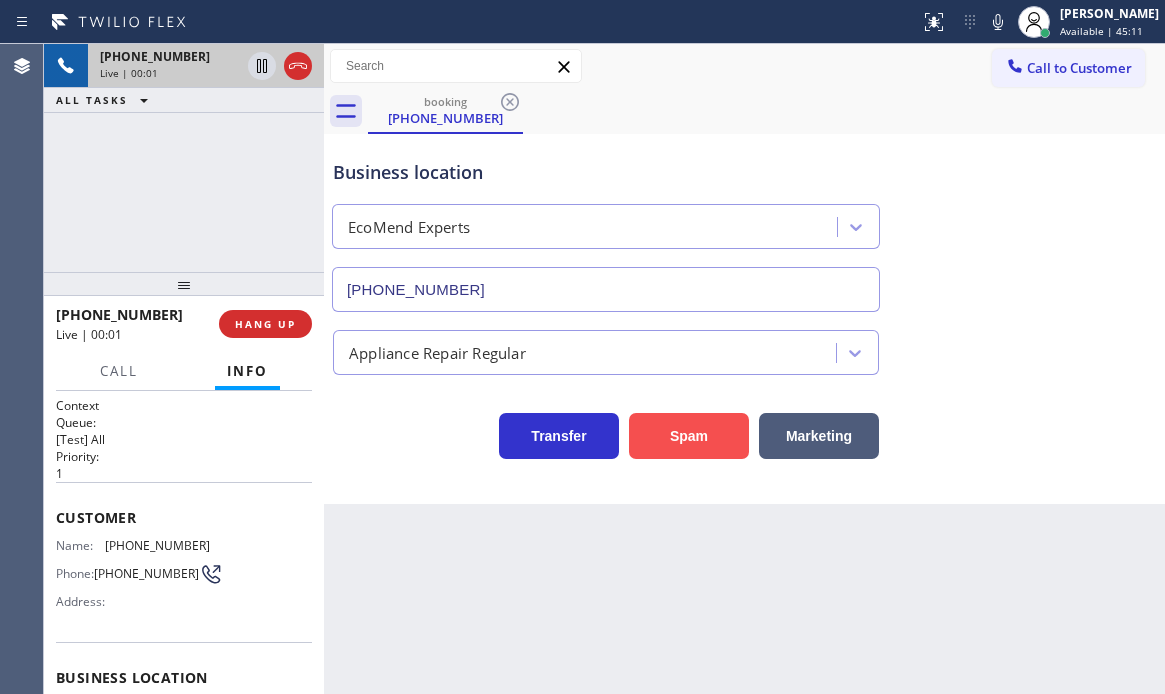 click on "Spam" at bounding box center (689, 436) 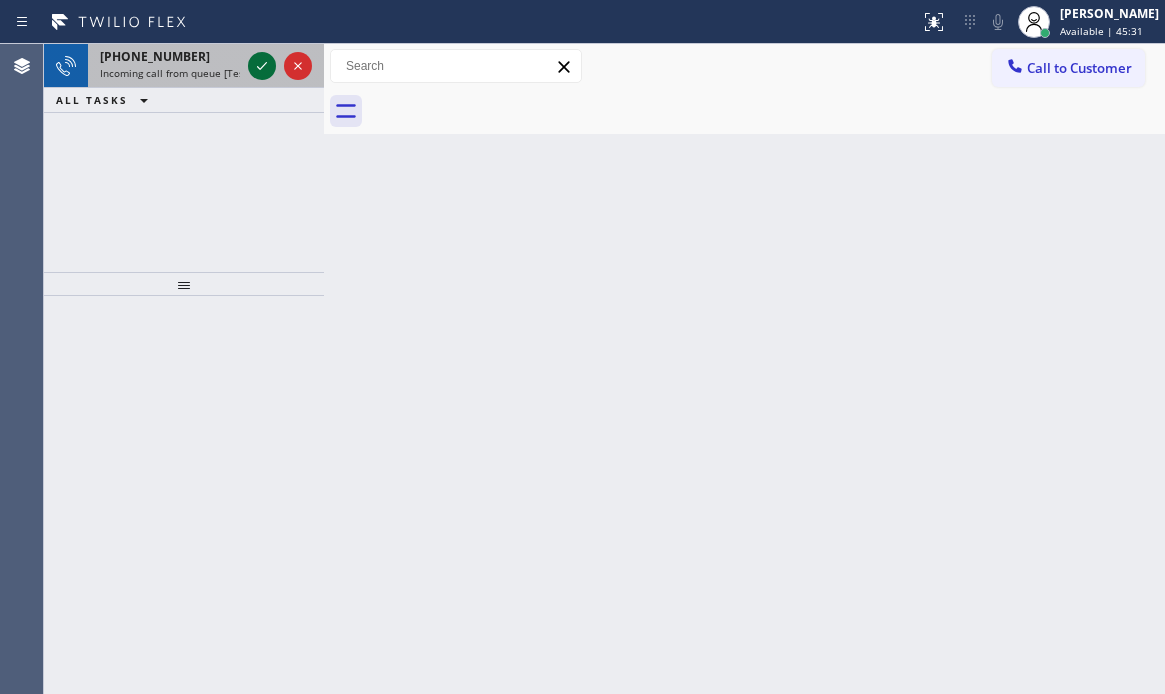 click 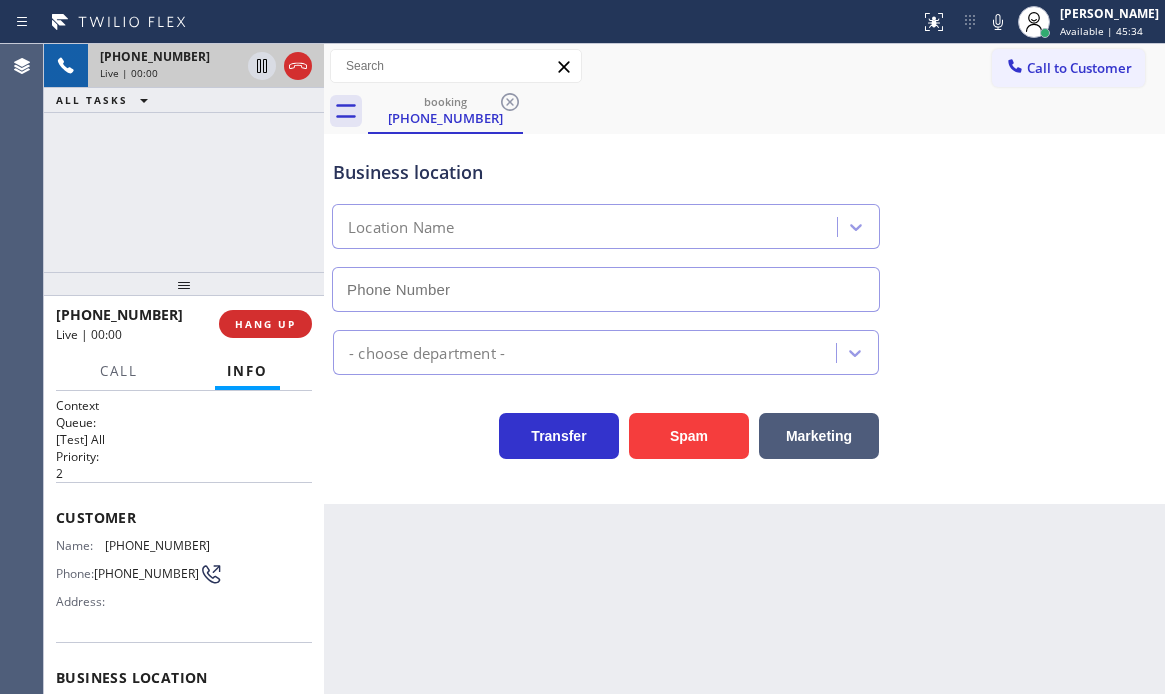 type on "(805) 420-7474" 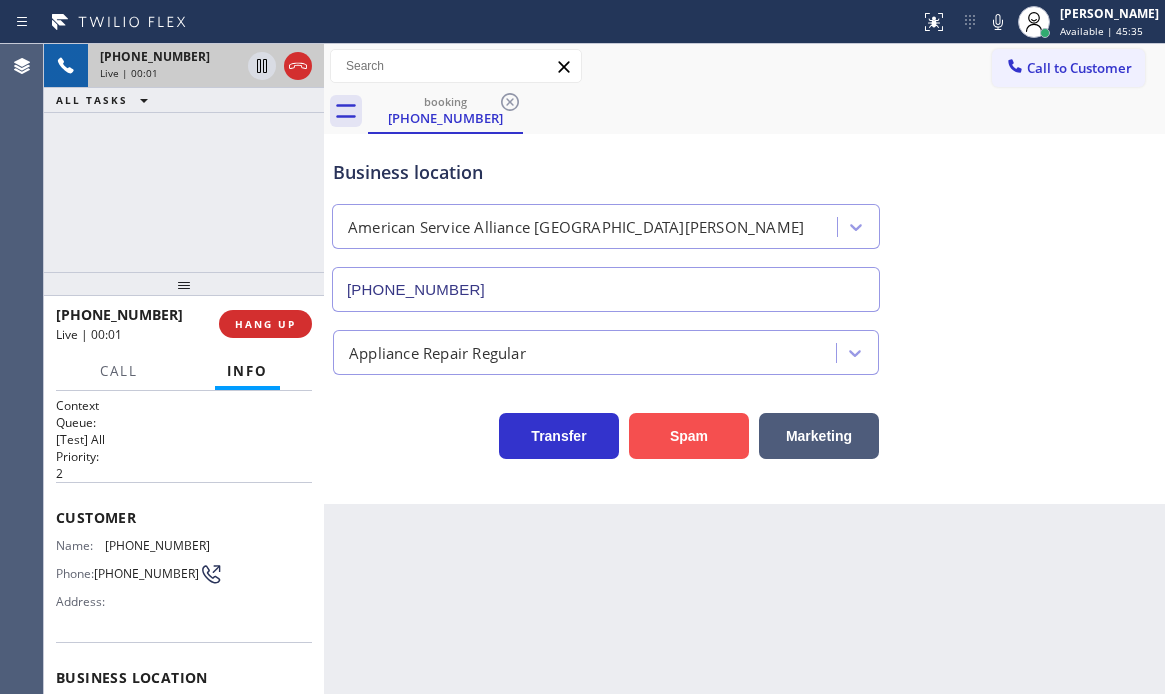 click on "Spam" at bounding box center [689, 436] 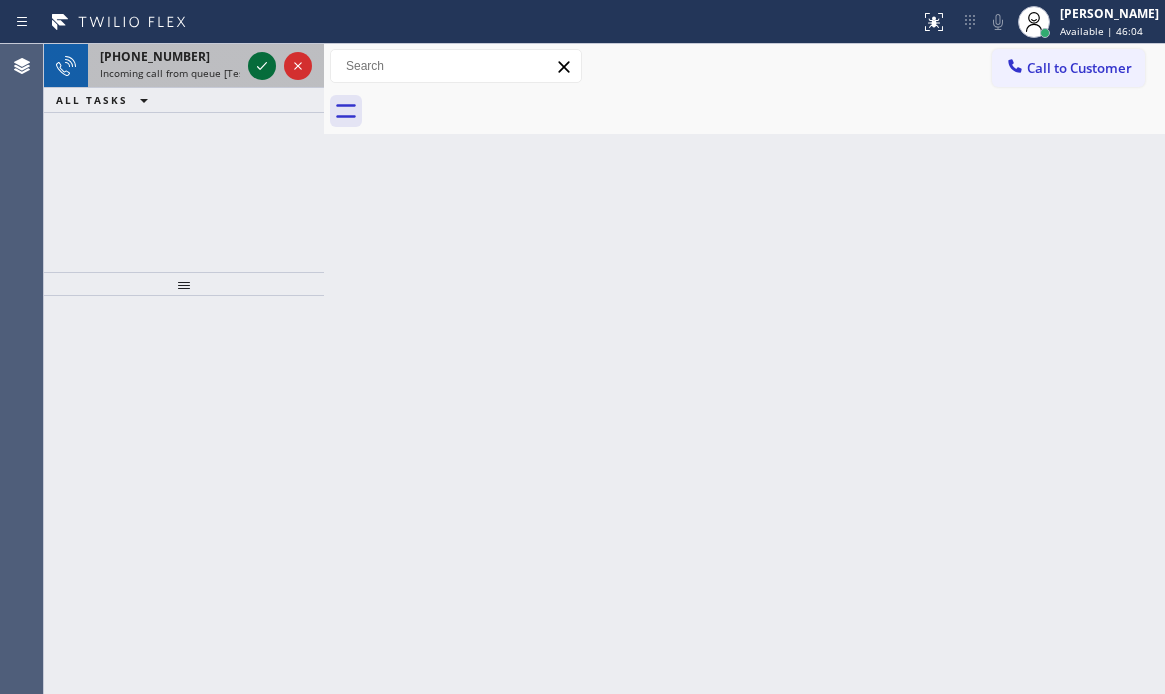click 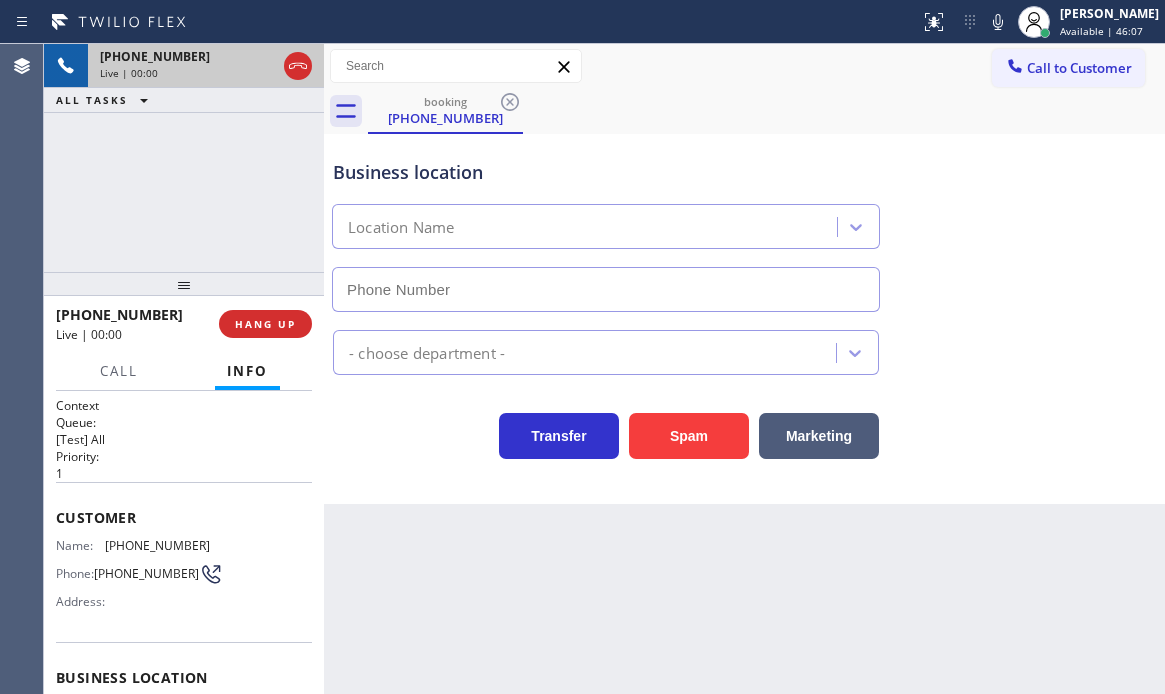 type on "(347) 836-6590" 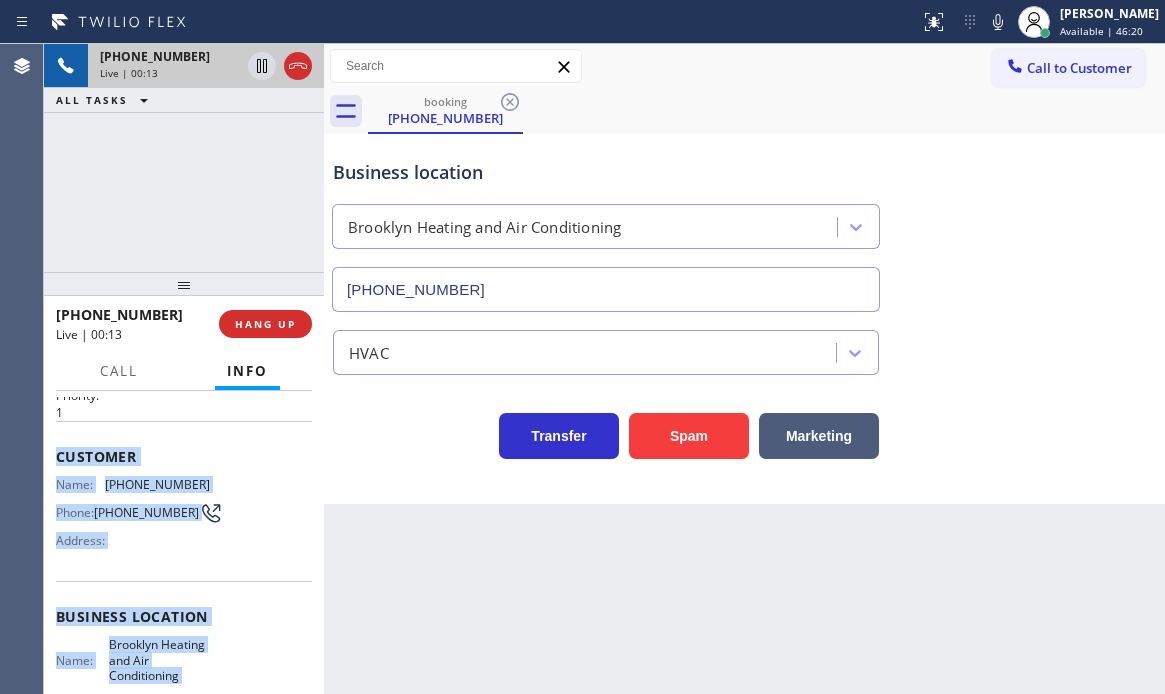 scroll, scrollTop: 200, scrollLeft: 0, axis: vertical 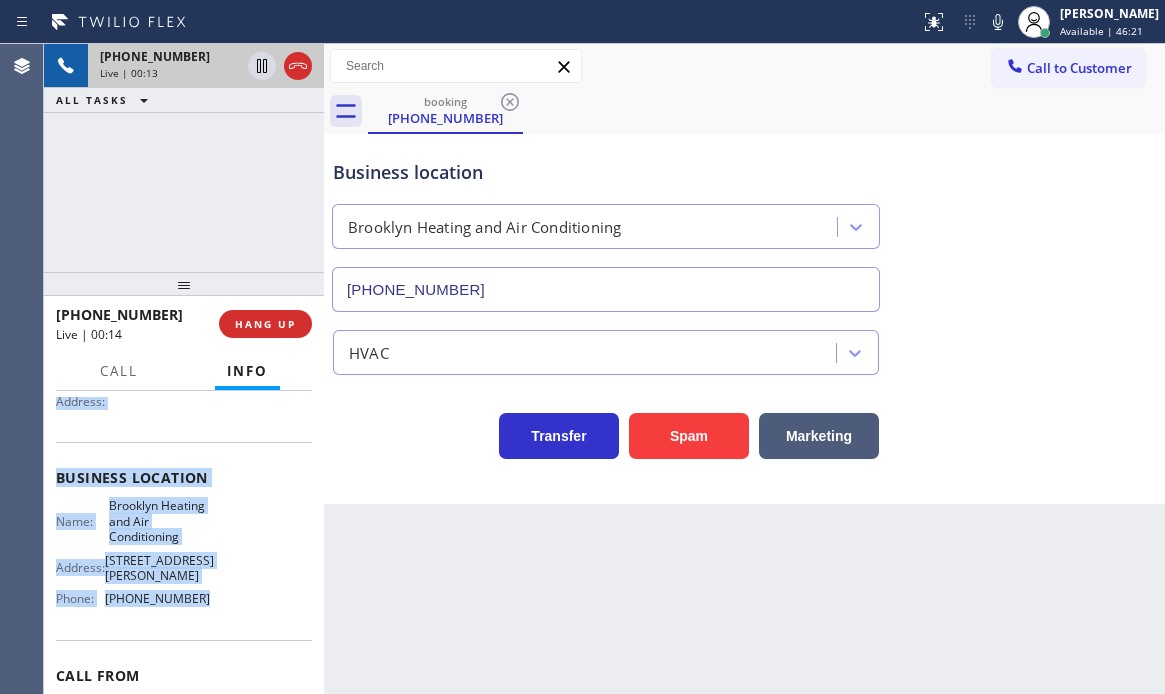drag, startPoint x: 56, startPoint y: 517, endPoint x: 224, endPoint y: 608, distance: 191.06282 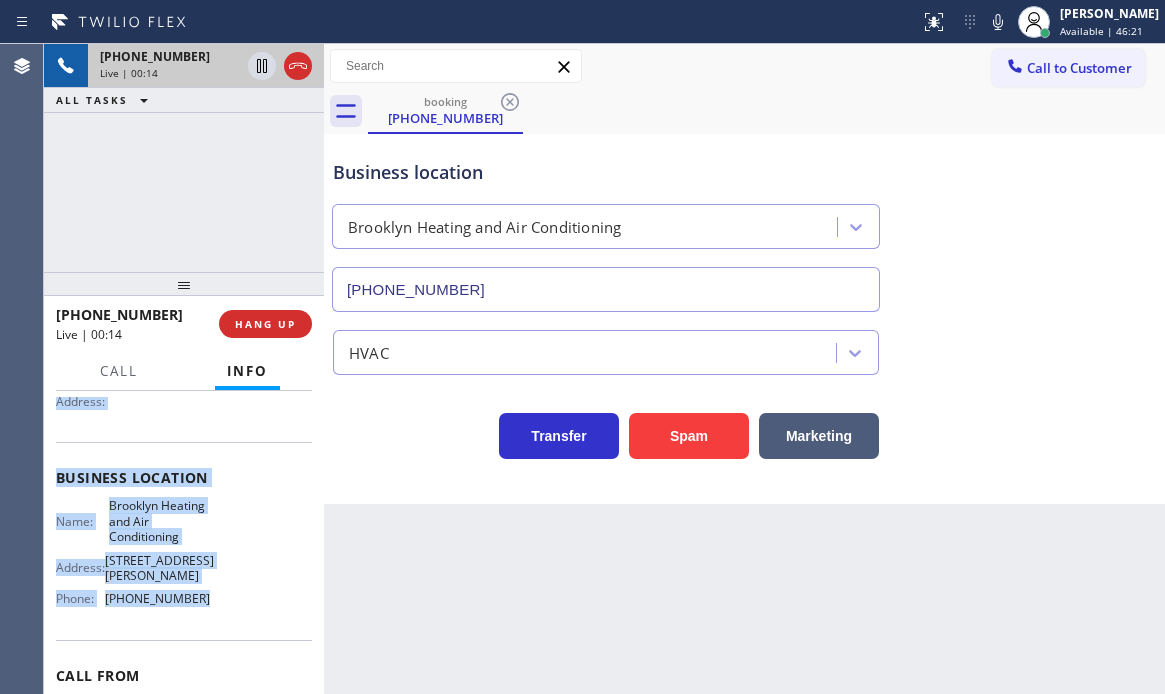copy on "Customer Name: (917) 528-2455 Phone: (917) 528-2455 Address: Business location Name: Brooklyn Heating and Air Conditioning Address: 619 Throop Ave  Phone: (347) 836-6590" 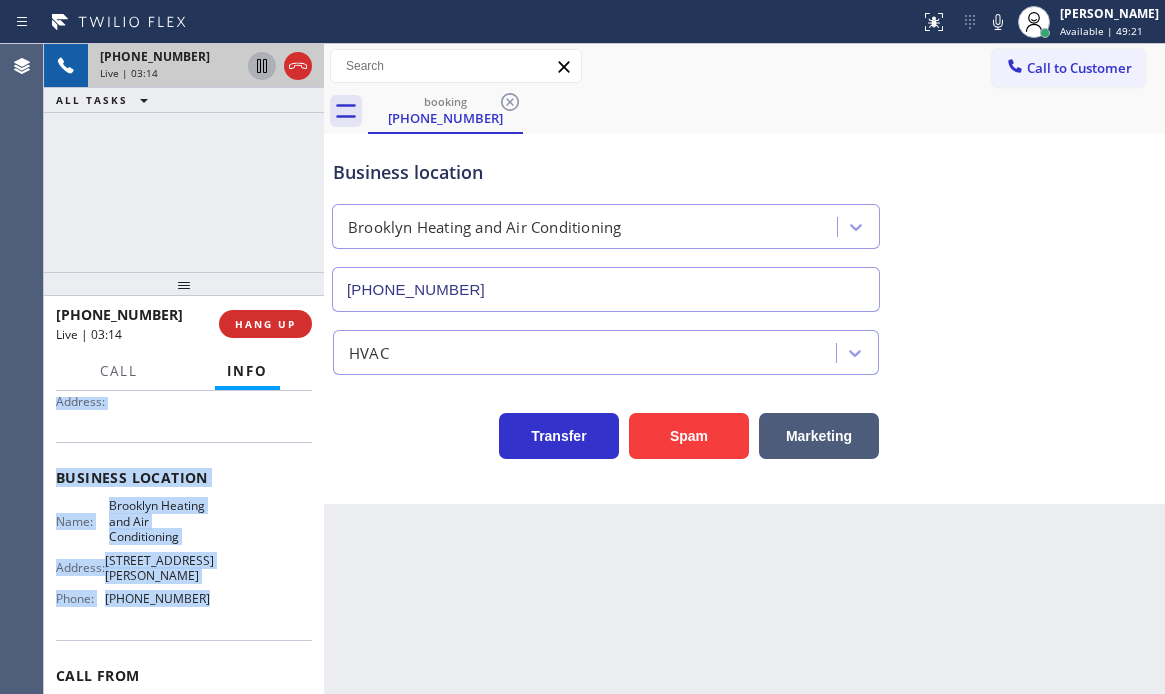 click 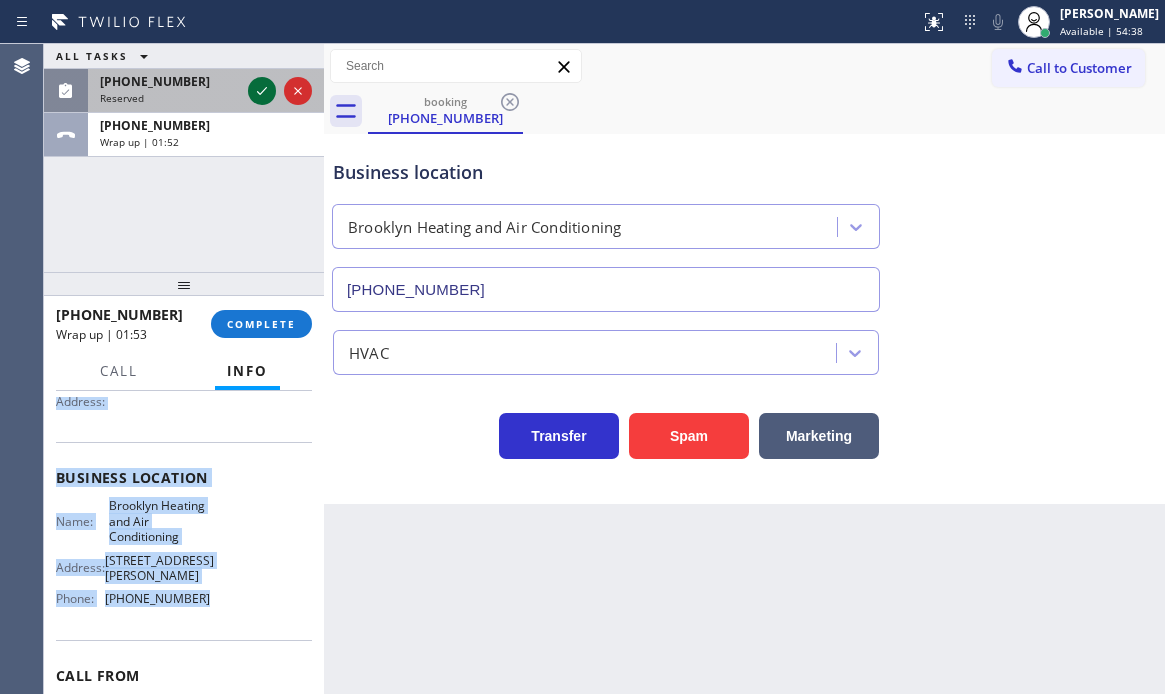 click 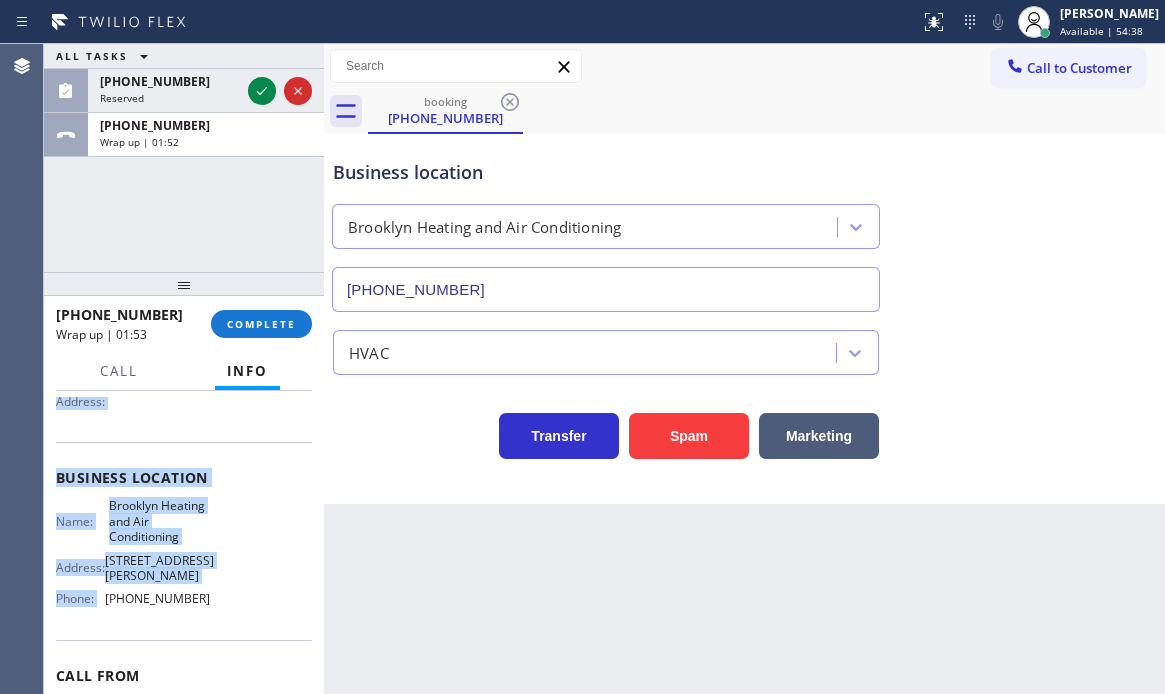 scroll, scrollTop: 234, scrollLeft: 0, axis: vertical 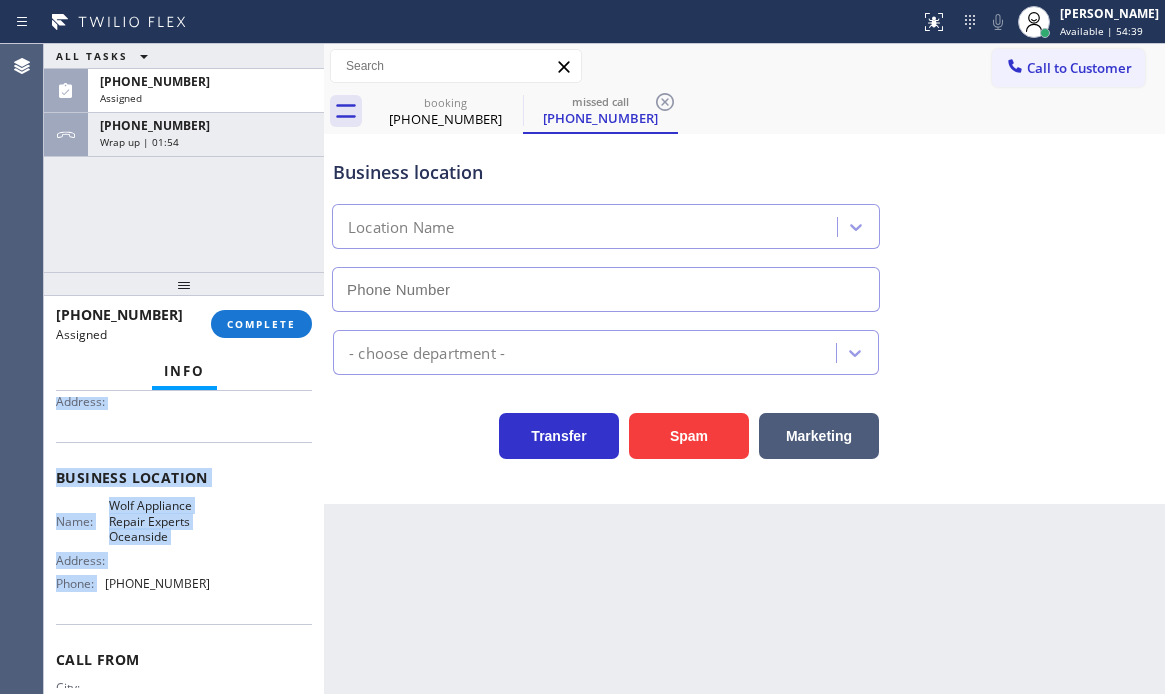 type on "(516) 774-1380" 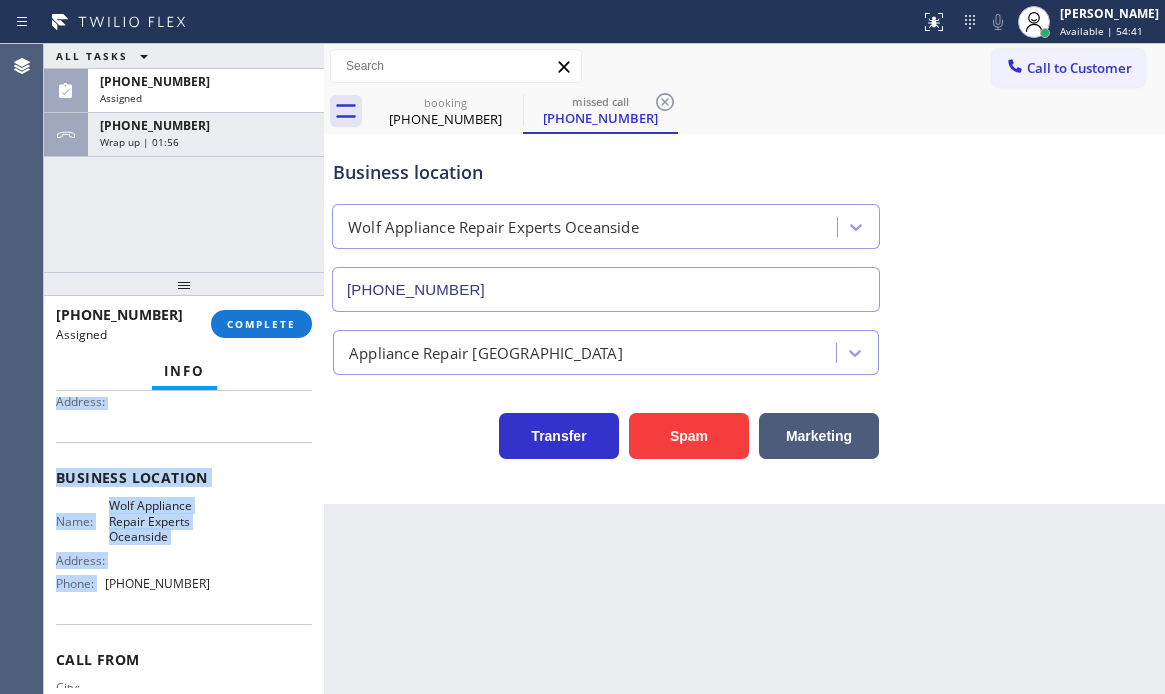drag, startPoint x: 1050, startPoint y: 79, endPoint x: 1065, endPoint y: 127, distance: 50.289165 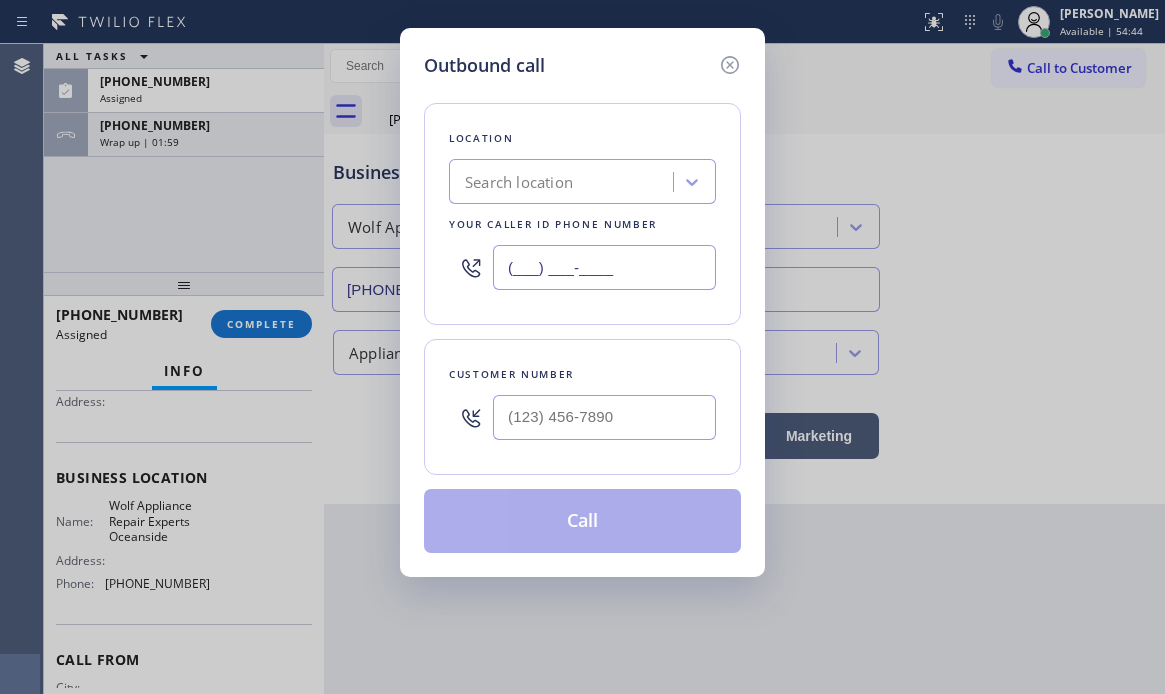 click on "(___) ___-____" at bounding box center [604, 267] 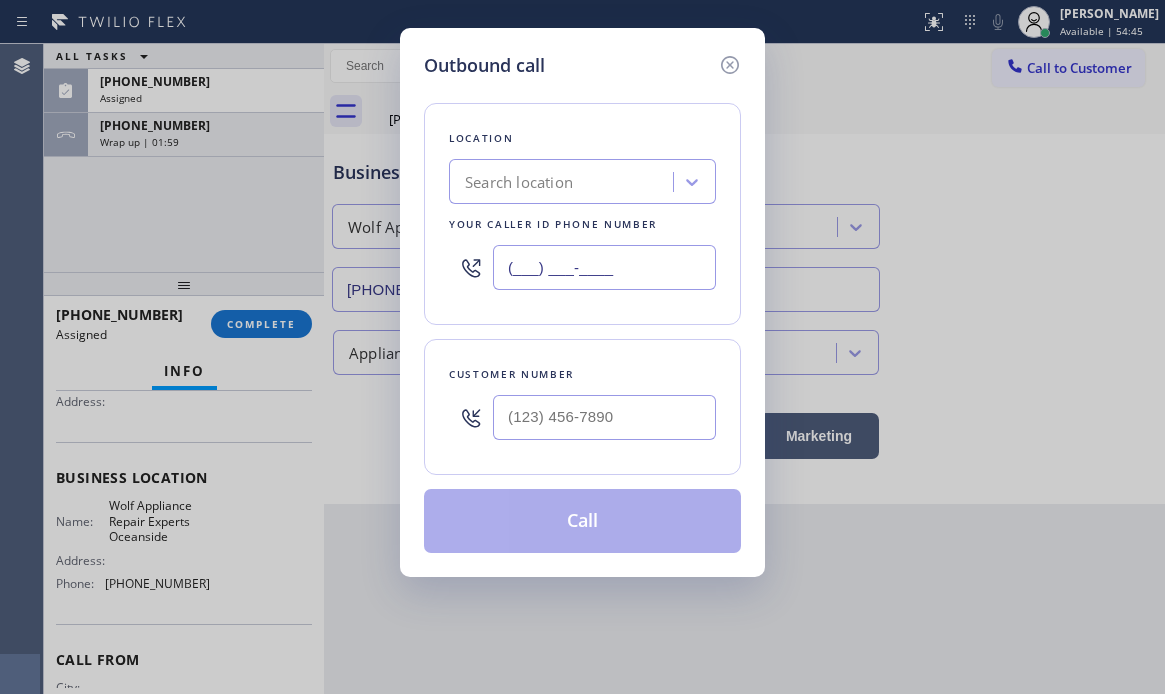 click on "(___) ___-____" at bounding box center (604, 267) 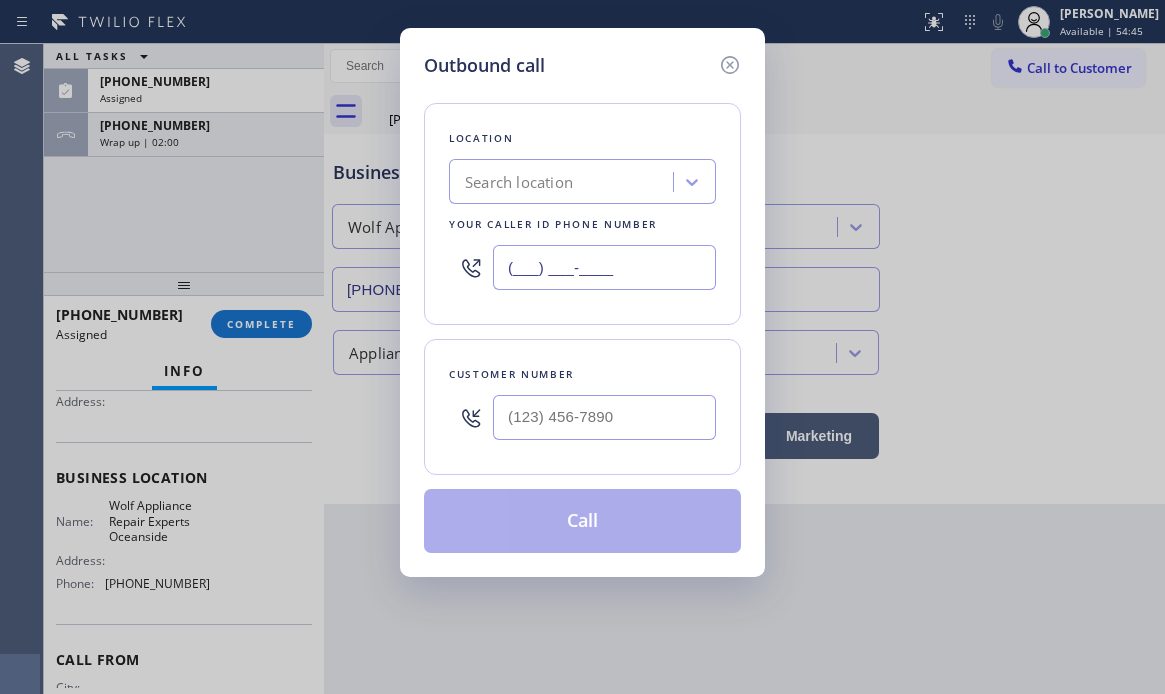 paste on "347) 836-6590" 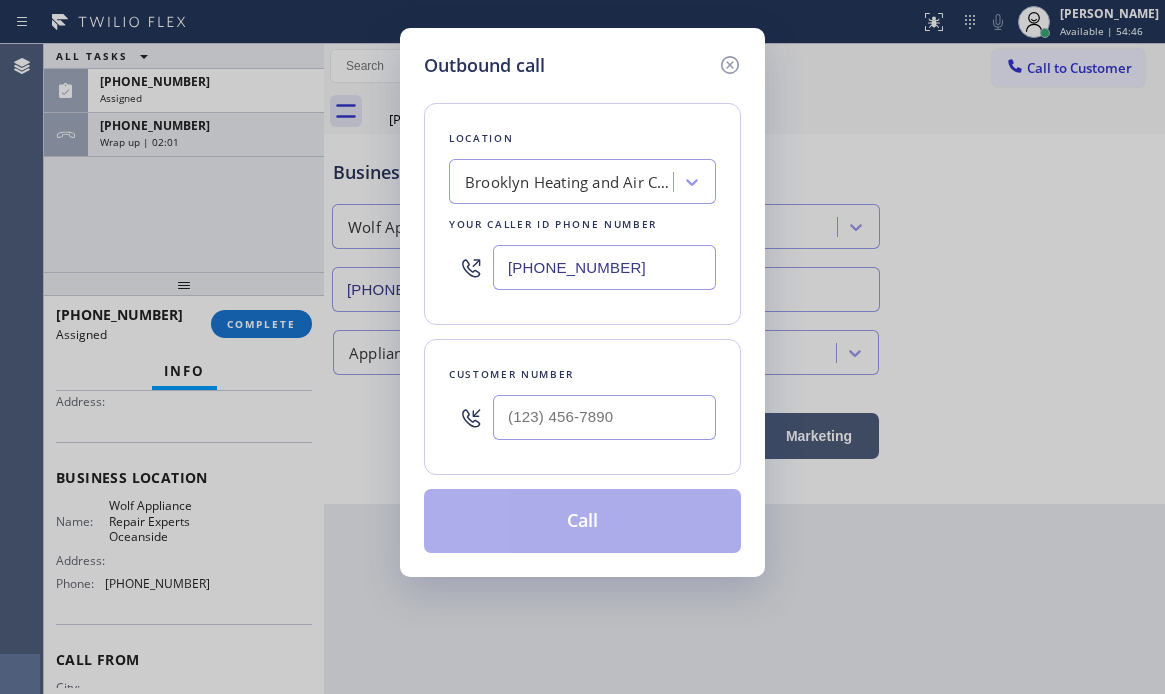 type on "(347) 836-6590" 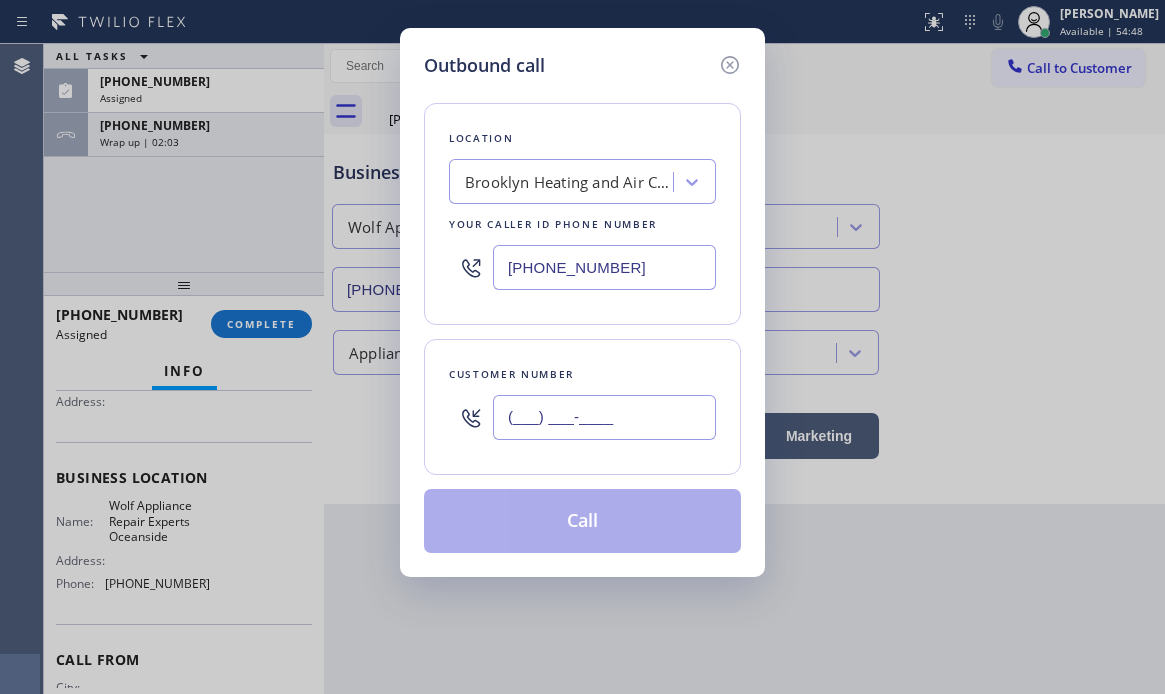 click on "(___) ___-____" at bounding box center [604, 417] 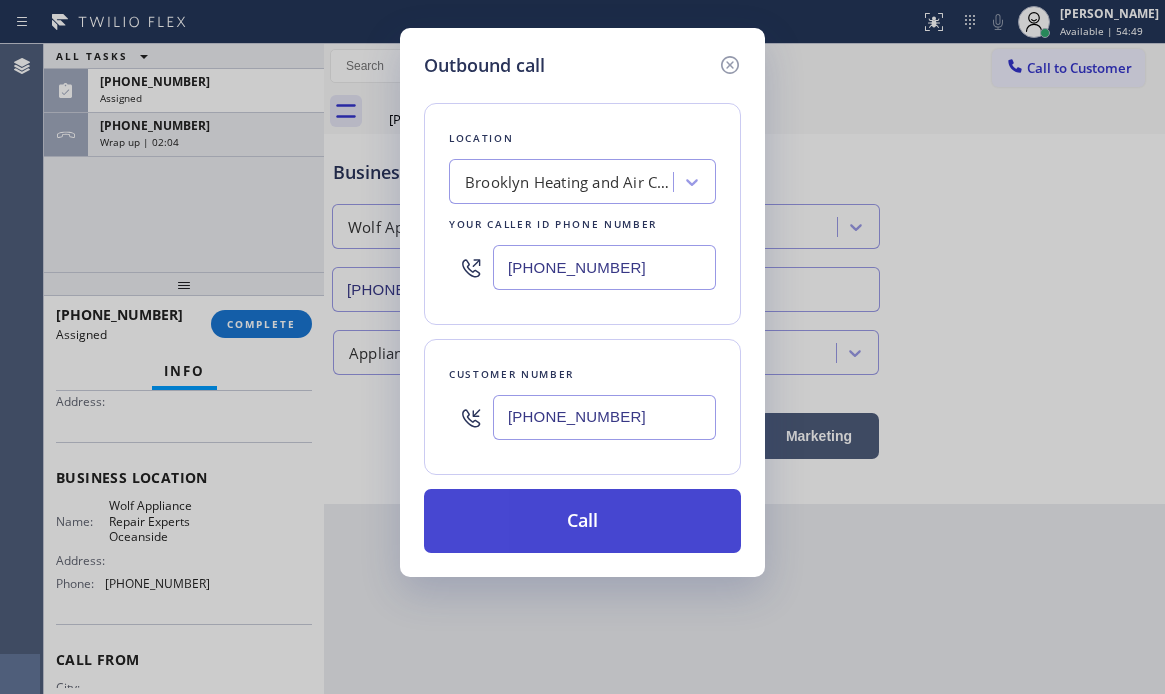 type on "(917) 528-2455" 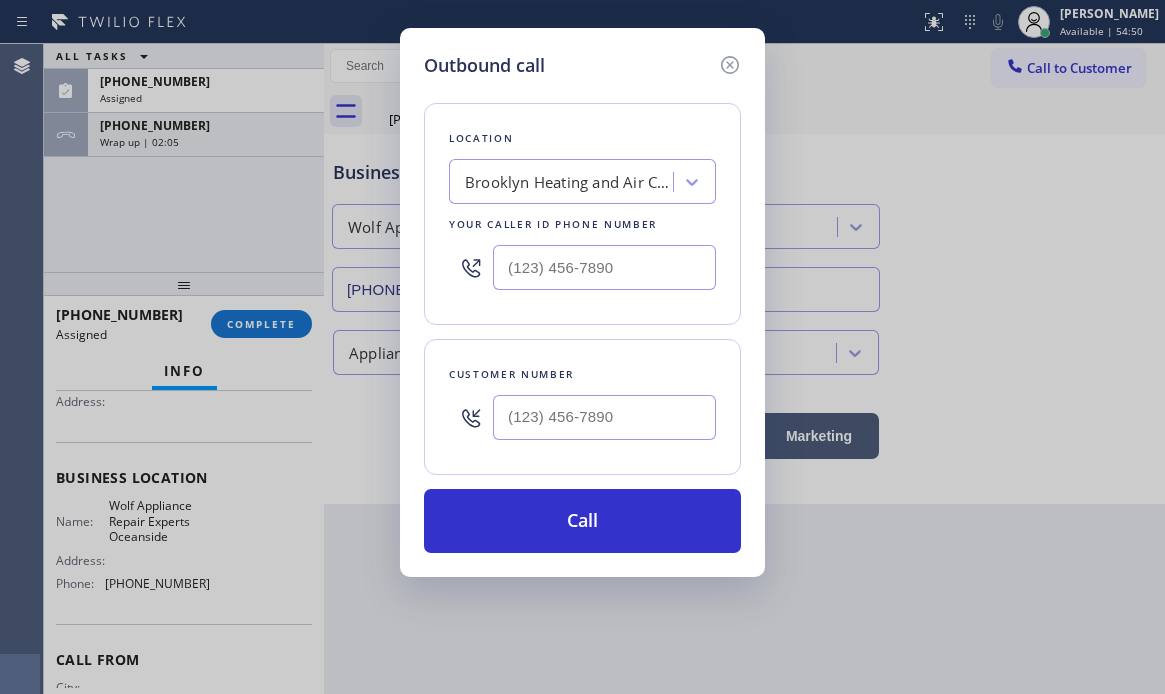 scroll, scrollTop: 200, scrollLeft: 0, axis: vertical 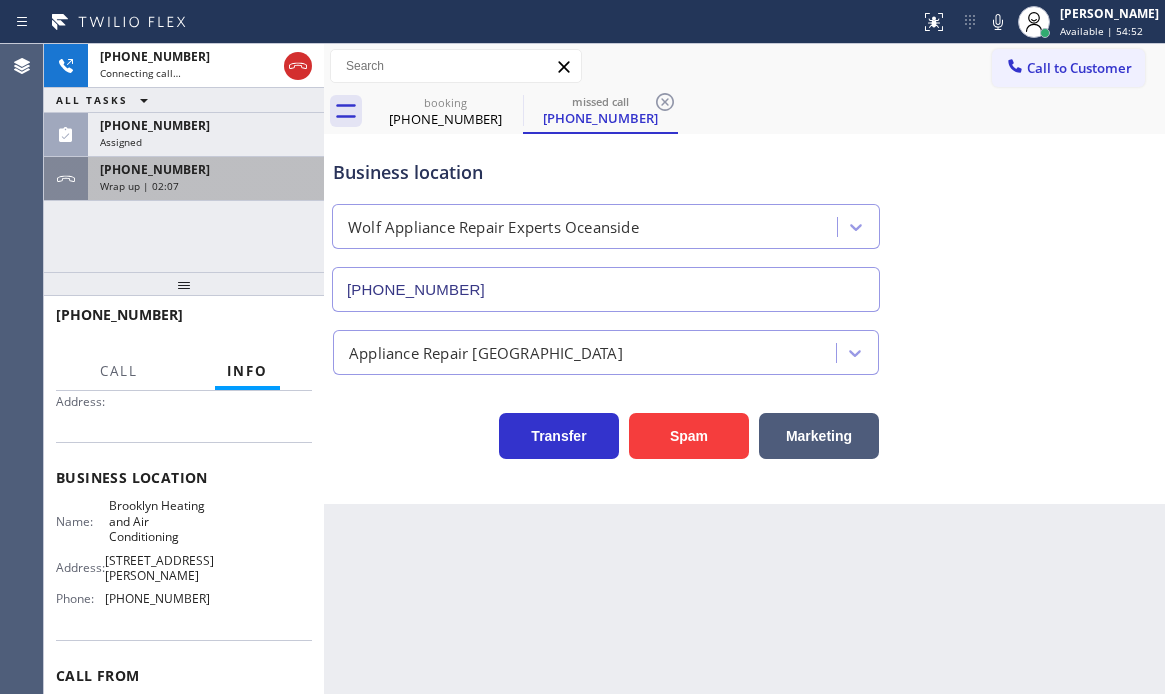 click on "Wrap up | 02:07" at bounding box center [206, 186] 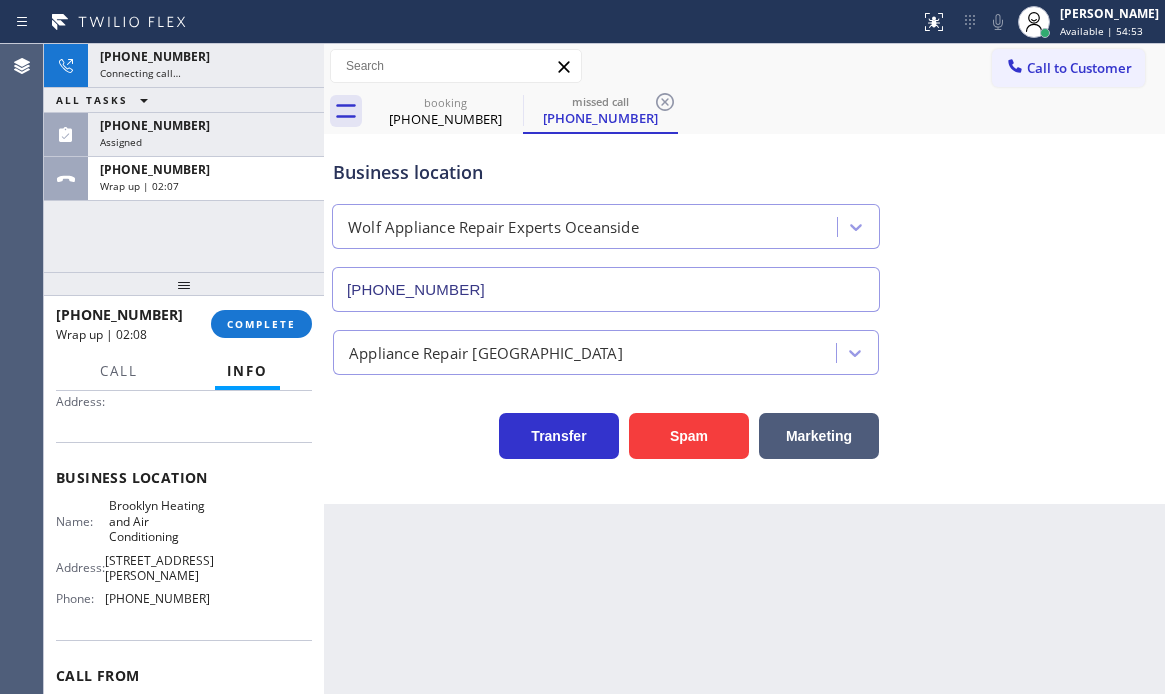 drag, startPoint x: 255, startPoint y: 316, endPoint x: 352, endPoint y: 371, distance: 111.50785 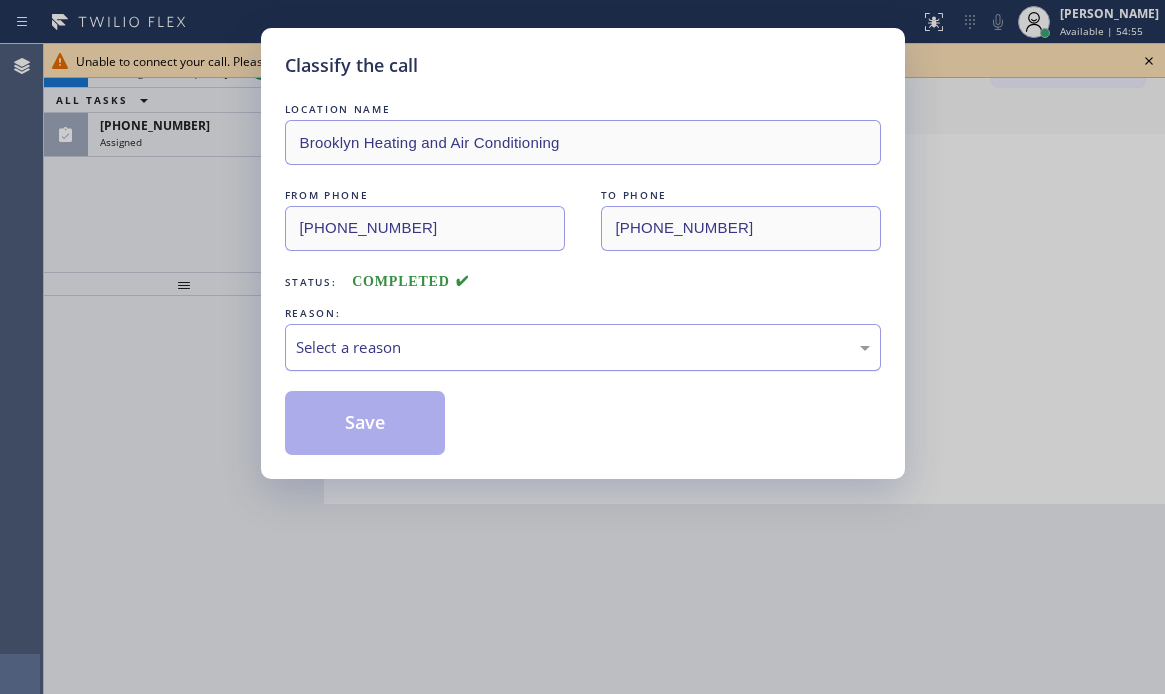 click on "Select a reason" at bounding box center (583, 347) 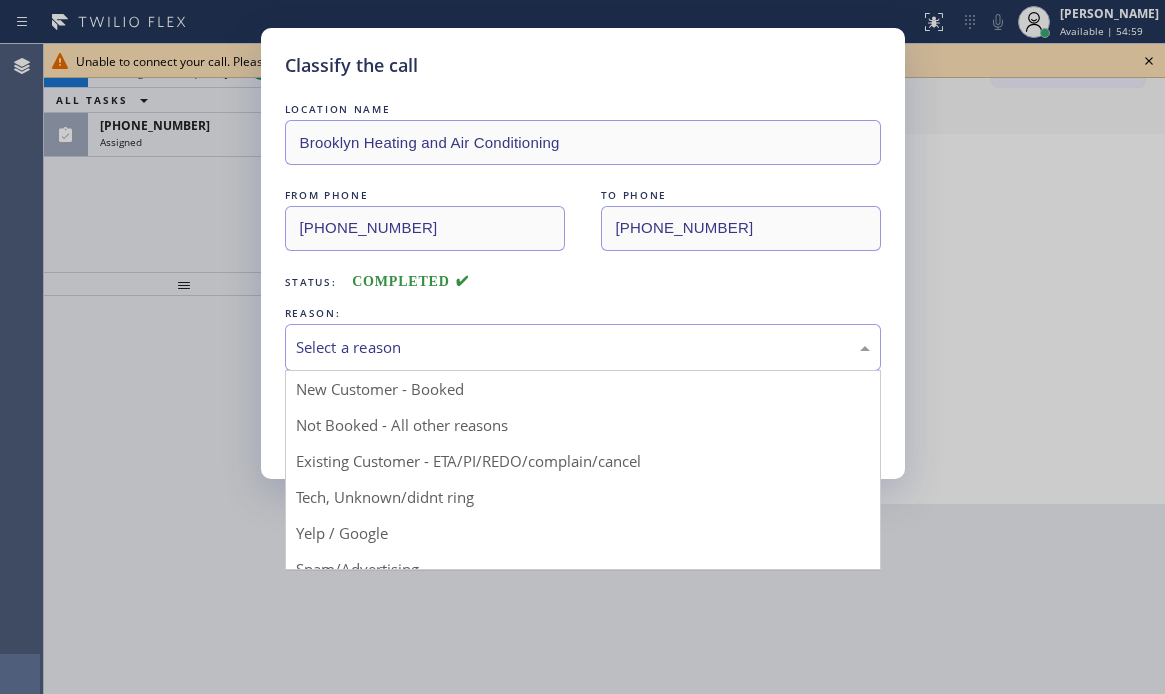drag, startPoint x: 409, startPoint y: 424, endPoint x: 376, endPoint y: 424, distance: 33 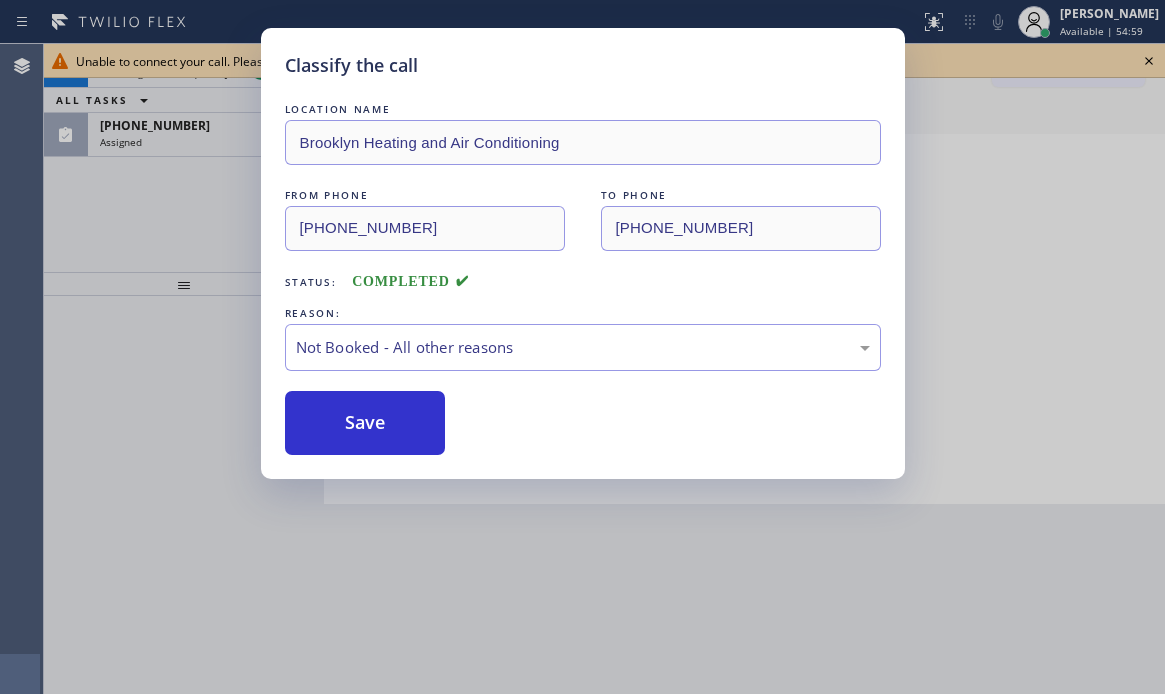 drag, startPoint x: 374, startPoint y: 422, endPoint x: 347, endPoint y: 377, distance: 52.478565 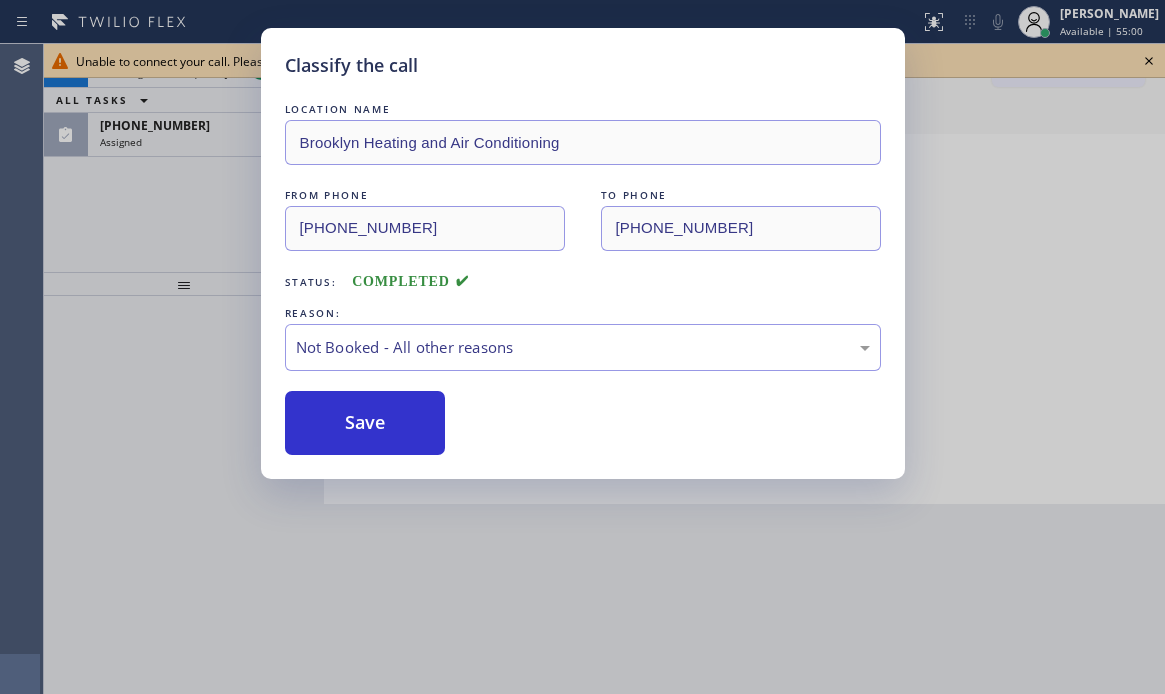 click on "Classify the call LOCATION NAME Brooklyn Heating and Air Conditioning FROM PHONE (917) 528-2455 TO PHONE (347) 836-6590 Status: COMPLETED REASON: Not Booked - All other reasons Save" at bounding box center [582, 347] 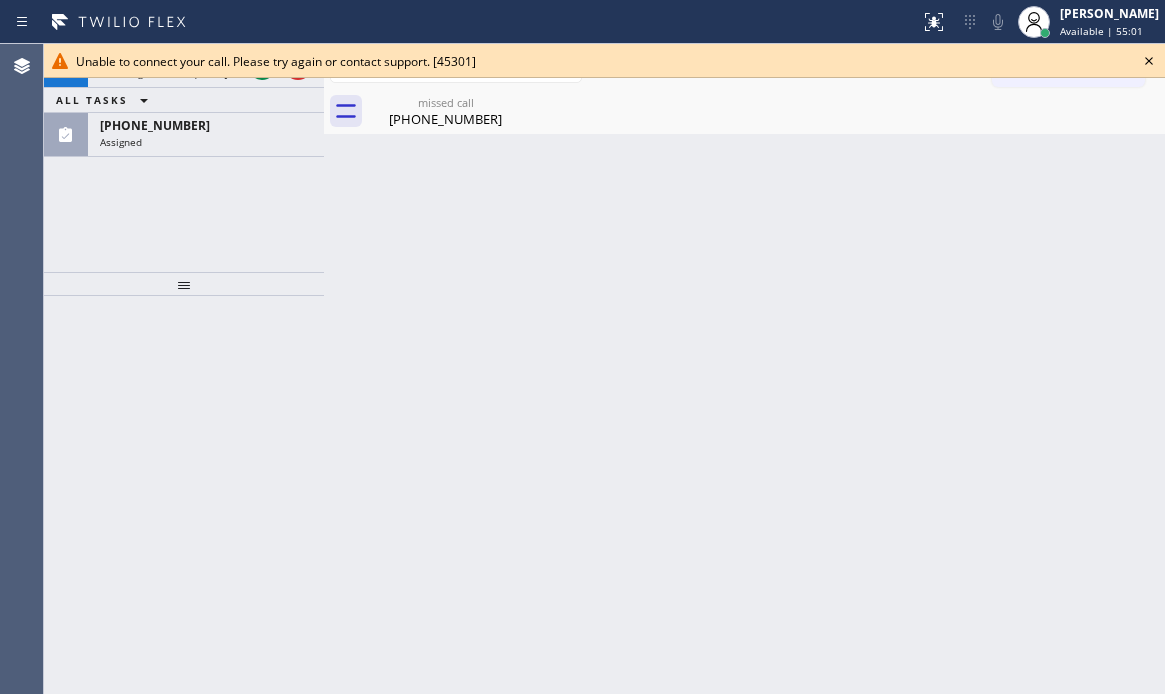 drag, startPoint x: 1153, startPoint y: 59, endPoint x: 1080, endPoint y: 62, distance: 73.061615 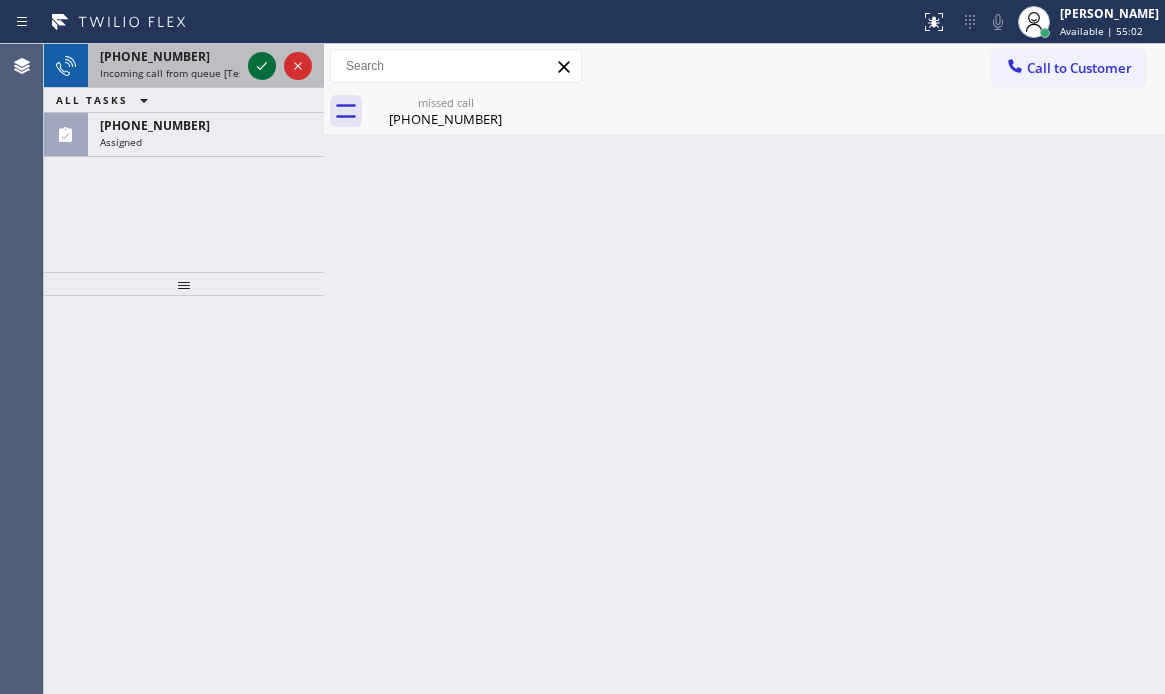 click 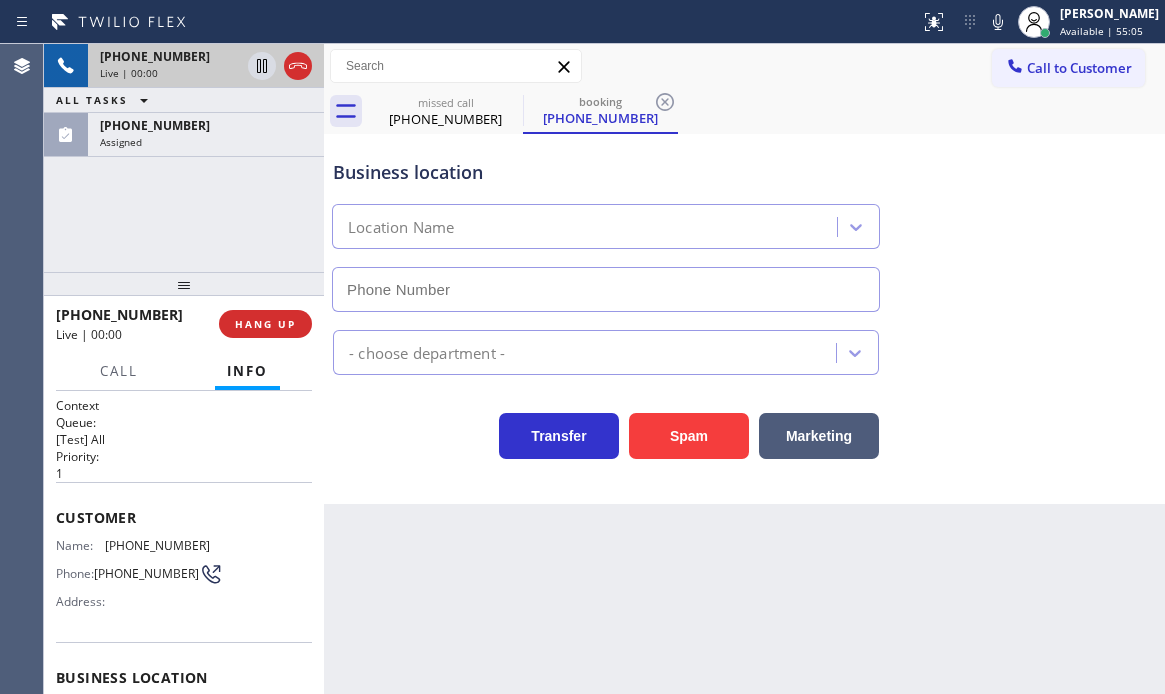 type on "(312) 847-2476" 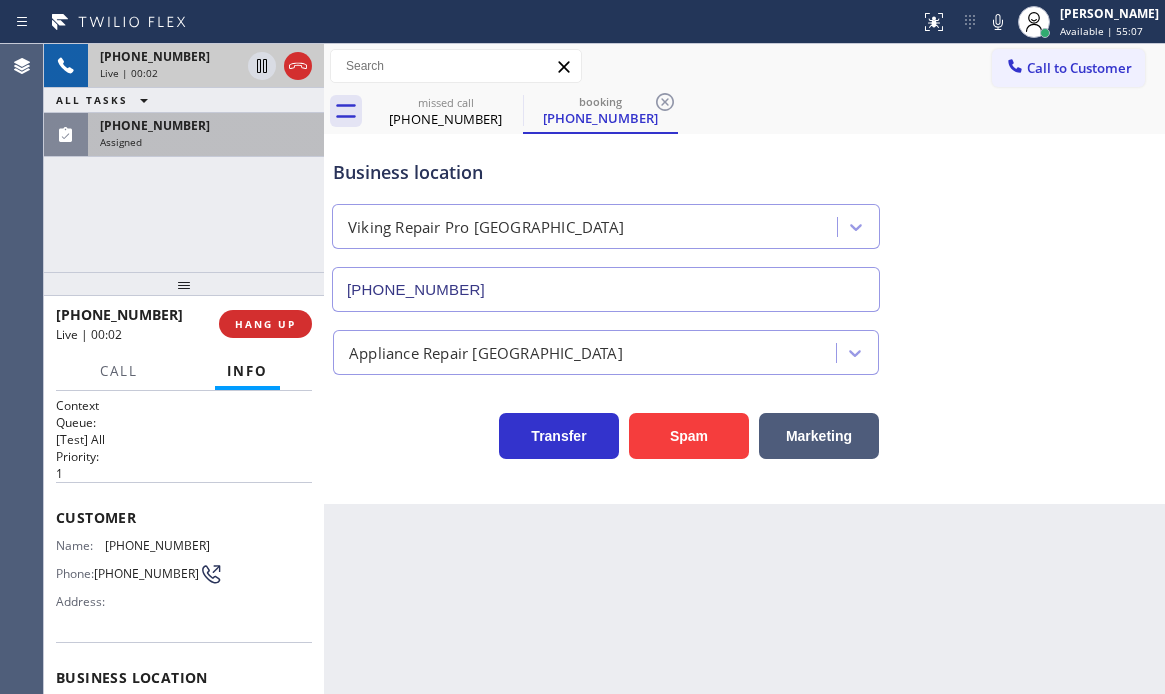 click on "Assigned" at bounding box center [206, 142] 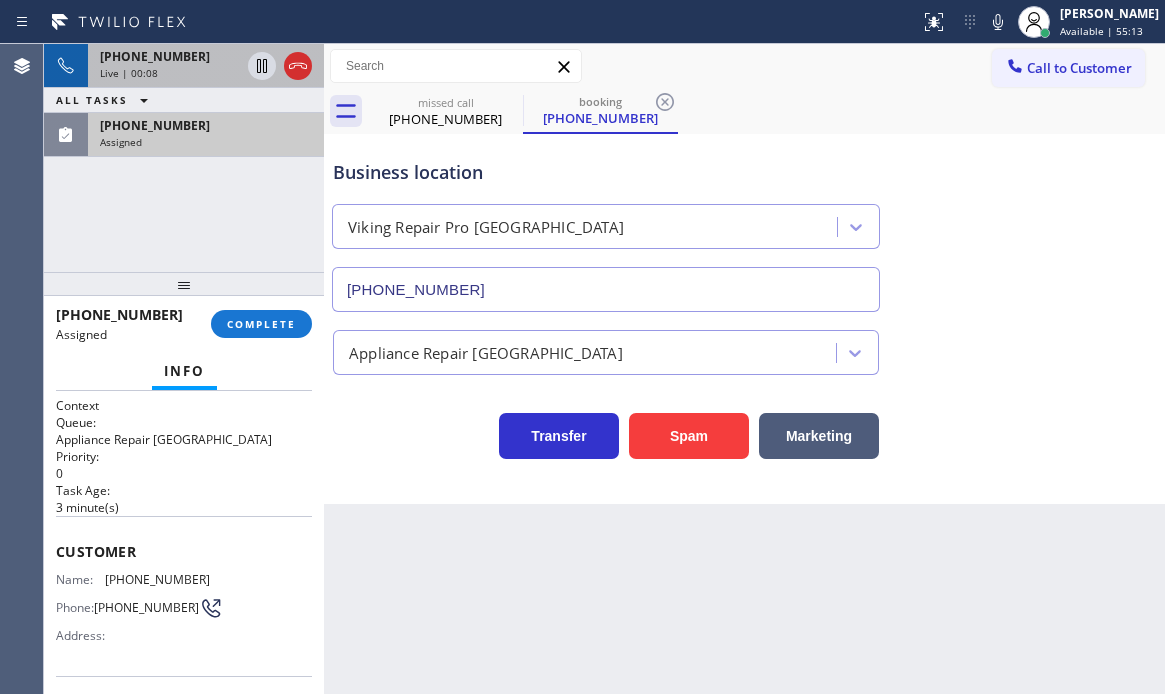 click on "(516) 452-8639" at bounding box center [206, 125] 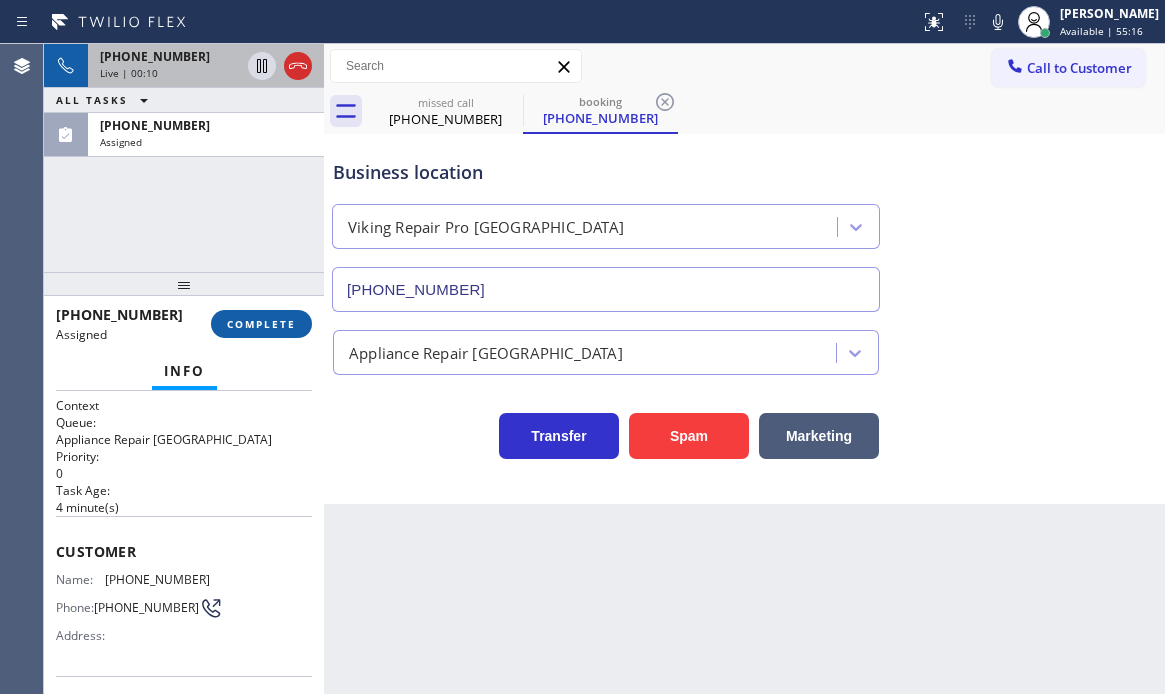 click on "COMPLETE" at bounding box center (261, 324) 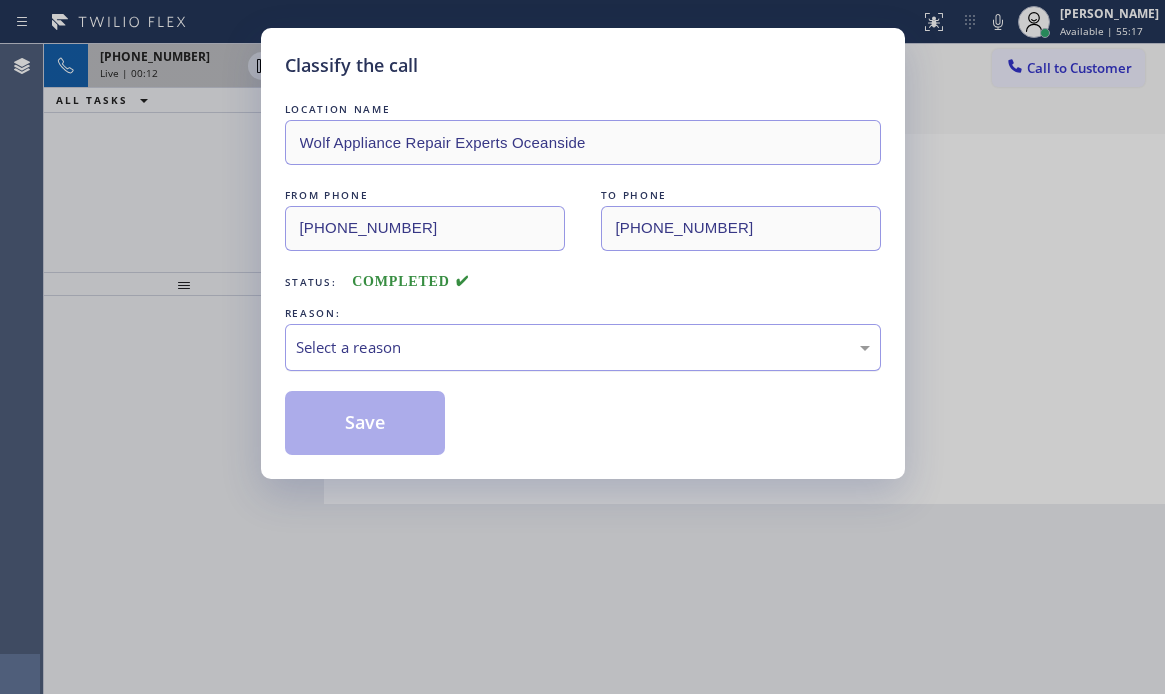 click on "Select a reason" at bounding box center (583, 347) 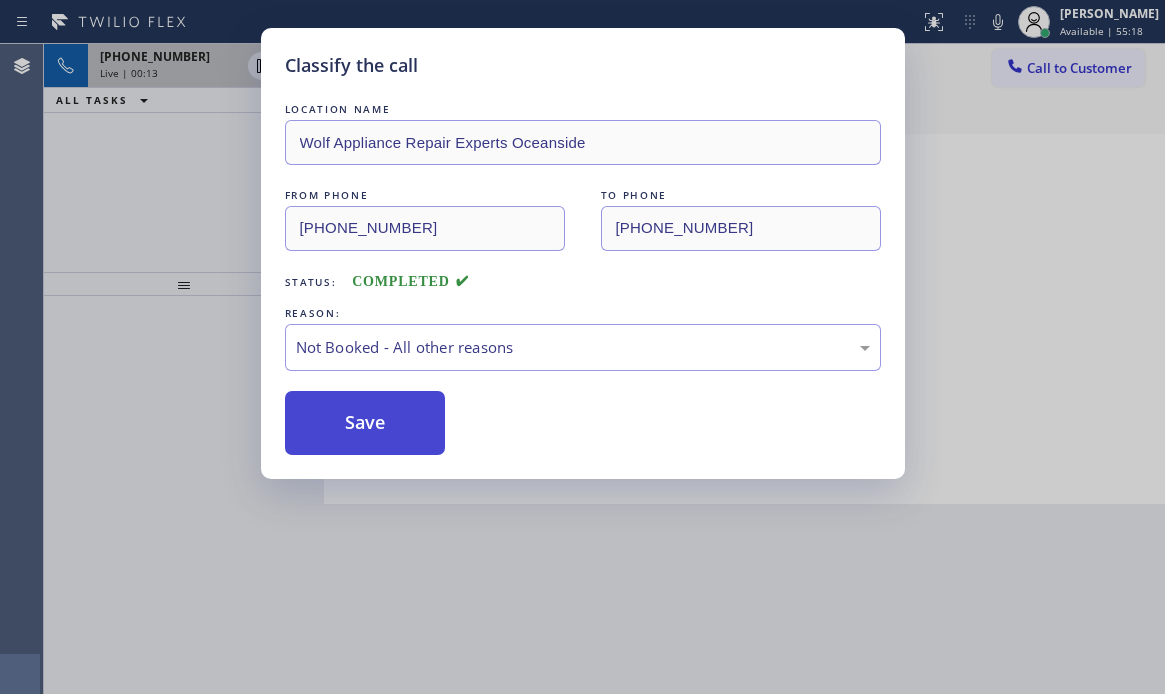 click on "Save" at bounding box center [365, 423] 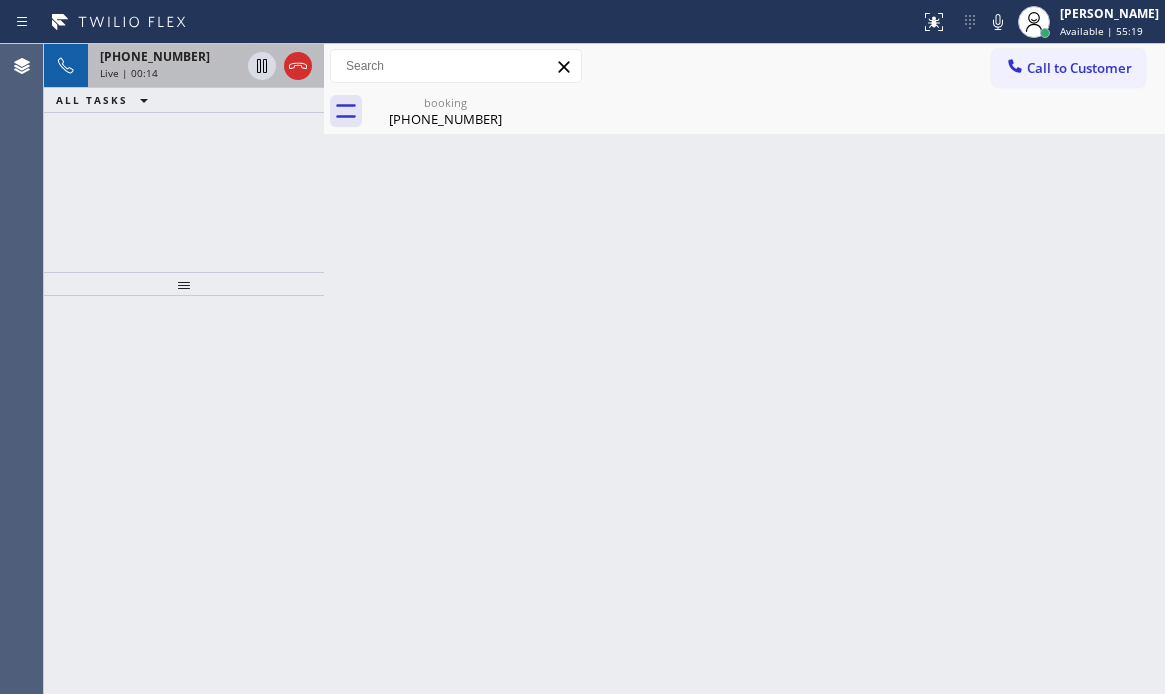 click on "Live | 00:14" at bounding box center [170, 73] 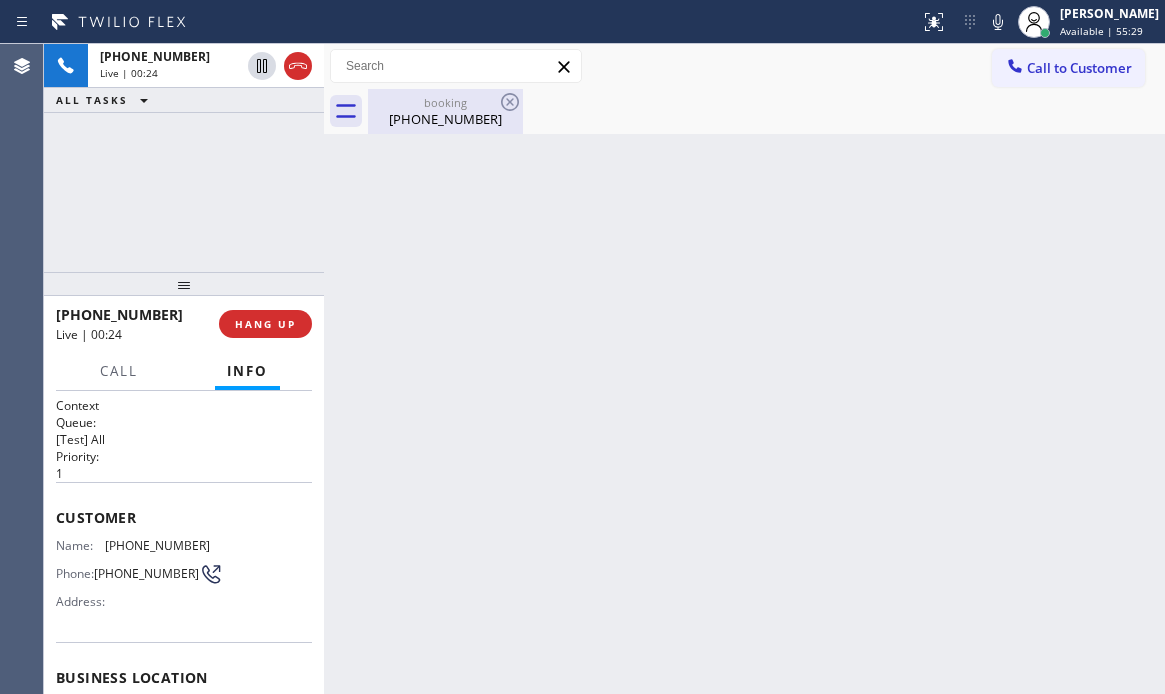 click on "(872) 341-5623" at bounding box center (445, 119) 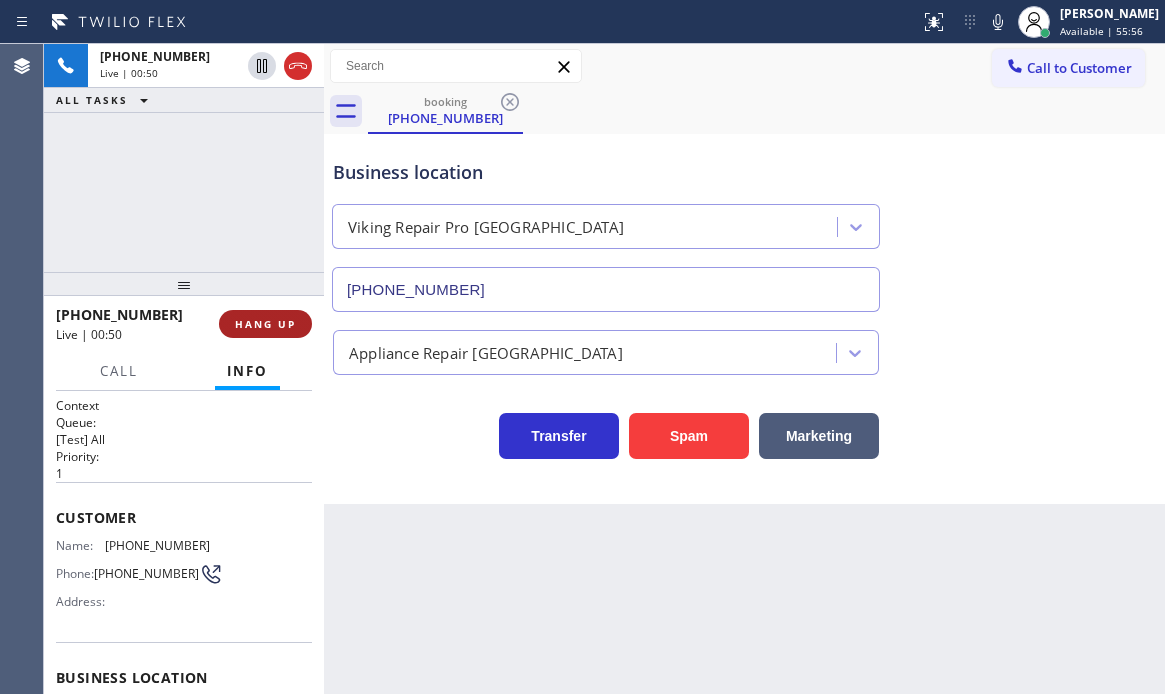 click on "HANG UP" at bounding box center (265, 324) 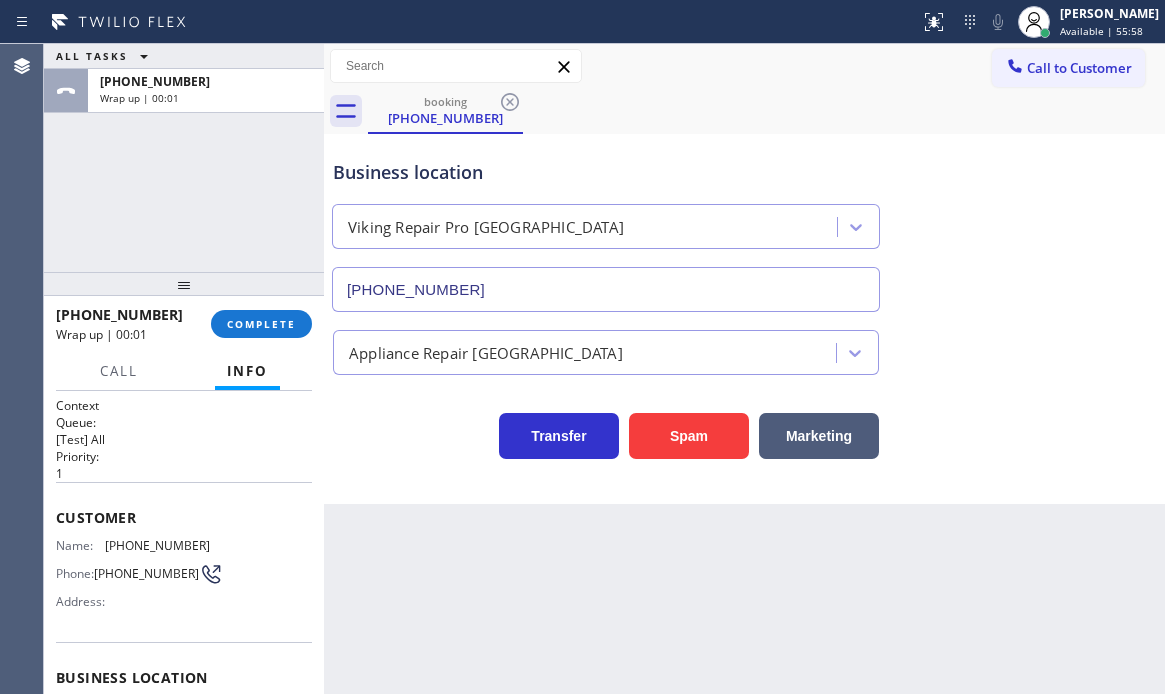 drag, startPoint x: 269, startPoint y: 331, endPoint x: 279, endPoint y: 344, distance: 16.40122 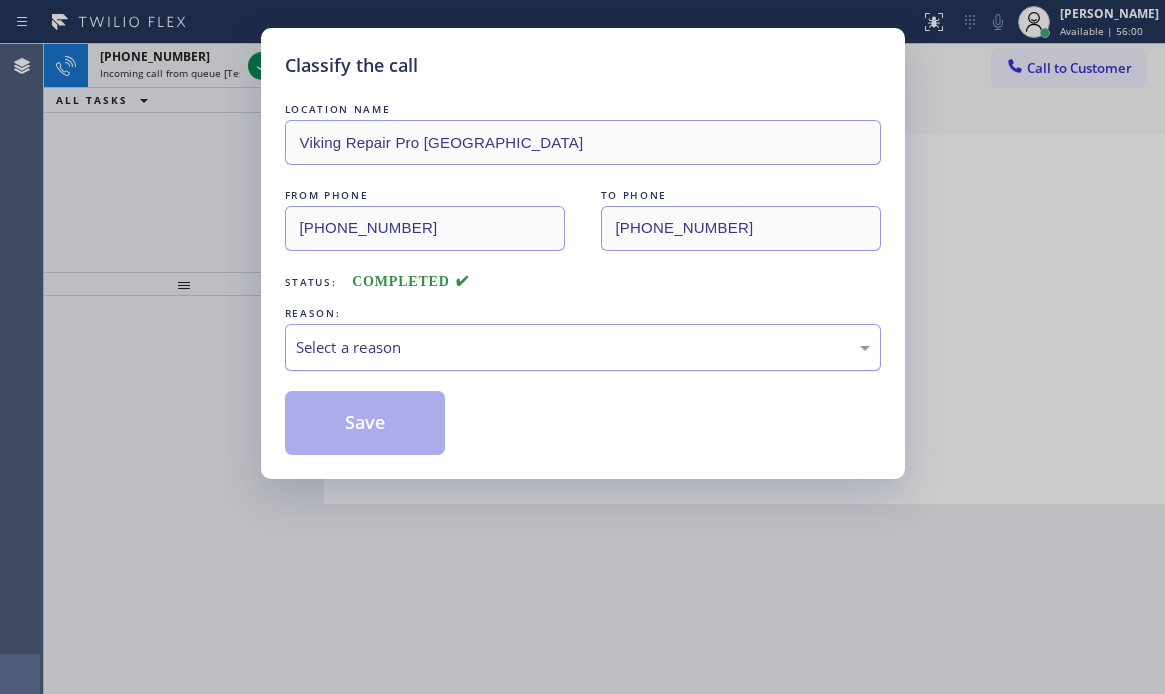 click on "Select a reason" at bounding box center (583, 347) 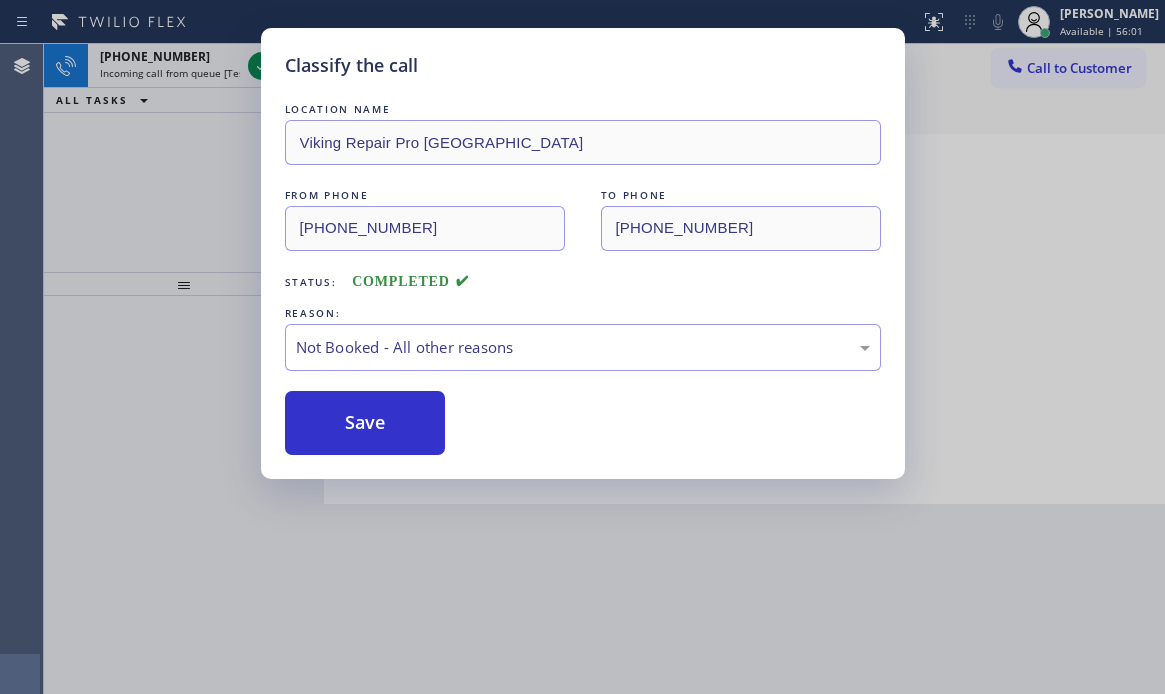 drag, startPoint x: 333, startPoint y: 430, endPoint x: 273, endPoint y: 272, distance: 169.00888 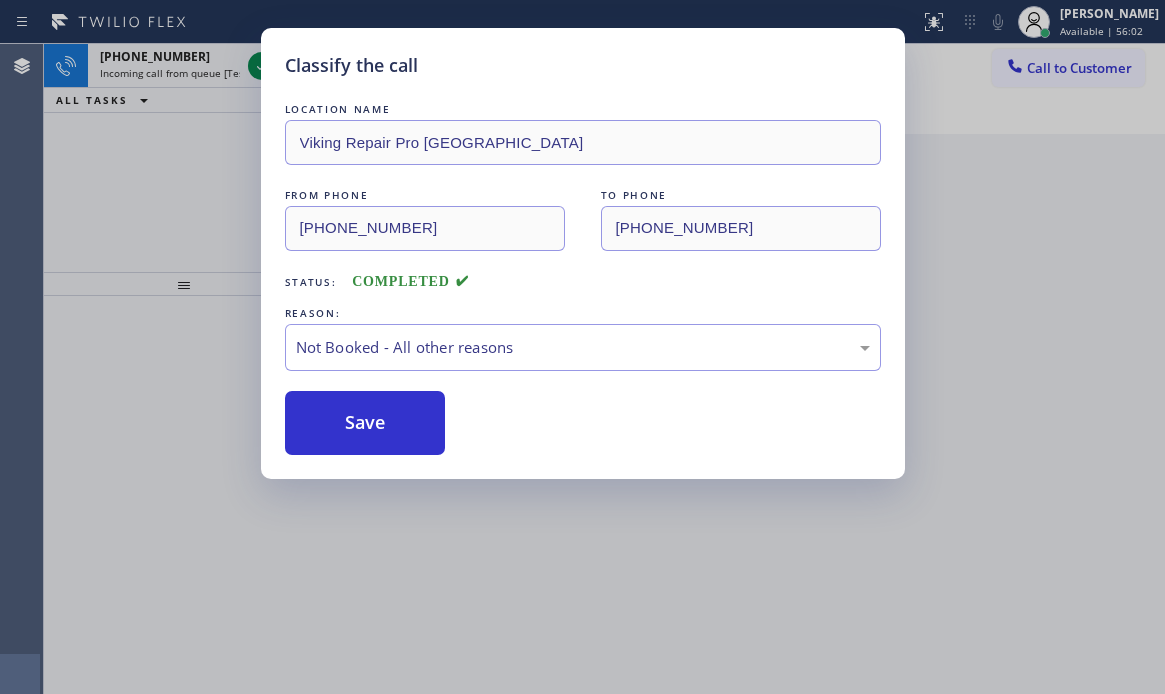 click on "Classify the call LOCATION NAME Viking Repair Pro Chicago FROM PHONE (872) 341-5623 TO PHONE (312) 847-2476 Status: COMPLETED REASON: Not Booked - All other reasons Save" at bounding box center [582, 347] 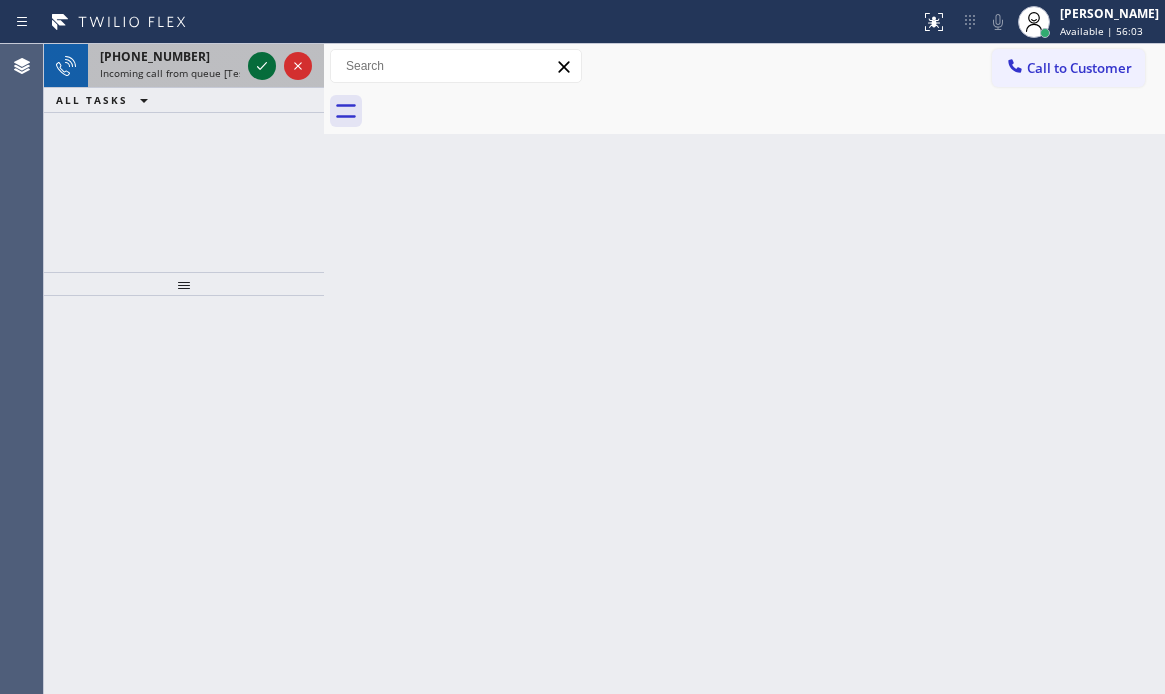 drag, startPoint x: 260, startPoint y: 63, endPoint x: 243, endPoint y: 159, distance: 97.49359 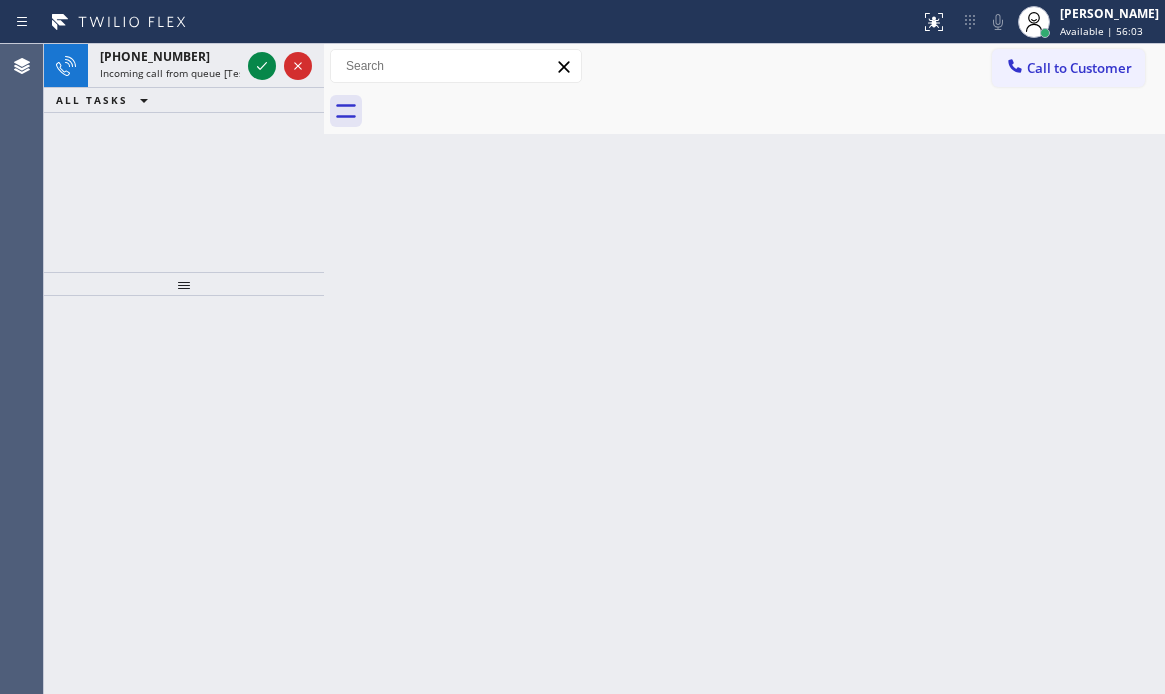 click 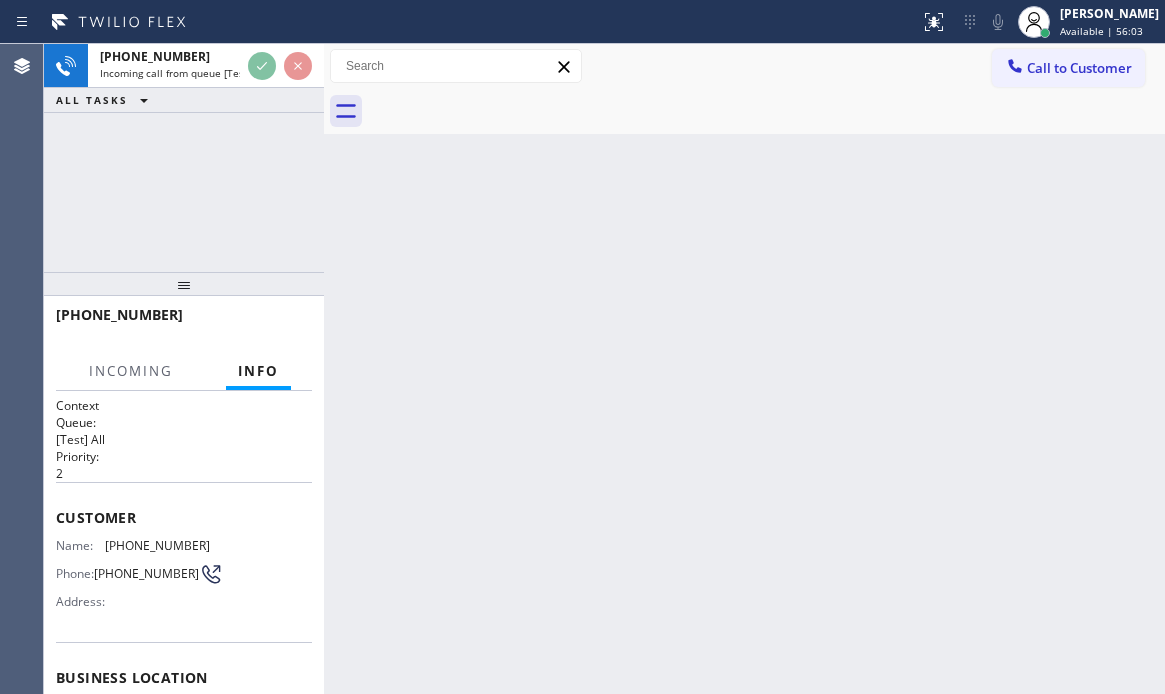 scroll, scrollTop: 200, scrollLeft: 0, axis: vertical 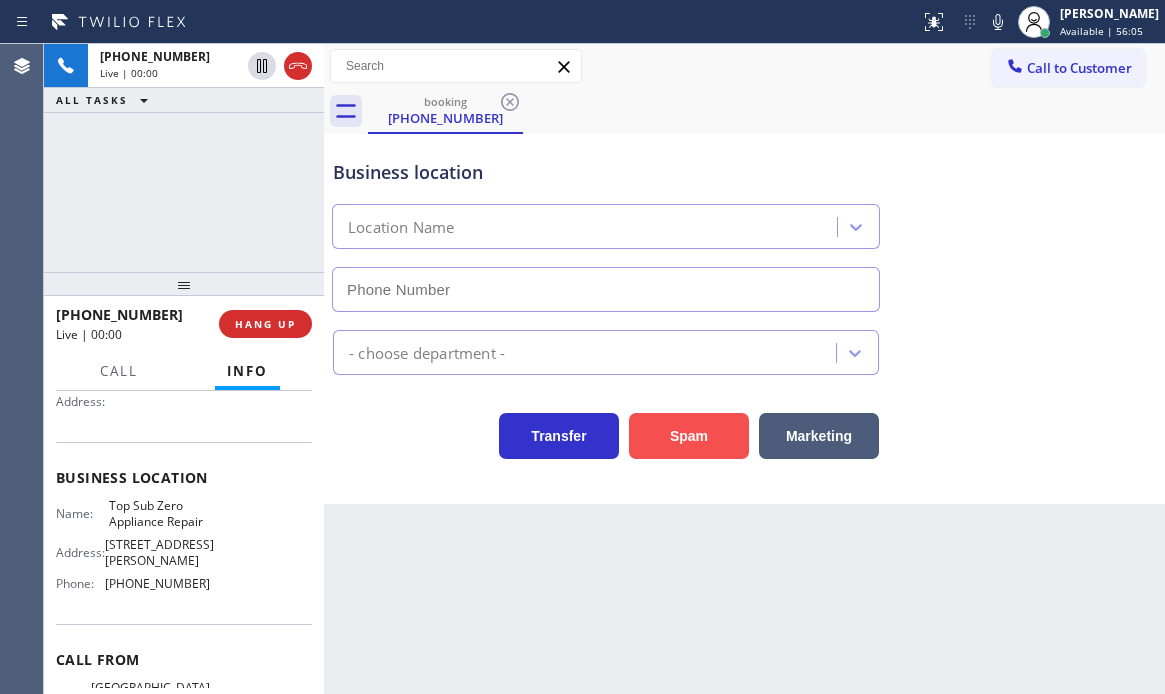 type on "(408) 617-8880" 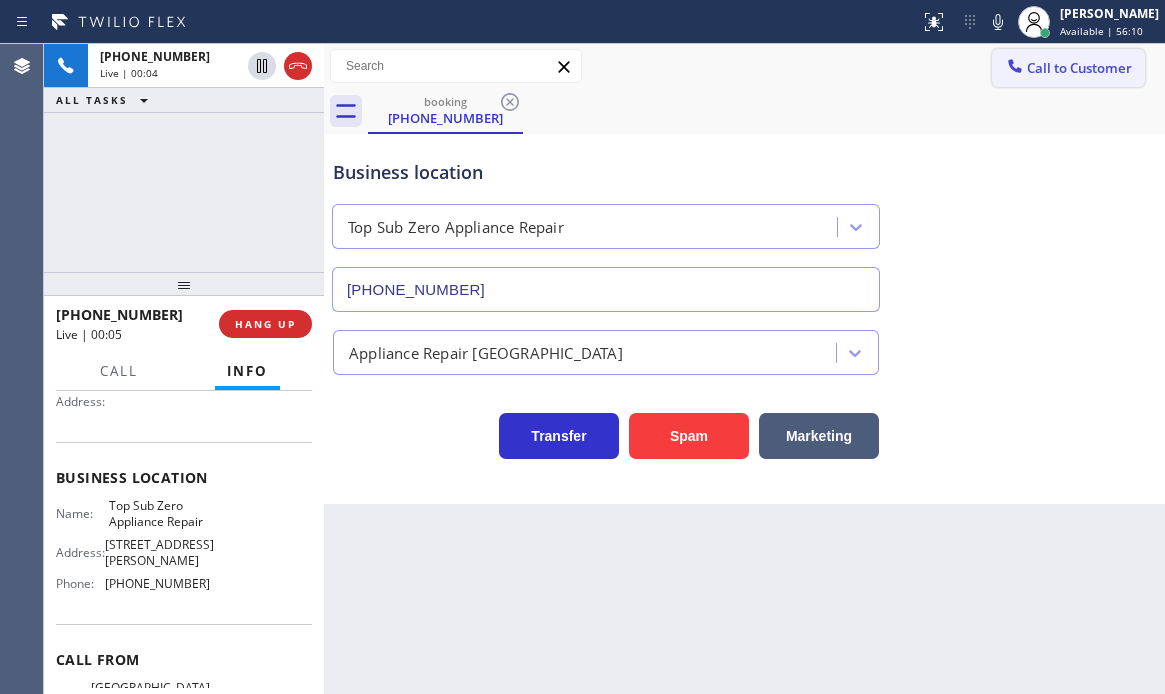 click on "Call to Customer" at bounding box center [1079, 68] 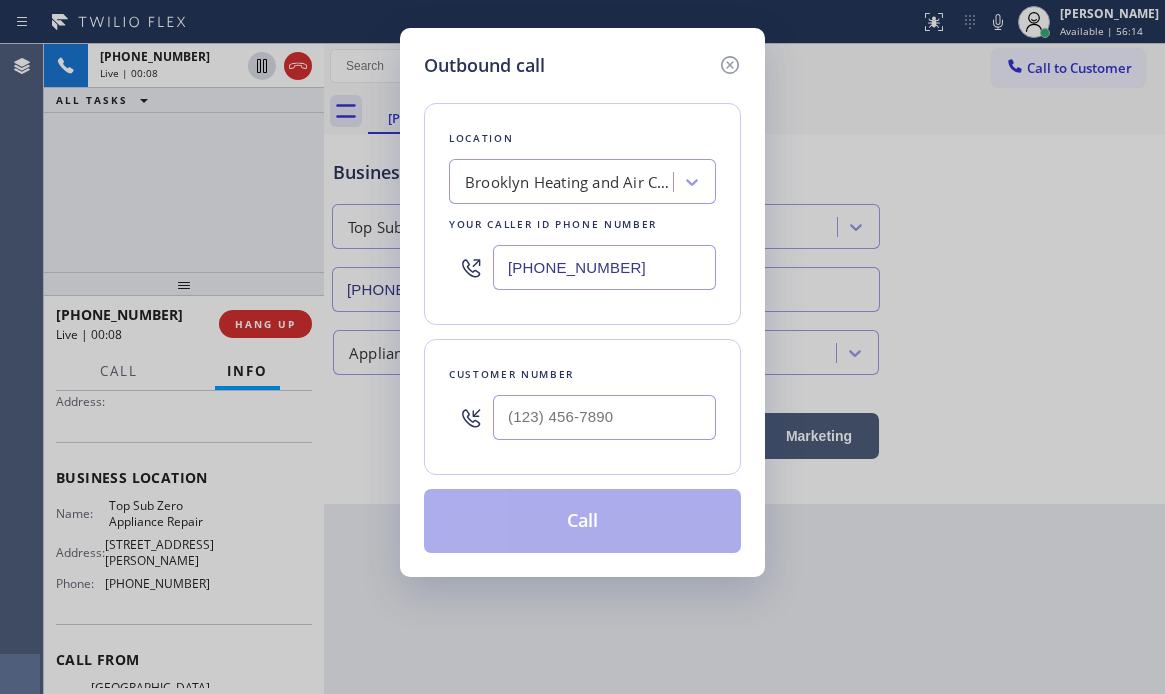 drag, startPoint x: 734, startPoint y: 67, endPoint x: 733, endPoint y: 94, distance: 27.018513 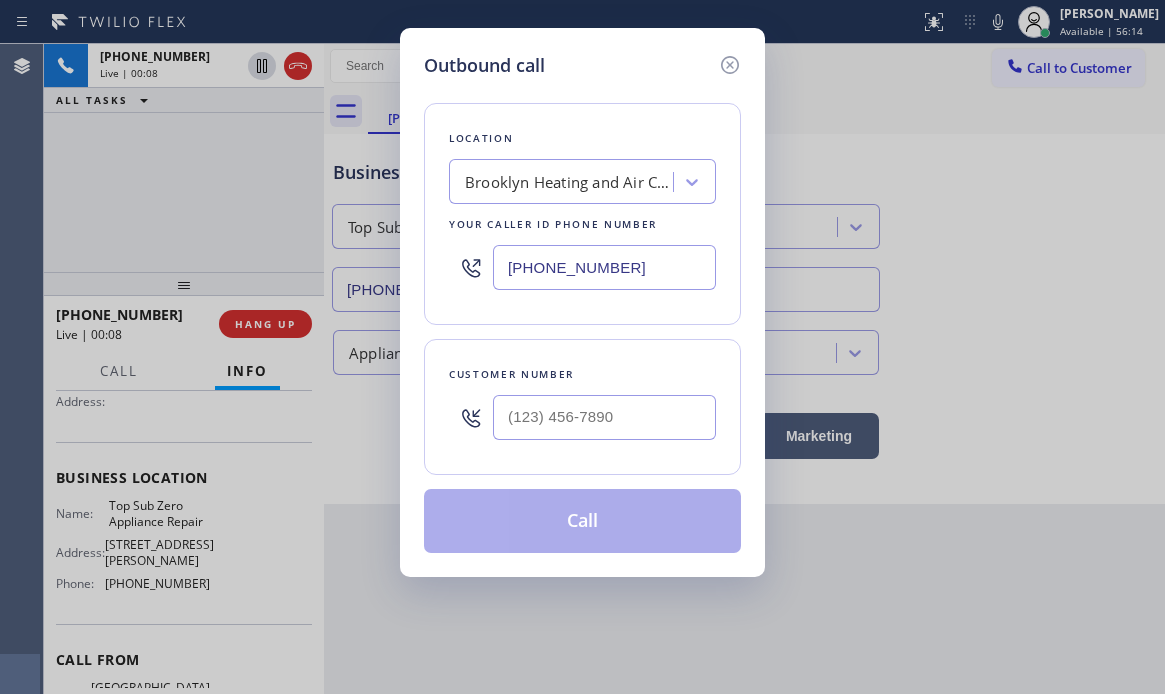 click 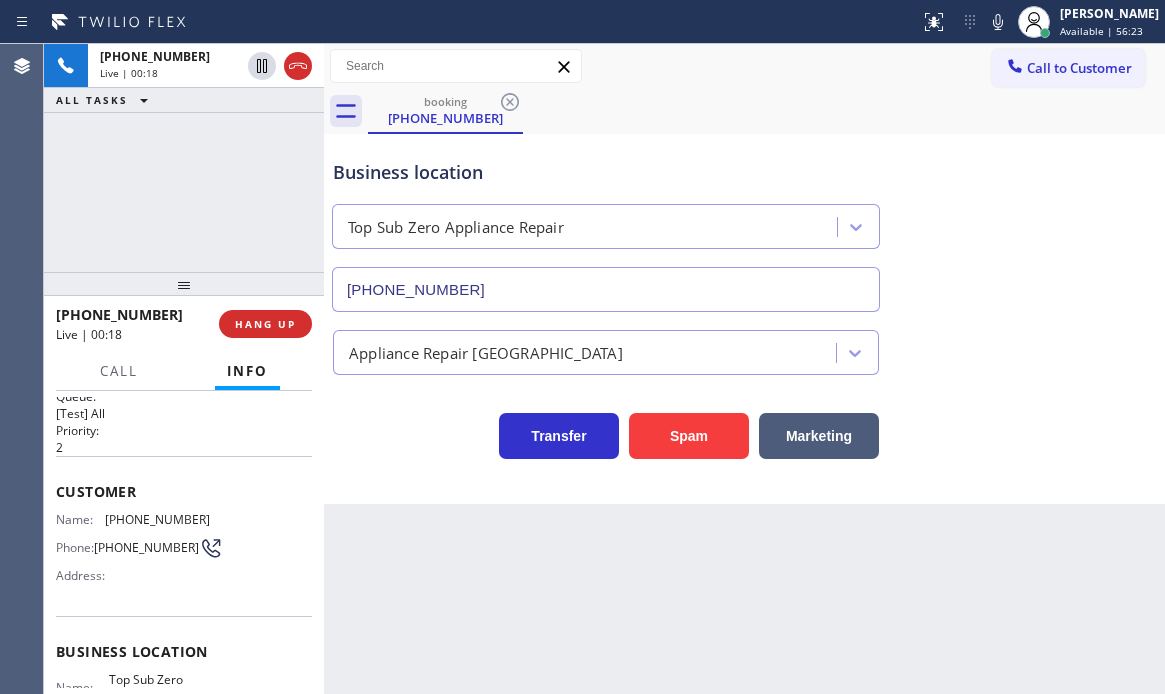 scroll, scrollTop: 0, scrollLeft: 0, axis: both 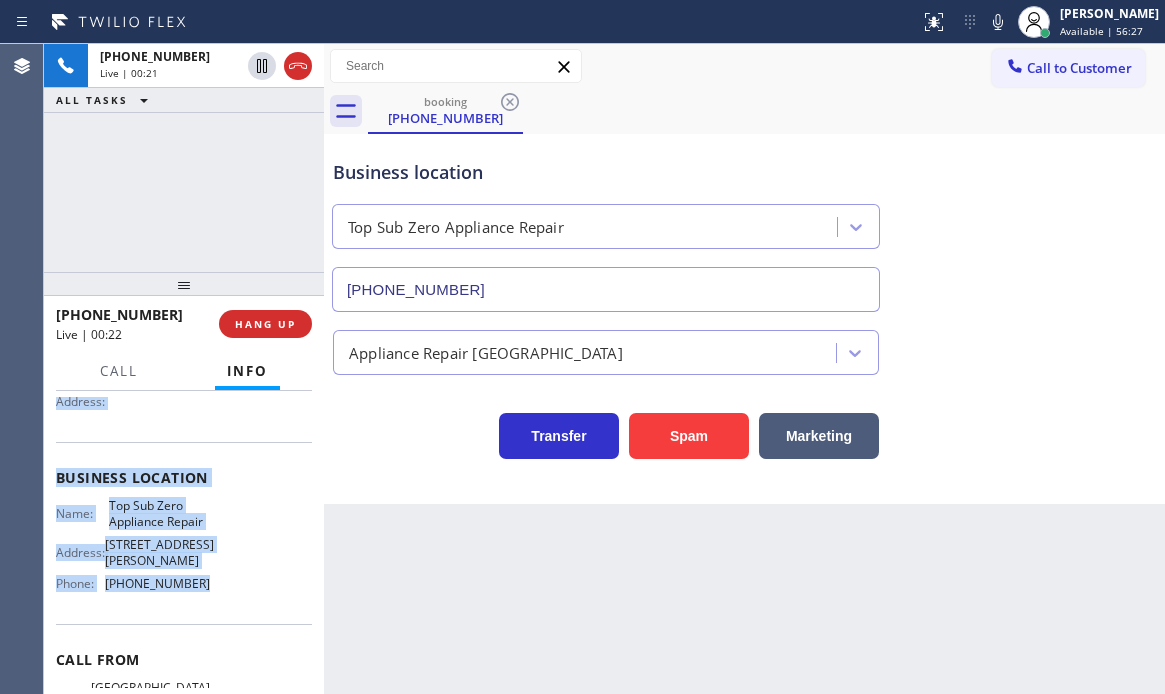 drag, startPoint x: 55, startPoint y: 513, endPoint x: 225, endPoint y: 589, distance: 186.21494 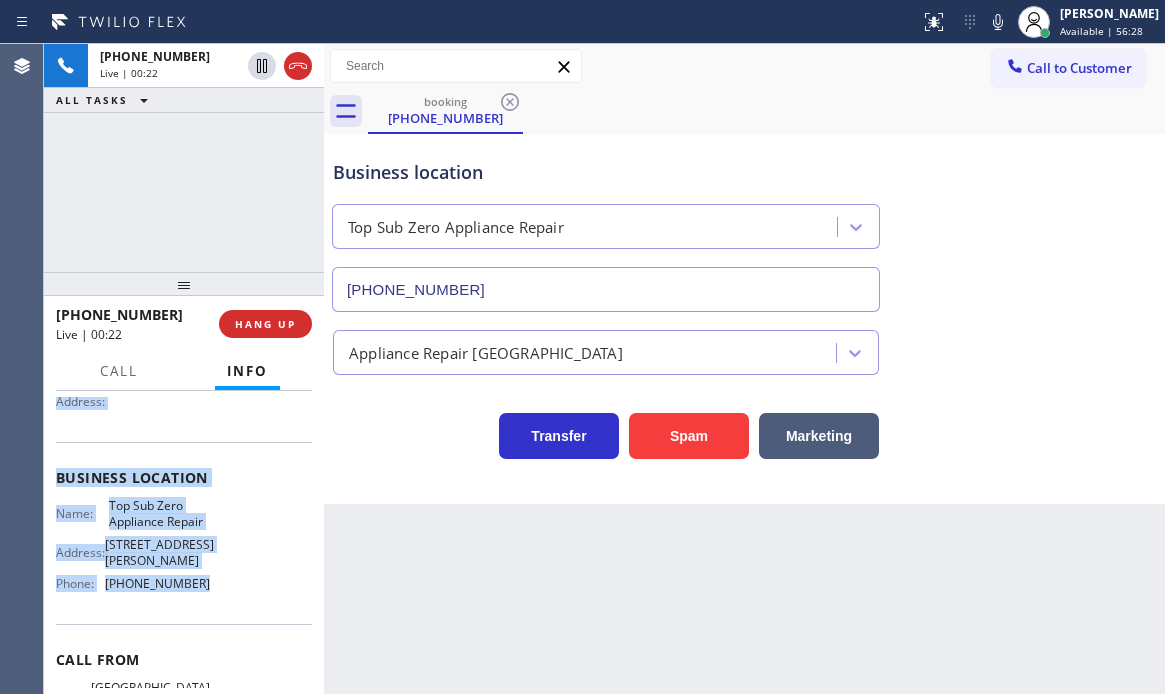 copy on "Customer Name: (408) 318-9319 Phone: (408) 318-9319 Address: Business location Name: Top Sub Zero Appliance Repair Address: 1828 W San Carlos St  Phone: (408) 617-8880" 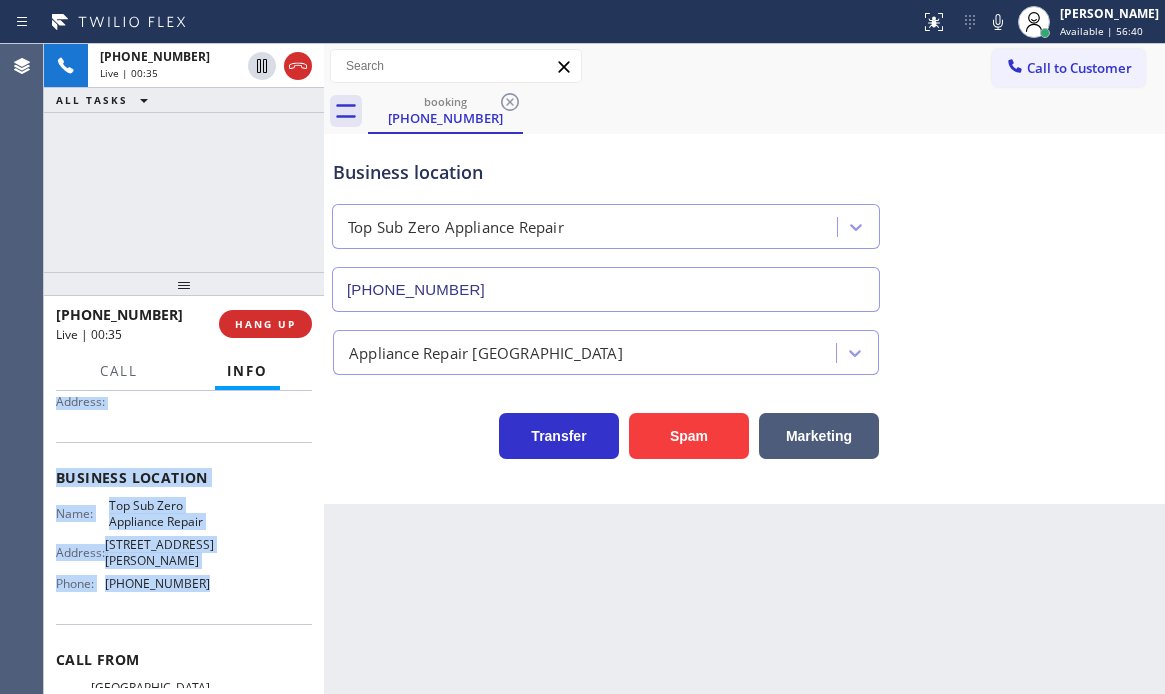 click on "Name: Top Sub Zero Appliance Repair Address: 1828 W San Carlos St  Phone: (408) 617-8880" at bounding box center (184, 548) 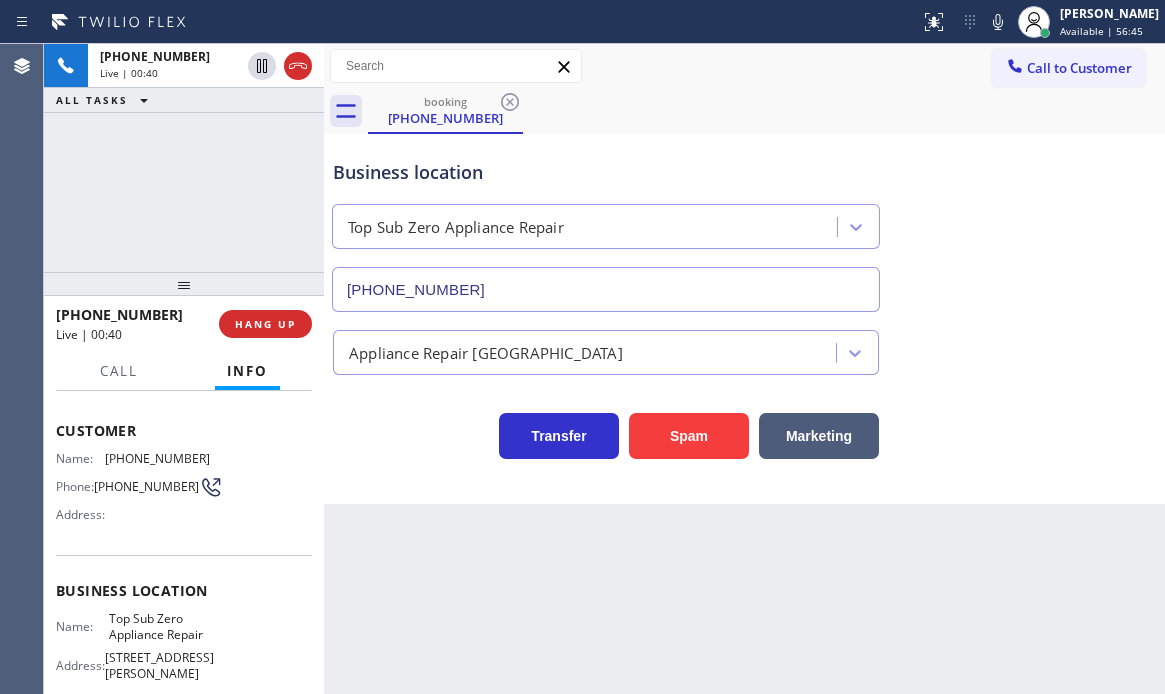 scroll, scrollTop: 34, scrollLeft: 0, axis: vertical 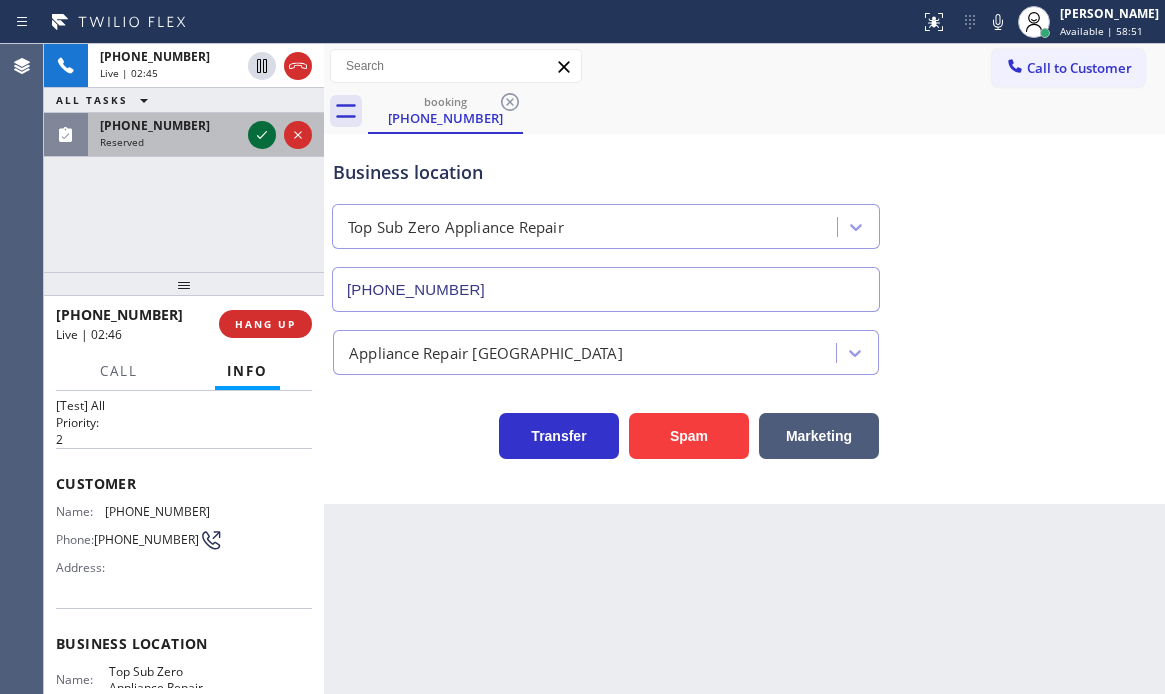 click 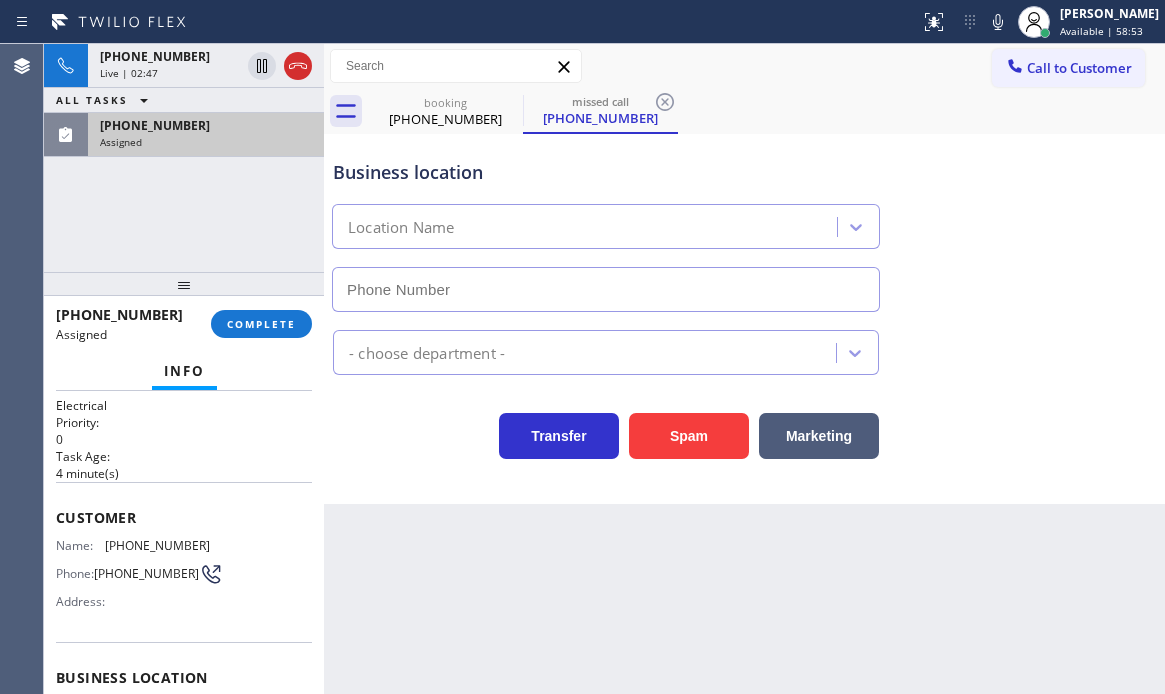 type on "(510) 880-3442" 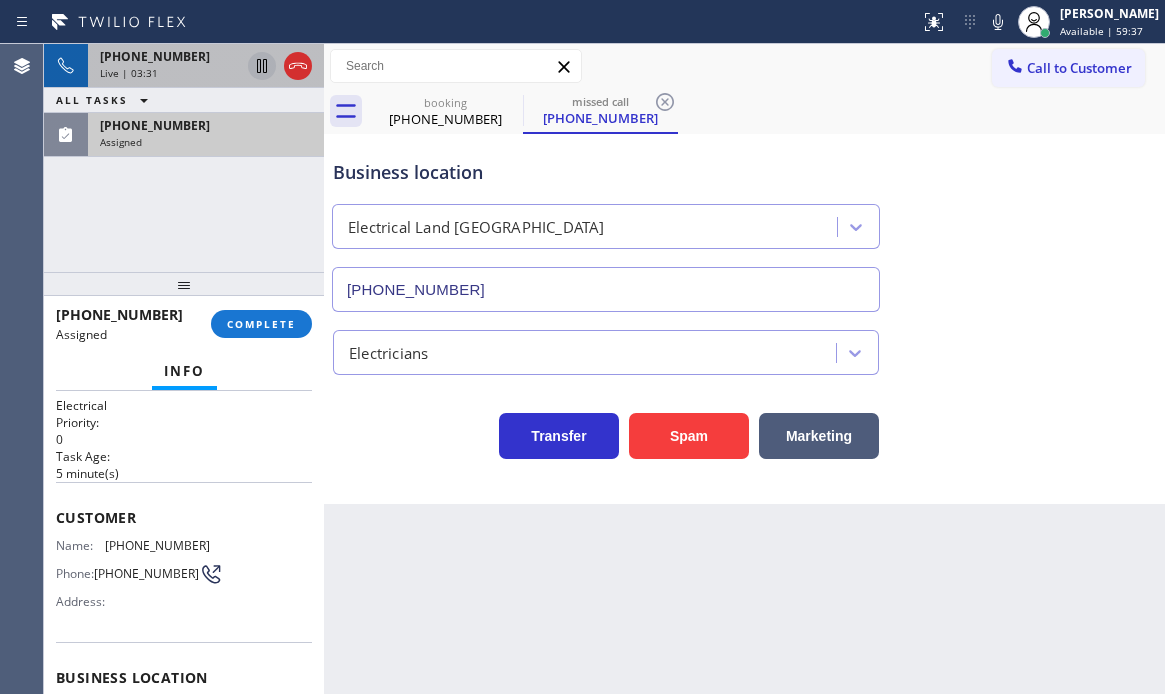 click 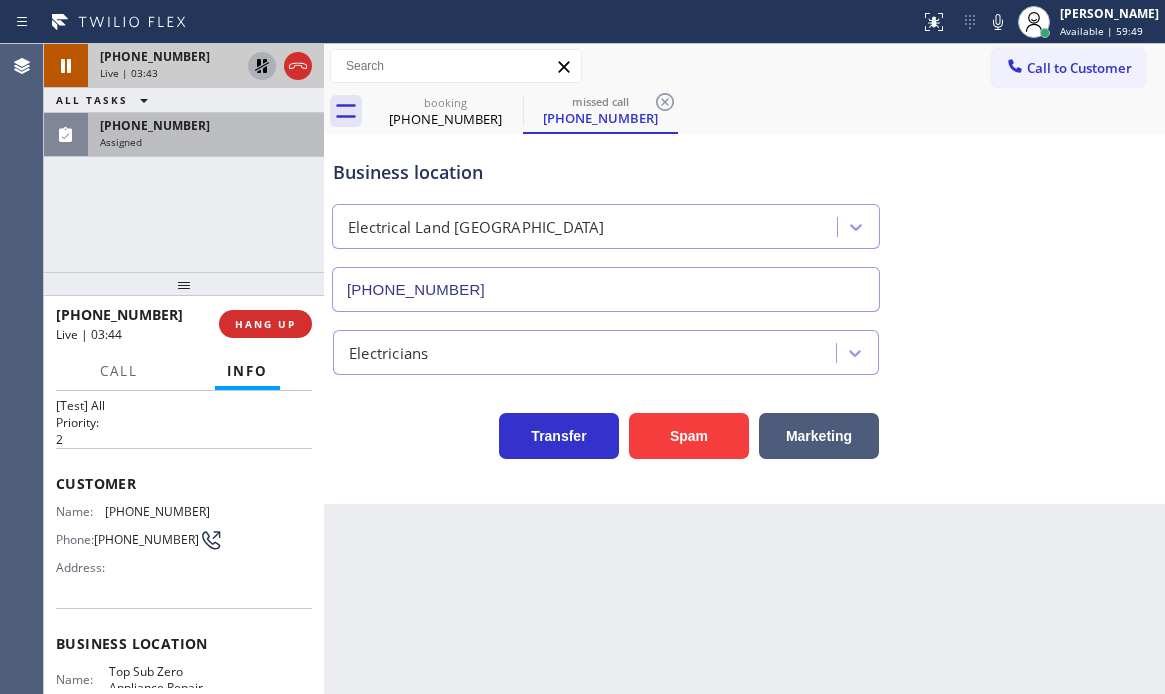 click 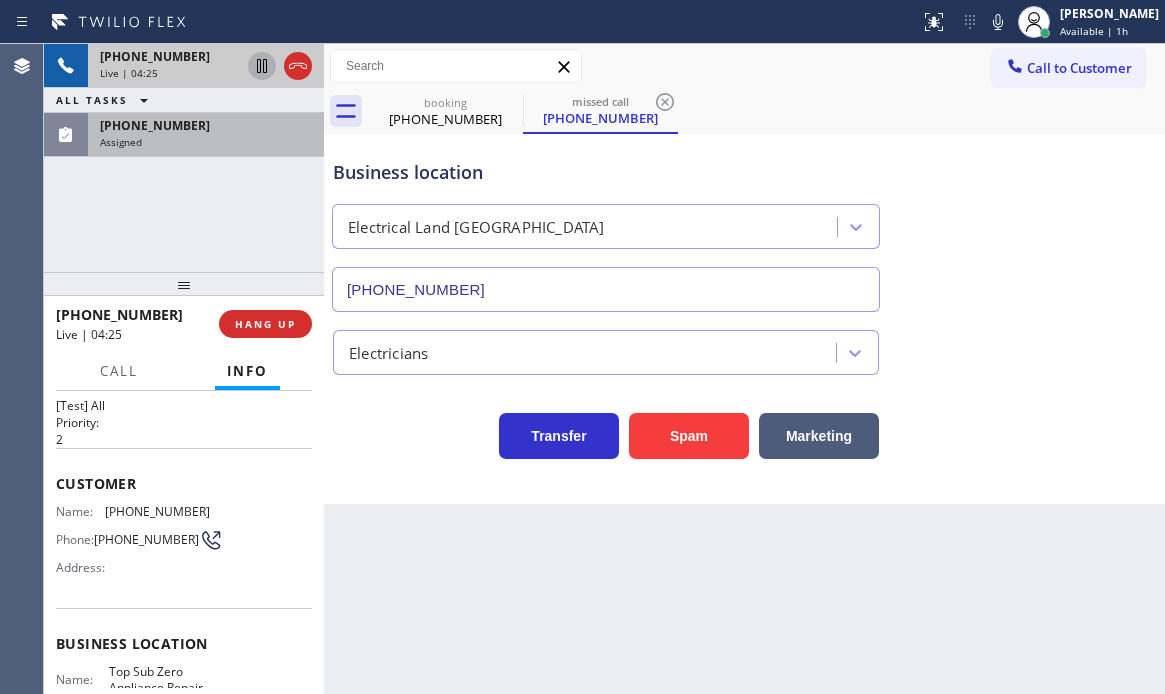 click 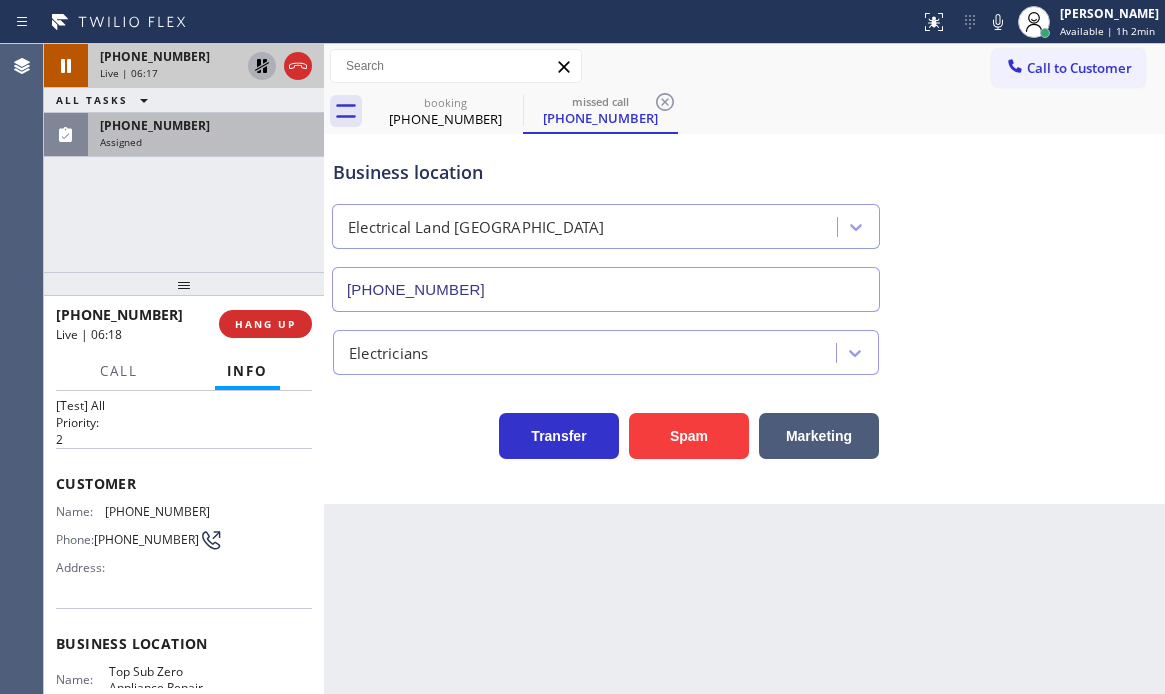 click 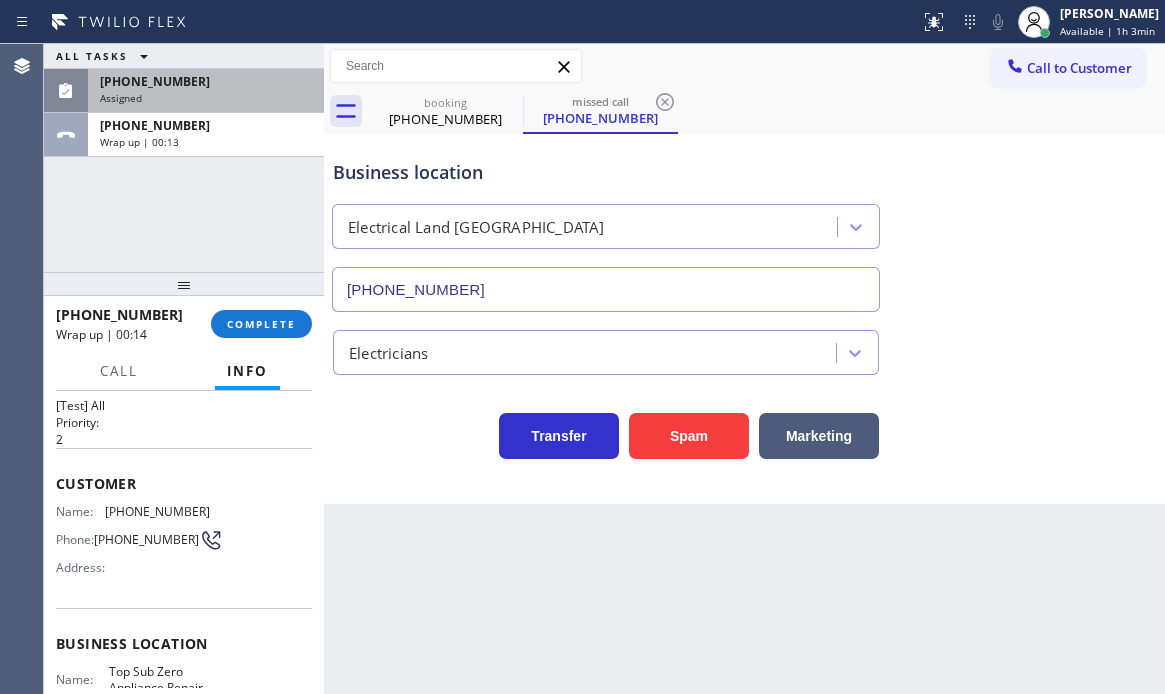 click on "Call to Customer" at bounding box center (1079, 68) 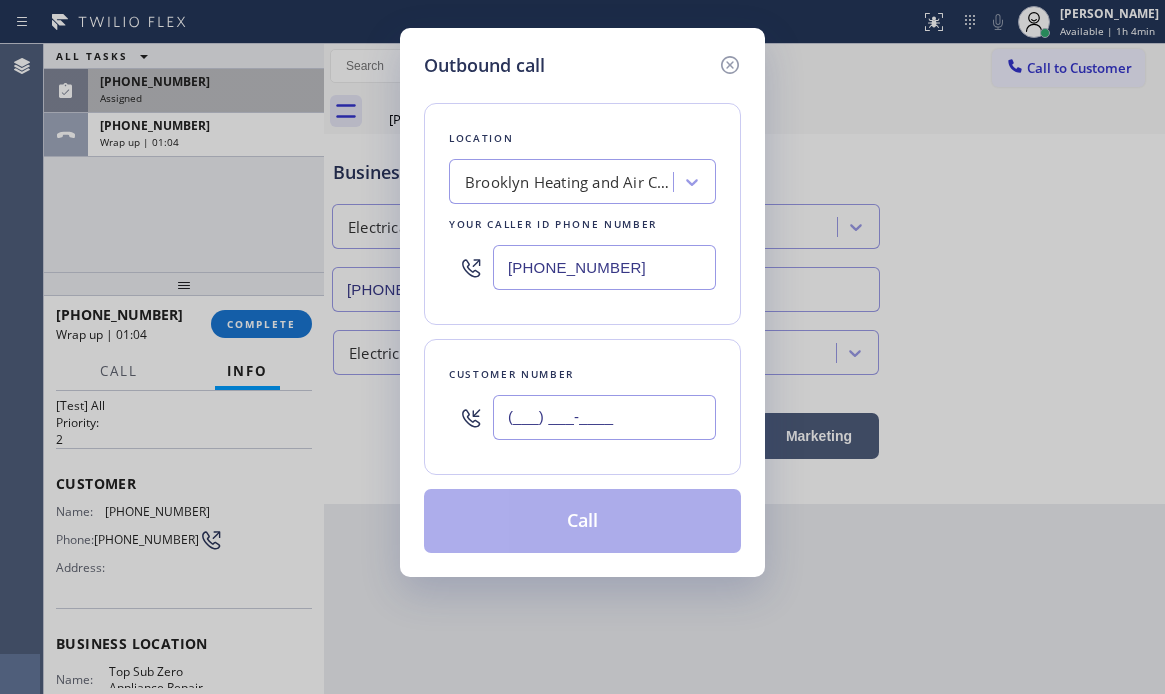 click on "(___) ___-____" at bounding box center [604, 417] 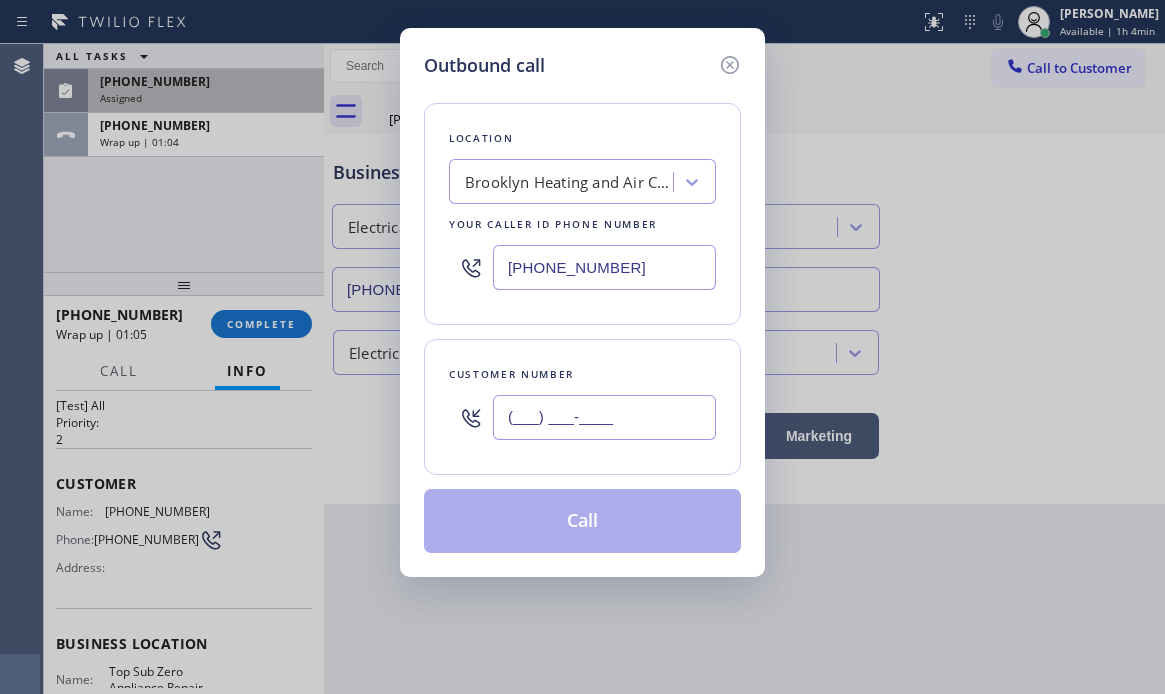 paste on "917) 528-2455" 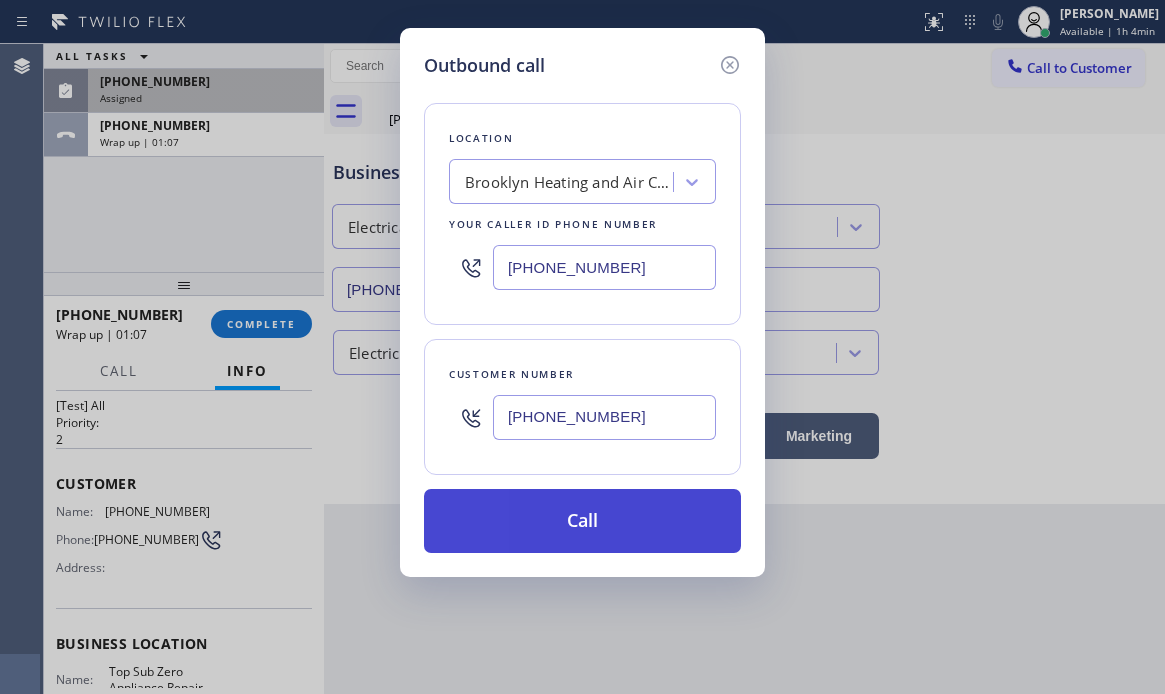 type on "(917) 528-2455" 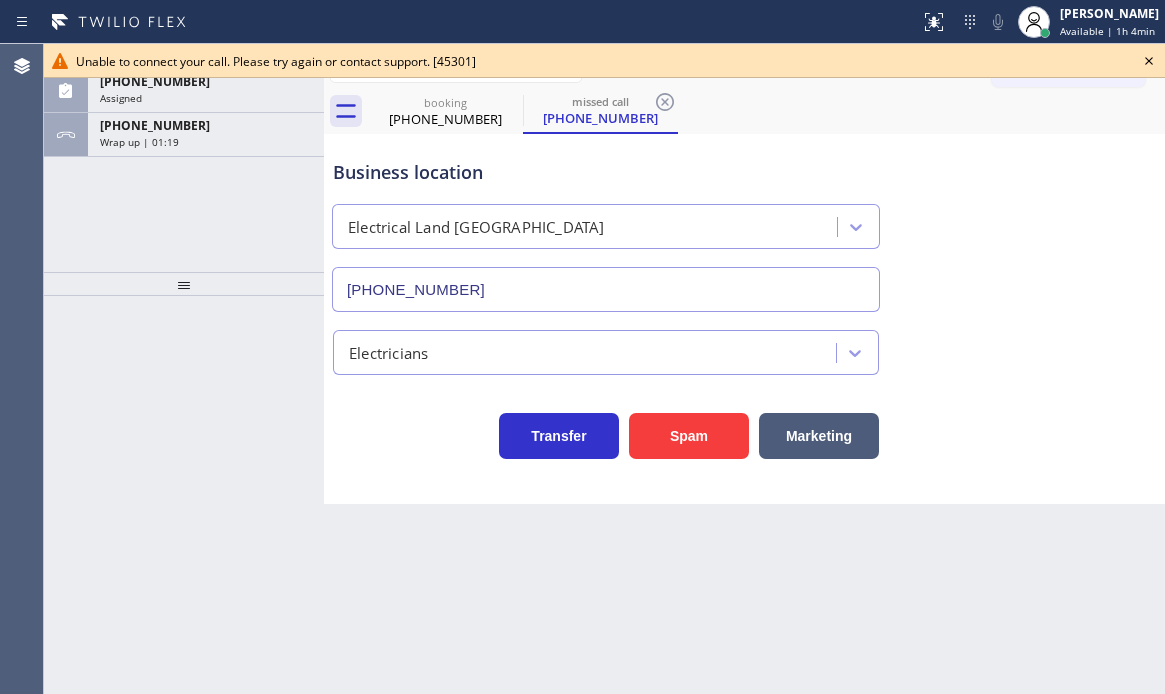 click 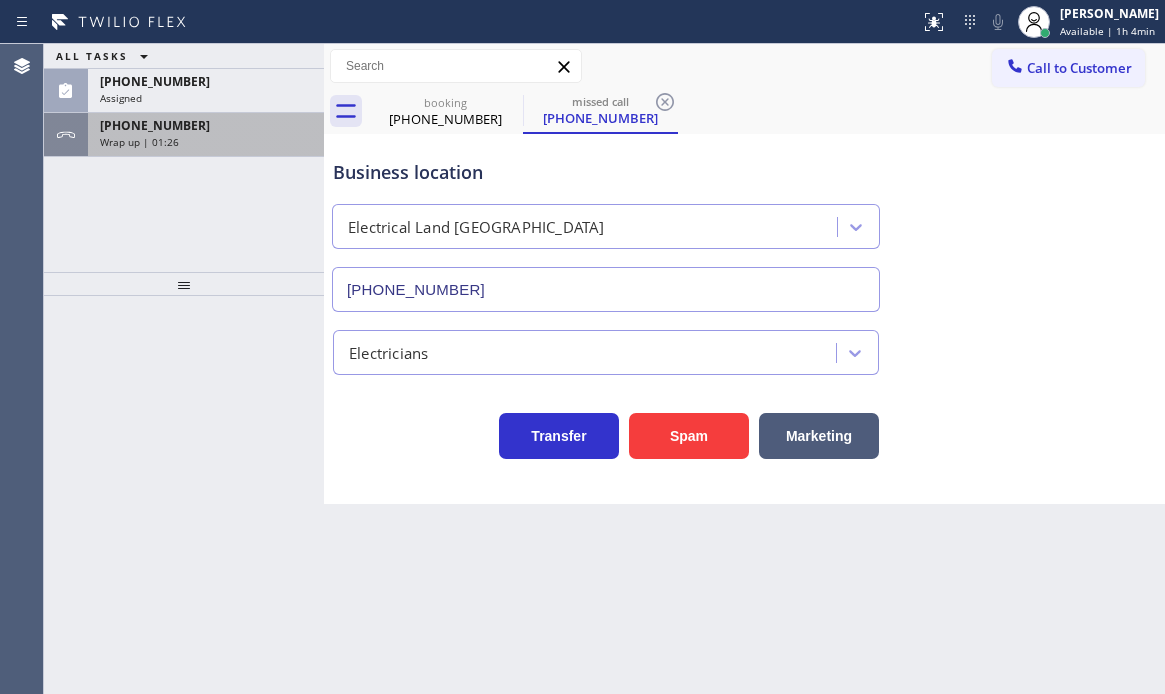 click on "Wrap up | 01:26" at bounding box center [206, 142] 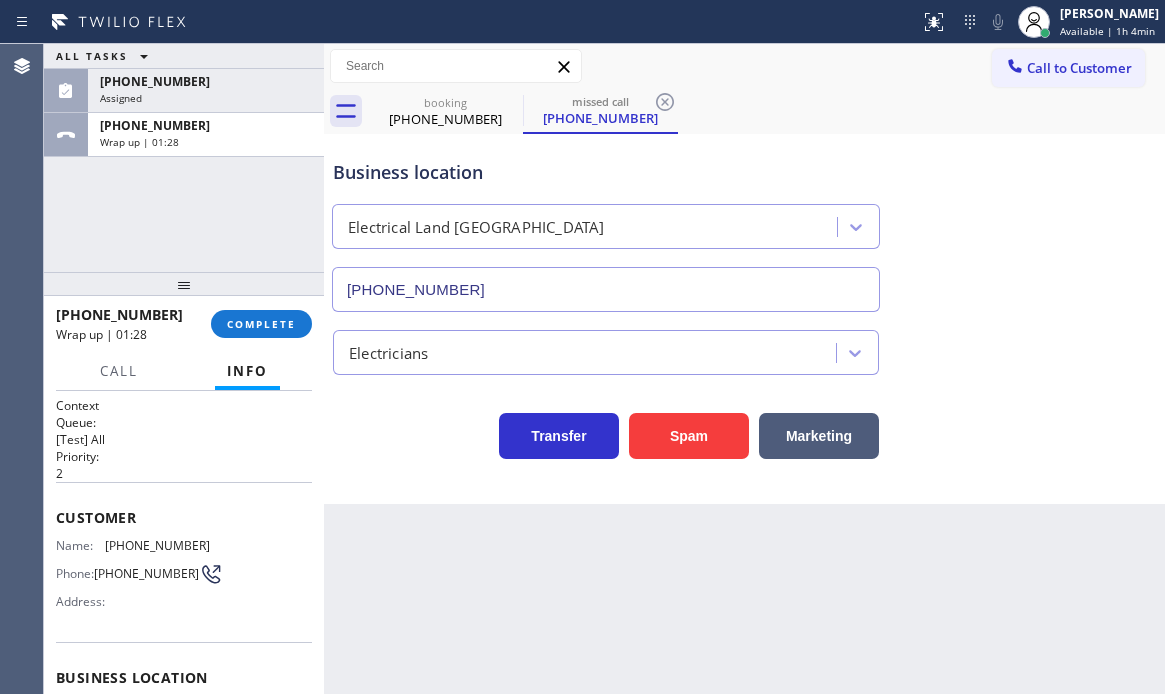 click on "(443) 562-5267" at bounding box center (206, 81) 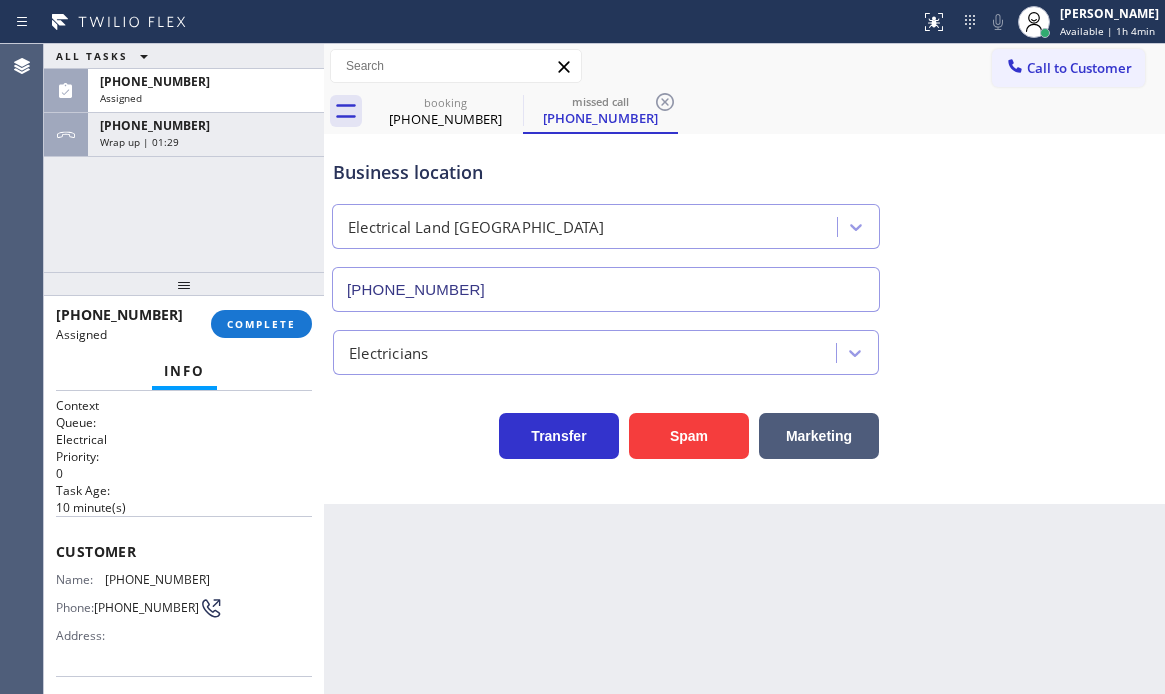 click on "ALL TASKS ALL TASKS ACTIVE TASKS TASKS IN WRAP UP (443) 562-5267 Assigned +14083189319 Wrap up | 01:29" at bounding box center [184, 158] 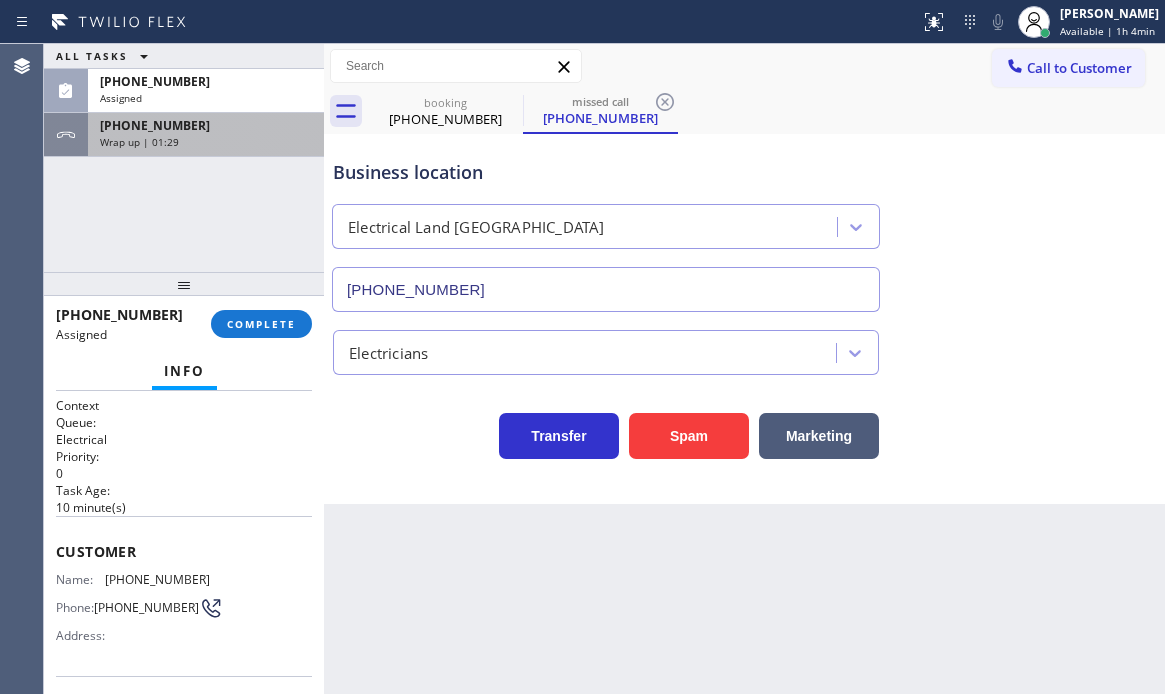 click on "Wrap up | 01:29" at bounding box center (206, 142) 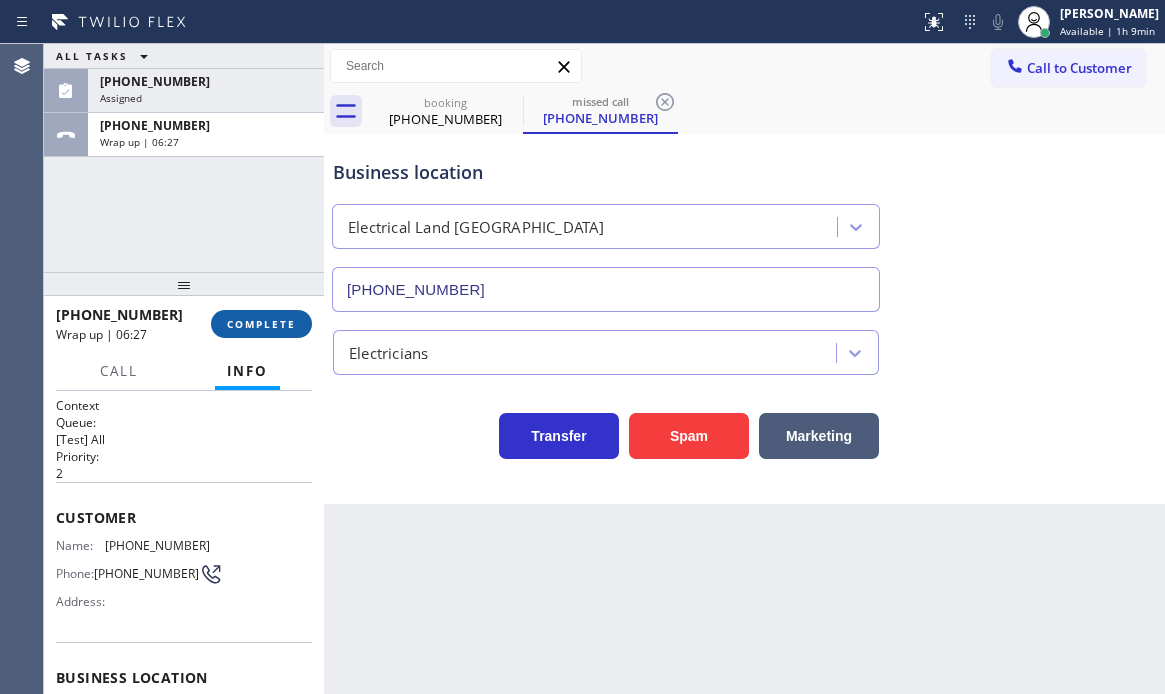 drag, startPoint x: 258, startPoint y: 321, endPoint x: 336, endPoint y: 331, distance: 78.63841 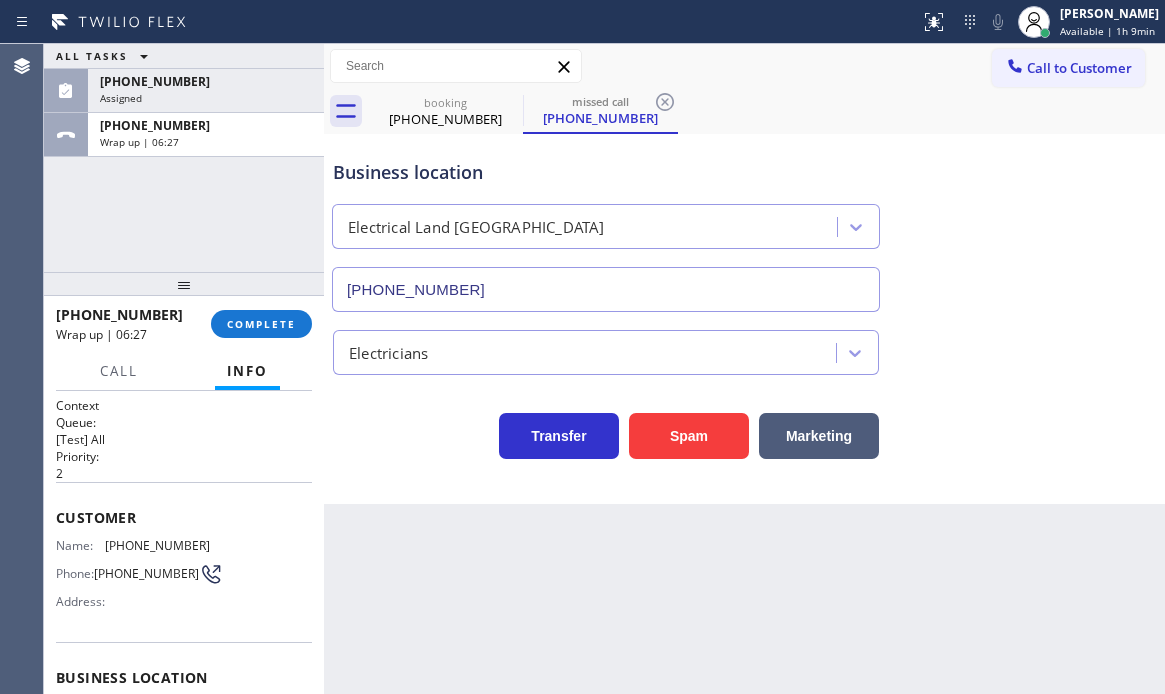 click on "COMPLETE" at bounding box center (261, 324) 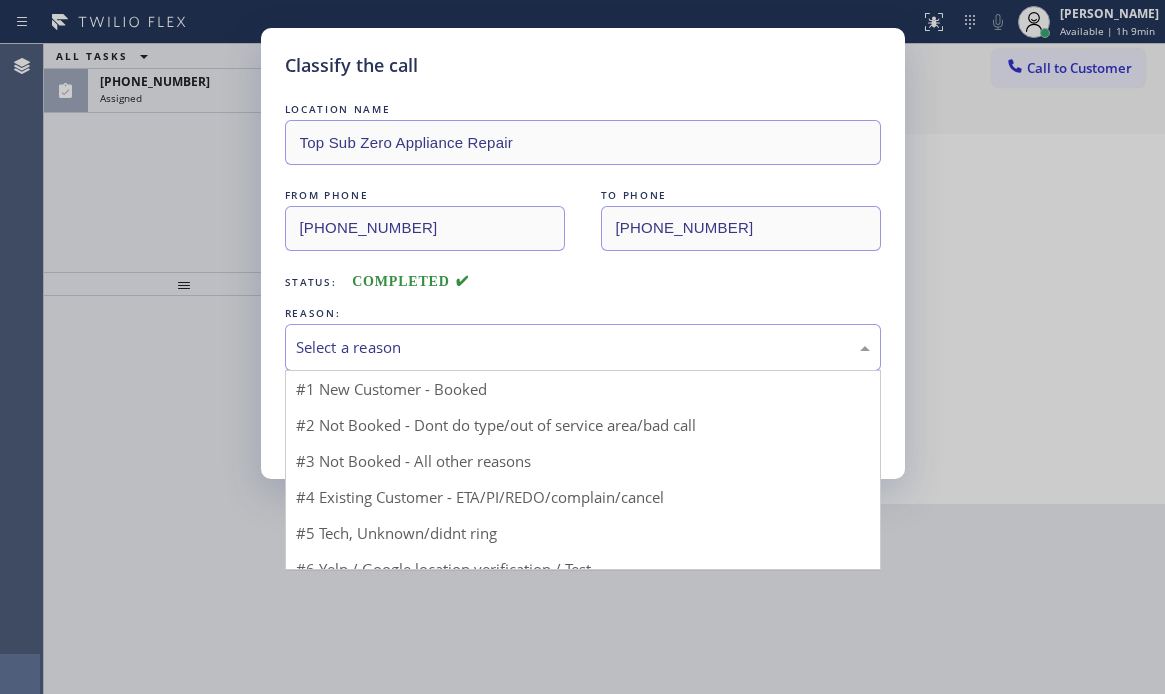 click on "Select a reason" at bounding box center [583, 347] 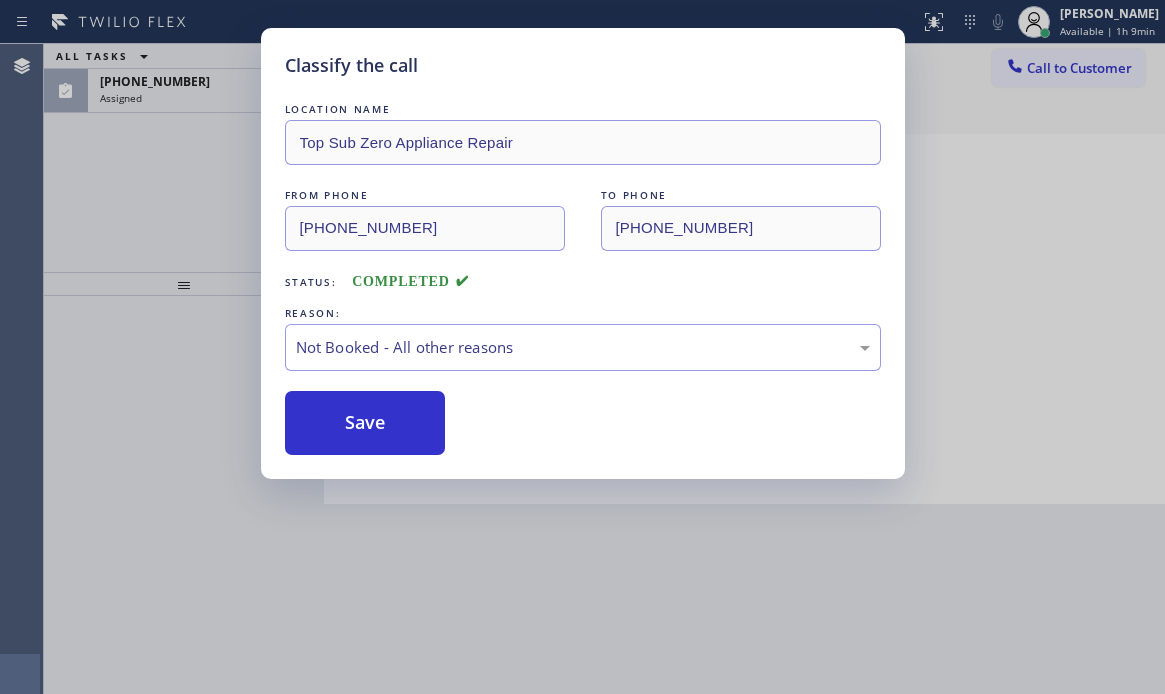 drag, startPoint x: 345, startPoint y: 423, endPoint x: 321, endPoint y: 375, distance: 53.66563 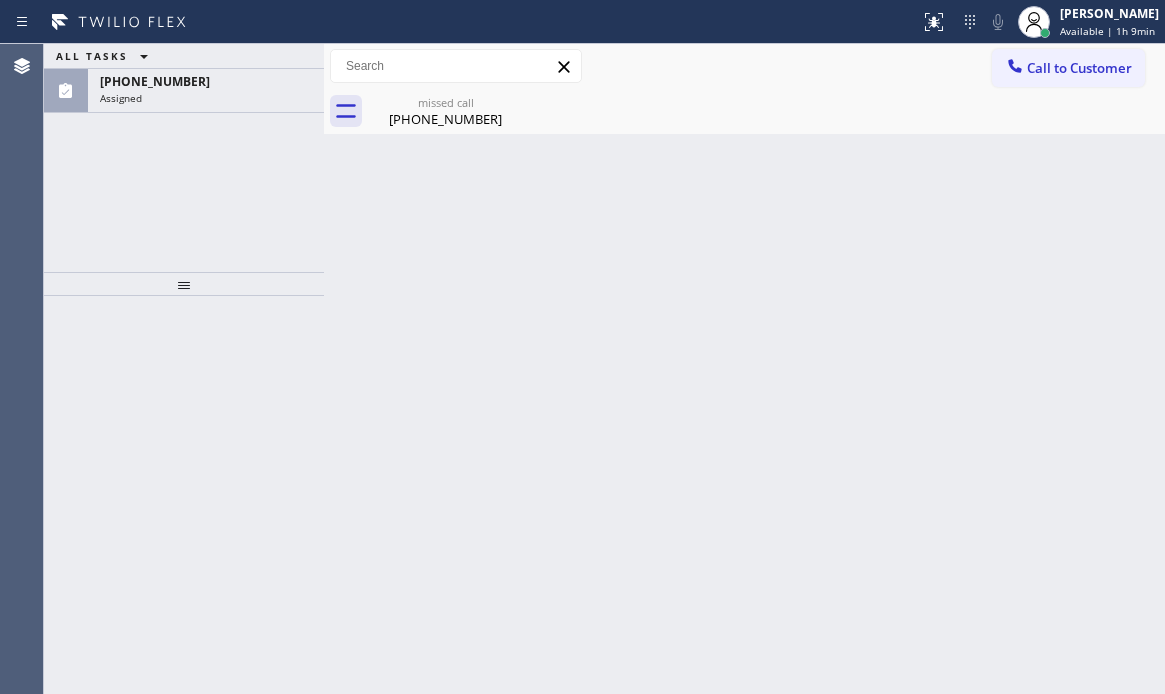 click on "Classify the call LOCATION NAME High Q Appliance Repair Chicago FROM PHONE (612) 206-2851 TO PHONE (773) 900-8292 Status: COMPLETED REASON: Not Booked - All other reasons Save Classify the call LOCATION NAME HVAC Alliance Expert FROM PHONE (323) 616-0150 TO PHONE (855) 999-4417 Status: COMPLETED REASON: Existing Customer - ETA/PI/REDO/complain/cancel Save Classify the call LOCATION NAME Platinum Subzero Repair Pembroke Pines FROM PHONE (786) 204-8320 TO PHONE (786) 305-5331 Status: COMPLETED REASON: Tech, Unknown/didnt ring Save Classify the call LOCATION NAME AC Genius Tech FROM PHONE (480) 480-7083 TO PHONE (480) 725-3458 Status: COMPLETED REASON: Tech, Unknown/didnt ring Save Classify the call LOCATION NAME Brooklyn Heating and Air Conditioning FROM PHONE (917) 528-2455 TO PHONE (347) 836-6590 Status: COMPLETED REASON: Not Booked - All other reasons Save Classify the call LOCATION NAME Wolf Appliance Repair Experts Oceanside FROM PHONE (516) 452-8639 TO PHONE (516) 774-1380 Status: COMPLETED REASON: Save" at bounding box center (604, 369) 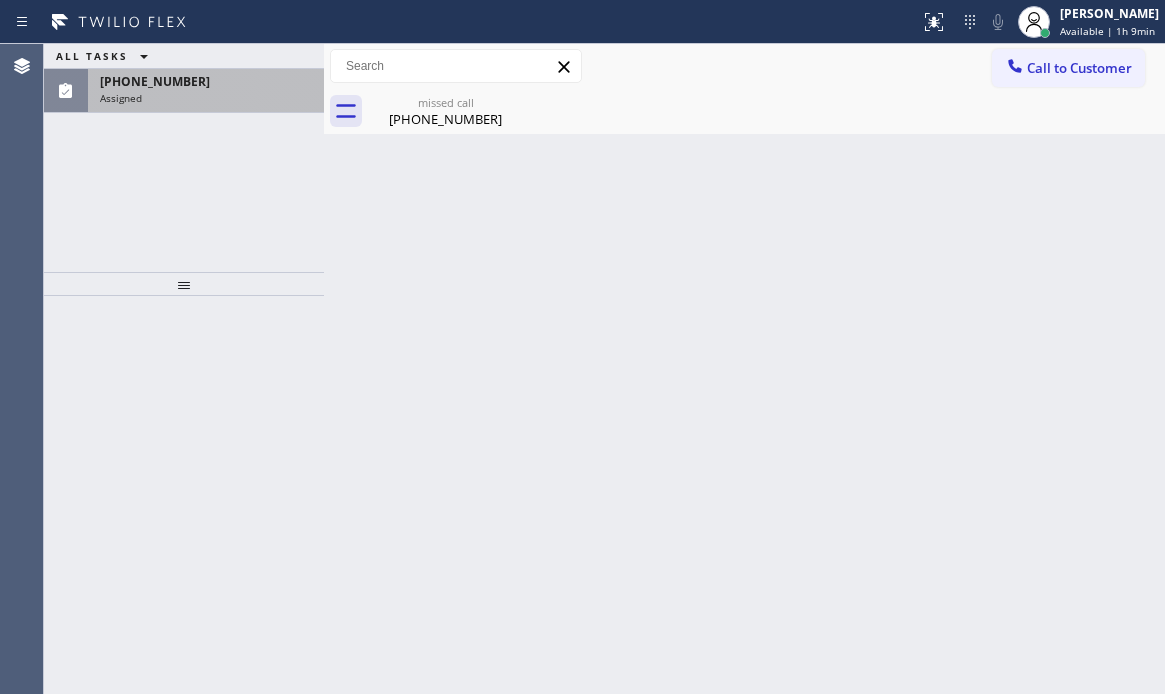 click on "Assigned" at bounding box center (206, 98) 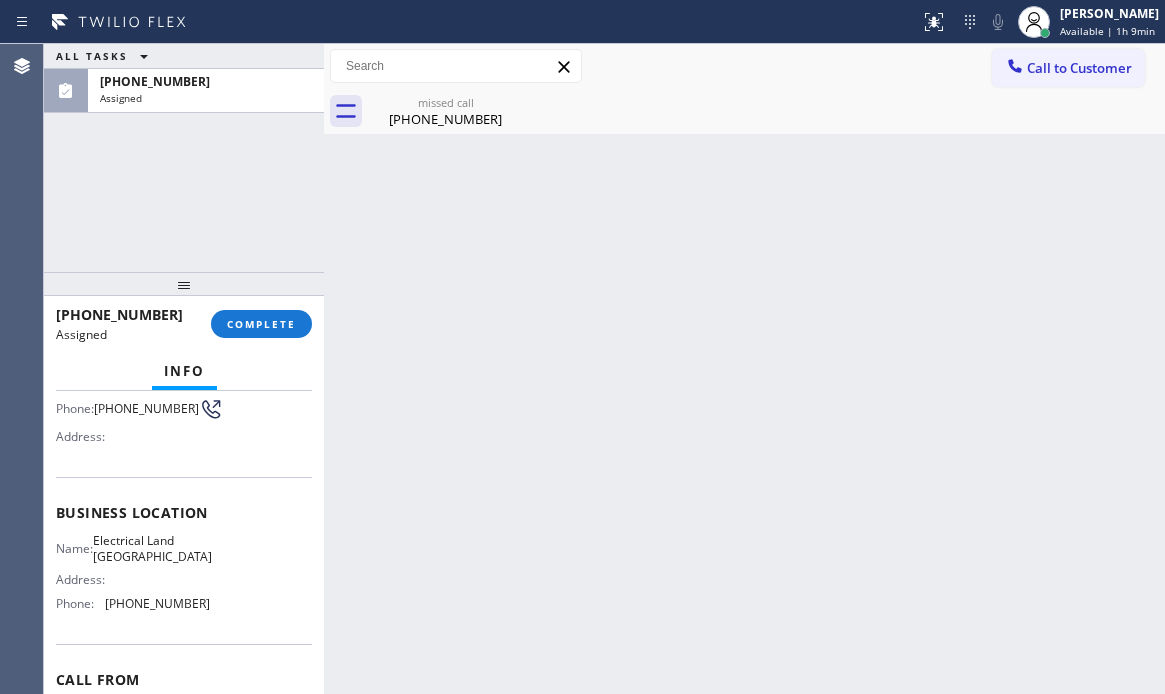 scroll, scrollTop: 200, scrollLeft: 0, axis: vertical 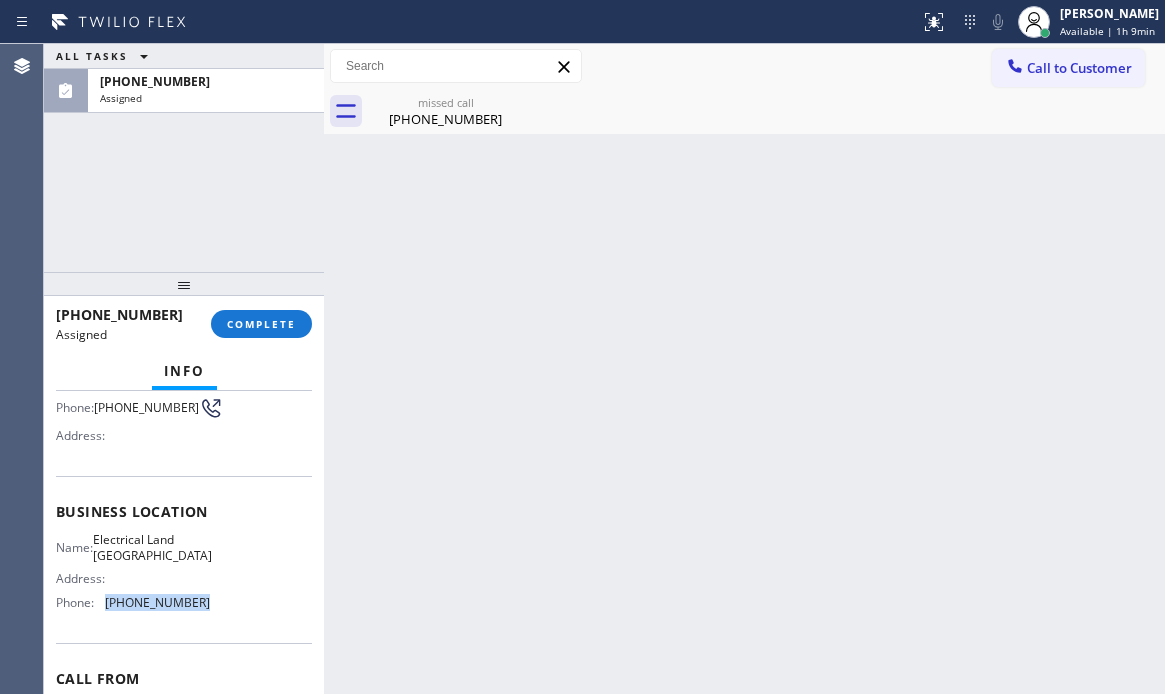drag, startPoint x: 202, startPoint y: 606, endPoint x: 104, endPoint y: 606, distance: 98 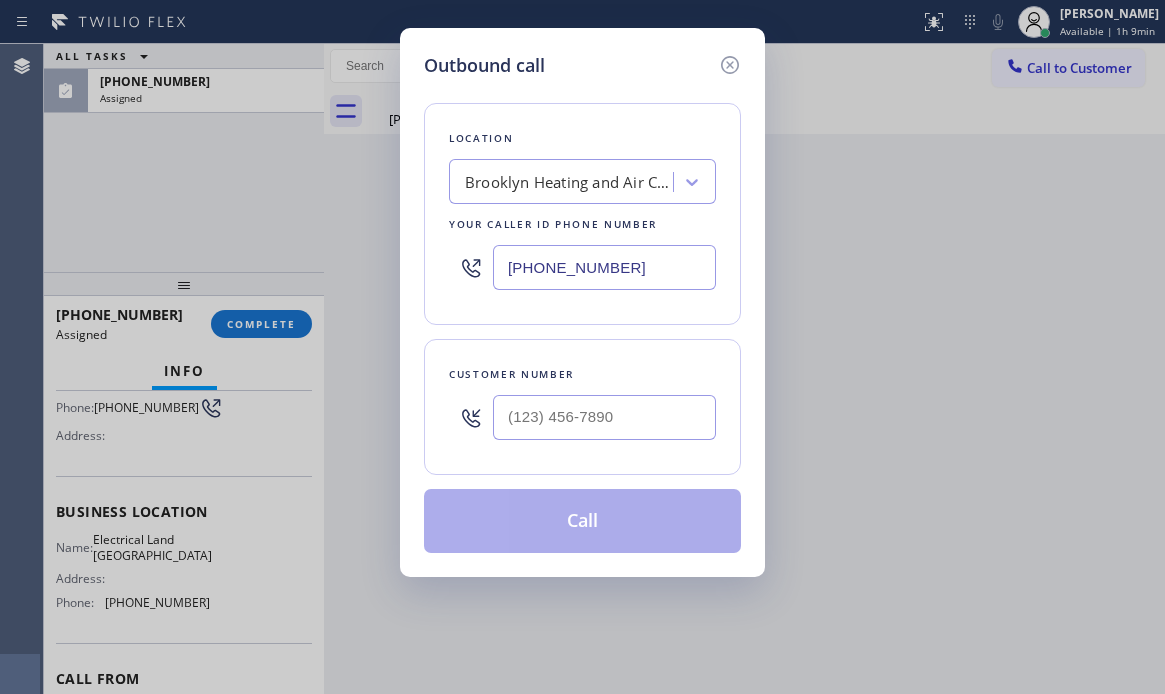 click on "(347) 836-6590" at bounding box center [604, 267] 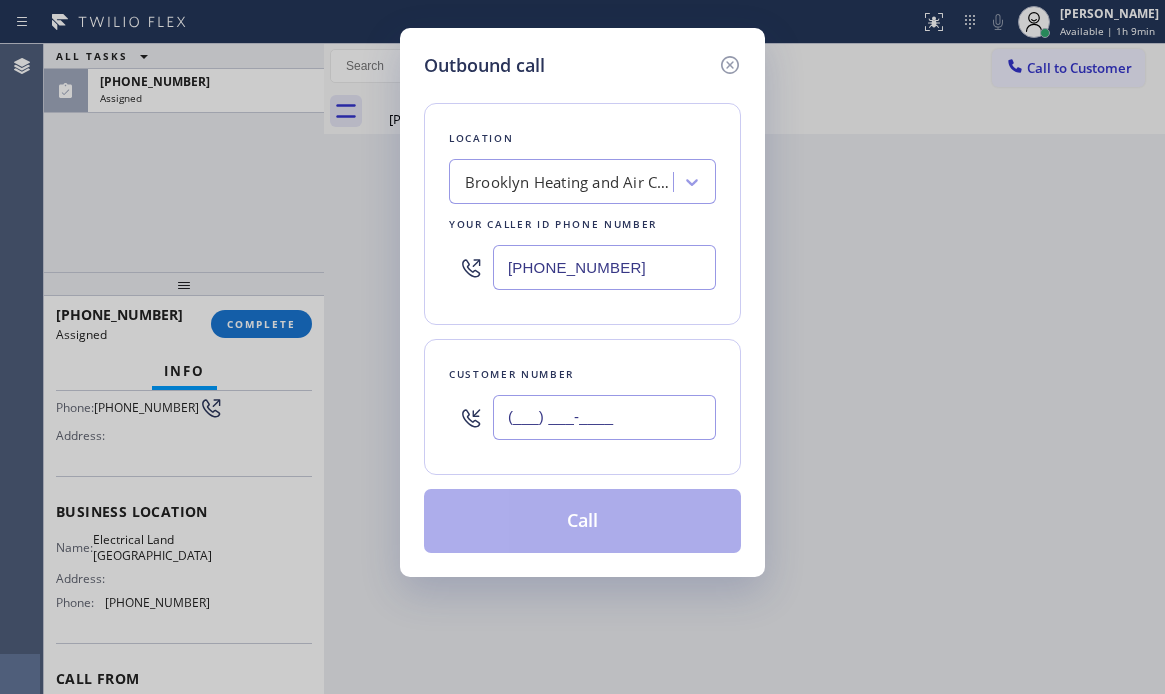 drag, startPoint x: 578, startPoint y: 411, endPoint x: 571, endPoint y: 423, distance: 13.892444 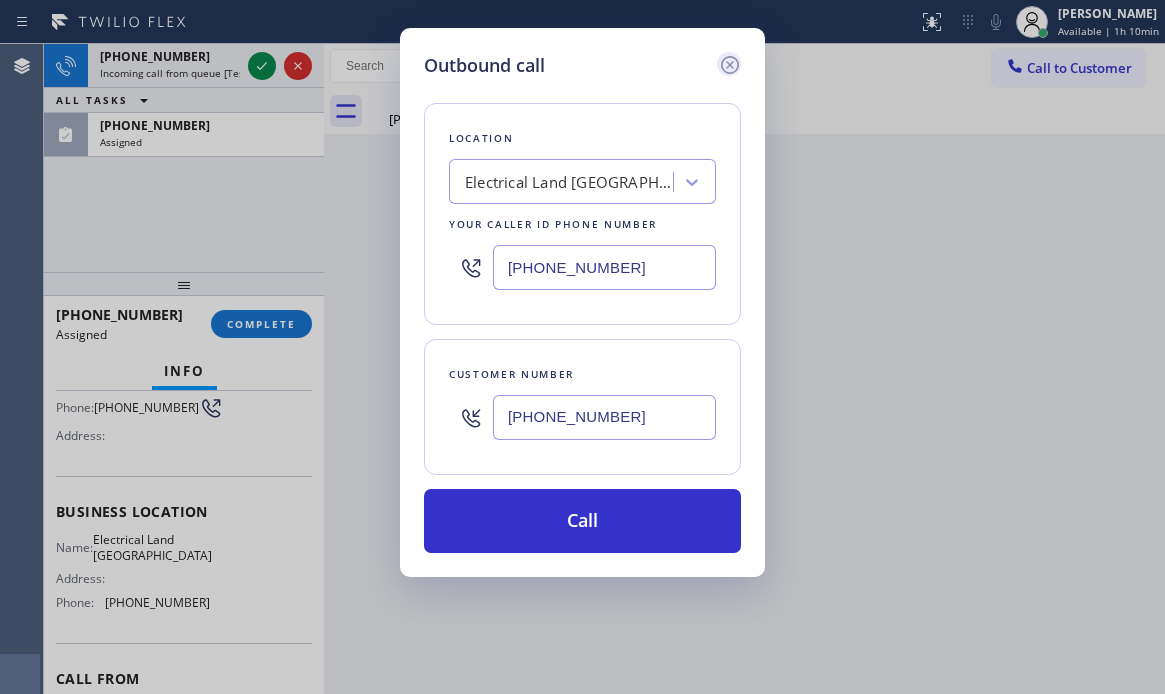 type on "(443) 562-5267" 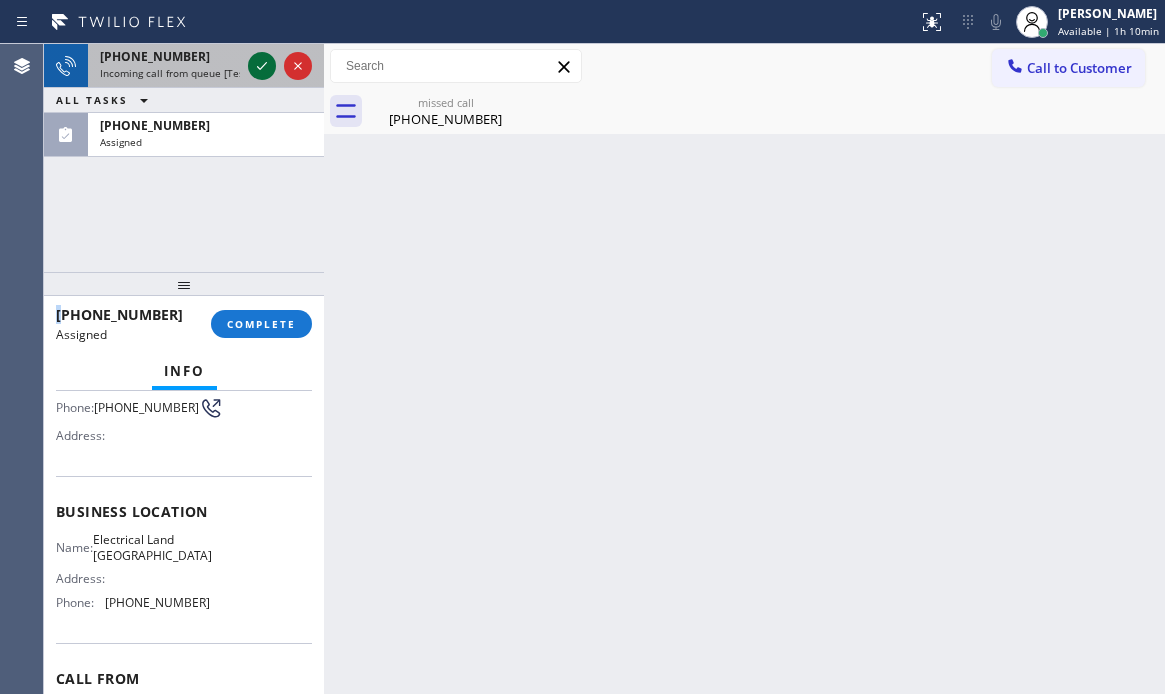 click on "+14252481475 Incoming call from queue [Test] All ALL TASKS ALL TASKS ACTIVE TASKS TASKS IN WRAP UP (443) 562-5267 Assigned" at bounding box center (184, 100) 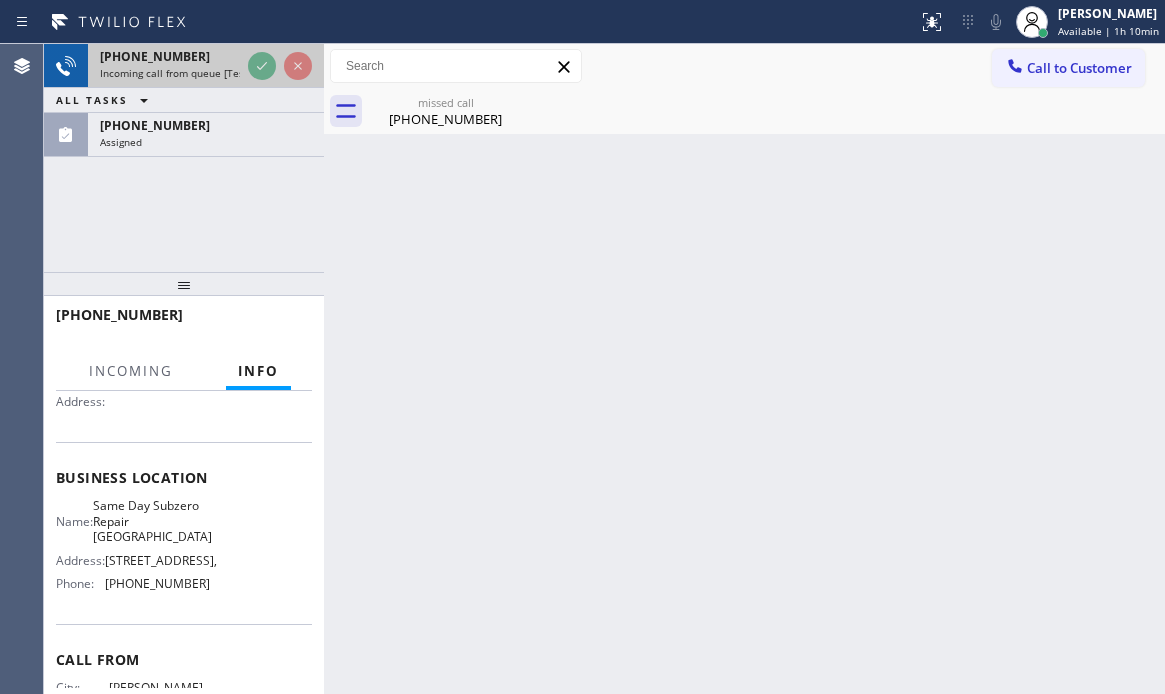 scroll, scrollTop: 166, scrollLeft: 0, axis: vertical 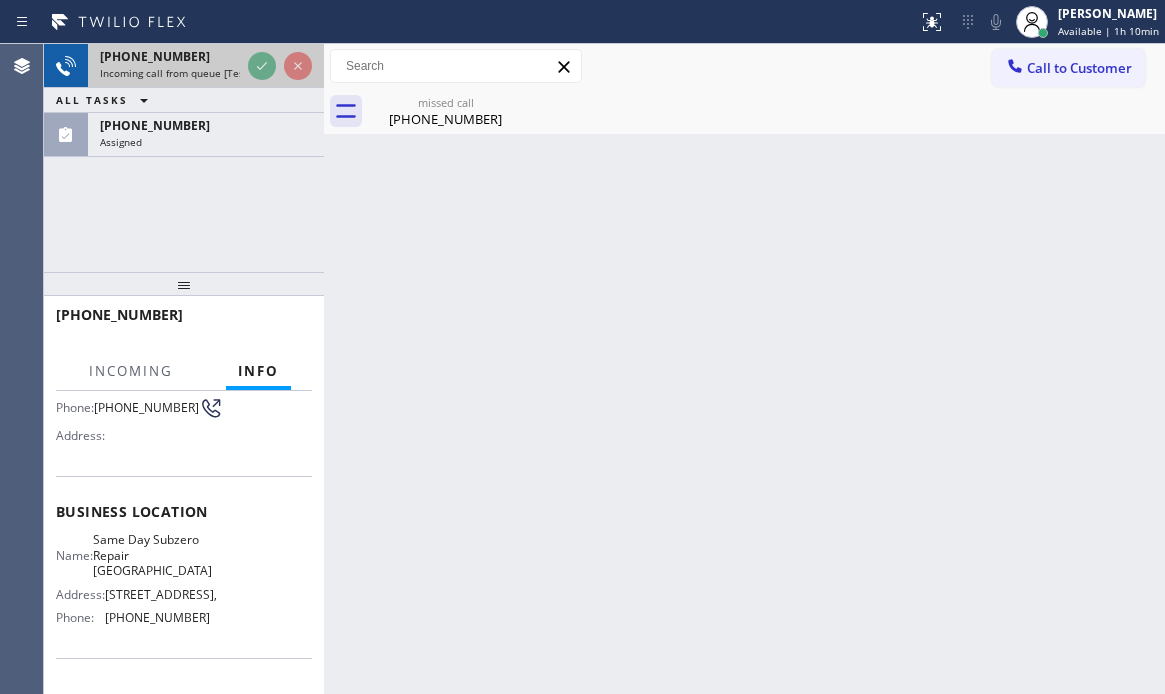 click on "+14252481475" at bounding box center [170, 56] 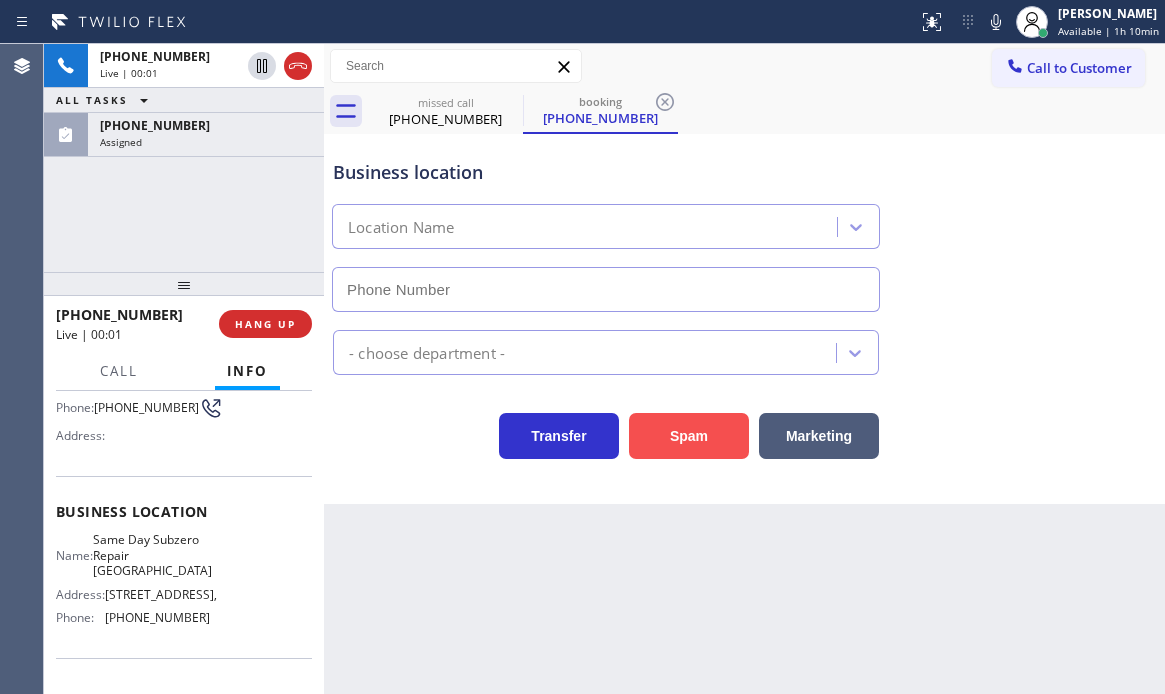 type on "(425) 406-3545" 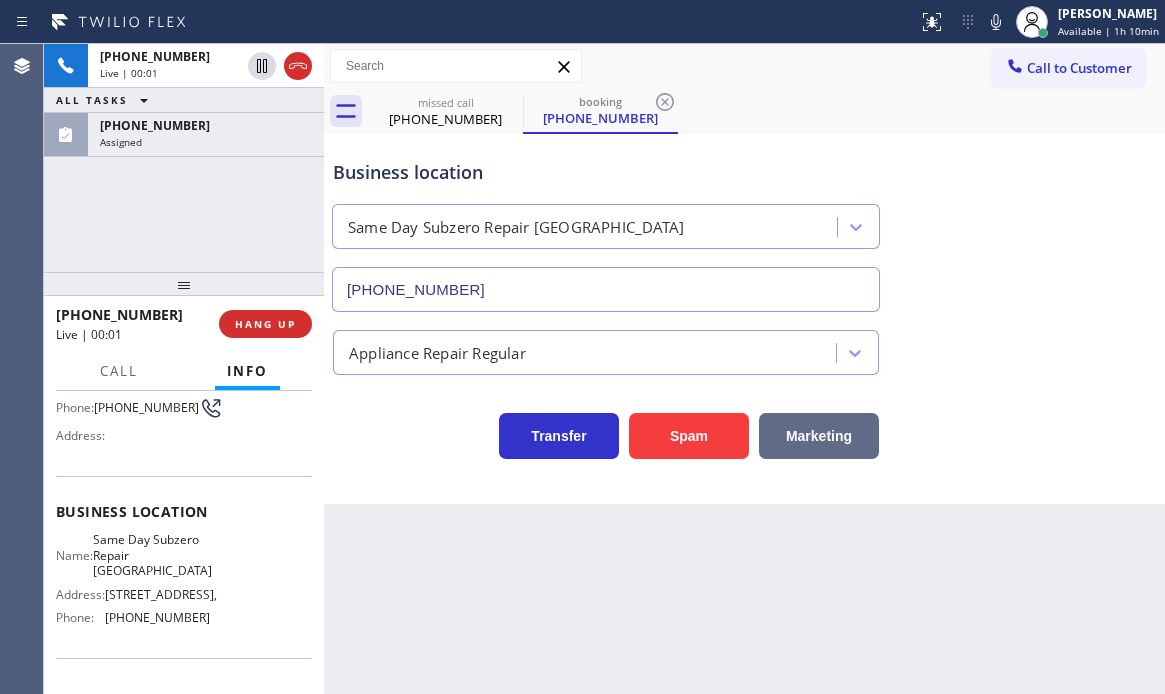 drag, startPoint x: 691, startPoint y: 436, endPoint x: 760, endPoint y: 452, distance: 70.83079 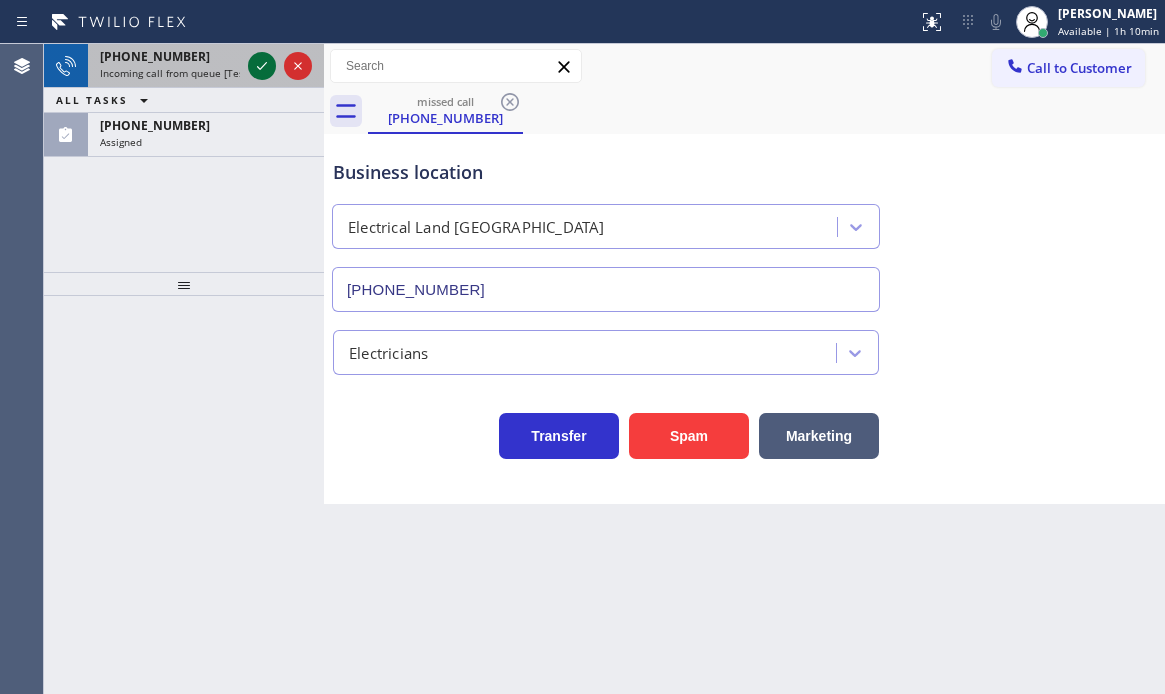 drag, startPoint x: 245, startPoint y: 60, endPoint x: 257, endPoint y: 66, distance: 13.416408 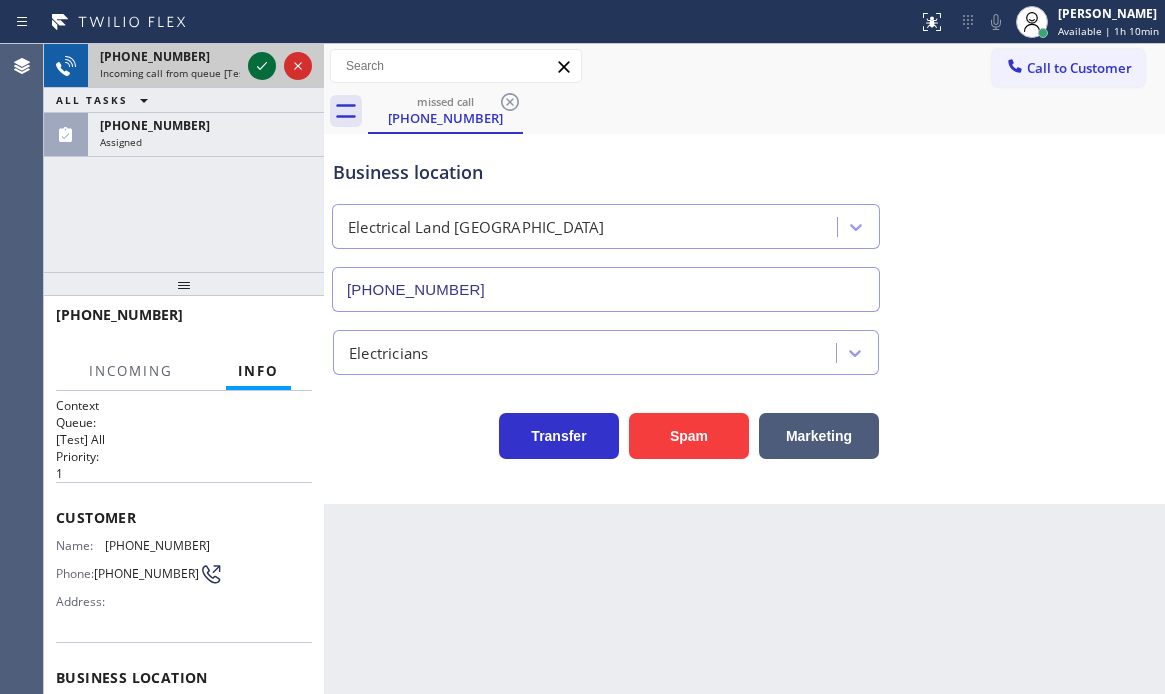 click 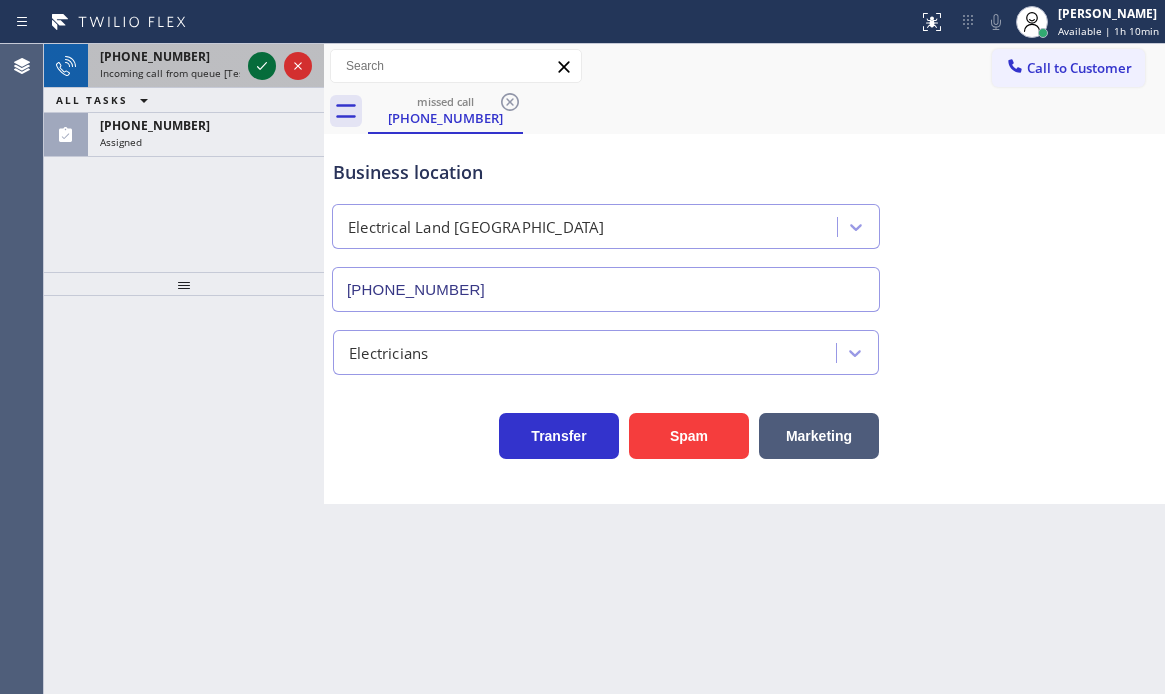 click 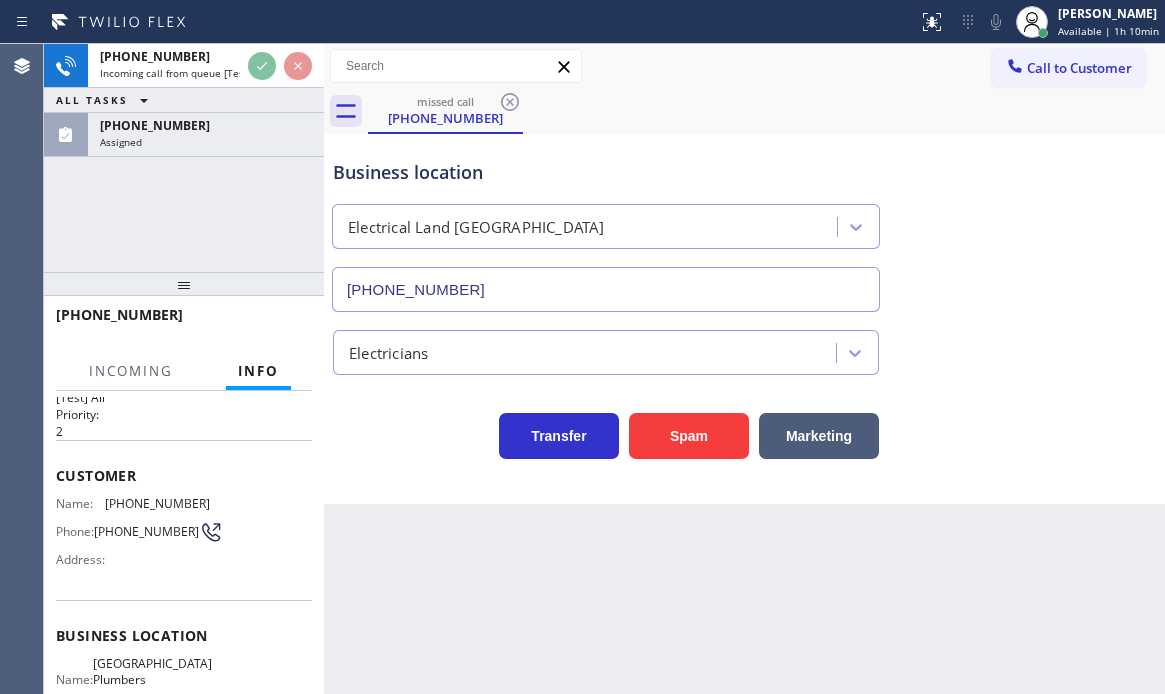 scroll, scrollTop: 200, scrollLeft: 0, axis: vertical 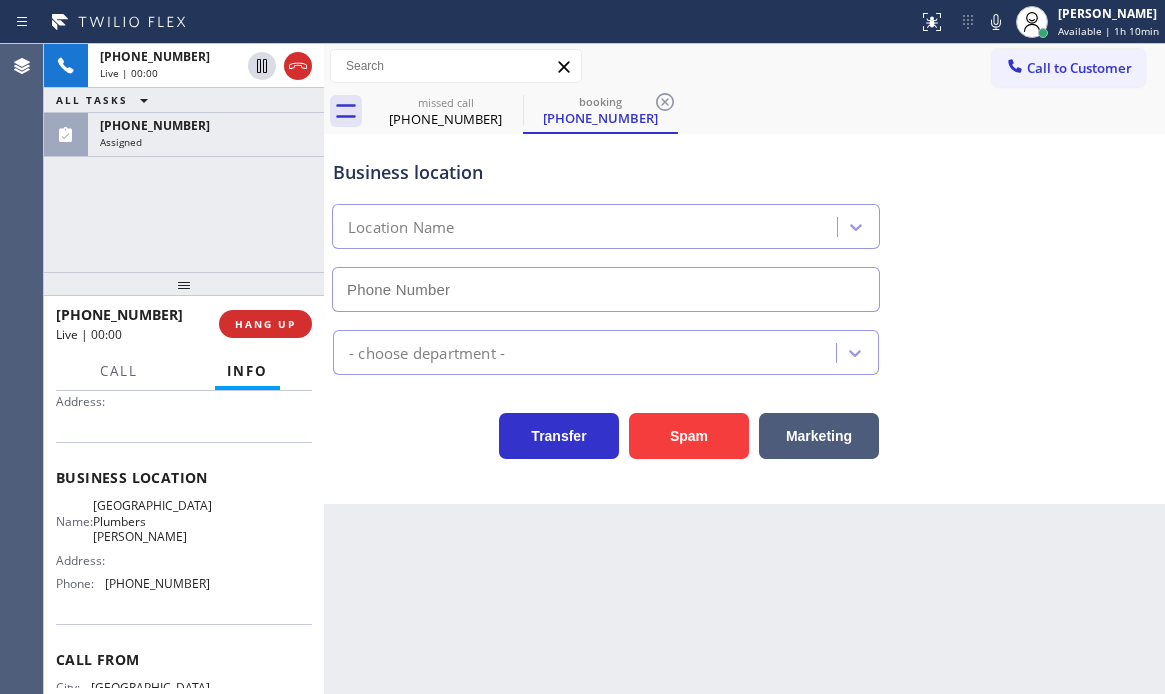 type on "(714) 583-6869" 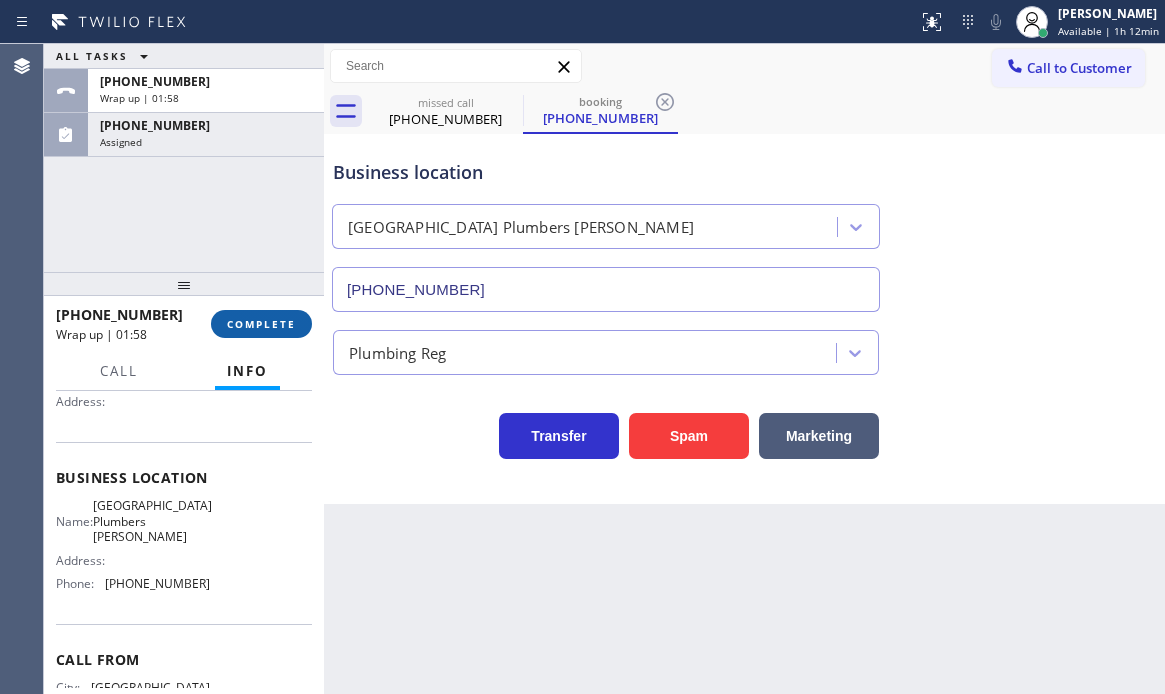 click on "COMPLETE" at bounding box center [261, 324] 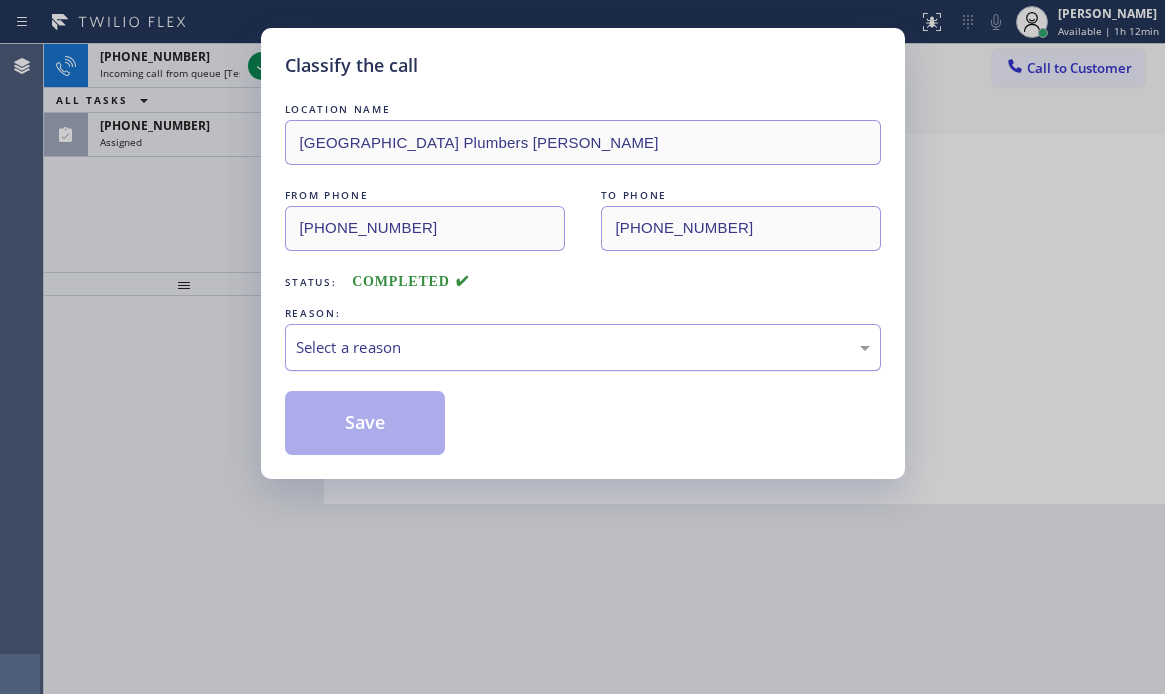 click on "Select a reason" at bounding box center (583, 347) 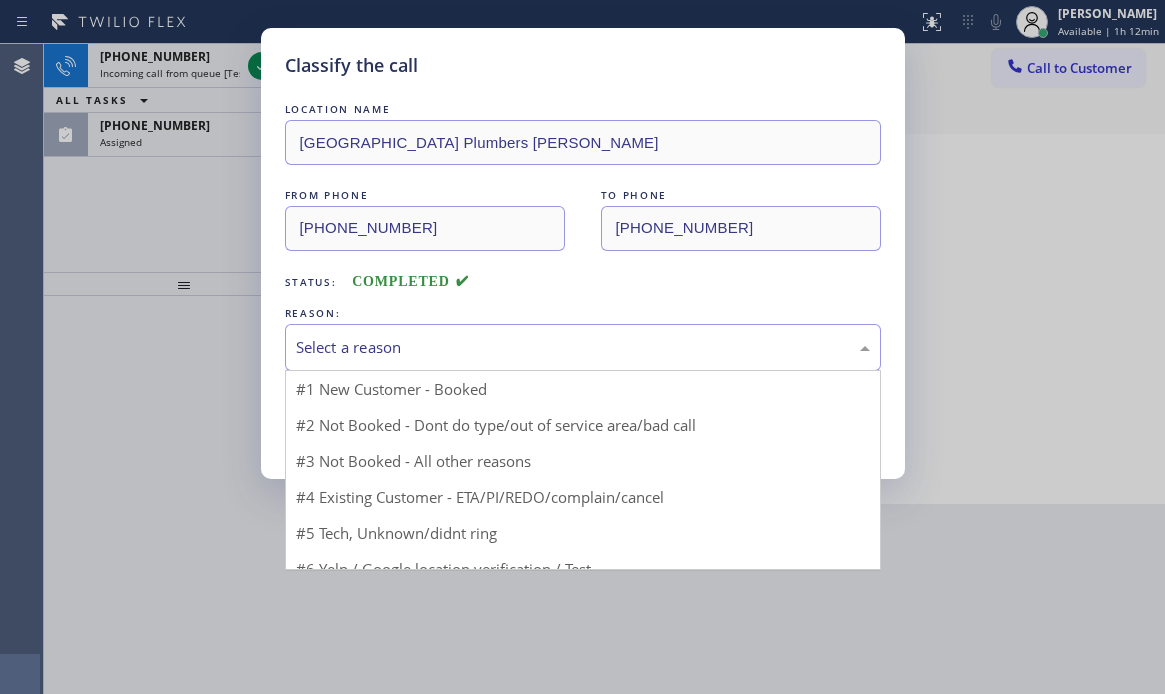 drag, startPoint x: 372, startPoint y: 530, endPoint x: 377, endPoint y: 479, distance: 51.24451 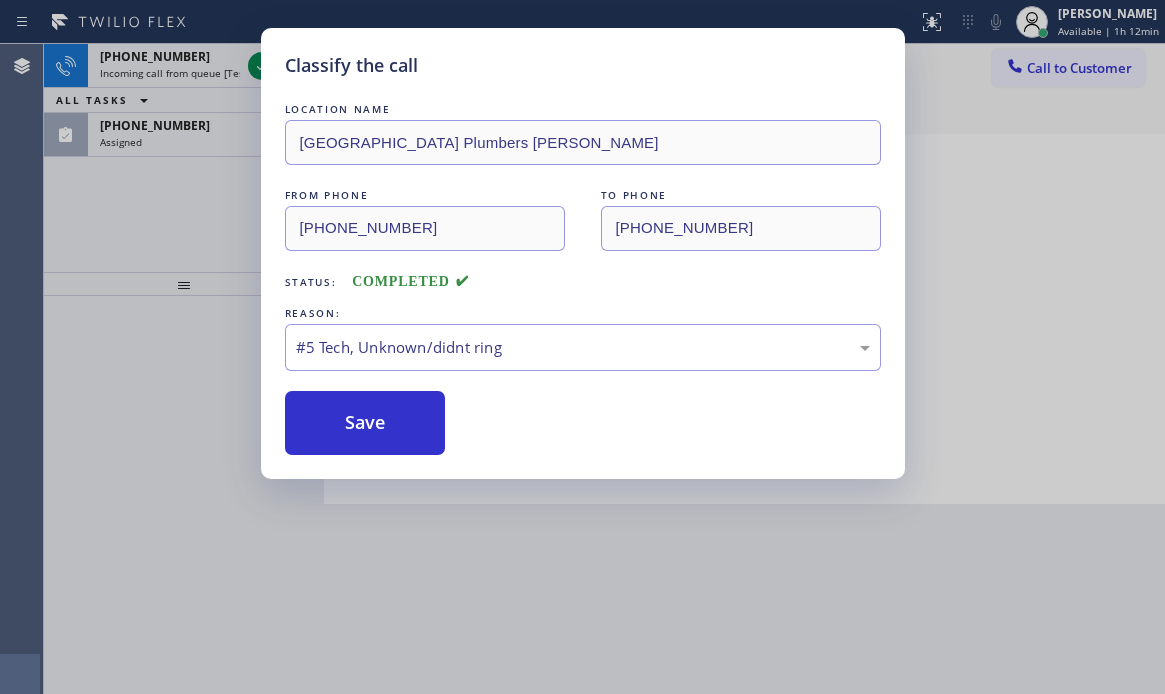drag, startPoint x: 378, startPoint y: 439, endPoint x: 297, endPoint y: 287, distance: 172.2353 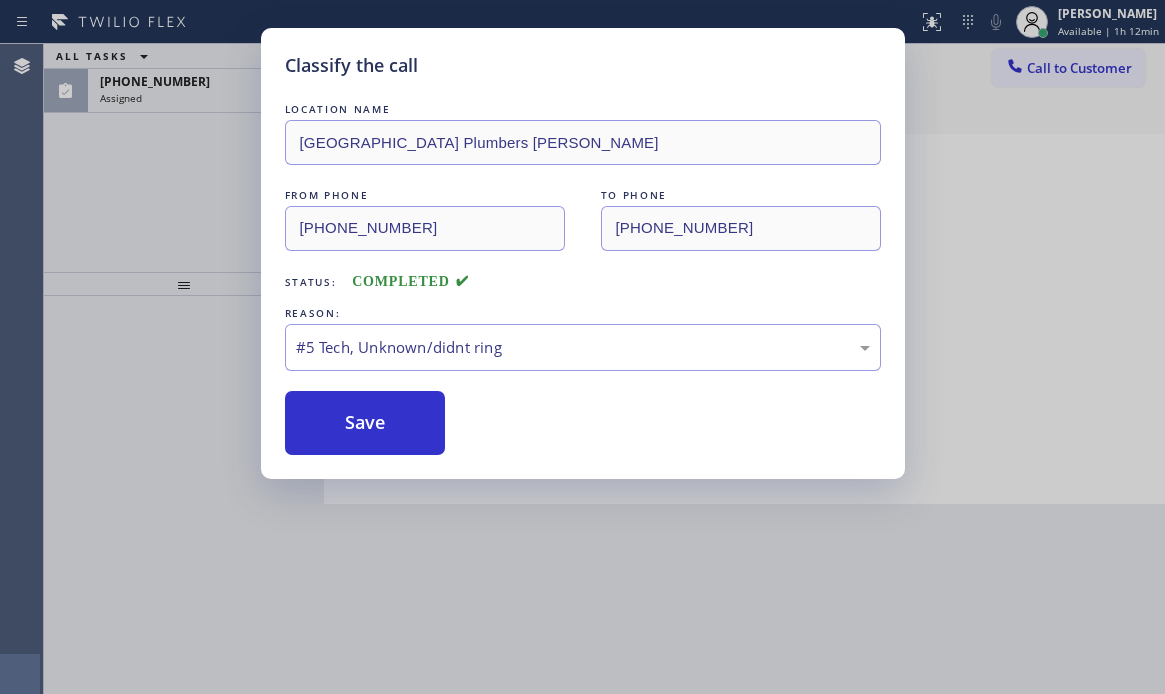 click on "Classify the call LOCATION NAME South Park Plumbers Yorba Linda FROM PHONE (714) 514-2339 TO PHONE (714) 583-6869 Status: COMPLETED REASON: #5 Tech, Unknown/didnt ring Save" at bounding box center [582, 347] 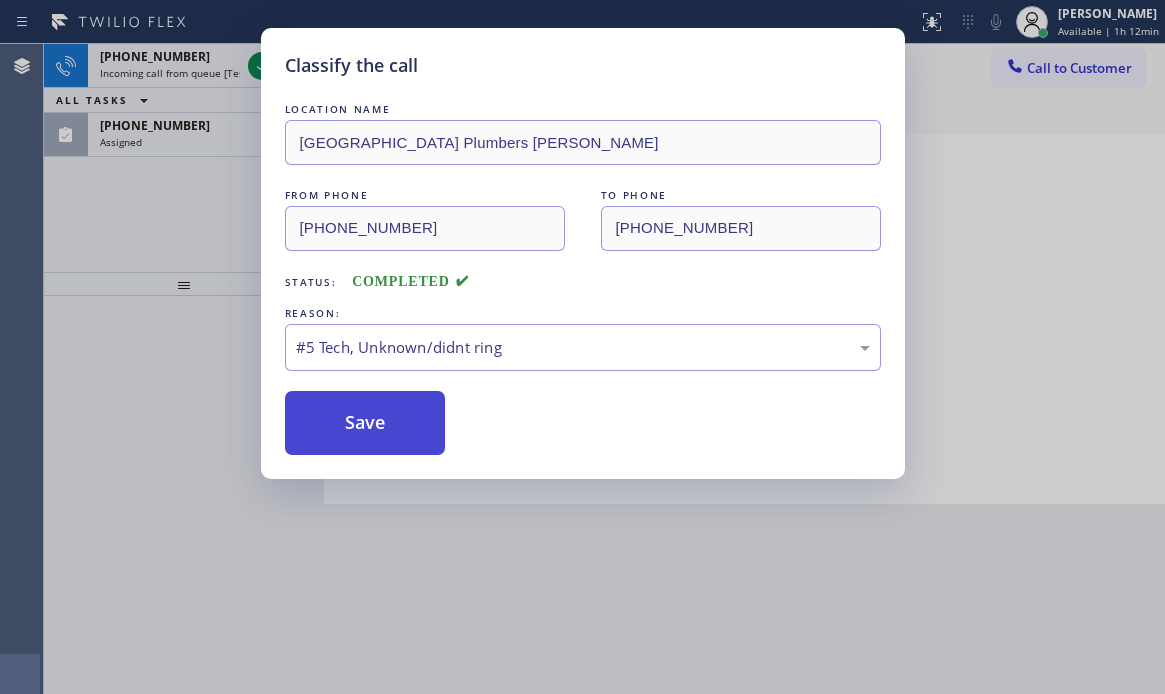 click on "Save" at bounding box center (365, 423) 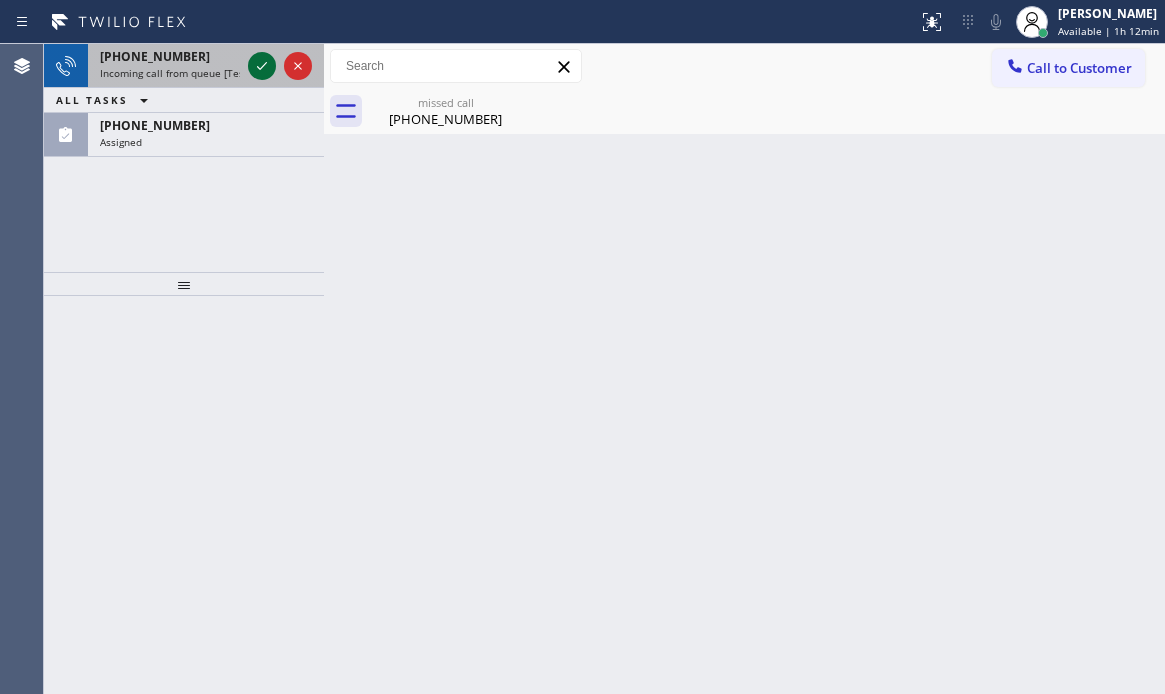 click 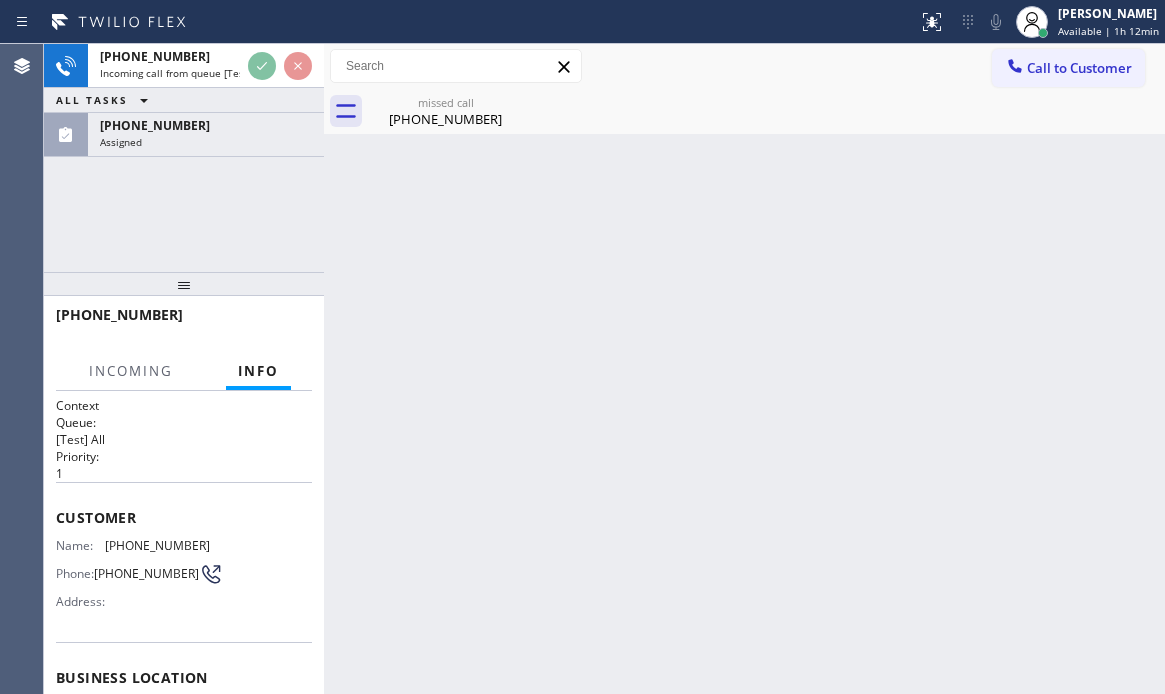 scroll, scrollTop: 279, scrollLeft: 0, axis: vertical 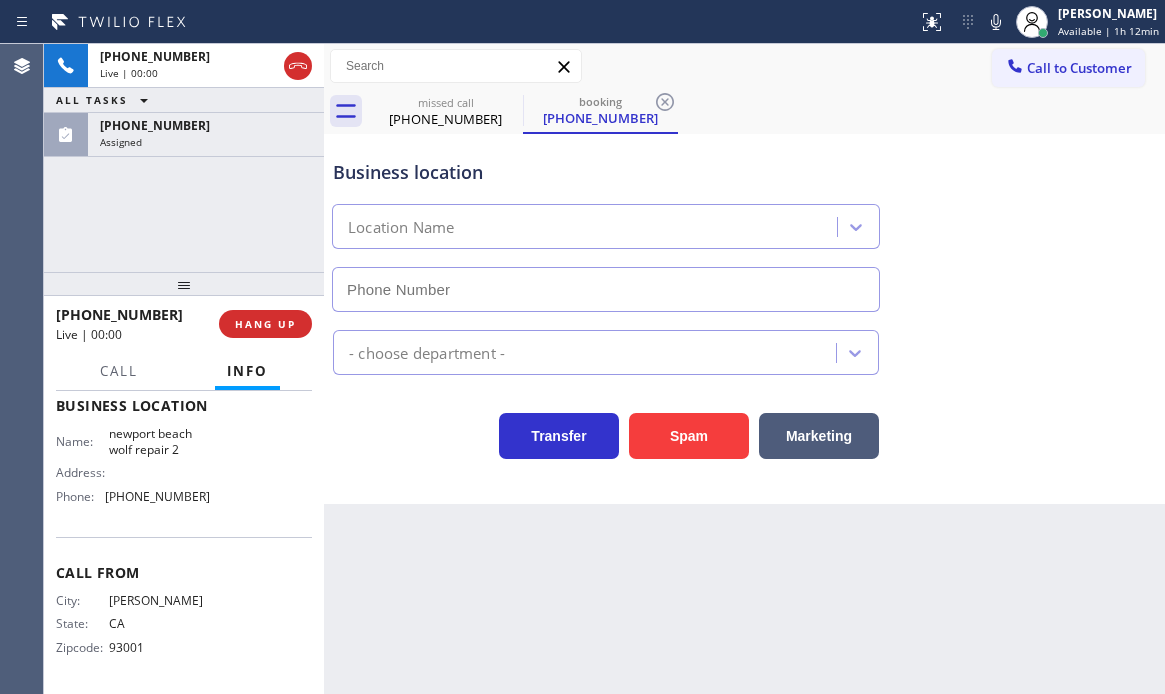 type on "(949) 386-2776" 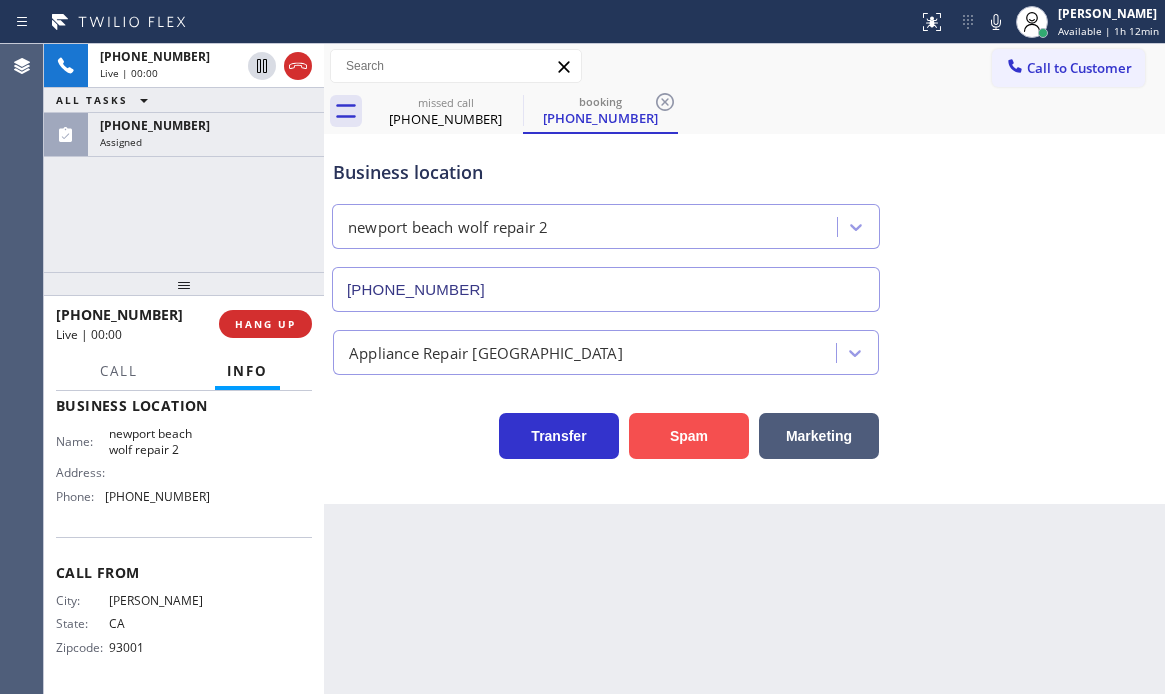 drag, startPoint x: 696, startPoint y: 439, endPoint x: 679, endPoint y: 430, distance: 19.235384 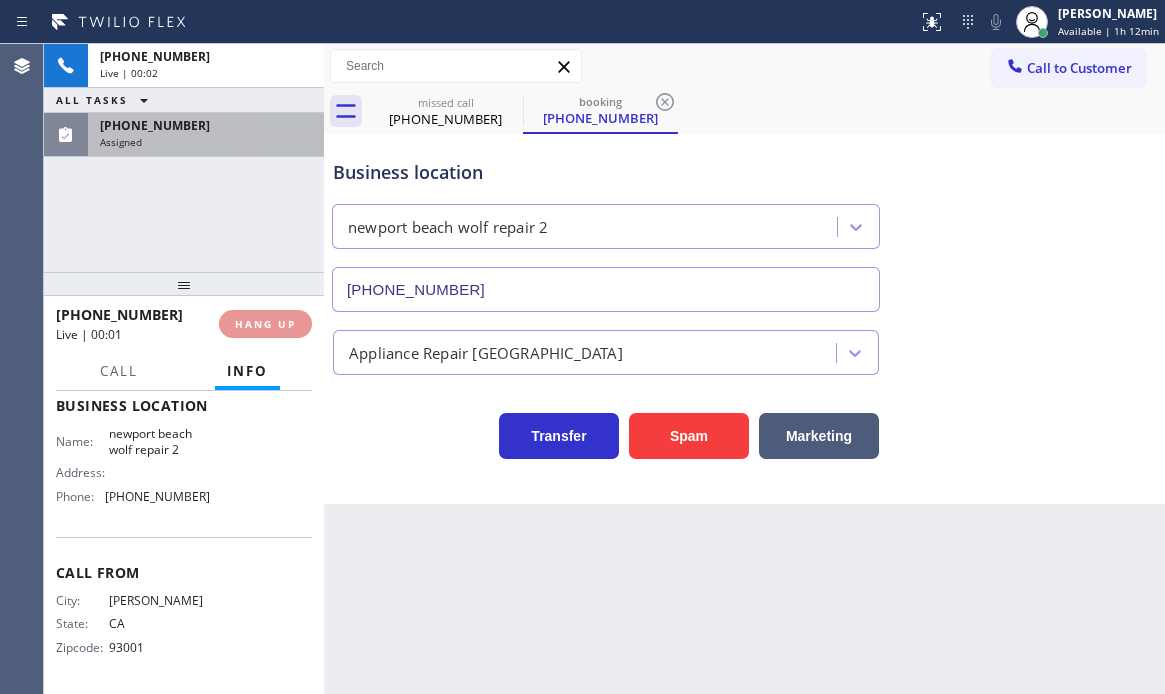 click on "(443) 562-5267" at bounding box center (206, 125) 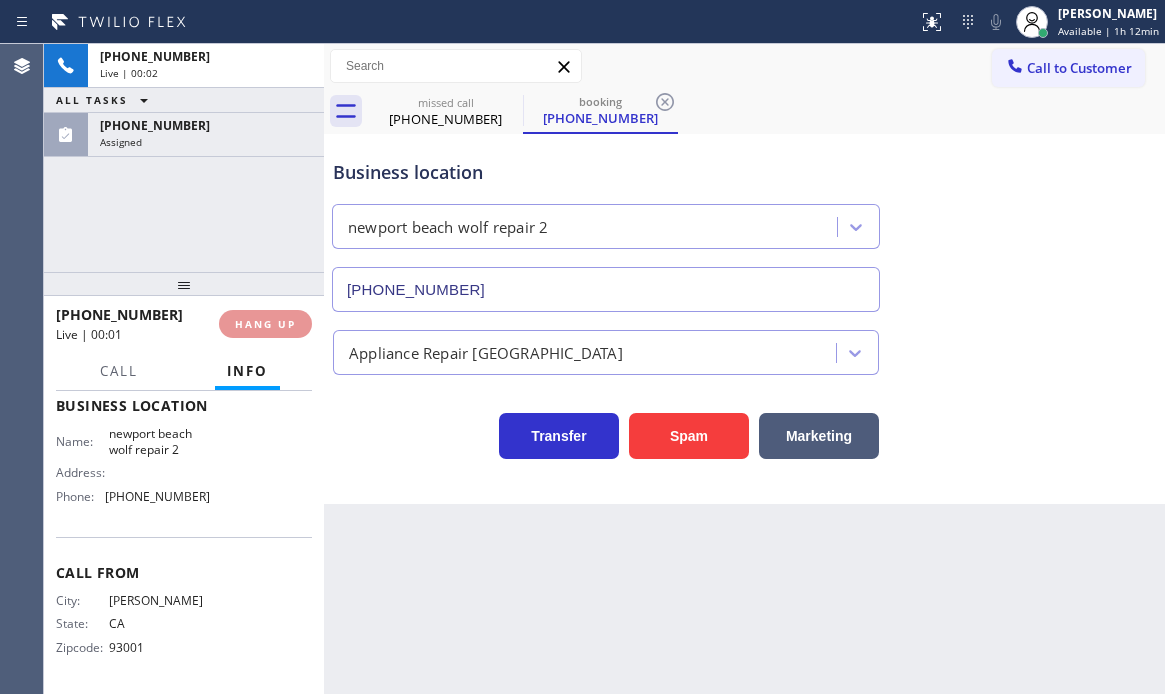 scroll, scrollTop: 313, scrollLeft: 0, axis: vertical 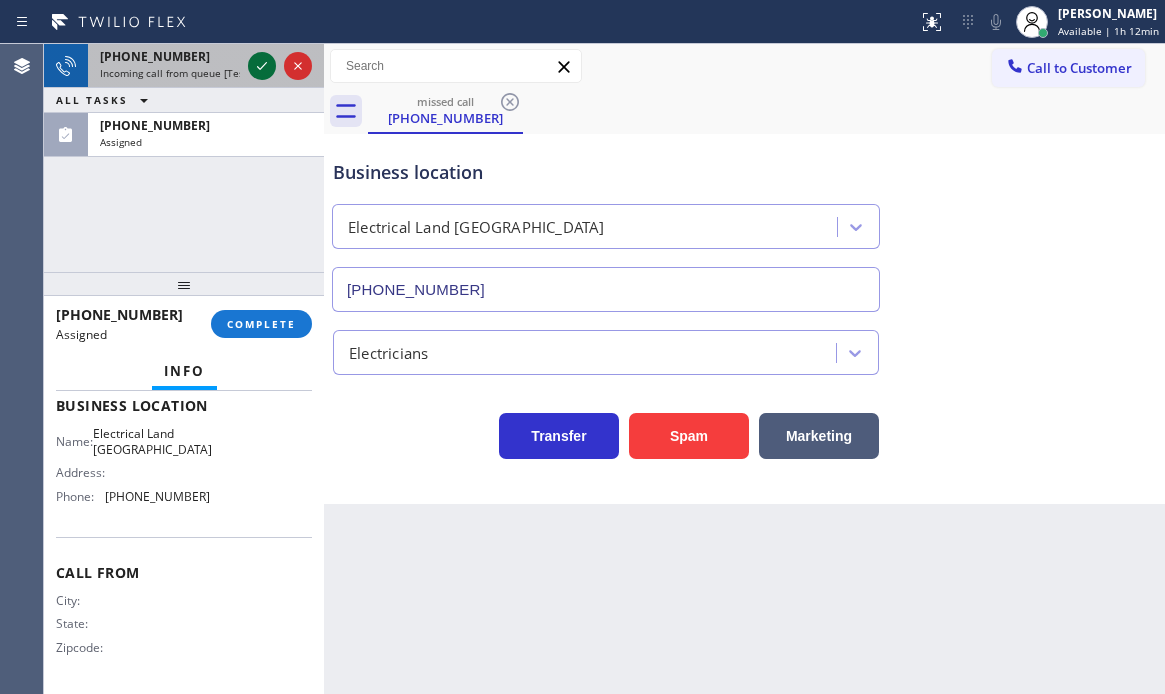 click 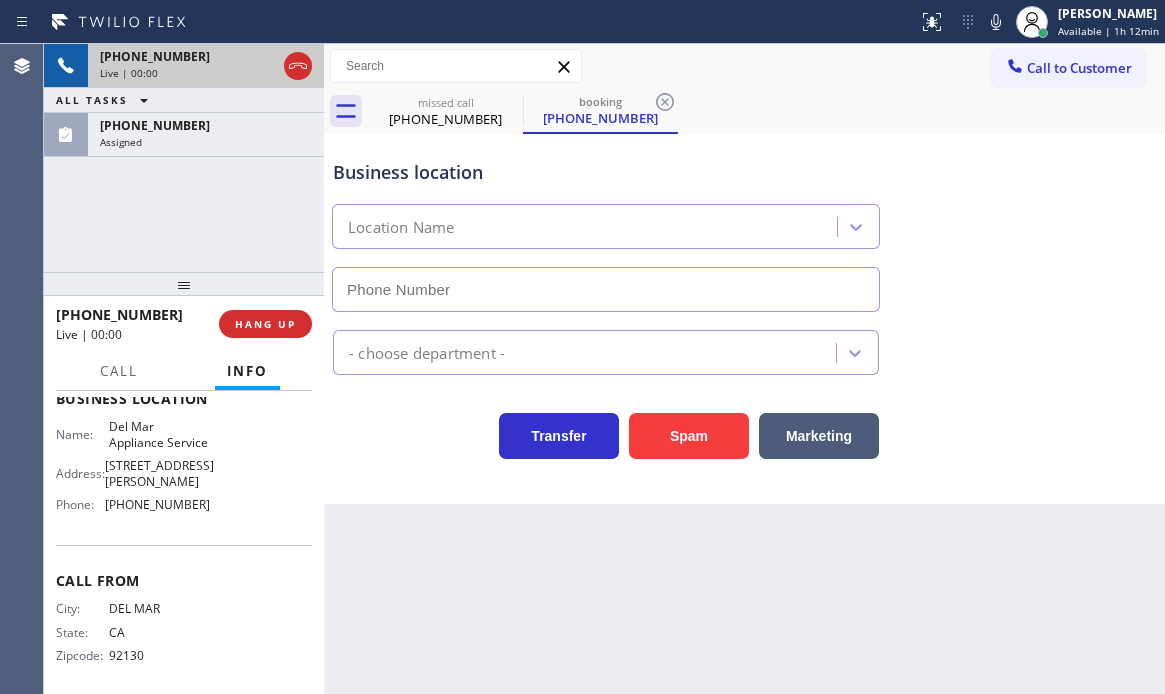 type on "(760) 407-6454" 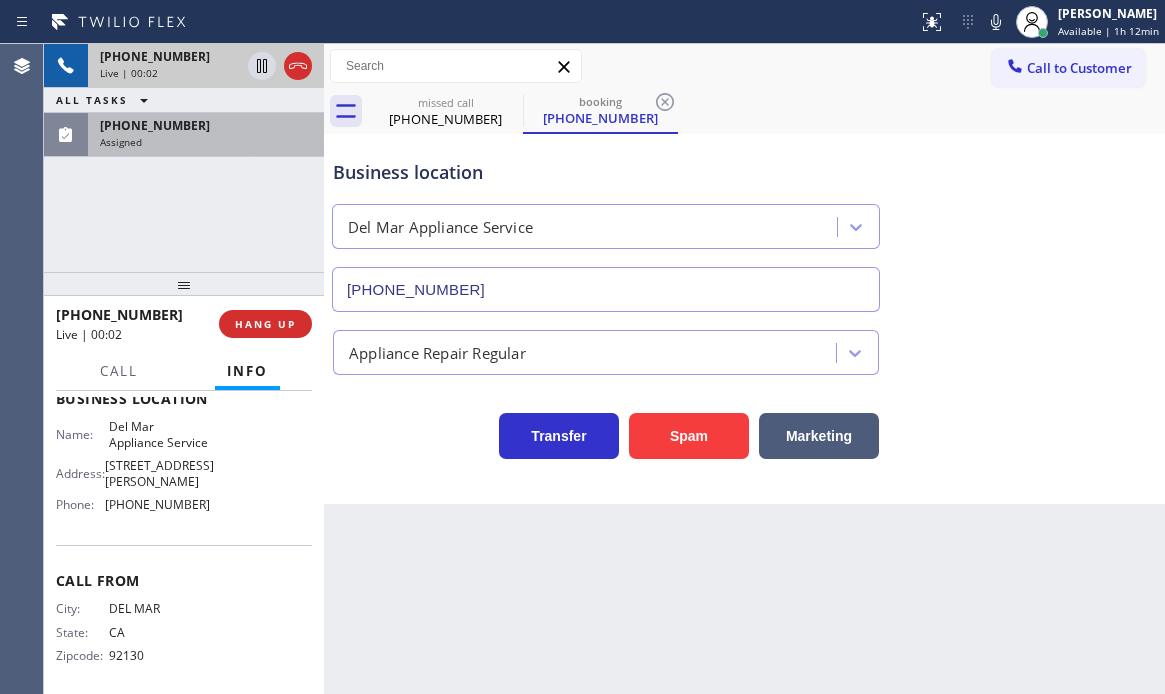 click on "(443) 562-5267" at bounding box center (206, 125) 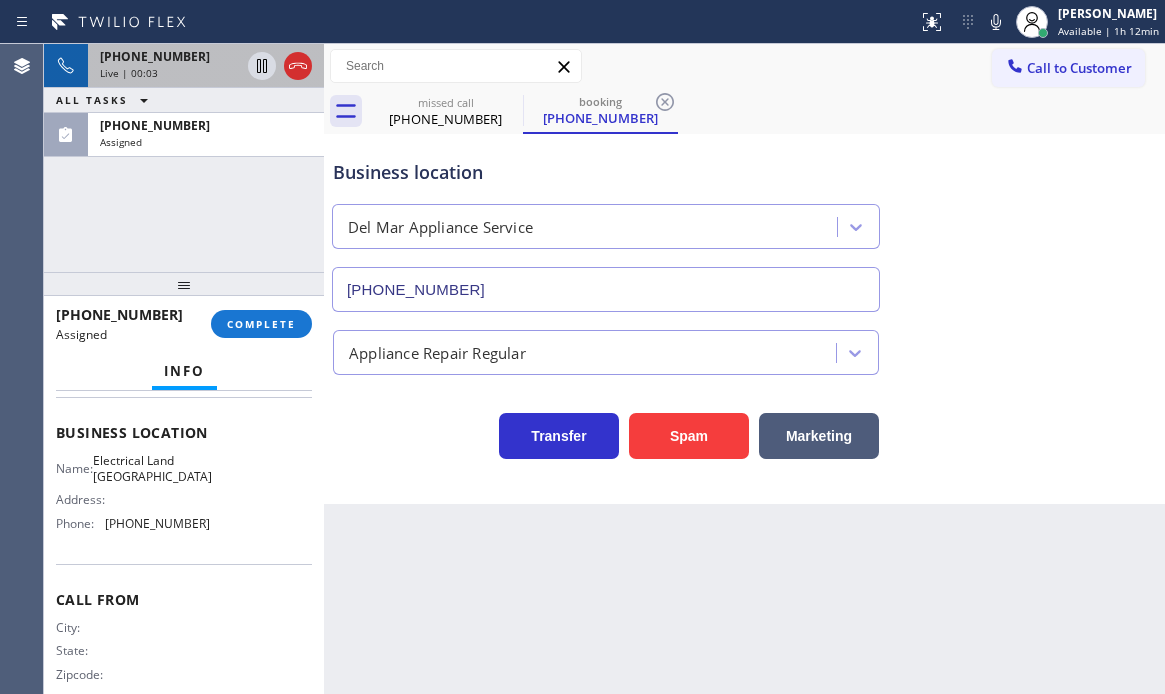 scroll, scrollTop: 313, scrollLeft: 0, axis: vertical 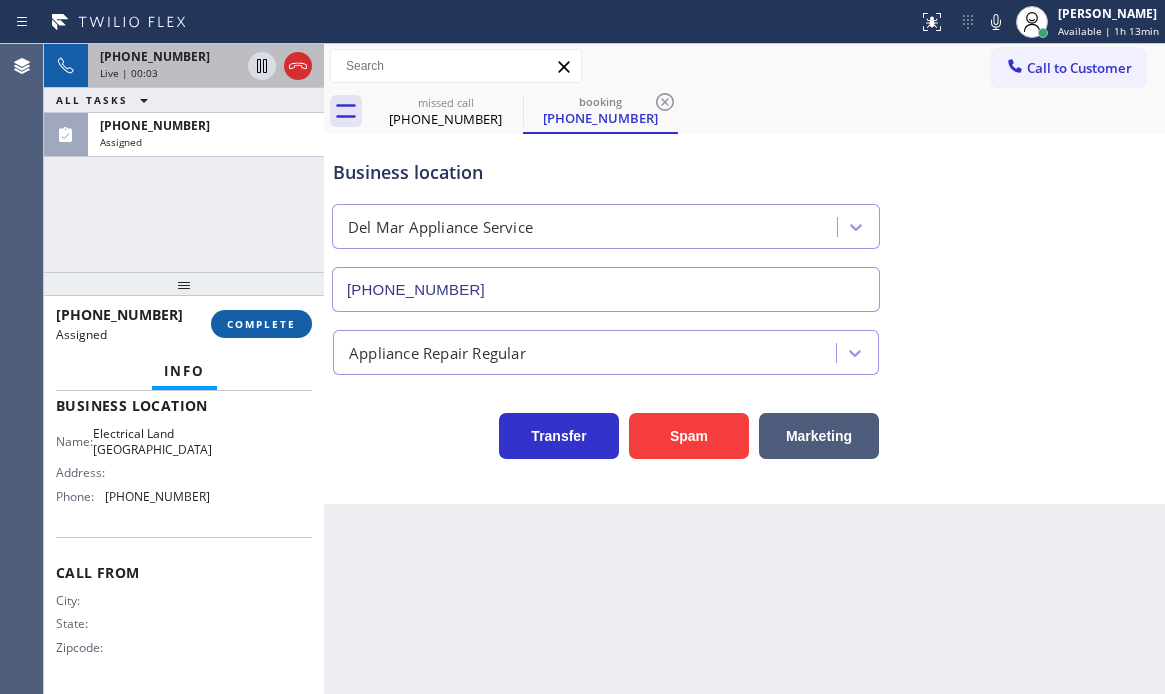 click on "COMPLETE" at bounding box center (261, 324) 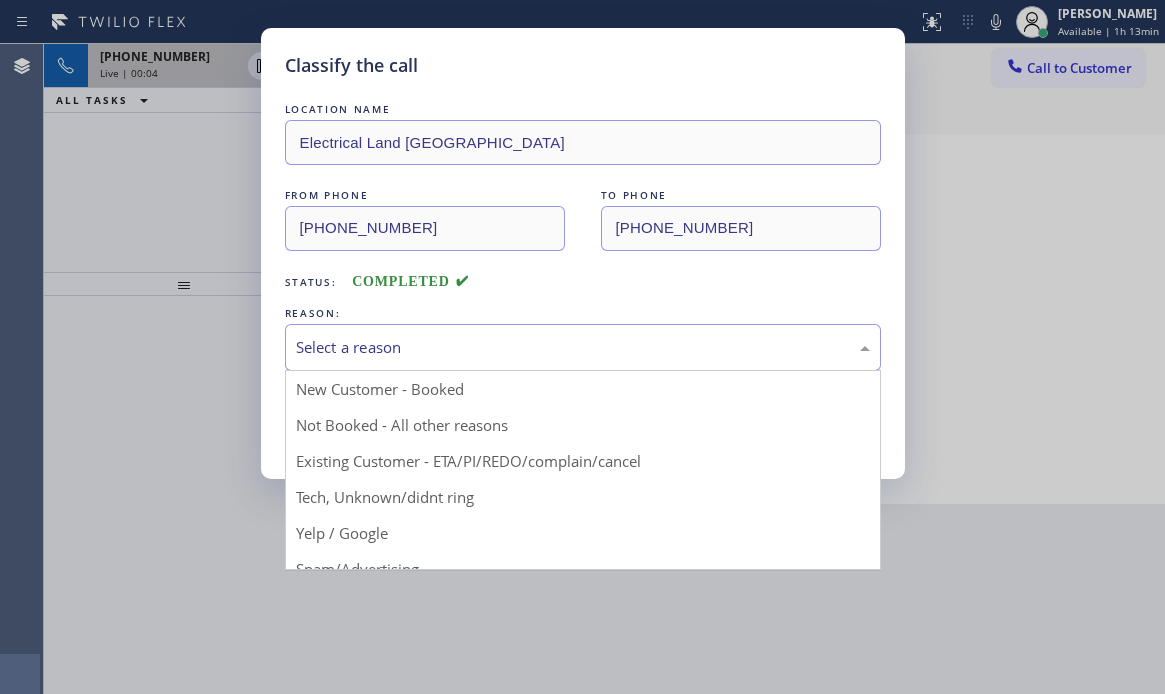 click on "Select a reason" at bounding box center (583, 347) 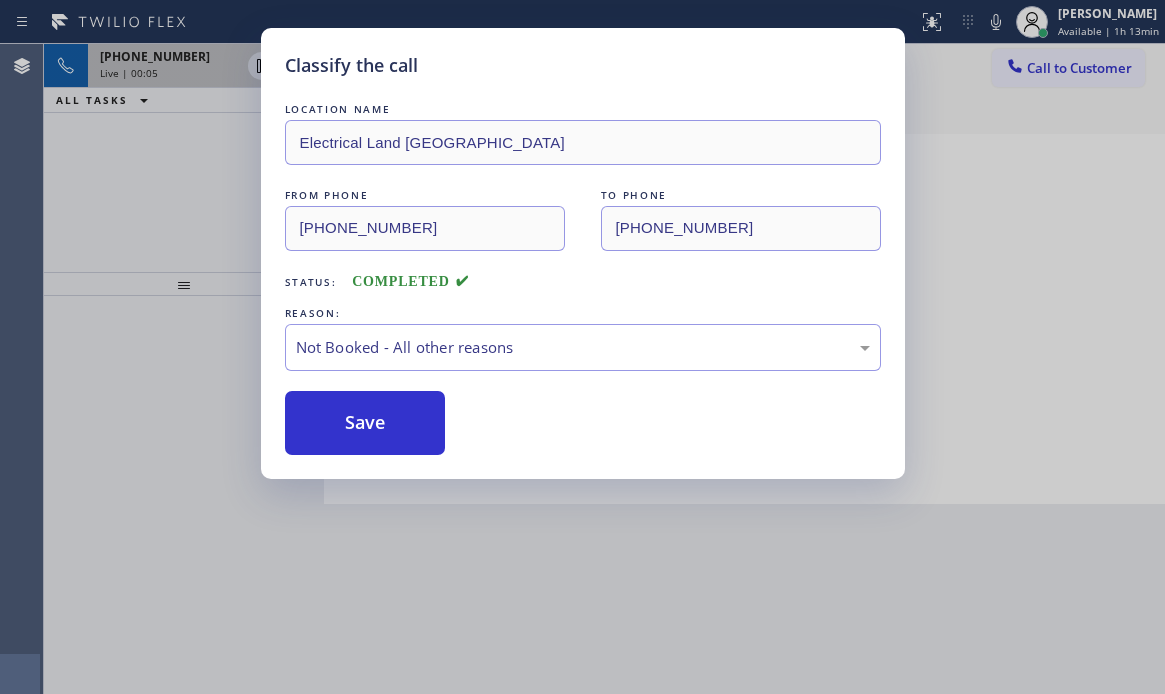 click on "LOCATION NAME Electrical Land Union City FROM PHONE (443) 562-5267 TO PHONE (510) 880-3442 Status: COMPLETED REASON: Not Booked - All other reasons Save" at bounding box center (583, 277) 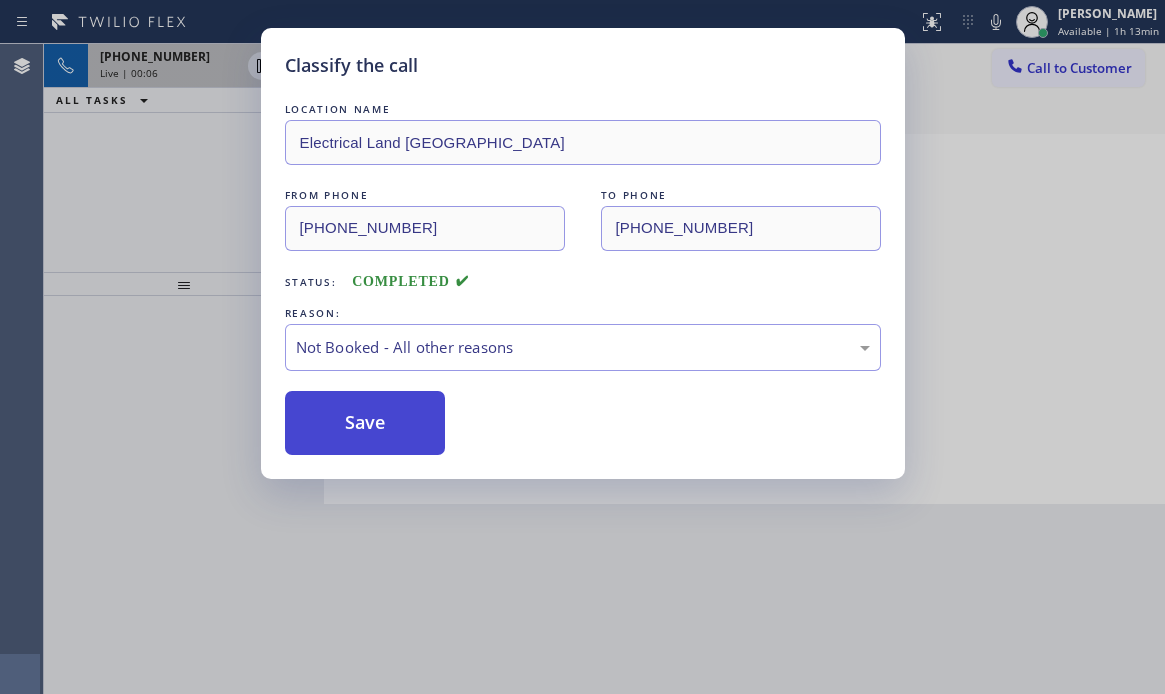 click on "Save" at bounding box center (365, 423) 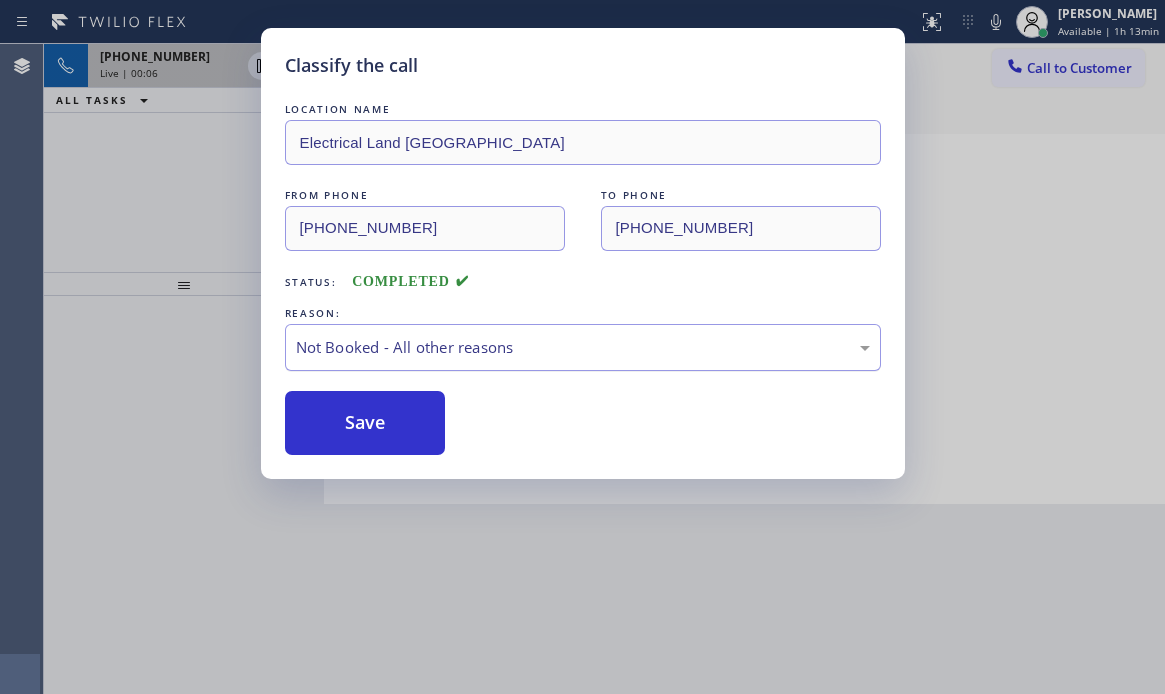 drag, startPoint x: 346, startPoint y: 413, endPoint x: 308, endPoint y: 341, distance: 81.41253 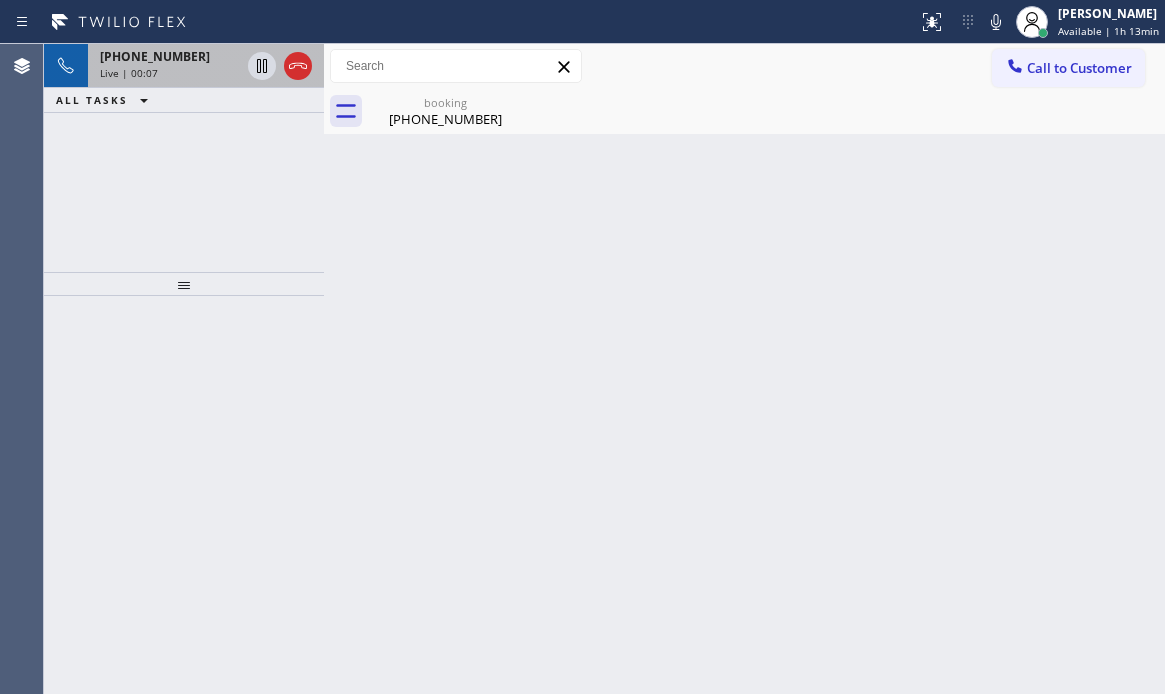 click on "Live | 00:07" at bounding box center (170, 73) 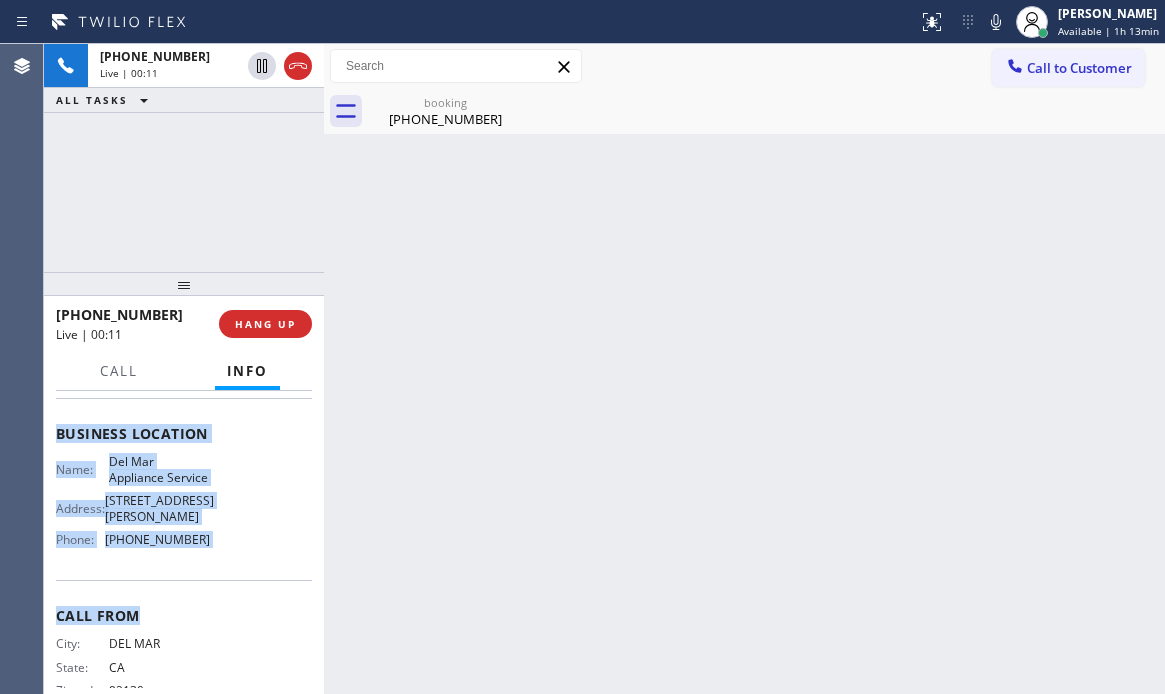 scroll, scrollTop: 300, scrollLeft: 0, axis: vertical 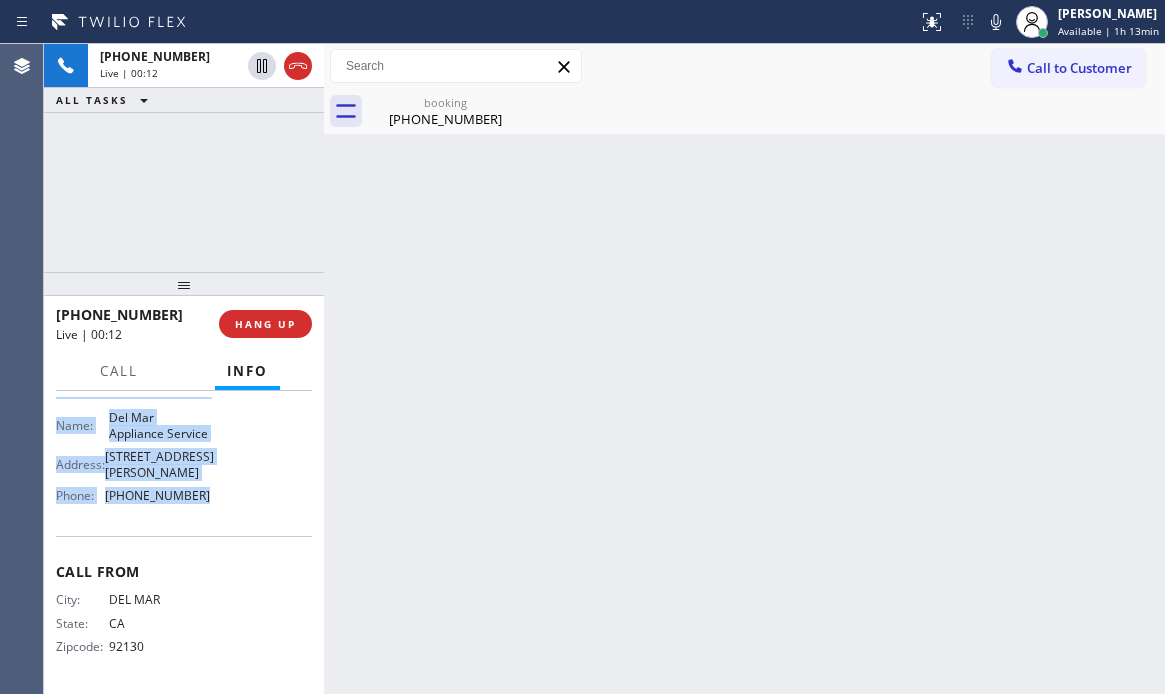 drag, startPoint x: 59, startPoint y: 512, endPoint x: 250, endPoint y: 529, distance: 191.75505 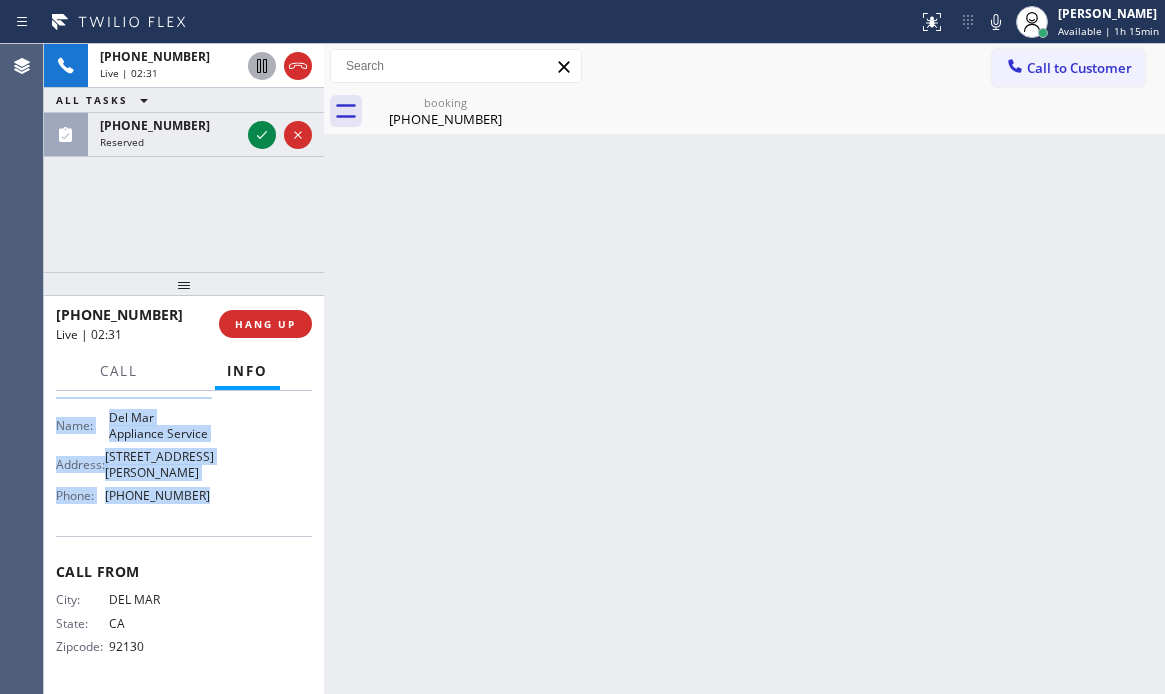 click 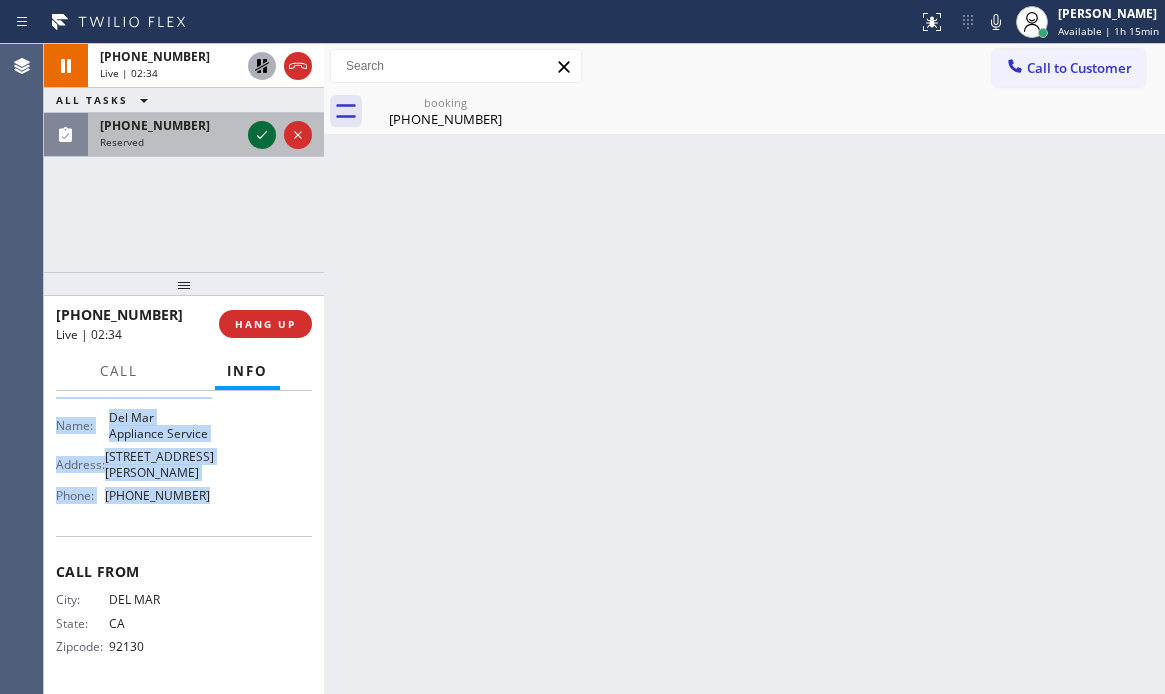 click 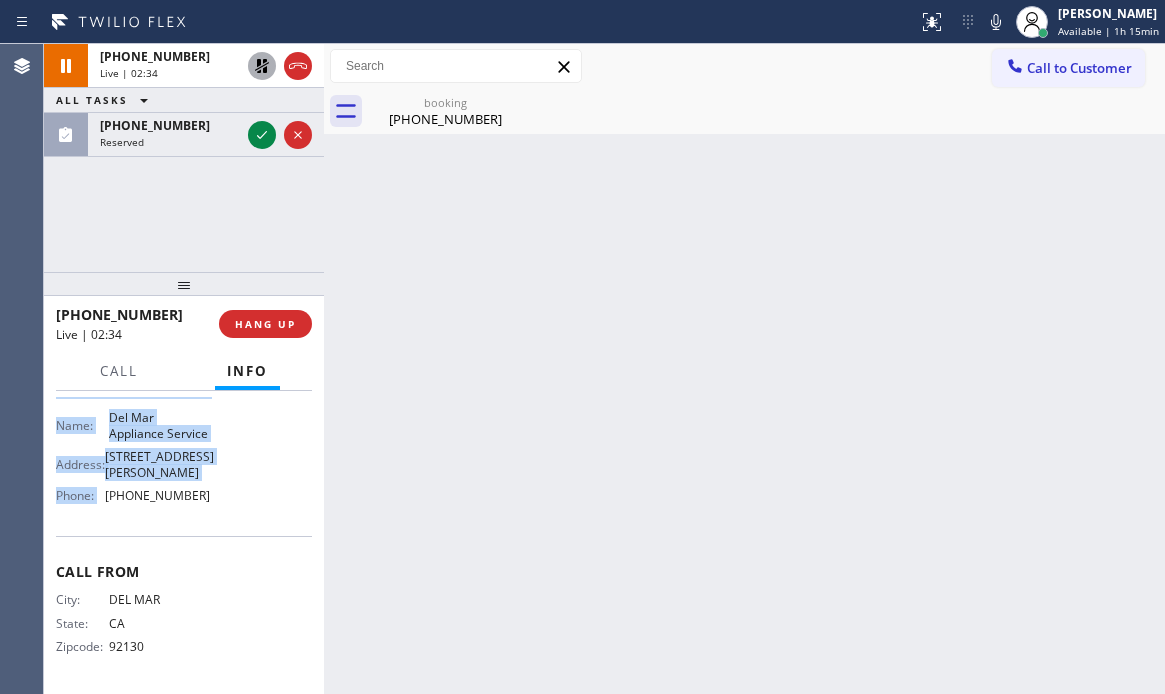 scroll, scrollTop: 317, scrollLeft: 0, axis: vertical 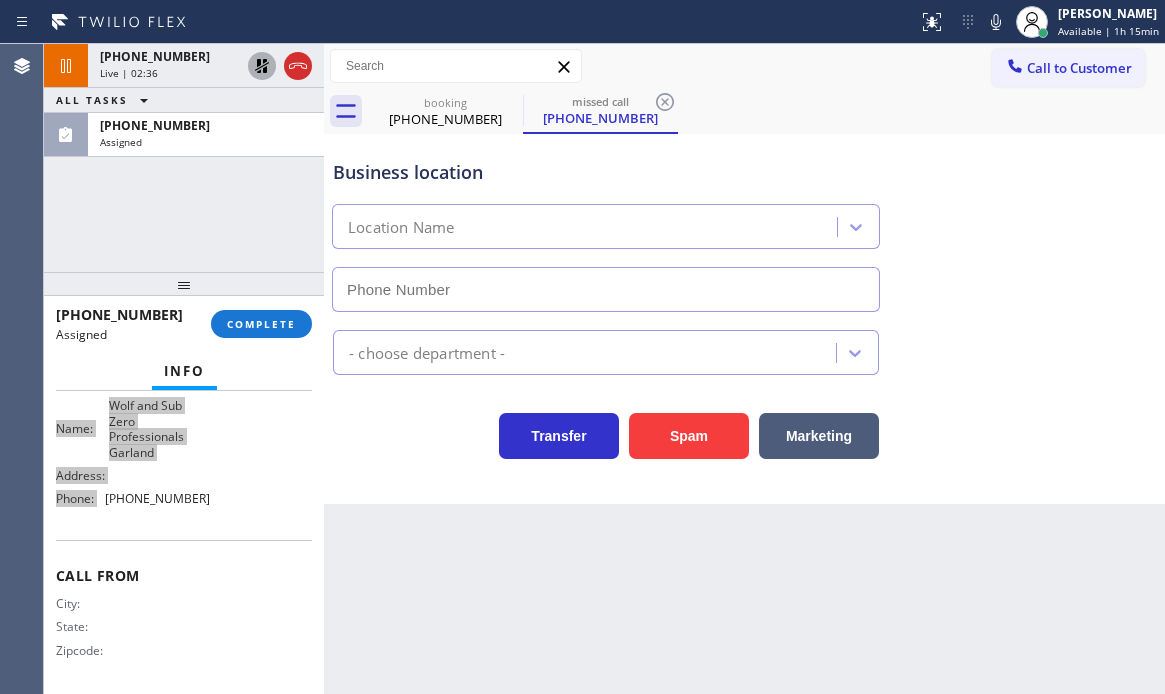 type on "(214) 972-3641" 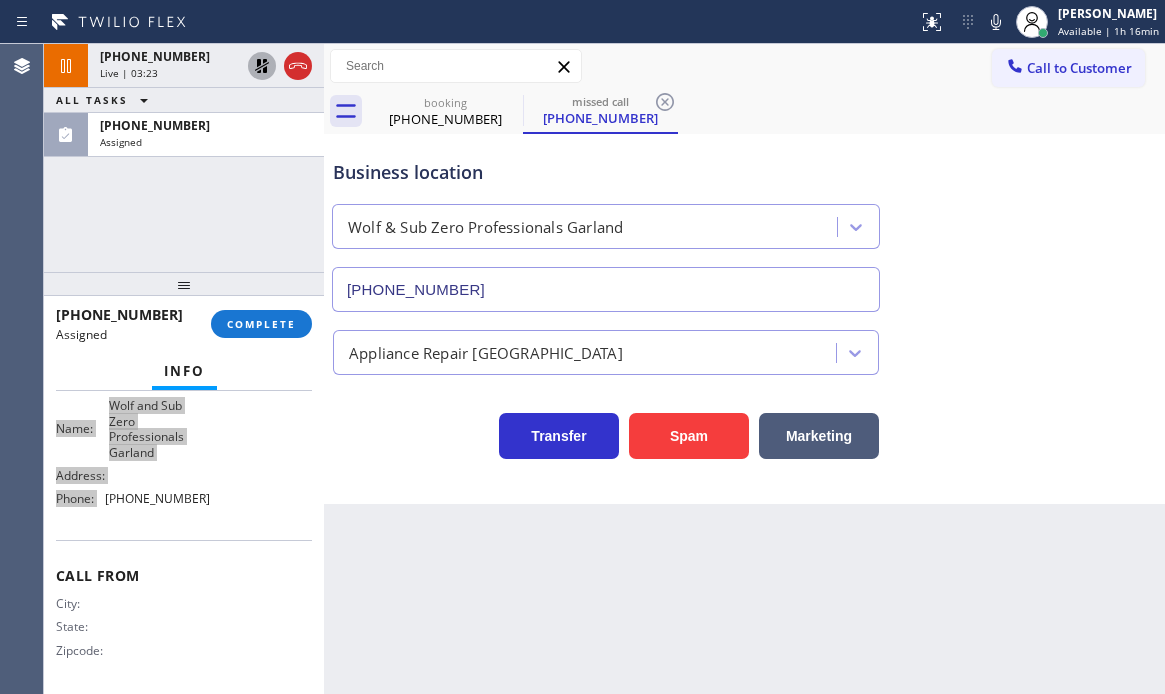 scroll, scrollTop: 334, scrollLeft: 0, axis: vertical 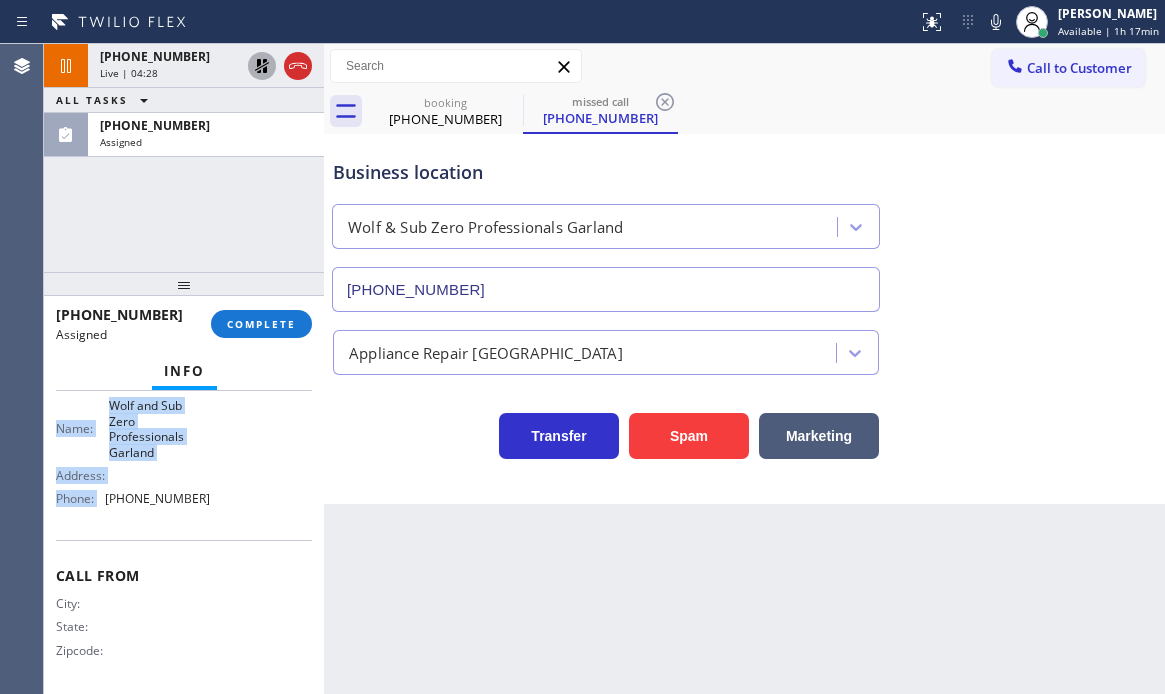 click 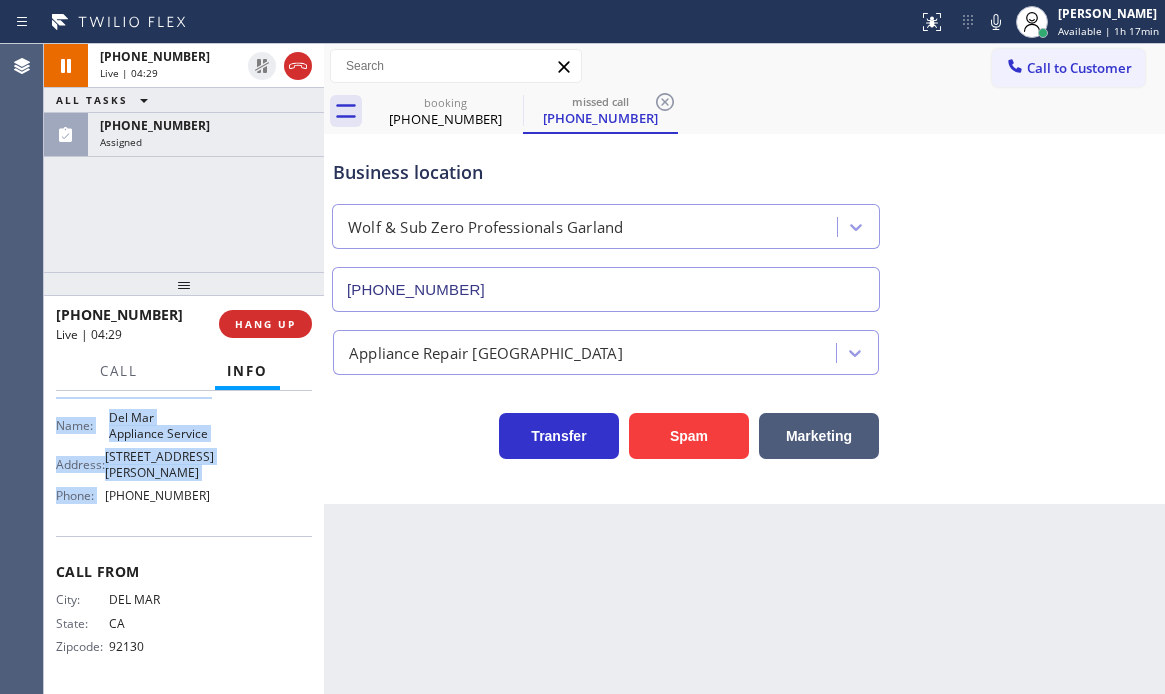 scroll, scrollTop: 300, scrollLeft: 0, axis: vertical 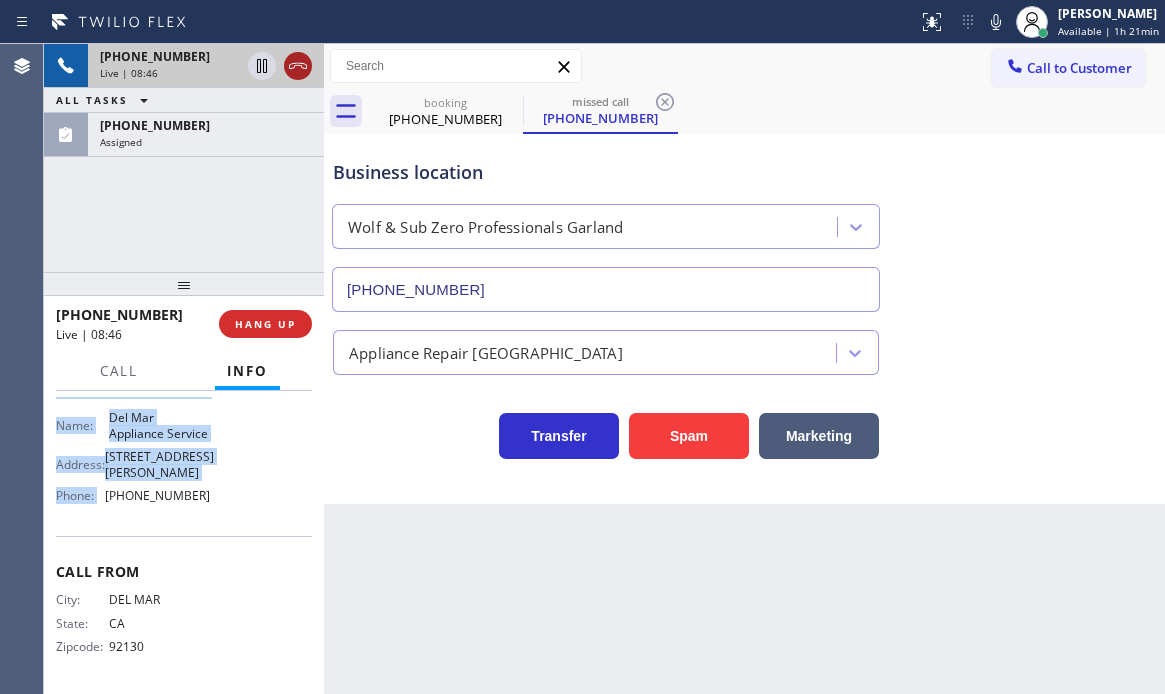 click at bounding box center [298, 66] 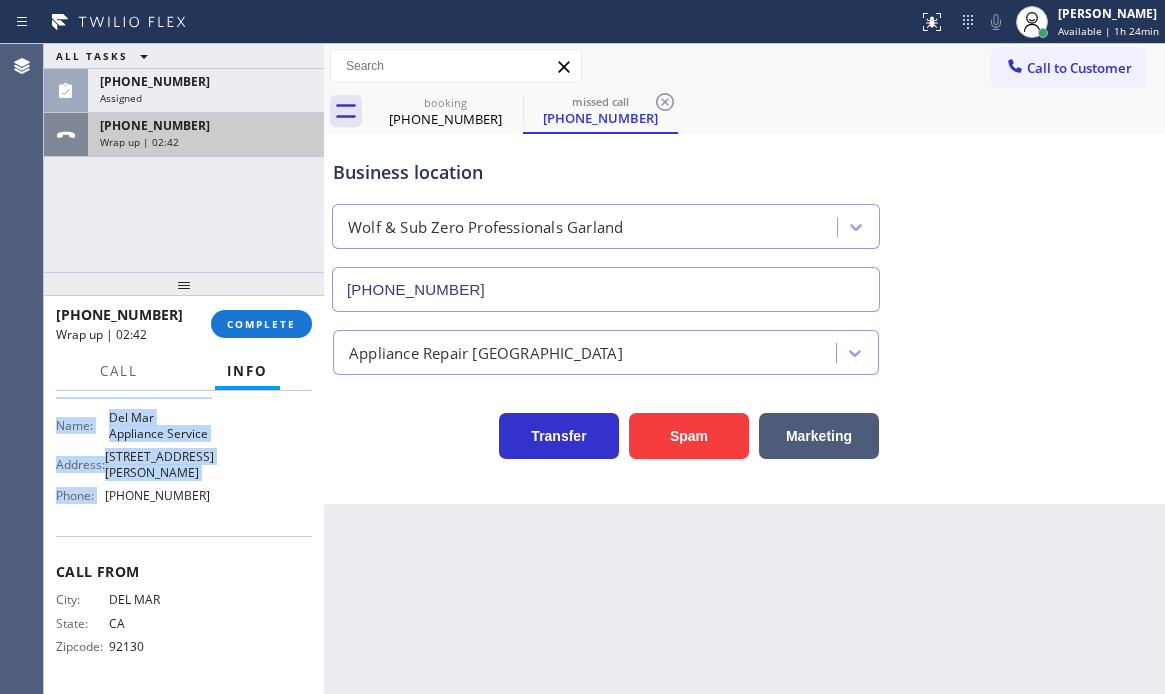 click on "Wrap up | 02:42" at bounding box center (206, 142) 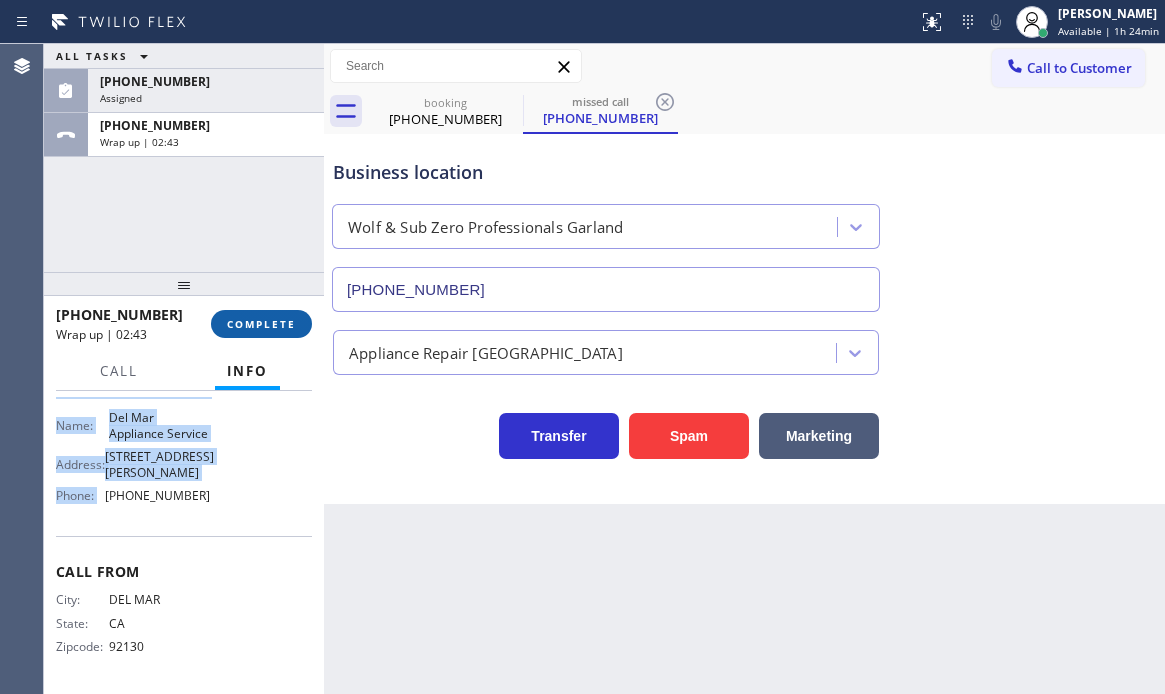 click on "COMPLETE" at bounding box center (261, 324) 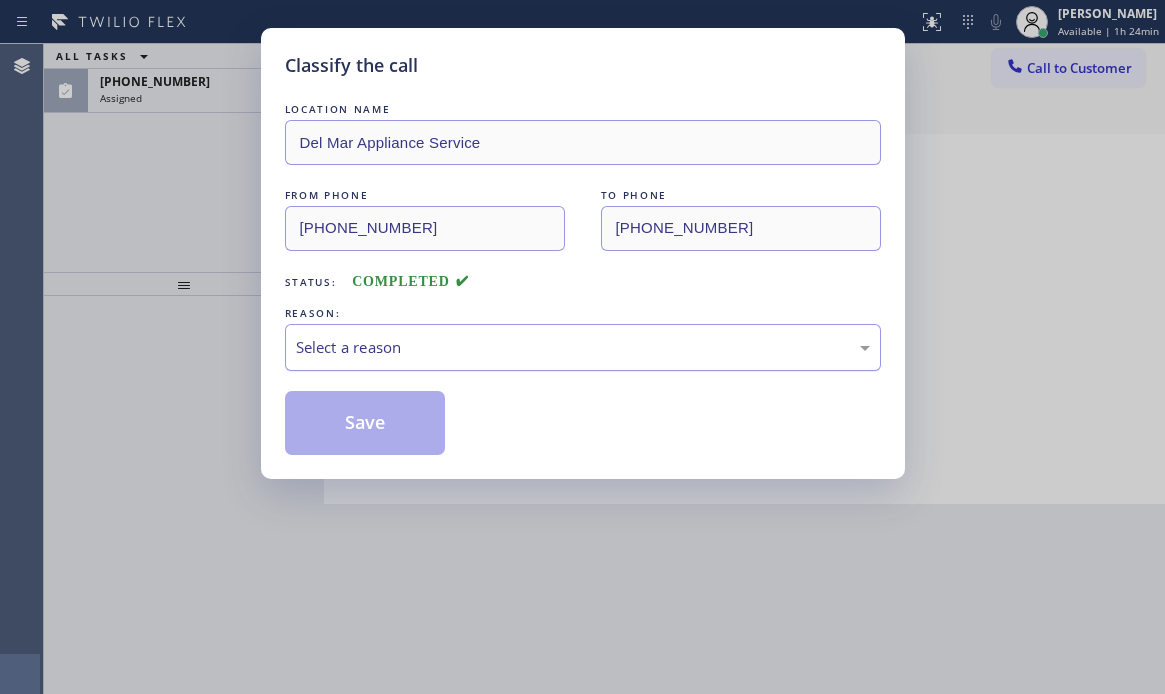 click on "Select a reason" at bounding box center [583, 347] 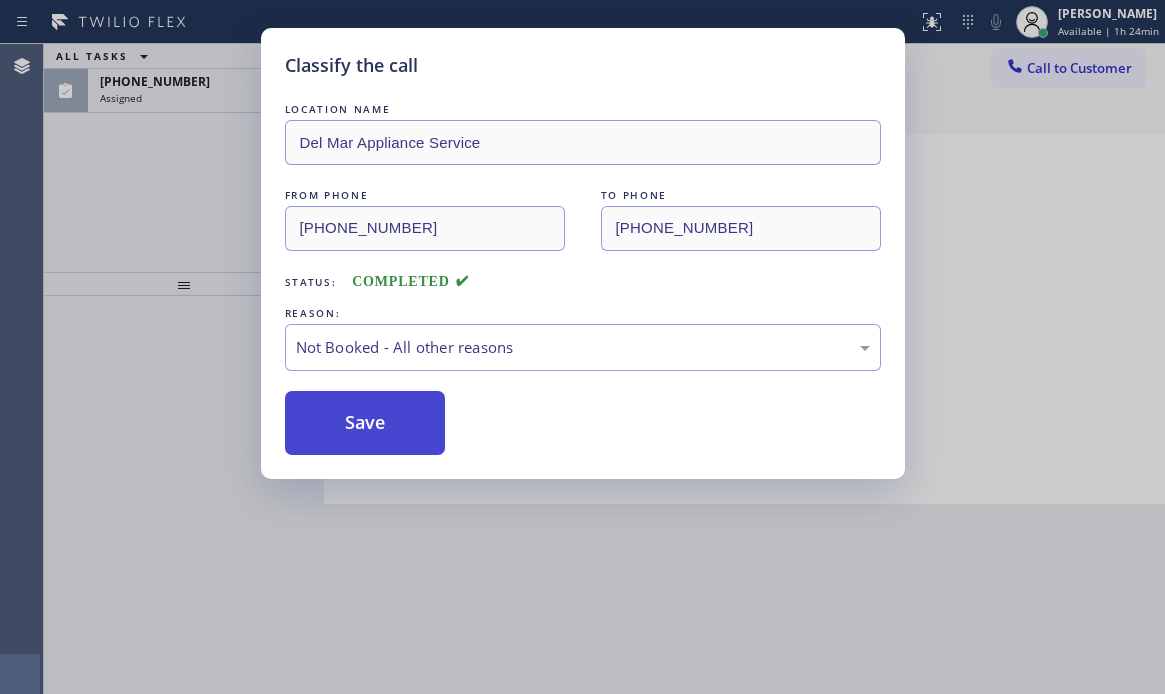 click on "Save" at bounding box center (365, 423) 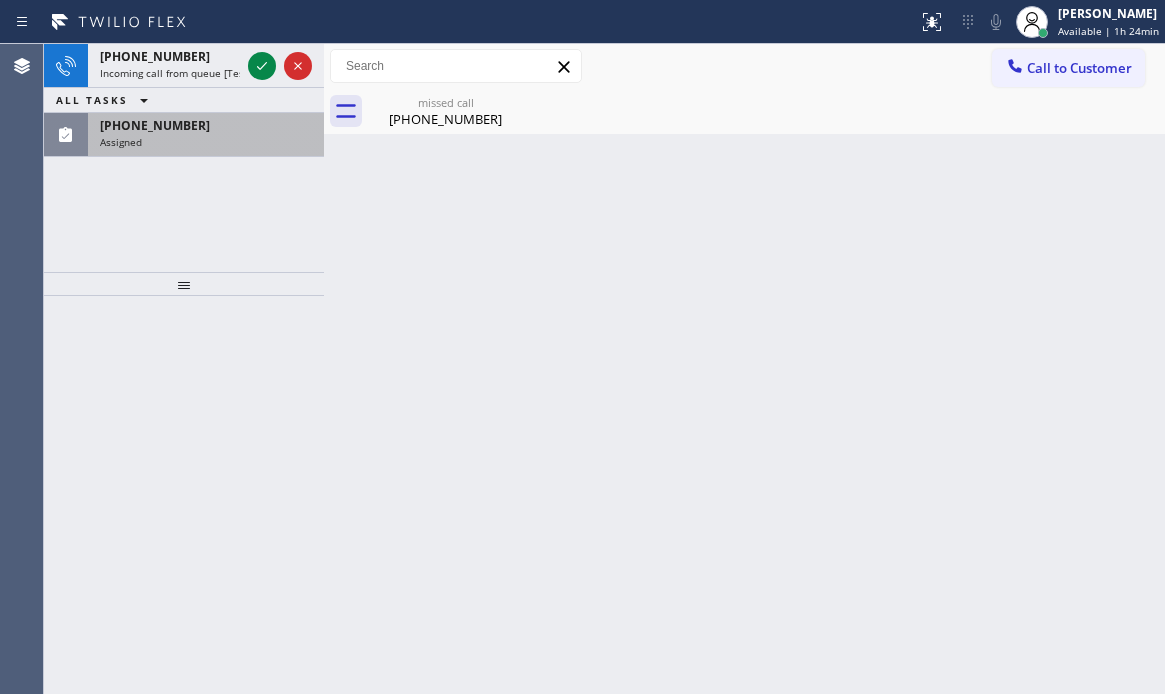 click on "(903) 277-4419" at bounding box center (206, 125) 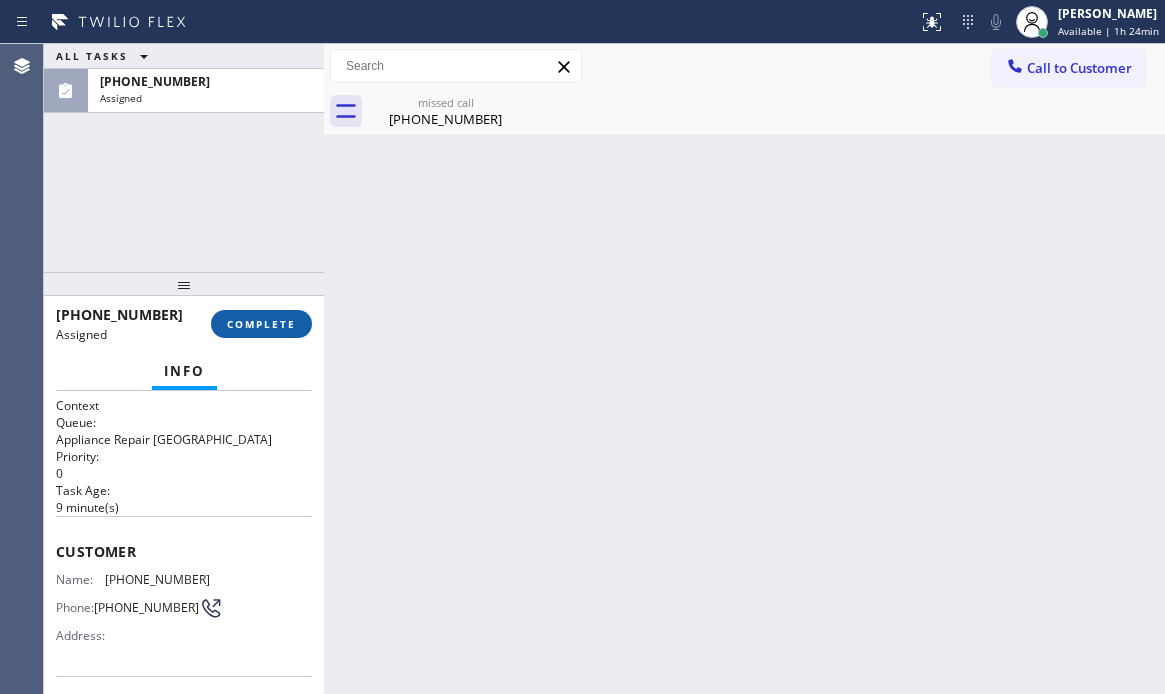 click on "COMPLETE" at bounding box center (261, 324) 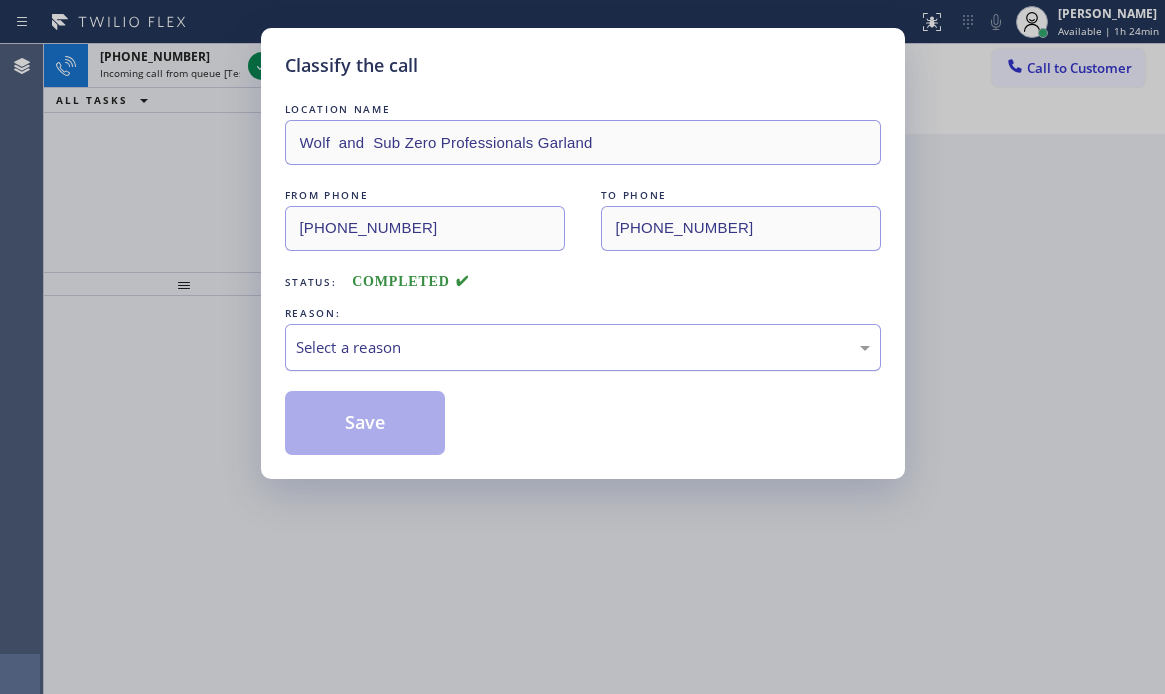 click on "Select a reason" at bounding box center (583, 347) 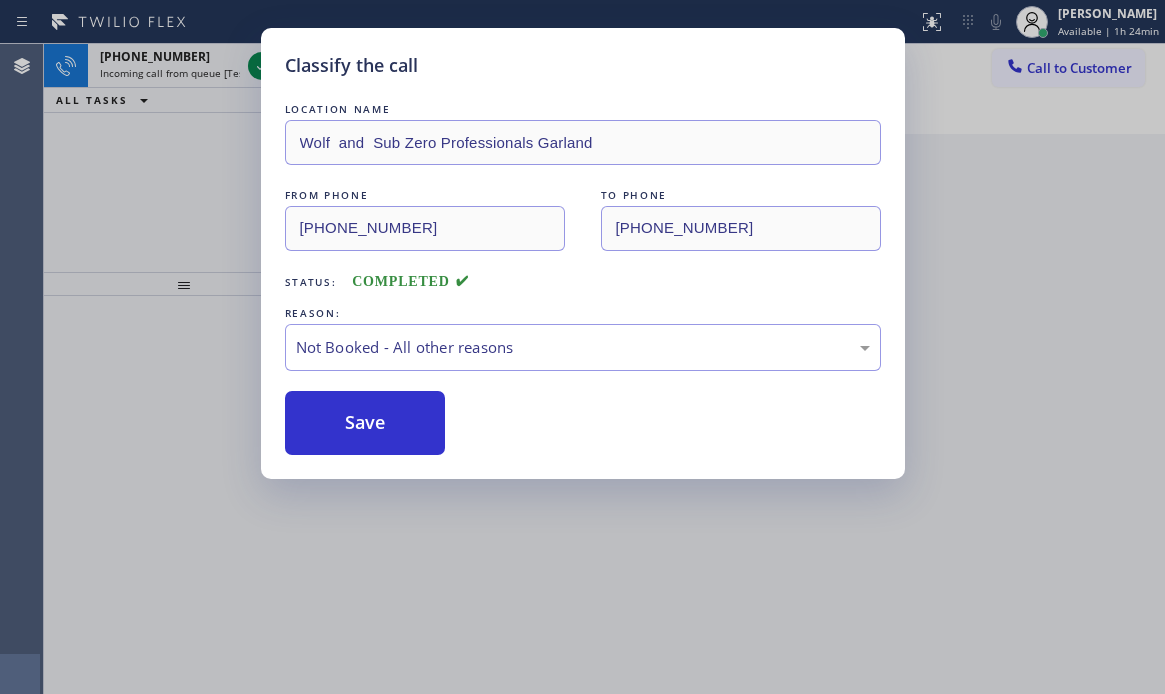 drag, startPoint x: 332, startPoint y: 432, endPoint x: 288, endPoint y: 286, distance: 152.48607 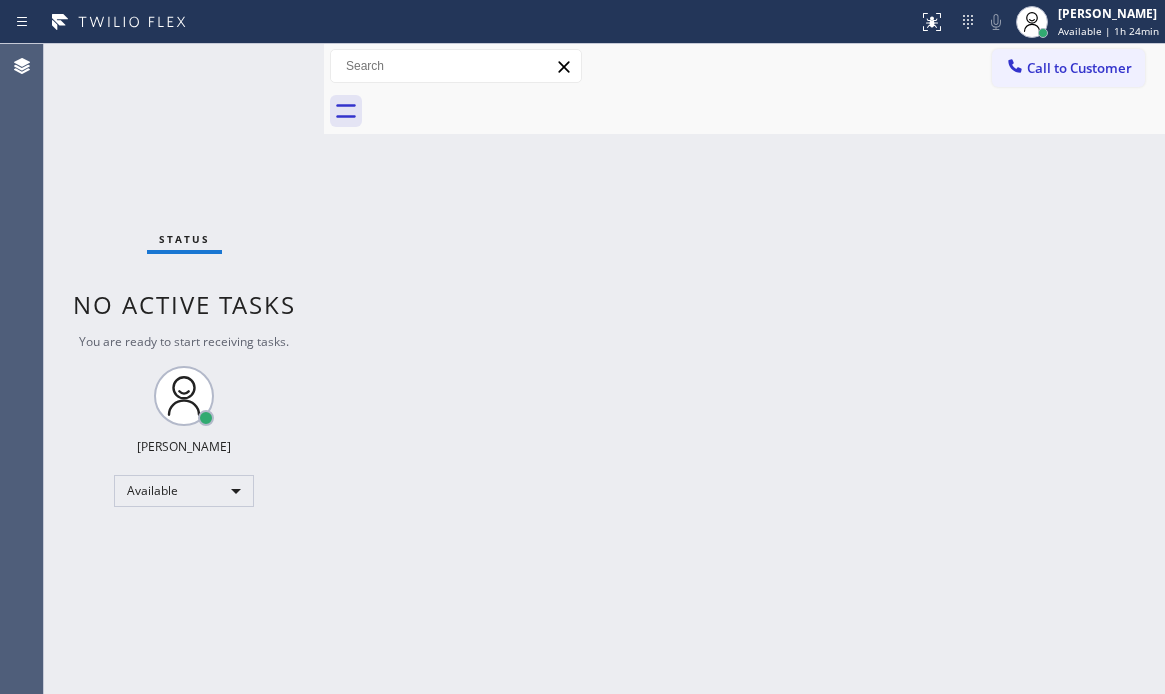 click on "Status   No active tasks     You are ready to start receiving tasks.   [PERSON_NAME] Available" at bounding box center [184, 369] 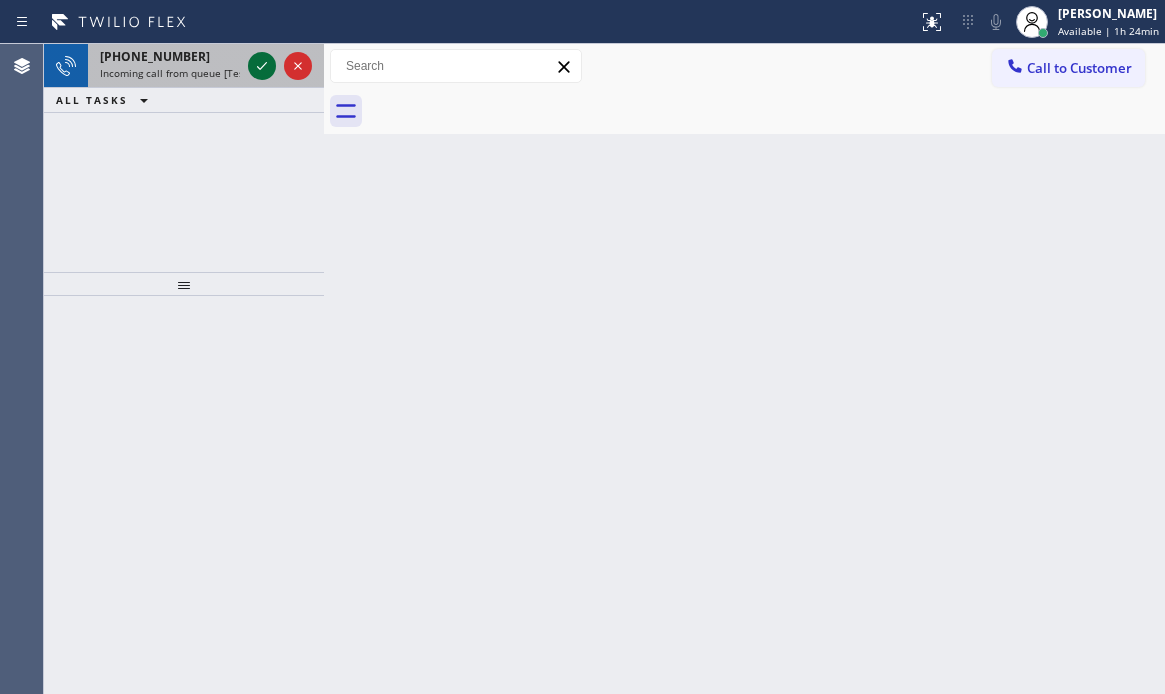 click 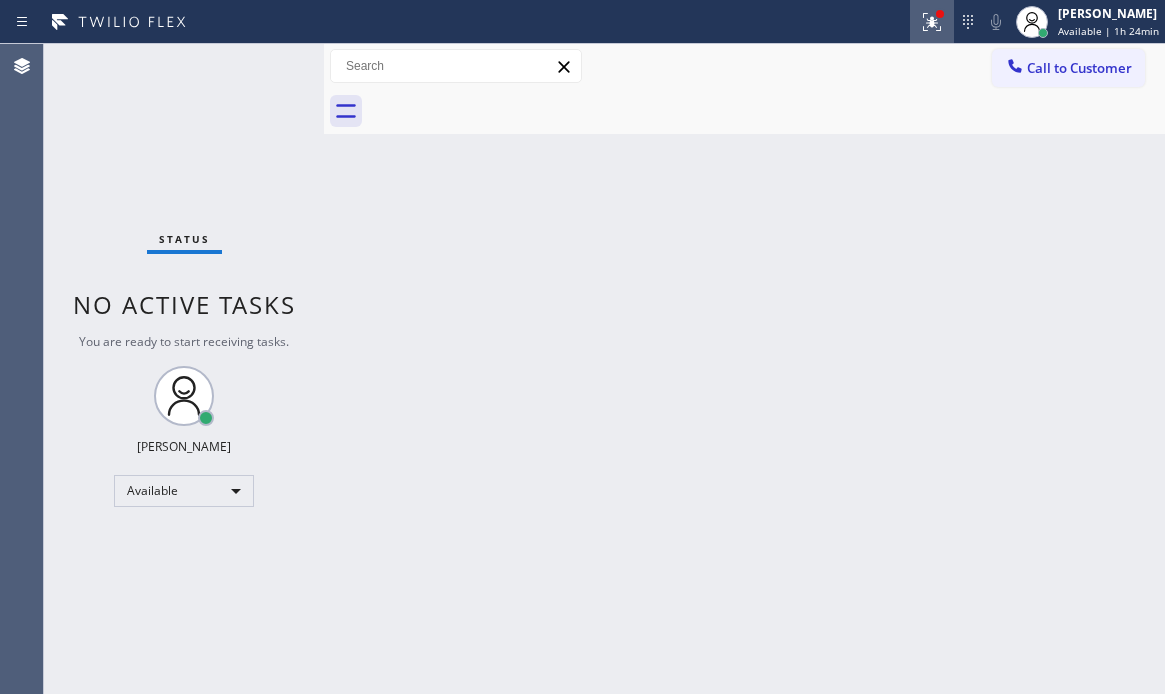 click at bounding box center [932, 22] 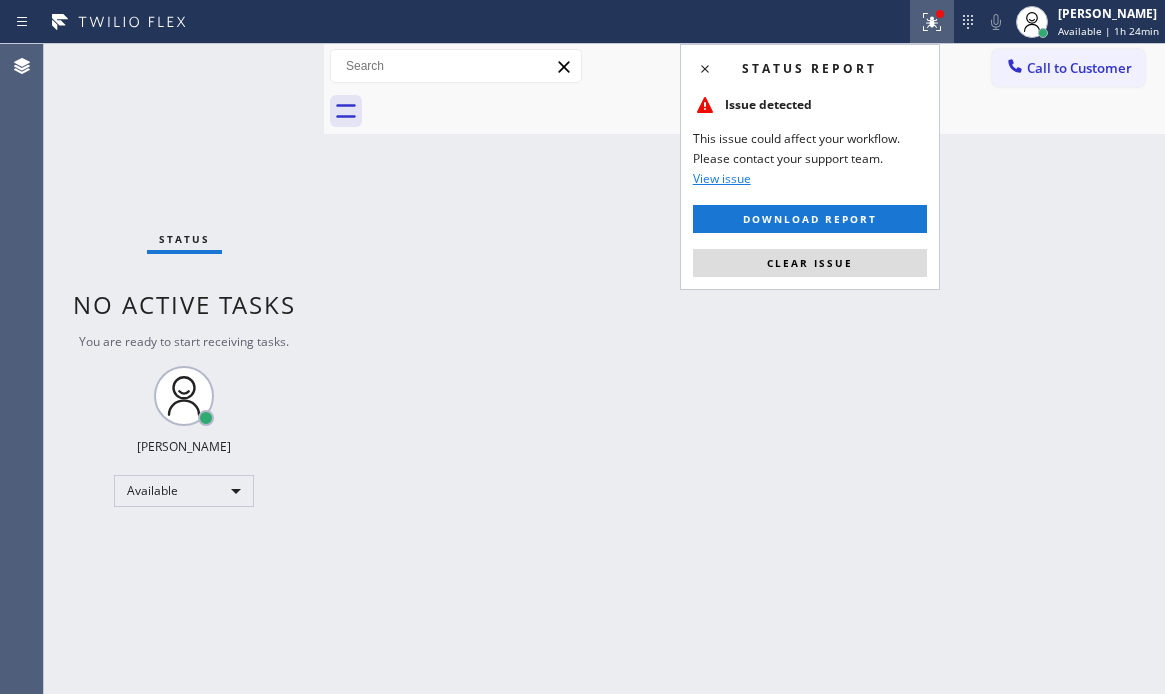 click 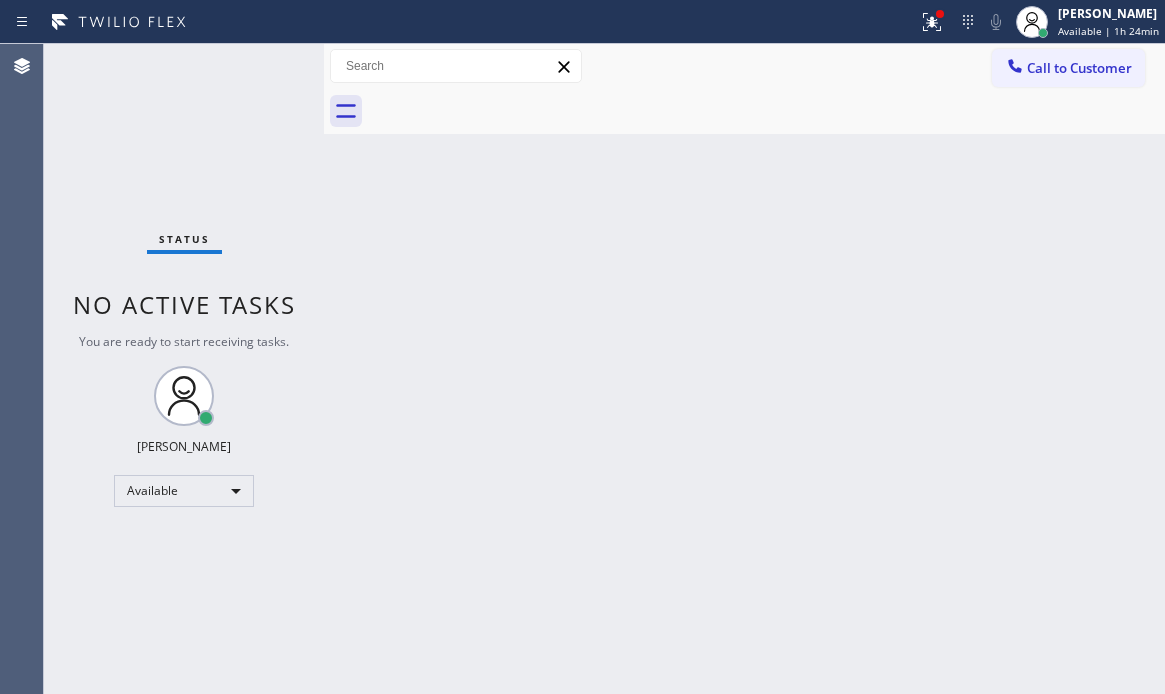 drag, startPoint x: 910, startPoint y: 19, endPoint x: 893, endPoint y: 64, distance: 48.104053 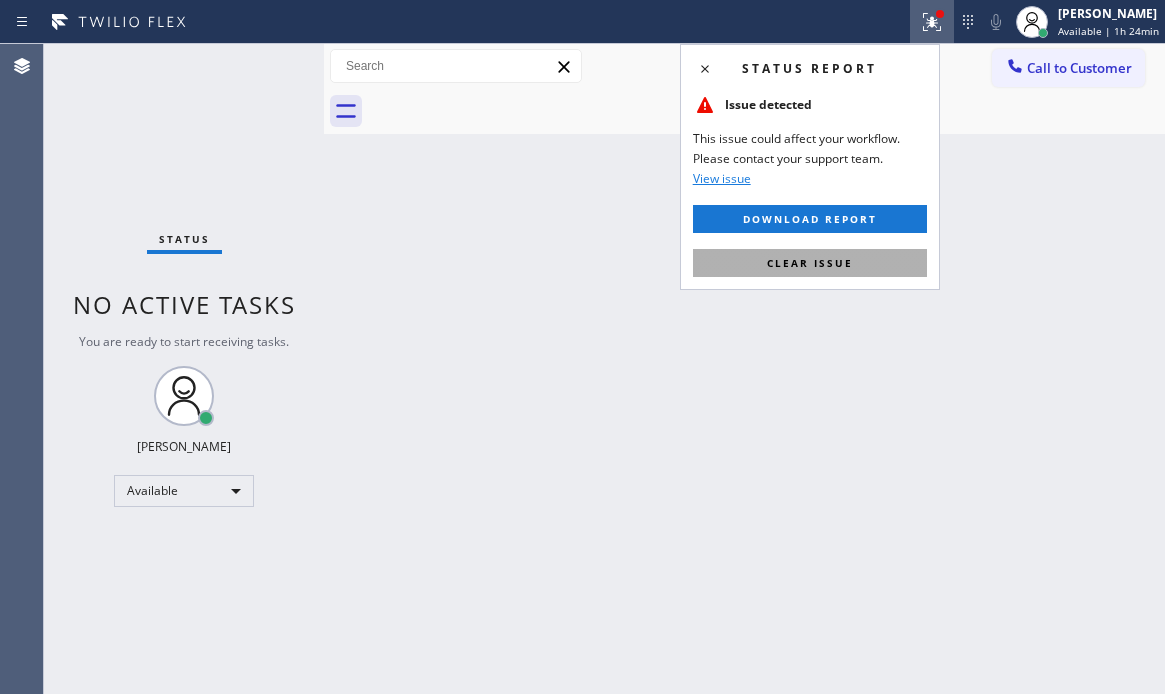 click on "Clear issue" at bounding box center [810, 263] 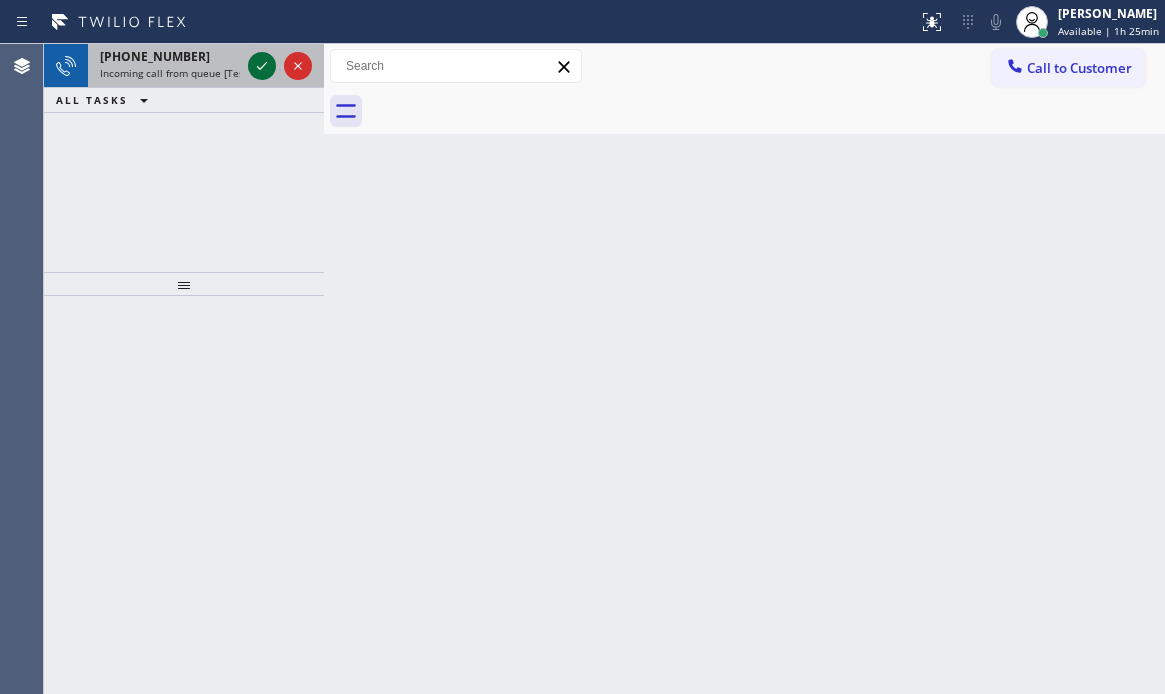 click 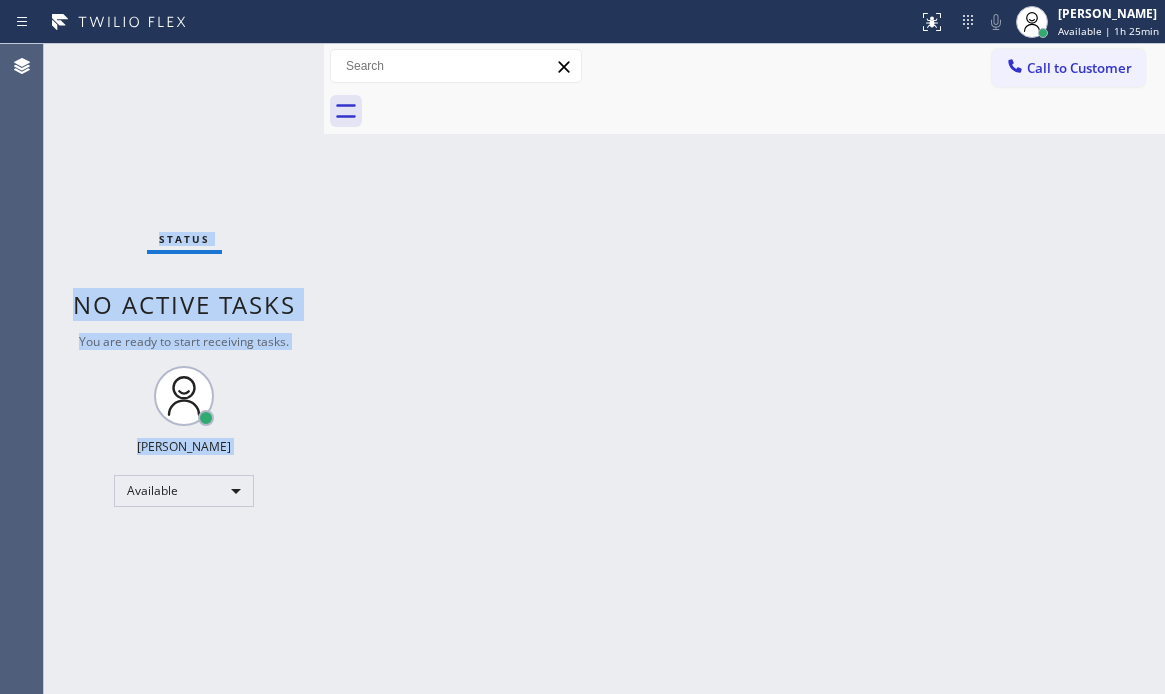 click on "Status   No active tasks     You are ready to start receiving tasks.   [PERSON_NAME] Available" at bounding box center [184, 369] 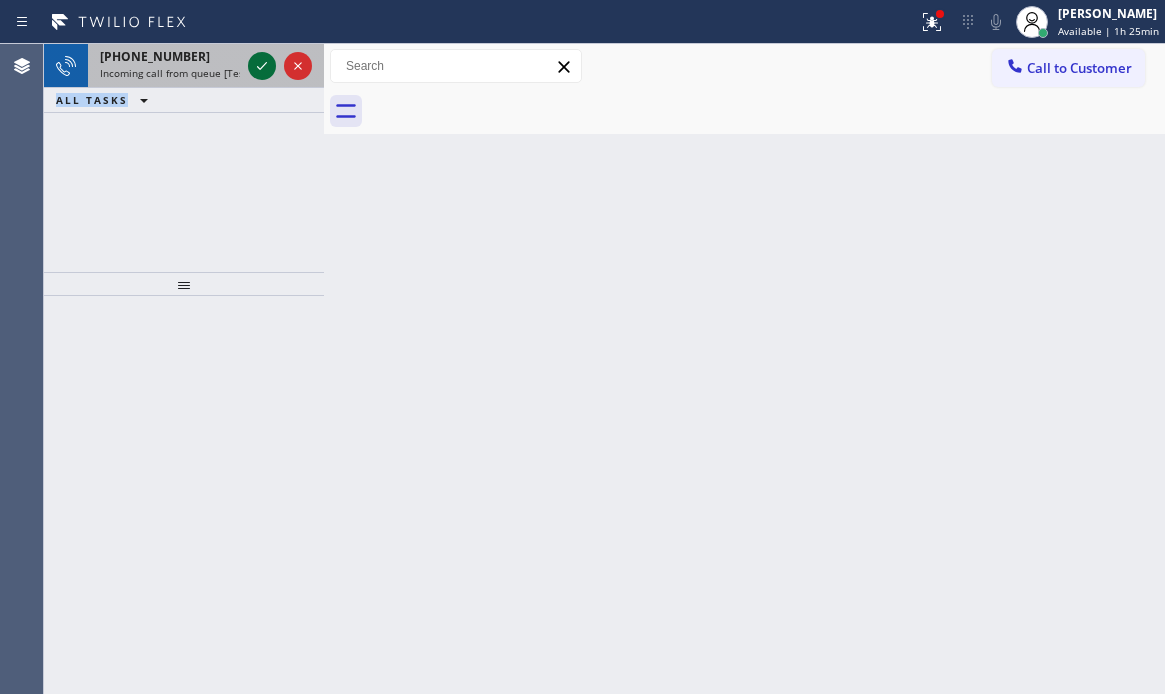 click at bounding box center (280, 66) 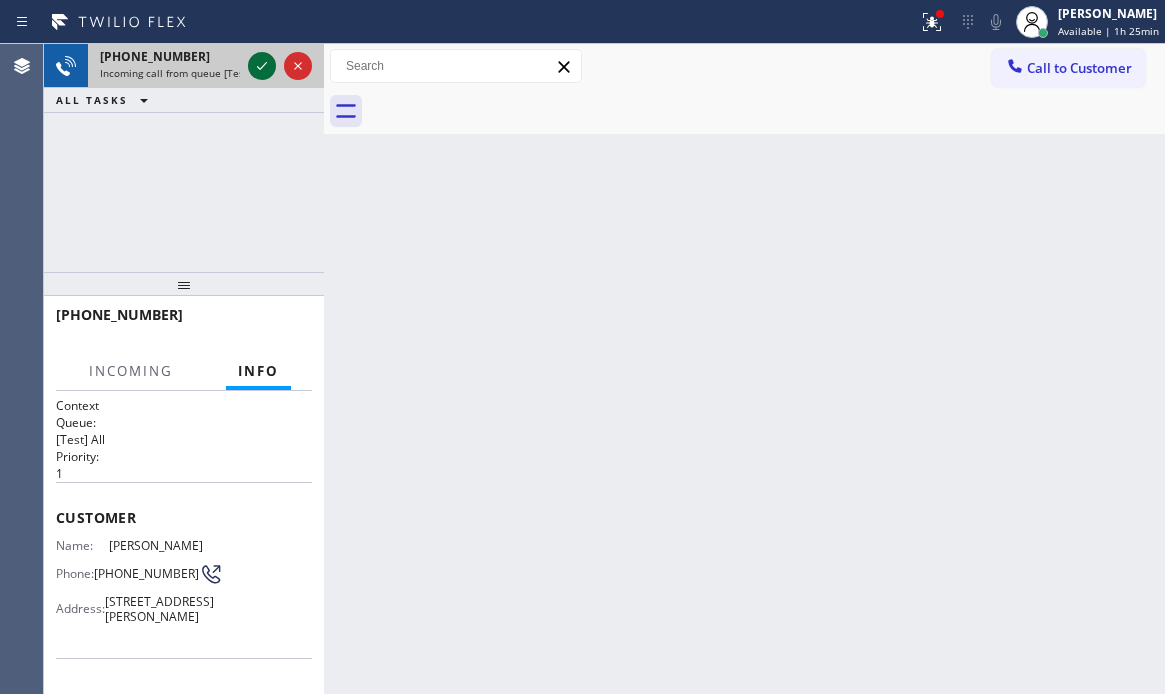 click 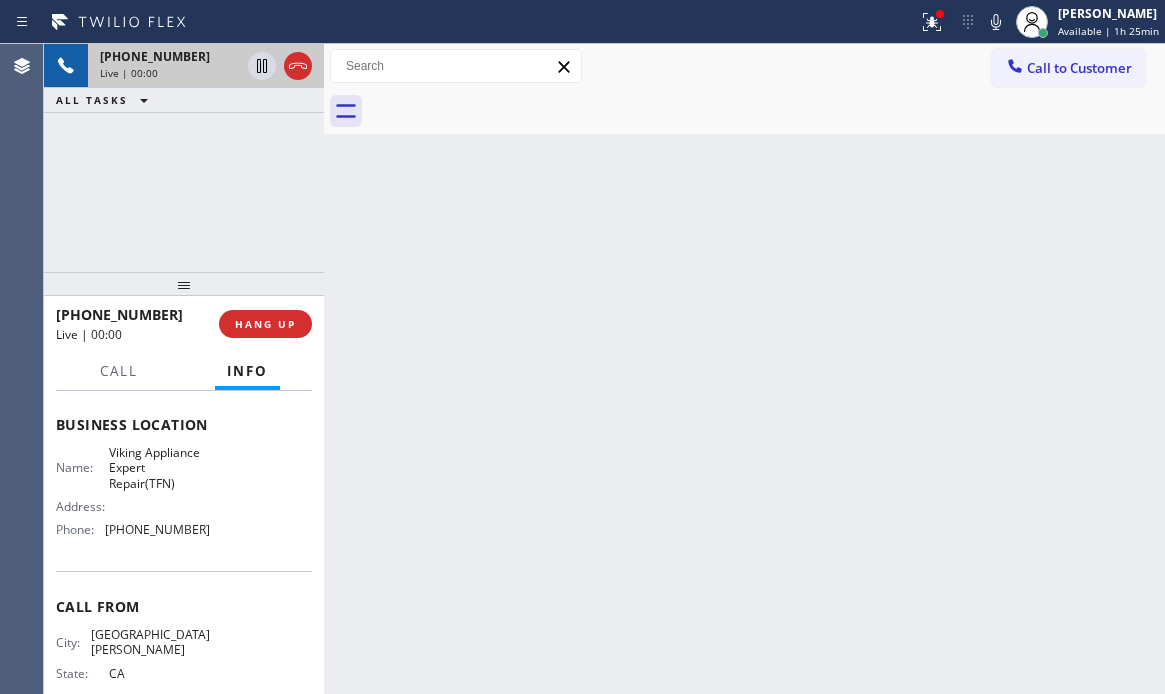 scroll, scrollTop: 326, scrollLeft: 0, axis: vertical 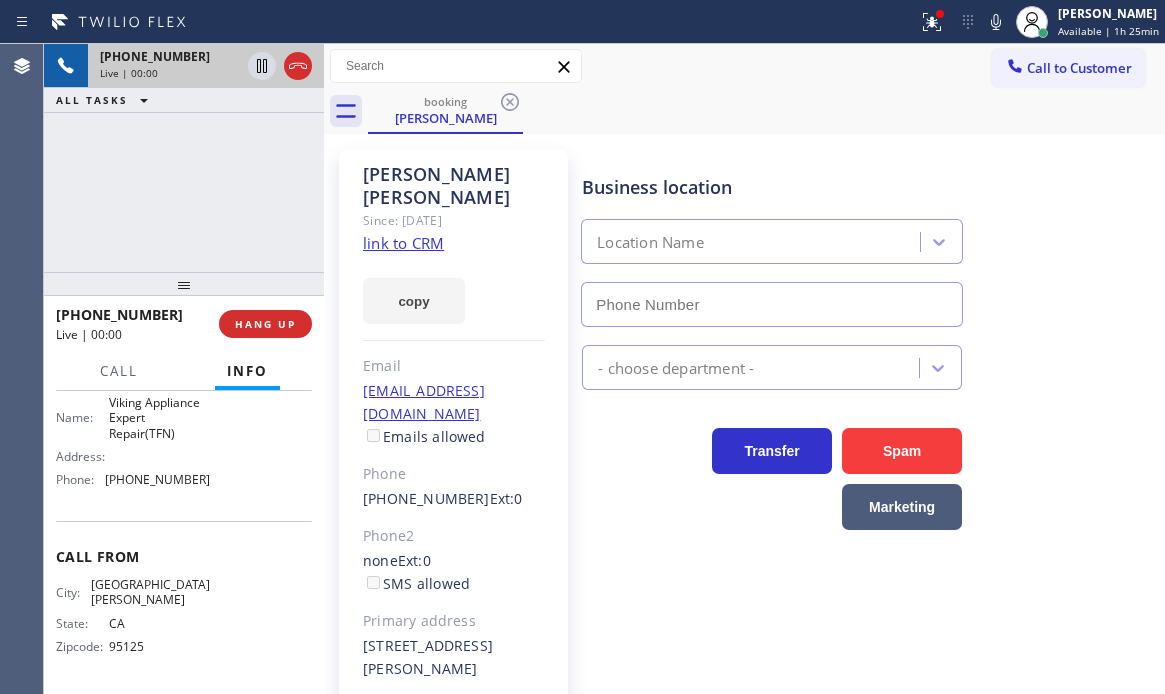 type on "(844) 962-4365" 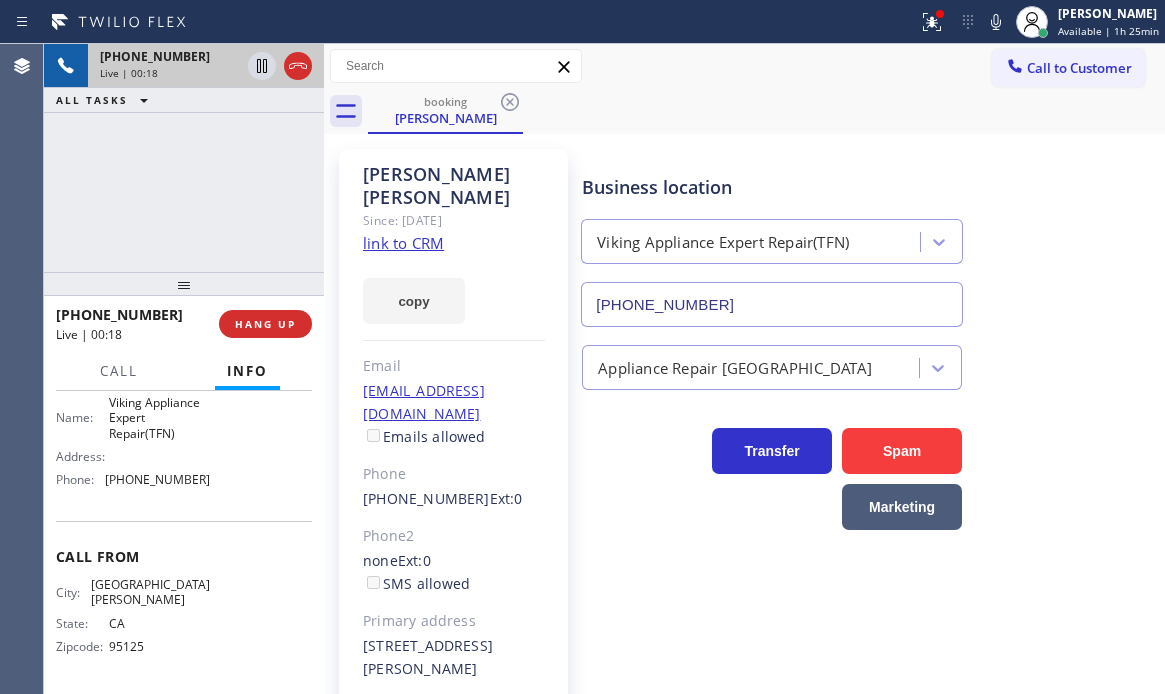 drag, startPoint x: 398, startPoint y: 216, endPoint x: 453, endPoint y: 188, distance: 61.7171 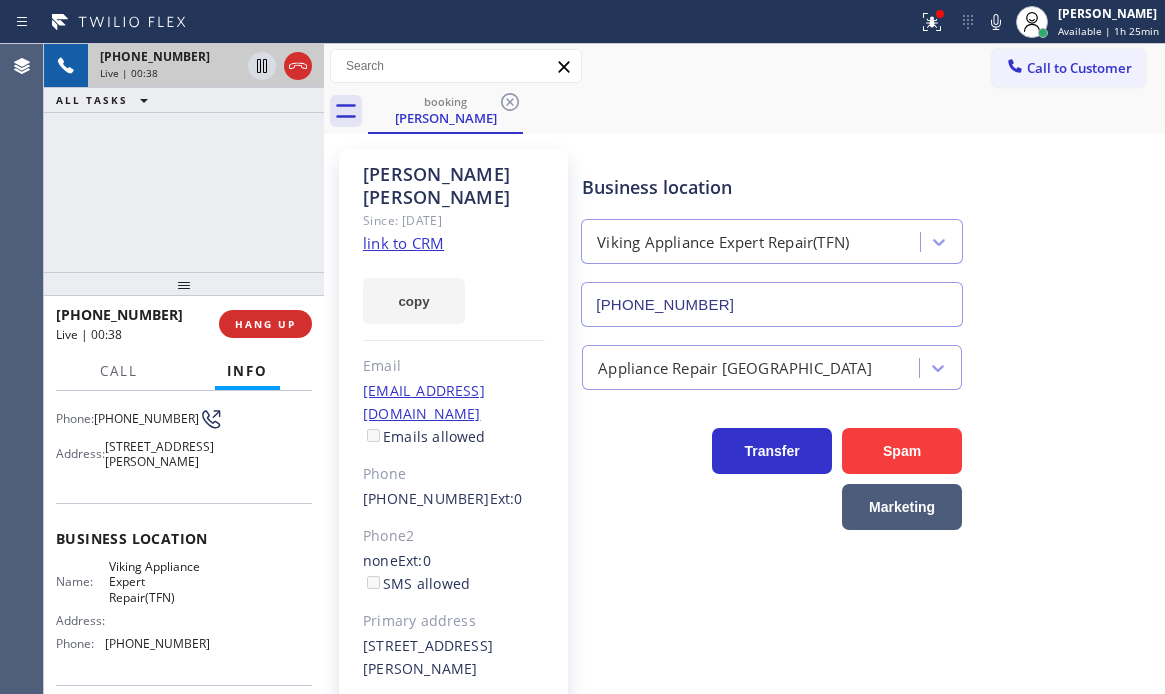 scroll, scrollTop: 126, scrollLeft: 0, axis: vertical 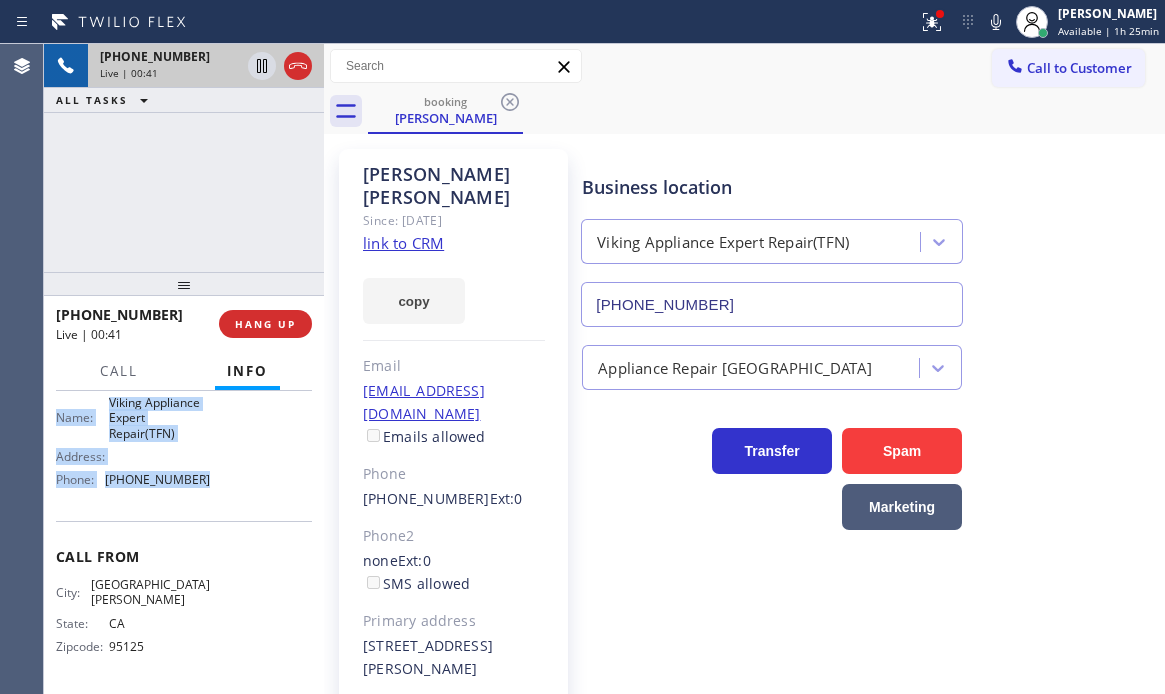 drag, startPoint x: 54, startPoint y: 421, endPoint x: 330, endPoint y: 518, distance: 292.54913 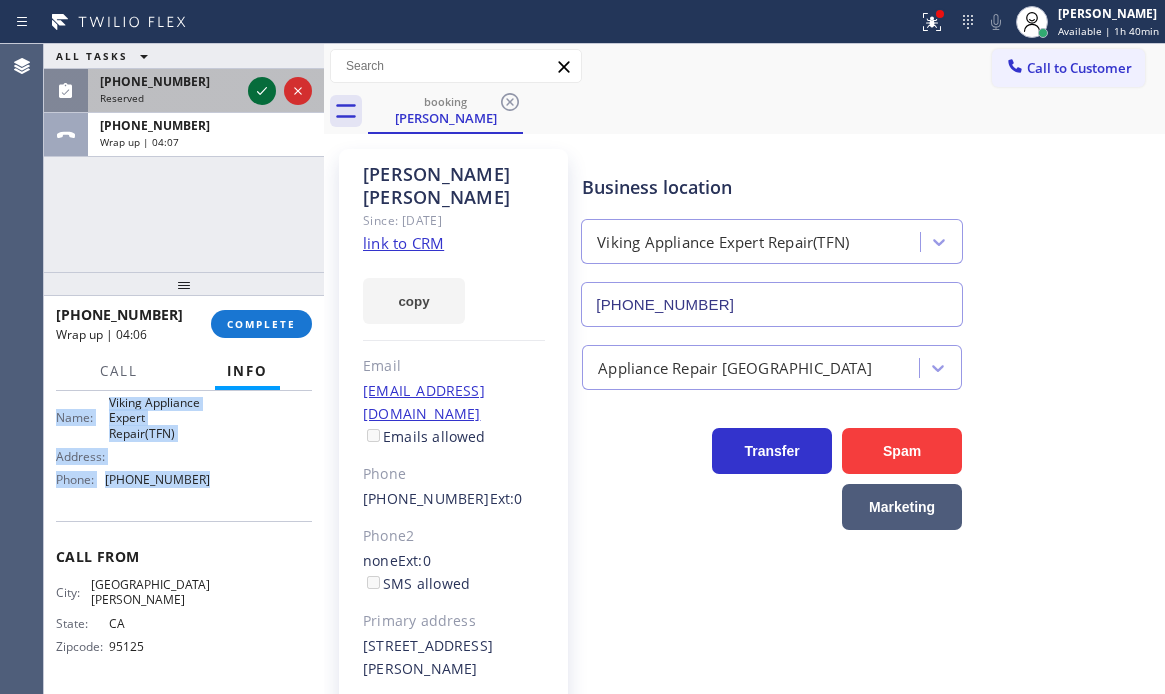 click 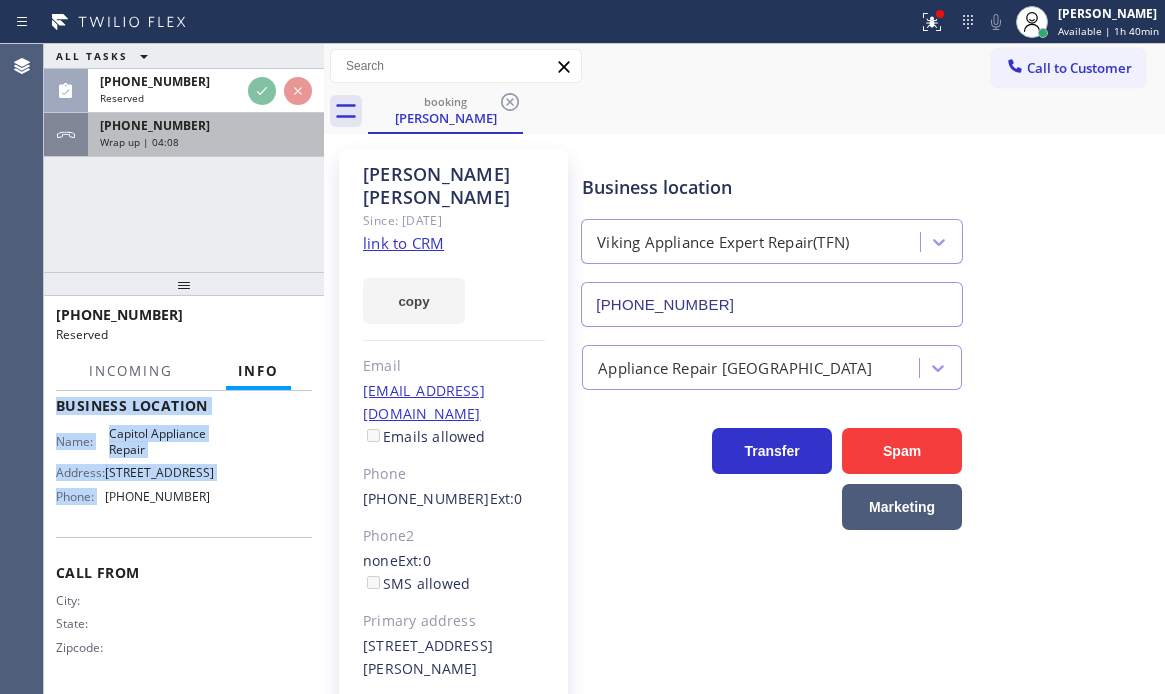 click on "Wrap up | 04:08" at bounding box center [206, 142] 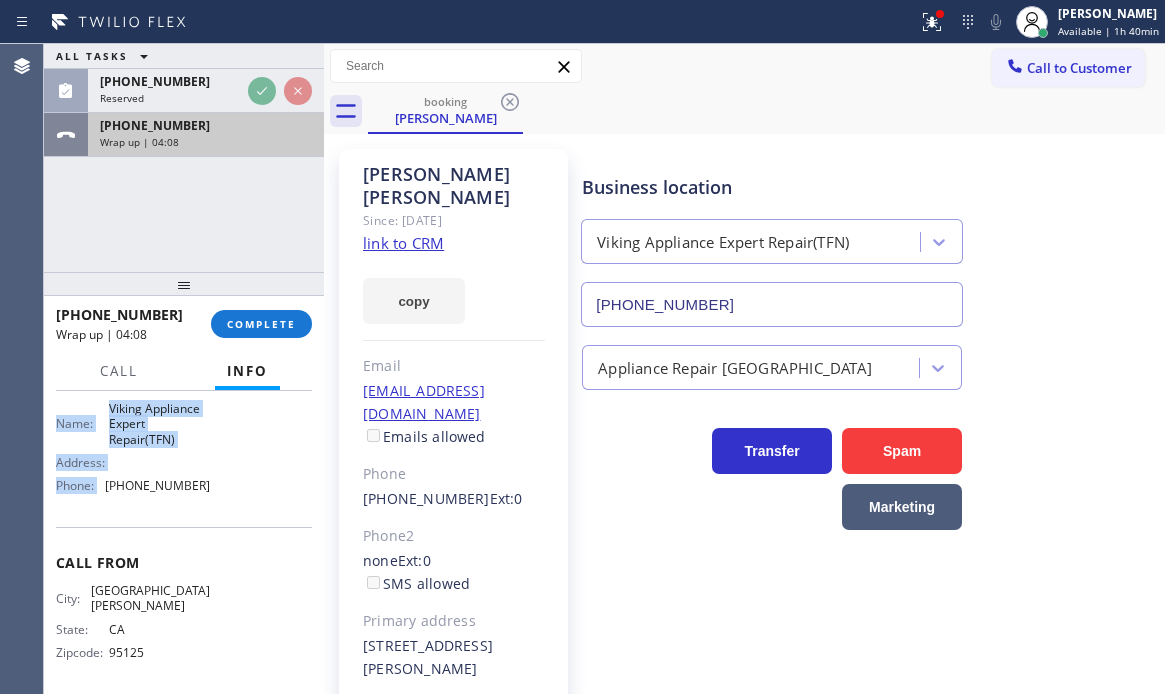 scroll, scrollTop: 326, scrollLeft: 0, axis: vertical 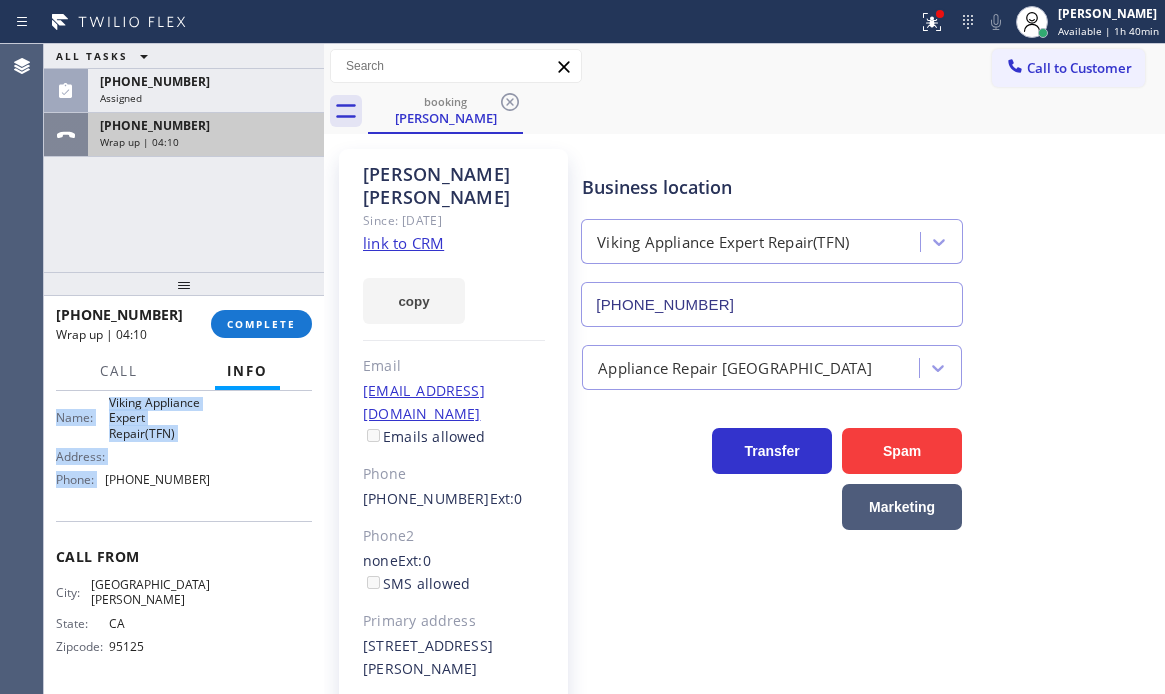 click on "+14088883644" at bounding box center [206, 125] 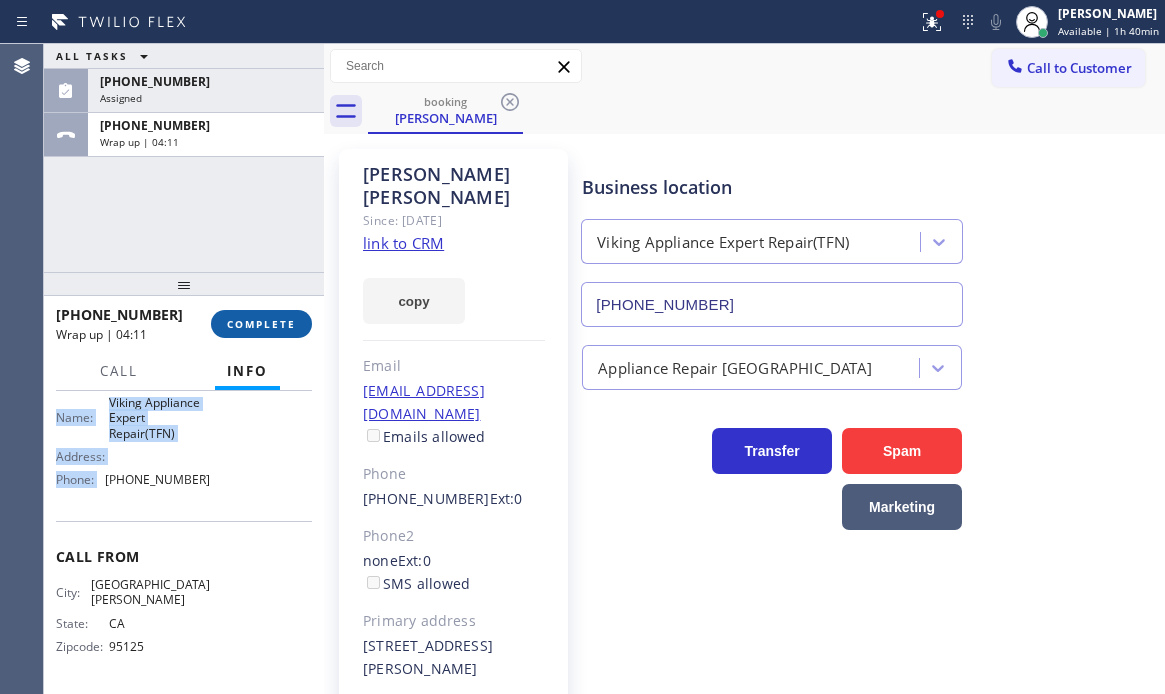 click on "COMPLETE" at bounding box center [261, 324] 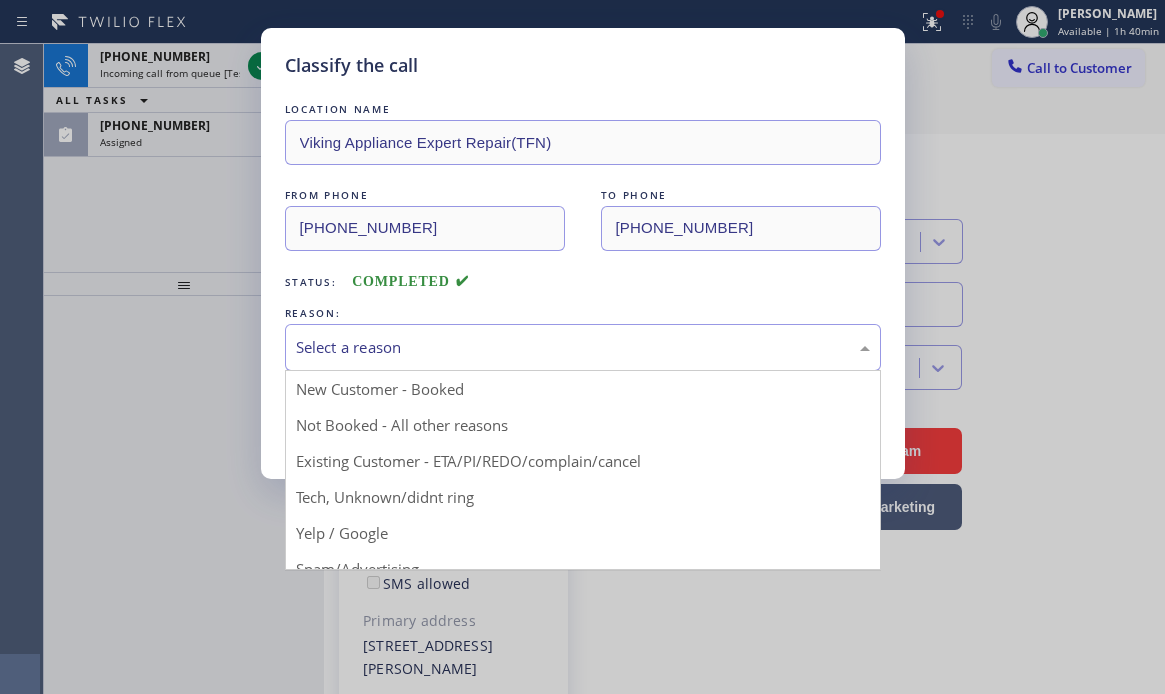 click on "Select a reason" at bounding box center [583, 347] 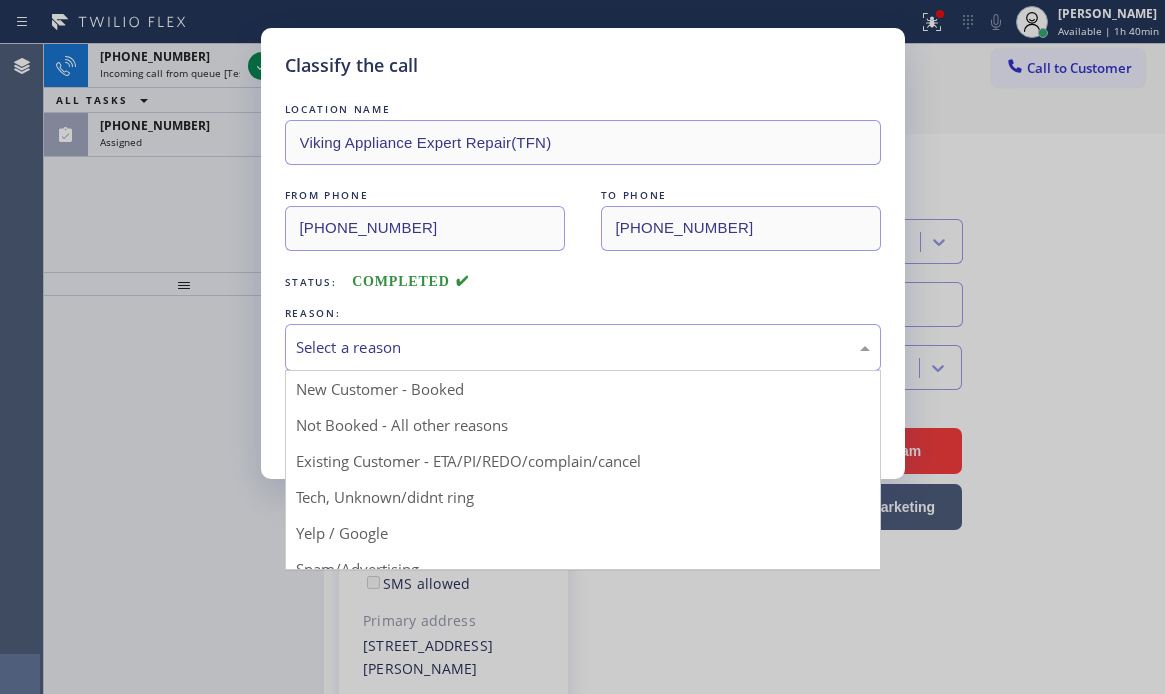 drag, startPoint x: 355, startPoint y: 392, endPoint x: 338, endPoint y: 398, distance: 18.027756 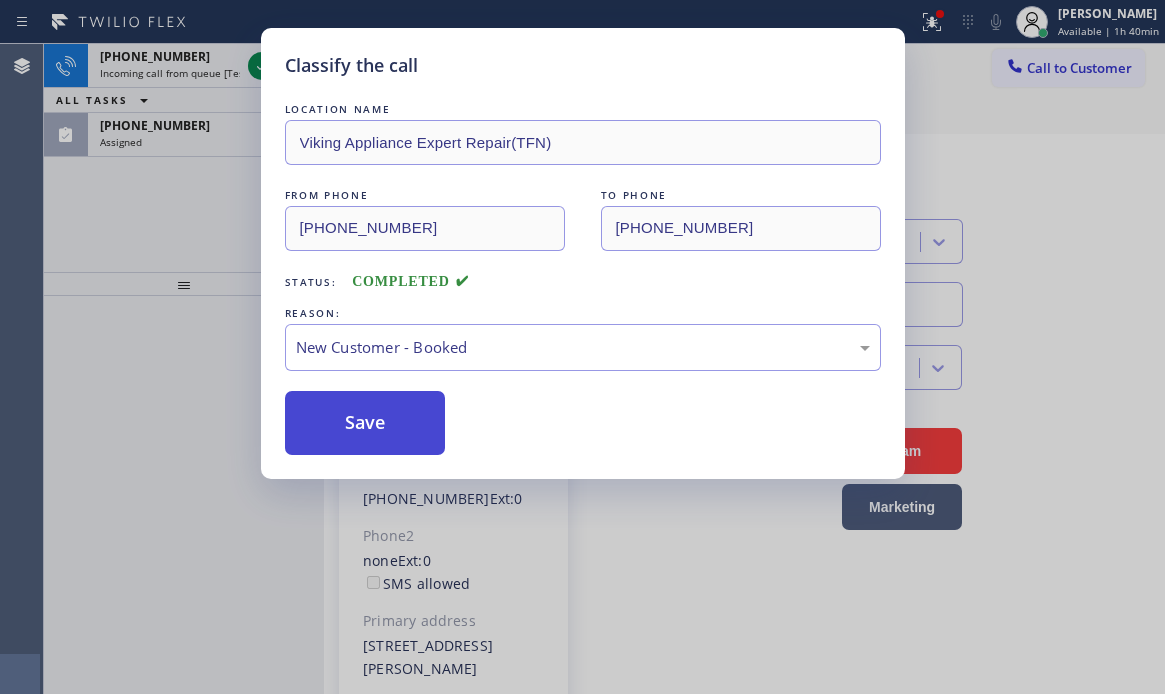 click on "Save" at bounding box center [365, 423] 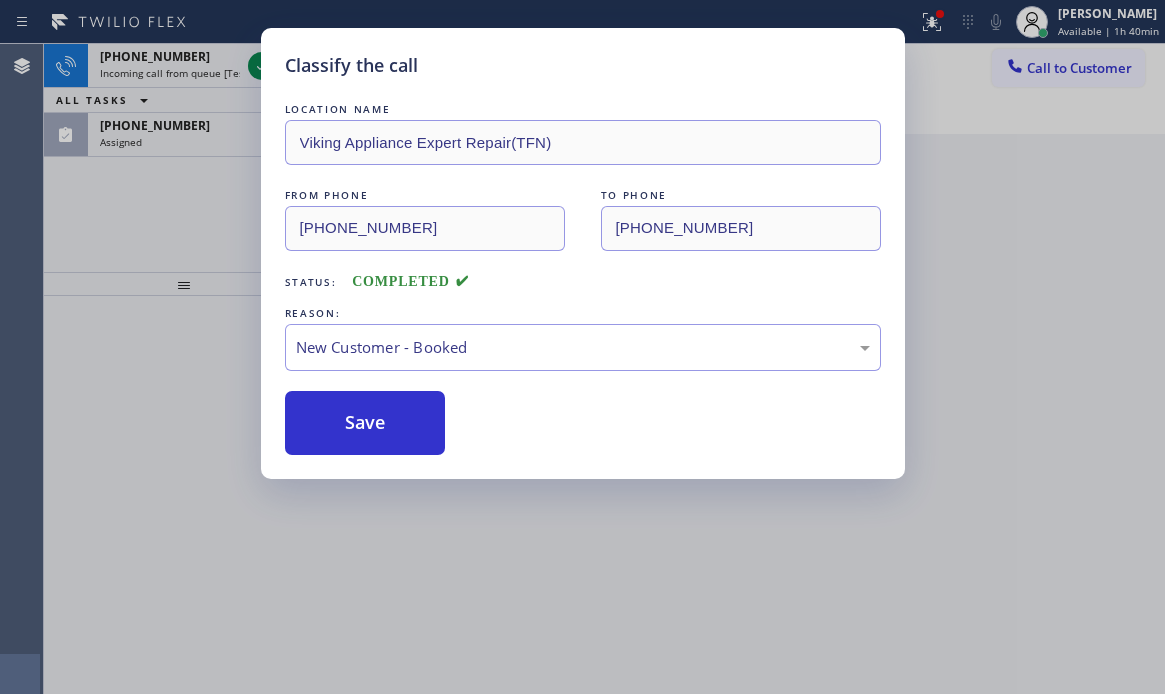 click on "Classify the call LOCATION NAME Viking Appliance Expert Repair(TFN) FROM PHONE (408) 888-3644 TO PHONE (844) 962-4365 Status: COMPLETED REASON: New Customer - Booked Save" at bounding box center (582, 347) 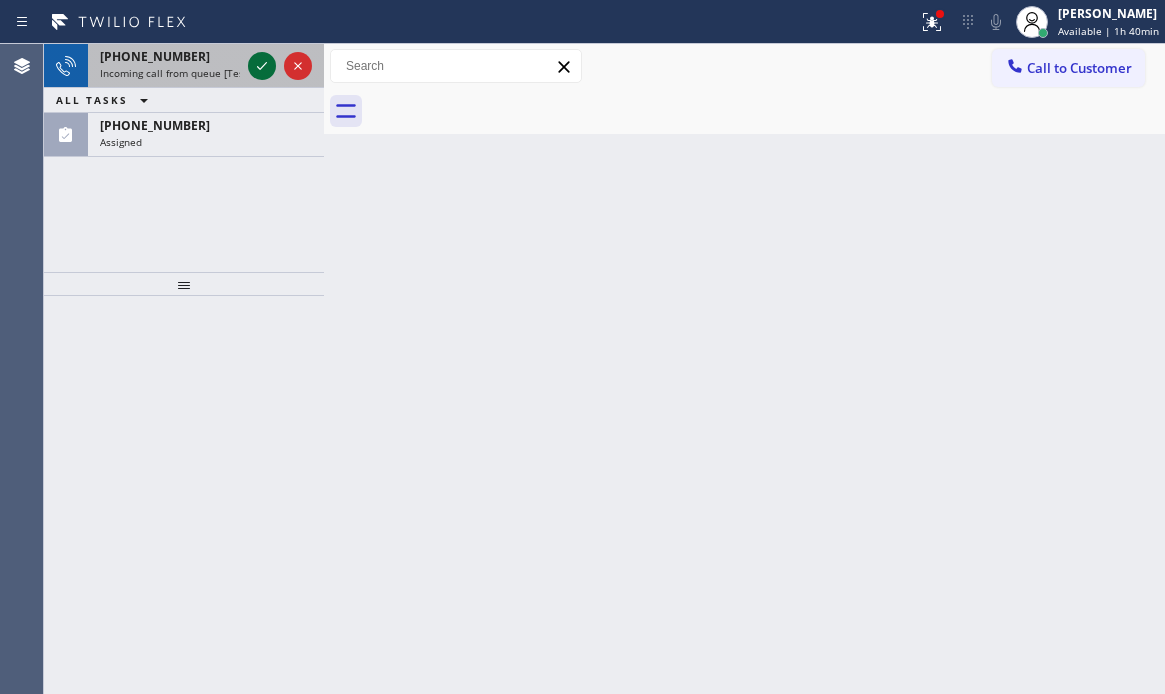 click 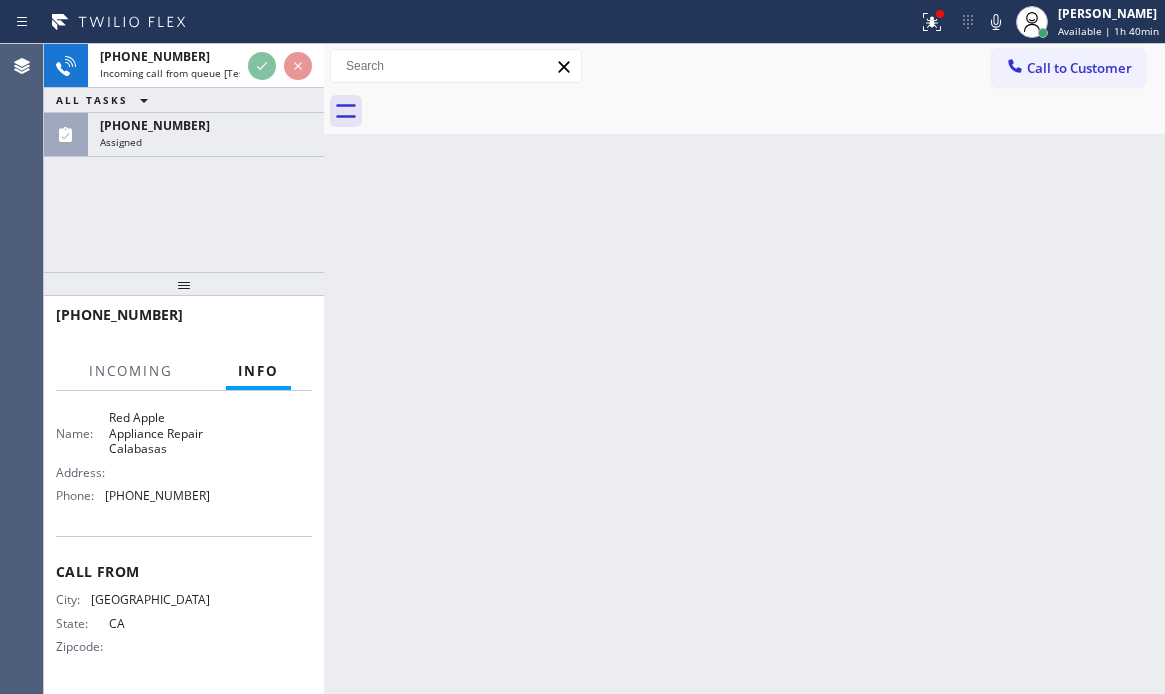 scroll, scrollTop: 195, scrollLeft: 0, axis: vertical 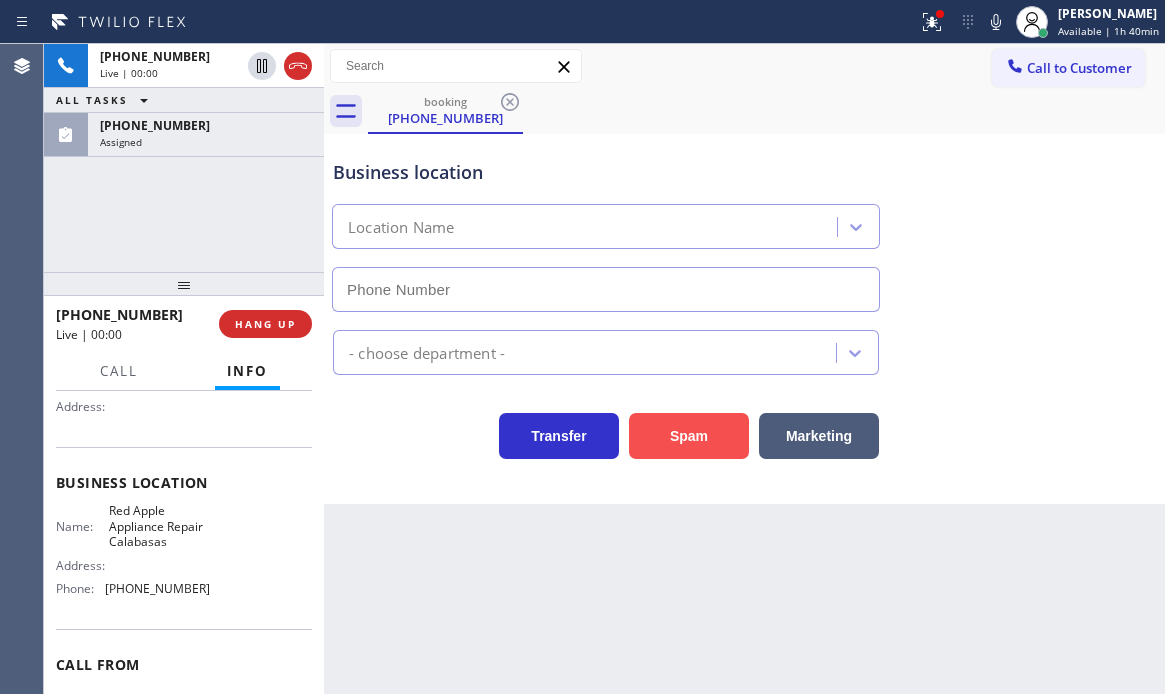type on "(747) 282-0523" 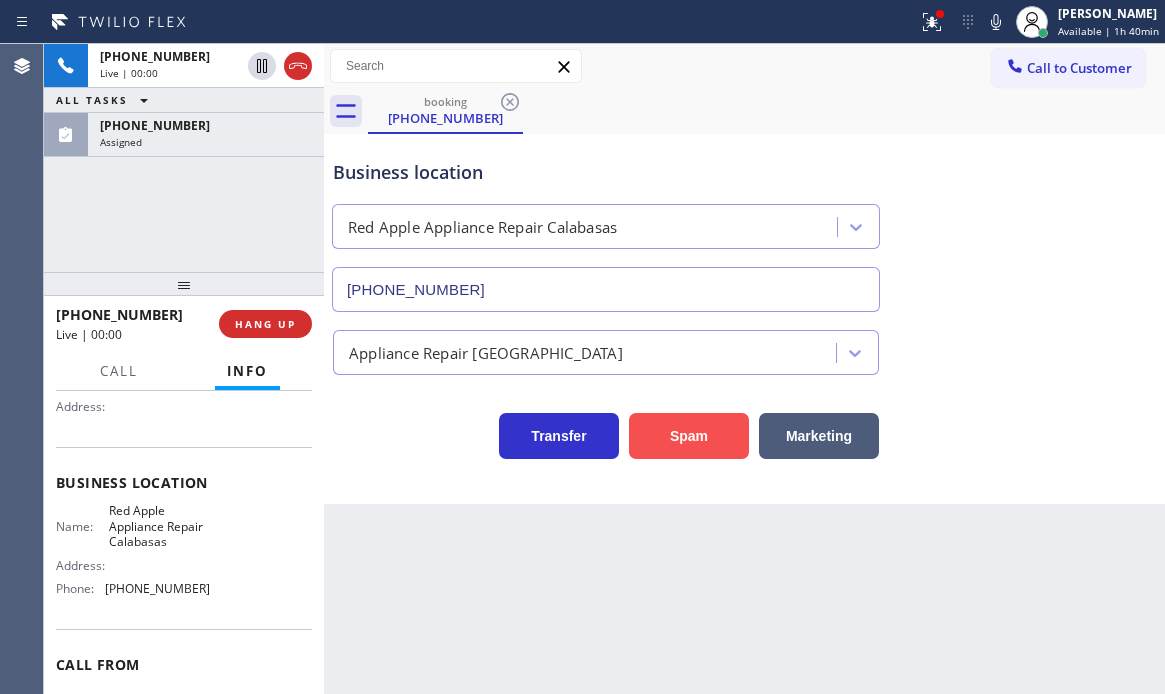 drag, startPoint x: 695, startPoint y: 445, endPoint x: 664, endPoint y: 417, distance: 41.773197 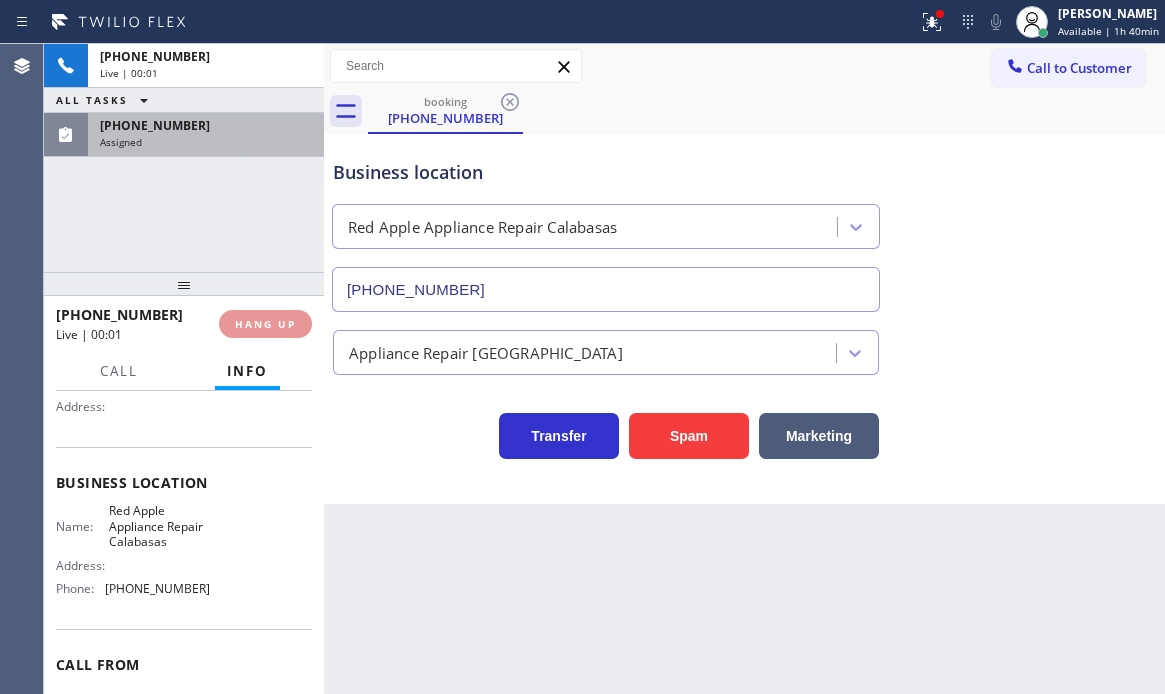 click on "Assigned" at bounding box center [206, 142] 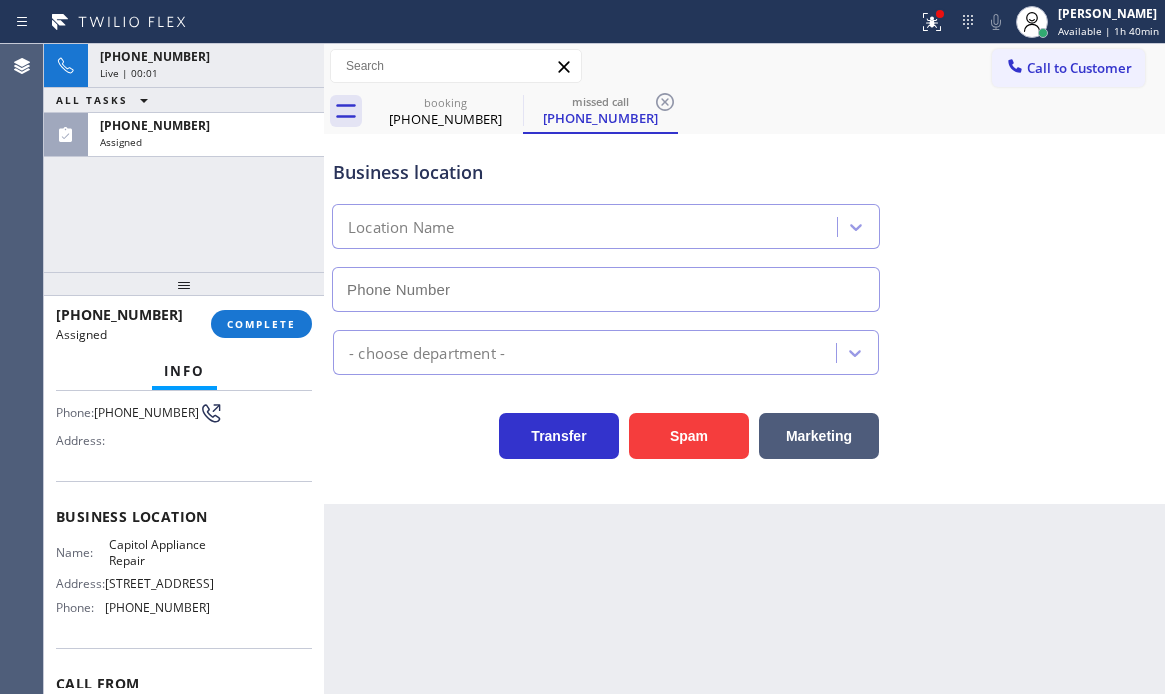 scroll, scrollTop: 229, scrollLeft: 0, axis: vertical 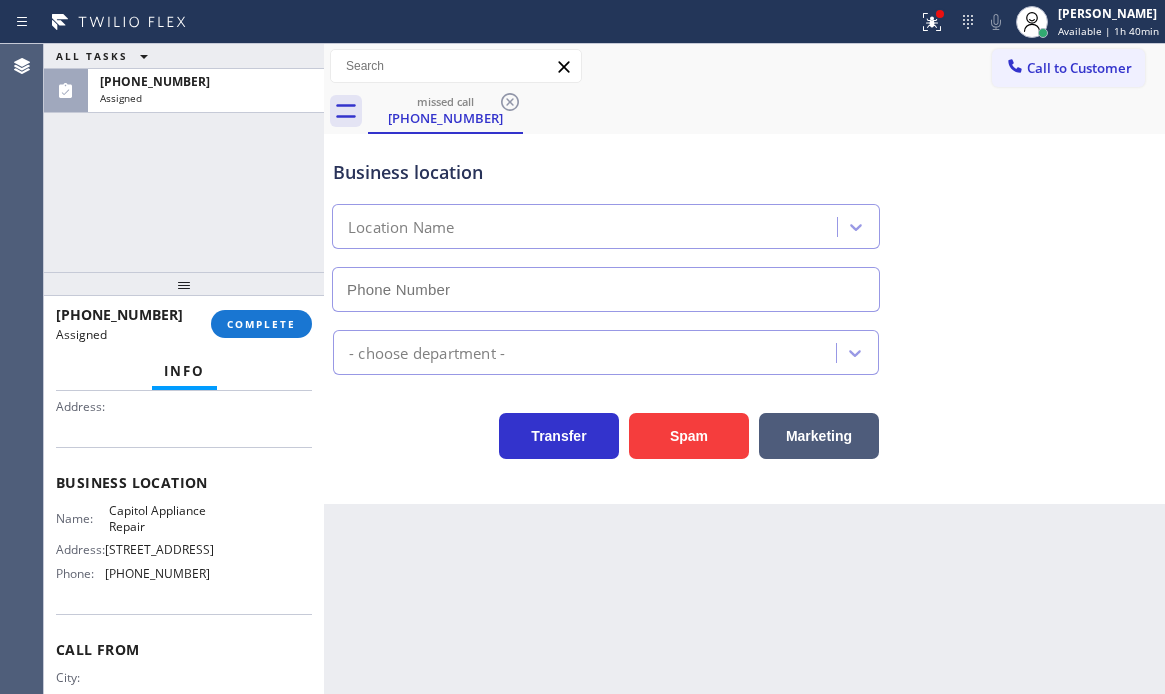 type on "(206) 202-1232" 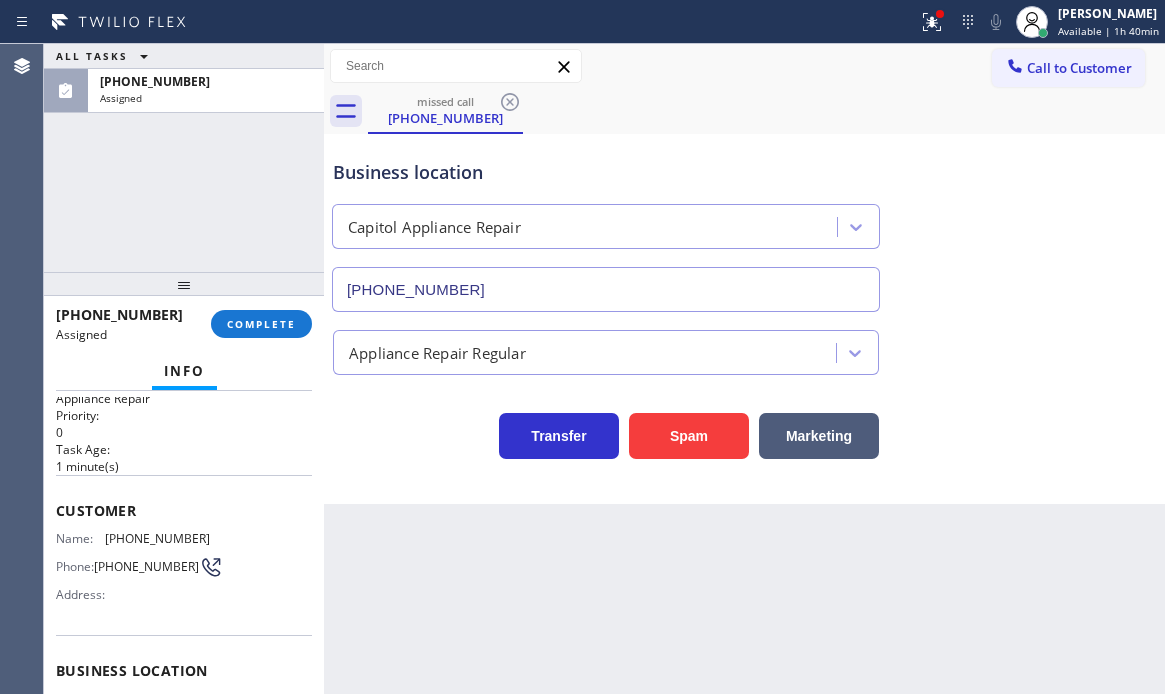 scroll, scrollTop: 29, scrollLeft: 0, axis: vertical 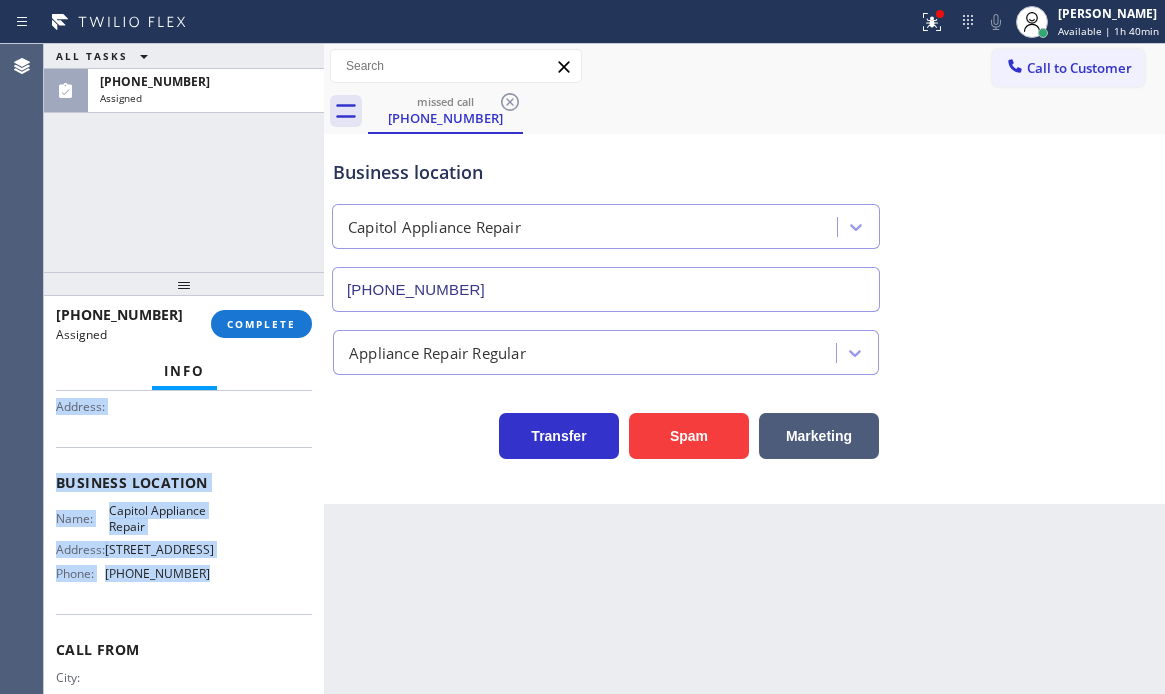drag, startPoint x: 47, startPoint y: 519, endPoint x: 205, endPoint y: 604, distance: 179.41293 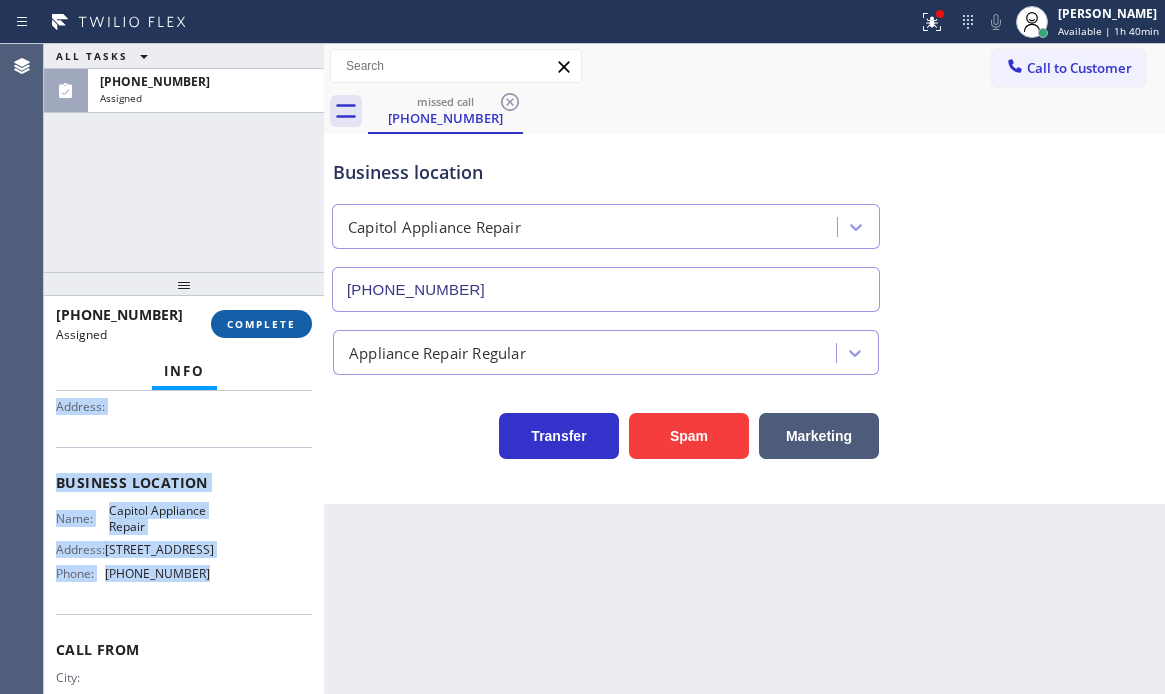 click on "COMPLETE" at bounding box center [261, 324] 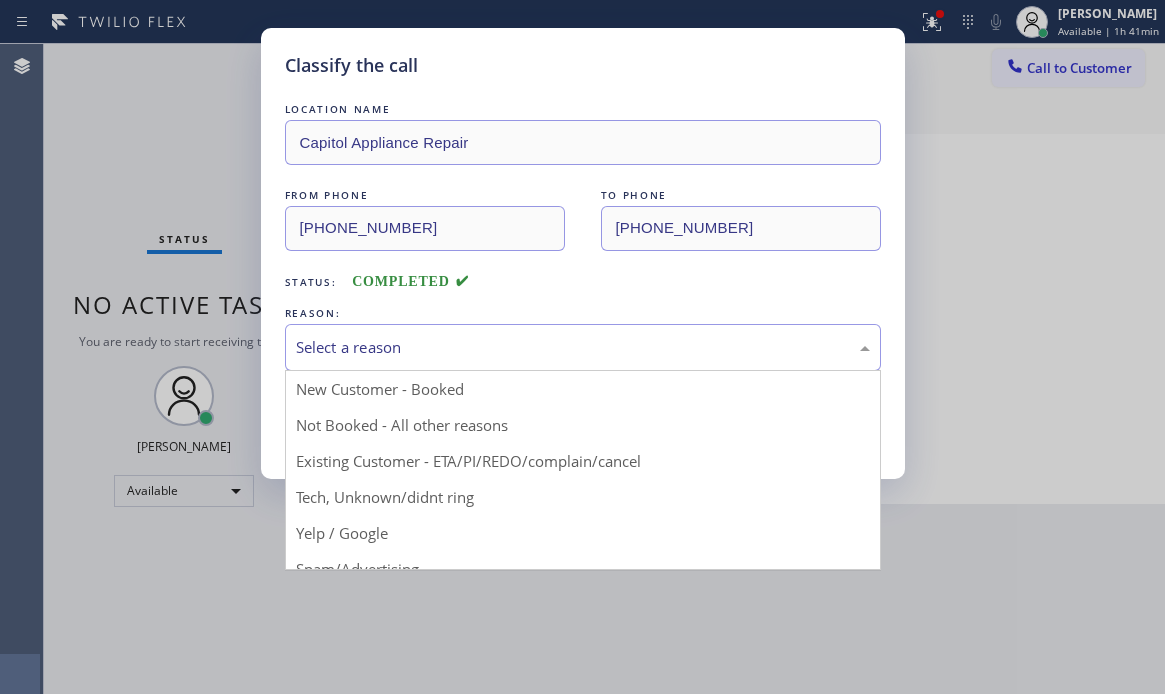 click on "Select a reason" at bounding box center (583, 347) 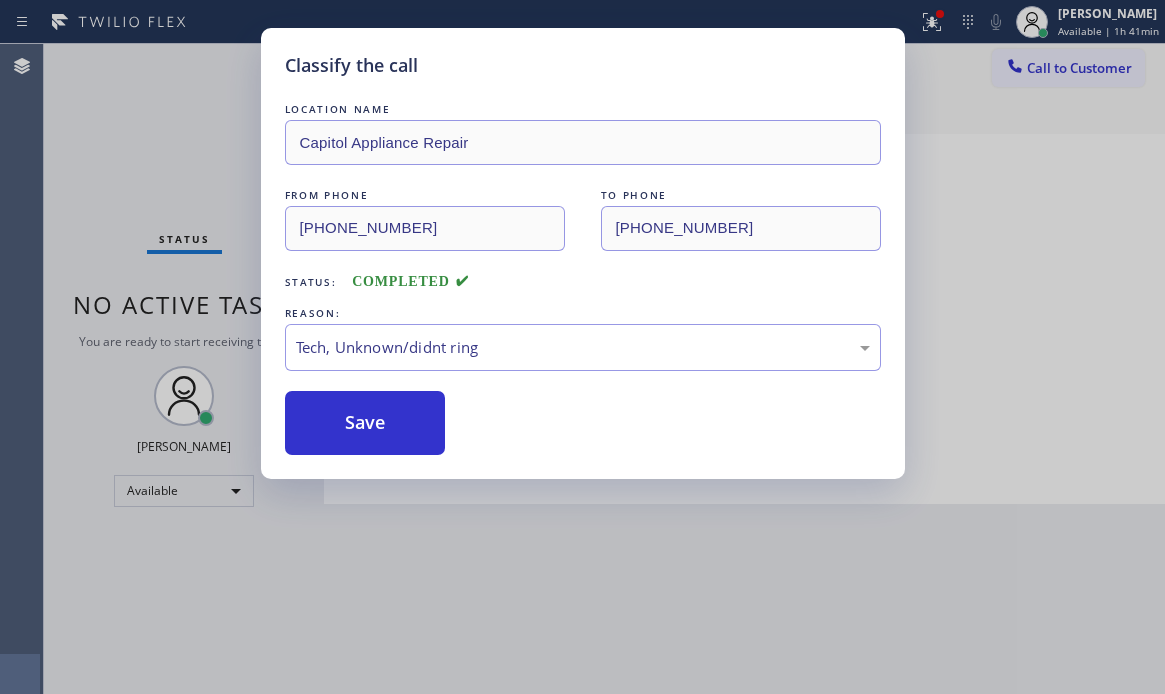 drag, startPoint x: 404, startPoint y: 496, endPoint x: 416, endPoint y: 457, distance: 40.804413 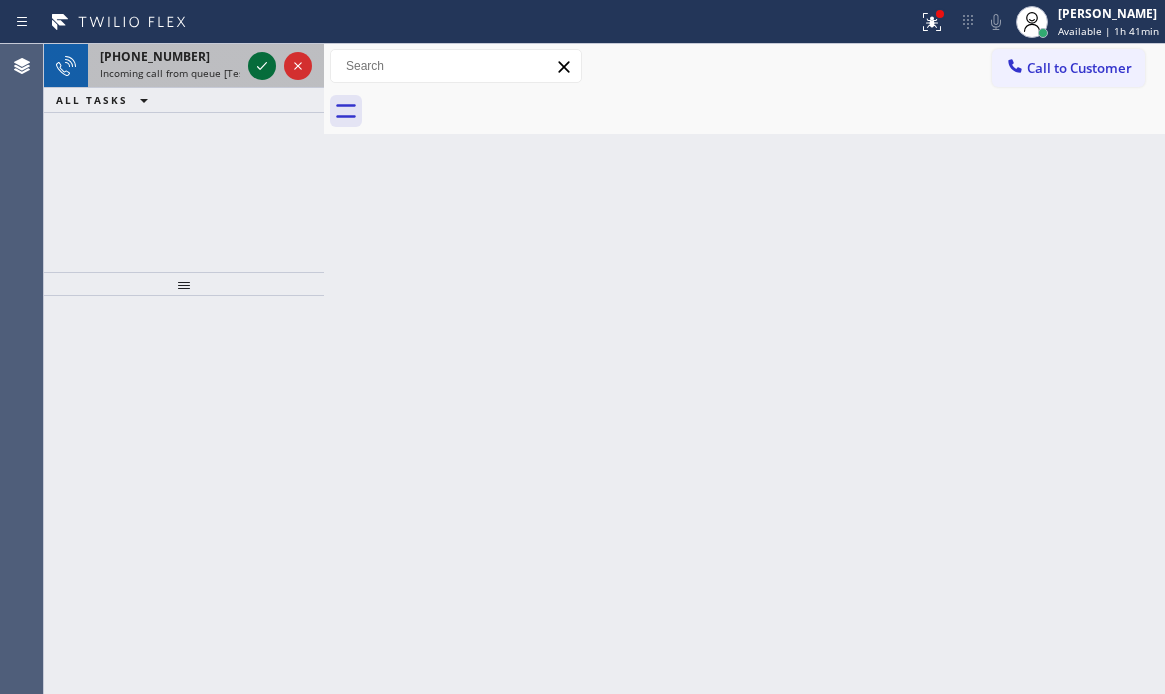 click 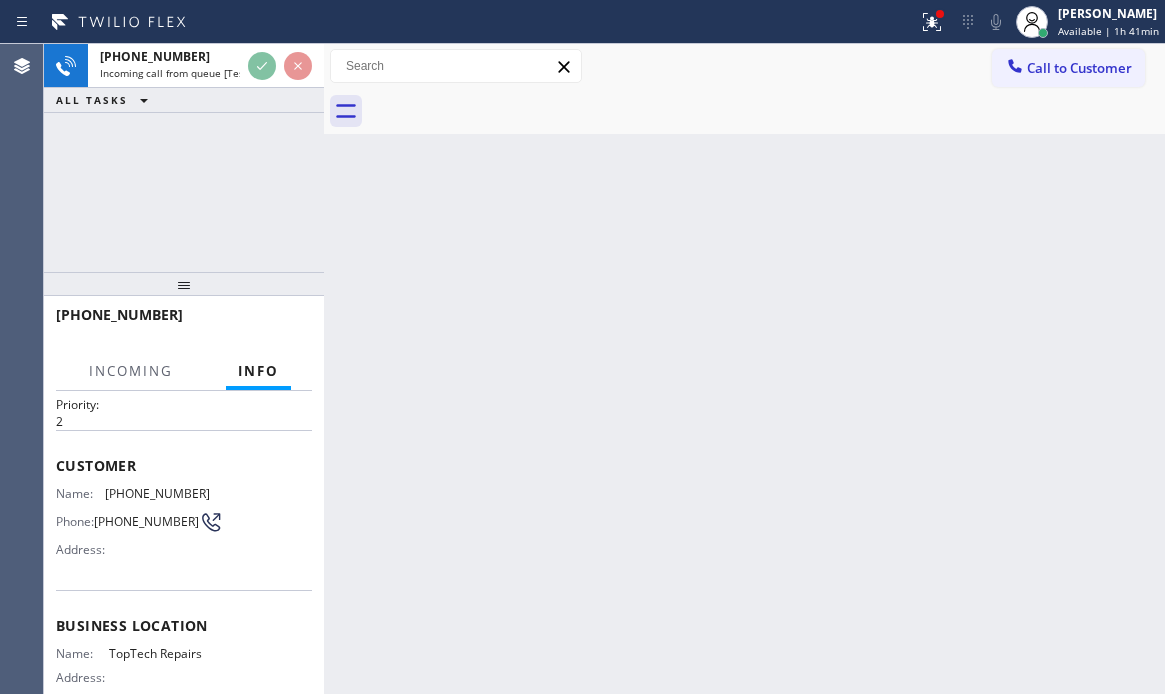 scroll, scrollTop: 100, scrollLeft: 0, axis: vertical 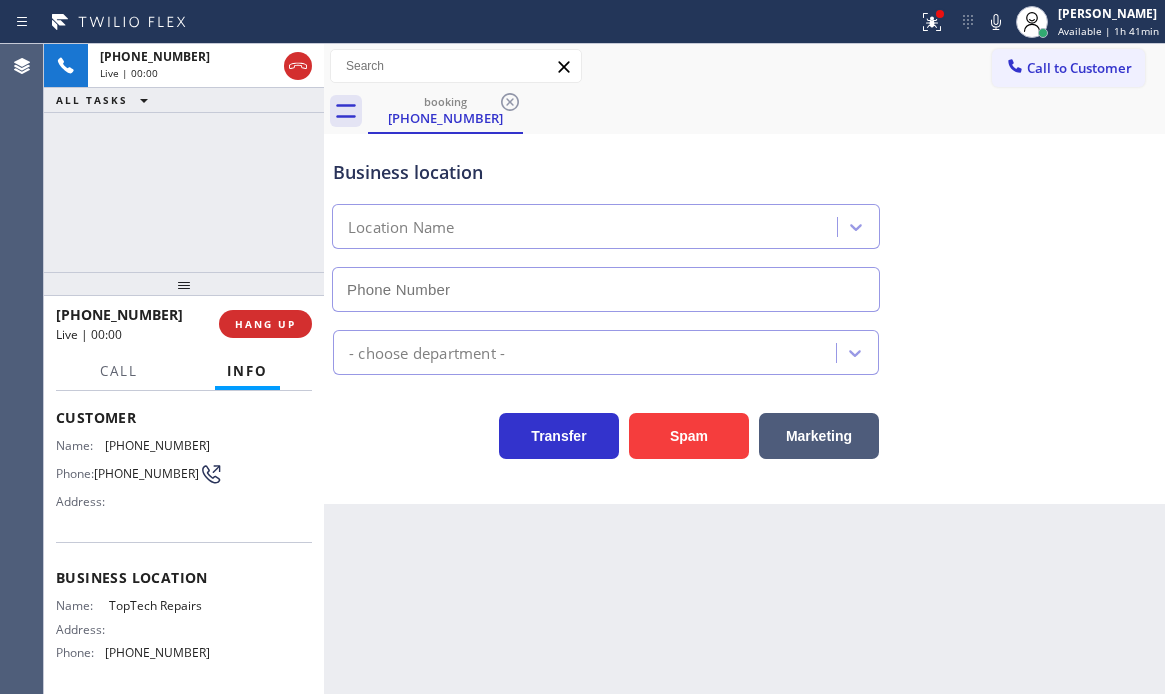 type on "(786) 481-0476" 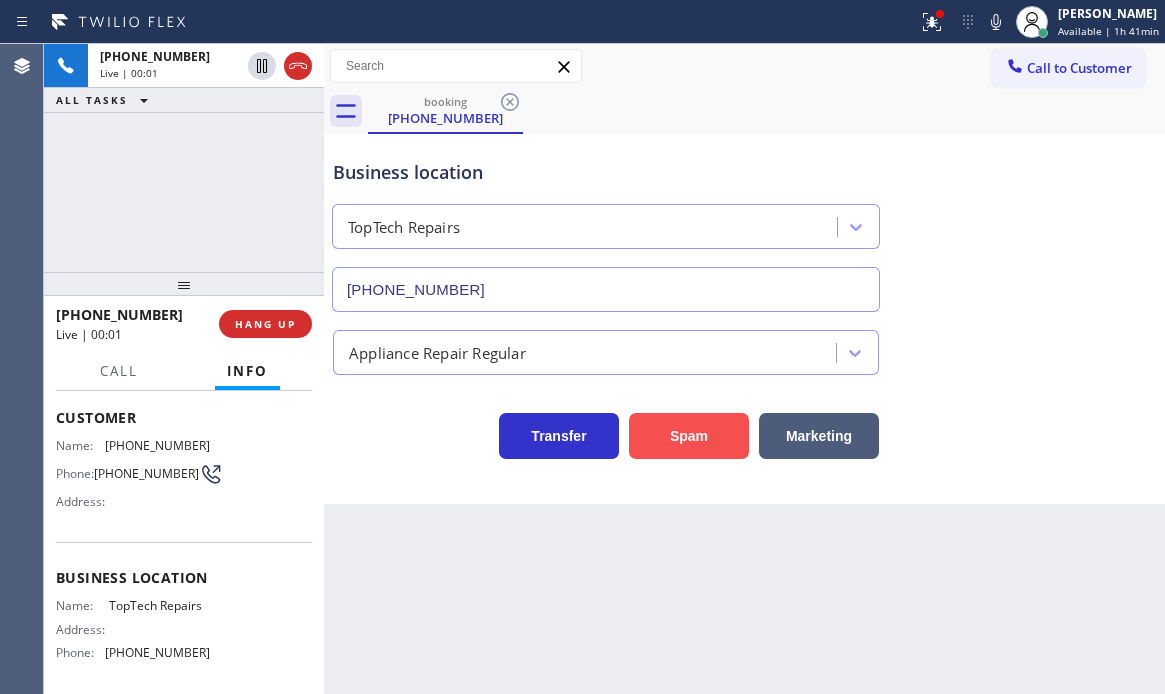 drag, startPoint x: 665, startPoint y: 421, endPoint x: 696, endPoint y: 428, distance: 31.780497 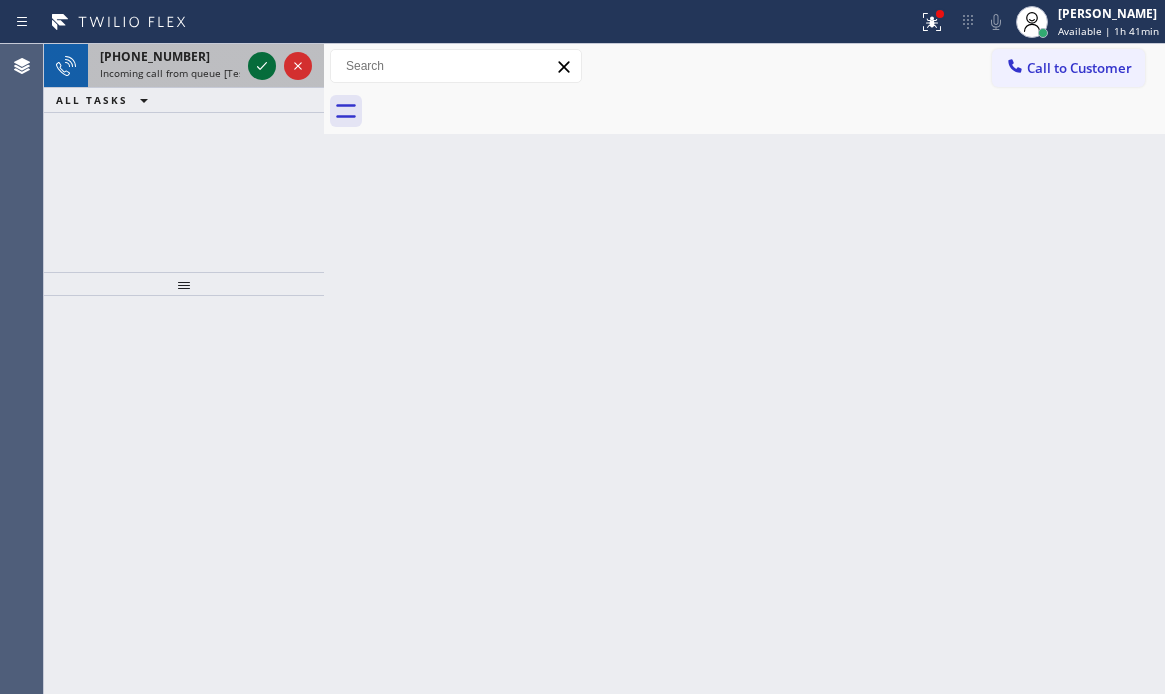 click 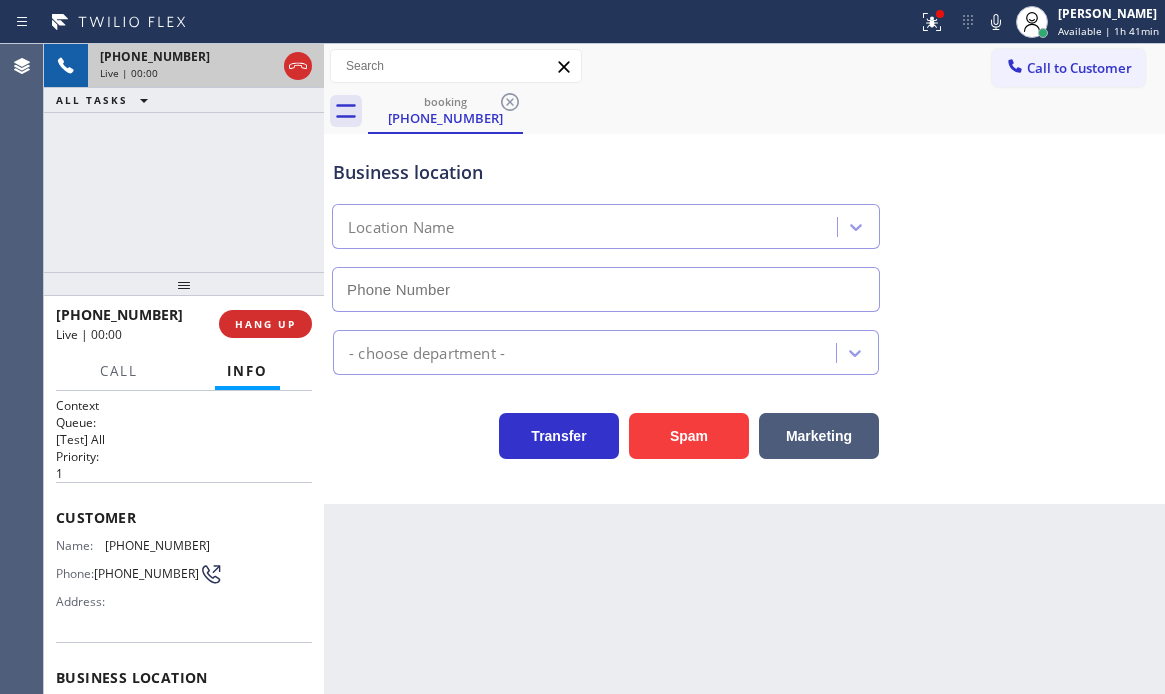 type on "(973) 791-5211" 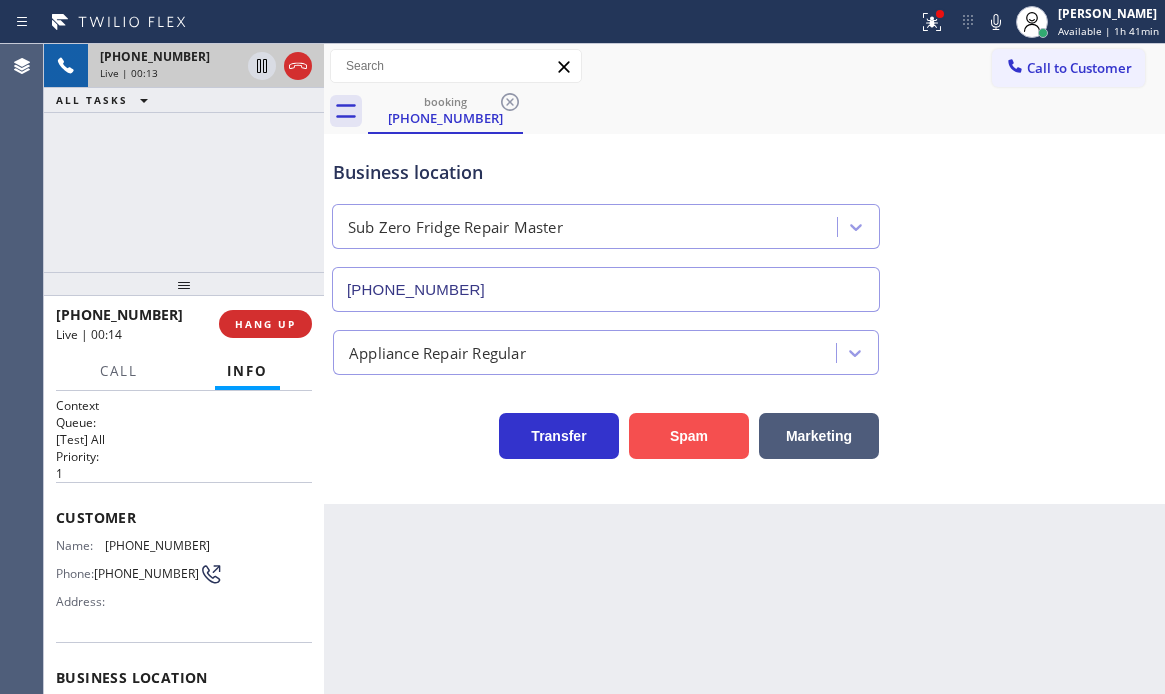 drag, startPoint x: 677, startPoint y: 437, endPoint x: 665, endPoint y: 433, distance: 12.649111 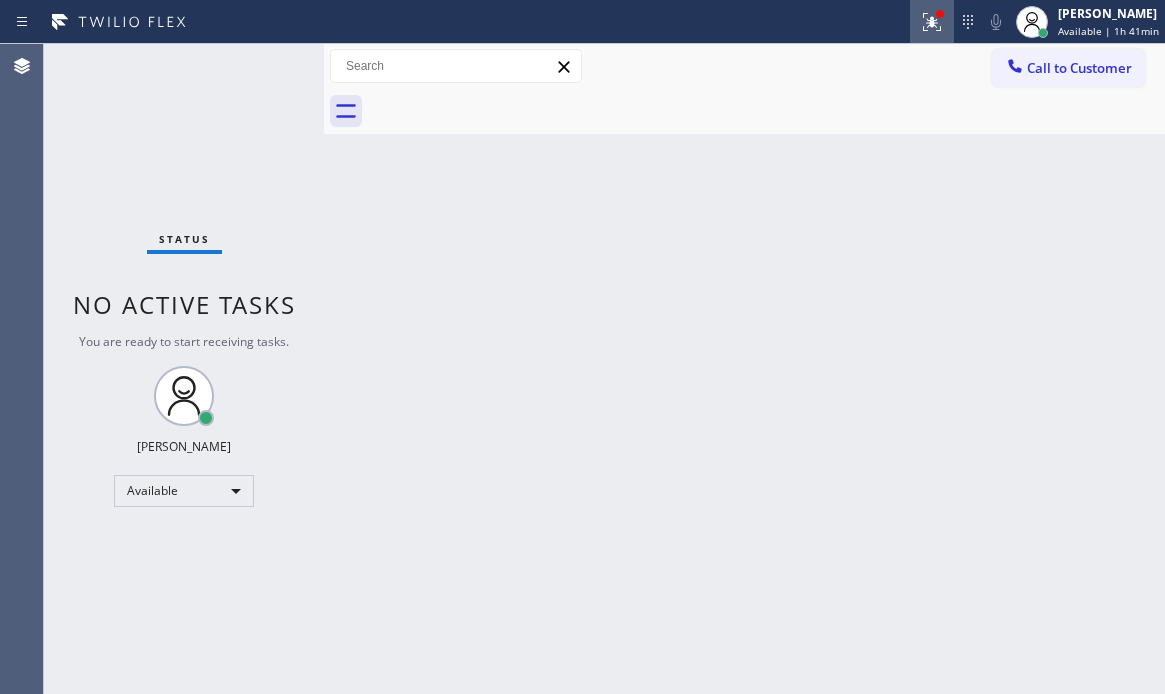drag, startPoint x: 921, startPoint y: 19, endPoint x: 864, endPoint y: 216, distance: 205.08047 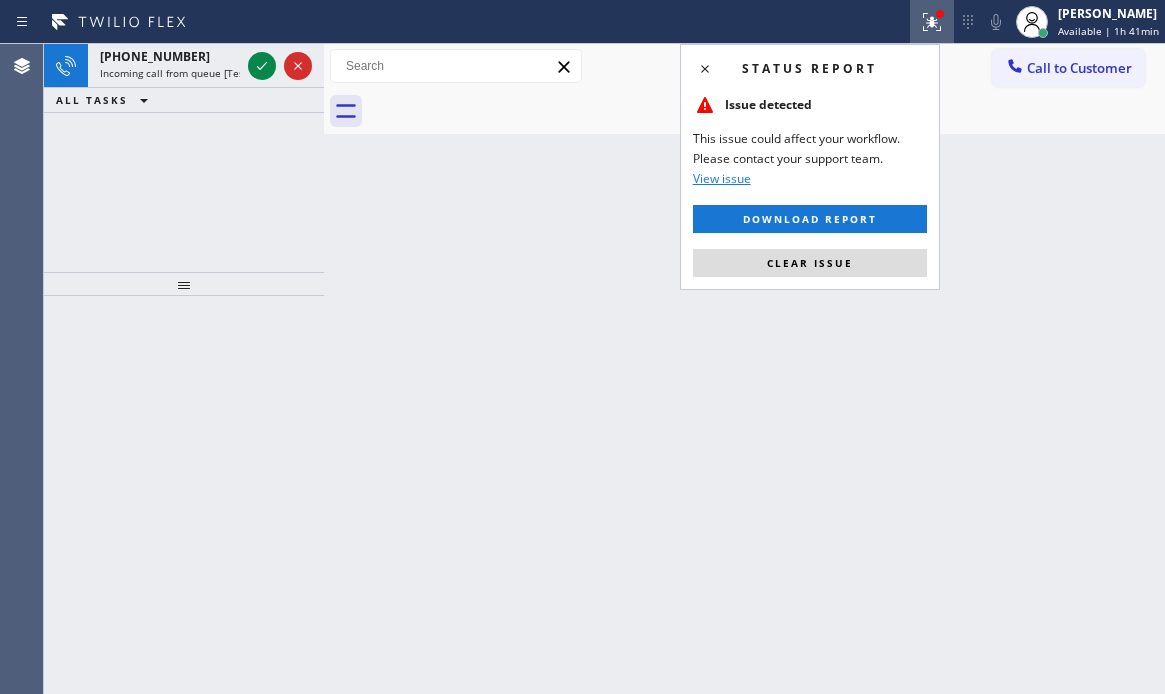 click on "Clear issue" at bounding box center (810, 263) 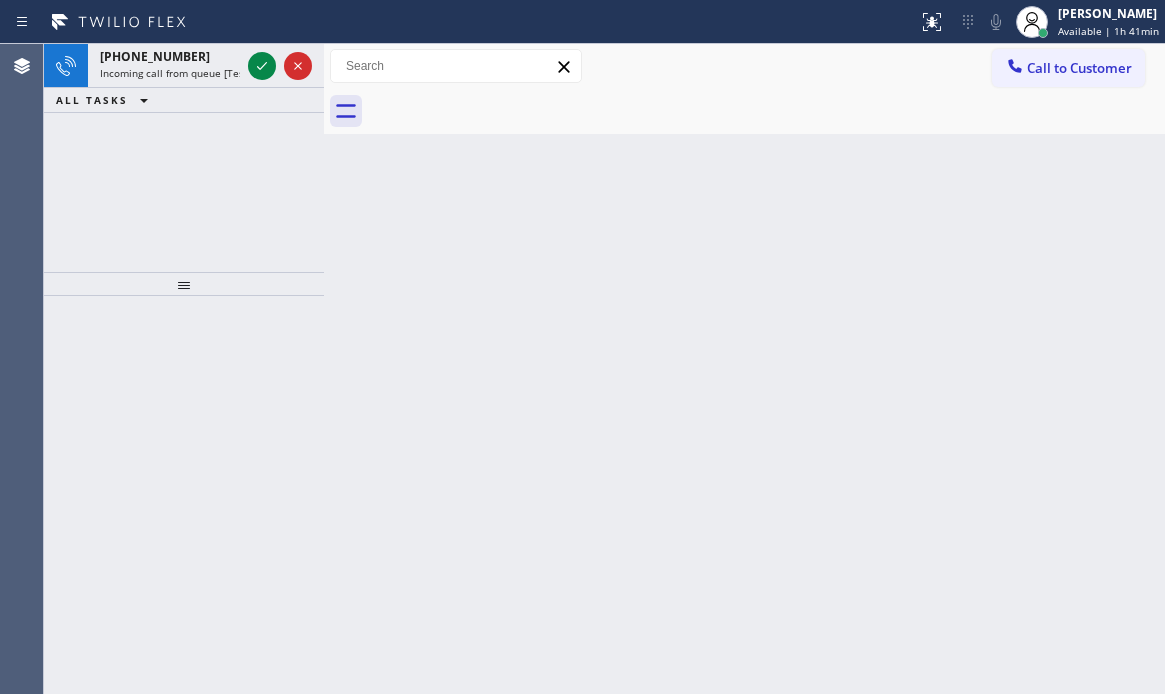 drag, startPoint x: 264, startPoint y: 67, endPoint x: 264, endPoint y: 114, distance: 47 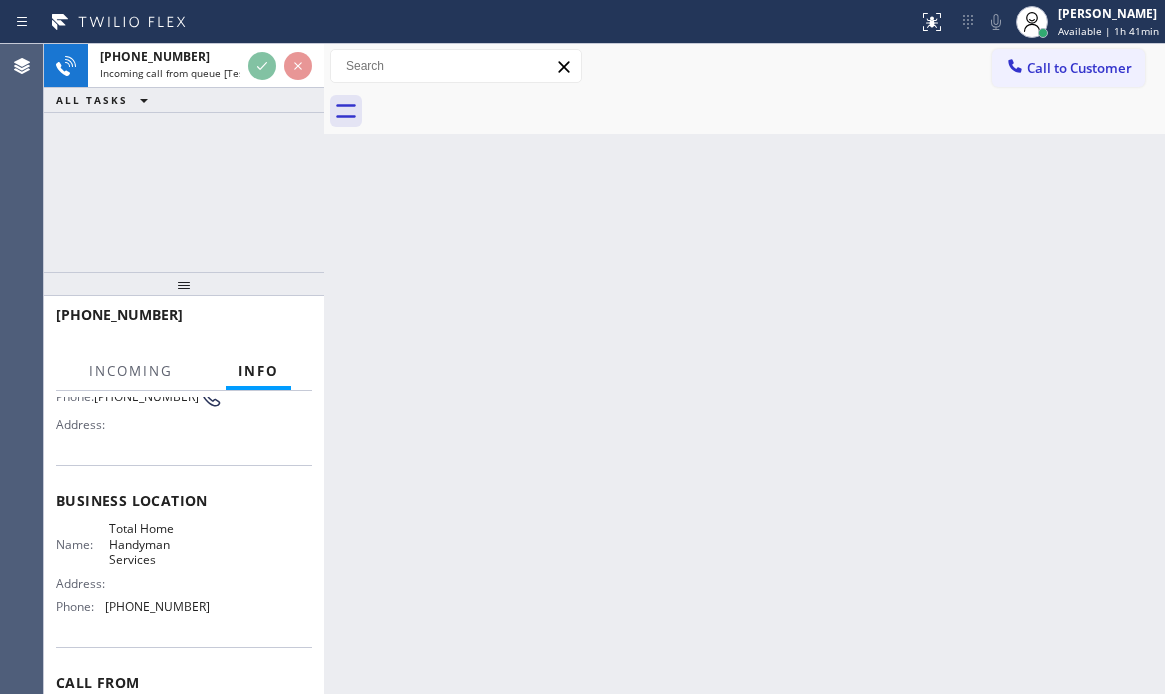 scroll, scrollTop: 200, scrollLeft: 0, axis: vertical 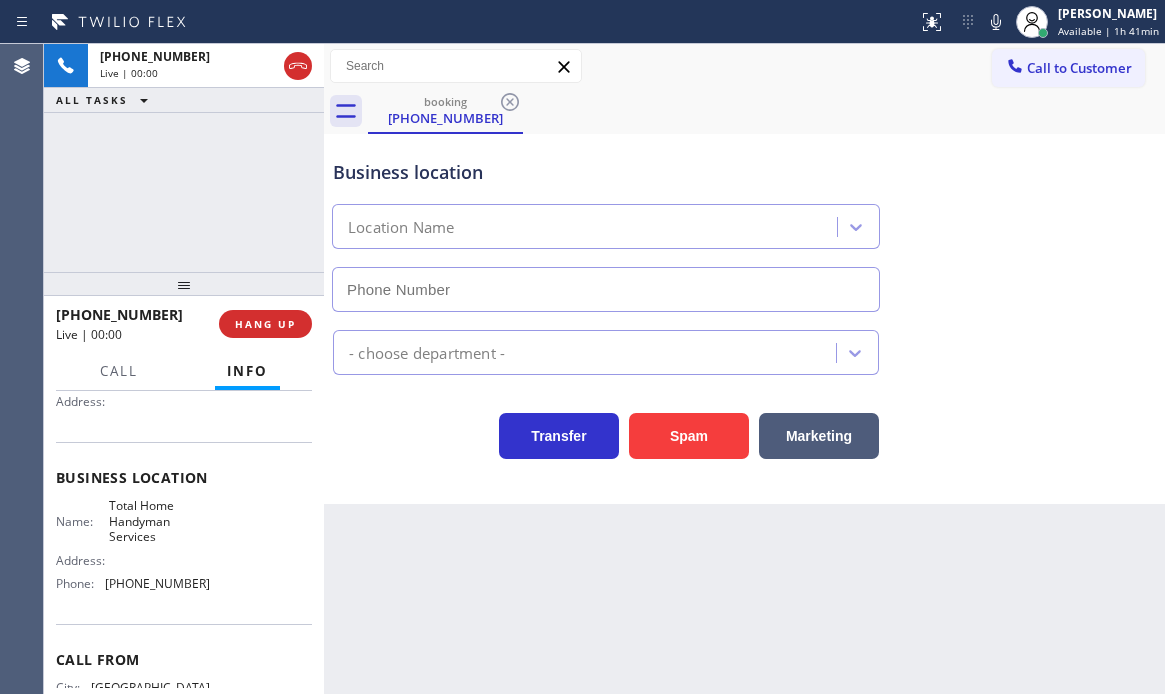 type on "(669) 291-1378" 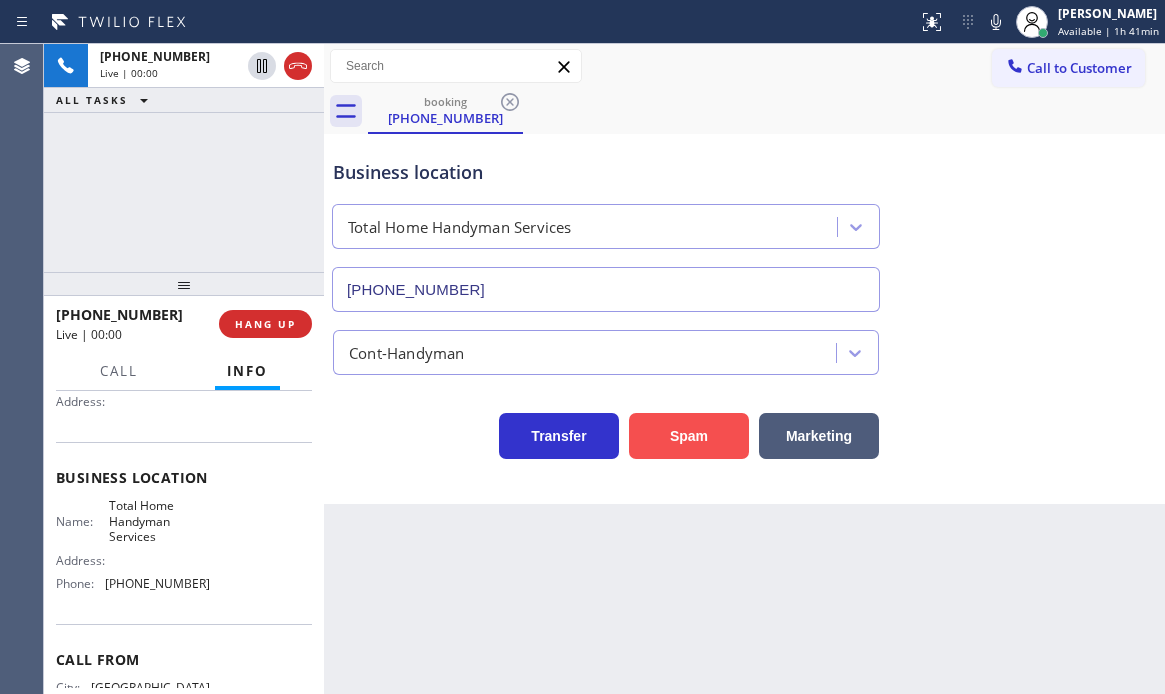 click on "Spam" at bounding box center (689, 436) 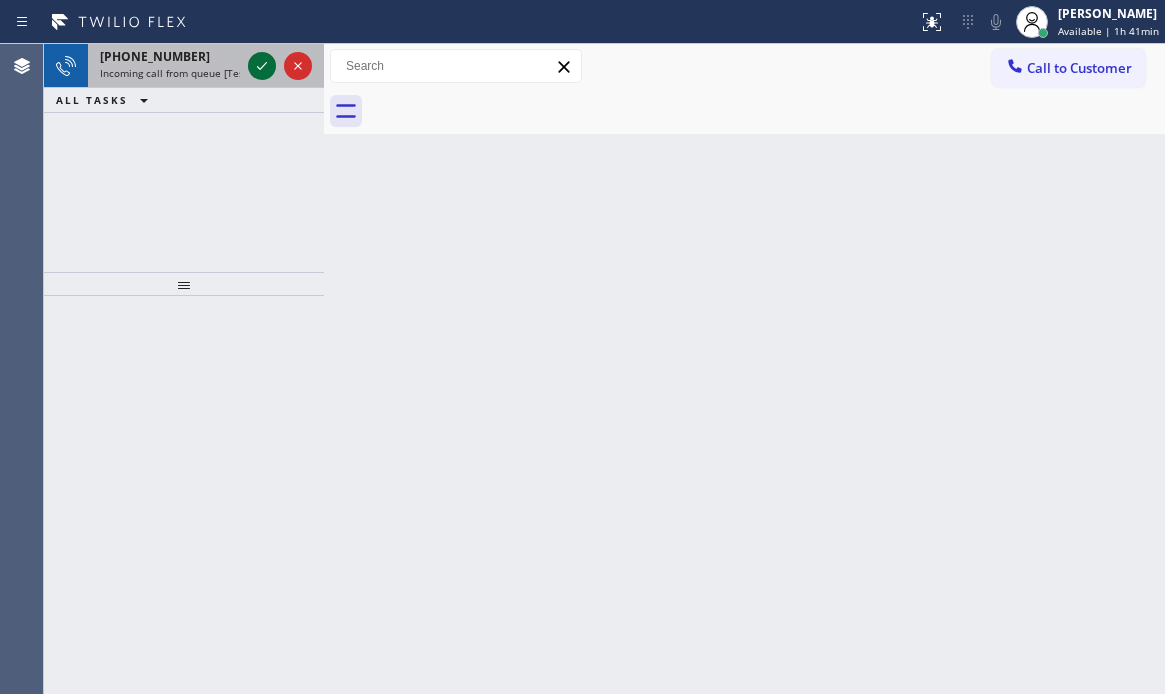 click 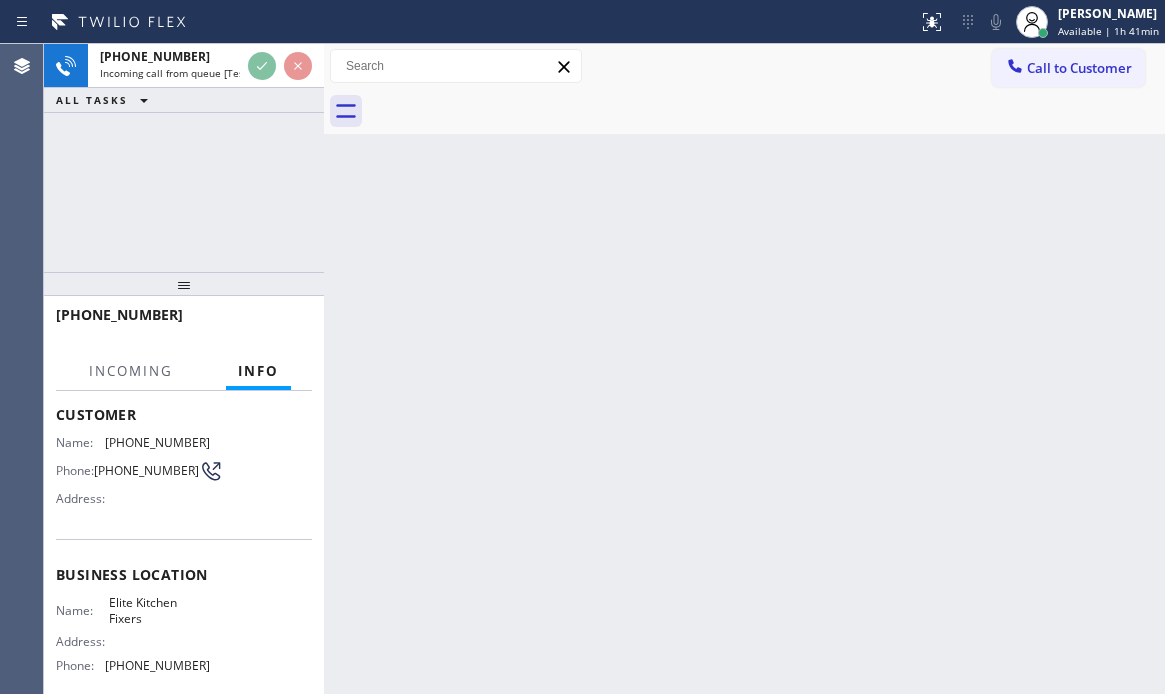 scroll, scrollTop: 200, scrollLeft: 0, axis: vertical 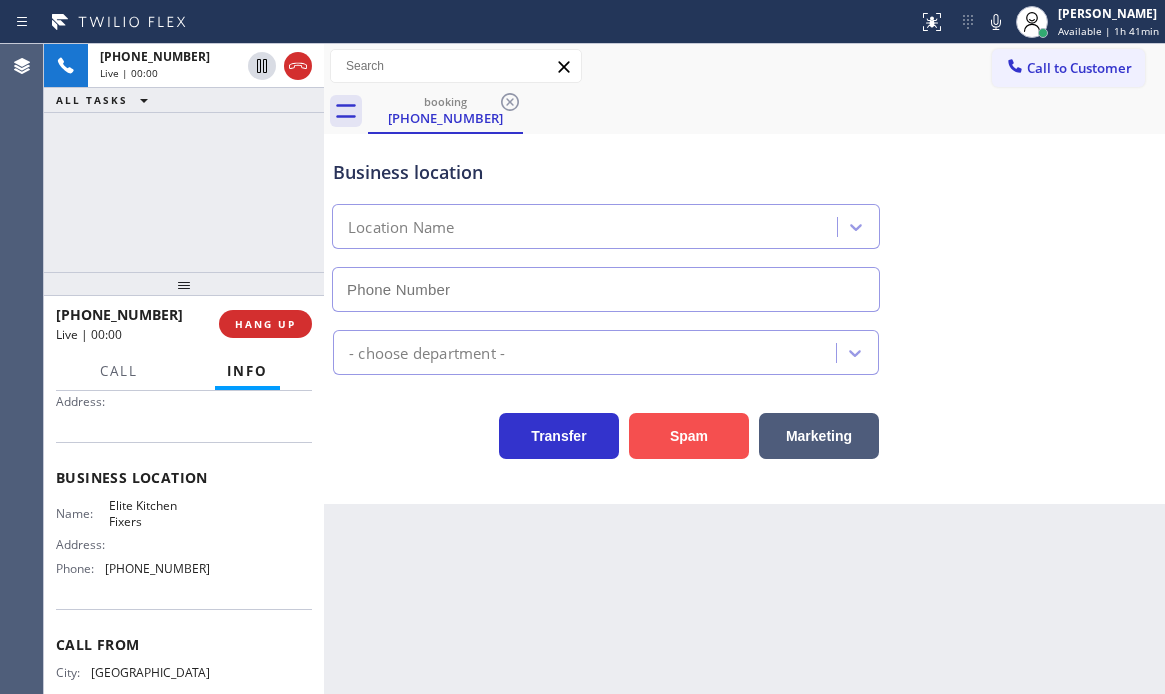 click on "Spam" at bounding box center (689, 436) 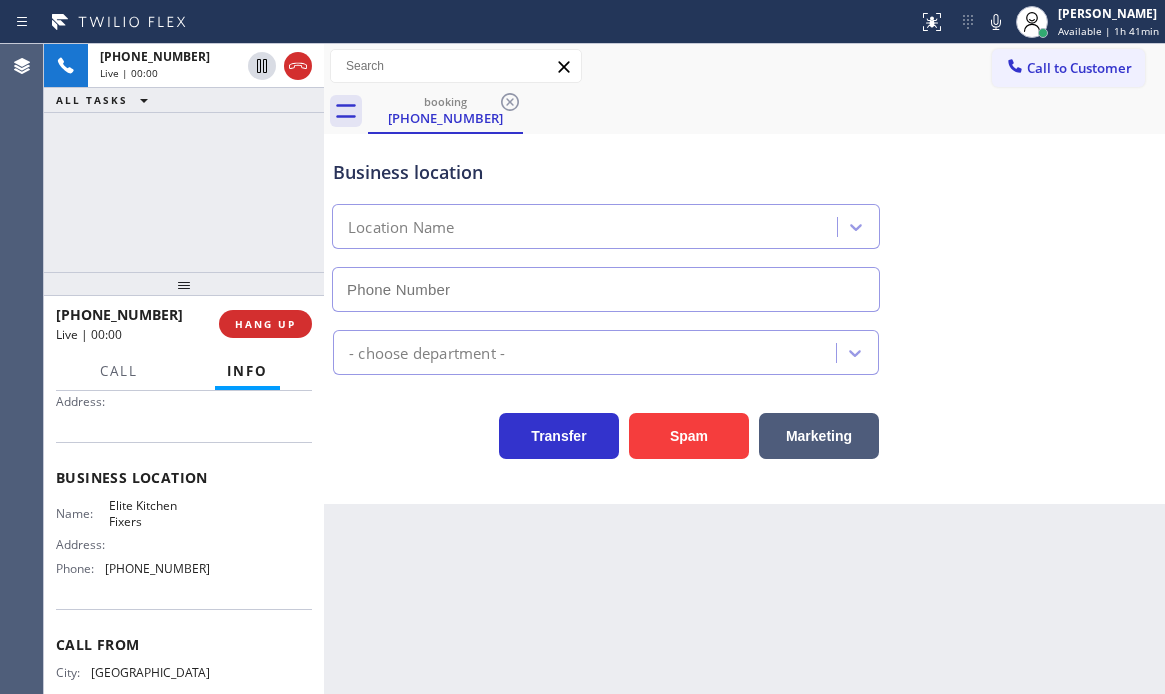 type on "(805) 608-5861" 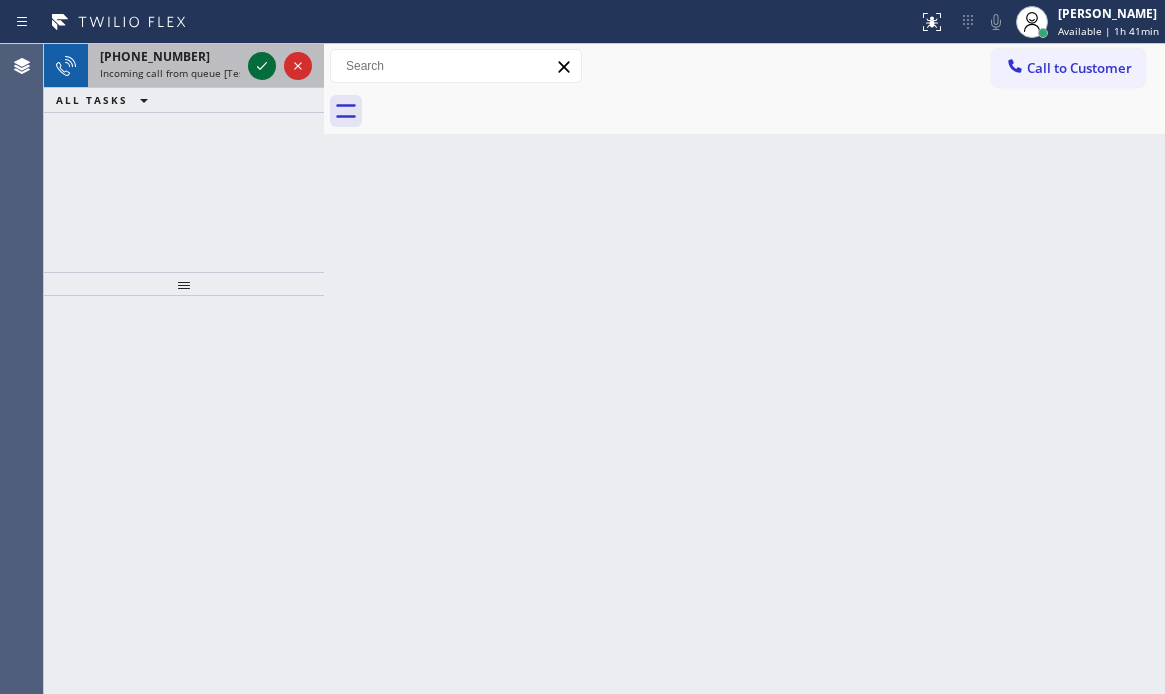 click 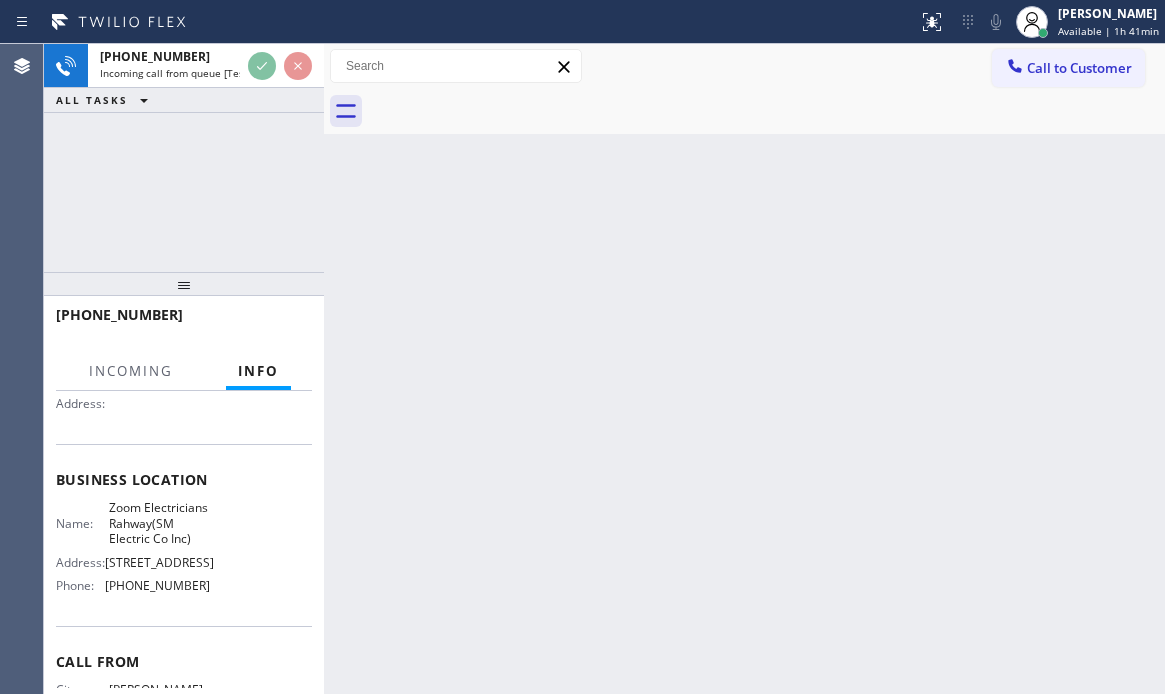 scroll, scrollTop: 200, scrollLeft: 0, axis: vertical 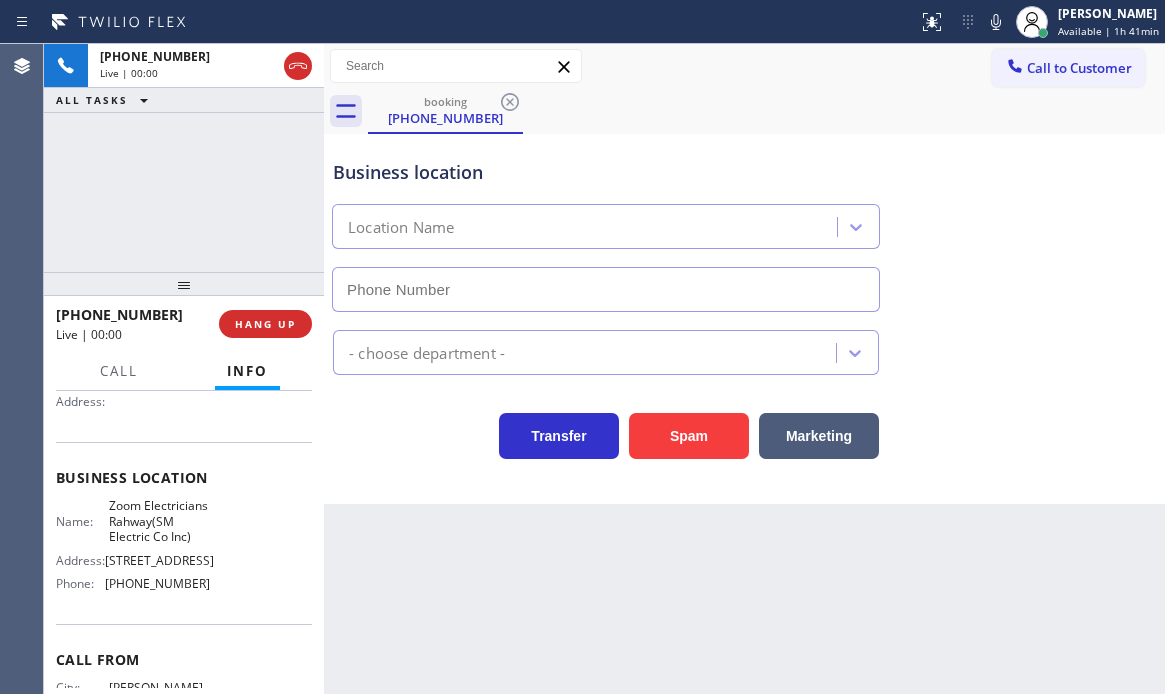 type on "(551) 388-2544" 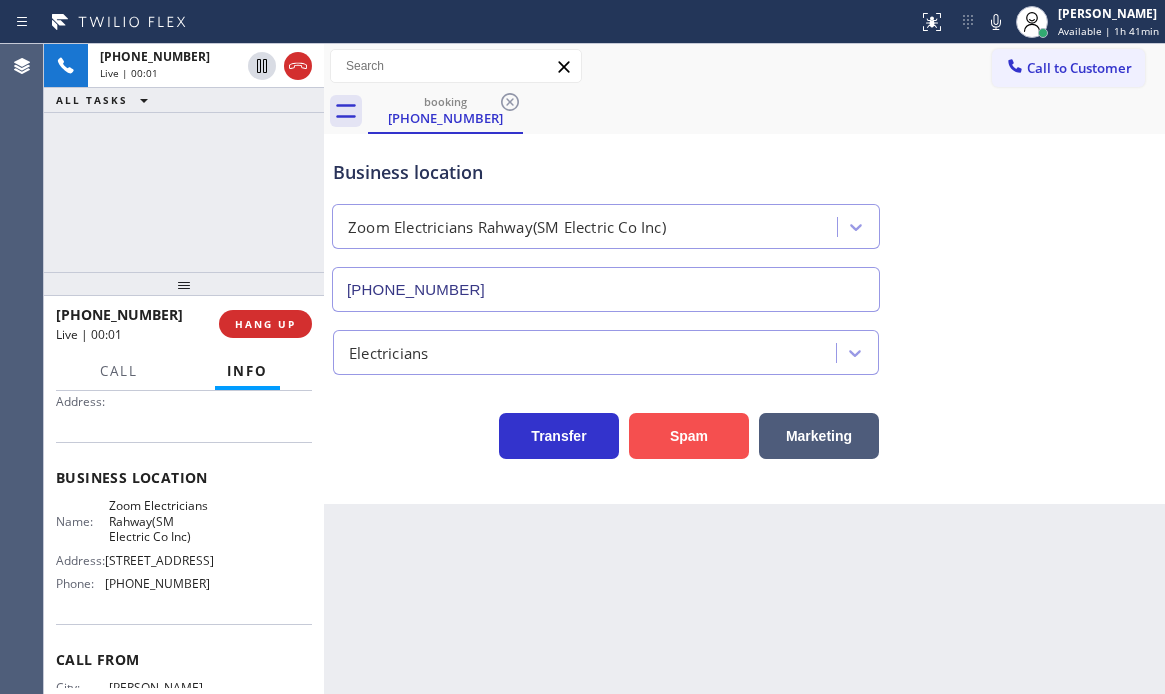 click on "Spam" at bounding box center (689, 436) 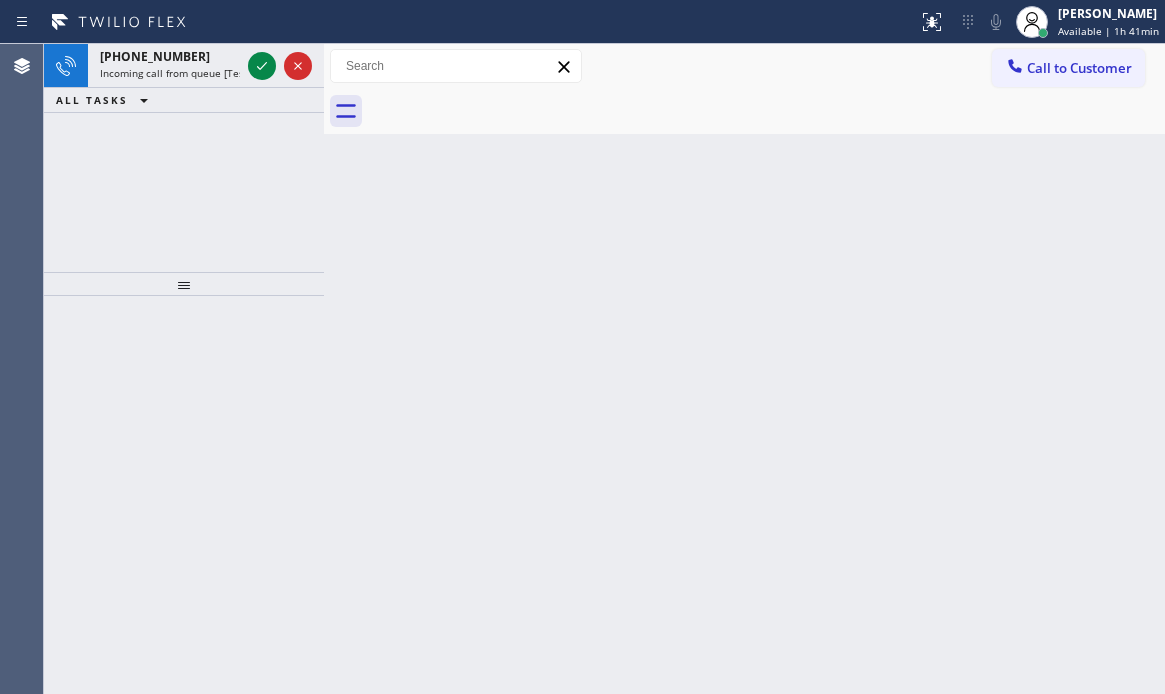click 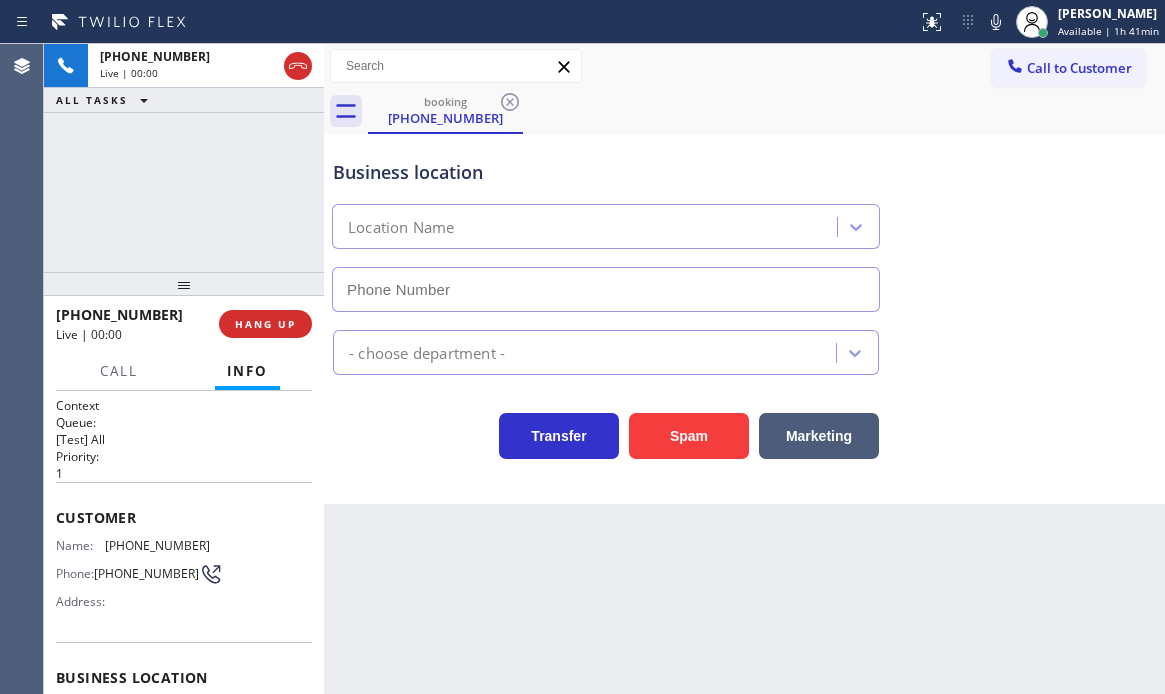 type on "(562) 378-3598" 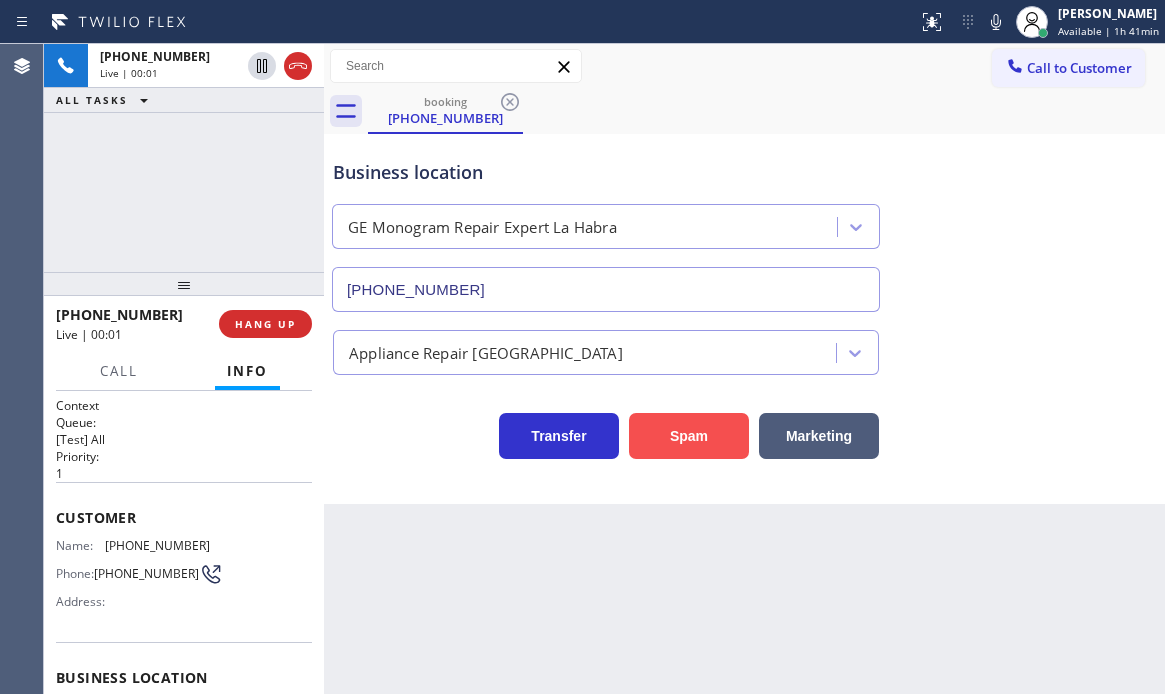 click on "Spam" at bounding box center (689, 436) 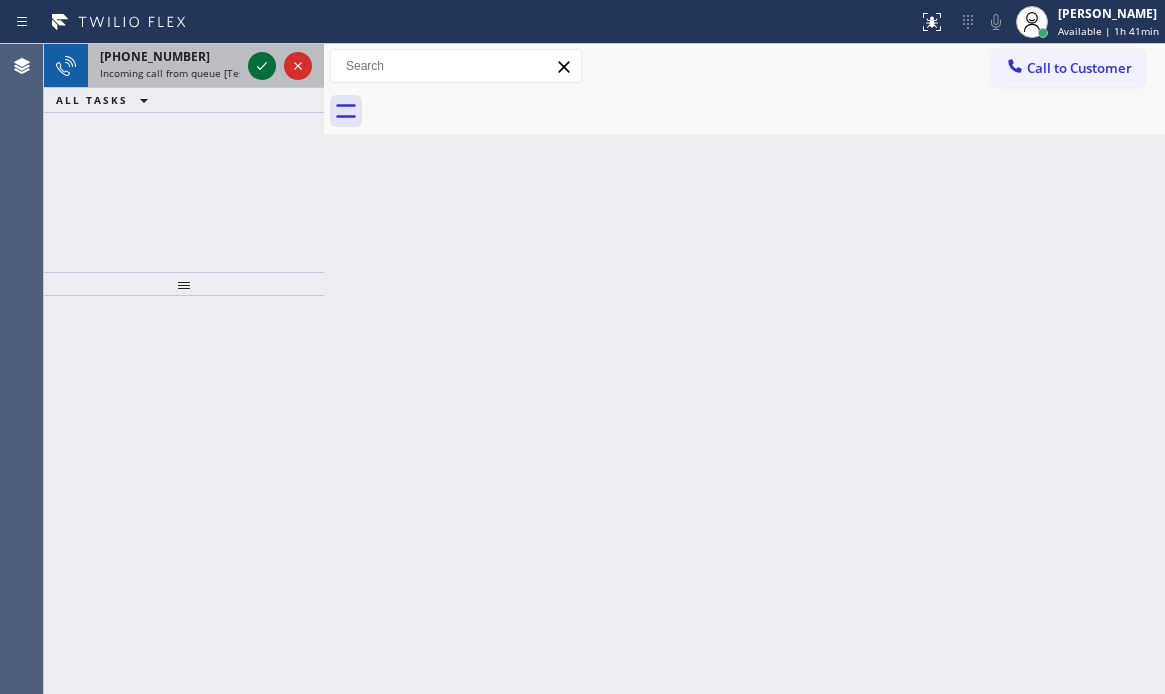 click 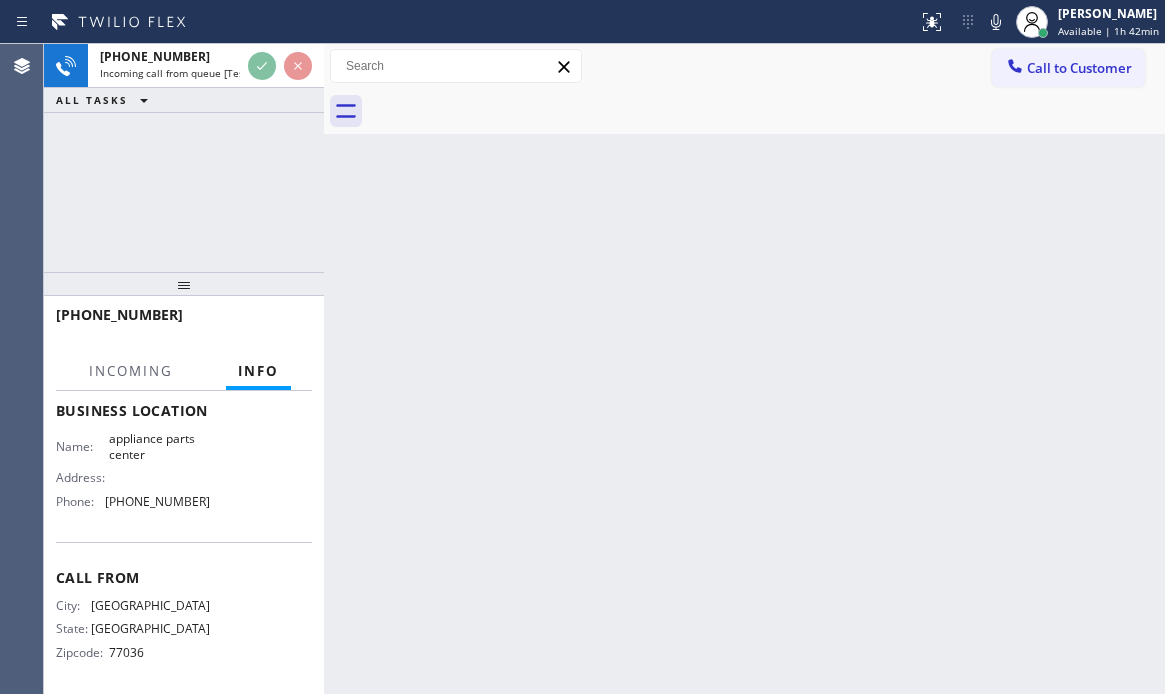 scroll, scrollTop: 279, scrollLeft: 0, axis: vertical 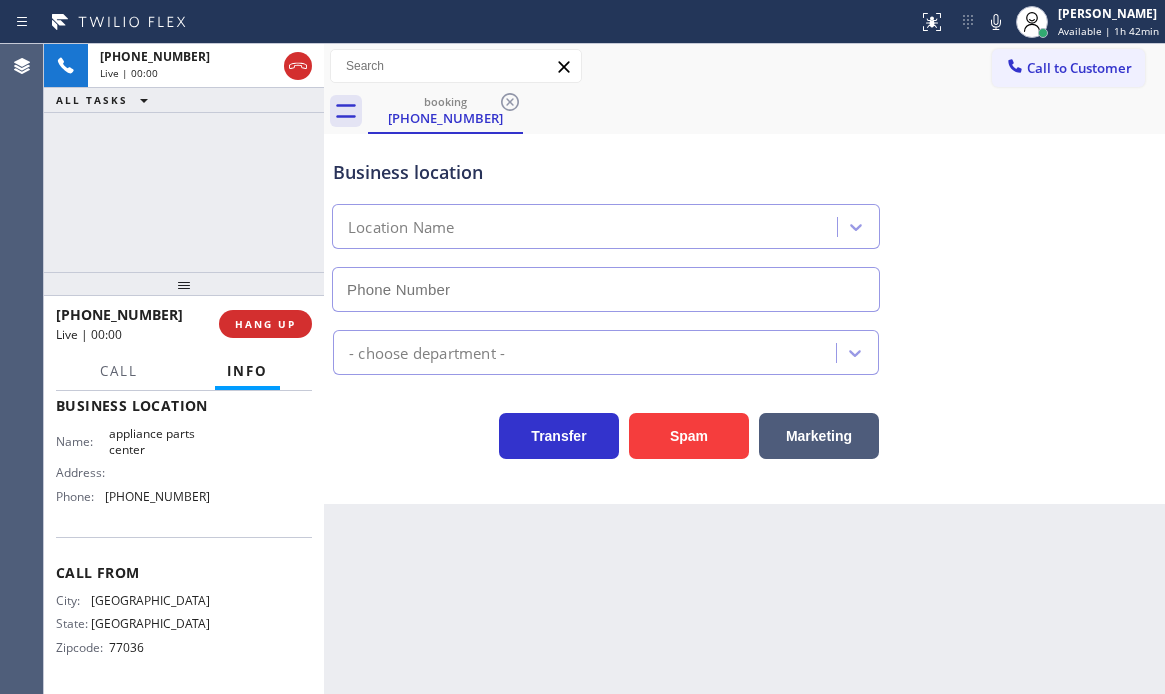 type on "(817) 482-5346" 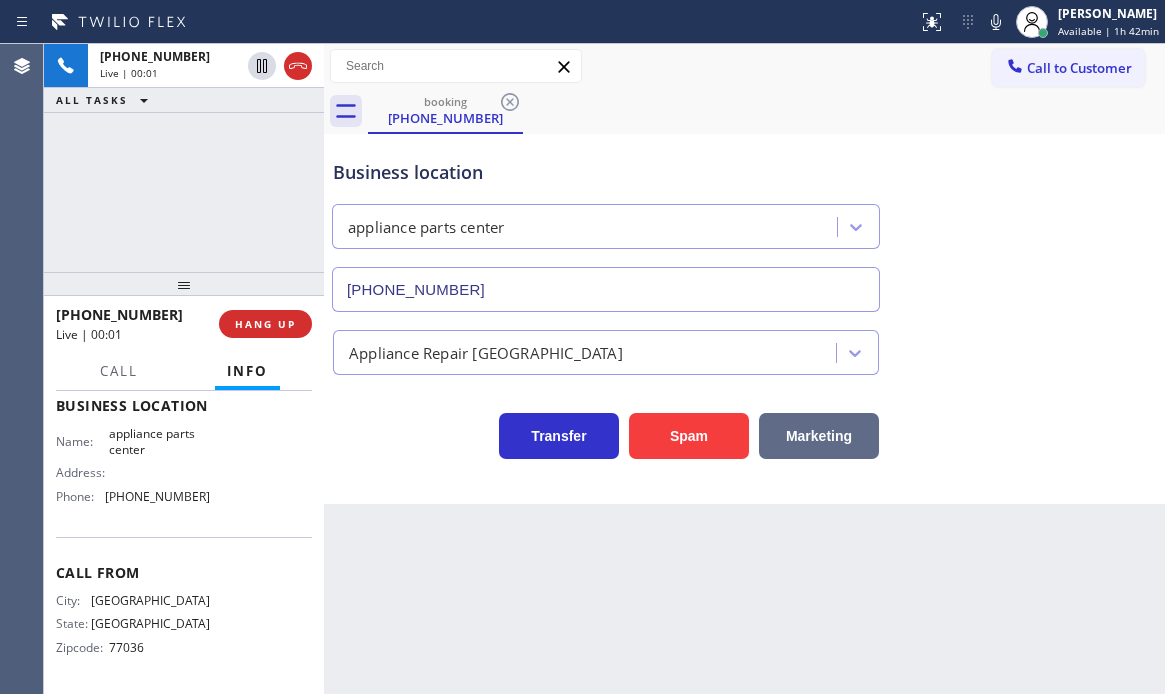 drag, startPoint x: 706, startPoint y: 433, endPoint x: 797, endPoint y: 430, distance: 91.04944 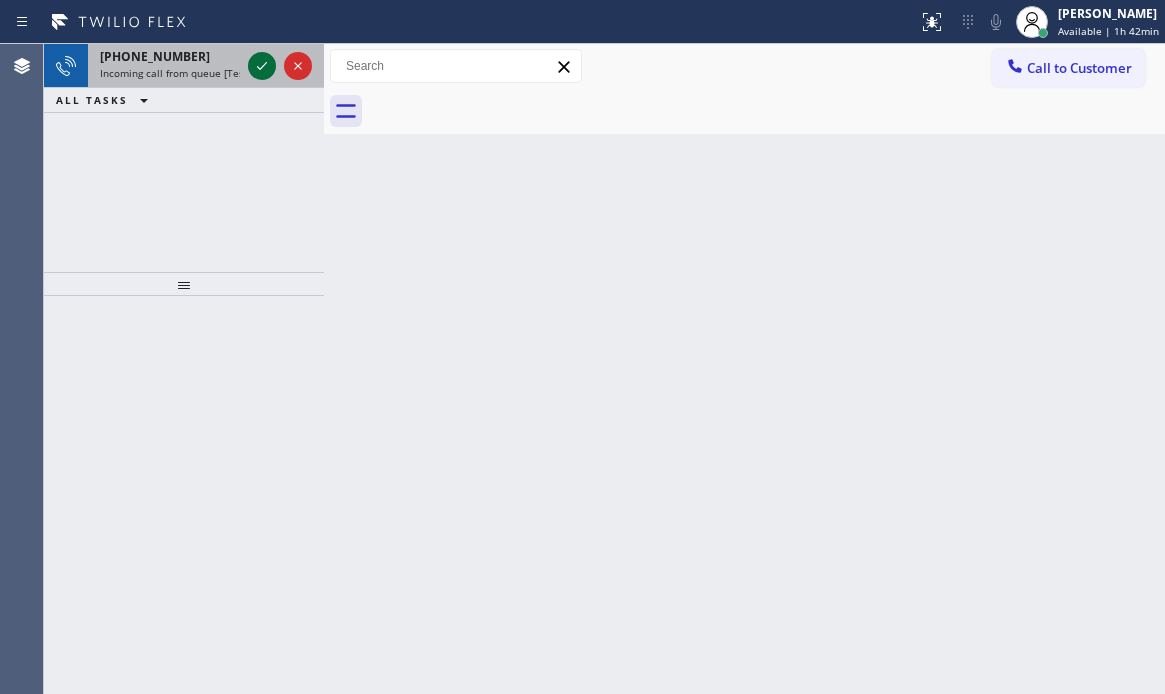 click 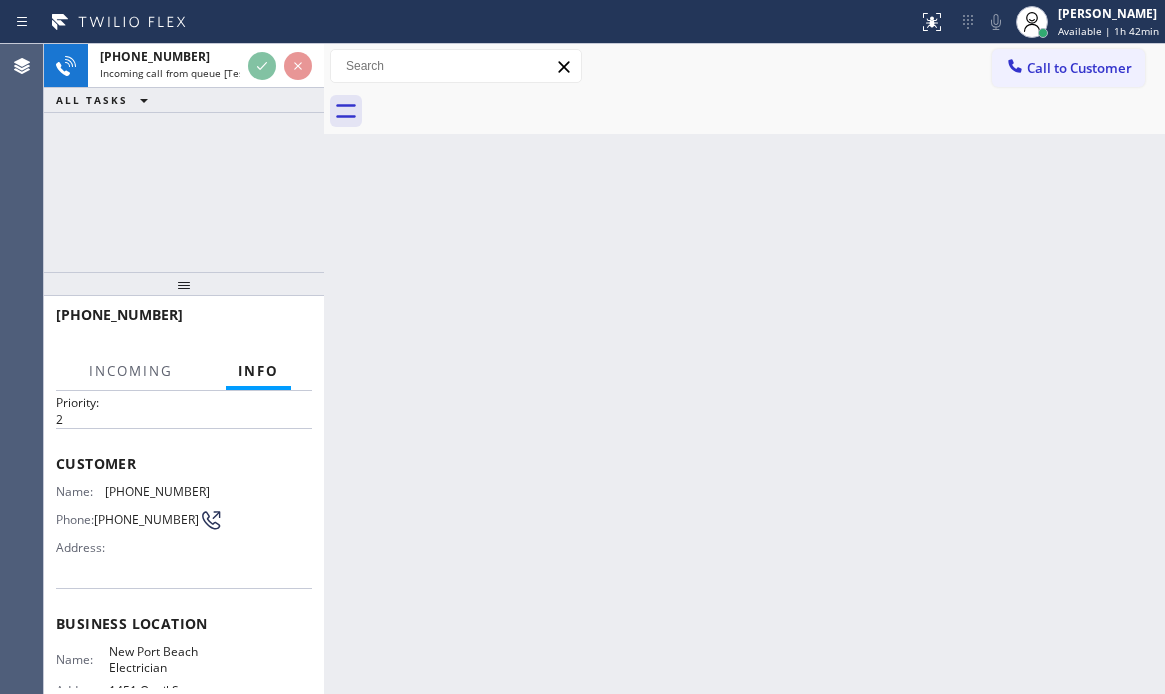 scroll, scrollTop: 100, scrollLeft: 0, axis: vertical 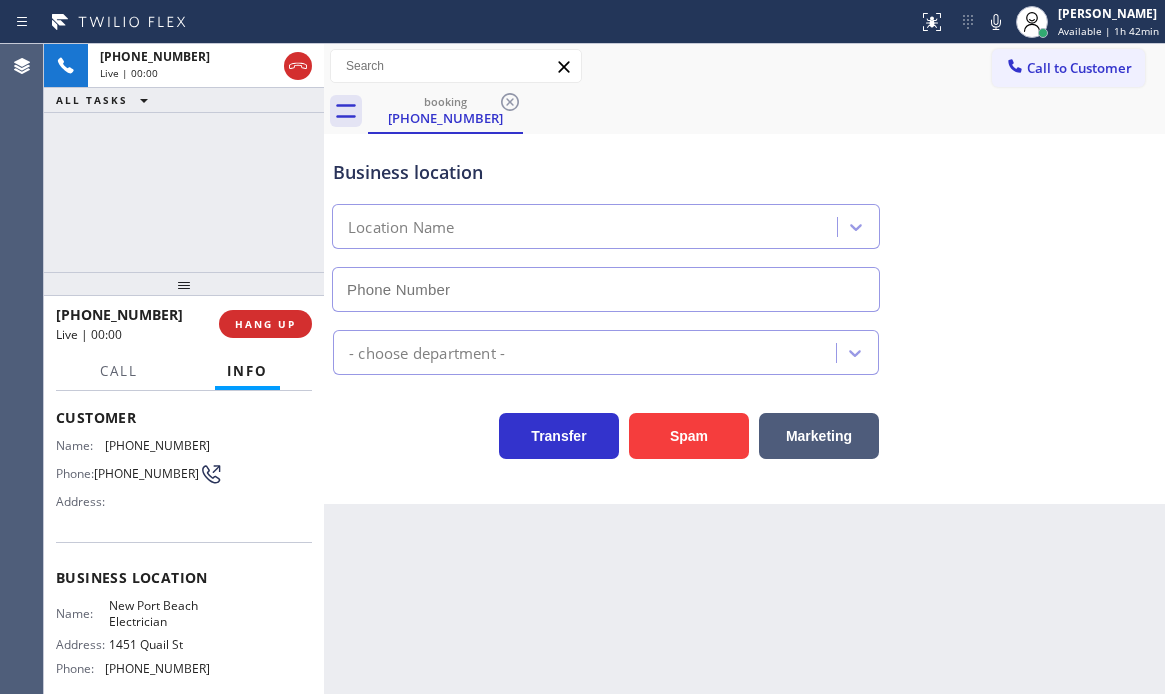 type on "(949) 518-1432" 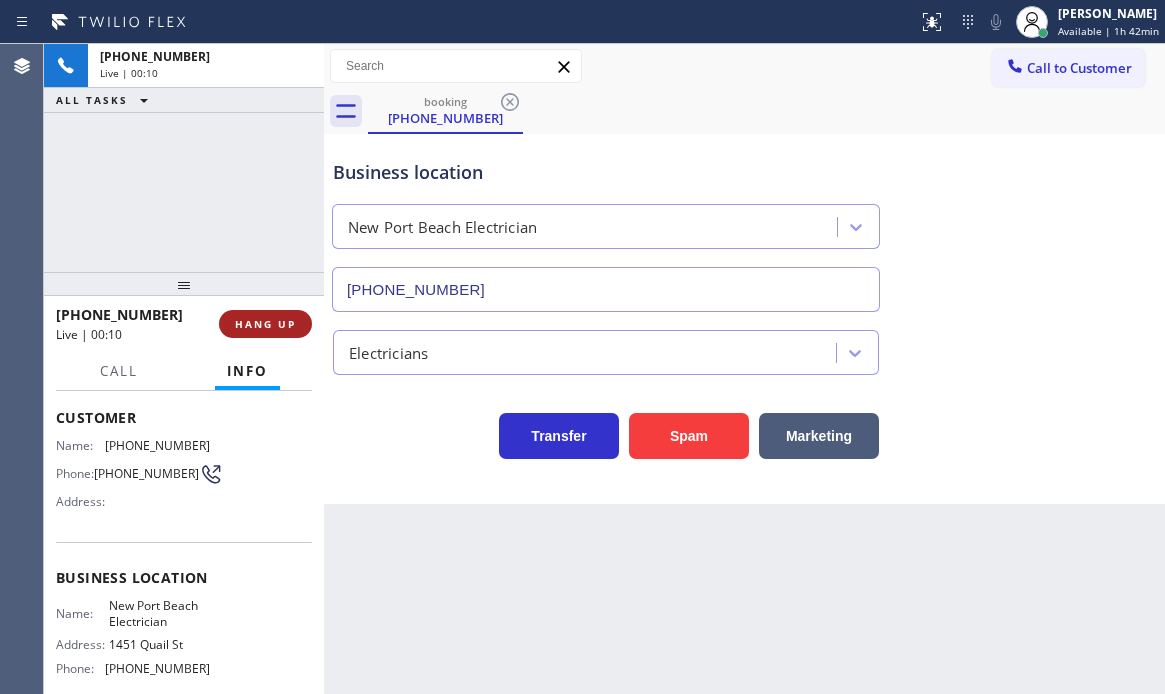 click on "HANG UP" at bounding box center (265, 324) 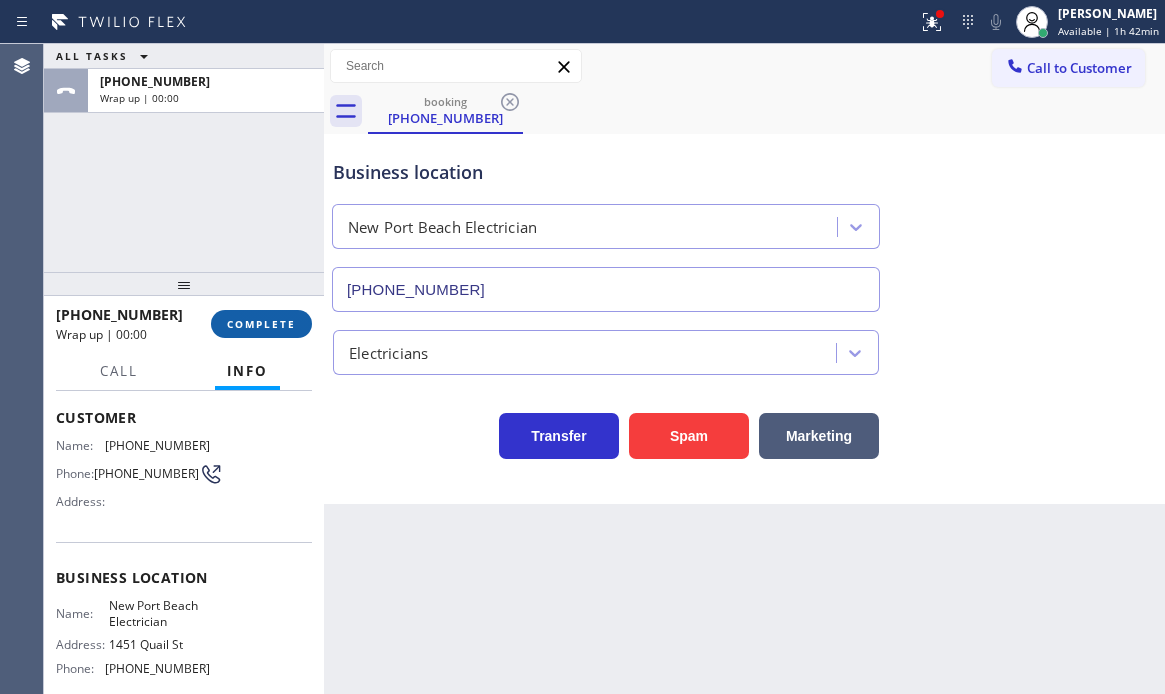 drag, startPoint x: 268, startPoint y: 324, endPoint x: 308, endPoint y: 329, distance: 40.311287 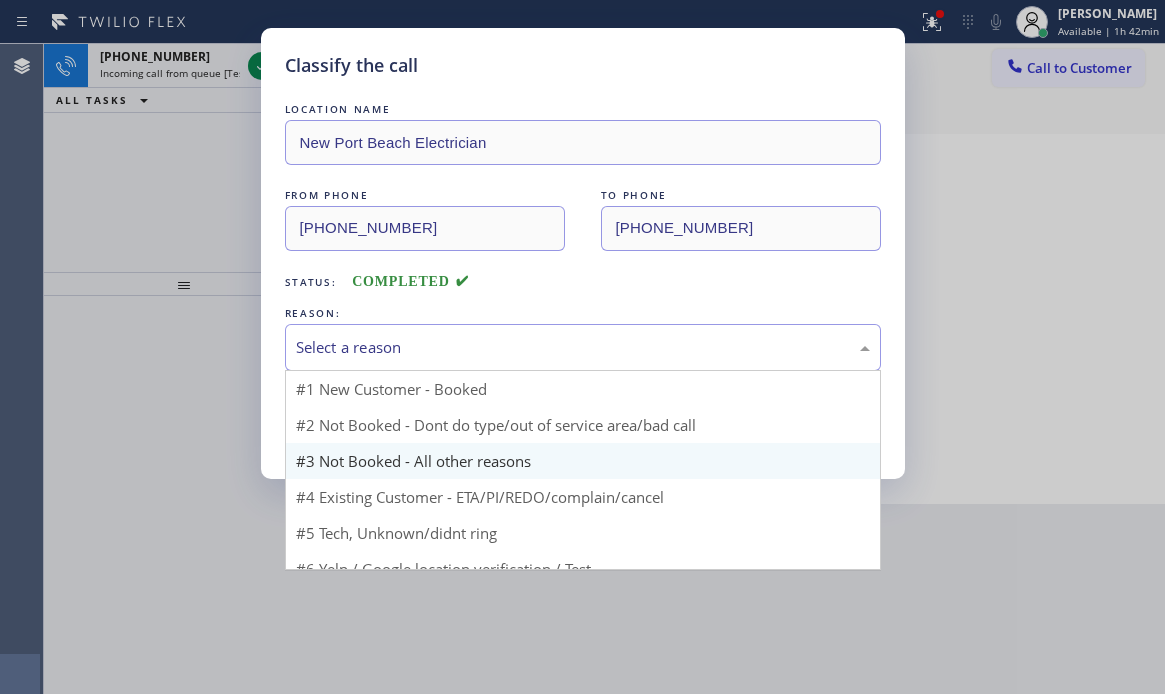 drag, startPoint x: 456, startPoint y: 339, endPoint x: 443, endPoint y: 475, distance: 136.6199 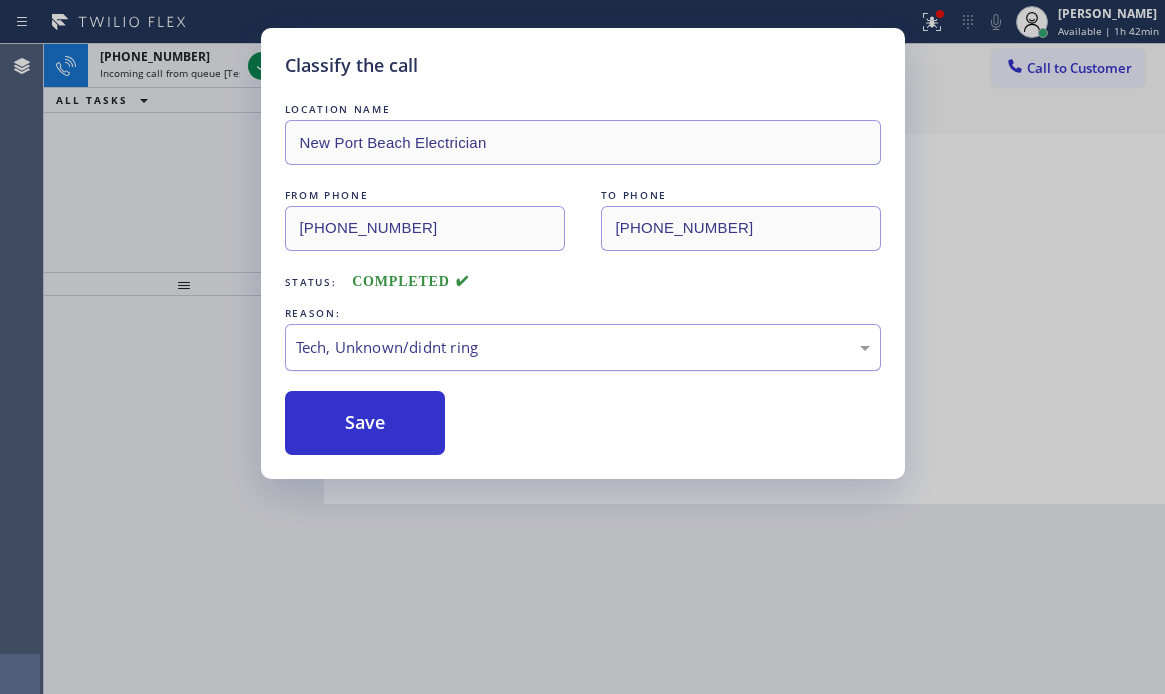drag, startPoint x: 387, startPoint y: 410, endPoint x: 327, endPoint y: 327, distance: 102.41582 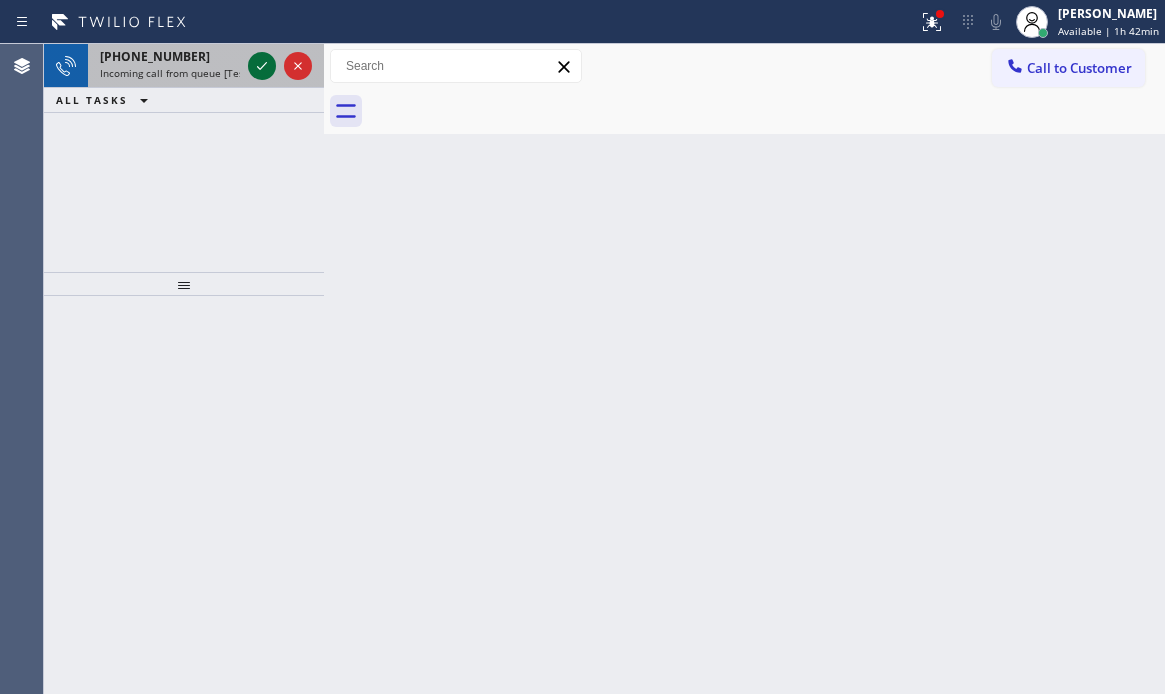 click 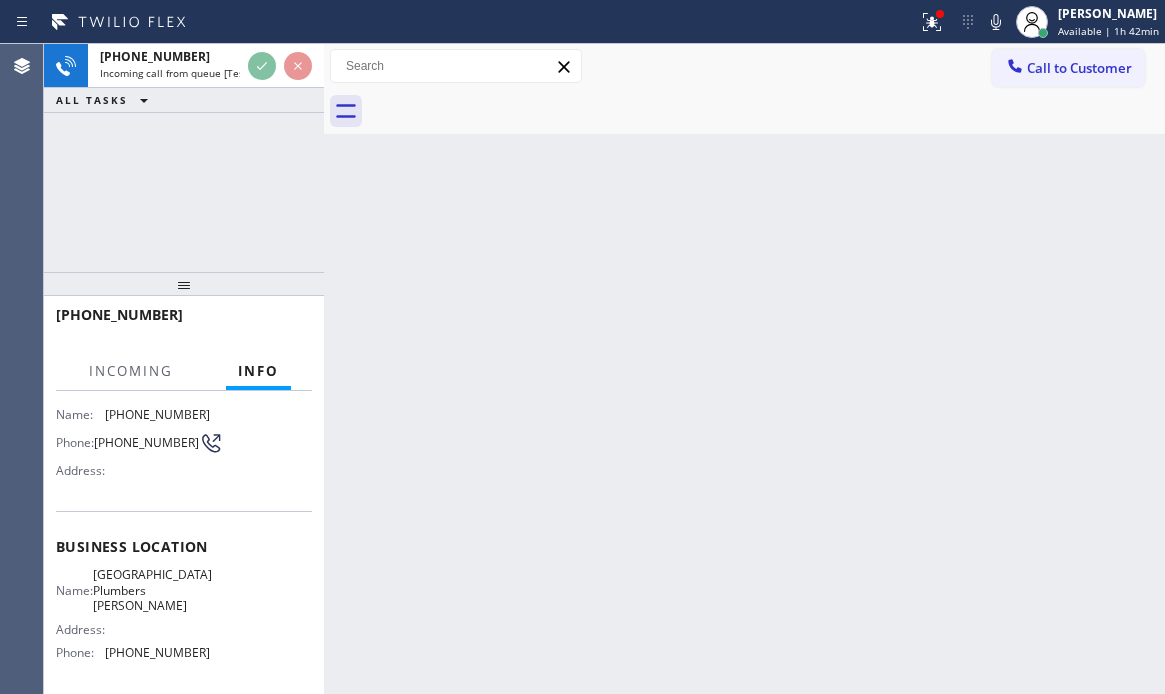 scroll, scrollTop: 95, scrollLeft: 0, axis: vertical 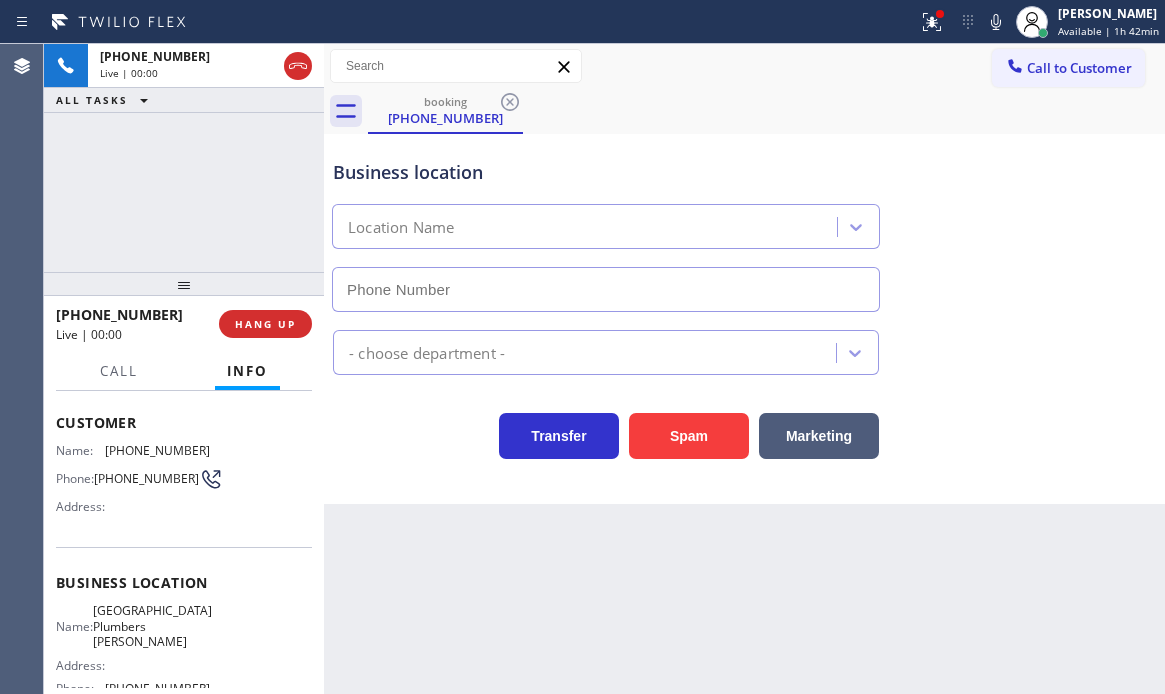 type on "(714) 583-6869" 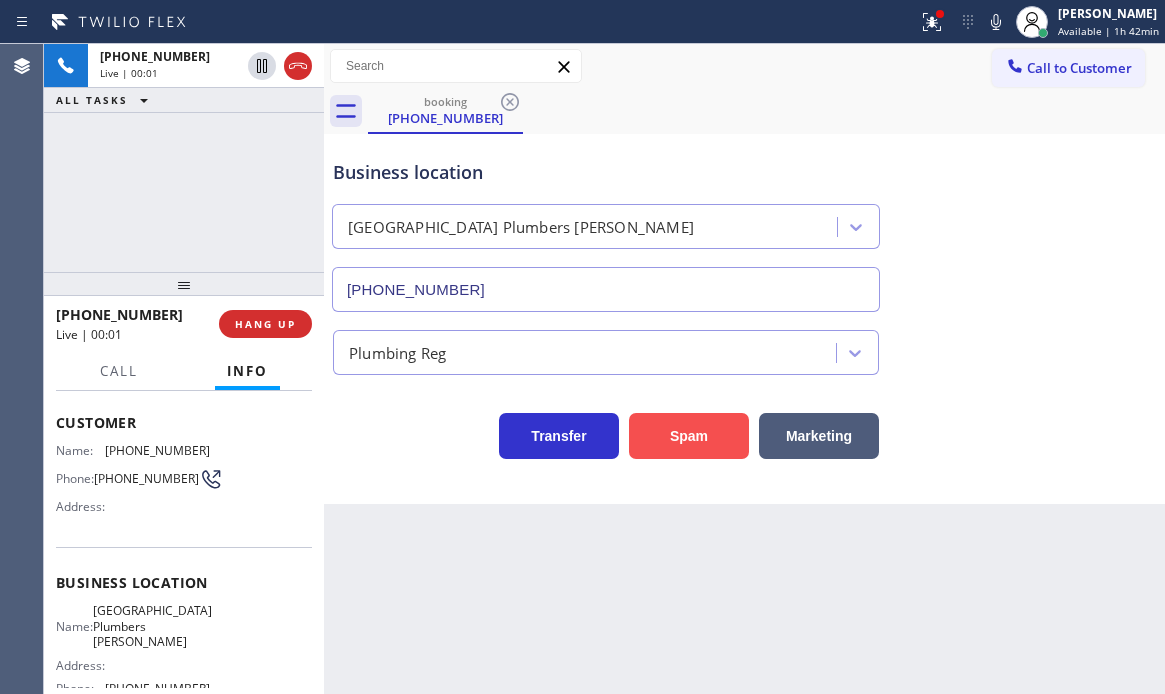 click on "Spam" at bounding box center [689, 436] 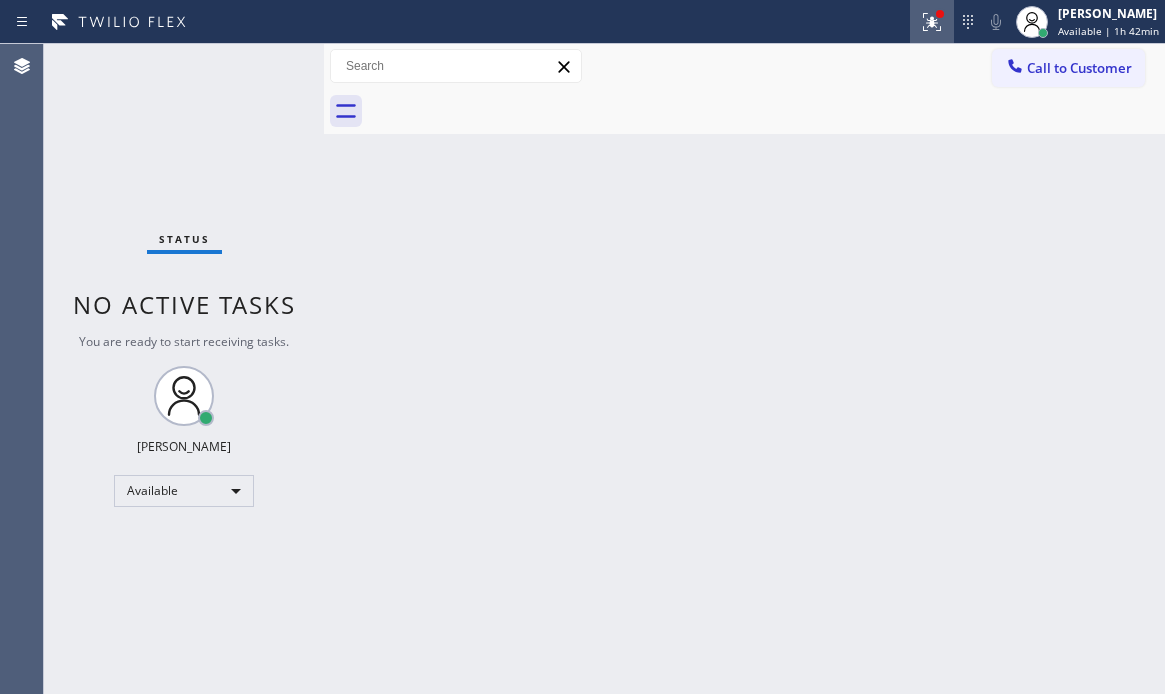 click 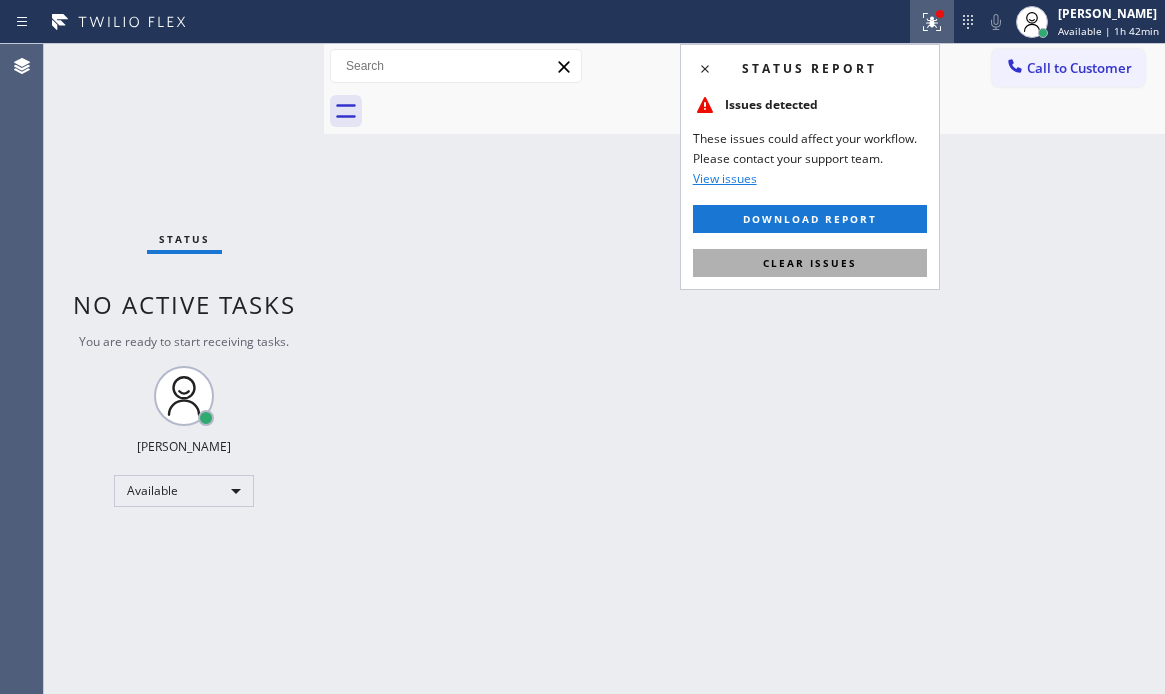 click on "Clear issues" at bounding box center (810, 263) 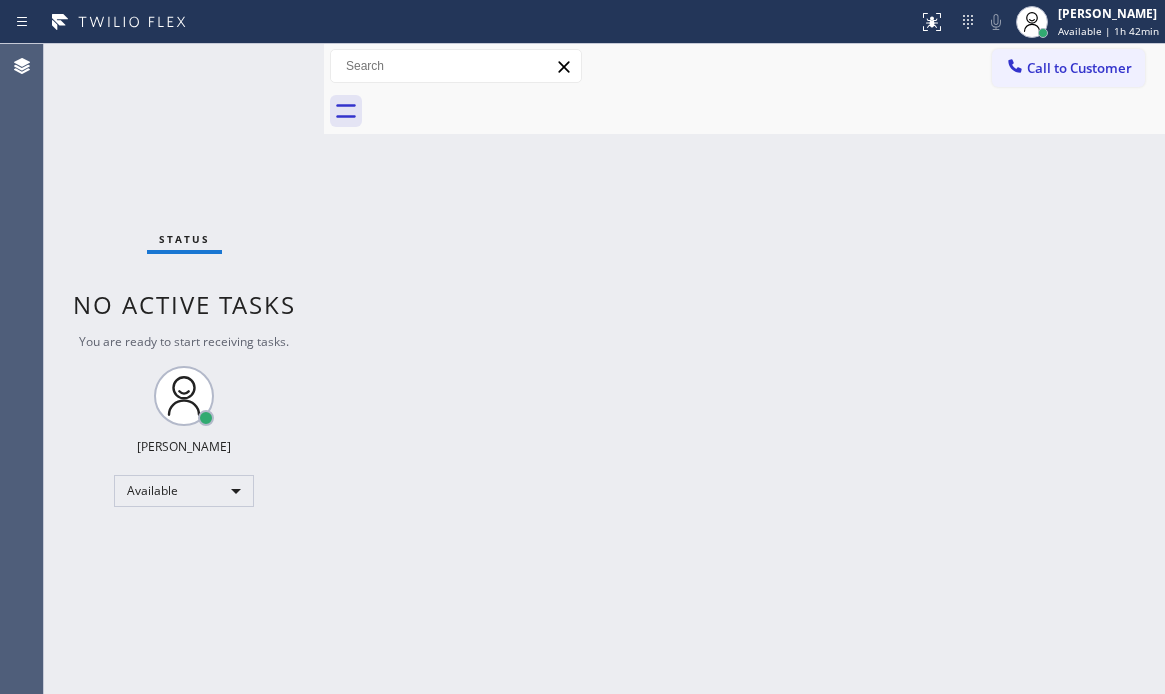 click on "Status   No active tasks     You are ready to start receiving tasks.   [PERSON_NAME] Available" at bounding box center (184, 369) 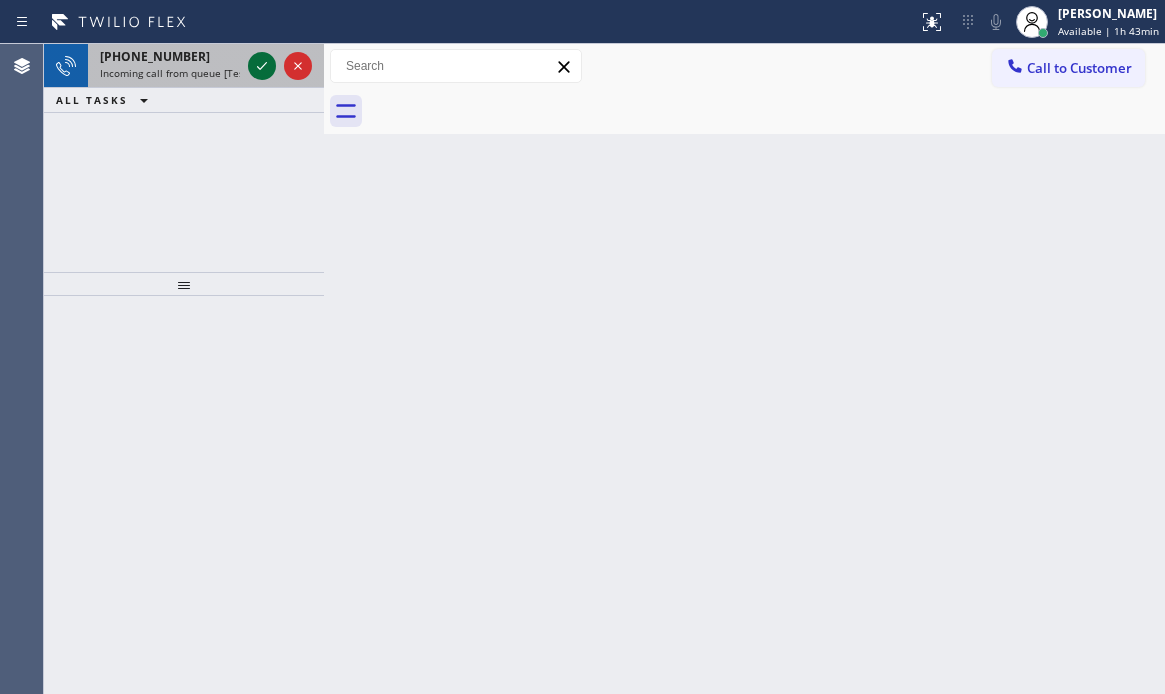 click 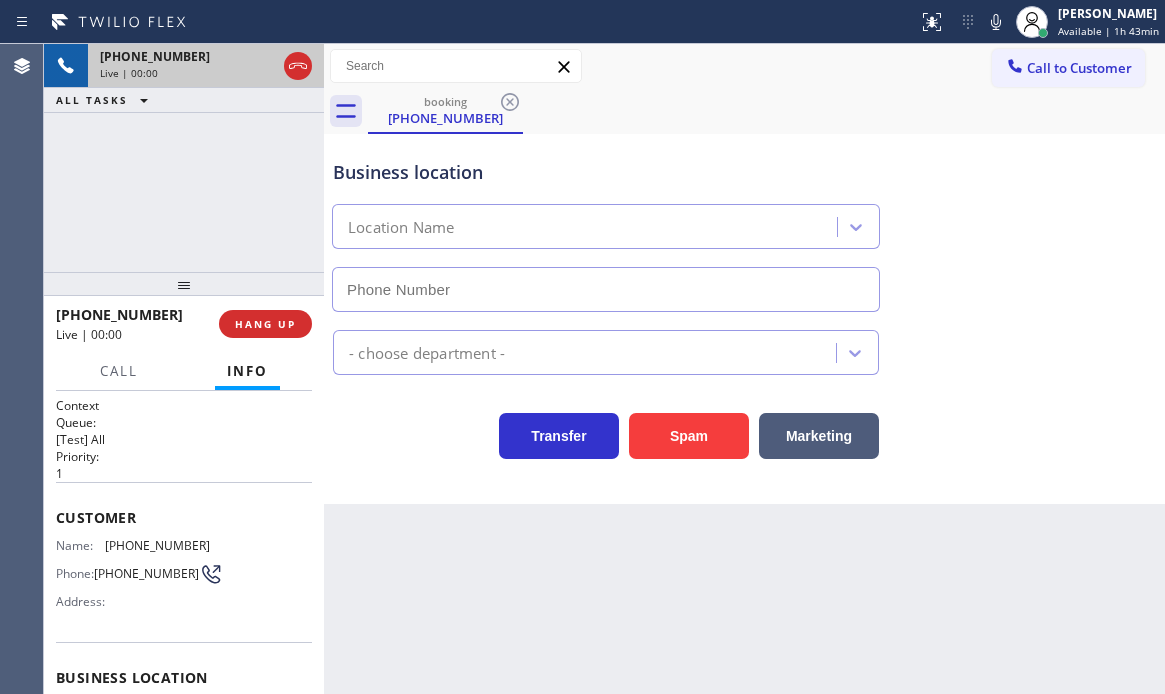 type on "(619) 332-3396" 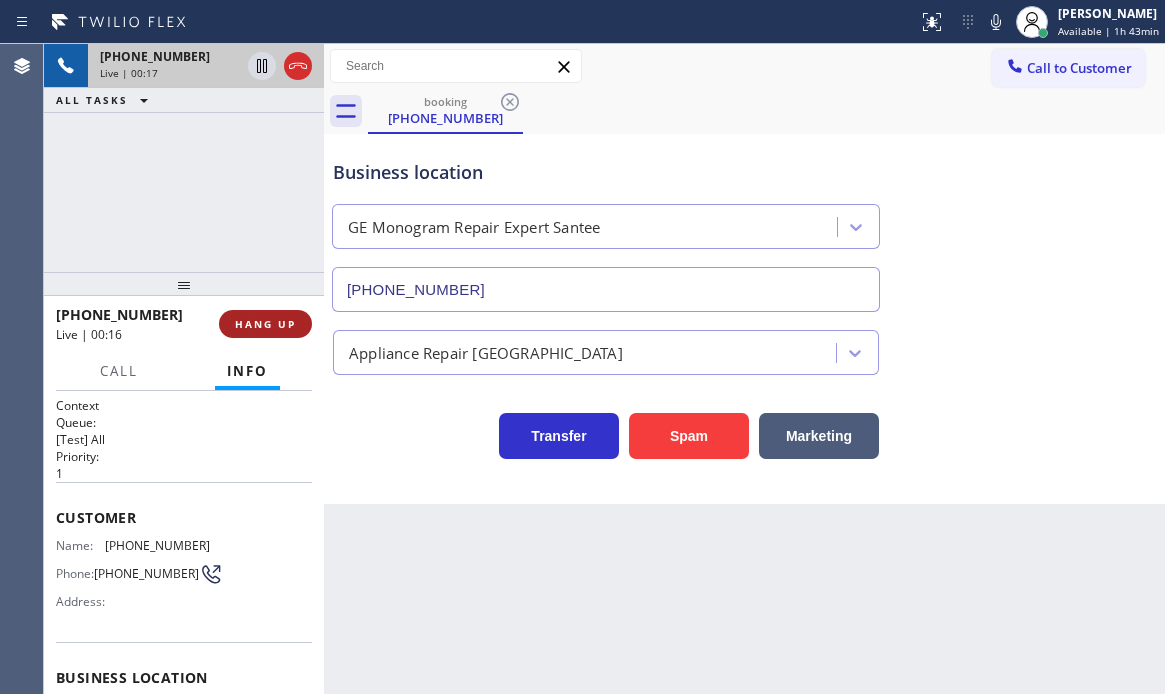 click on "HANG UP" at bounding box center [265, 324] 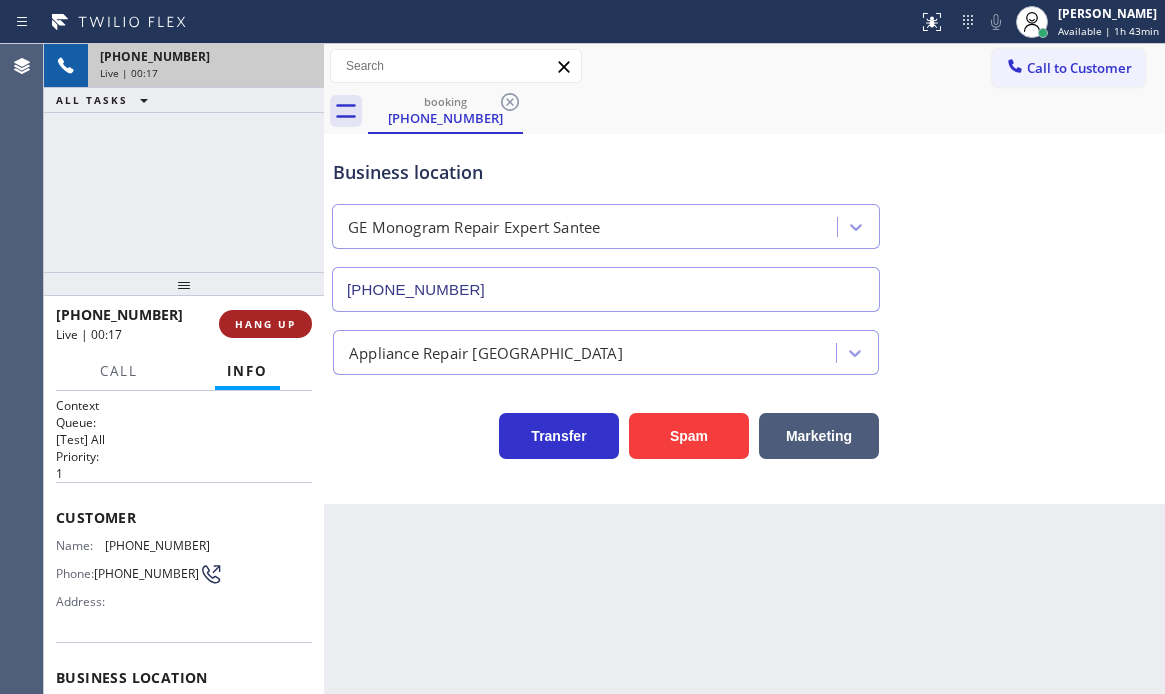 click on "HANG UP" at bounding box center [265, 324] 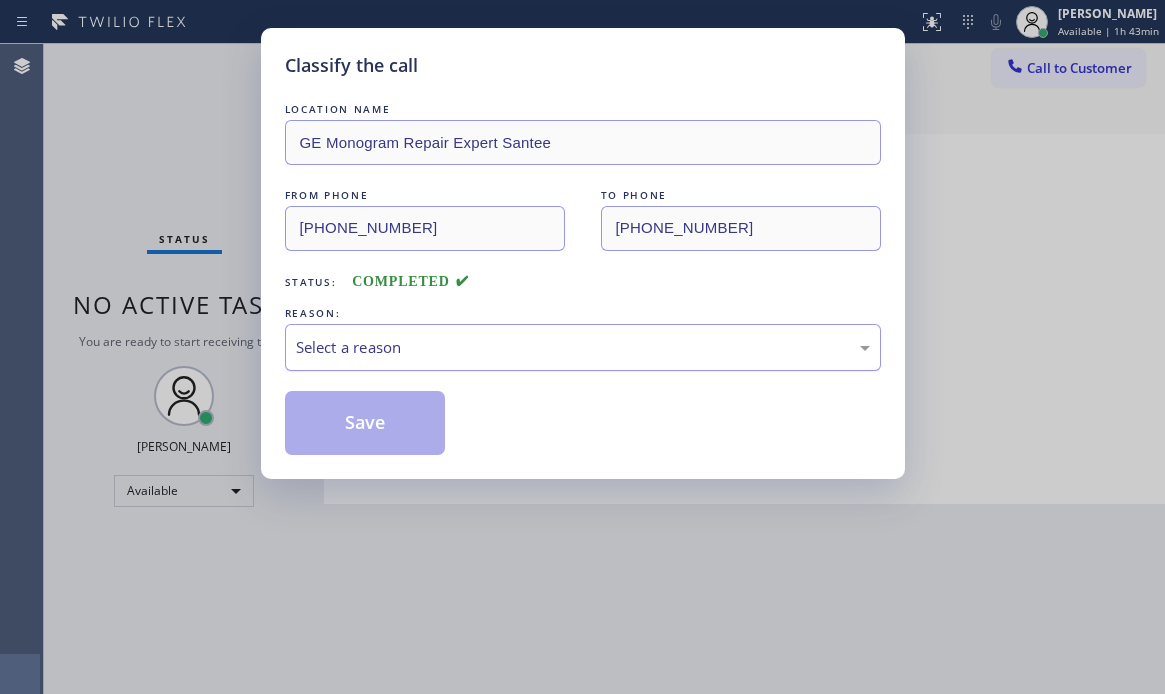 click on "Select a reason" at bounding box center [583, 347] 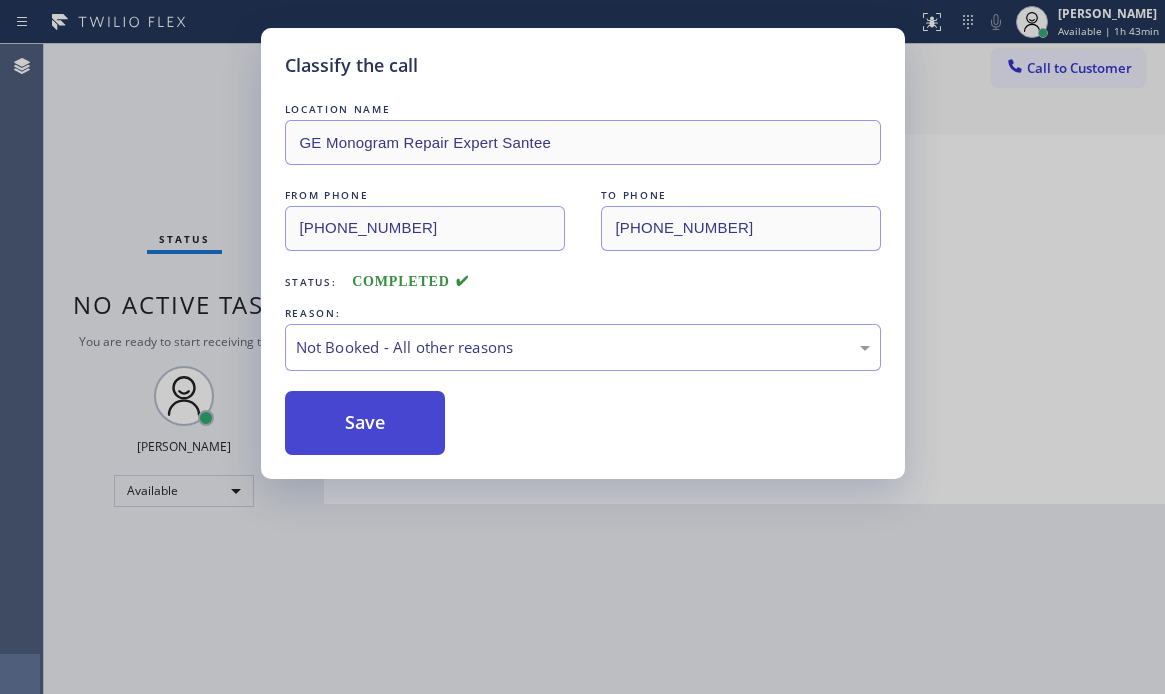click on "Save" at bounding box center [365, 423] 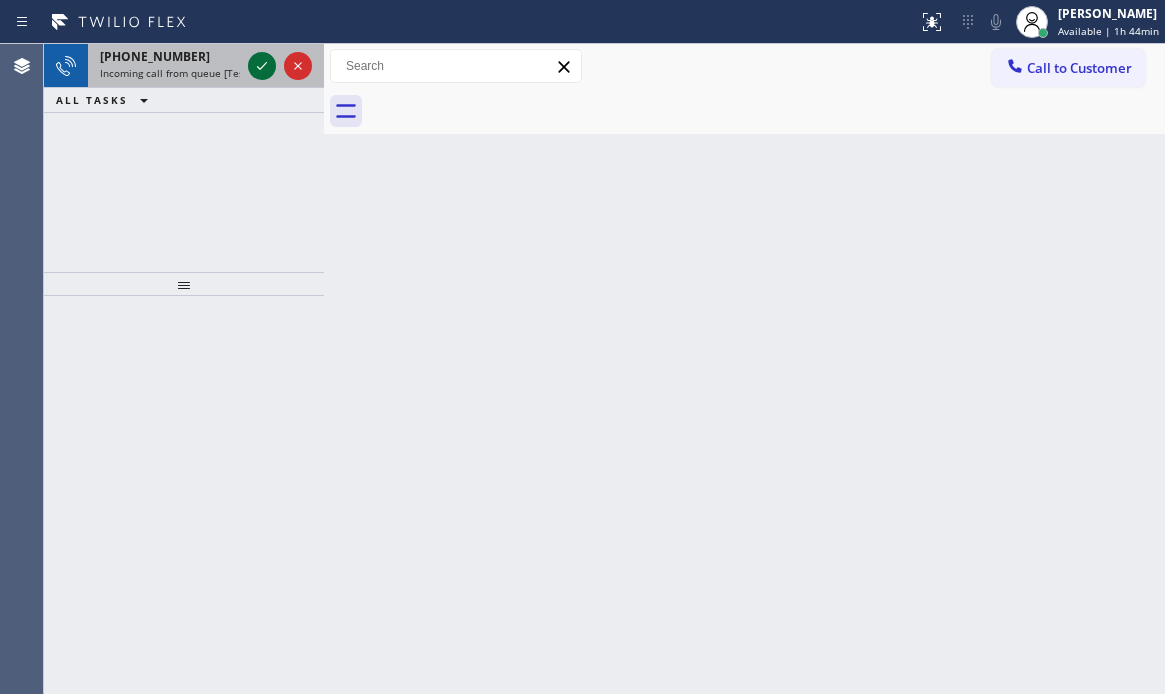 click 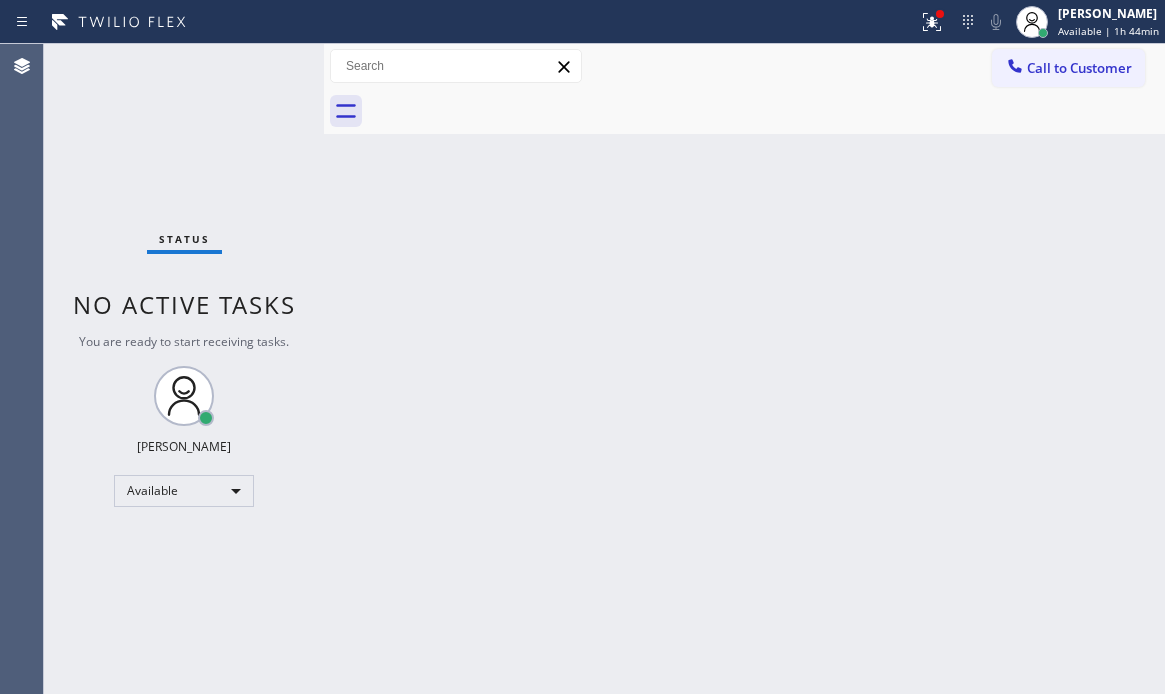 click on "Status   No active tasks     You are ready to start receiving tasks.   [PERSON_NAME] Available" at bounding box center (184, 369) 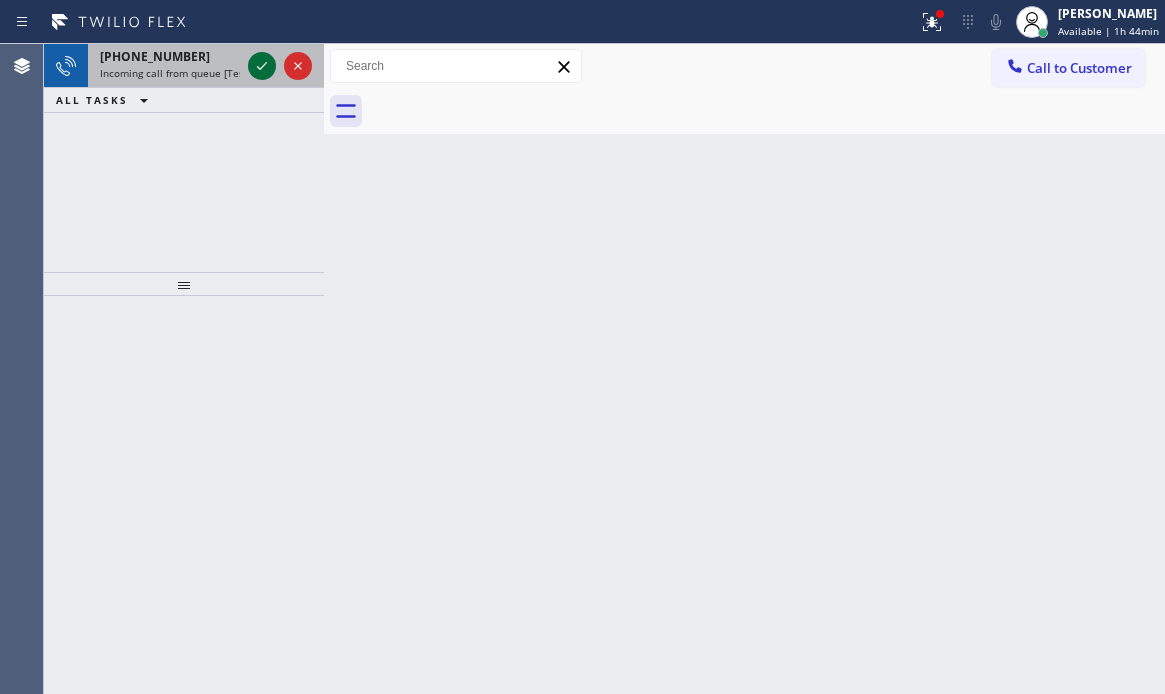 click 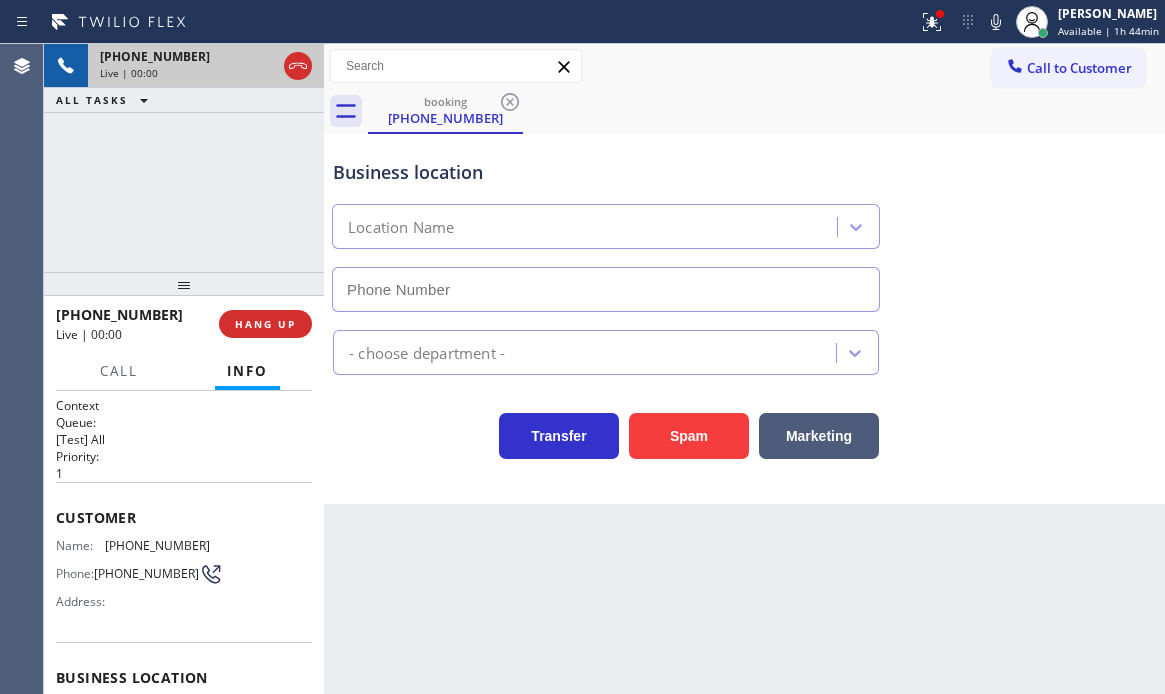 type on "(650) 391-0441" 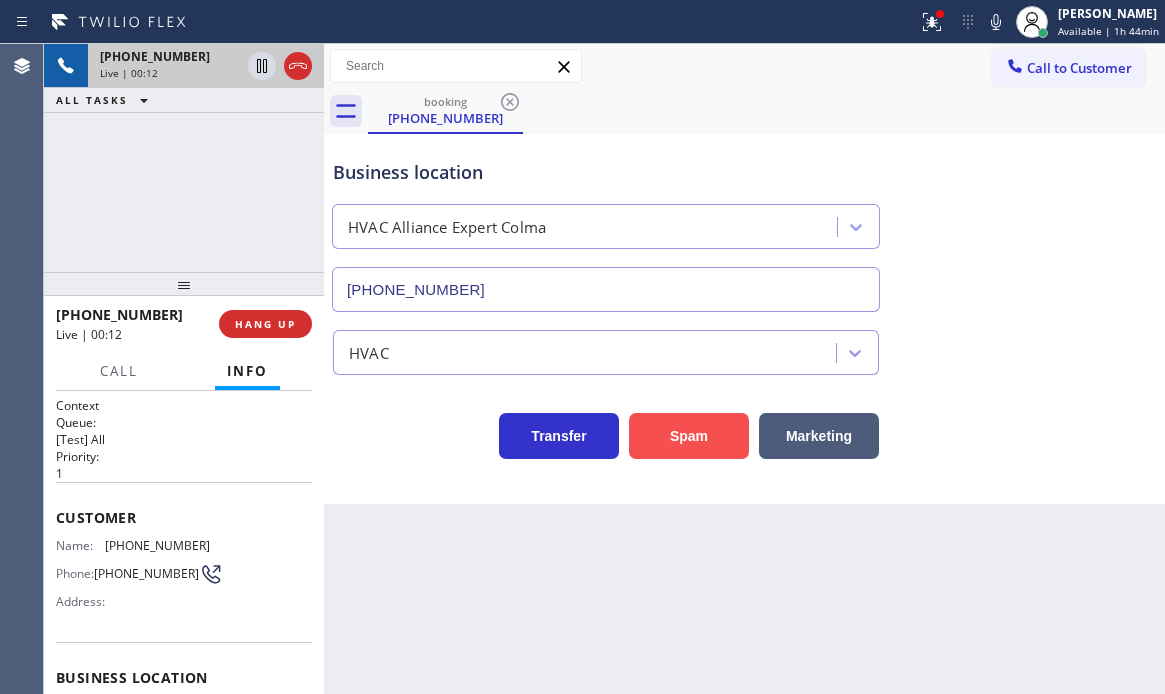 click on "Spam" at bounding box center (689, 436) 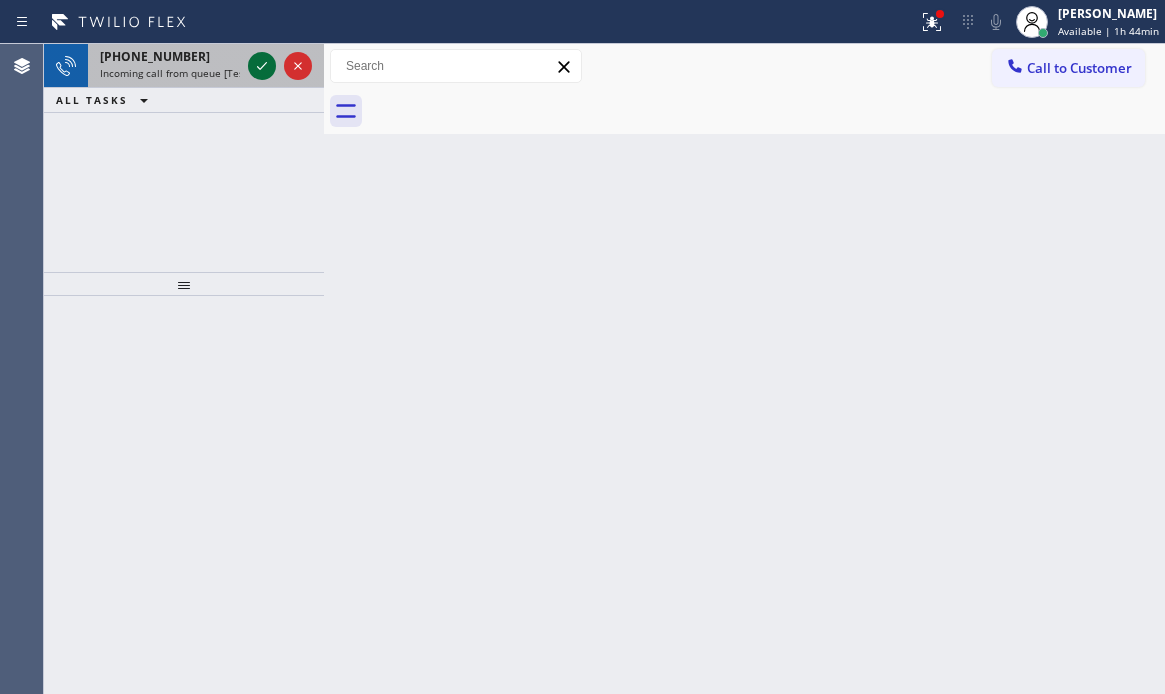 click 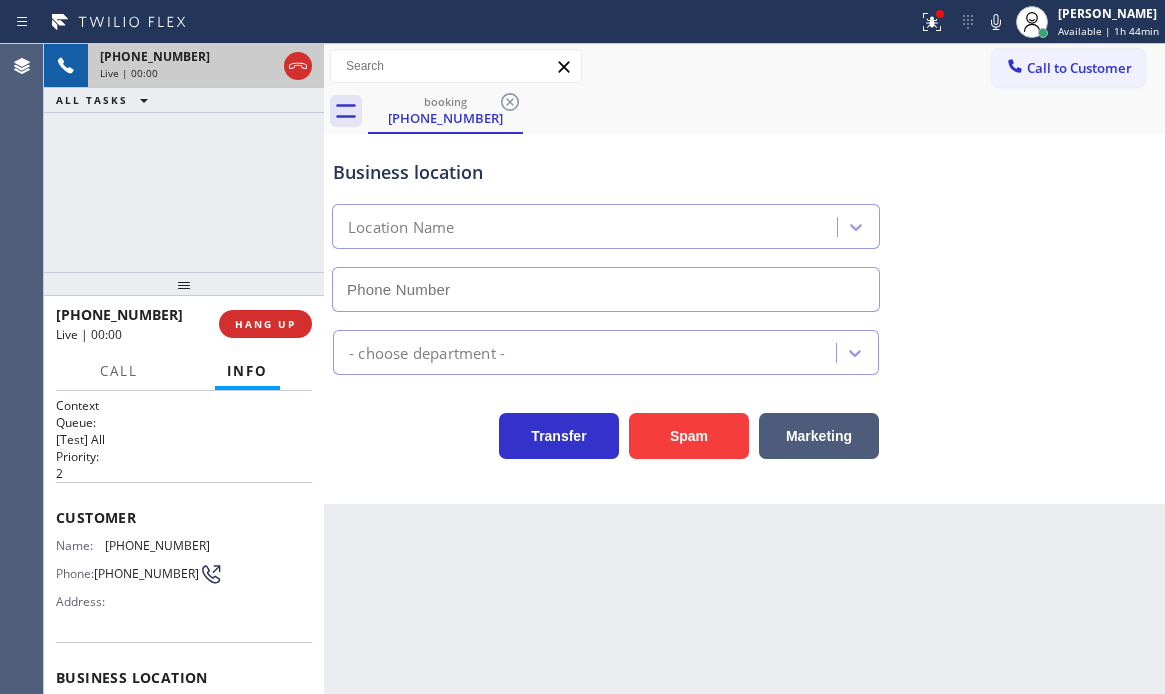 type on "(551) 373-3929" 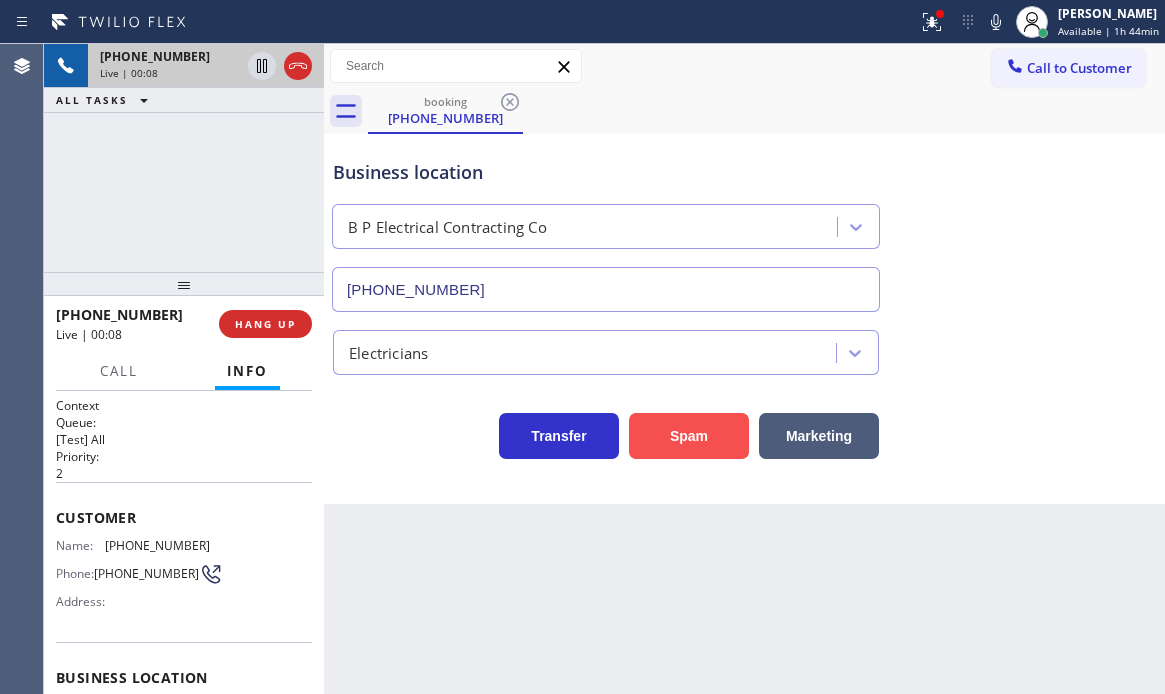 click on "Spam" at bounding box center (689, 436) 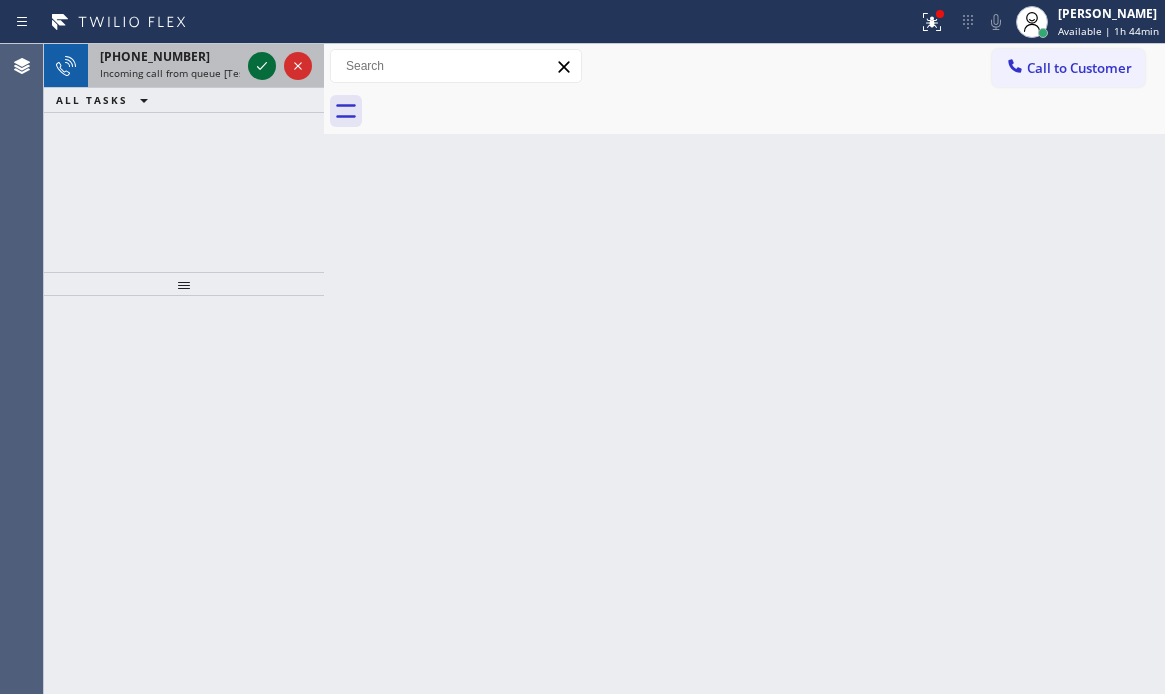 click 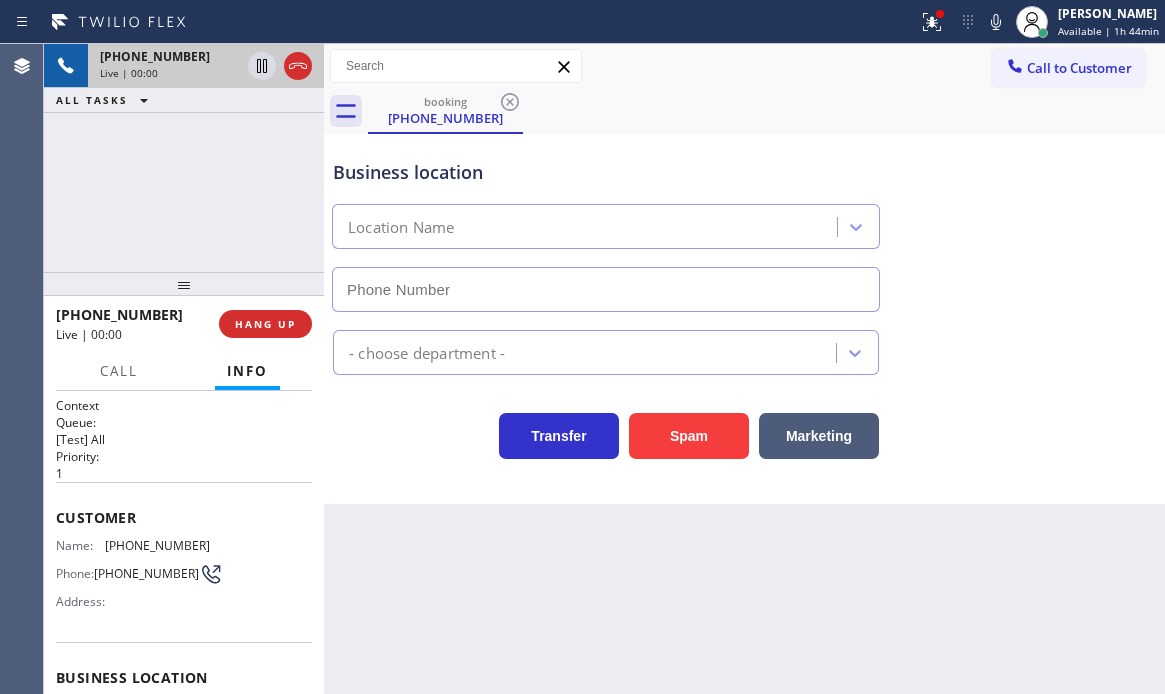 type on "(551) 354-0944" 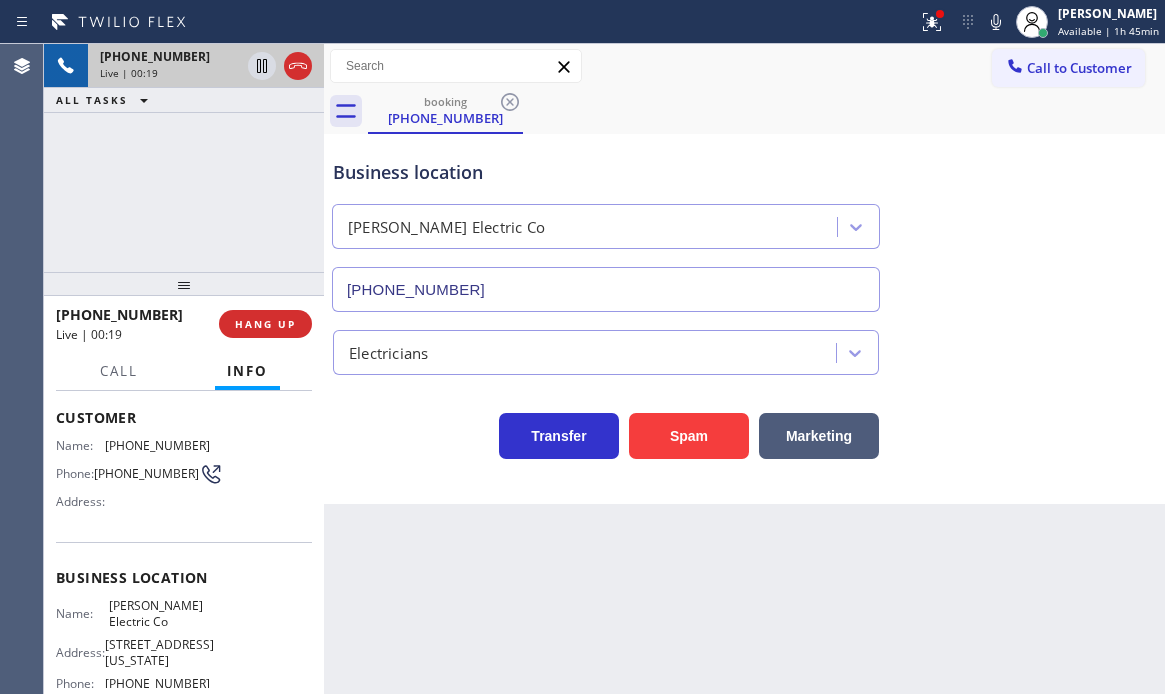 scroll, scrollTop: 0, scrollLeft: 0, axis: both 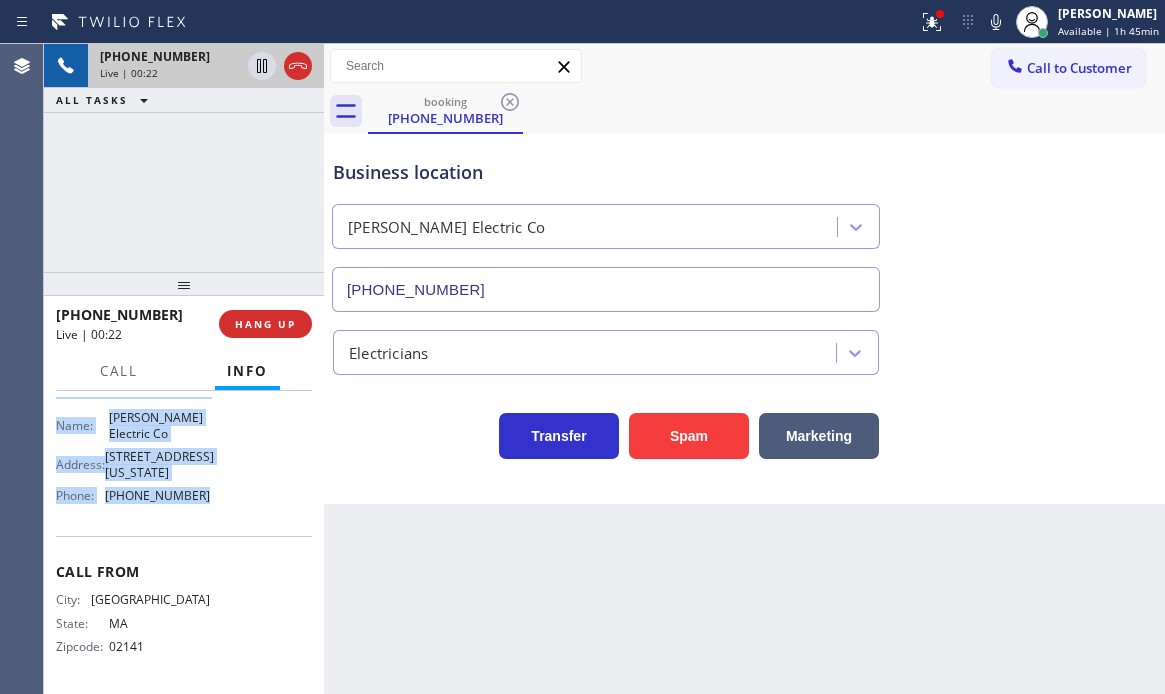 drag, startPoint x: 55, startPoint y: 514, endPoint x: 212, endPoint y: 541, distance: 159.30473 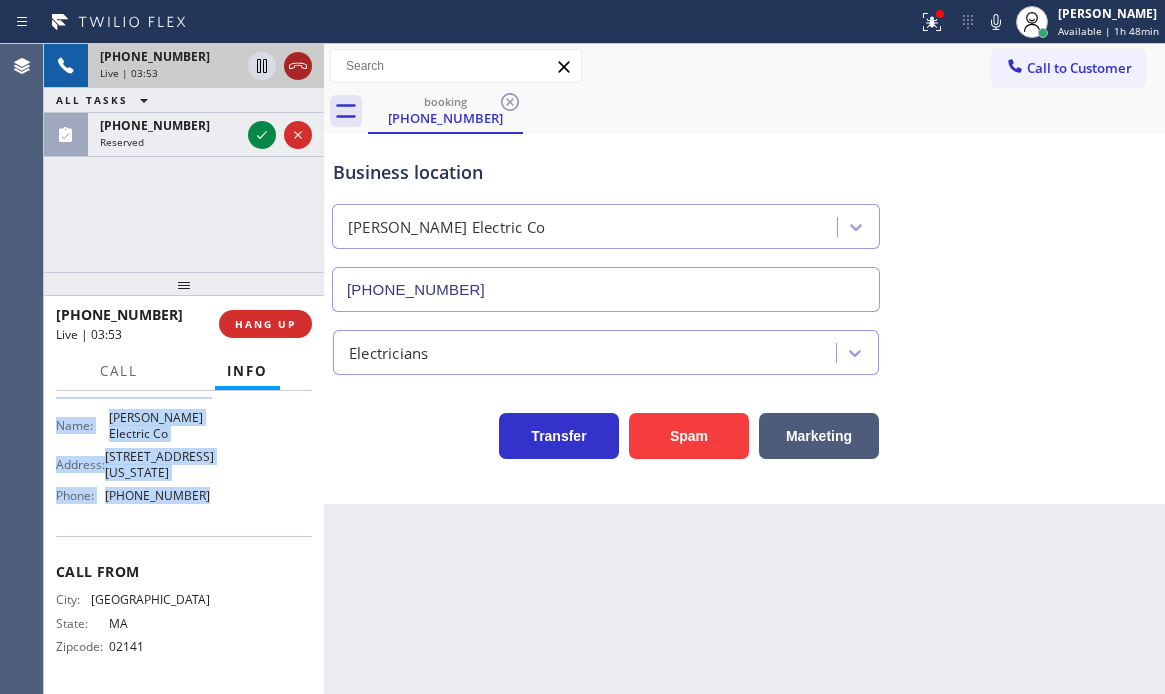 click 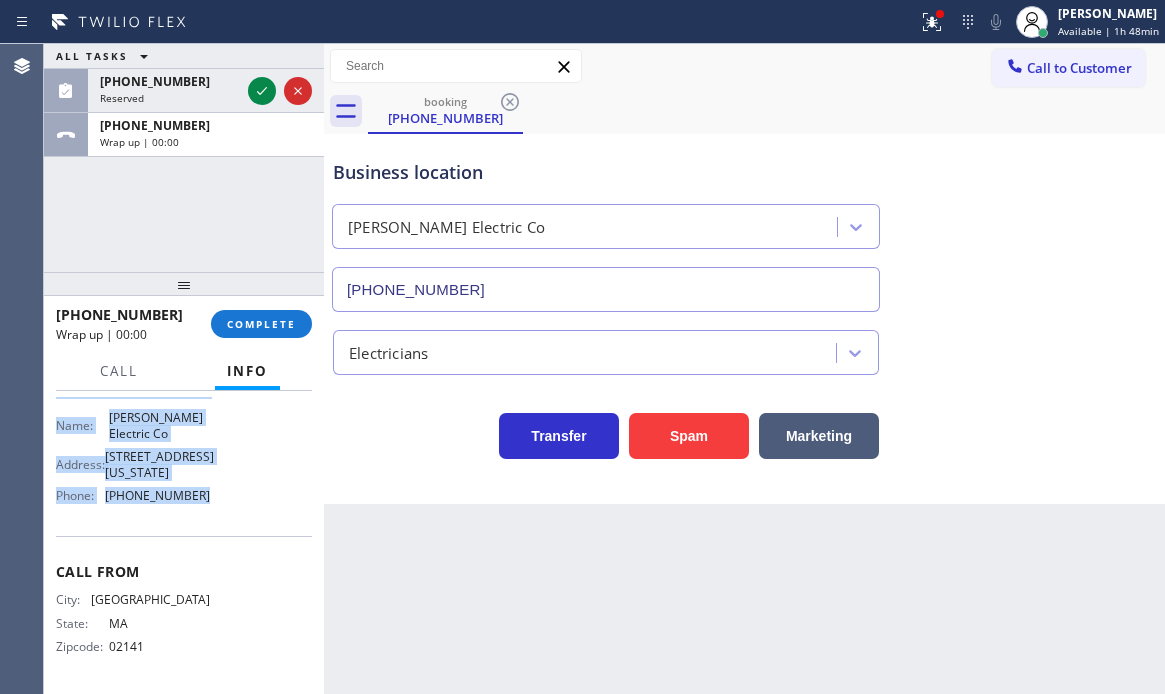 drag, startPoint x: 259, startPoint y: 89, endPoint x: 327, endPoint y: 184, distance: 116.82893 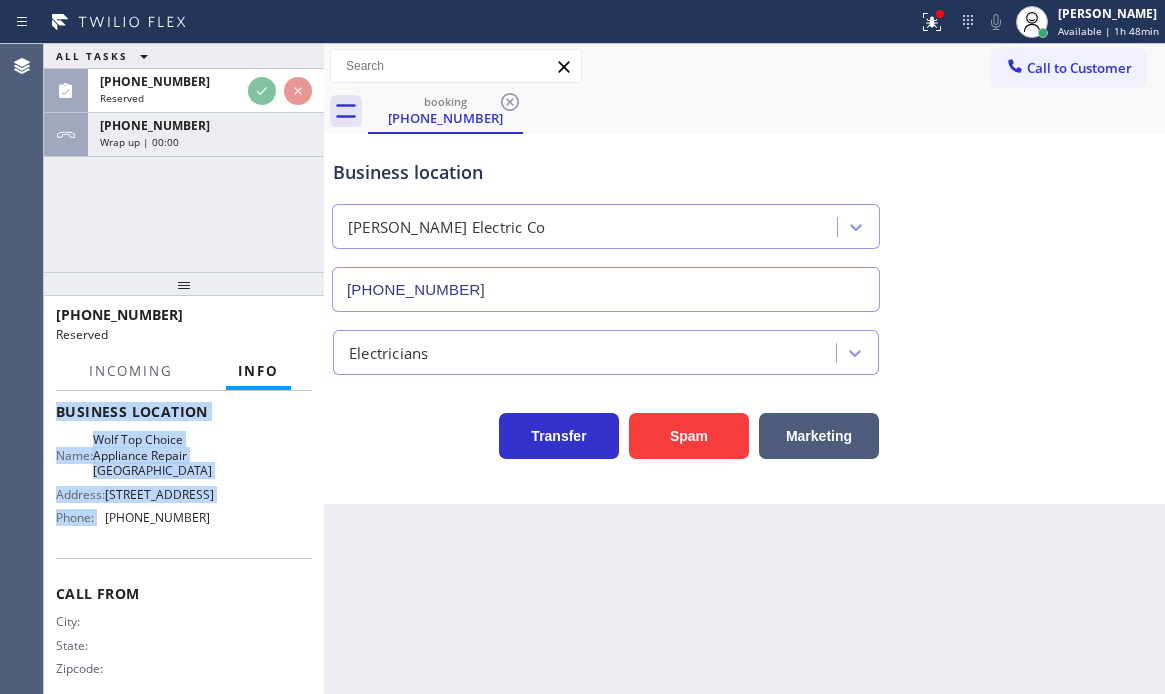 scroll, scrollTop: 329, scrollLeft: 0, axis: vertical 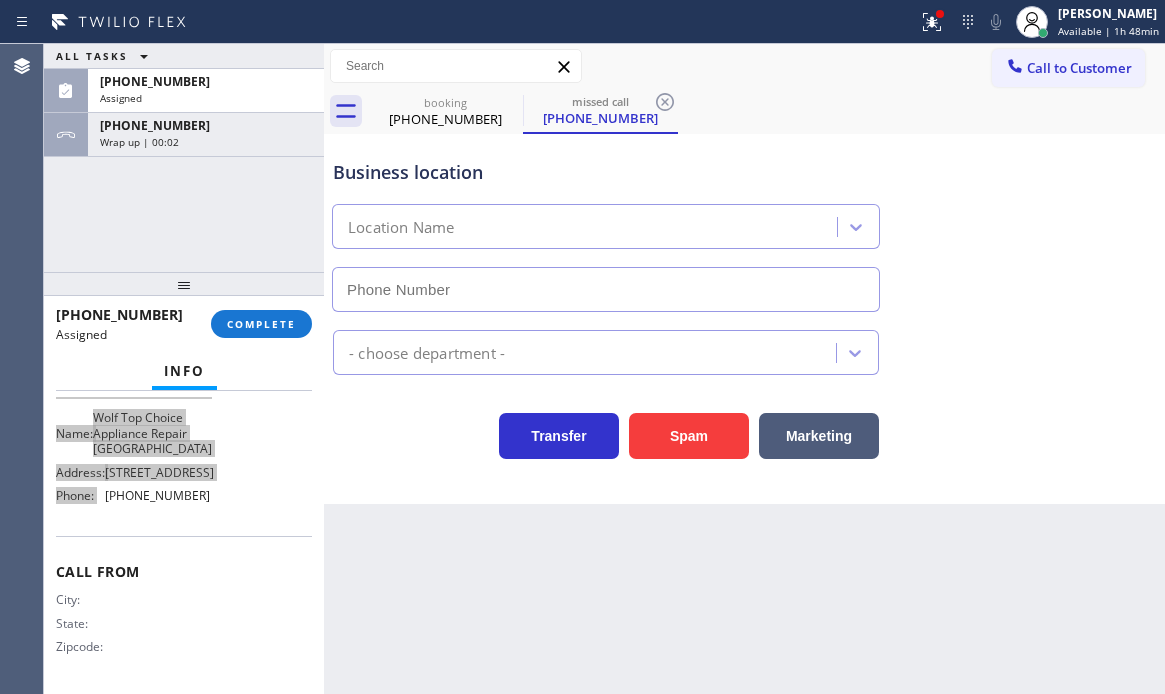 type on "(949) 570-4767" 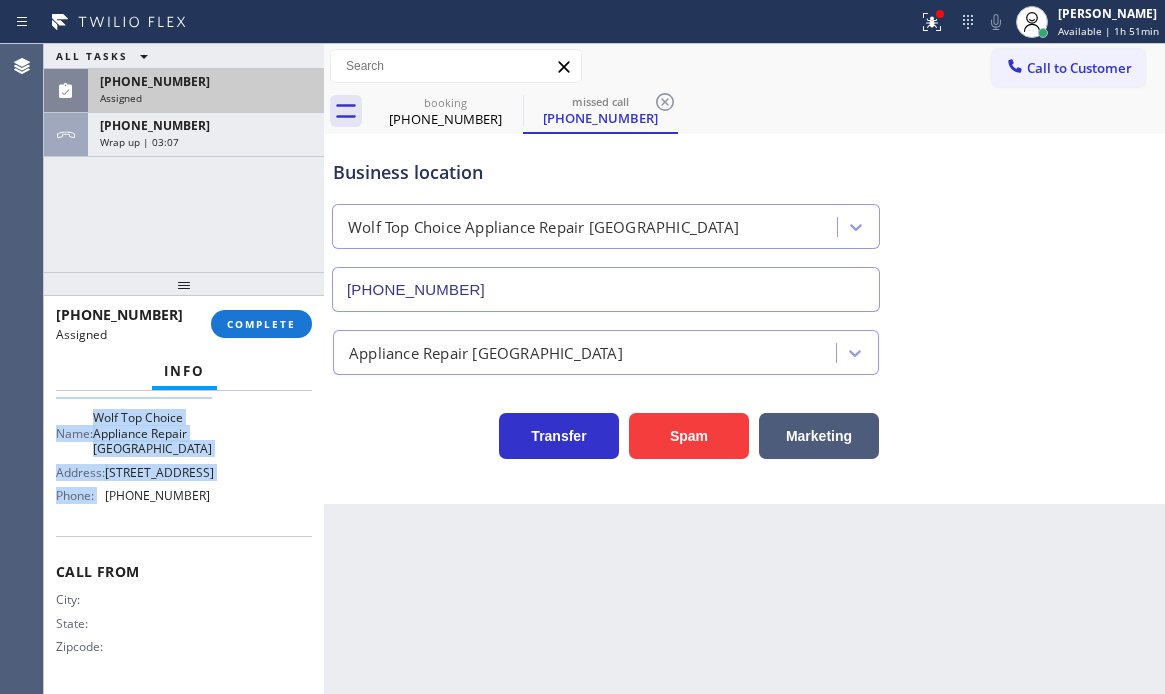 click on "Assigned" at bounding box center [206, 98] 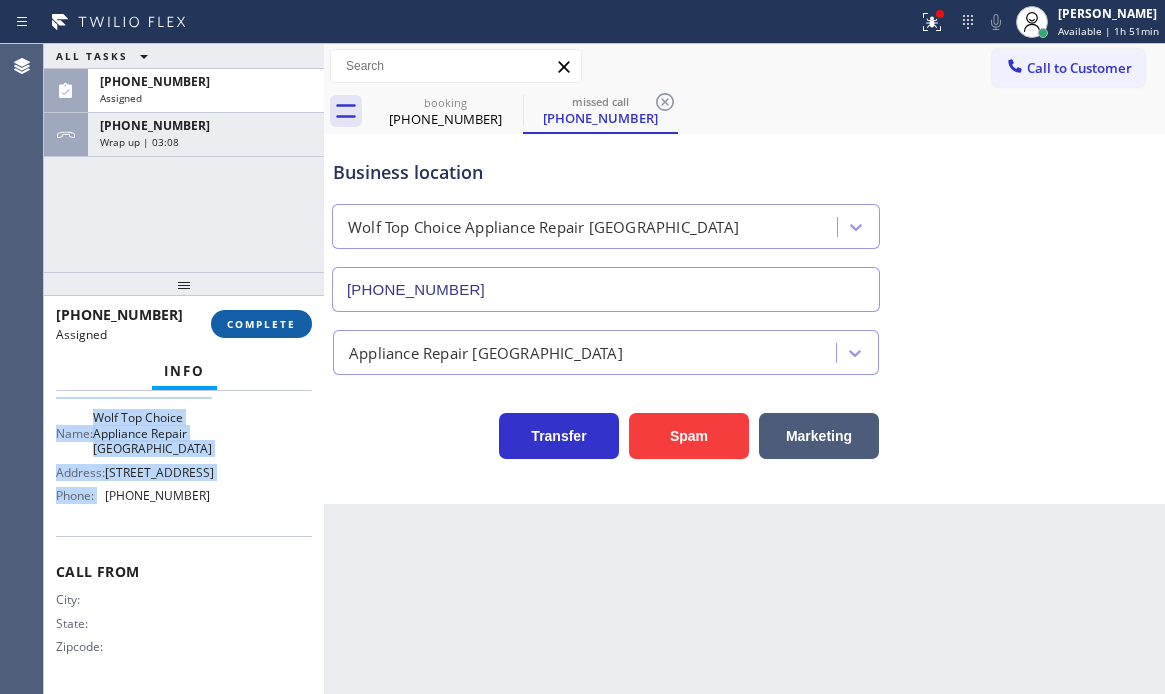 click on "COMPLETE" at bounding box center (261, 324) 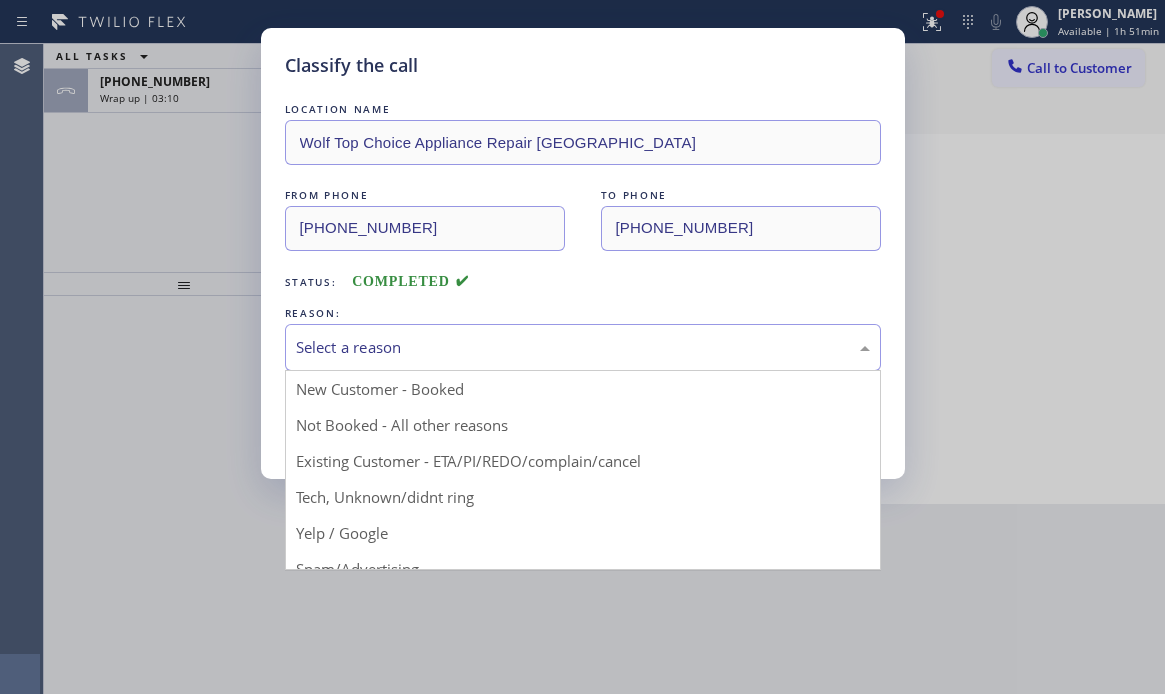 click on "Select a reason" at bounding box center [583, 347] 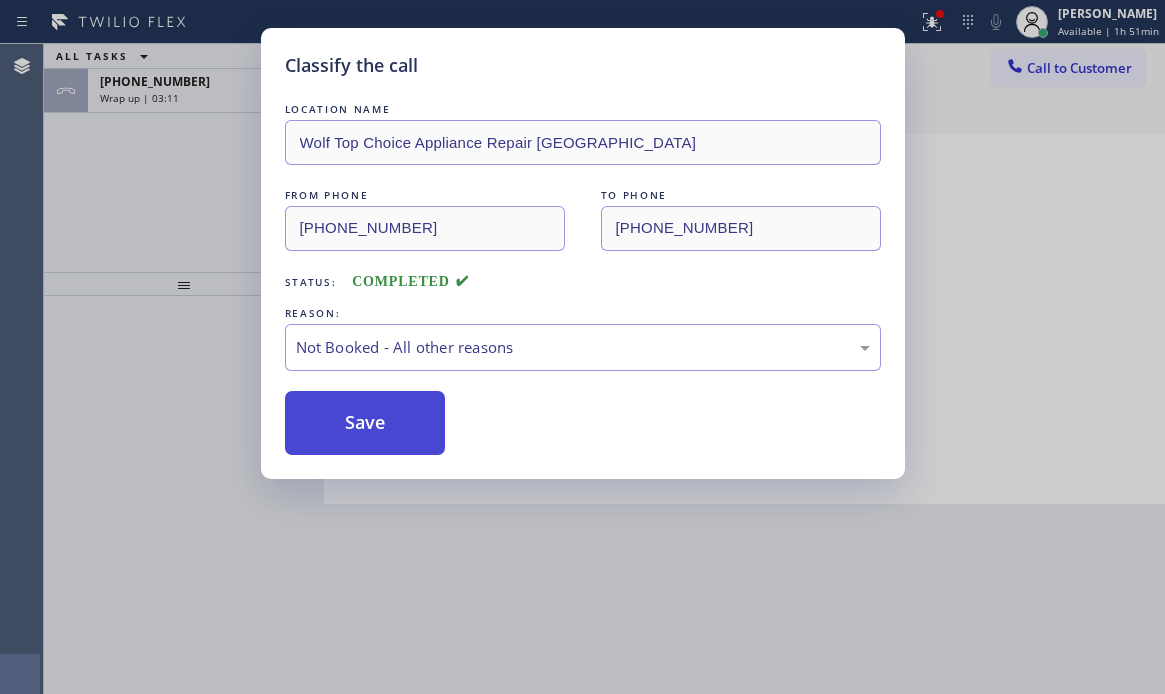 click on "Save" at bounding box center (365, 423) 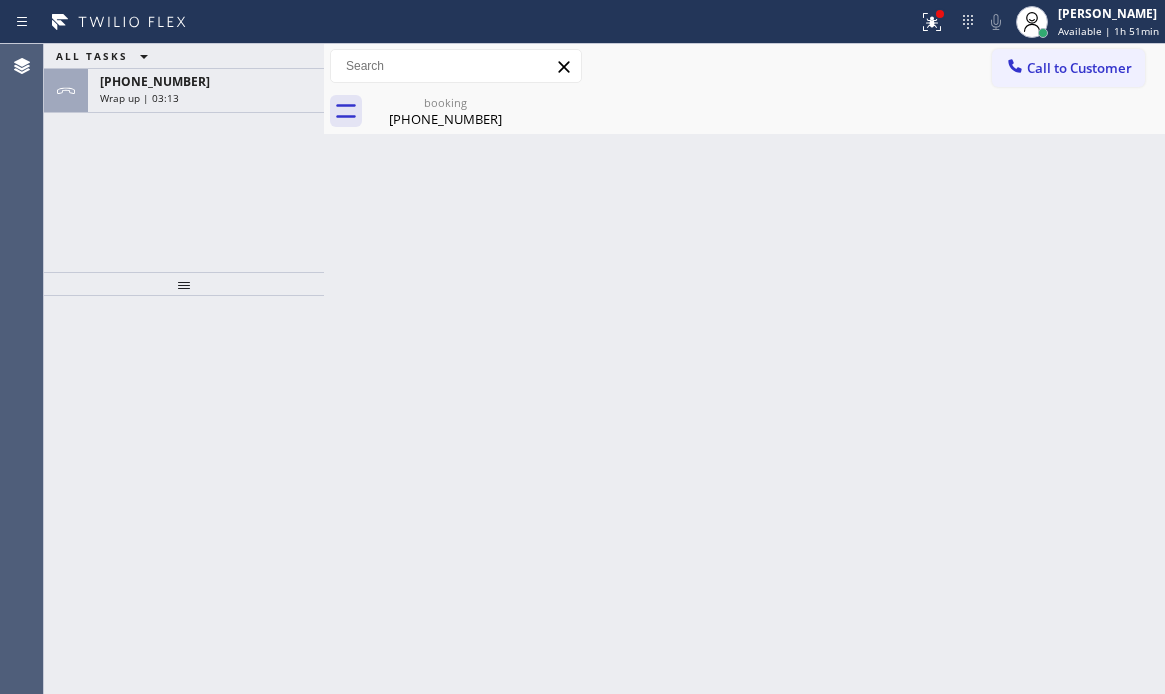 drag, startPoint x: 197, startPoint y: 93, endPoint x: 233, endPoint y: 133, distance: 53.814495 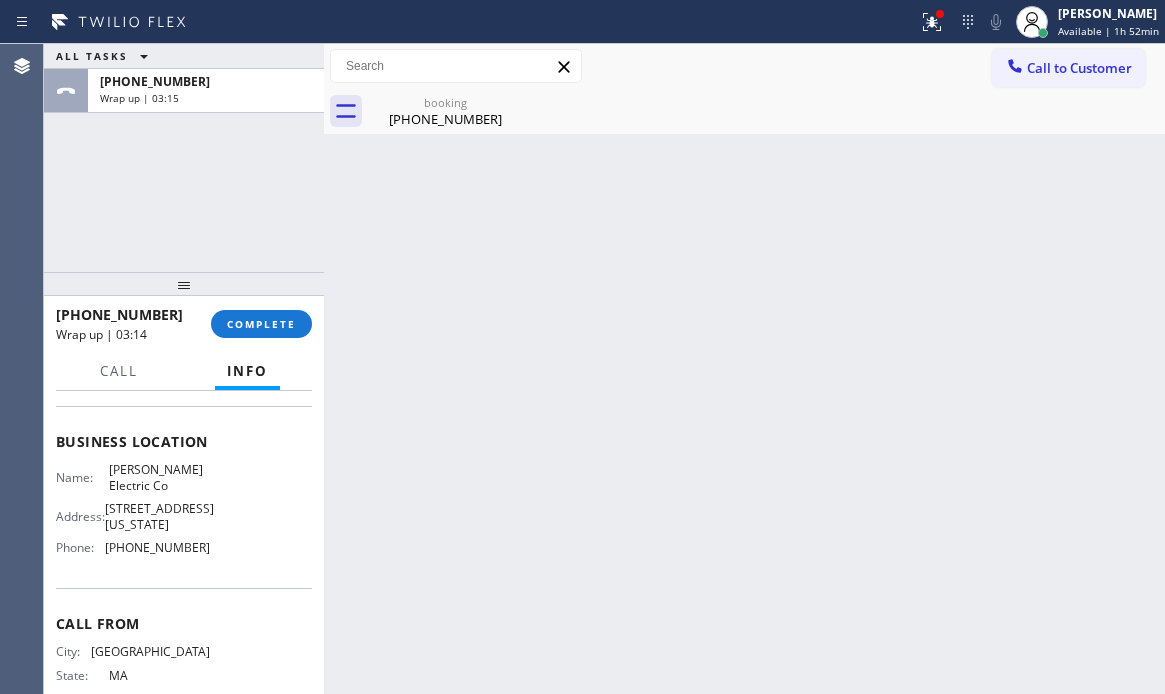 scroll, scrollTop: 200, scrollLeft: 0, axis: vertical 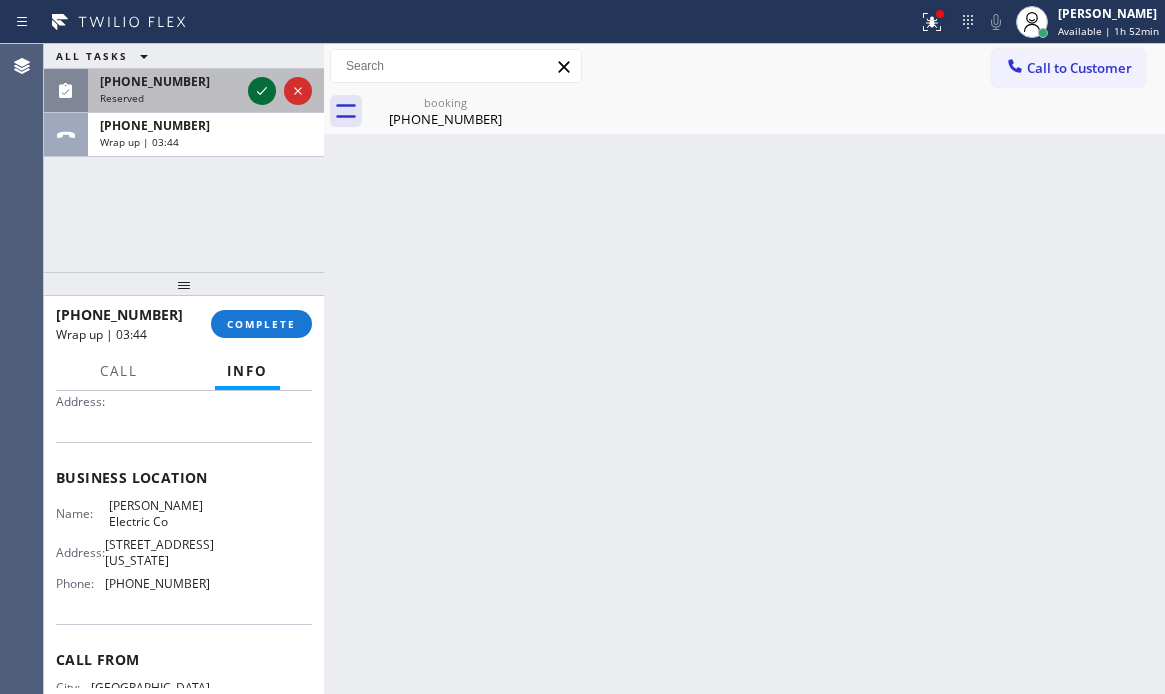 click 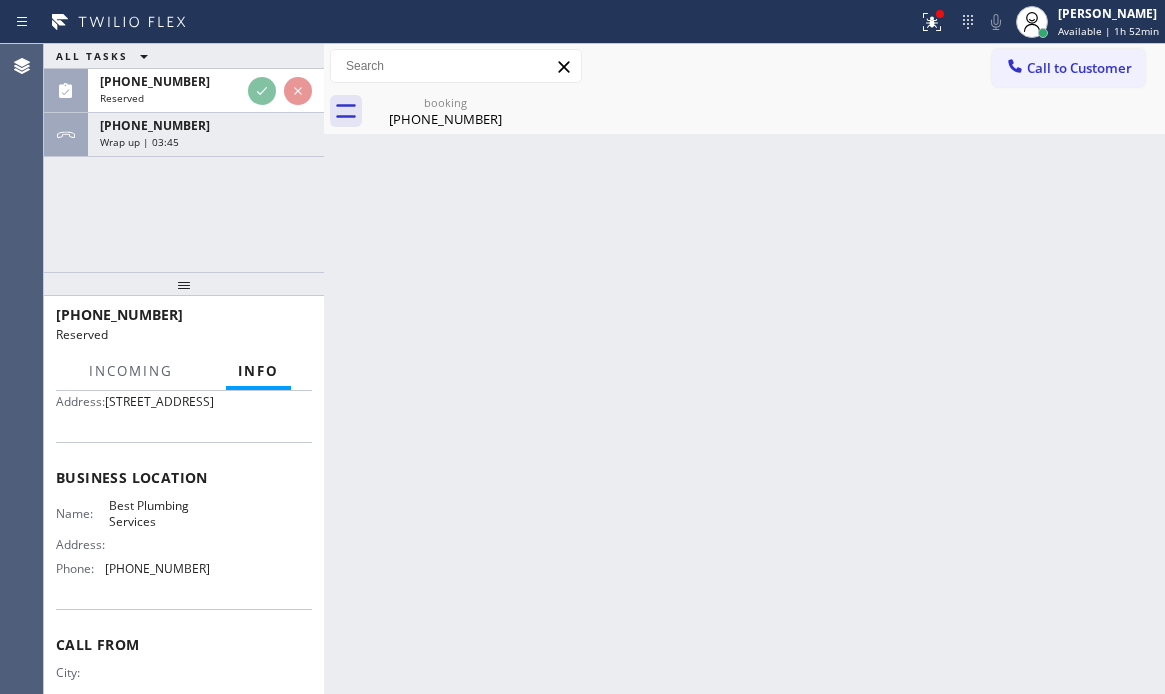 scroll, scrollTop: 217, scrollLeft: 0, axis: vertical 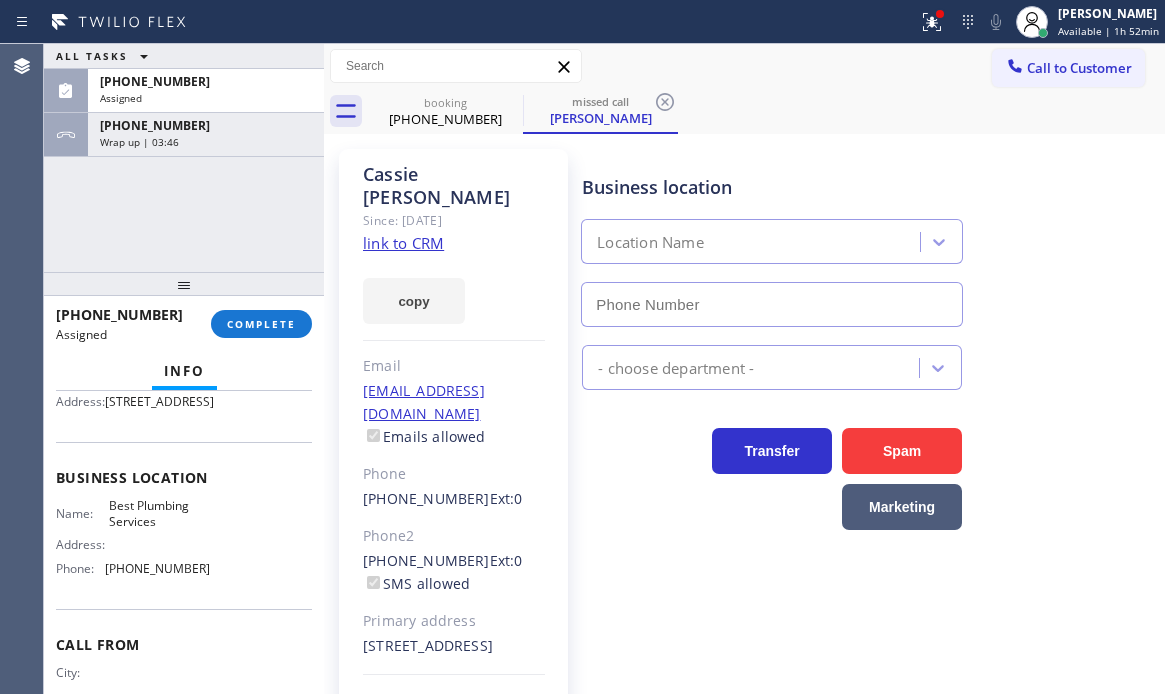 type on "(818) 686-5709" 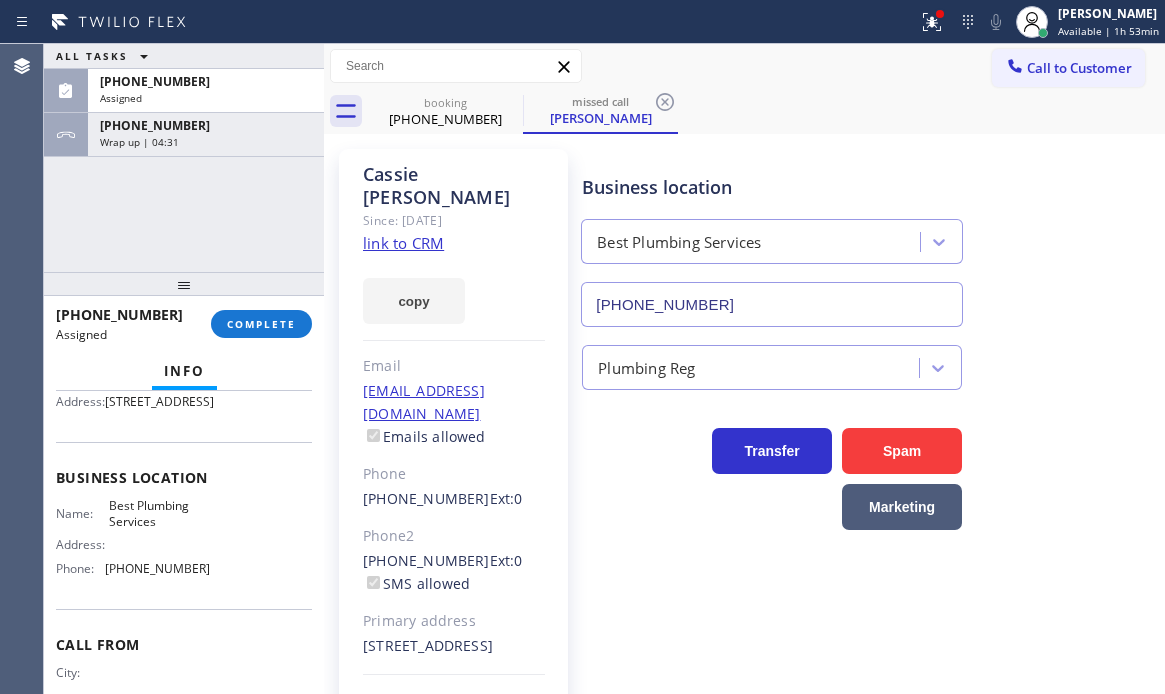 scroll, scrollTop: 234, scrollLeft: 0, axis: vertical 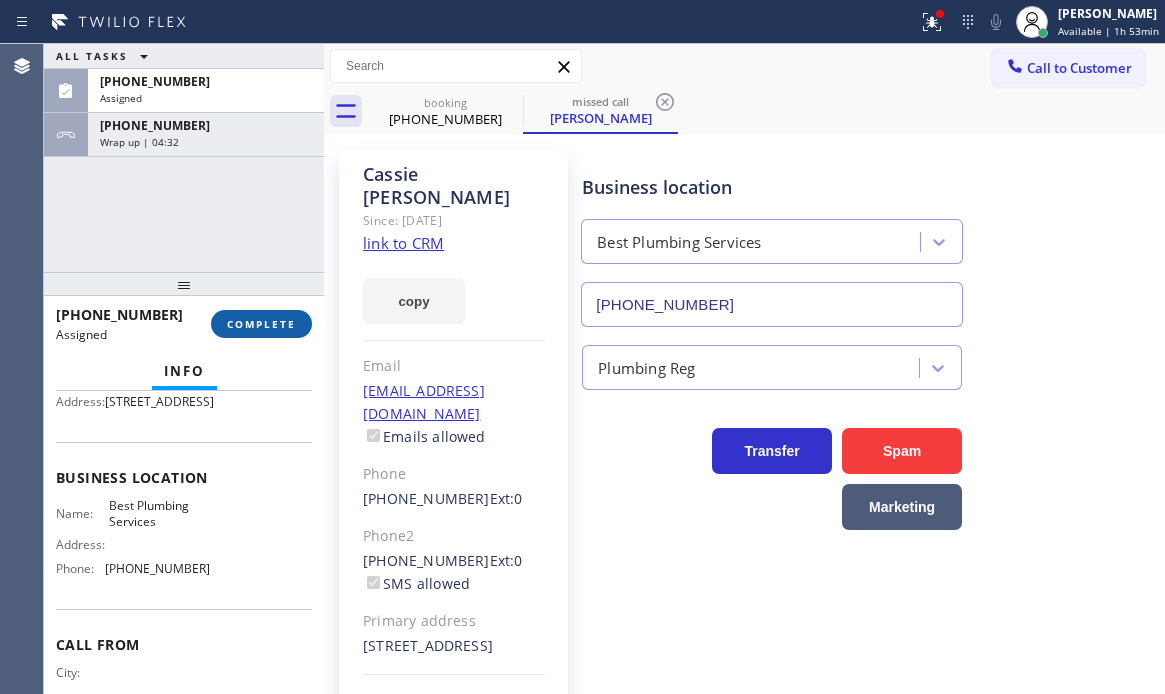 click on "COMPLETE" at bounding box center (261, 324) 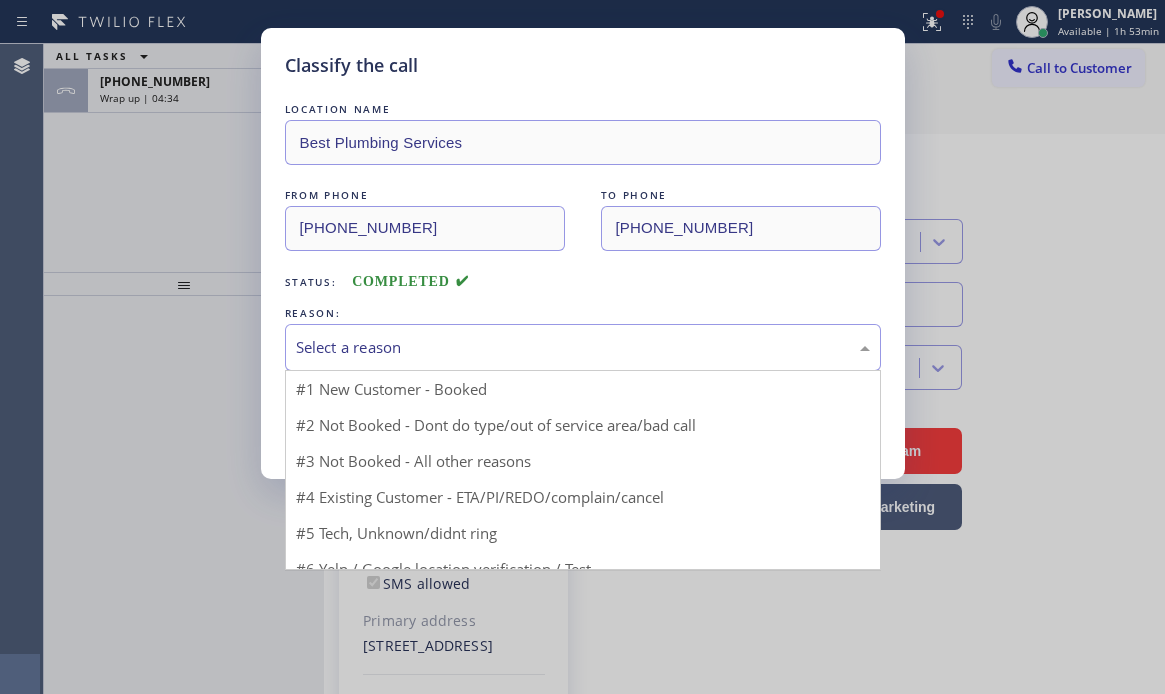 drag, startPoint x: 459, startPoint y: 345, endPoint x: 425, endPoint y: 399, distance: 63.812225 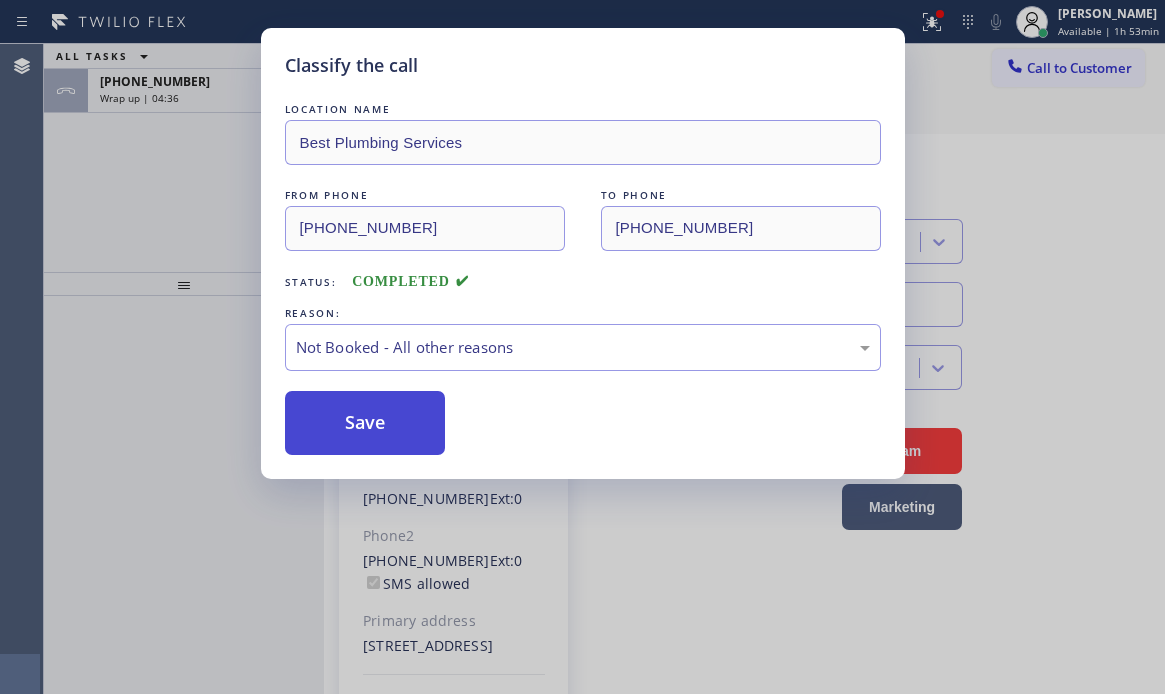 click on "Save" at bounding box center (365, 423) 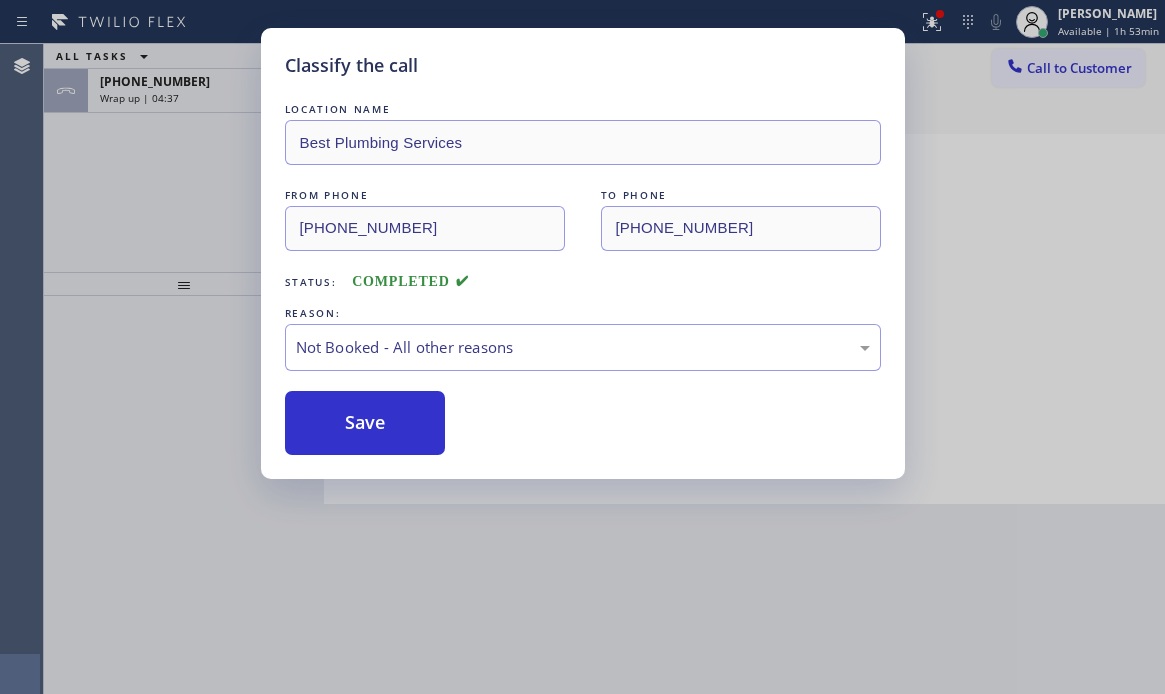 click on "Classify the call LOCATION NAME High Q Appliance Repair Chicago FROM PHONE (612) 206-2851 TO PHONE (773) 900-8292 Status: COMPLETED REASON: Not Booked - All other reasons Save Classify the call LOCATION NAME HVAC Alliance Expert FROM PHONE (323) 616-0150 TO PHONE (855) 999-4417 Status: COMPLETED REASON: Existing Customer - ETA/PI/REDO/complain/cancel Save Classify the call LOCATION NAME Platinum Subzero Repair Pembroke Pines FROM PHONE (786) 204-8320 TO PHONE (786) 305-5331 Status: COMPLETED REASON: Tech, Unknown/didnt ring Save Classify the call LOCATION NAME AC Genius Tech FROM PHONE (480) 480-7083 TO PHONE (480) 725-3458 Status: COMPLETED REASON: Tech, Unknown/didnt ring Save Classify the call LOCATION NAME Brooklyn Heating and Air Conditioning FROM PHONE (917) 528-2455 TO PHONE (347) 836-6590 Status: COMPLETED REASON: Not Booked - All other reasons Save Classify the call LOCATION NAME Wolf Appliance Repair Experts Oceanside FROM PHONE (516) 452-8639 TO PHONE (516) 774-1380 Status: COMPLETED REASON: Save" at bounding box center (604, 369) 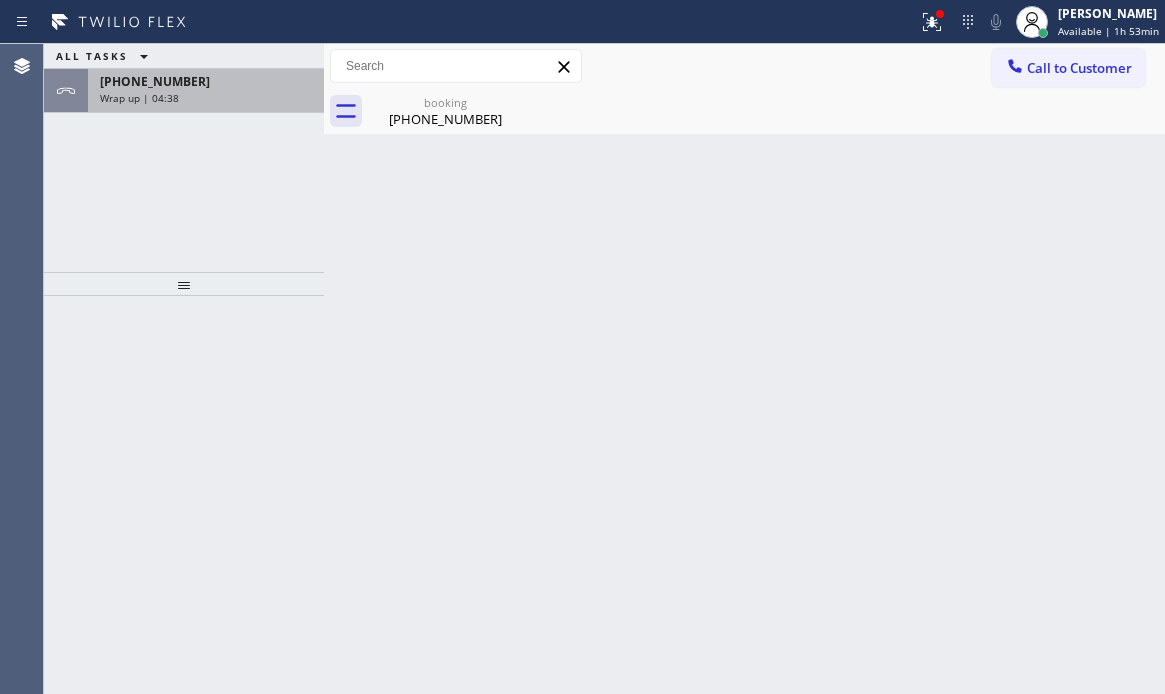click on "+16172513542" at bounding box center (206, 81) 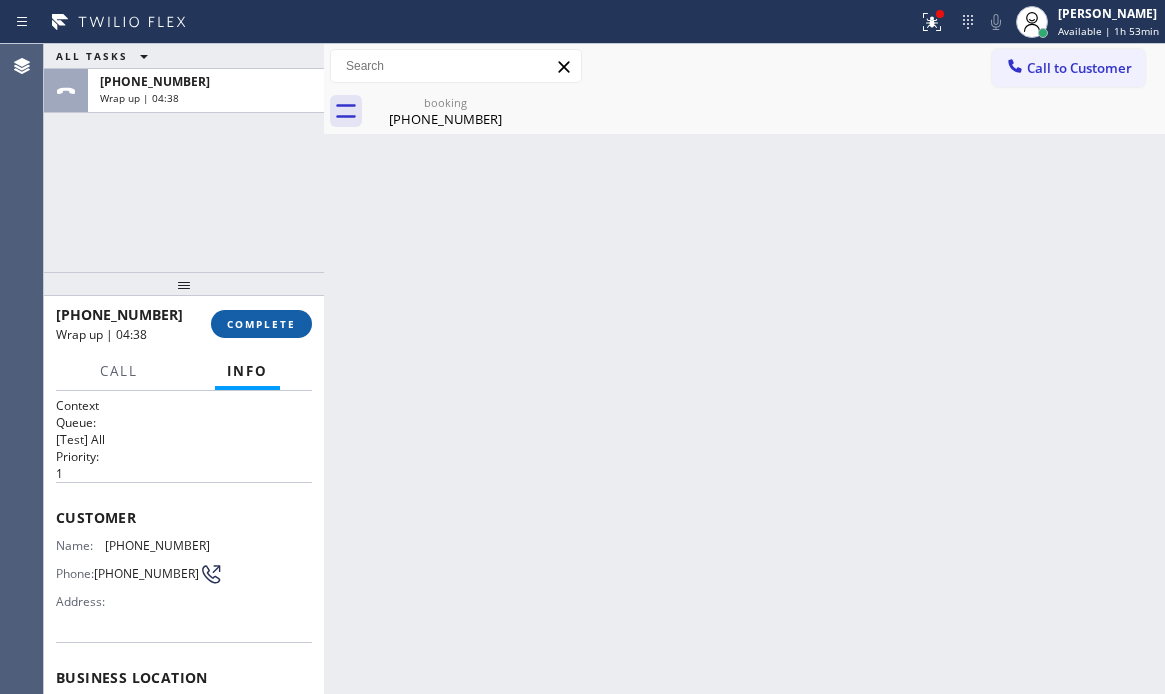 click on "COMPLETE" at bounding box center (261, 324) 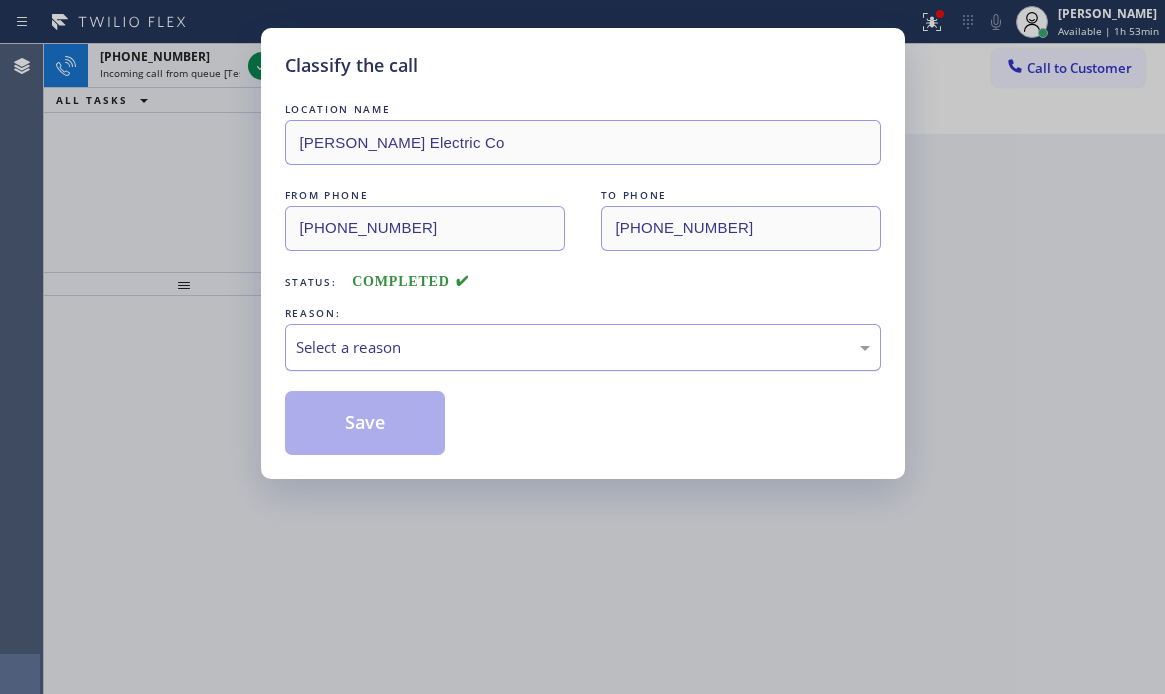 click on "Select a reason" at bounding box center [583, 347] 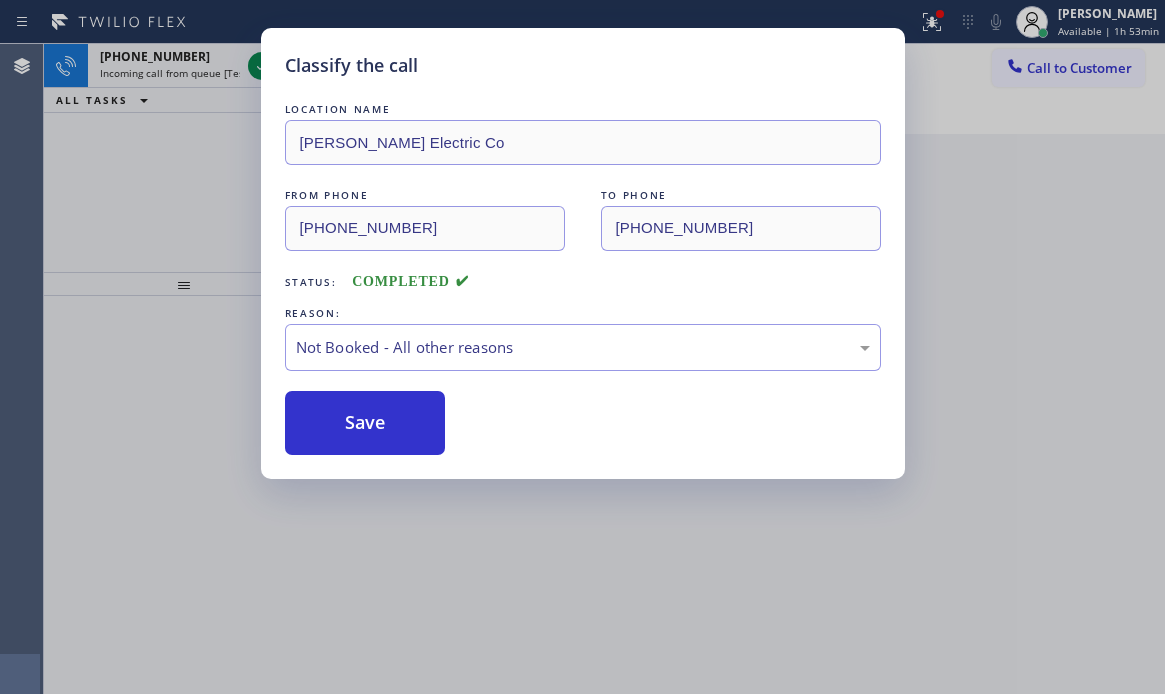 drag, startPoint x: 383, startPoint y: 421, endPoint x: 361, endPoint y: 429, distance: 23.409399 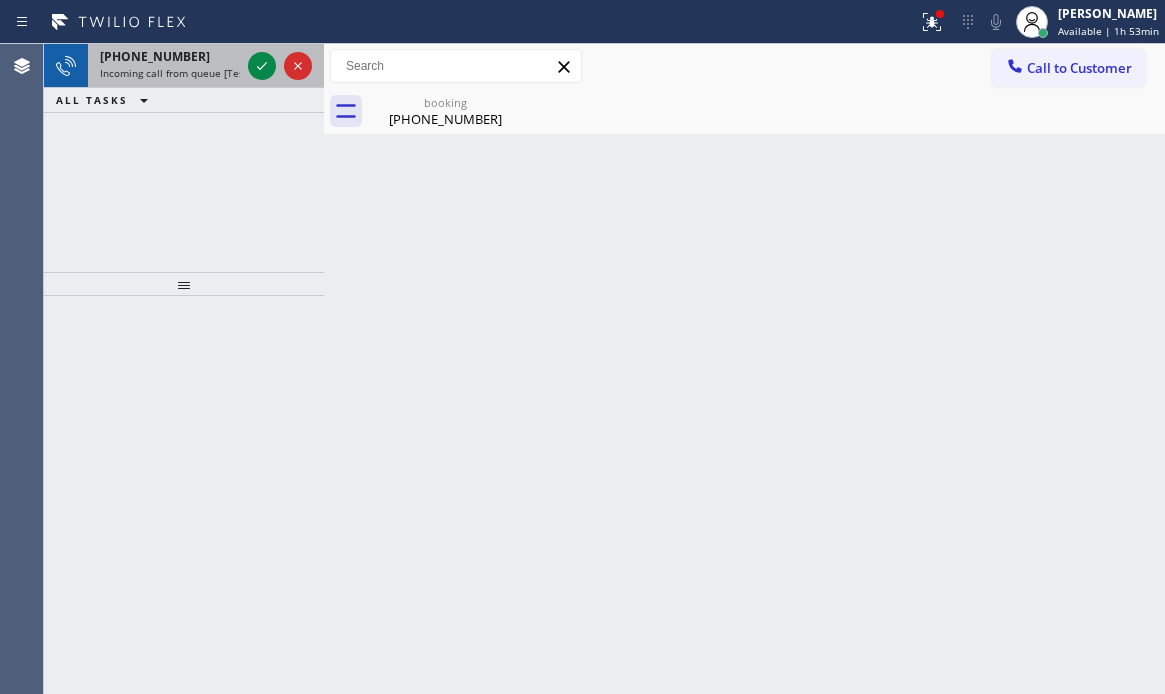 click on "Incoming call from queue [Test] All" at bounding box center [183, 73] 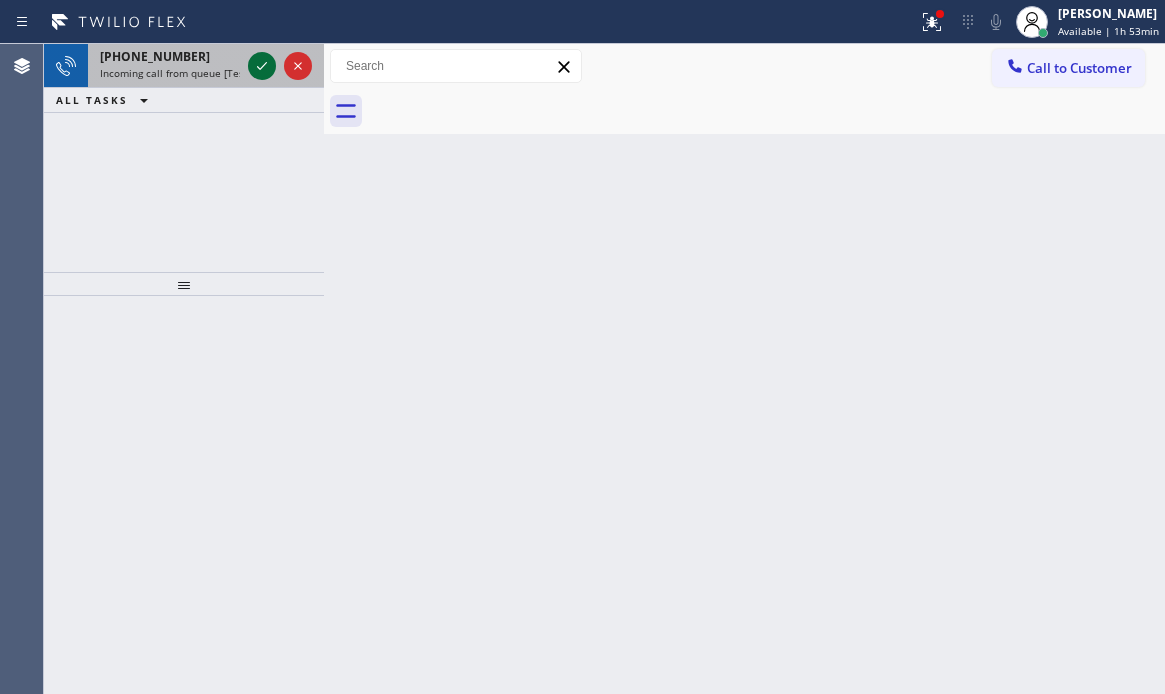click 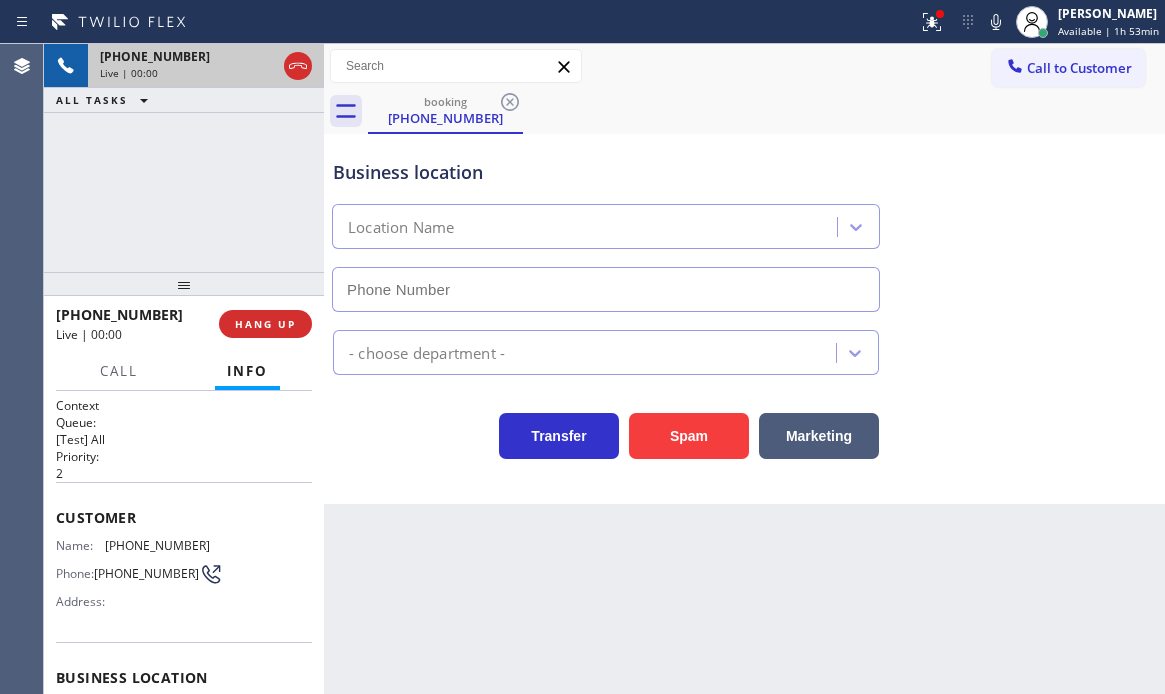 type on "(714) 410-6811" 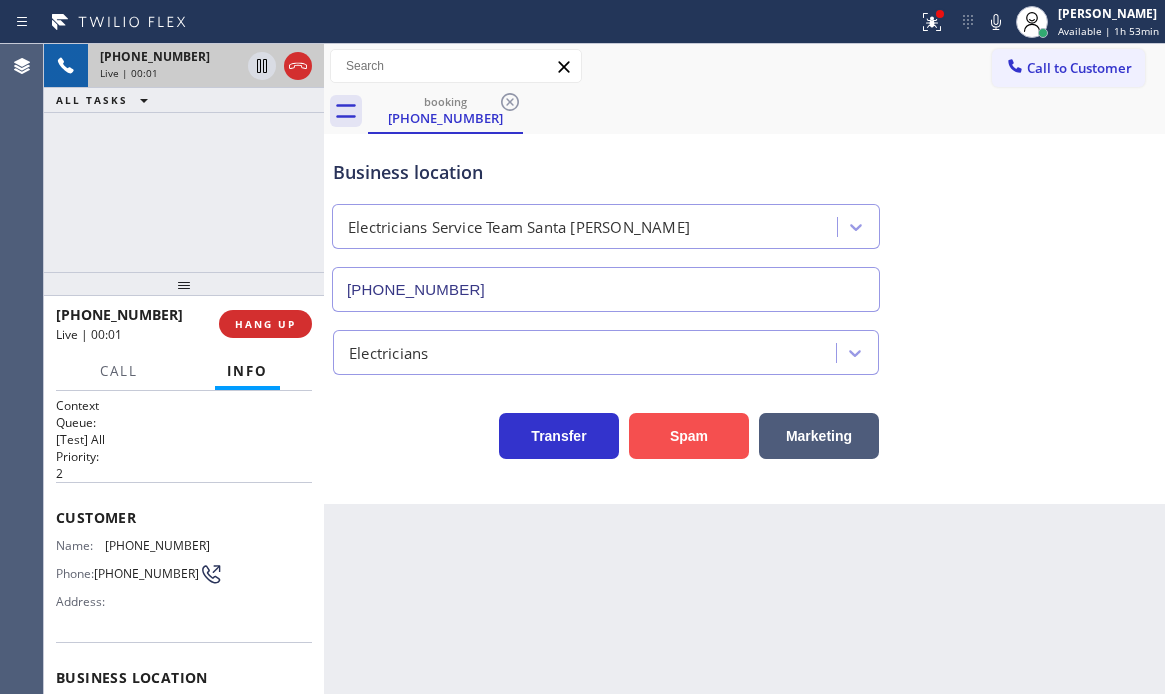 click on "Spam" at bounding box center [689, 436] 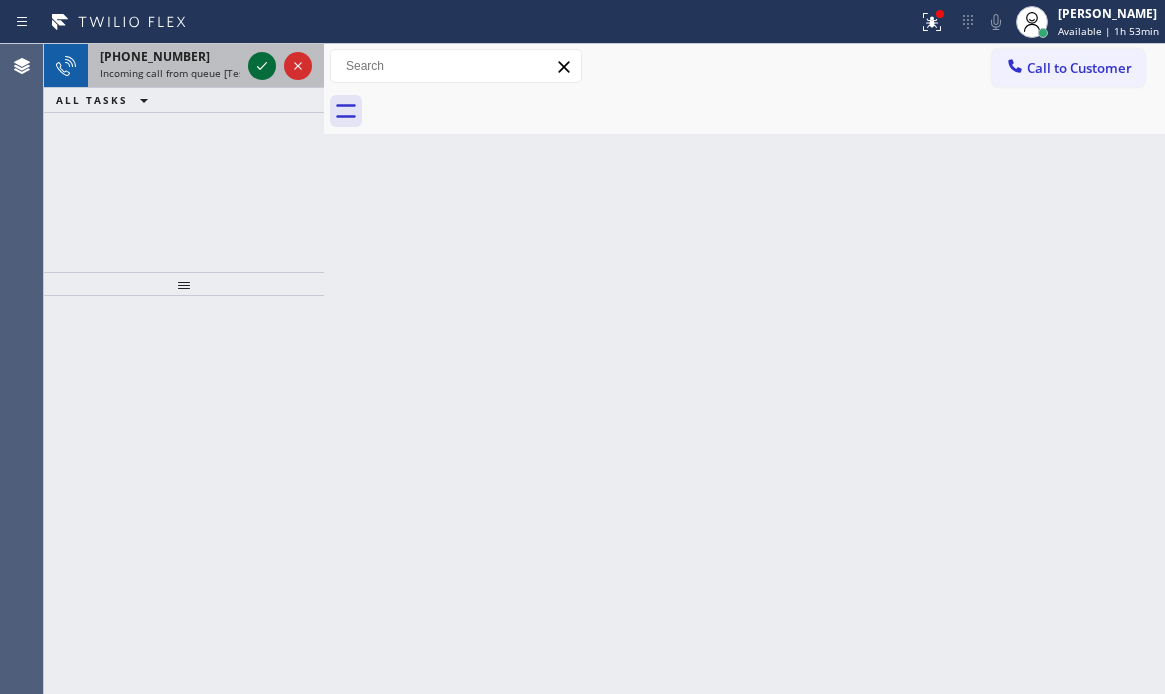 click 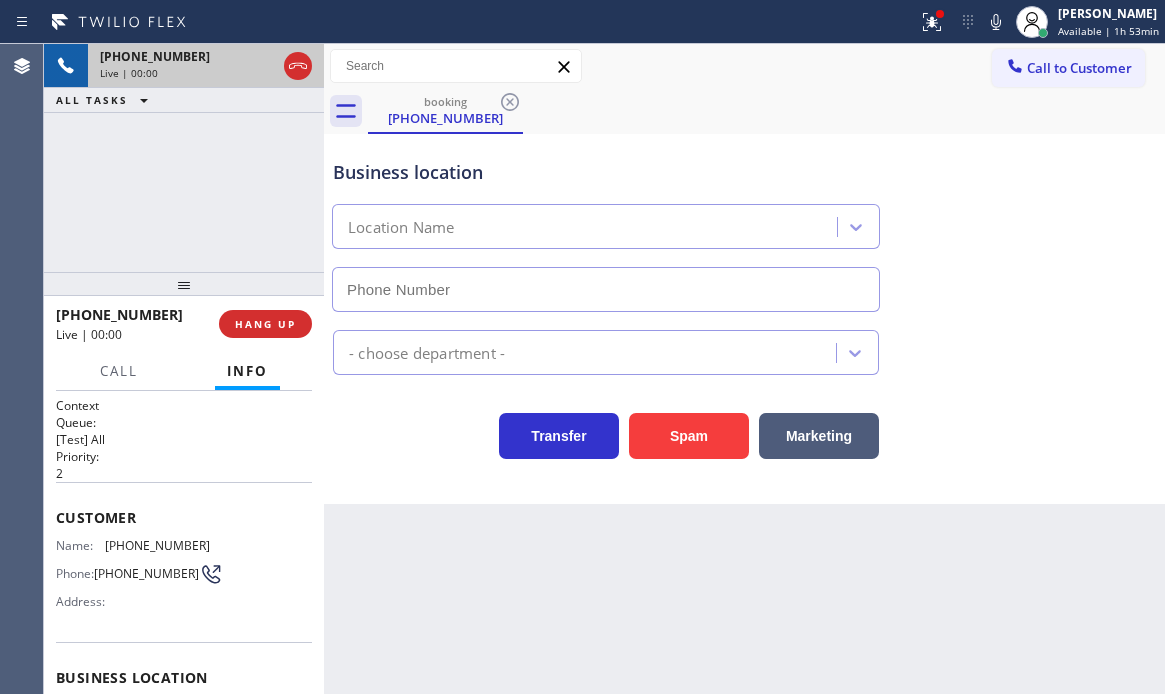 type on "(760) 274-8861" 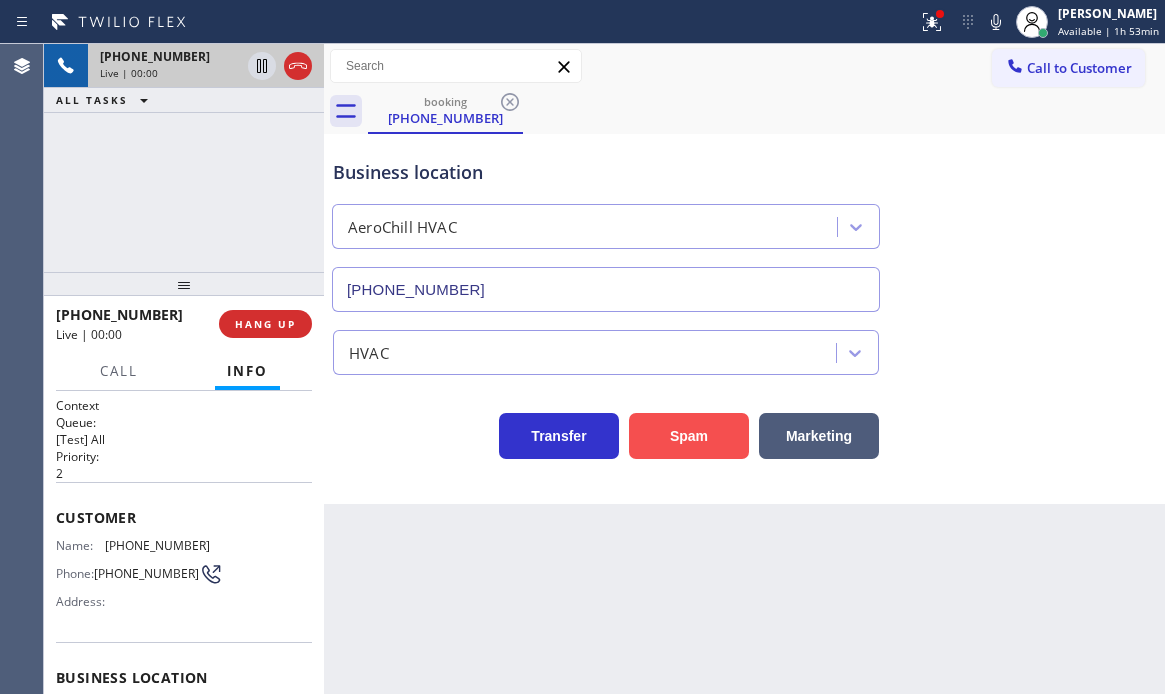 click on "Spam" at bounding box center [689, 436] 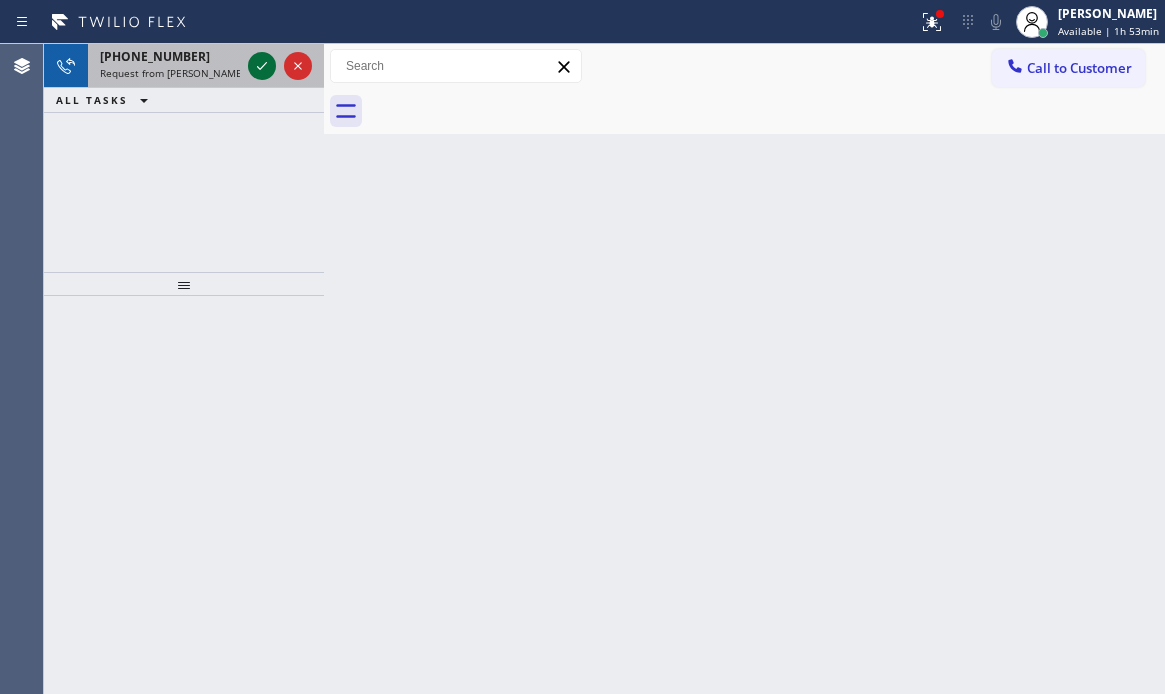 click 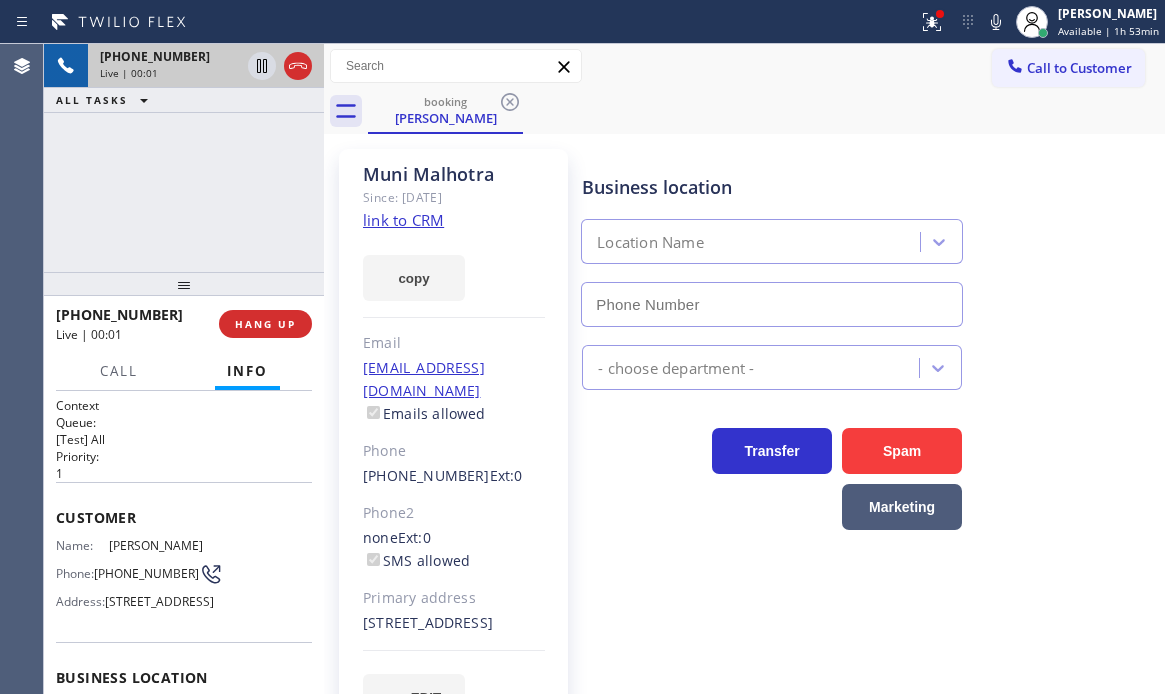 type on "(551) 354-0944" 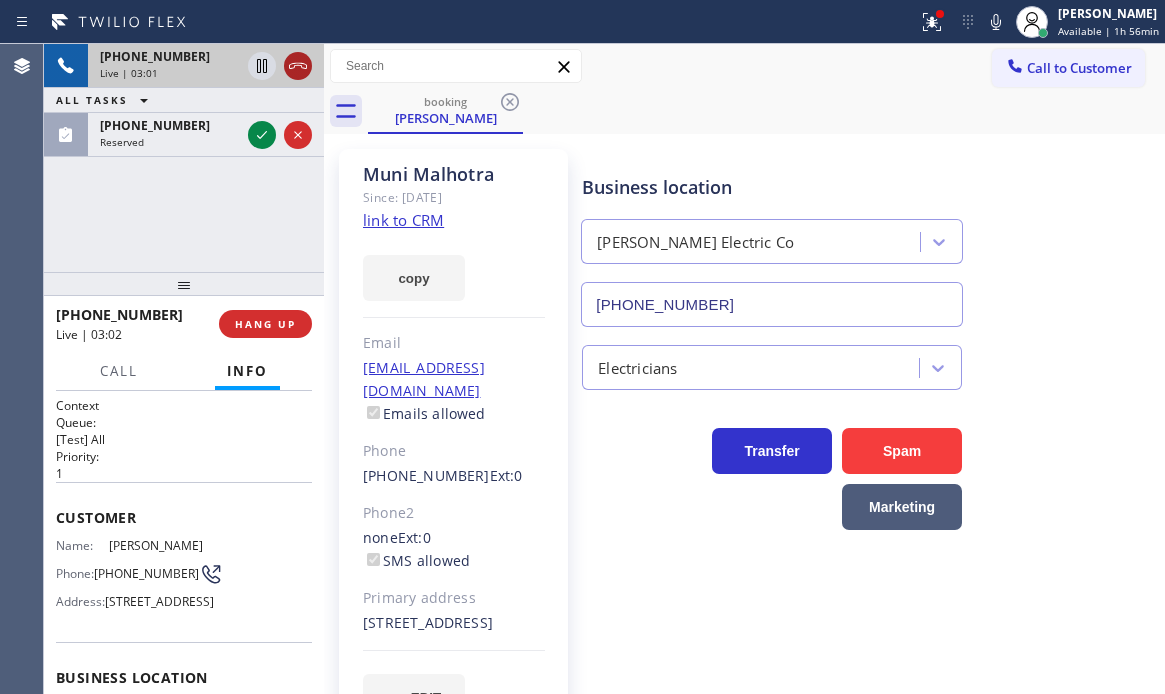 click 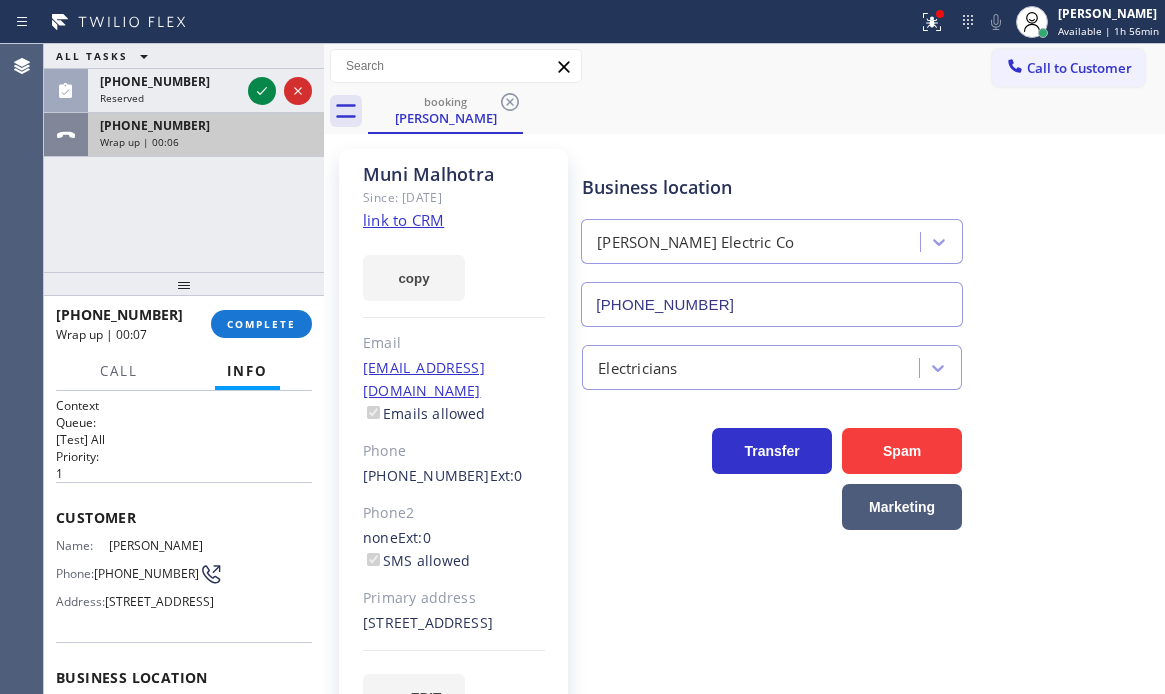click on "Wrap up | 00:06" at bounding box center [206, 142] 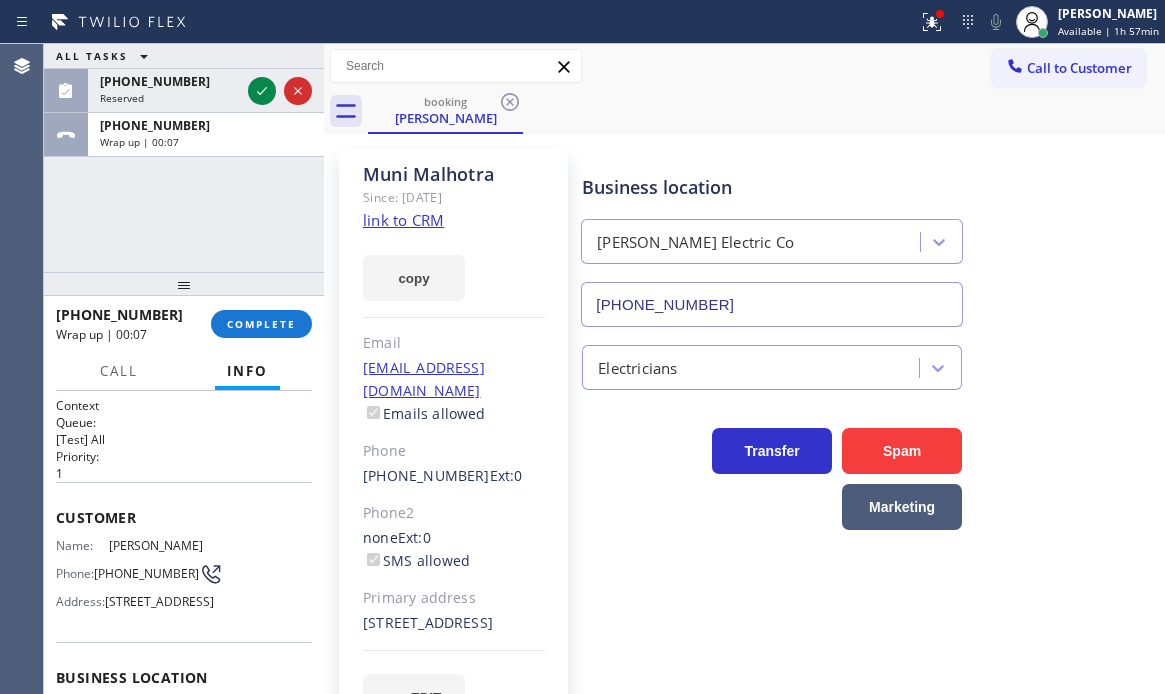 drag, startPoint x: 252, startPoint y: 317, endPoint x: 340, endPoint y: 348, distance: 93.30059 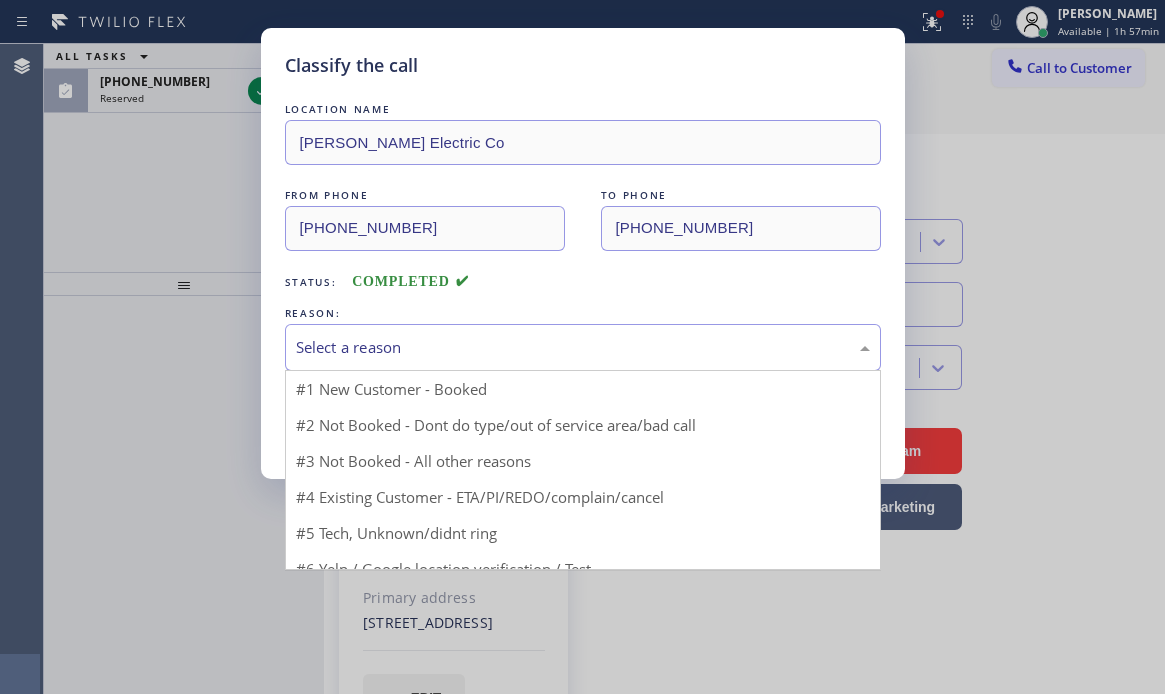 click on "Select a reason" at bounding box center [583, 347] 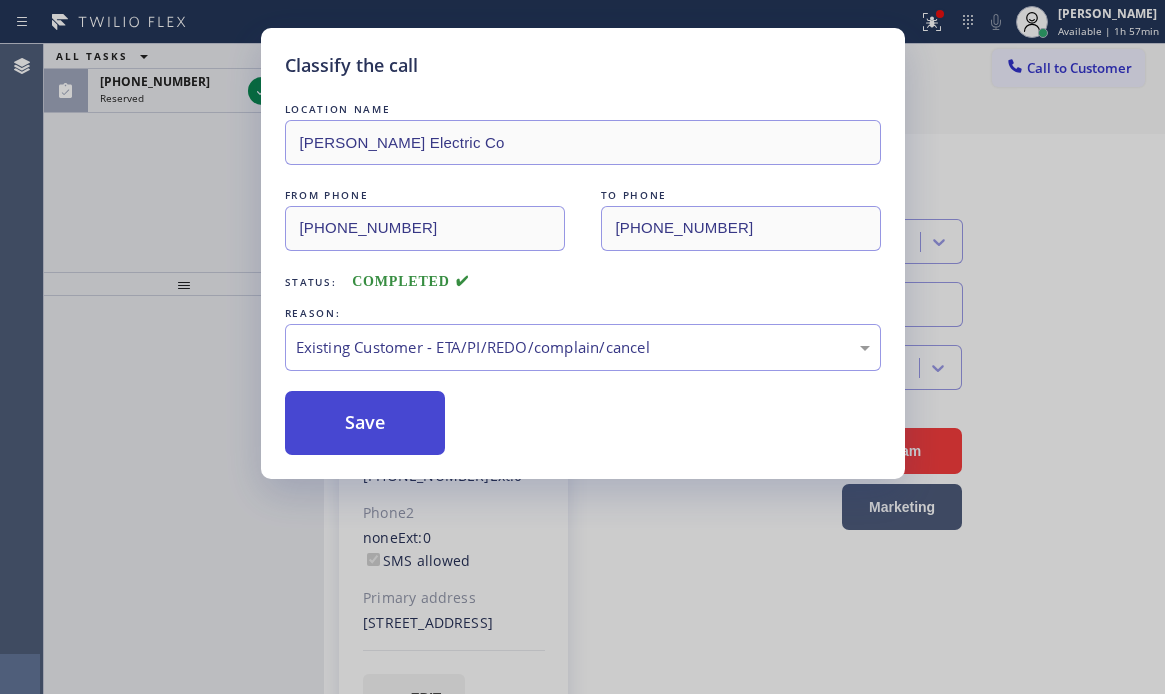 drag, startPoint x: 345, startPoint y: 423, endPoint x: 363, endPoint y: 411, distance: 21.633308 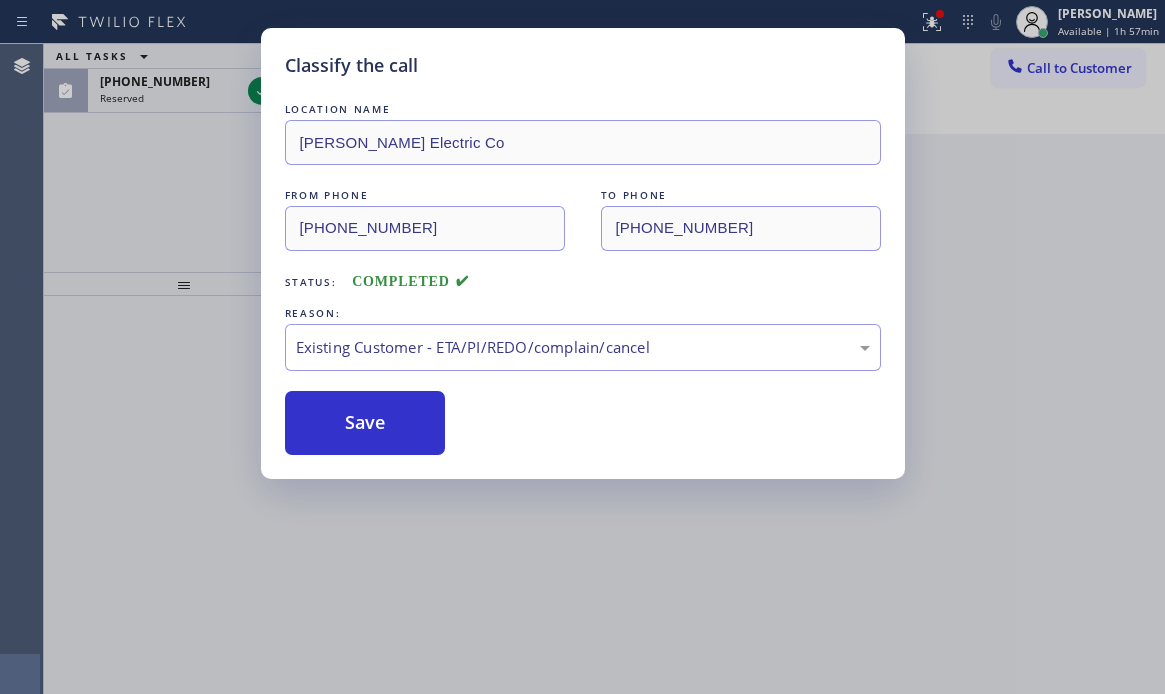 click on "Classify the call LOCATION NAME Barnett Electric Co FROM PHONE (617) 251-3542 TO PHONE (551) 354-0944 Status: COMPLETED REASON: Existing Customer - ETA/PI/REDO/complain/cancel Save" at bounding box center (582, 347) 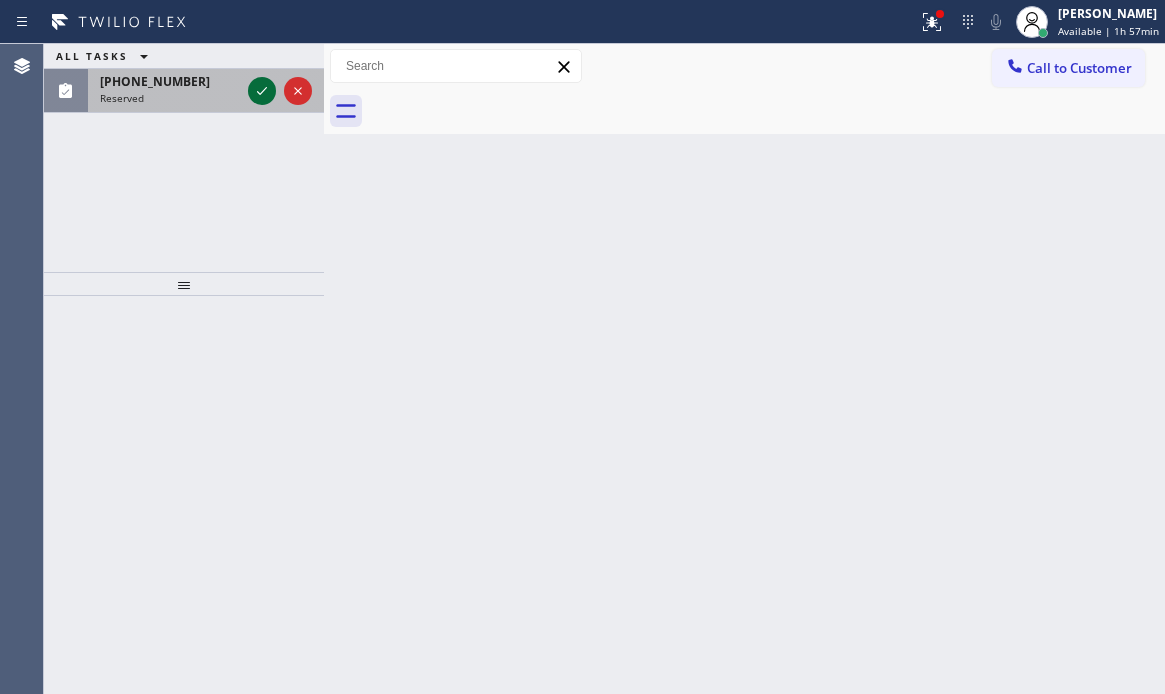 click 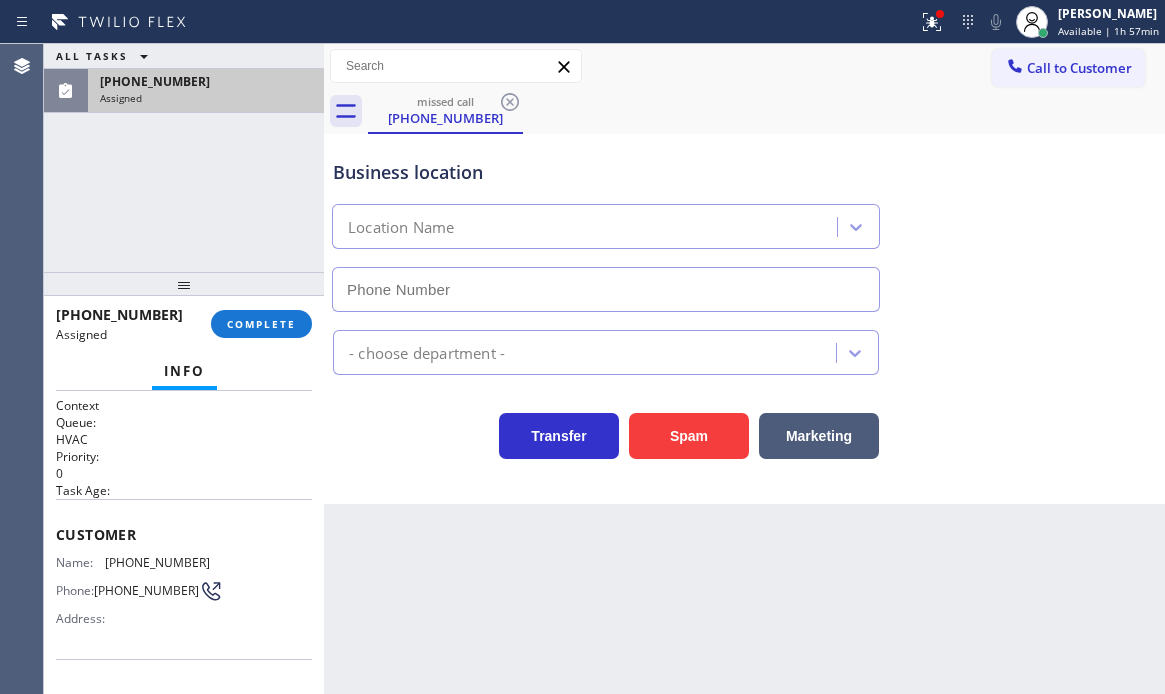 type on "(805) 892-6959" 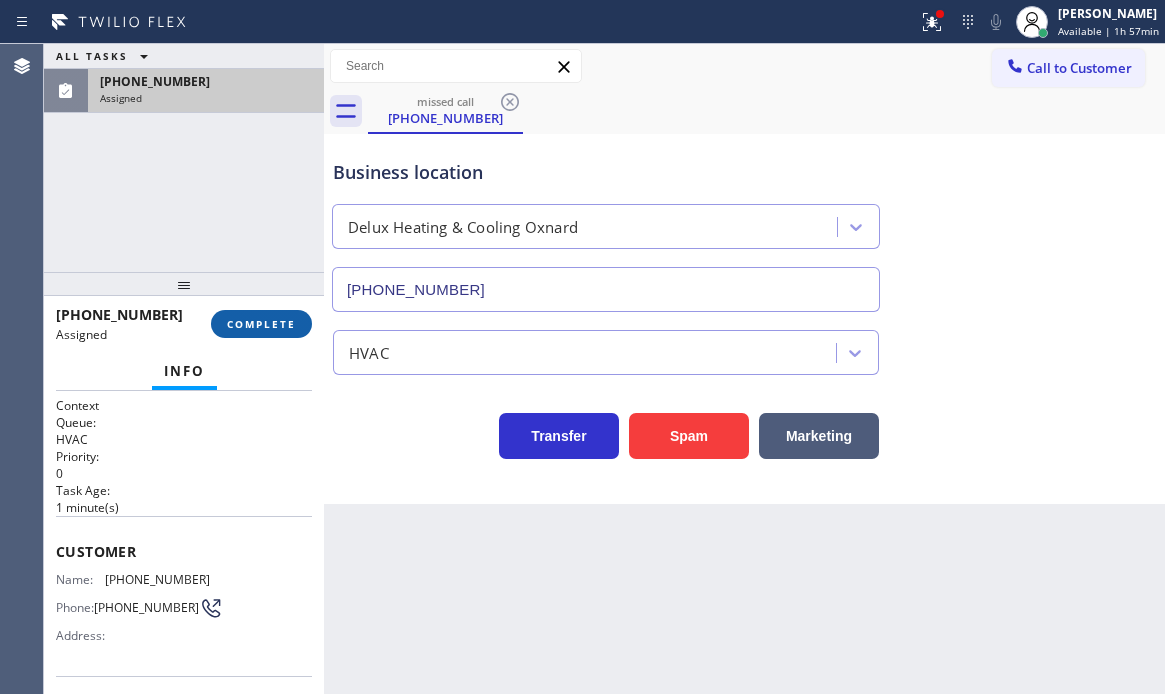 click on "COMPLETE" at bounding box center (261, 324) 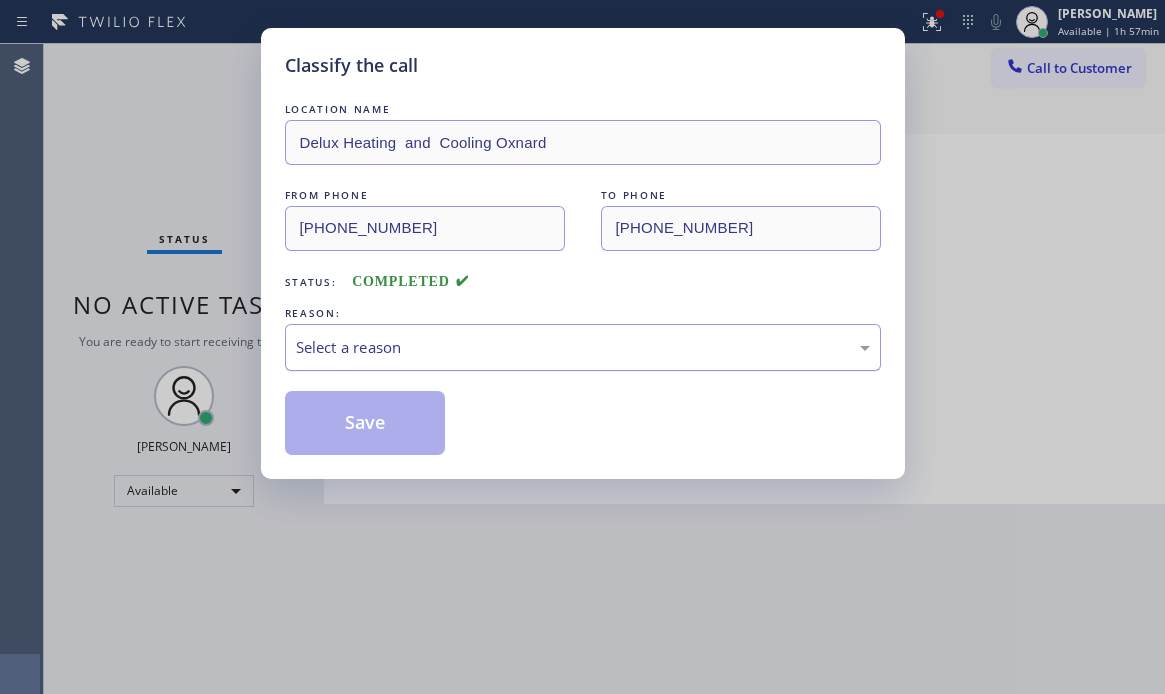 click on "Select a reason" at bounding box center (583, 347) 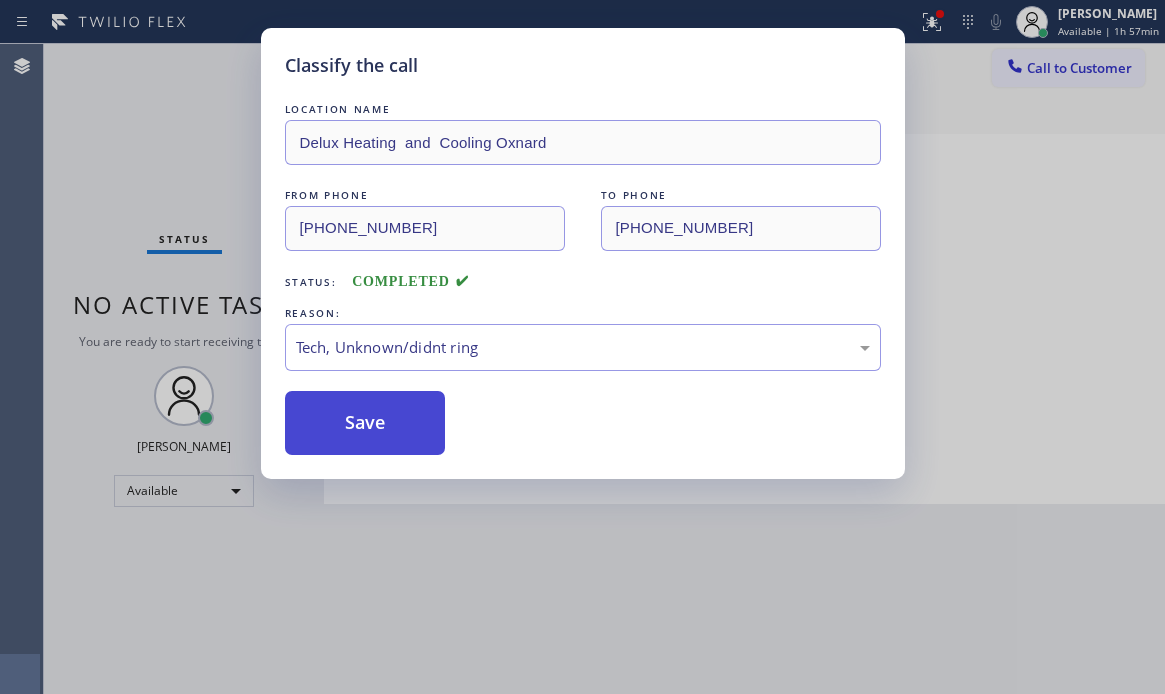 drag, startPoint x: 353, startPoint y: 450, endPoint x: 391, endPoint y: 449, distance: 38.013157 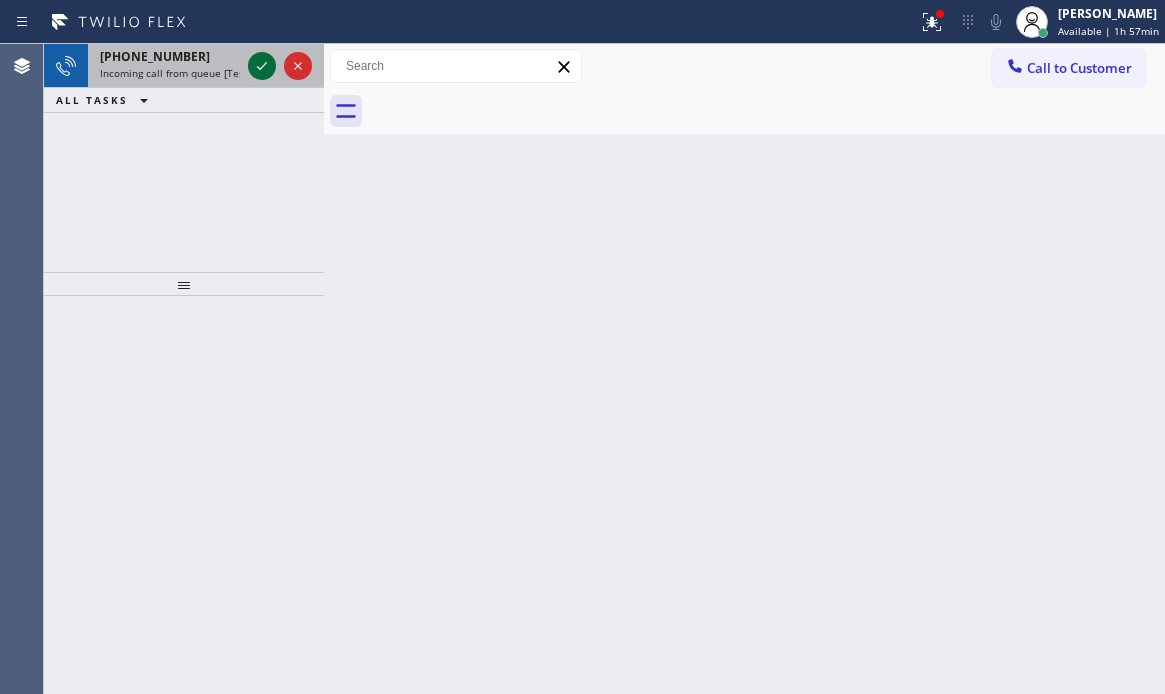 click 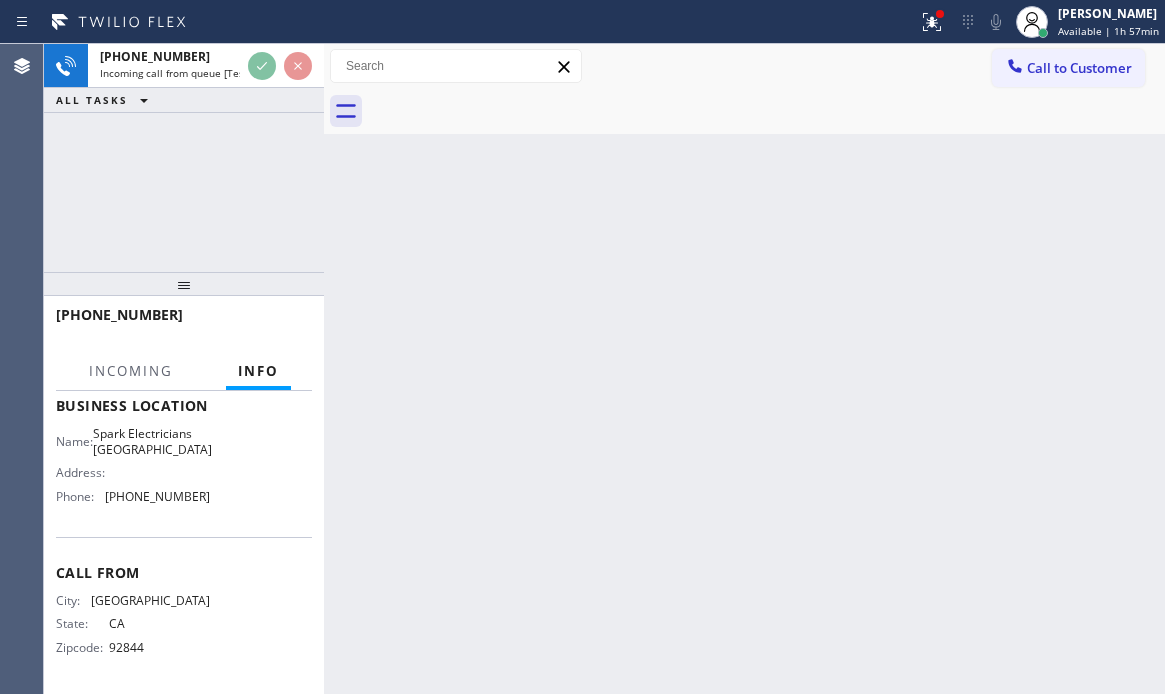 scroll, scrollTop: 295, scrollLeft: 0, axis: vertical 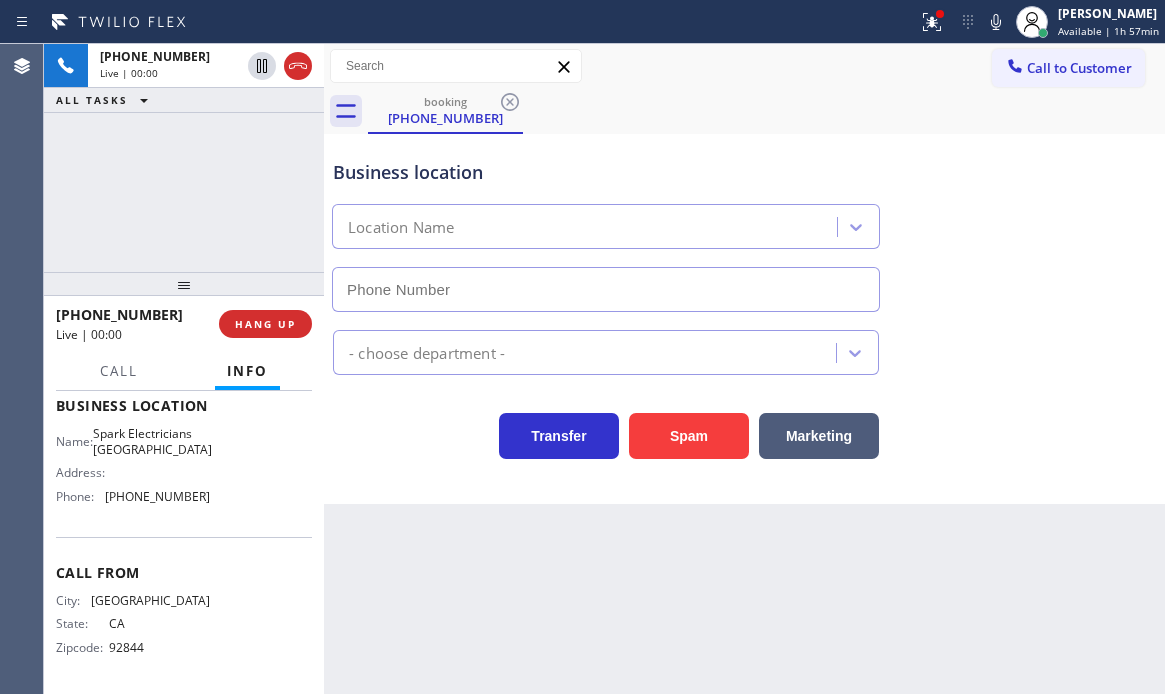 type on "(310) 706-2723" 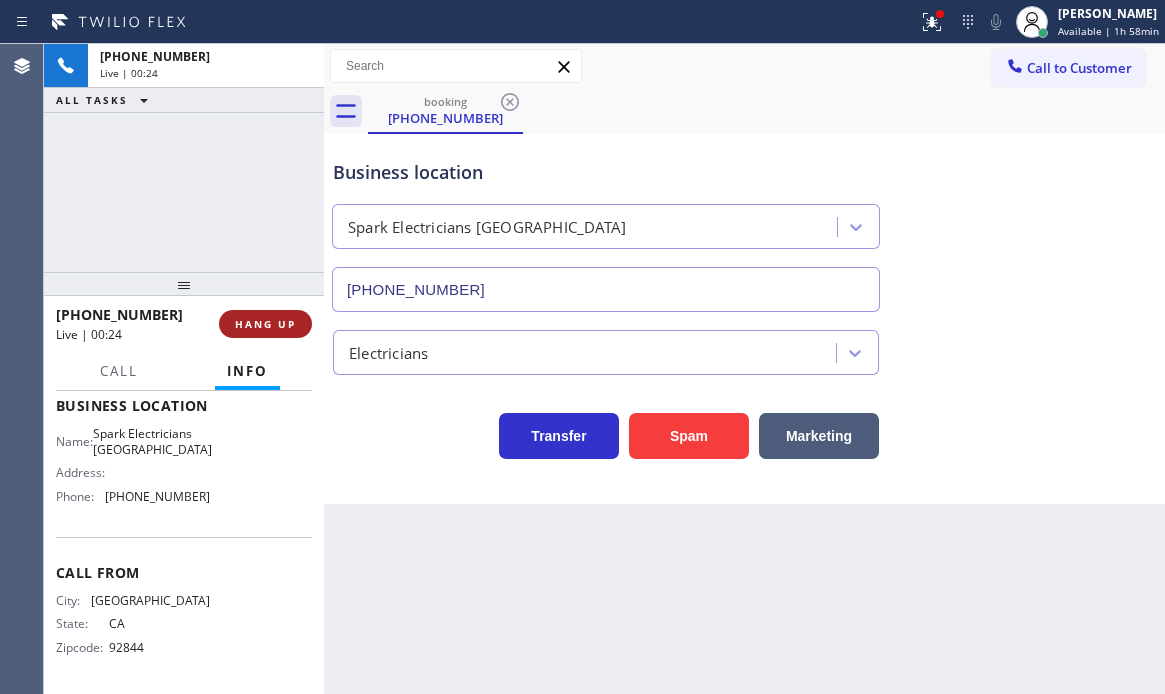 click on "HANG UP" at bounding box center (265, 324) 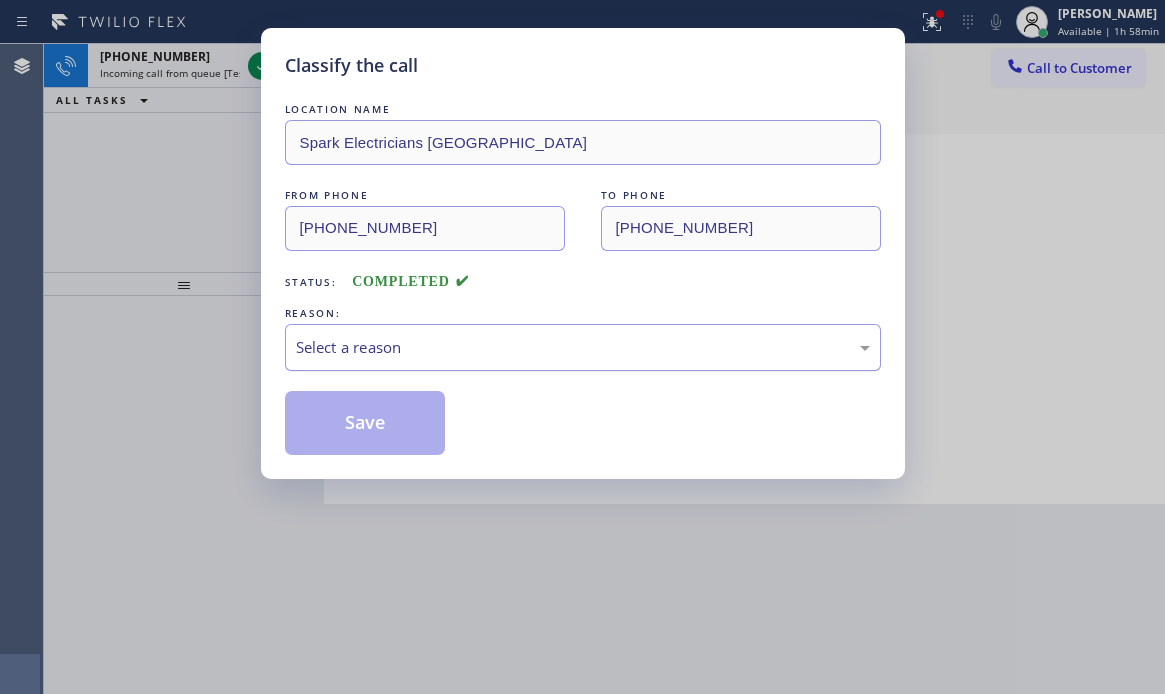 drag, startPoint x: 810, startPoint y: 352, endPoint x: 791, endPoint y: 352, distance: 19 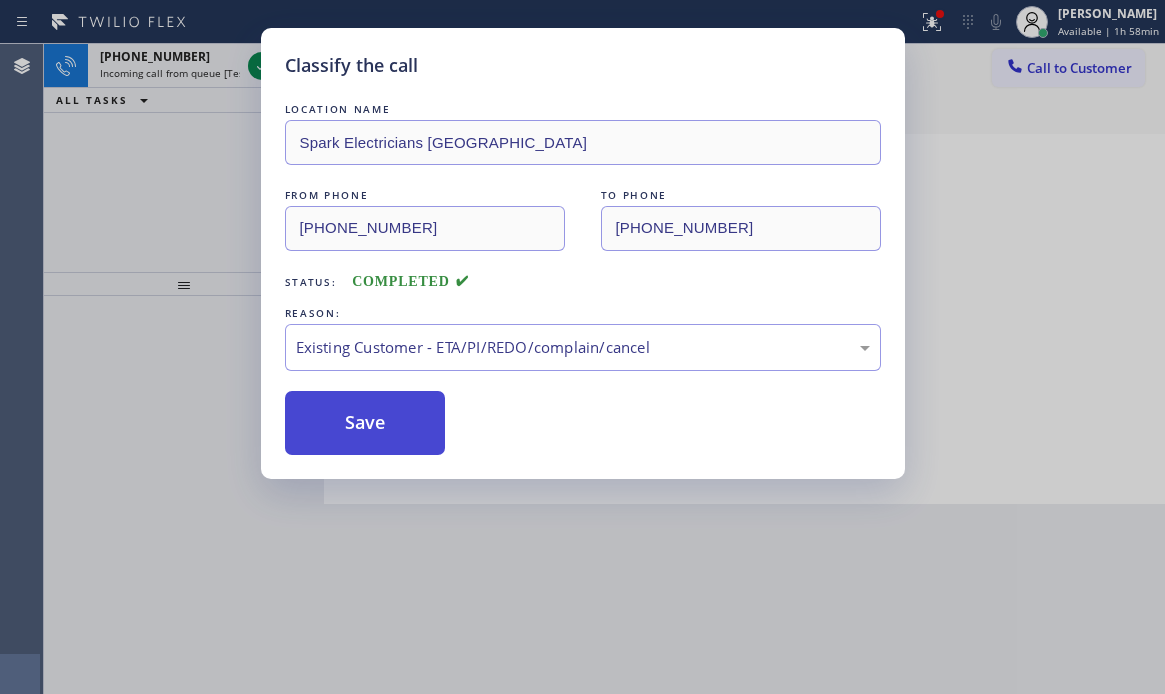drag, startPoint x: 383, startPoint y: 430, endPoint x: 375, endPoint y: 407, distance: 24.351591 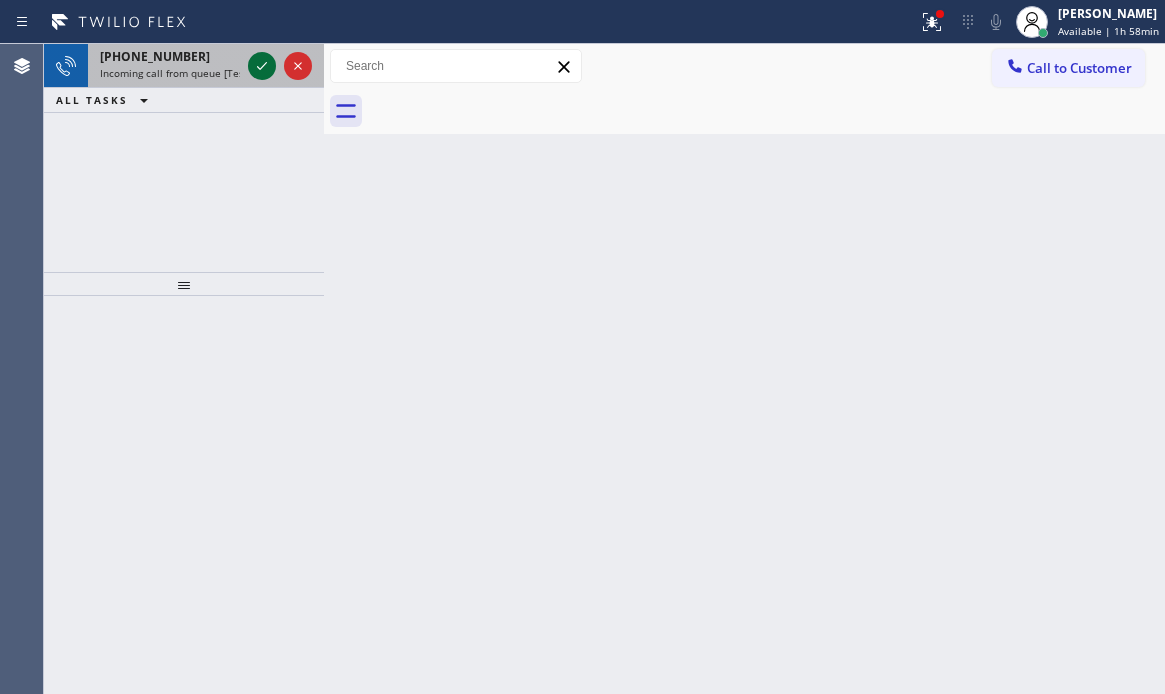 drag, startPoint x: 197, startPoint y: 59, endPoint x: 270, endPoint y: 58, distance: 73.00685 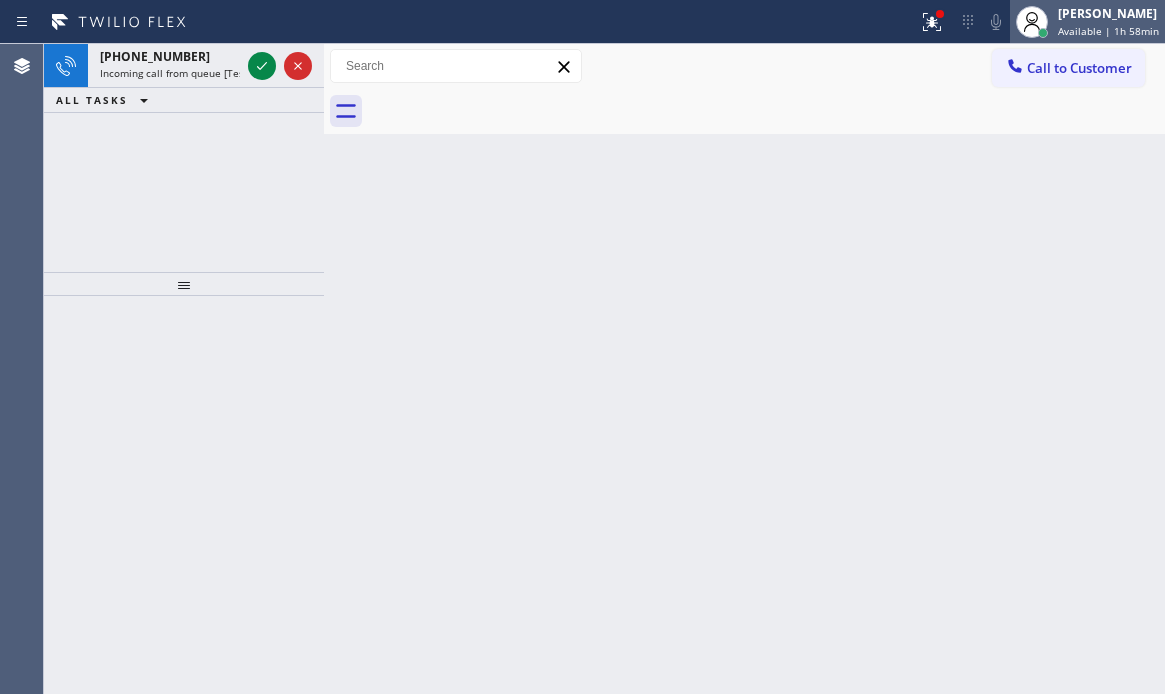 click on "Available | 1h 58min" at bounding box center [1108, 31] 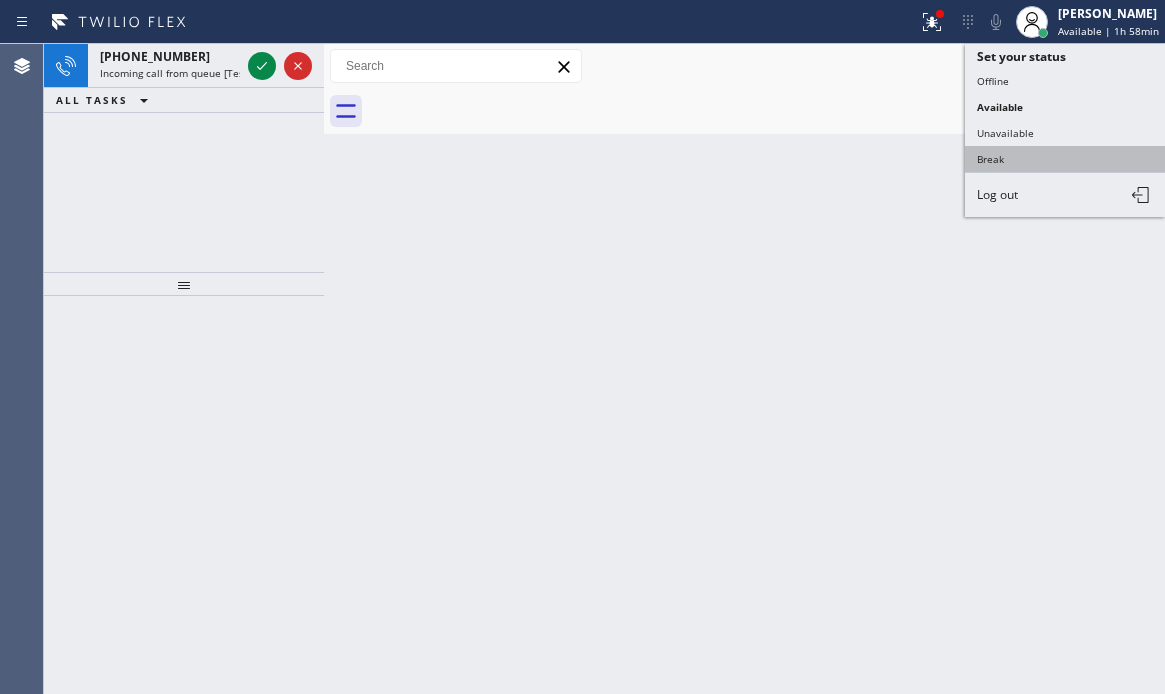 click on "Break" at bounding box center [1065, 159] 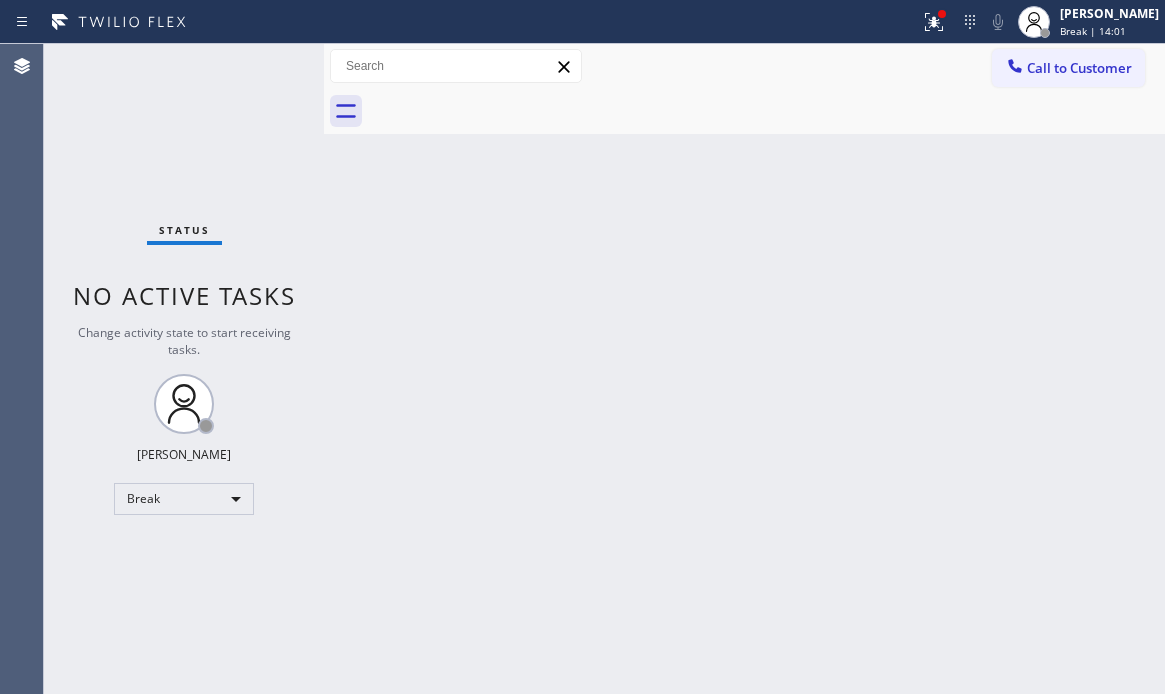 click on "Status   No active tasks     Change activity state to start receiving tasks.   Judy Mae Saturinas Break" at bounding box center (184, 369) 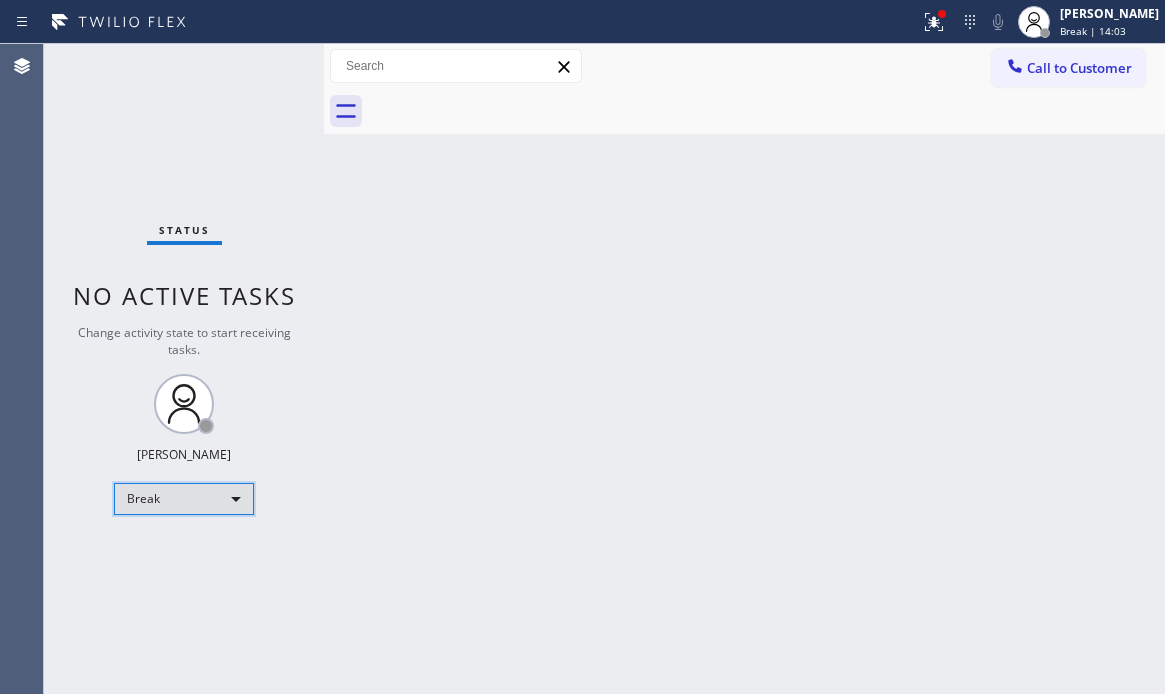 click on "Break" at bounding box center (184, 499) 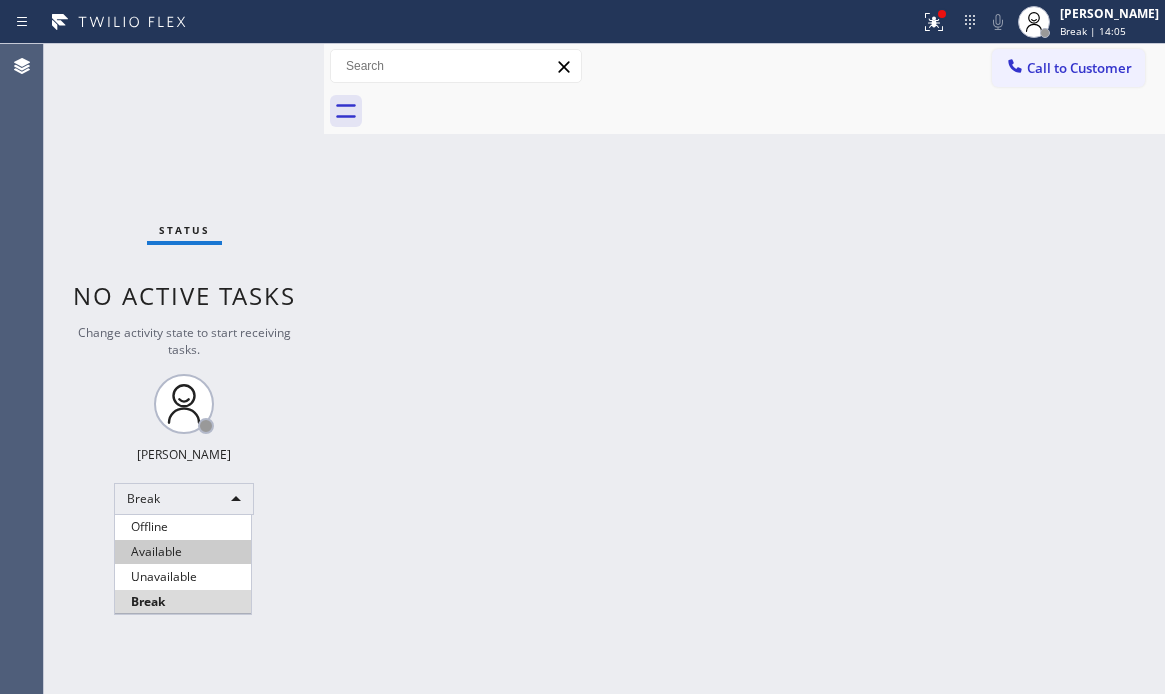click on "Available" at bounding box center [183, 552] 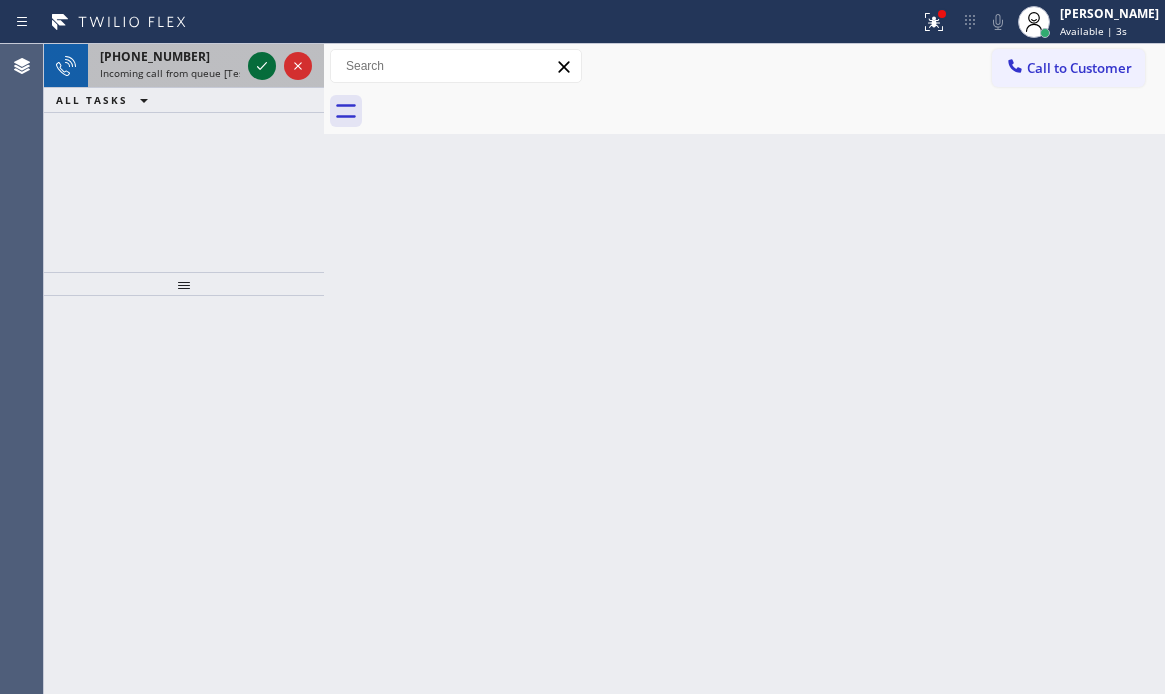 click 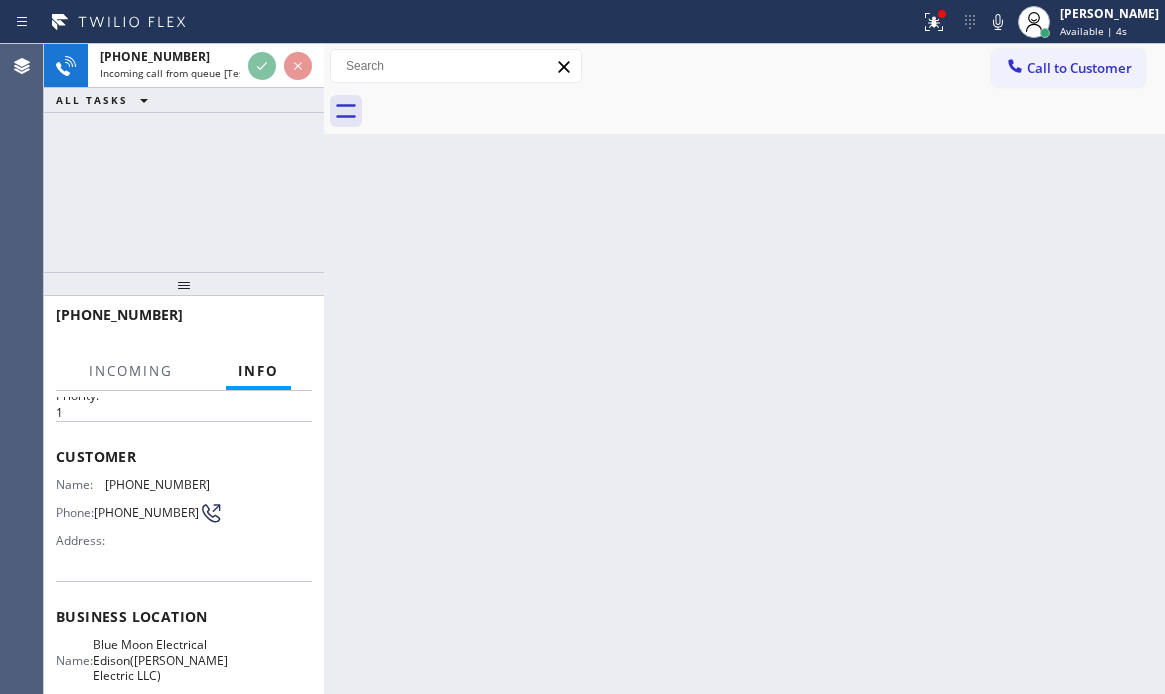 scroll, scrollTop: 200, scrollLeft: 0, axis: vertical 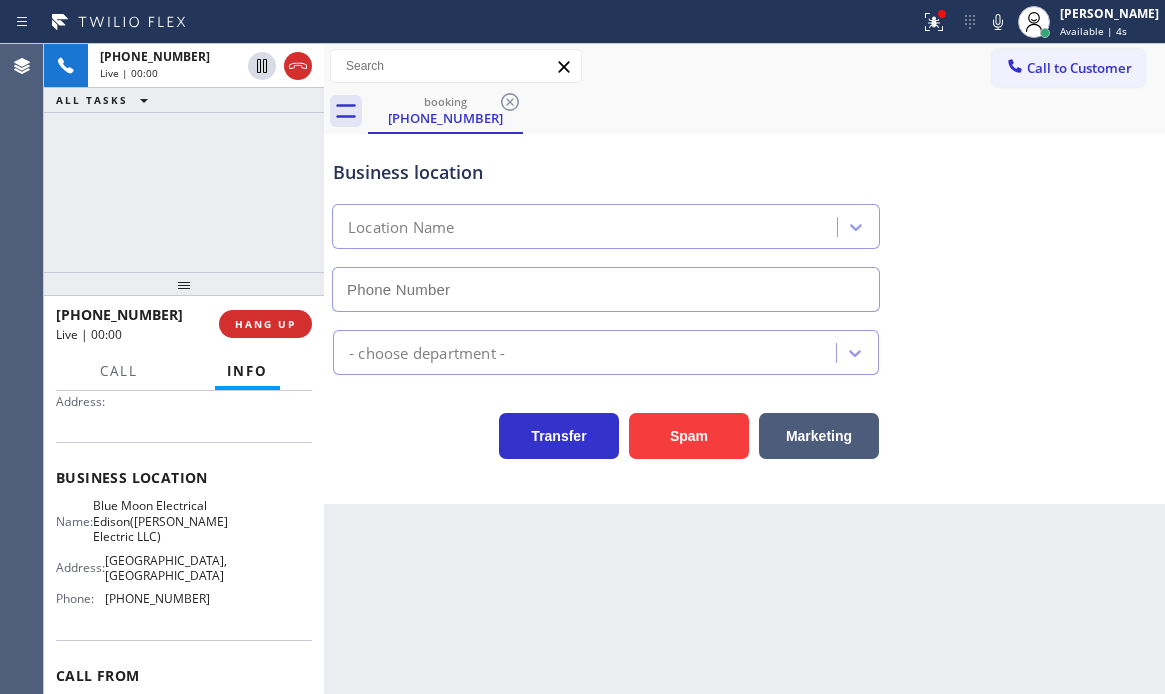 type on "(551) 525-8799" 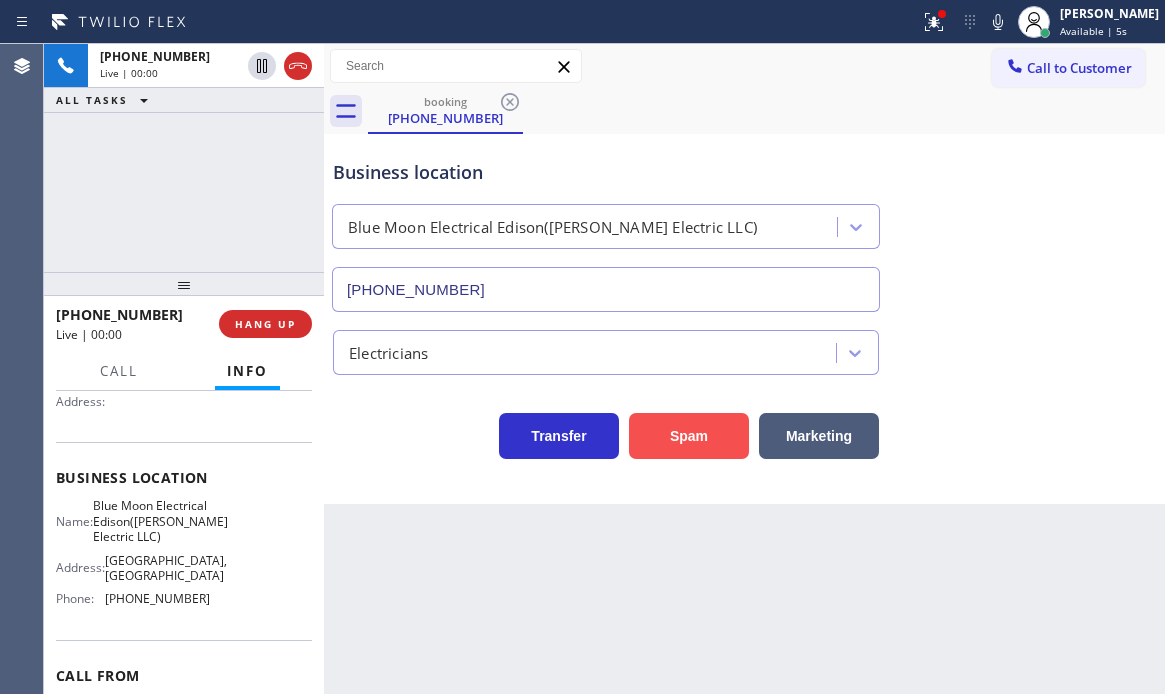 click on "Spam" at bounding box center (689, 436) 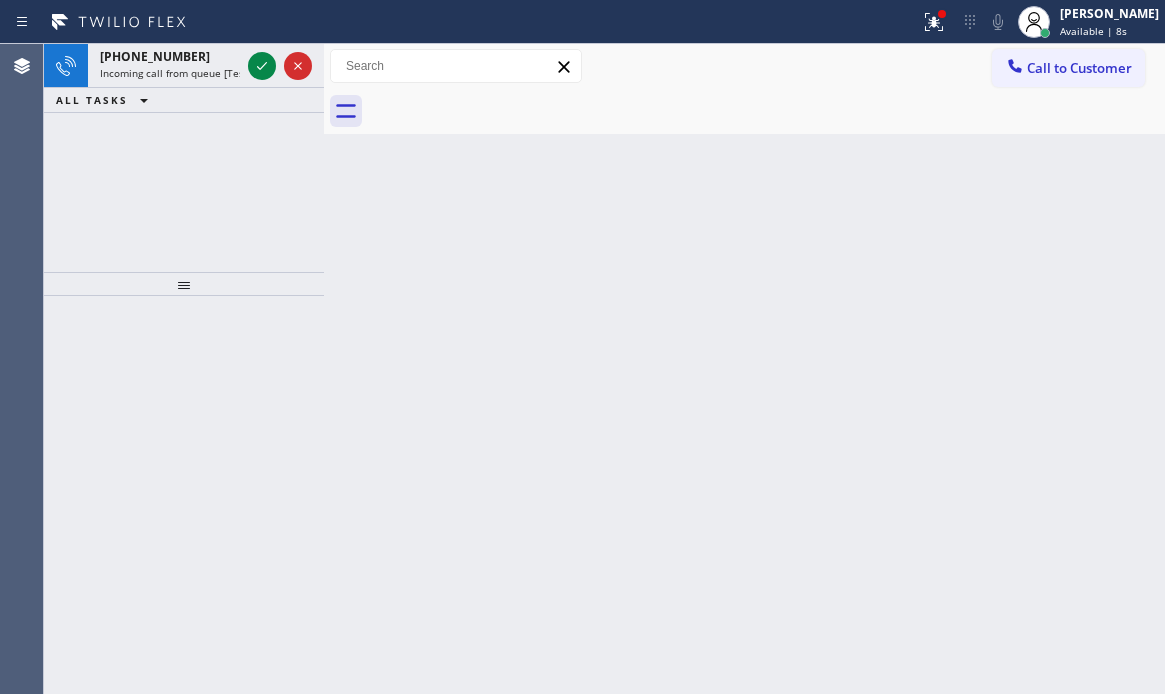 click 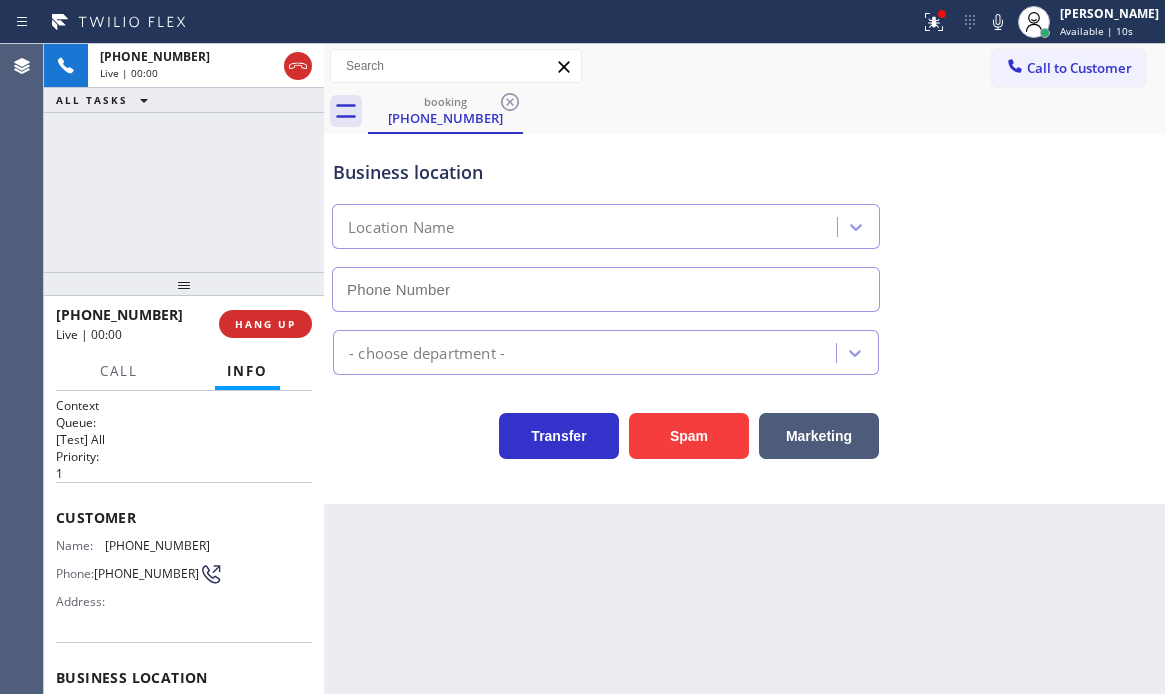 type on "(408) 539-3487" 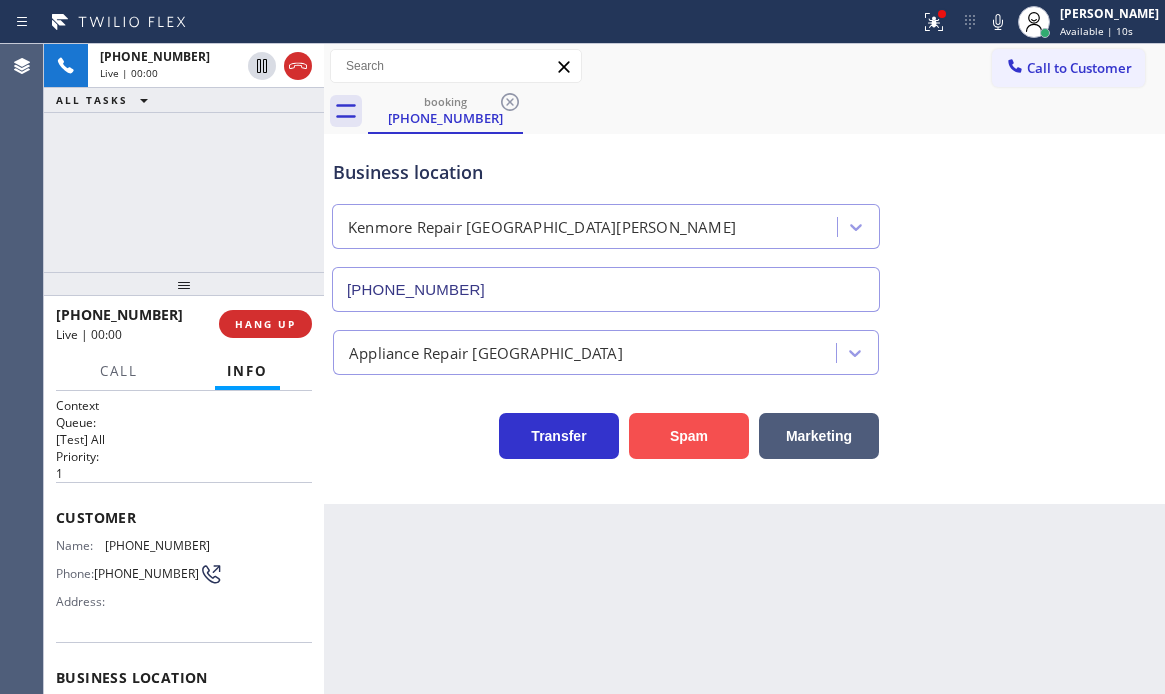click on "Spam" at bounding box center [689, 436] 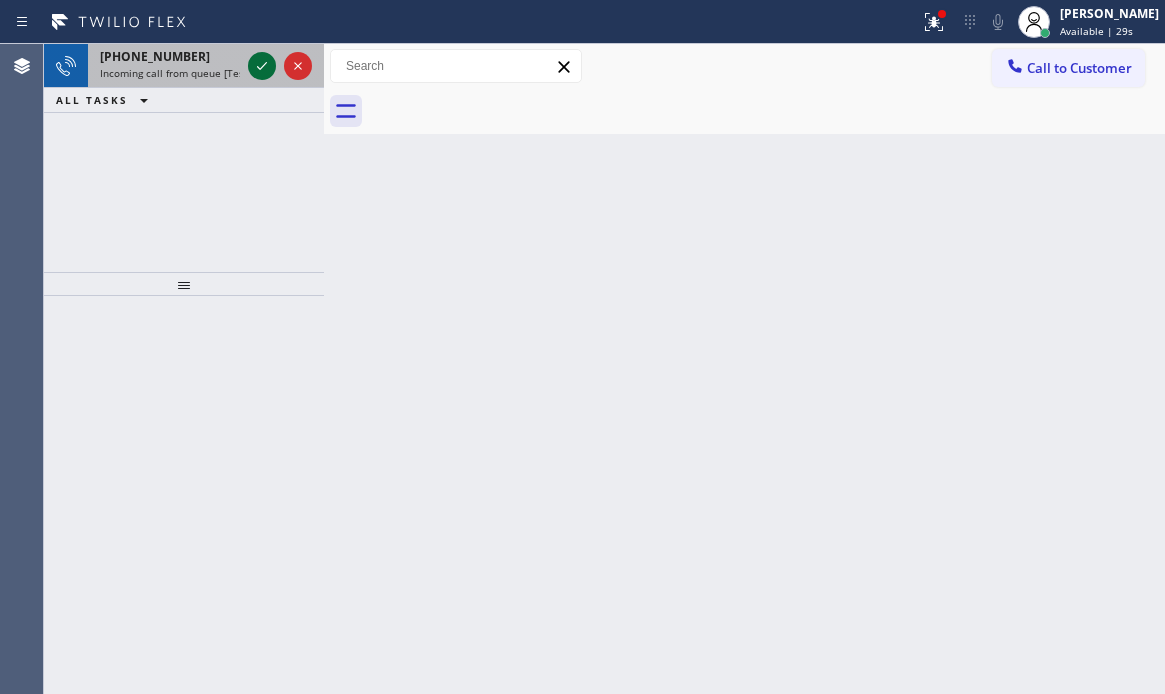 click 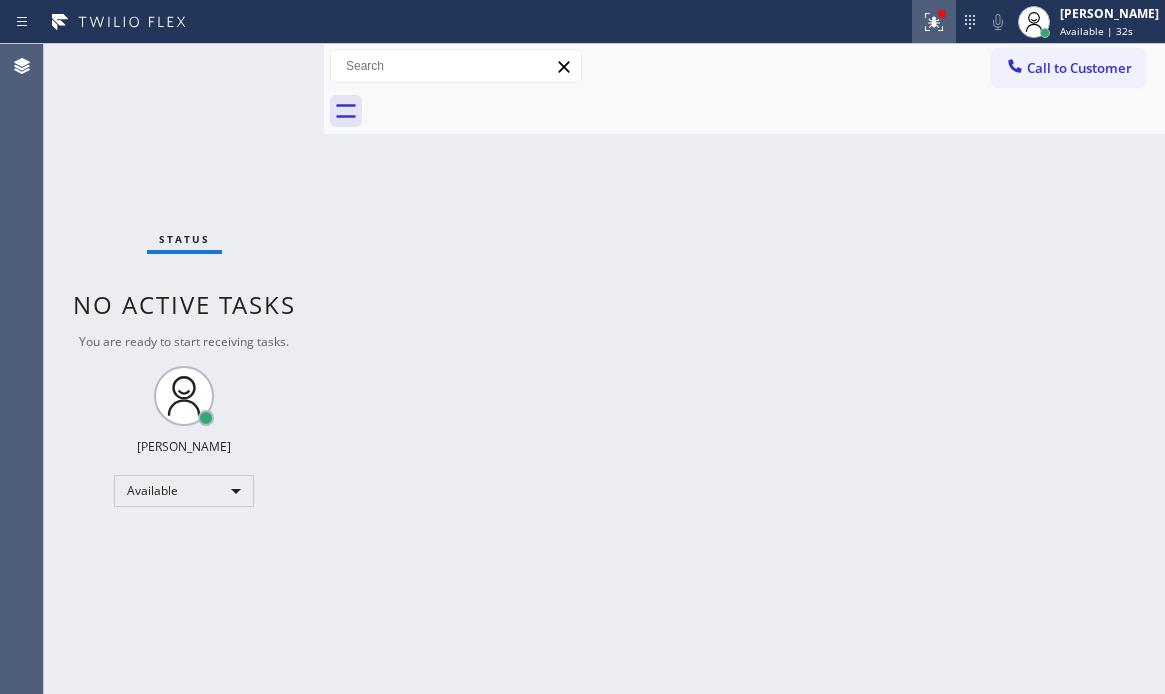 click 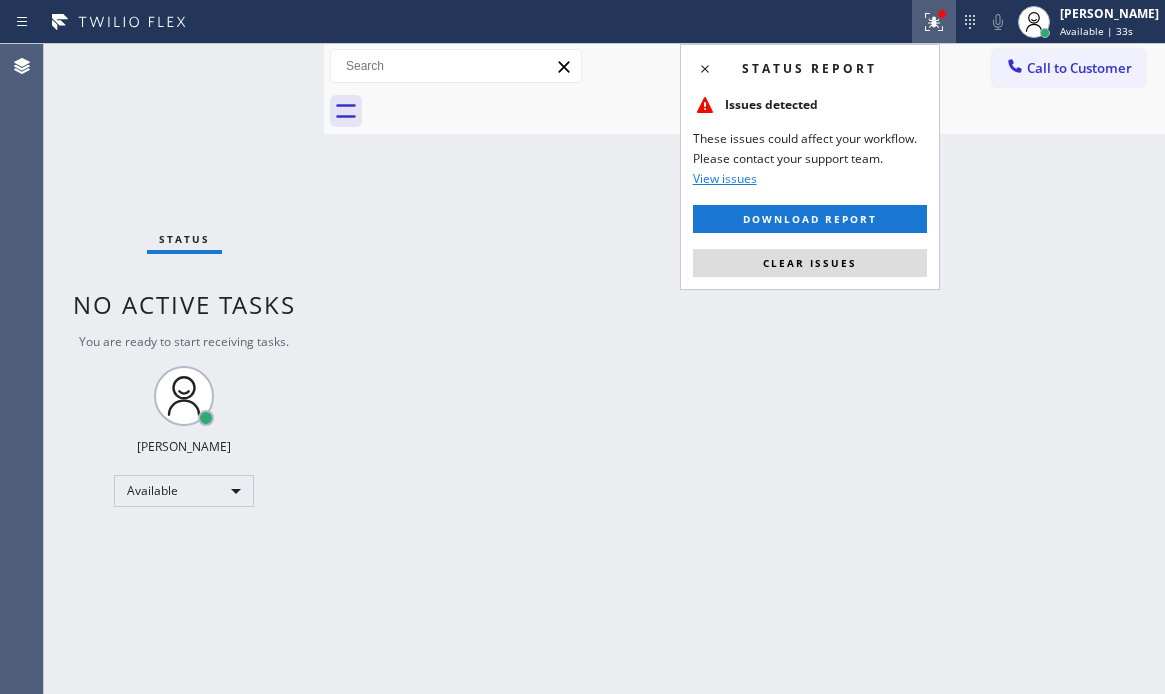 drag, startPoint x: 831, startPoint y: 258, endPoint x: 805, endPoint y: 265, distance: 26.925823 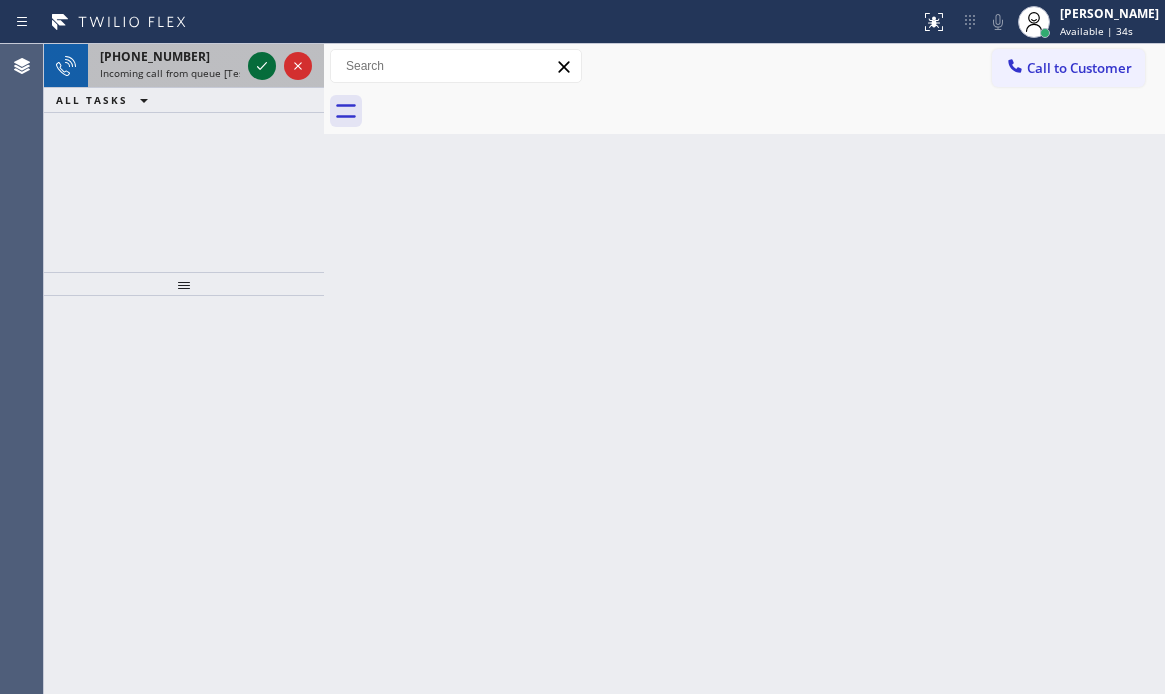 click 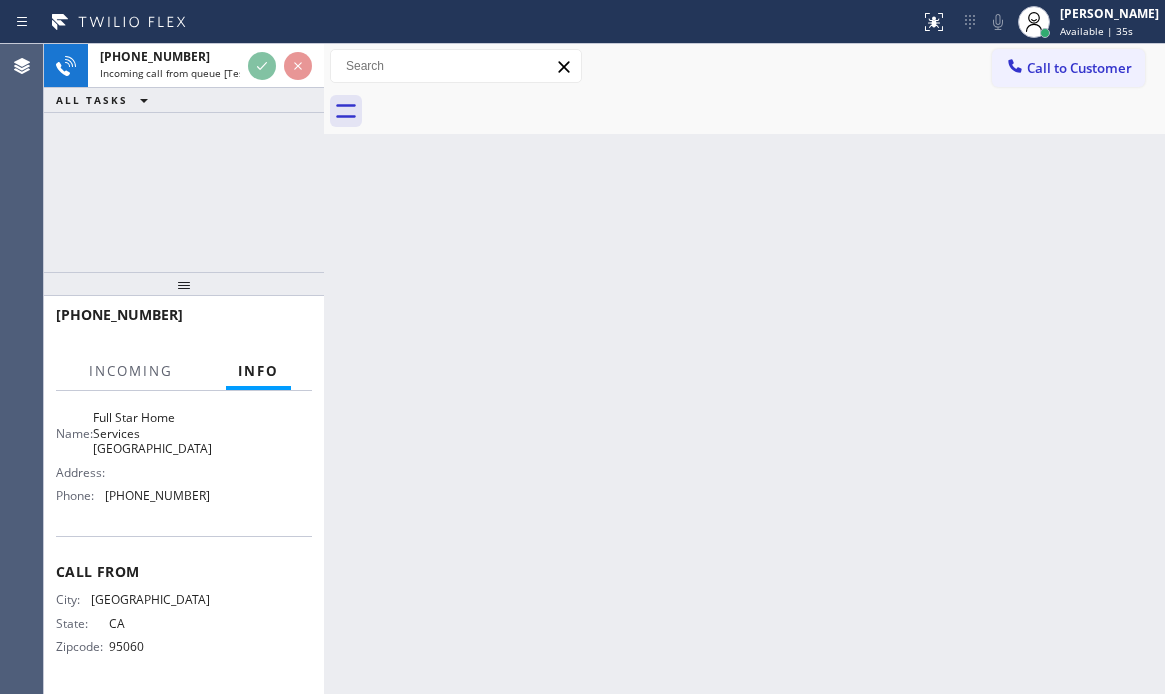 scroll, scrollTop: 295, scrollLeft: 0, axis: vertical 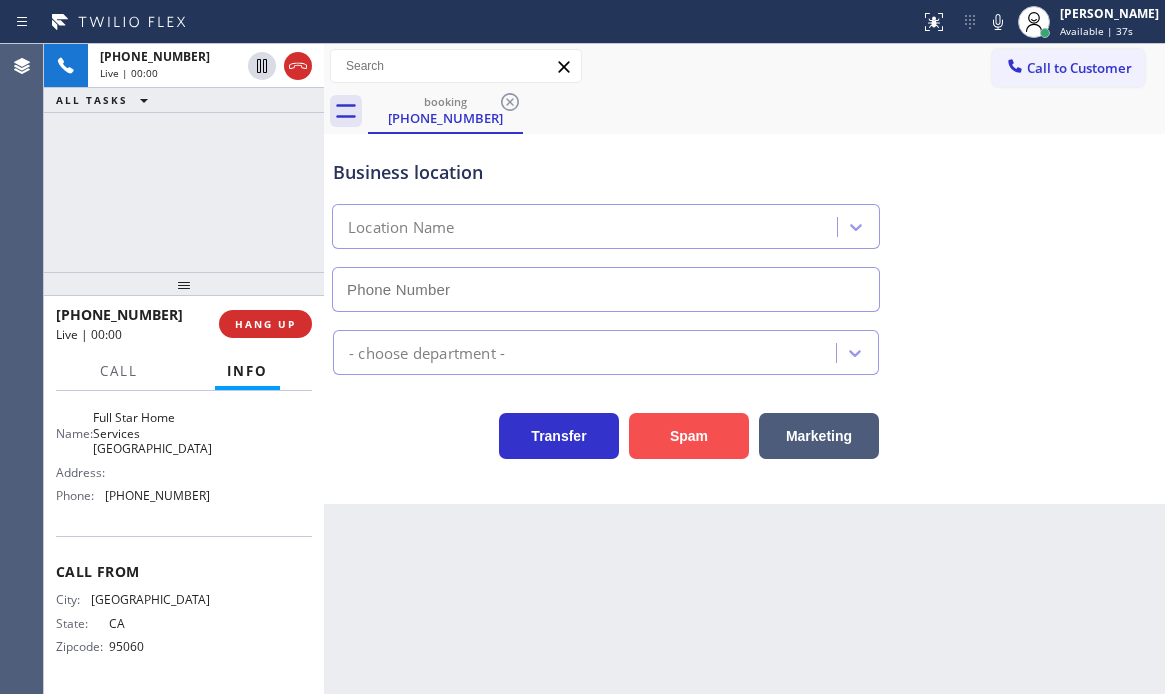 type on "(650) 514-5733" 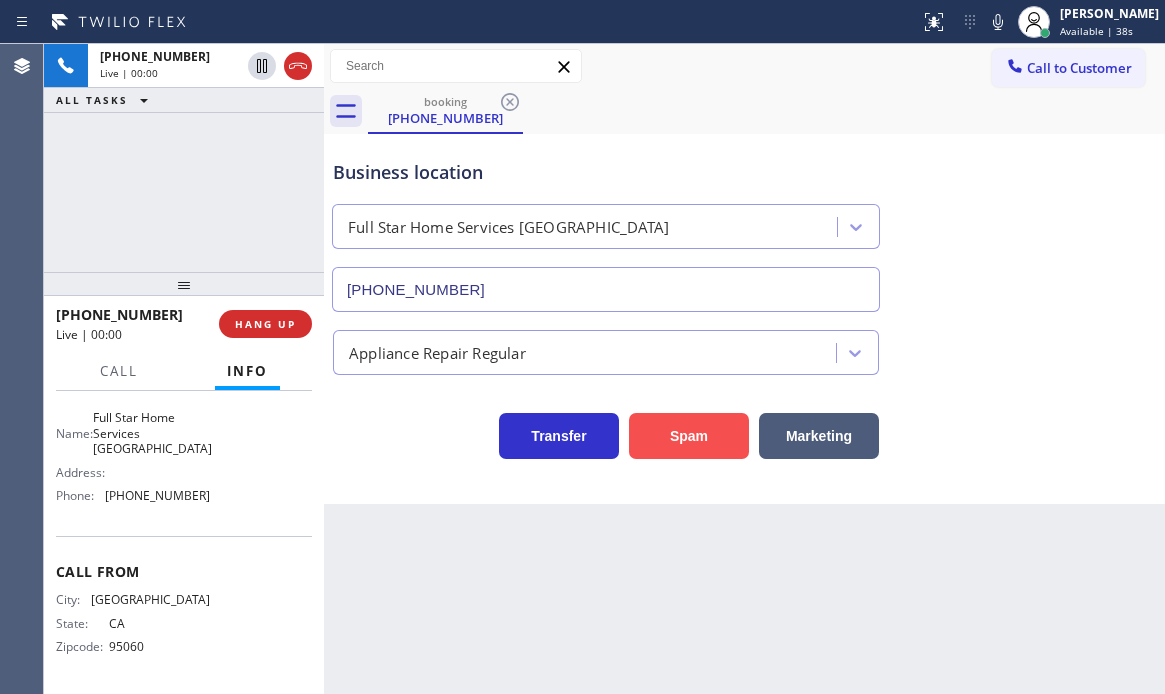 click on "Spam" at bounding box center (689, 436) 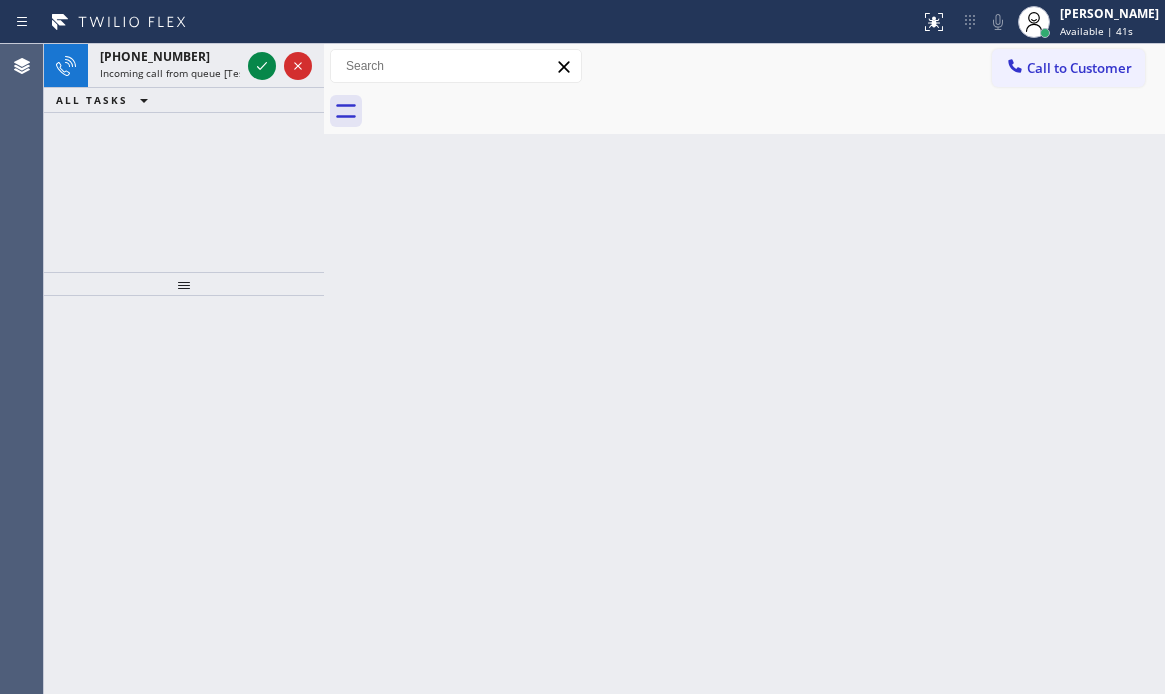 click 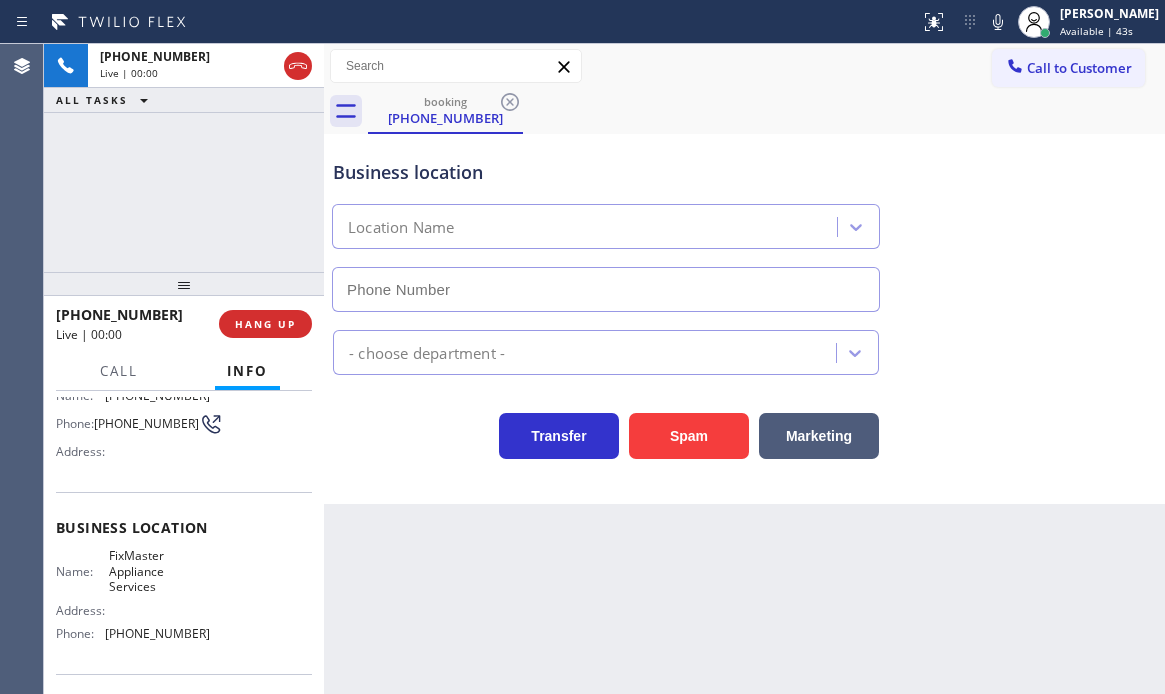 scroll, scrollTop: 200, scrollLeft: 0, axis: vertical 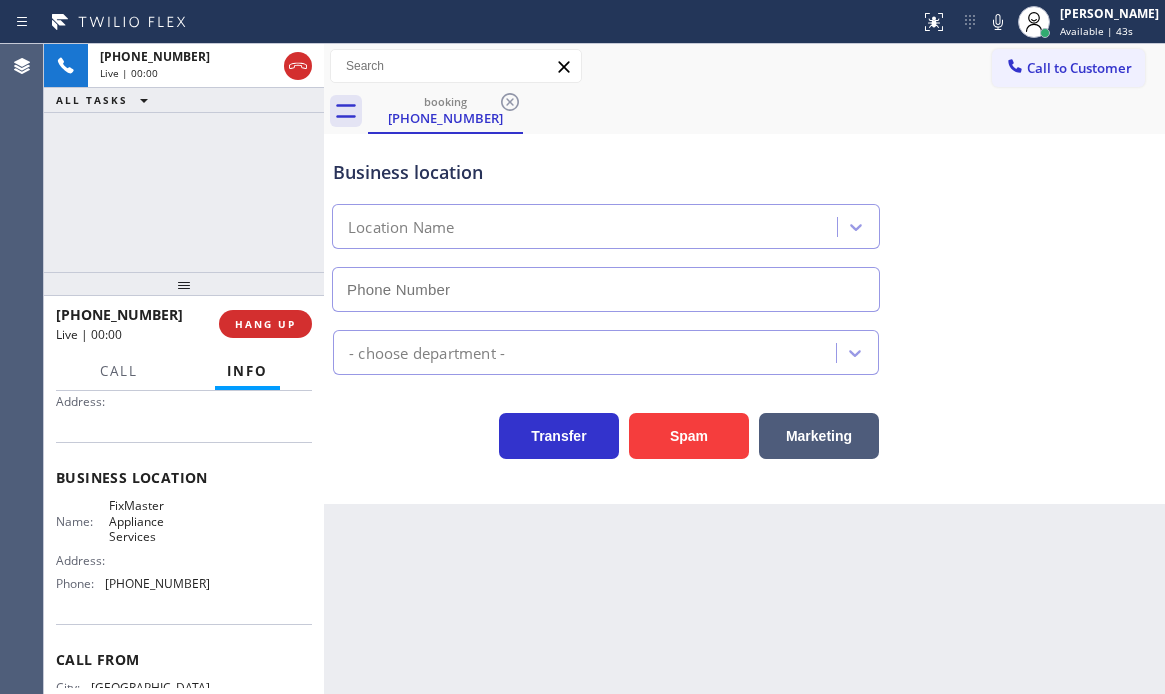 type on "(737) 387-3753" 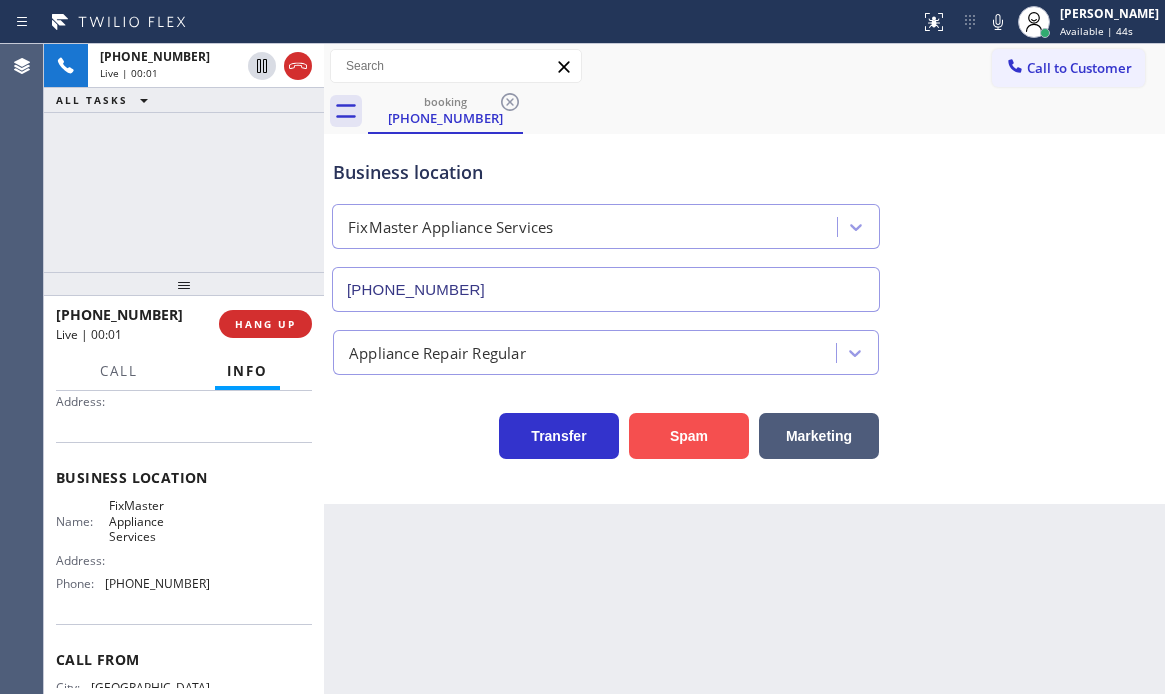 click on "Spam" at bounding box center (689, 436) 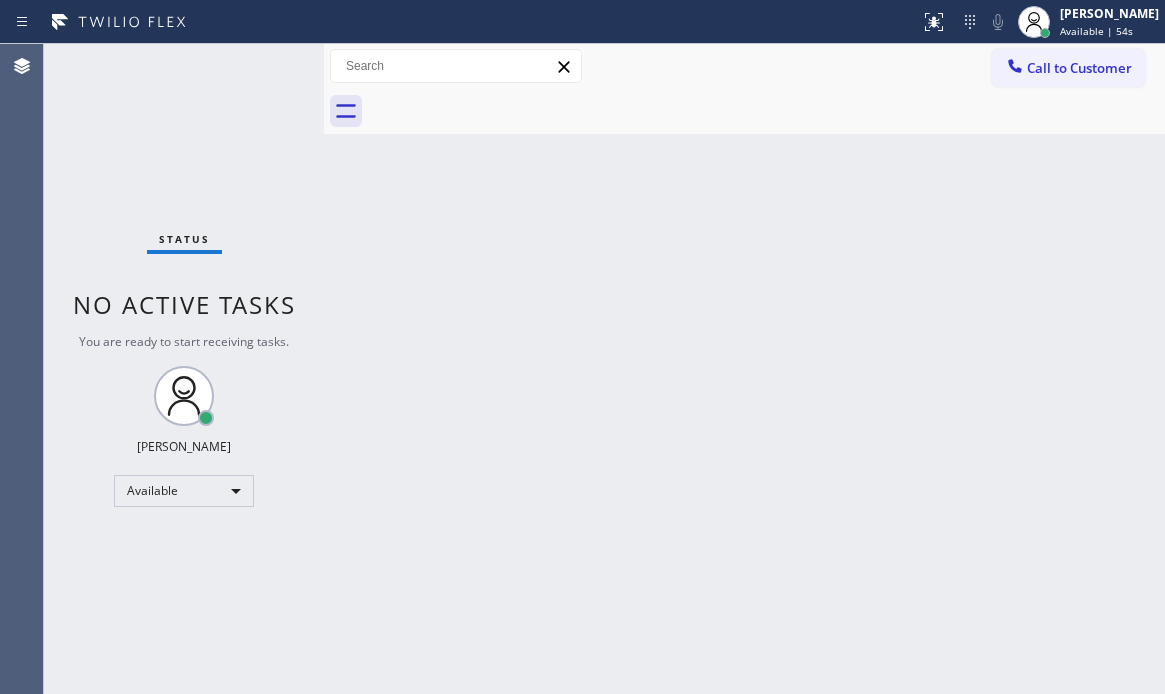 click on "Status   No active tasks     You are ready to start receiving tasks.   [PERSON_NAME] Available" at bounding box center (184, 369) 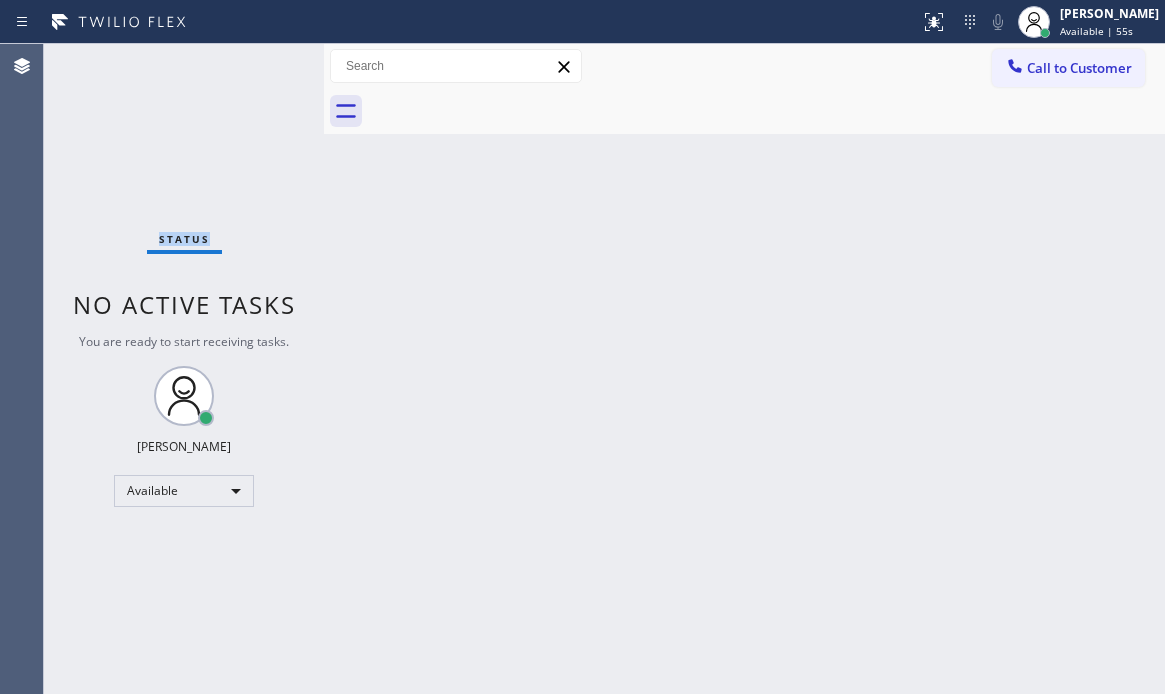 click on "Status   No active tasks     You are ready to start receiving tasks.   [PERSON_NAME] Available" at bounding box center (184, 369) 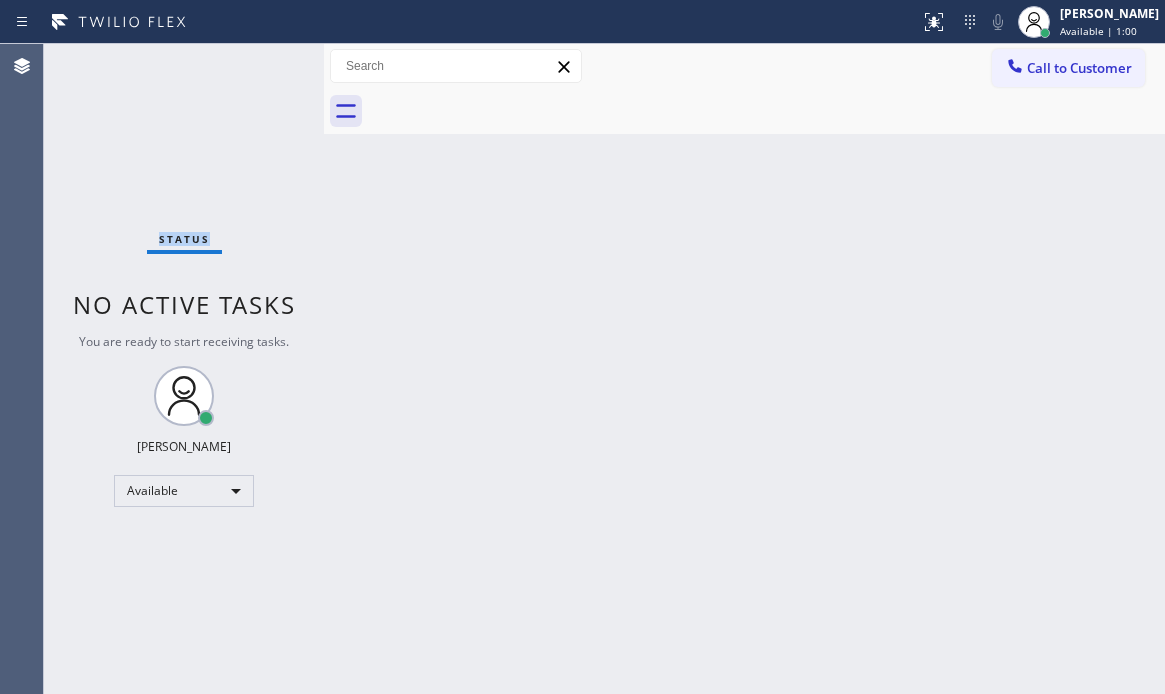 click on "Status   No active tasks     You are ready to start receiving tasks.   [PERSON_NAME] Available" at bounding box center [184, 369] 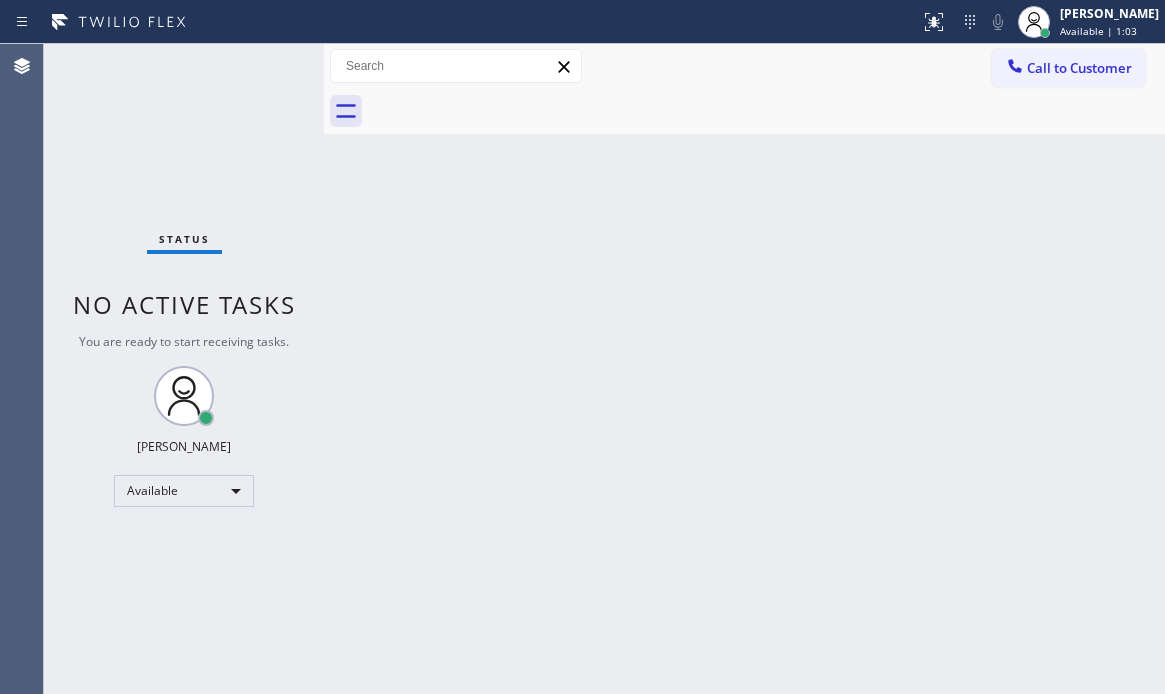 click on "Status   No active tasks     You are ready to start receiving tasks.   [PERSON_NAME] Available" at bounding box center (184, 369) 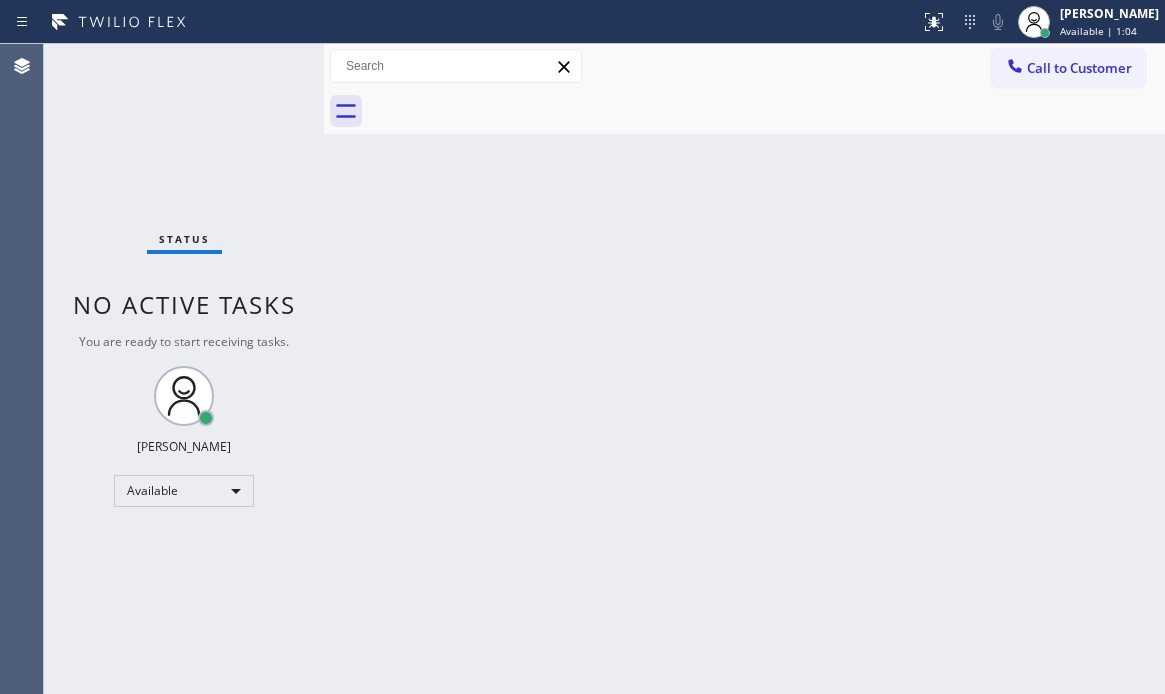 click on "Status   No active tasks     You are ready to start receiving tasks.   [PERSON_NAME] Available" at bounding box center [184, 369] 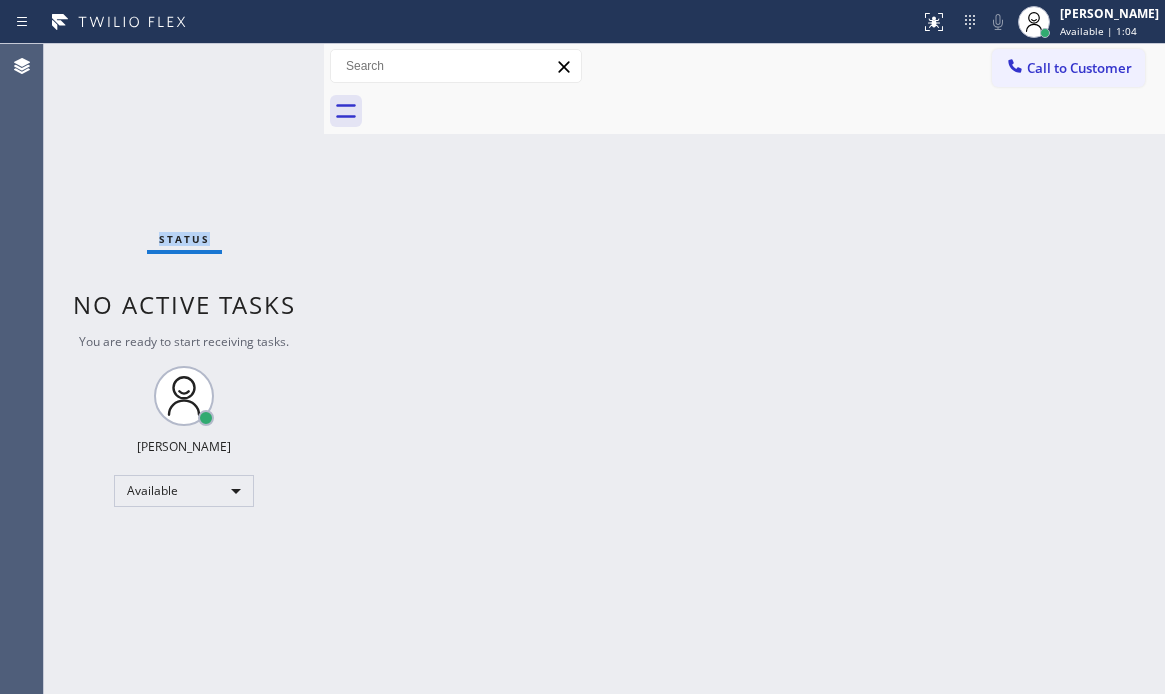 click on "Status   No active tasks     You are ready to start receiving tasks.   [PERSON_NAME] Available" at bounding box center (184, 369) 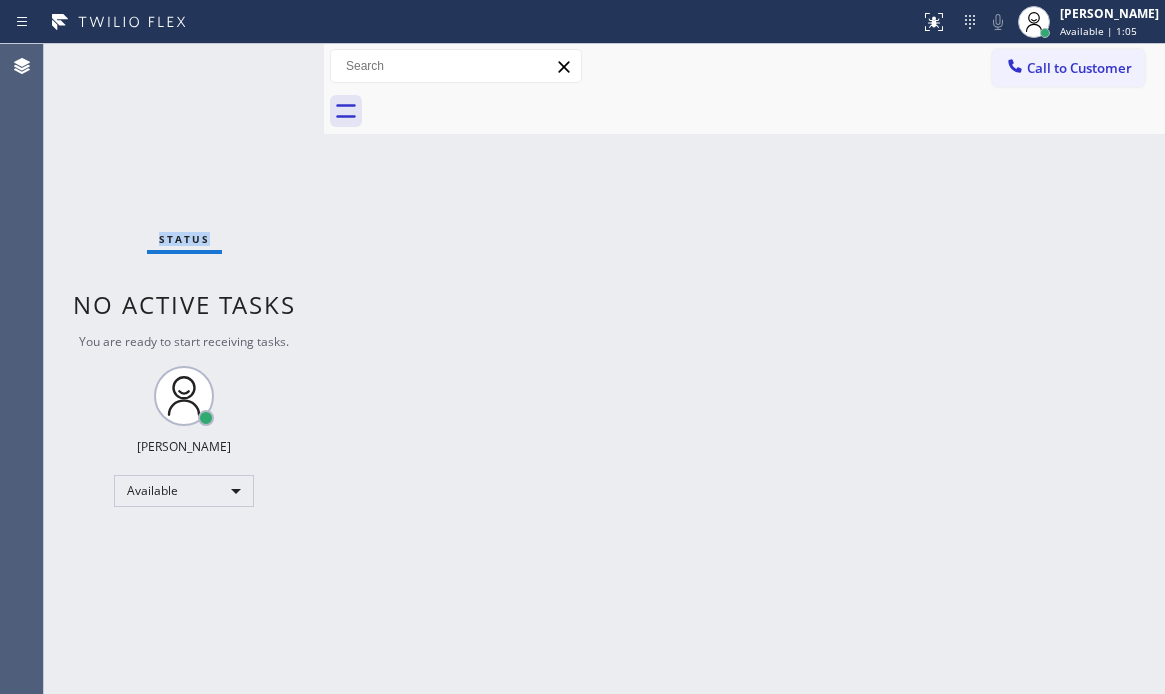 click on "Status   No active tasks     You are ready to start receiving tasks.   [PERSON_NAME] Available" at bounding box center (184, 369) 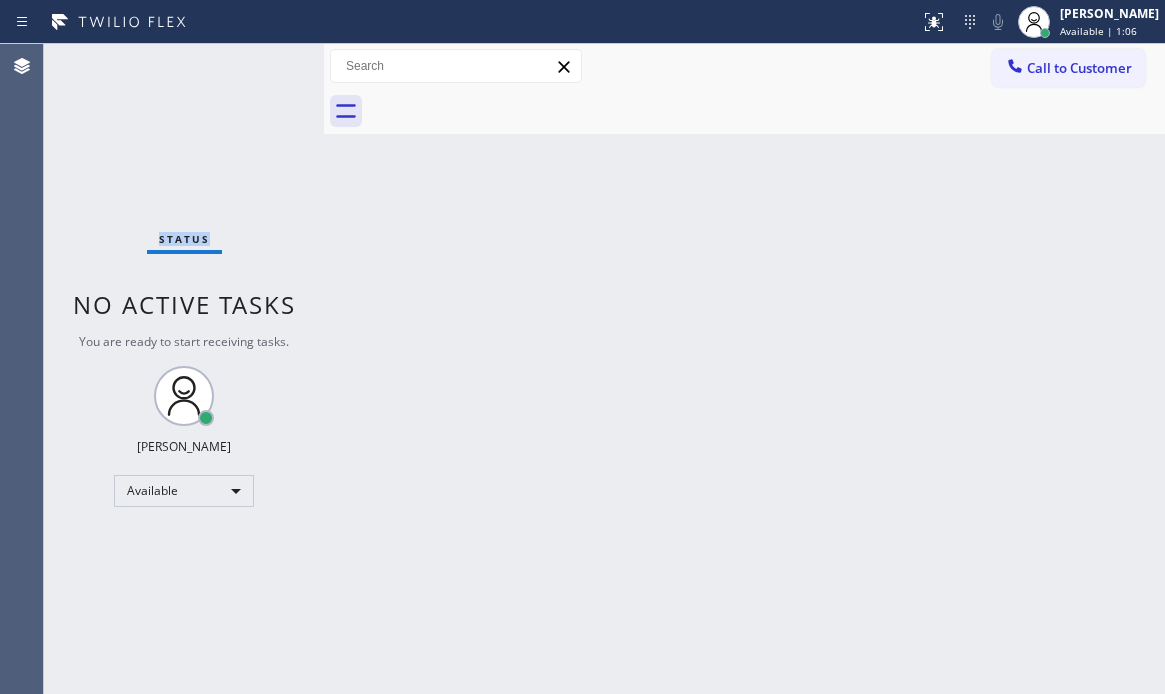 click on "Status   No active tasks     You are ready to start receiving tasks.   [PERSON_NAME] Available" at bounding box center [184, 369] 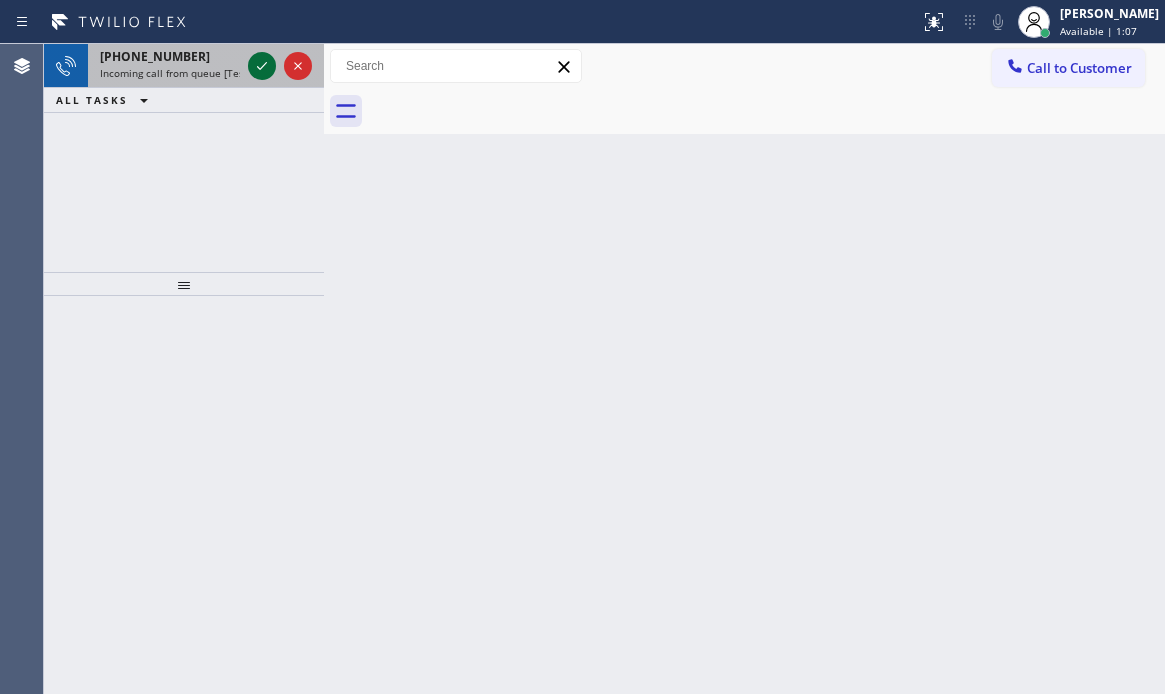 click 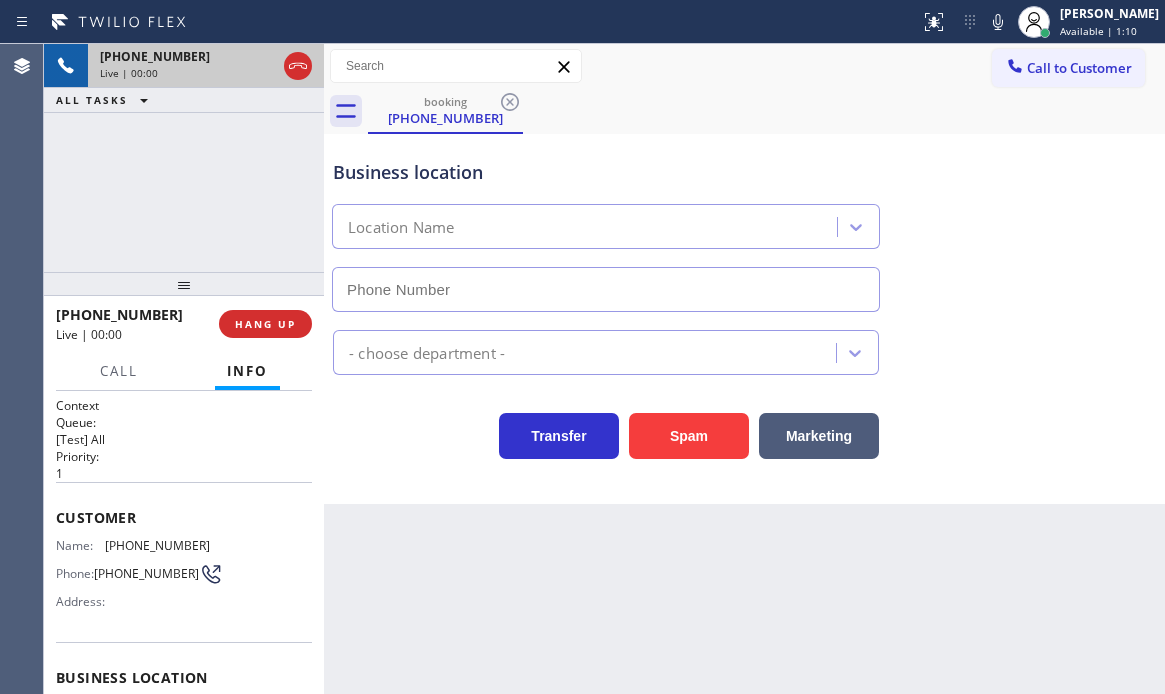 type on "(323) 529-6005" 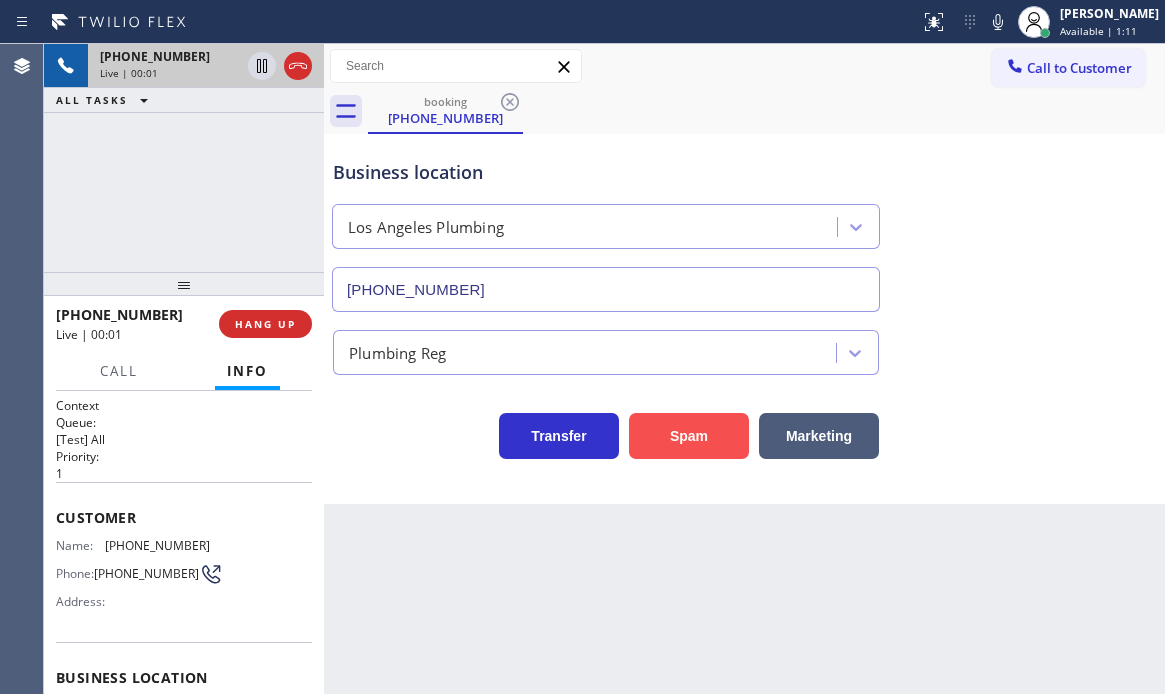 click on "Spam" at bounding box center (689, 436) 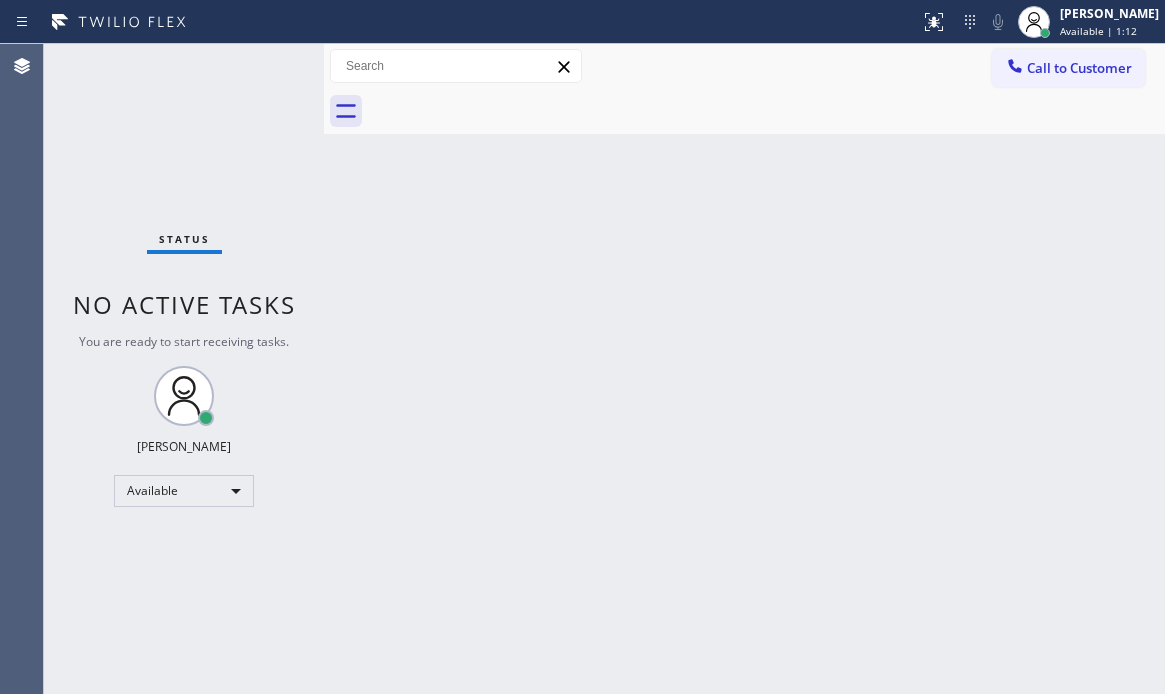 click on "Status   No active tasks     You are ready to start receiving tasks.   [PERSON_NAME] Available" at bounding box center (184, 369) 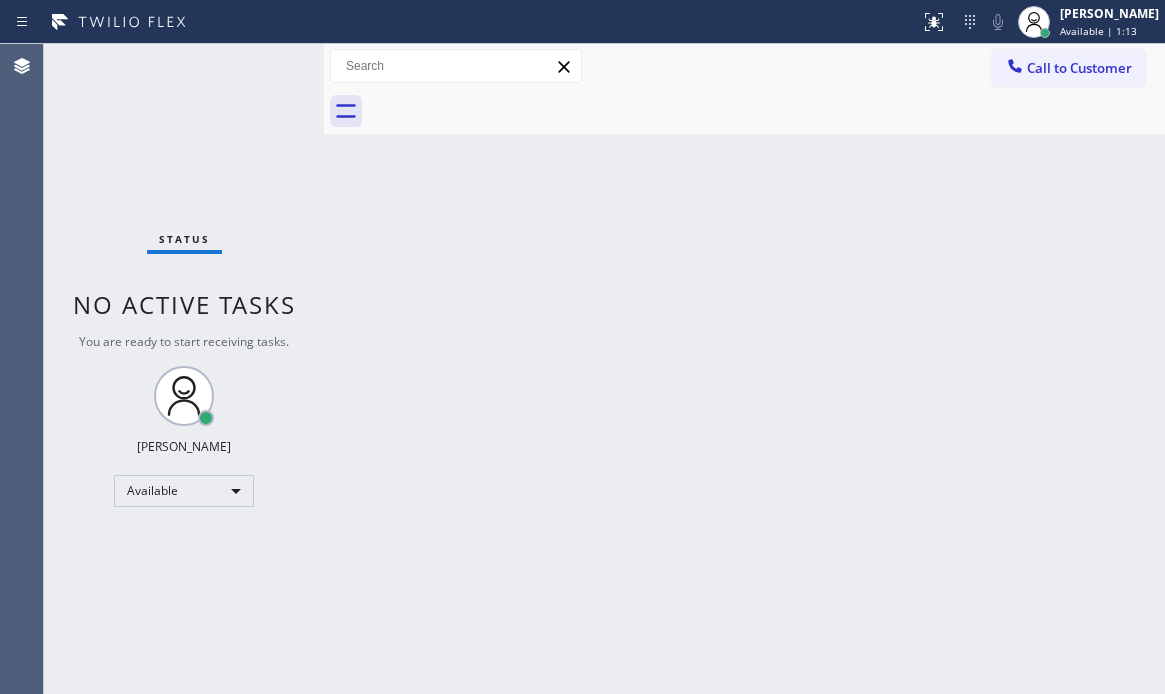 click on "Status   No active tasks     You are ready to start receiving tasks.   [PERSON_NAME] Available" at bounding box center (184, 369) 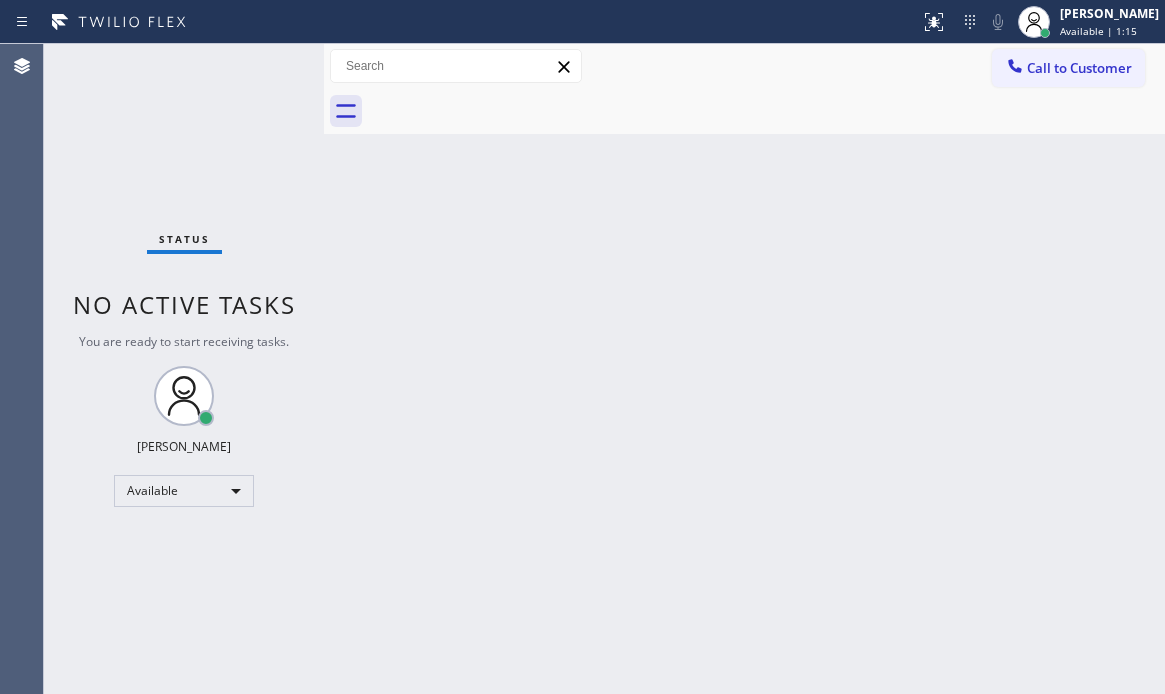click on "Status   No active tasks     You are ready to start receiving tasks.   [PERSON_NAME] Available" at bounding box center [184, 369] 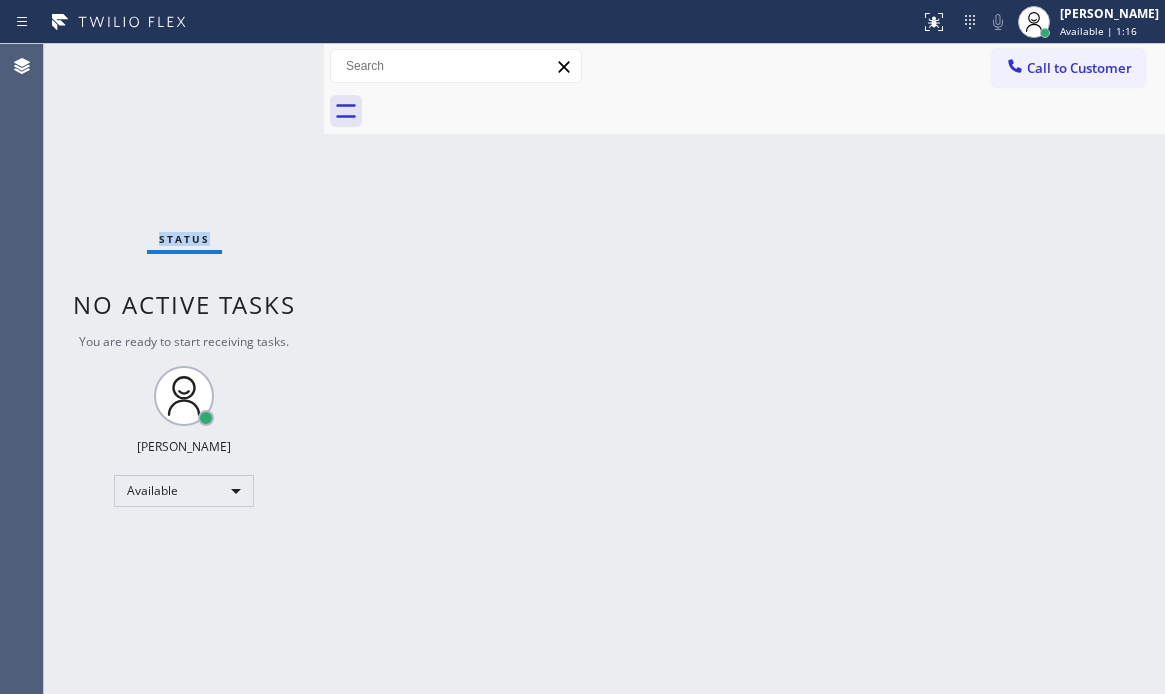click on "Status   No active tasks     You are ready to start receiving tasks.   [PERSON_NAME] Available" at bounding box center [184, 369] 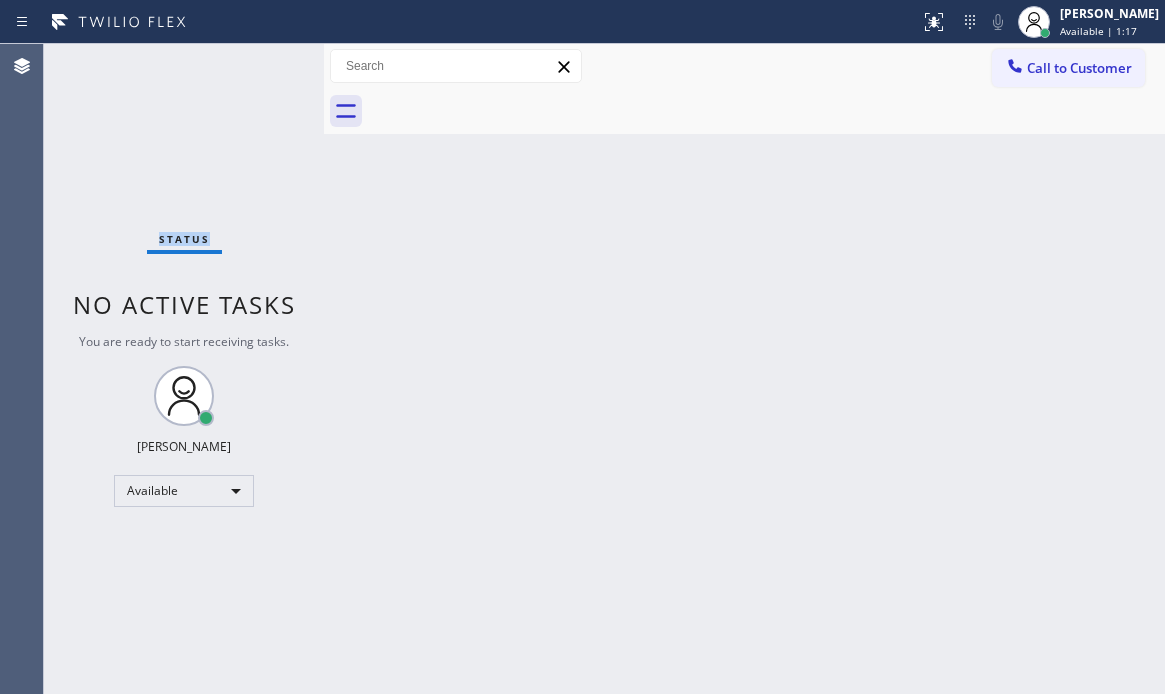 click on "Status   No active tasks     You are ready to start receiving tasks.   [PERSON_NAME] Available" at bounding box center (184, 369) 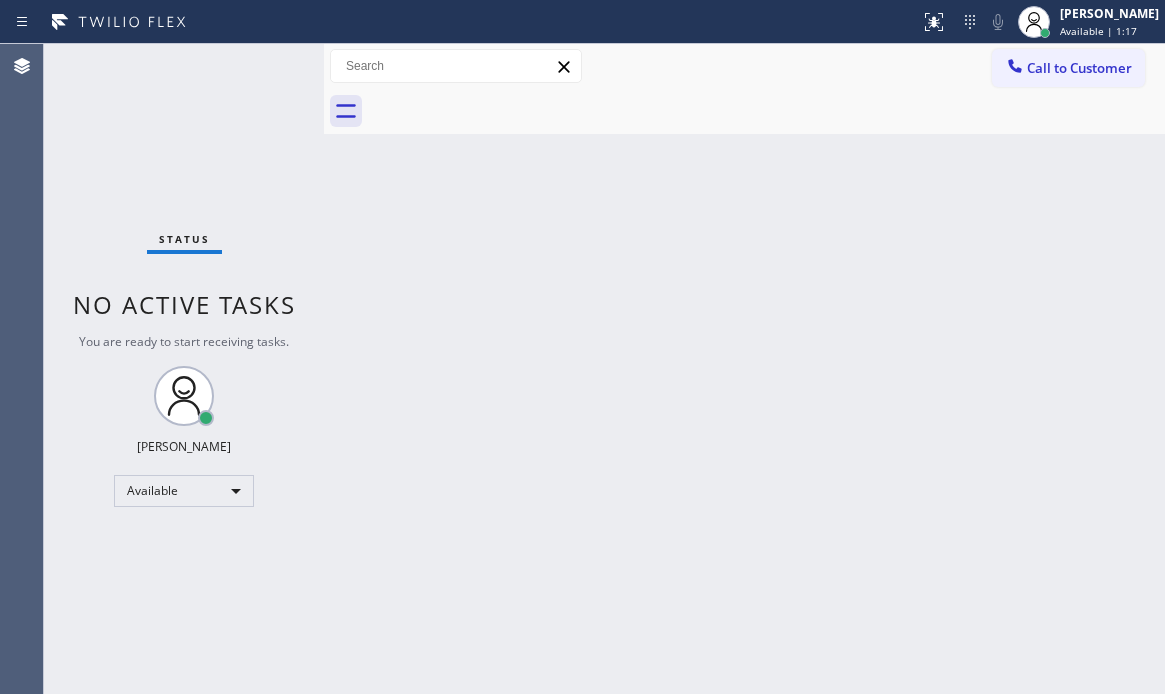 click on "Status   No active tasks     You are ready to start receiving tasks.   [PERSON_NAME] Available" at bounding box center (184, 369) 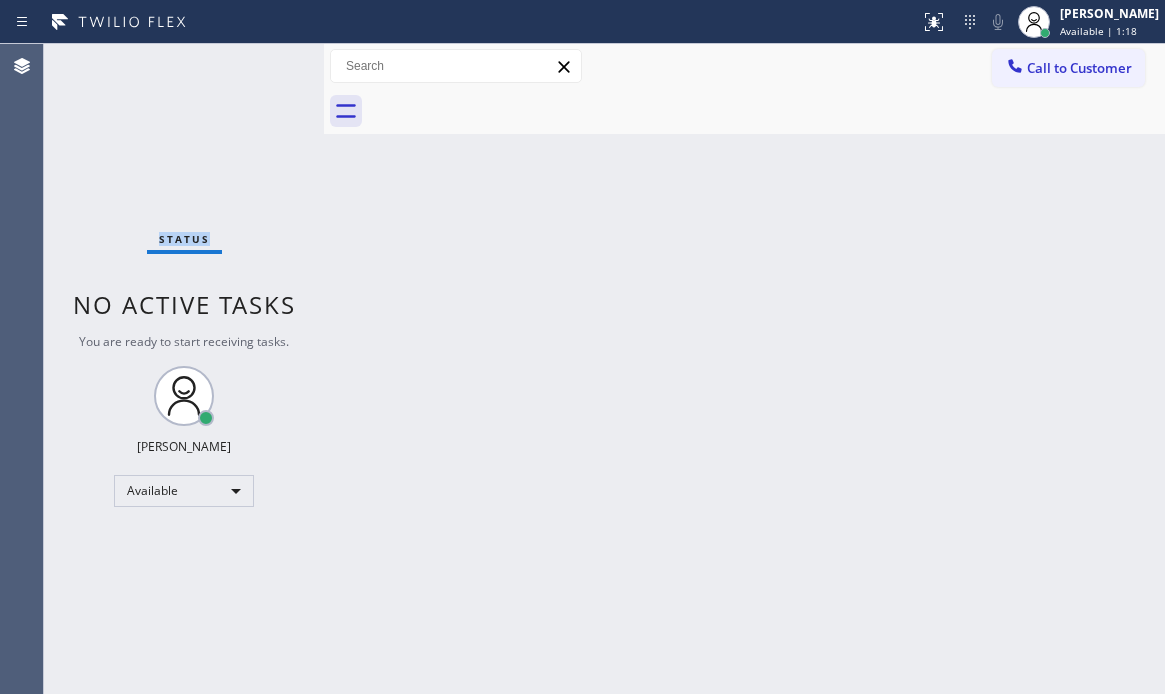 click on "Status   No active tasks     You are ready to start receiving tasks.   [PERSON_NAME] Available" at bounding box center [184, 369] 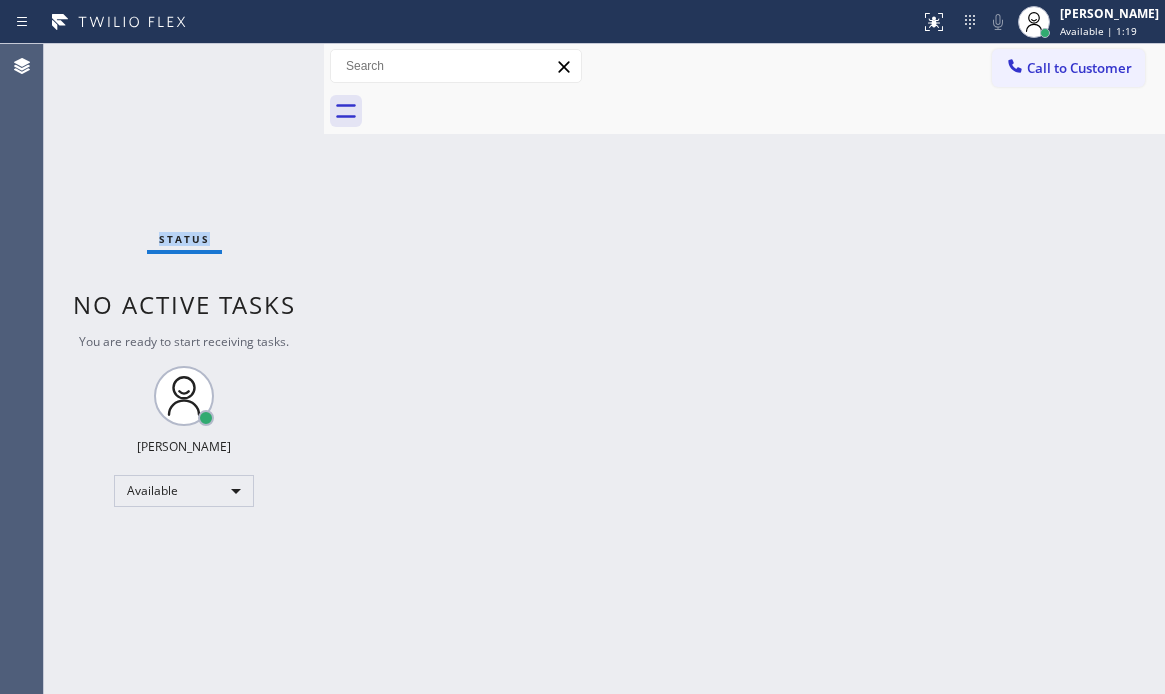 click on "Status   No active tasks     You are ready to start receiving tasks.   [PERSON_NAME] Available" at bounding box center (184, 369) 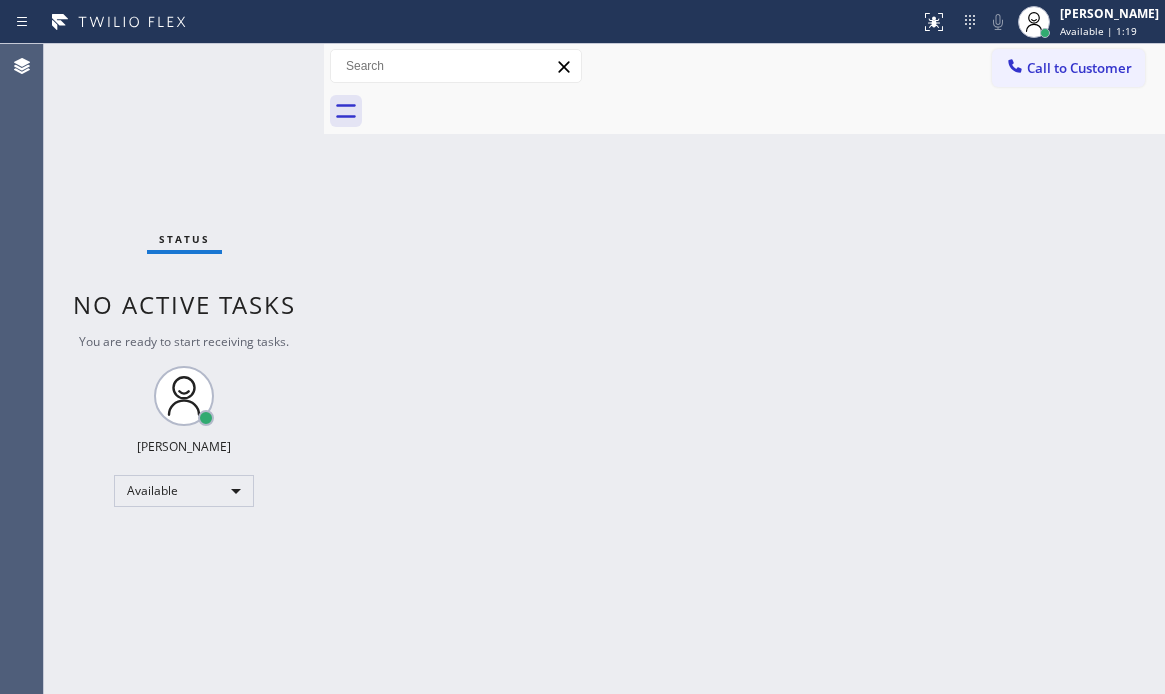 click on "Status   No active tasks     You are ready to start receiving tasks.   [PERSON_NAME] Available" at bounding box center [184, 369] 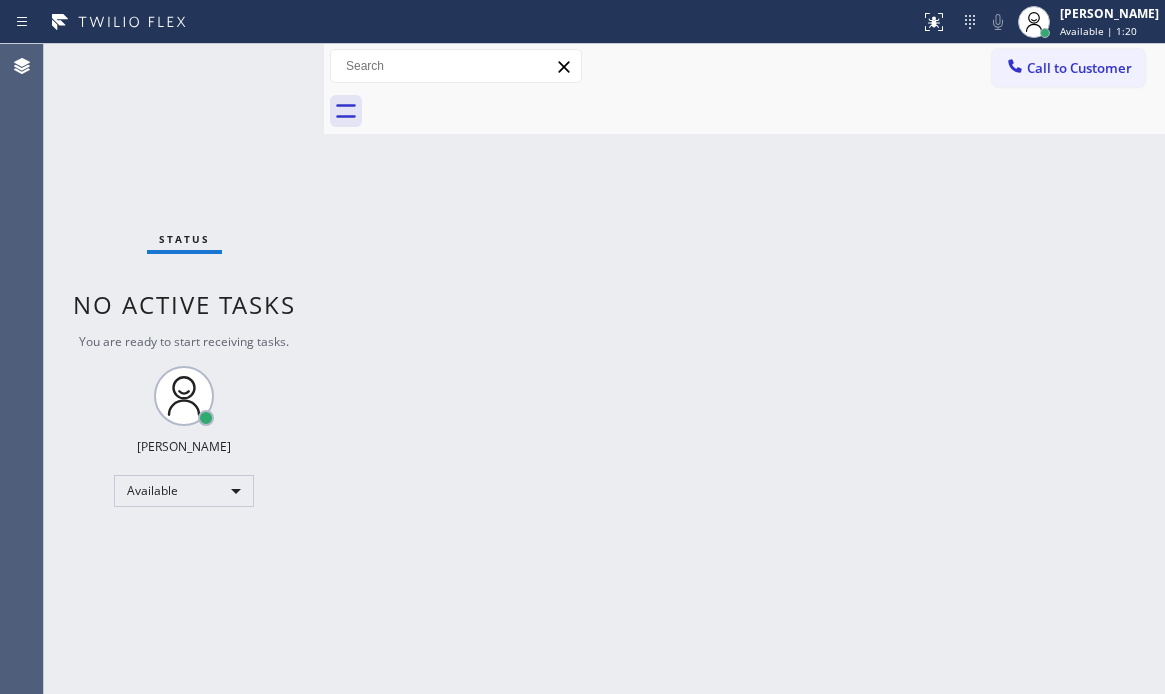 click on "Status   No active tasks     You are ready to start receiving tasks.   [PERSON_NAME] Available" at bounding box center [184, 369] 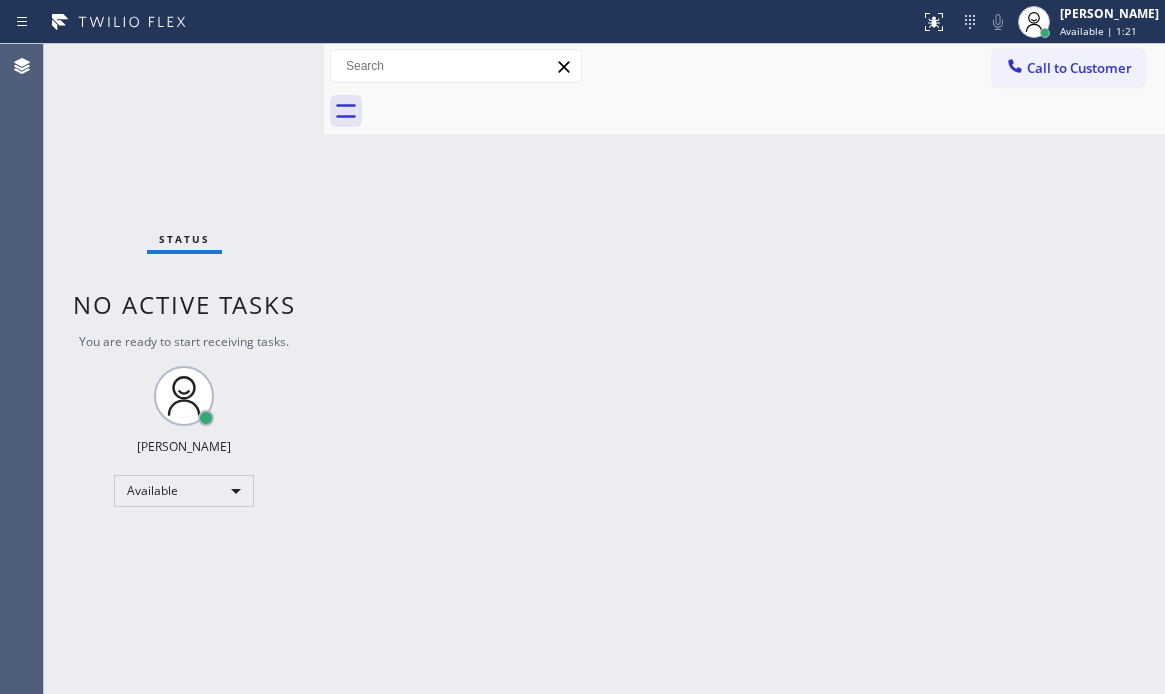 click on "Status   No active tasks     You are ready to start receiving tasks.   [PERSON_NAME] Available" at bounding box center (184, 369) 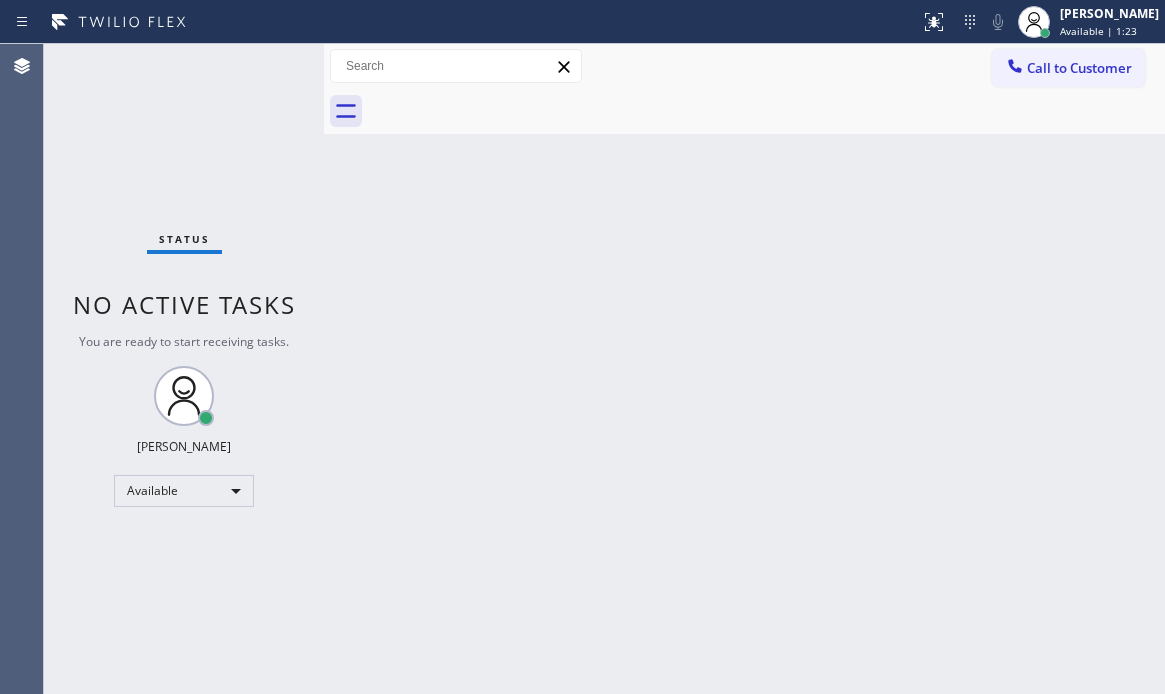 click on "Status   No active tasks     You are ready to start receiving tasks.   [PERSON_NAME] Available" at bounding box center [184, 369] 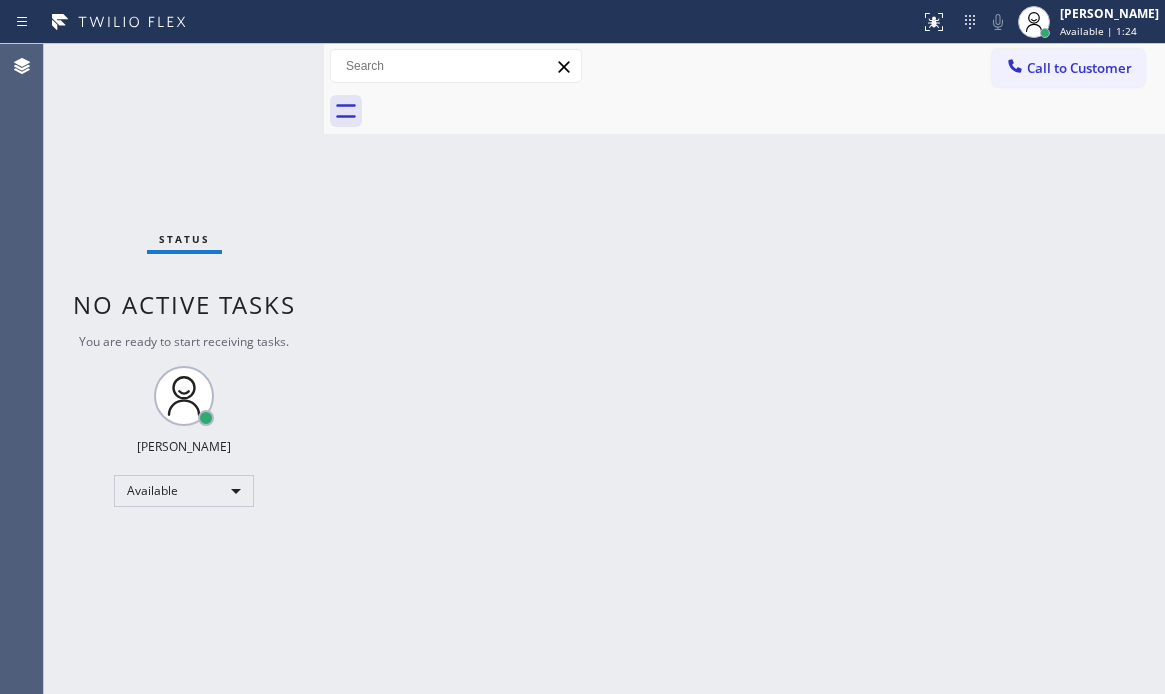 click on "Status   No active tasks     You are ready to start receiving tasks.   [PERSON_NAME] Available" at bounding box center [184, 369] 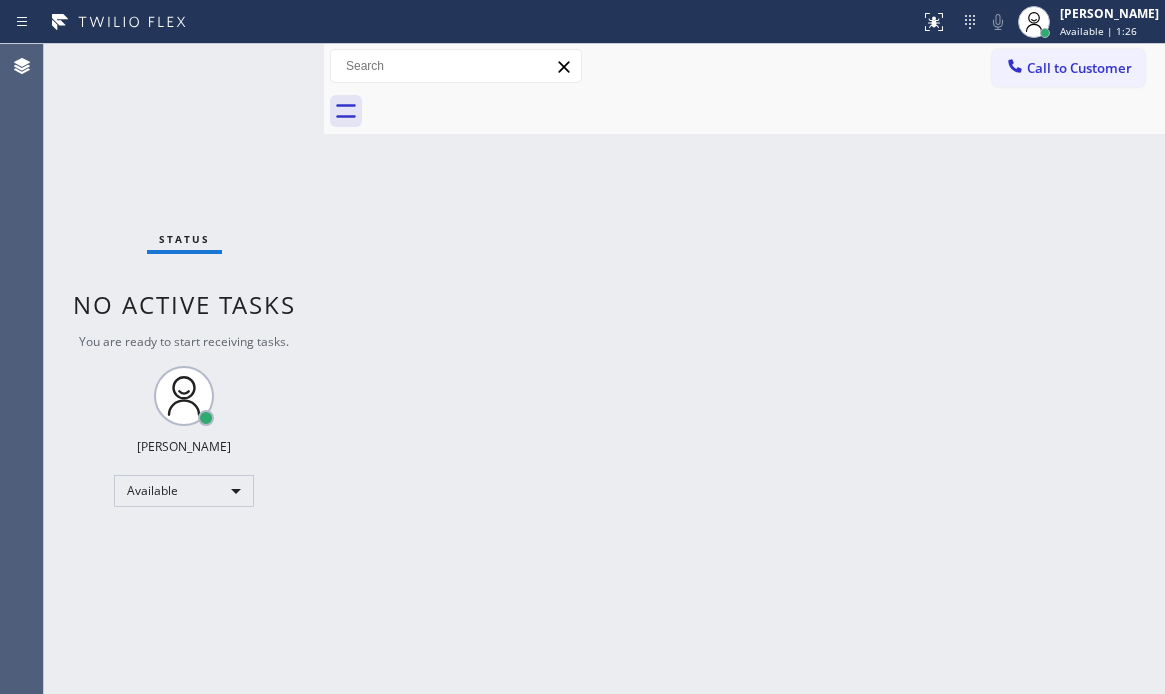click on "Status   No active tasks     You are ready to start receiving tasks.   [PERSON_NAME] Available" at bounding box center (184, 369) 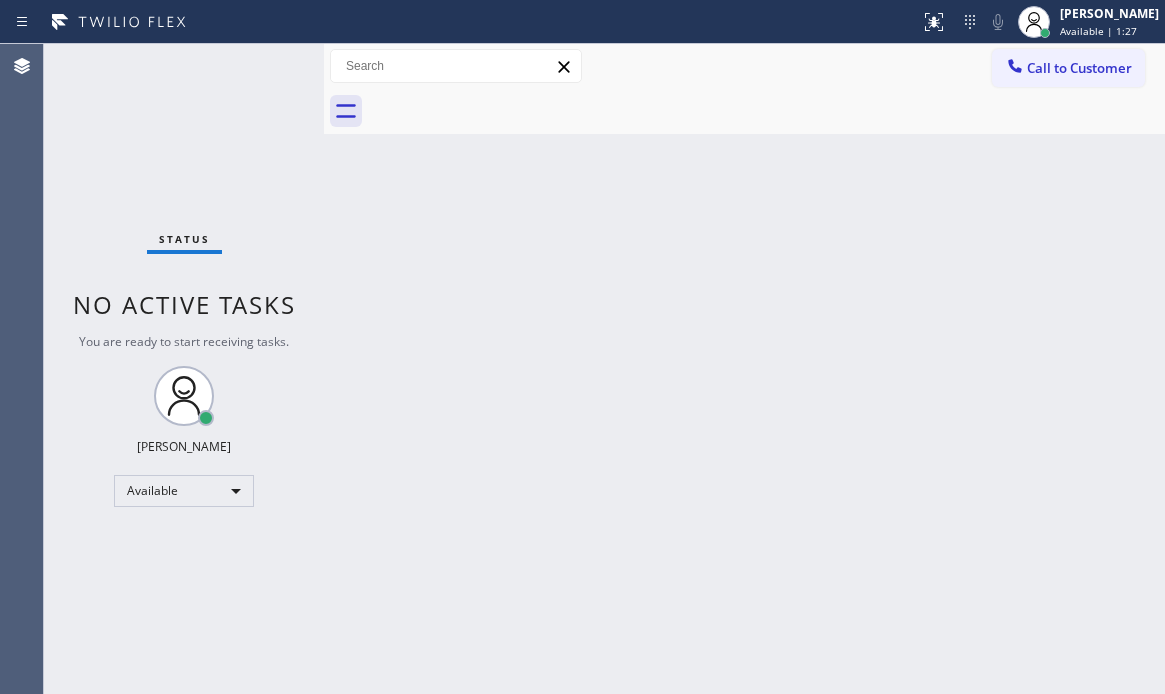 click on "Status   No active tasks     You are ready to start receiving tasks.   [PERSON_NAME] Available" at bounding box center [184, 369] 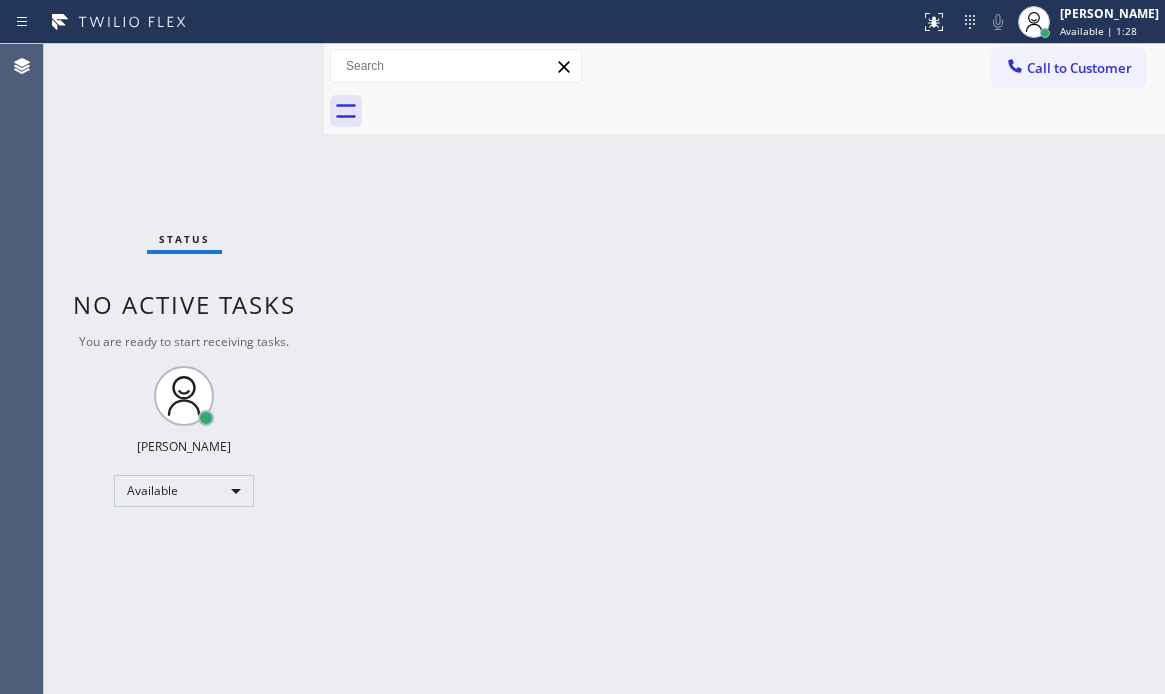 click on "Status   No active tasks     You are ready to start receiving tasks.   [PERSON_NAME] Available" at bounding box center (184, 369) 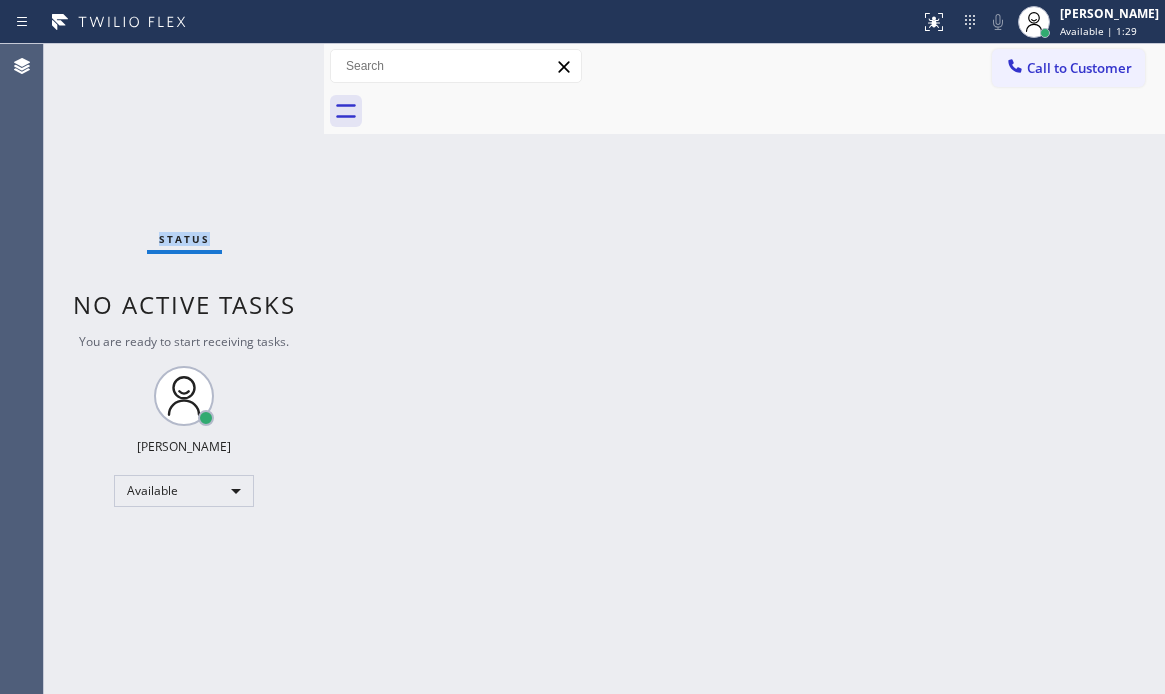click on "Status   No active tasks     You are ready to start receiving tasks.   [PERSON_NAME] Available" at bounding box center (184, 369) 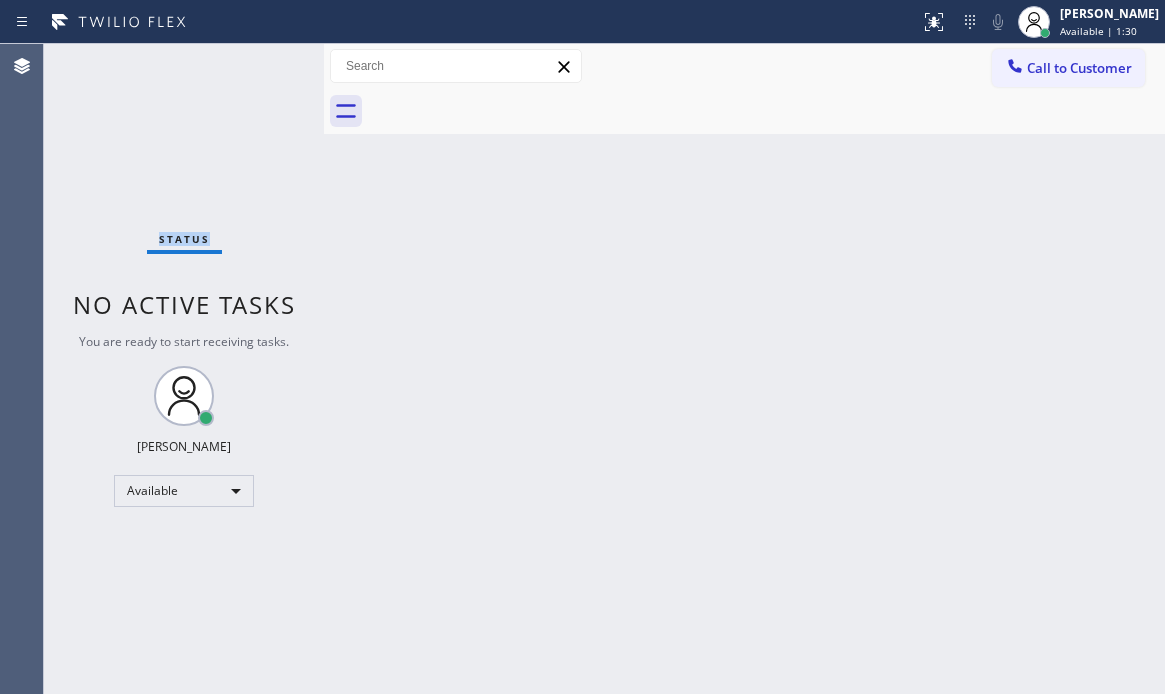 click on "Status   No active tasks     You are ready to start receiving tasks.   [PERSON_NAME] Available" at bounding box center [184, 369] 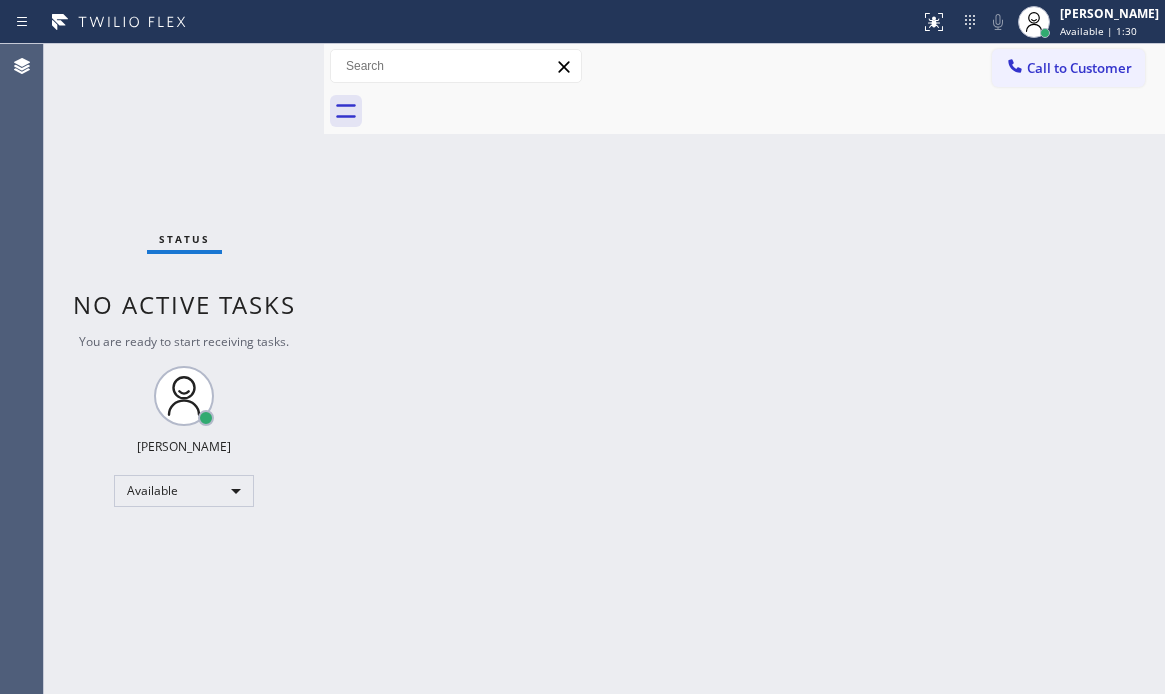 click on "Status   No active tasks     You are ready to start receiving tasks.   [PERSON_NAME] Available" at bounding box center (184, 369) 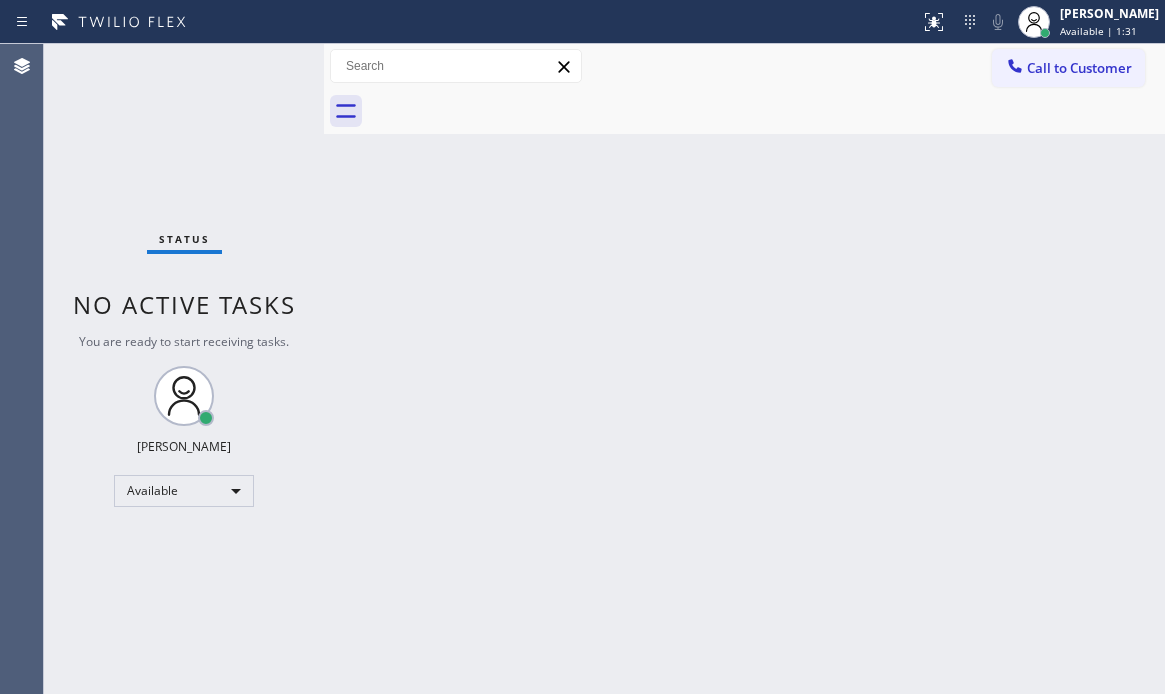 click on "Status   No active tasks     You are ready to start receiving tasks.   [PERSON_NAME] Available" at bounding box center (184, 369) 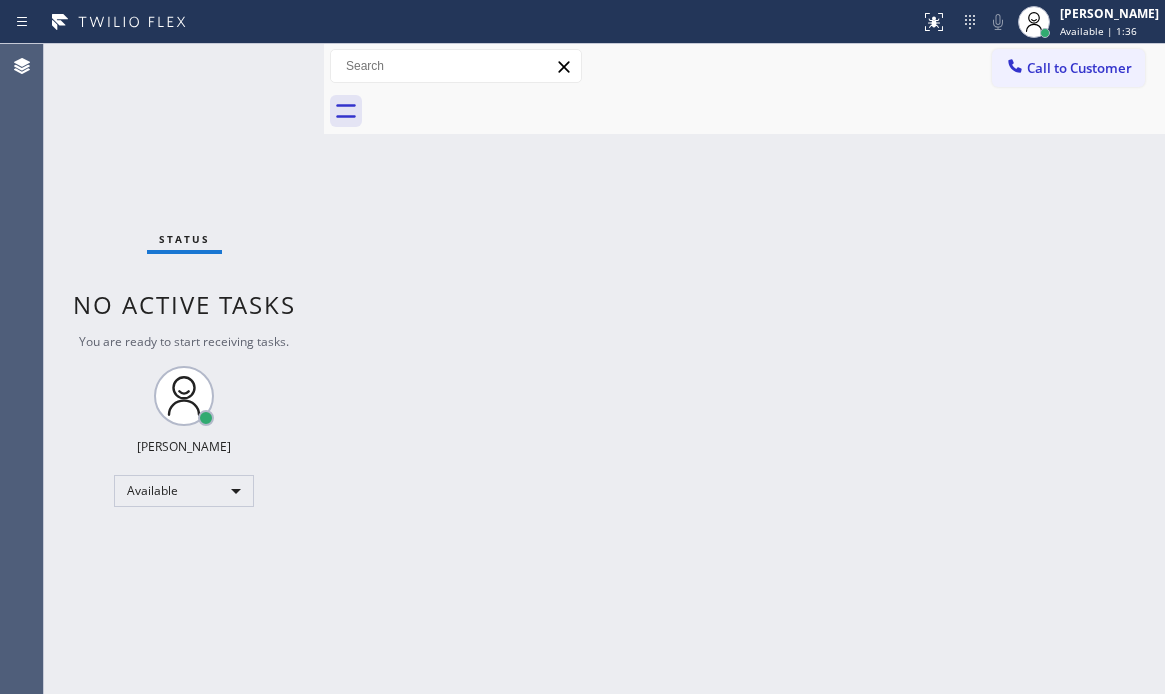 click on "Status   No active tasks     You are ready to start receiving tasks.   [PERSON_NAME] Available" at bounding box center [184, 369] 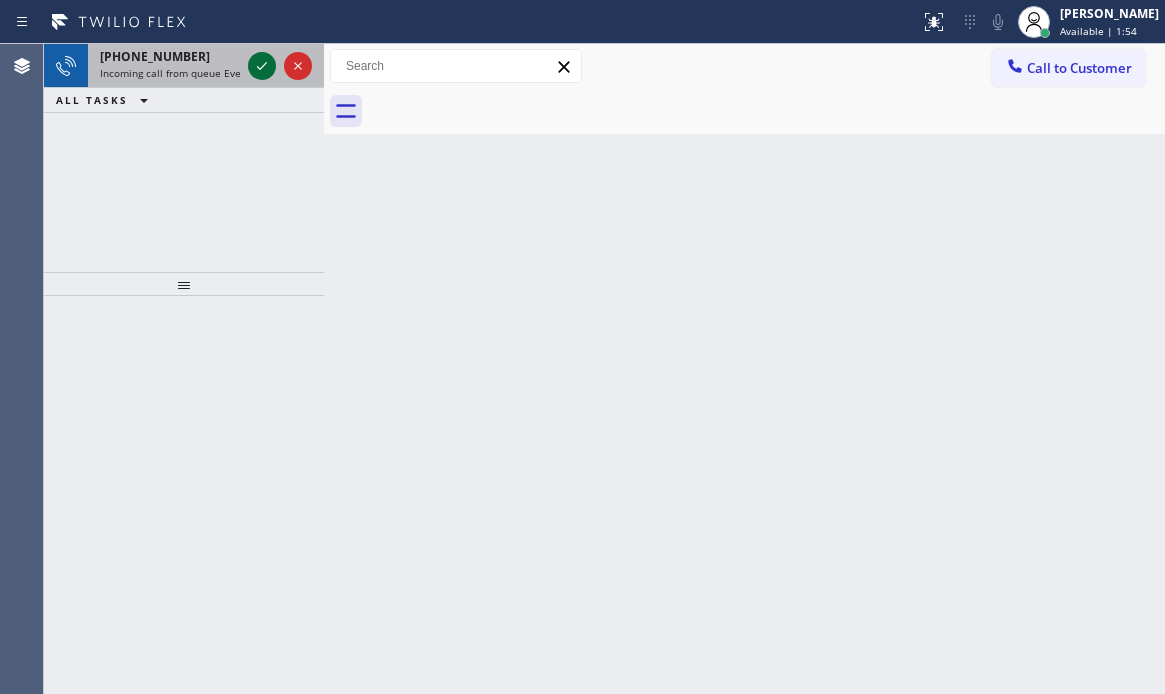 click 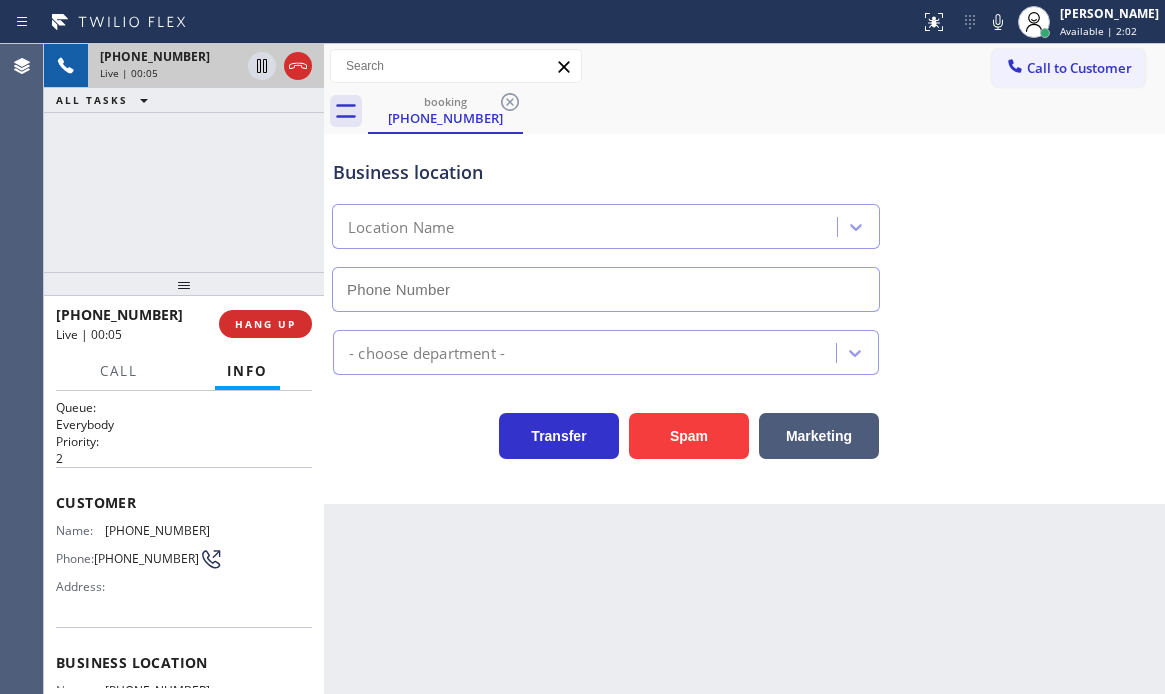 scroll, scrollTop: 0, scrollLeft: 0, axis: both 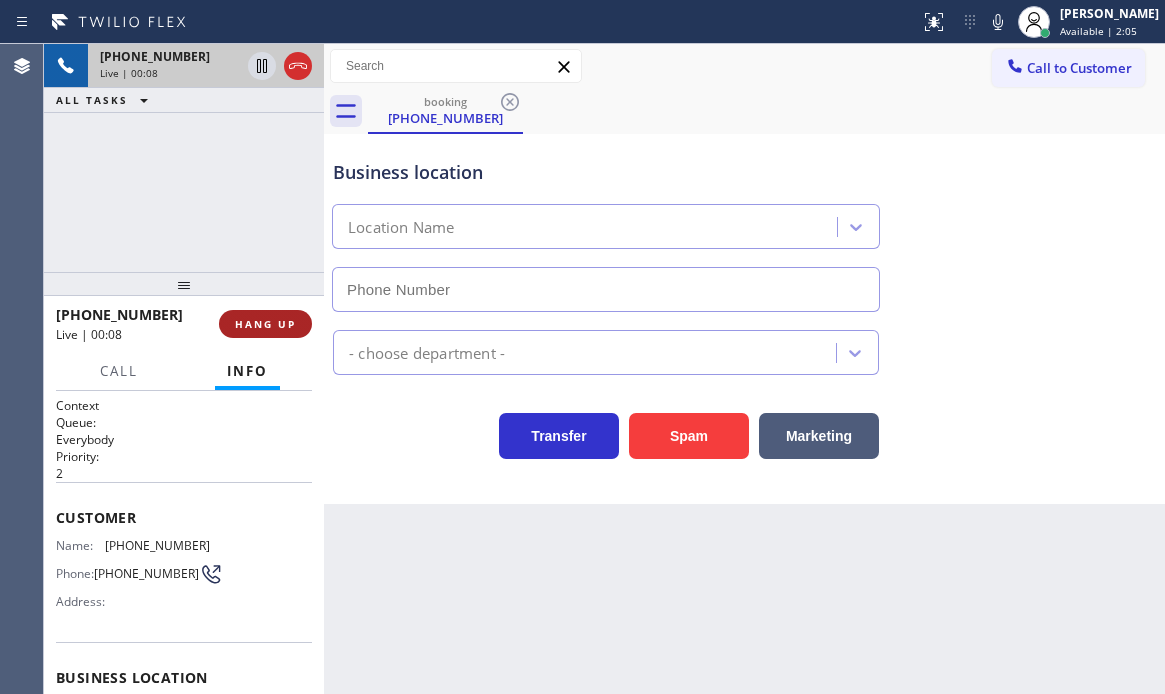 click on "HANG UP" at bounding box center [265, 324] 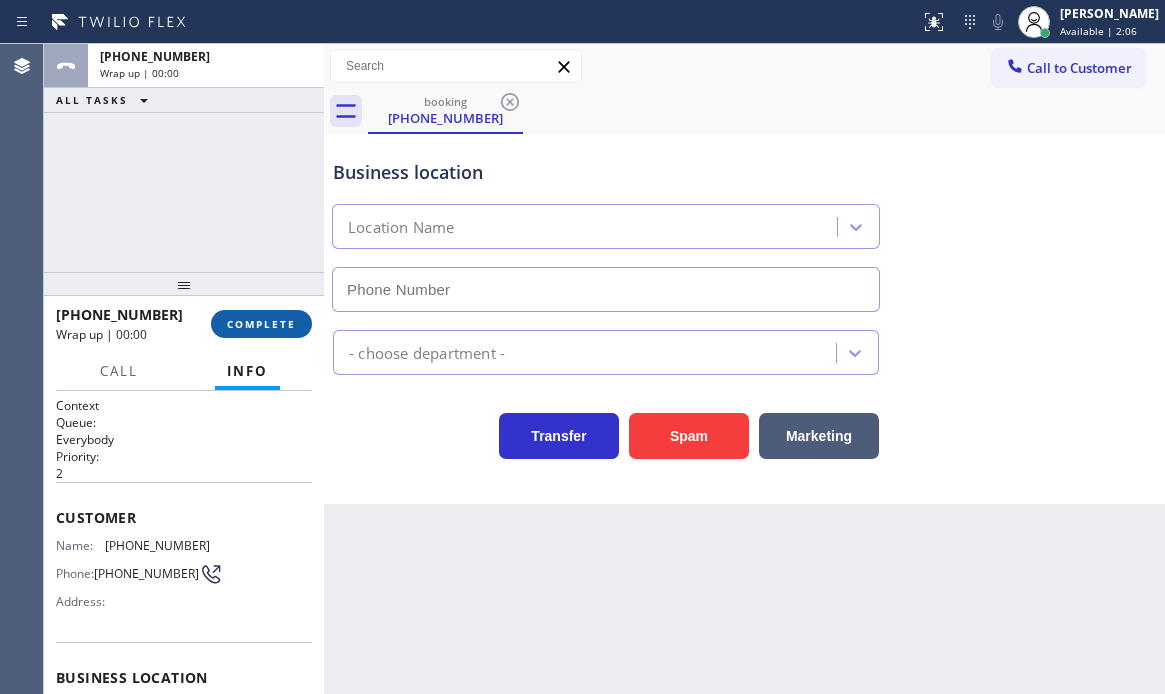 click on "COMPLETE" at bounding box center (261, 324) 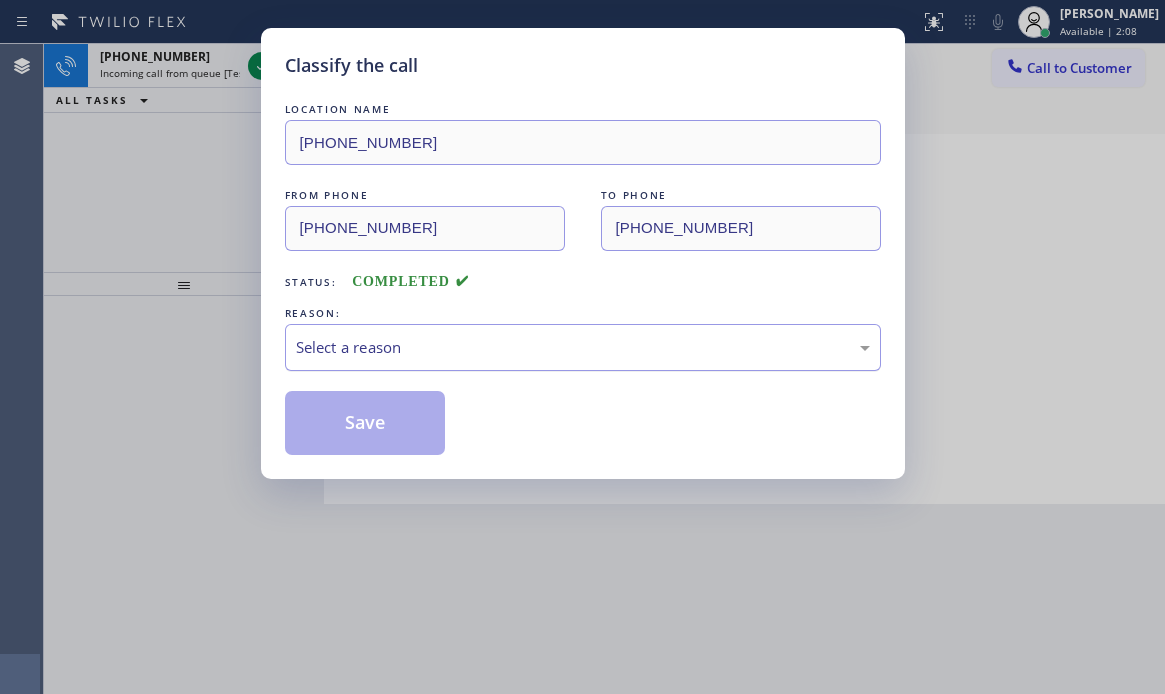 click on "Select a reason" at bounding box center [583, 347] 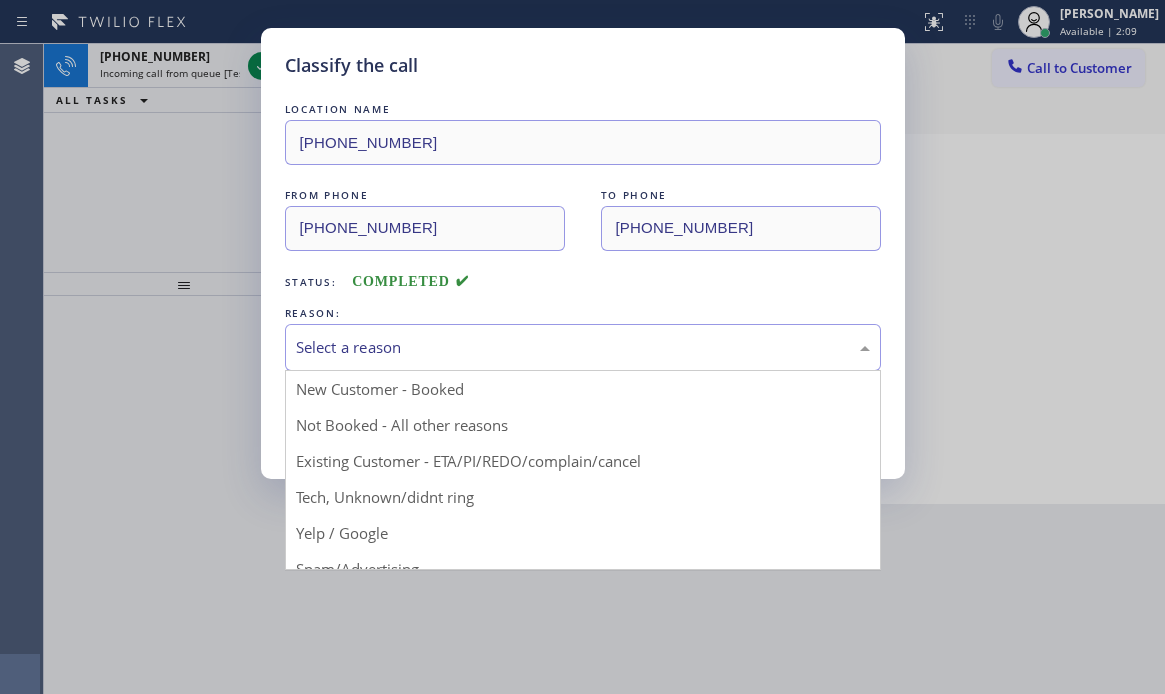 drag, startPoint x: 359, startPoint y: 491, endPoint x: 359, endPoint y: 438, distance: 53 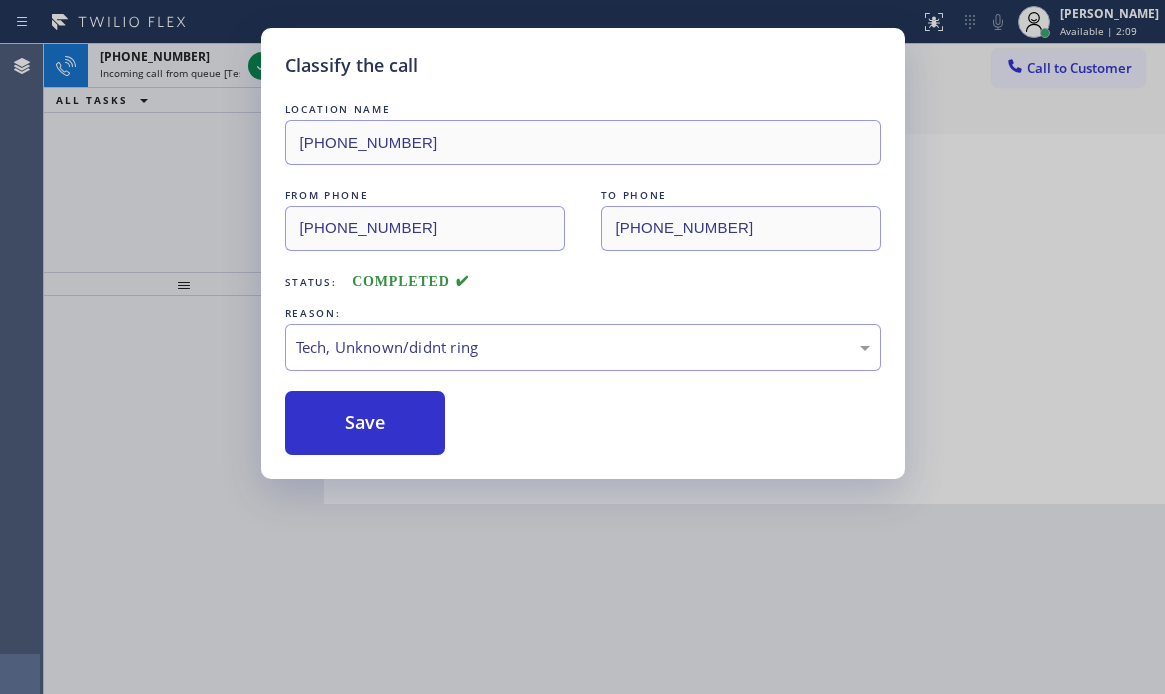 drag, startPoint x: 359, startPoint y: 419, endPoint x: 287, endPoint y: 286, distance: 151.23822 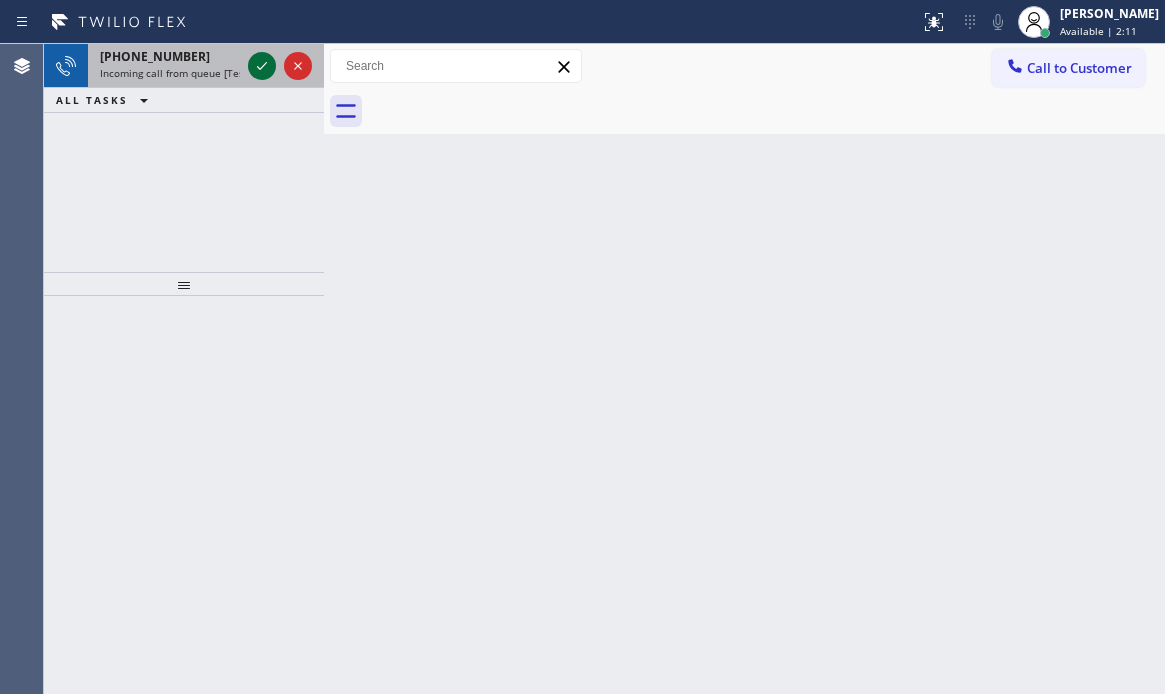 click 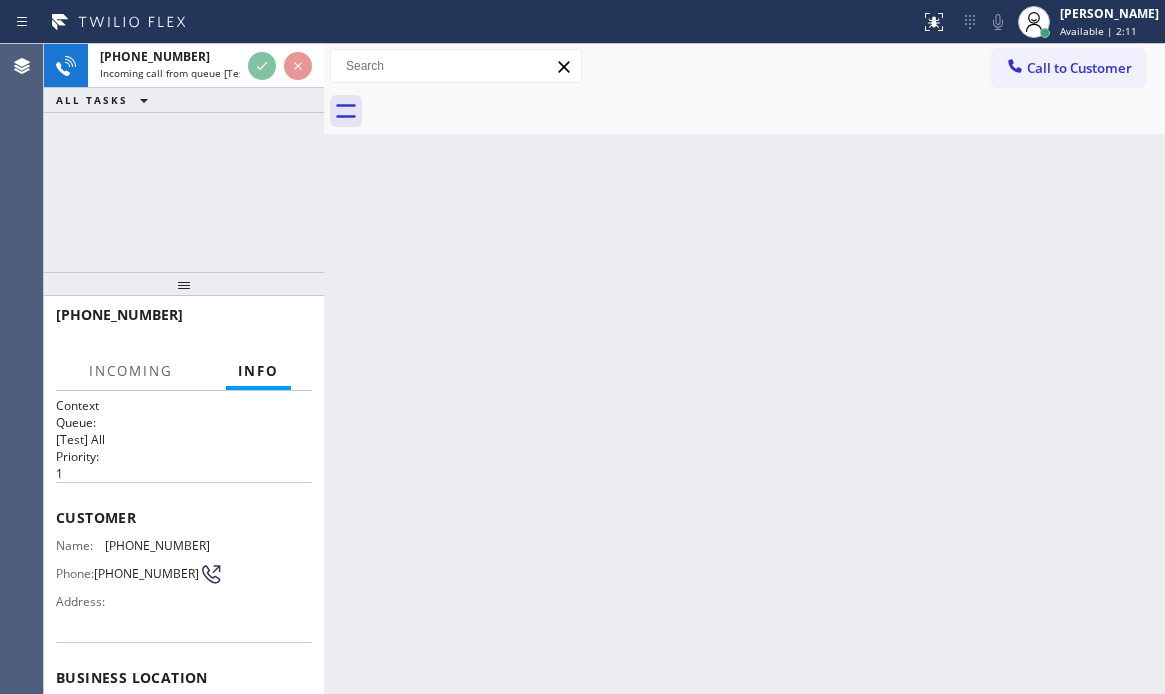 scroll, scrollTop: 200, scrollLeft: 0, axis: vertical 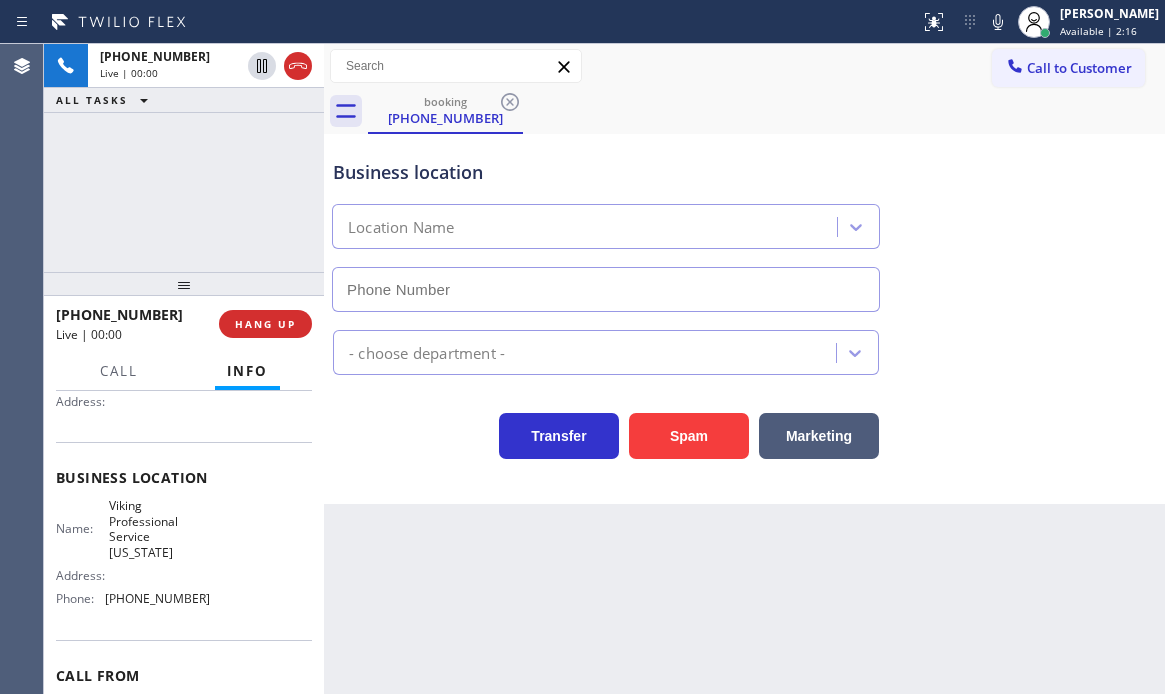 type on "(332) 334-8089" 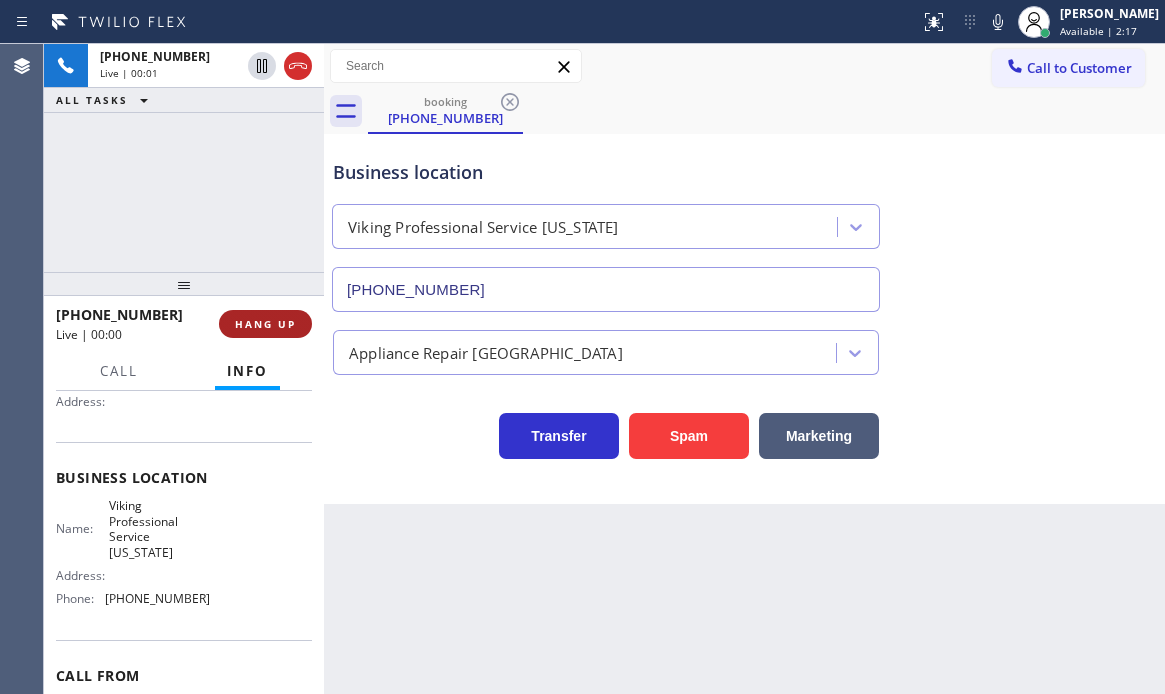 click on "HANG UP" at bounding box center [265, 324] 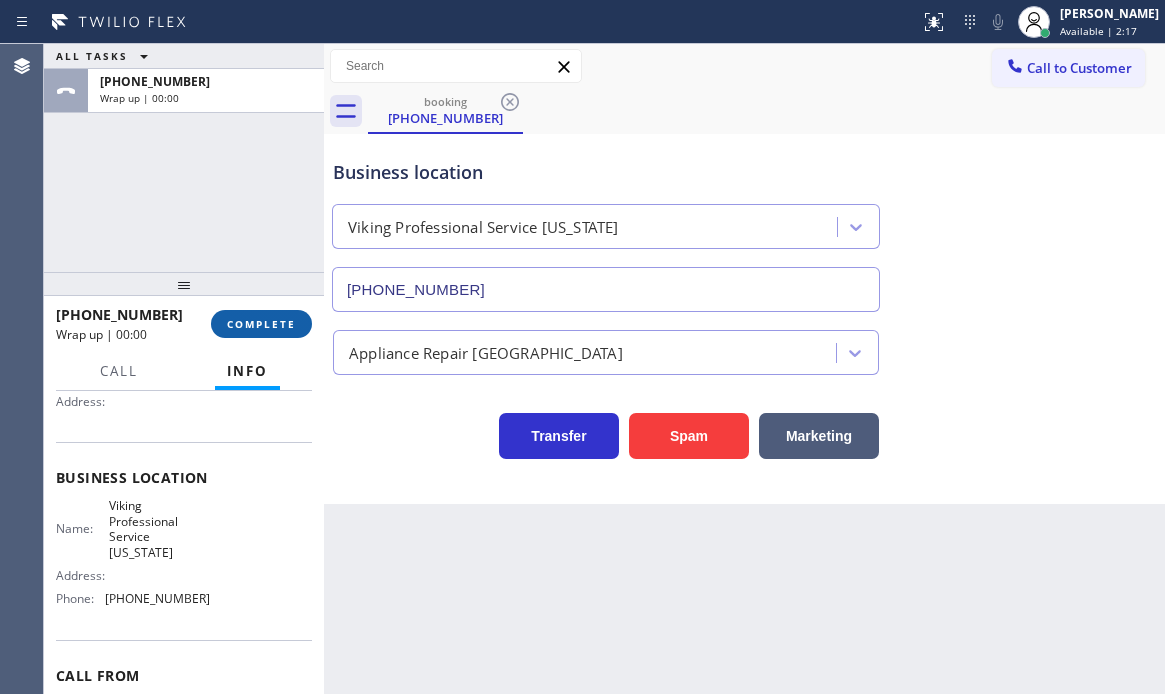 click on "COMPLETE" at bounding box center (261, 324) 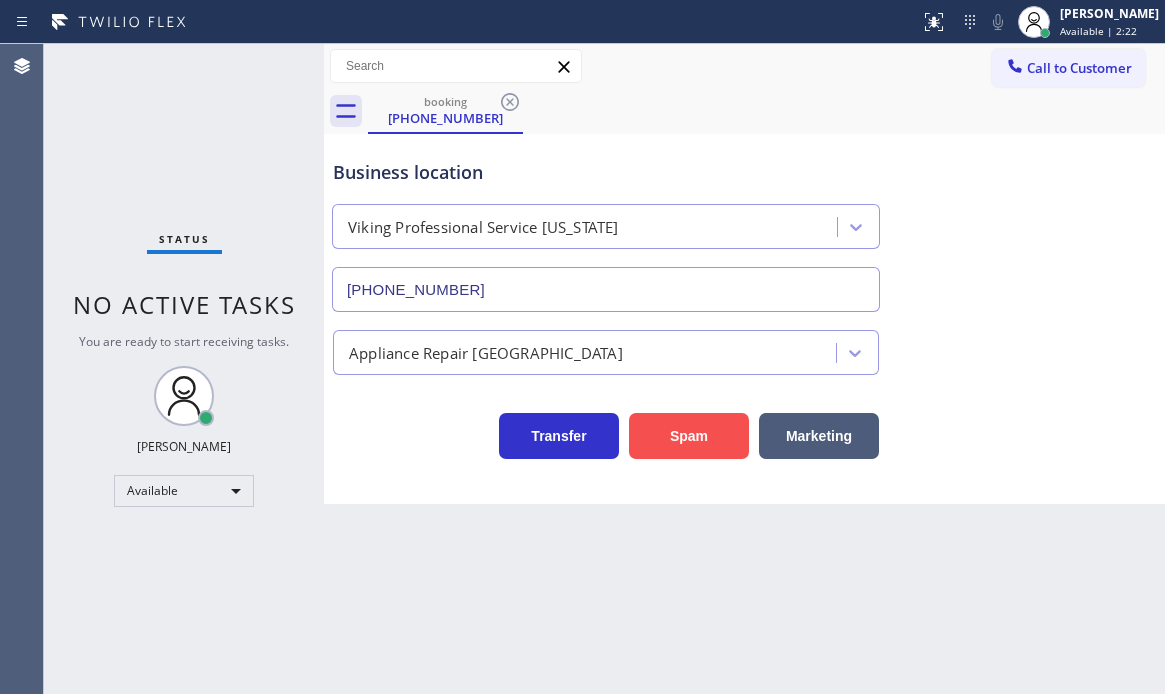 click on "Spam" at bounding box center (689, 436) 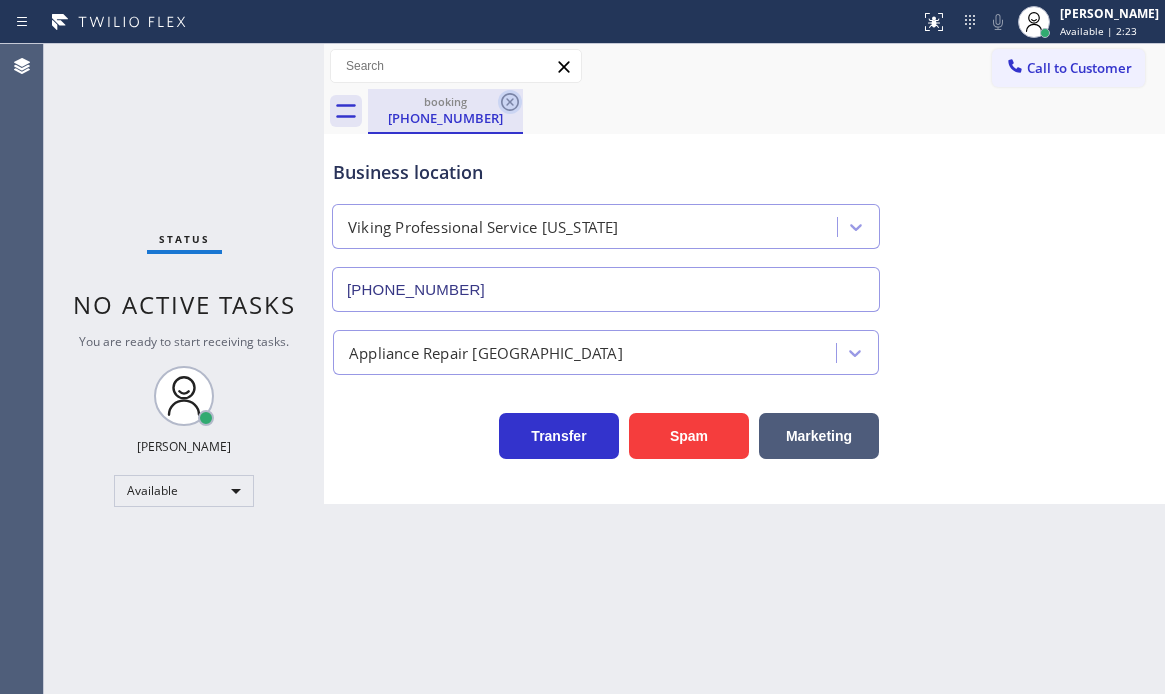 click 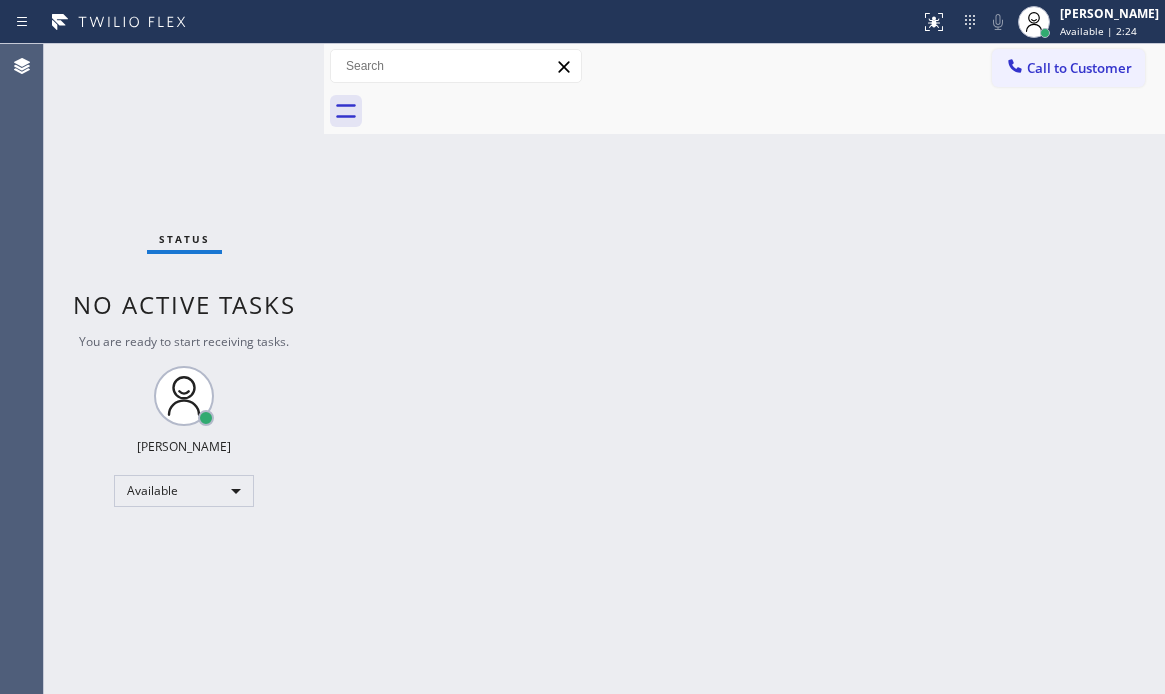 click on "Back to Dashboard Change Sender ID Customers Technicians Select a contact Outbound call Technician Search Technician Your caller id phone number Your caller id phone number Call Technician info Name   Phone none Address none Change Sender ID HVAC +18559994417 5 Star Appliance +18557314952 Appliance Repair +18554611149 Plumbing +18889090120 Air Duct Cleaning +18006865038  Electricians +18005688664 Cancel Change Check personal SMS Reset Change No tabs Call to Customer Outbound call Location Search location Your caller id phone number (818) 210-4121 Customer number Call Outbound call Technician Search Technician Your caller id phone number Your caller id phone number Call" at bounding box center (744, 369) 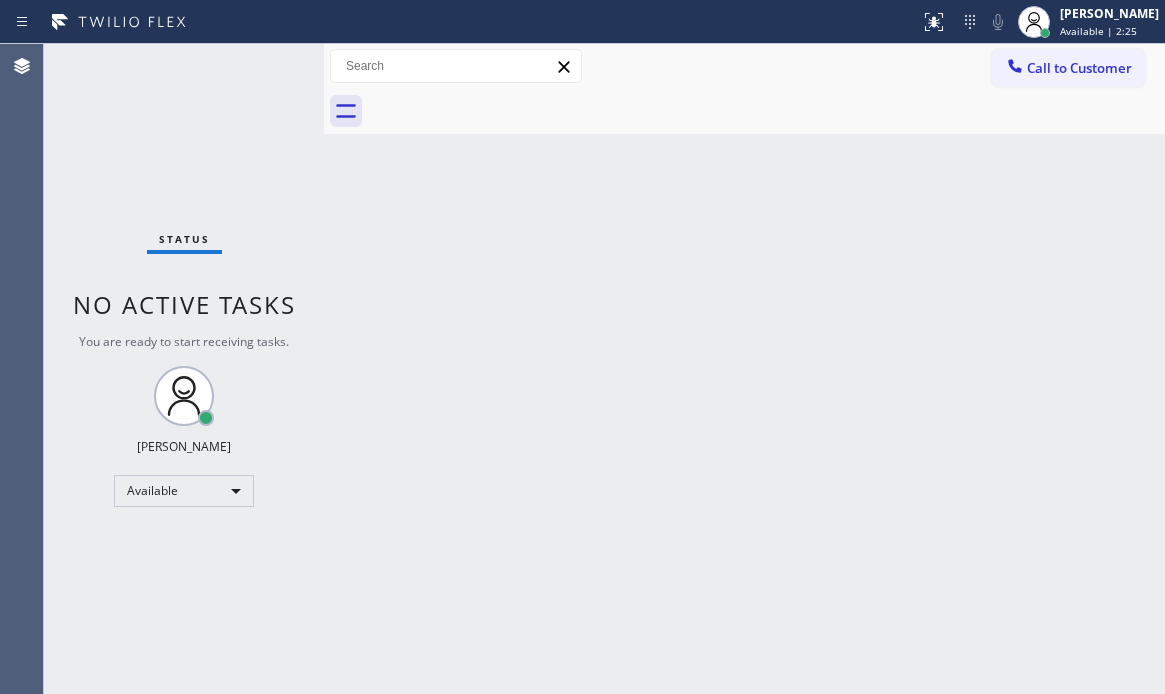 click on "Back to Dashboard Change Sender ID Customers Technicians Select a contact Outbound call Technician Search Technician Your caller id phone number Your caller id phone number Call Technician info Name   Phone none Address none Change Sender ID HVAC +18559994417 5 Star Appliance +18557314952 Appliance Repair +18554611149 Plumbing +18889090120 Air Duct Cleaning +18006865038  Electricians +18005688664 Cancel Change Check personal SMS Reset Change No tabs Call to Customer Outbound call Location Search location Your caller id phone number (818) 210-4121 Customer number Call Outbound call Technician Search Technician Your caller id phone number Your caller id phone number Call" at bounding box center (744, 369) 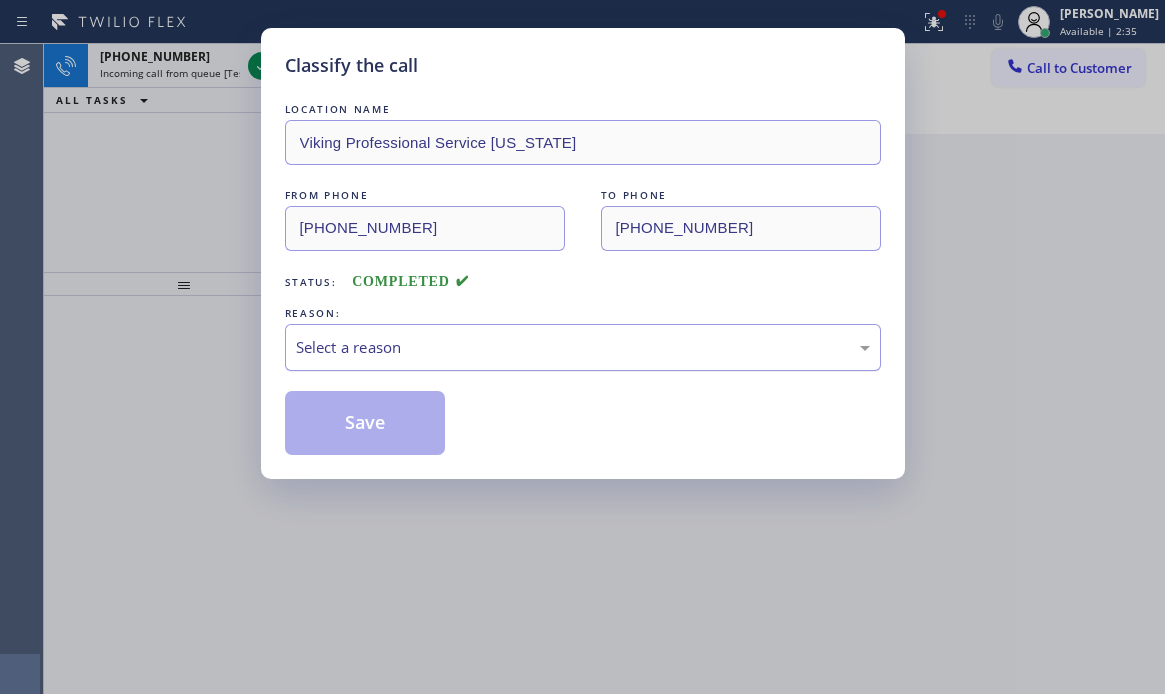 click on "Select a reason" at bounding box center (583, 347) 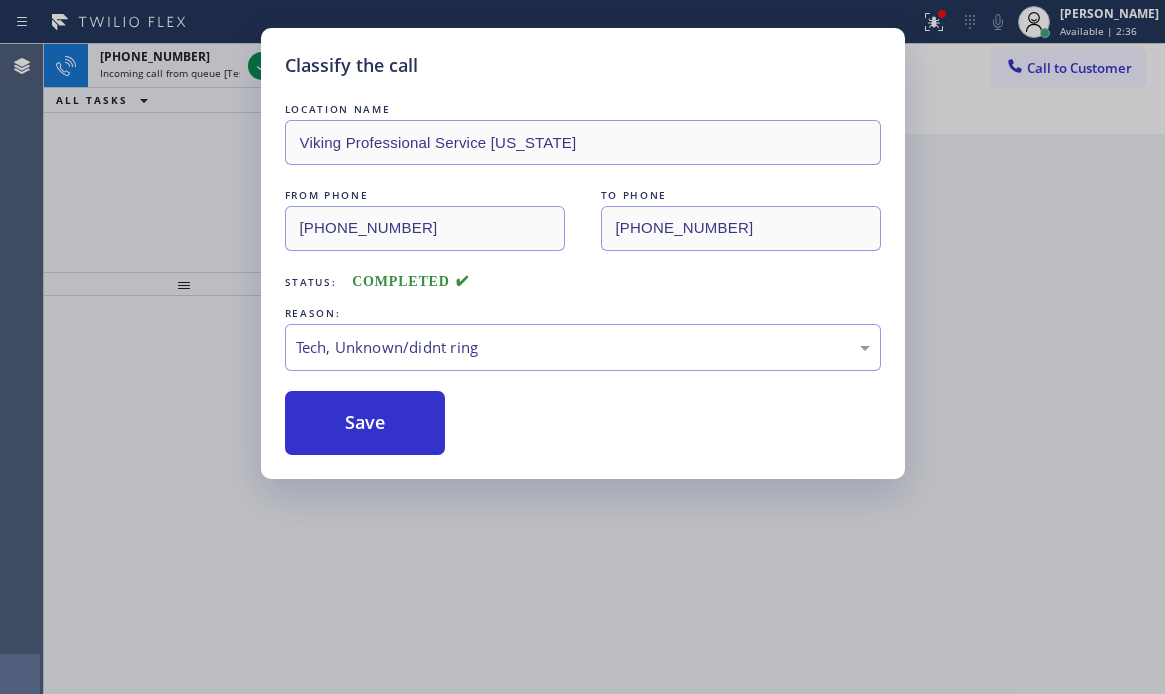 drag, startPoint x: 357, startPoint y: 428, endPoint x: 314, endPoint y: 307, distance: 128.41339 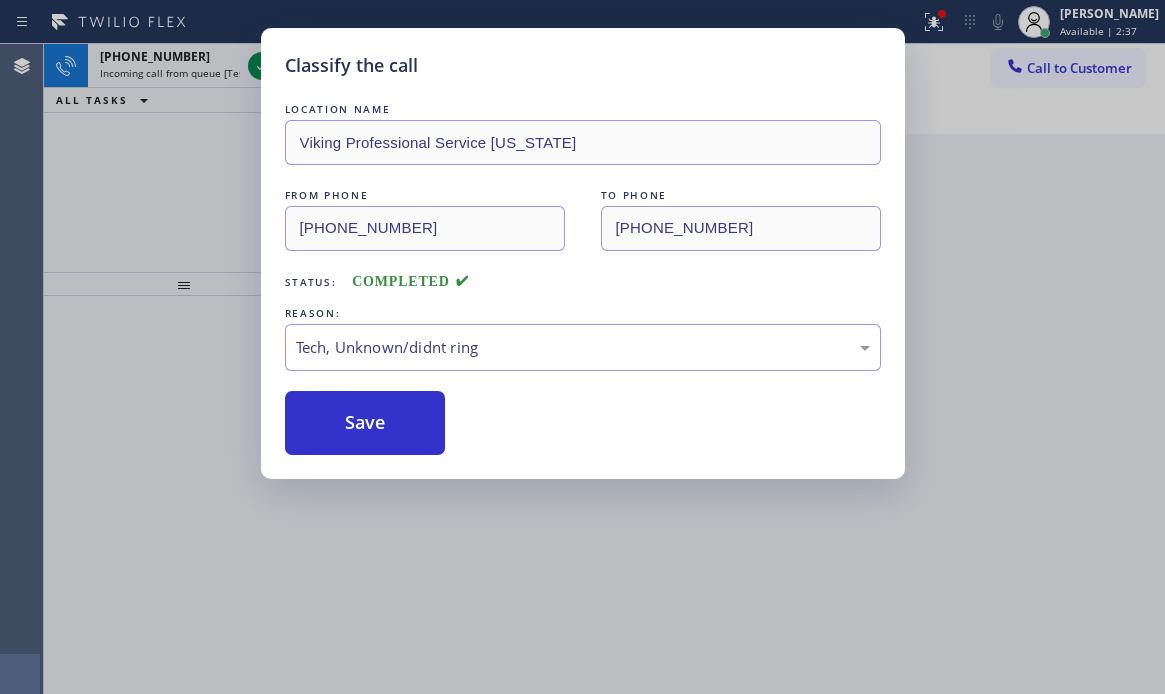 click on "Classify the call LOCATION NAME Viking Professional Service New York FROM PHONE (315) 509-1746 TO PHONE (332) 334-8089 Status: COMPLETED REASON: Tech, Unknown/didnt ring Save" at bounding box center [582, 347] 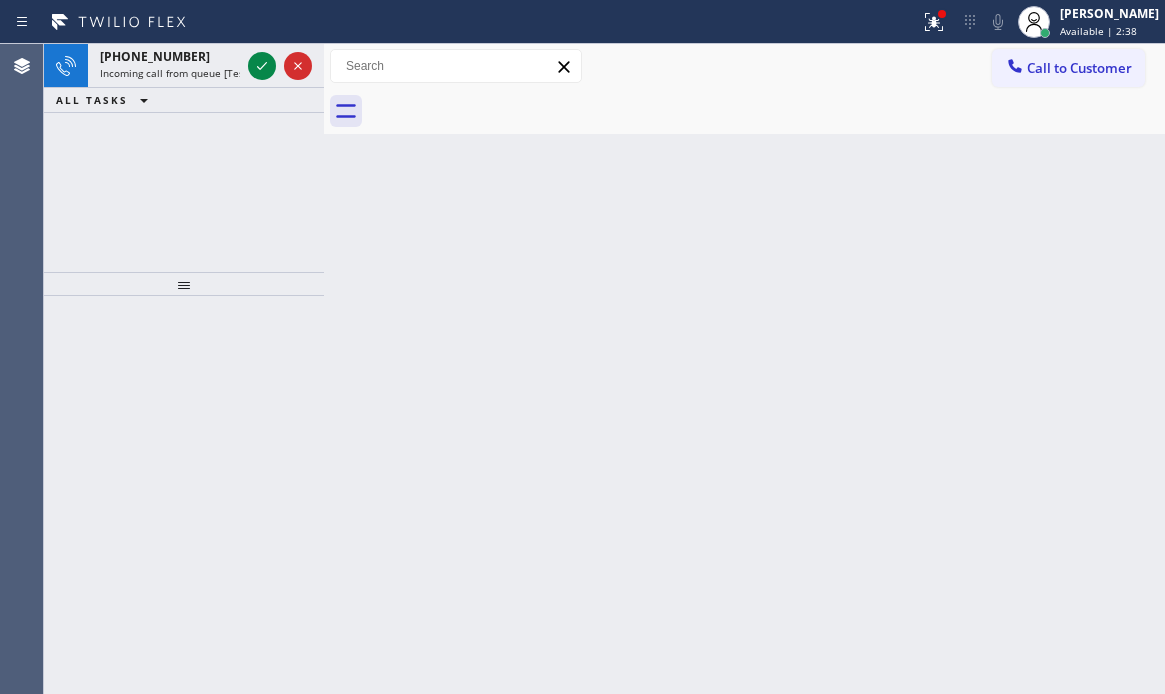 click 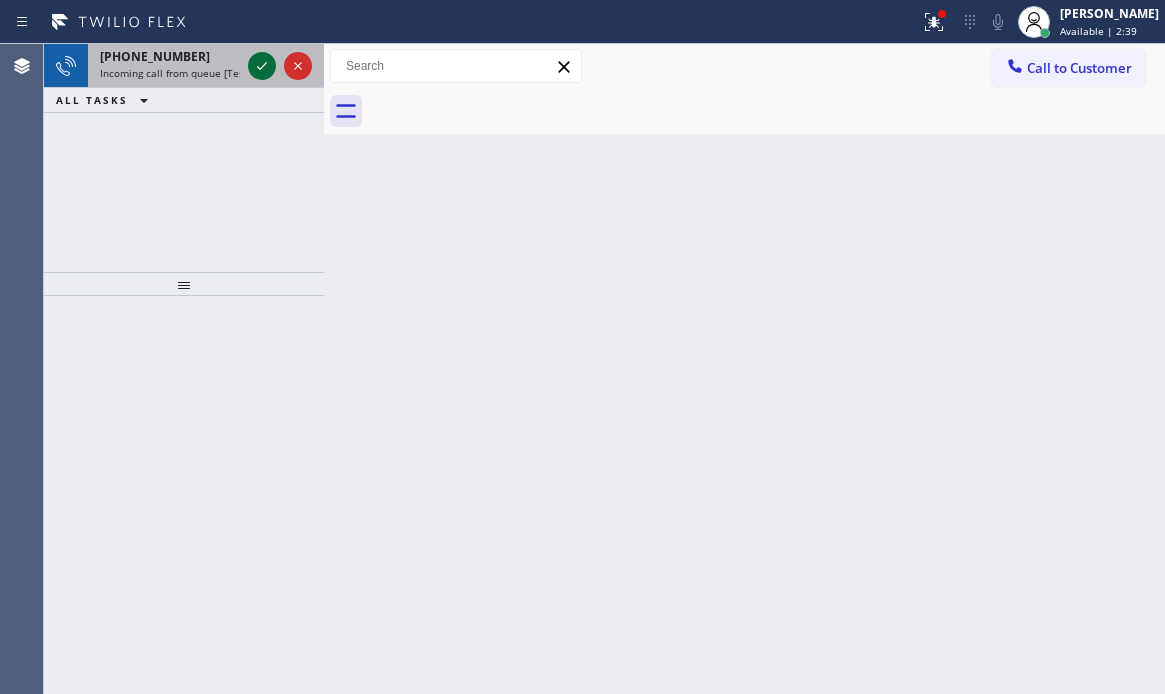 click 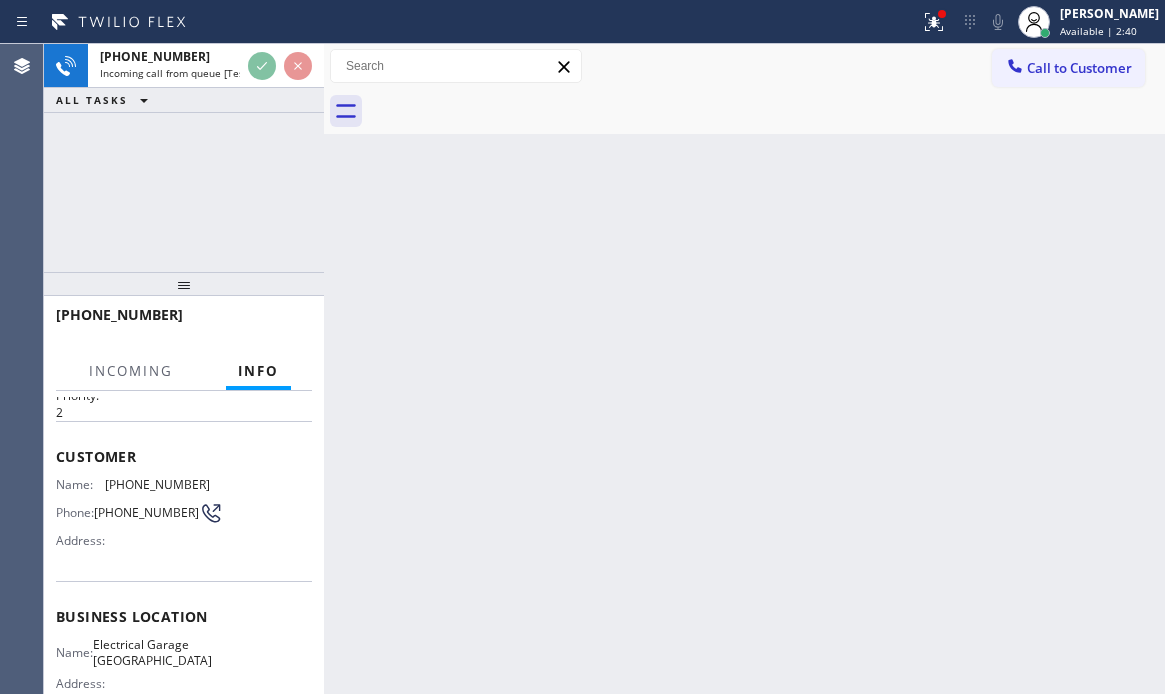 scroll, scrollTop: 200, scrollLeft: 0, axis: vertical 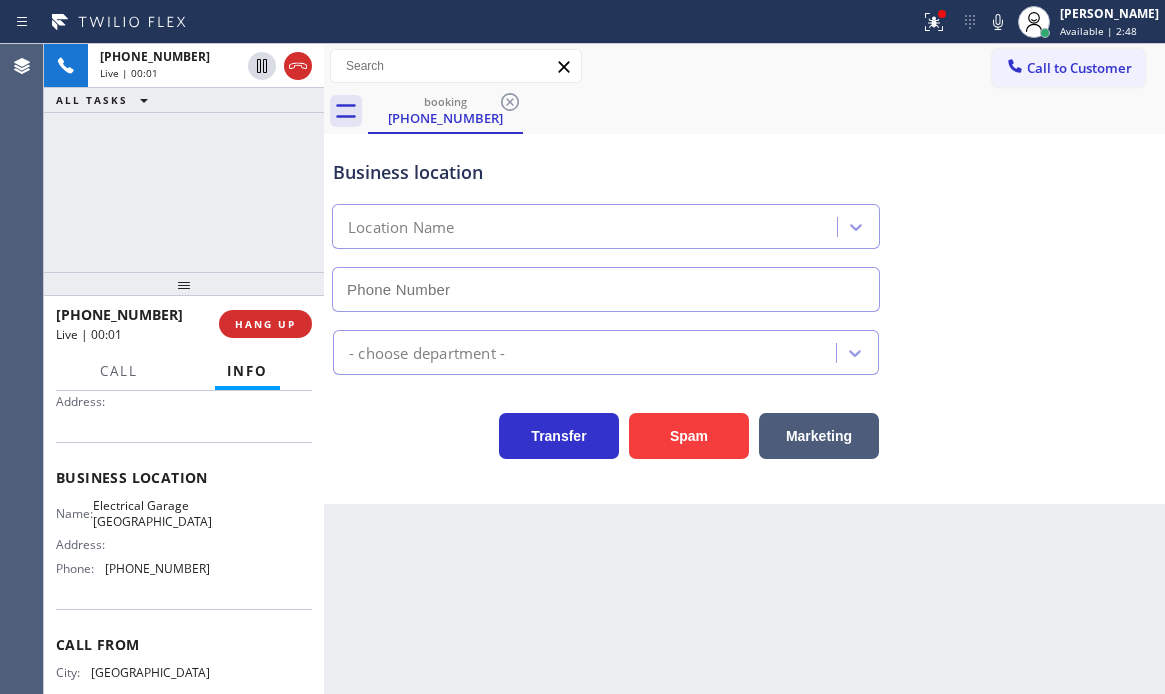 type on "(213) 348-6148" 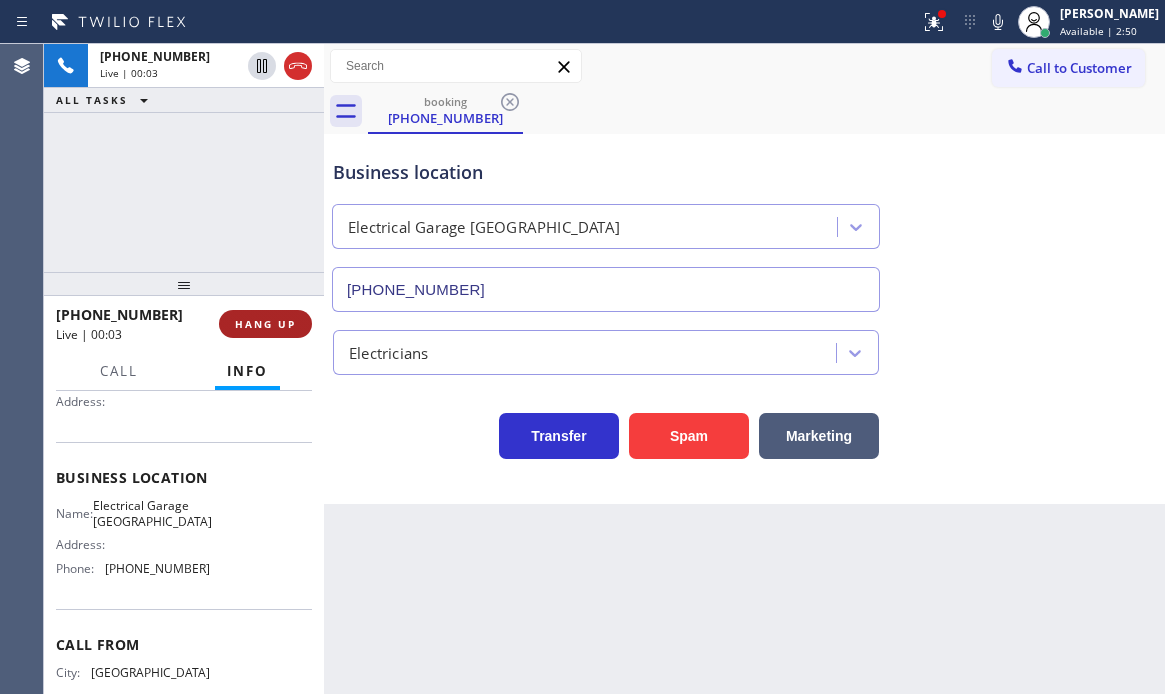 click on "HANG UP" at bounding box center (265, 324) 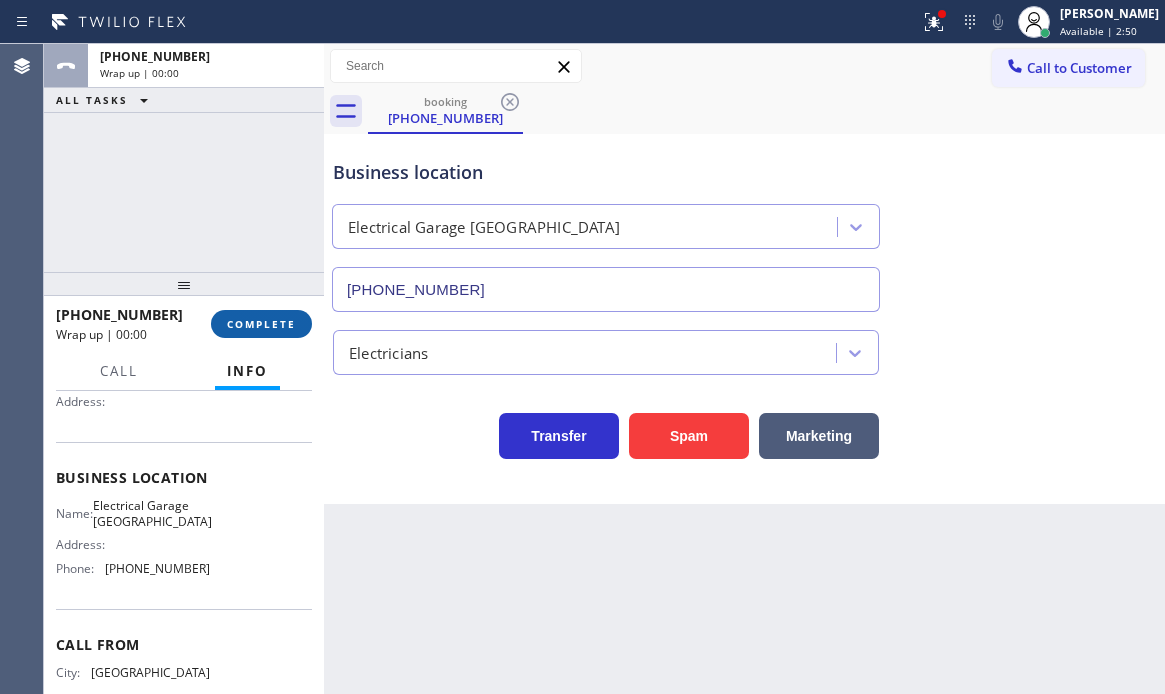 click on "COMPLETE" at bounding box center (261, 324) 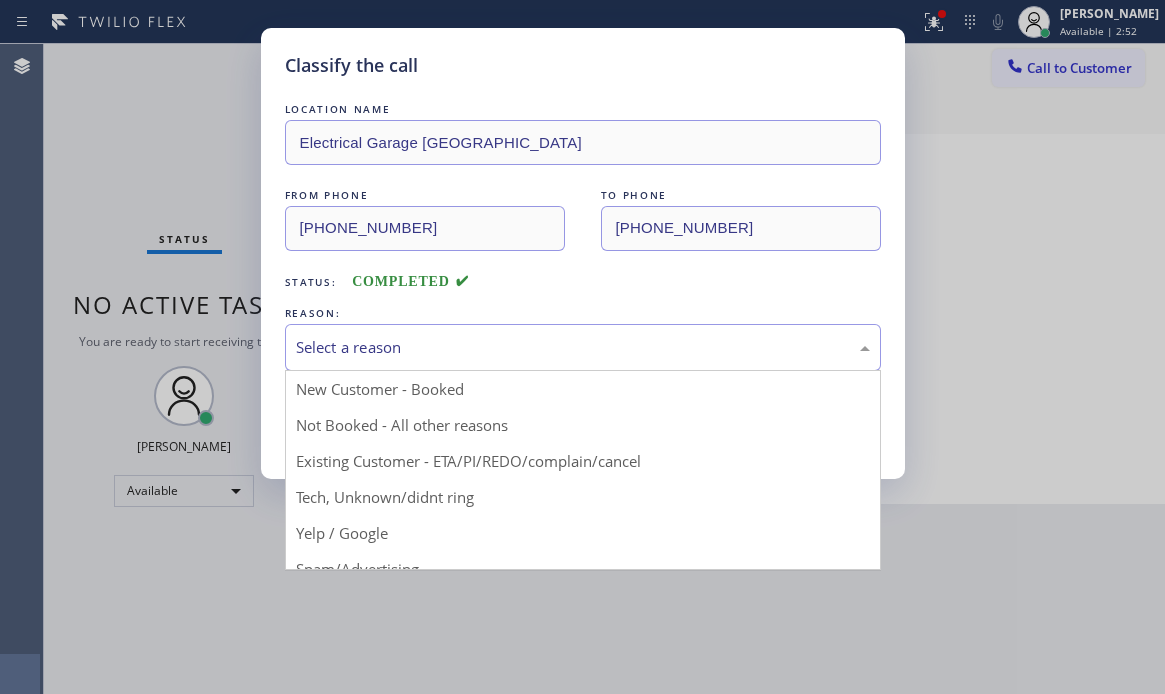 drag, startPoint x: 451, startPoint y: 348, endPoint x: 421, endPoint y: 450, distance: 106.320274 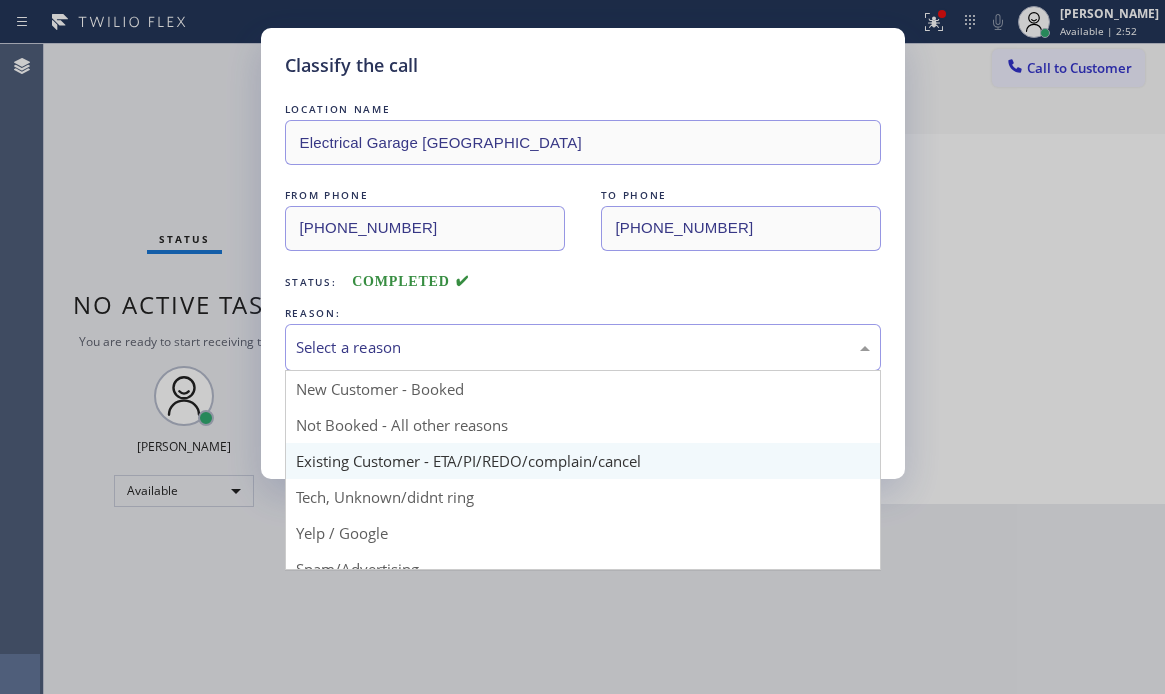 click on "Select a reason" at bounding box center (583, 347) 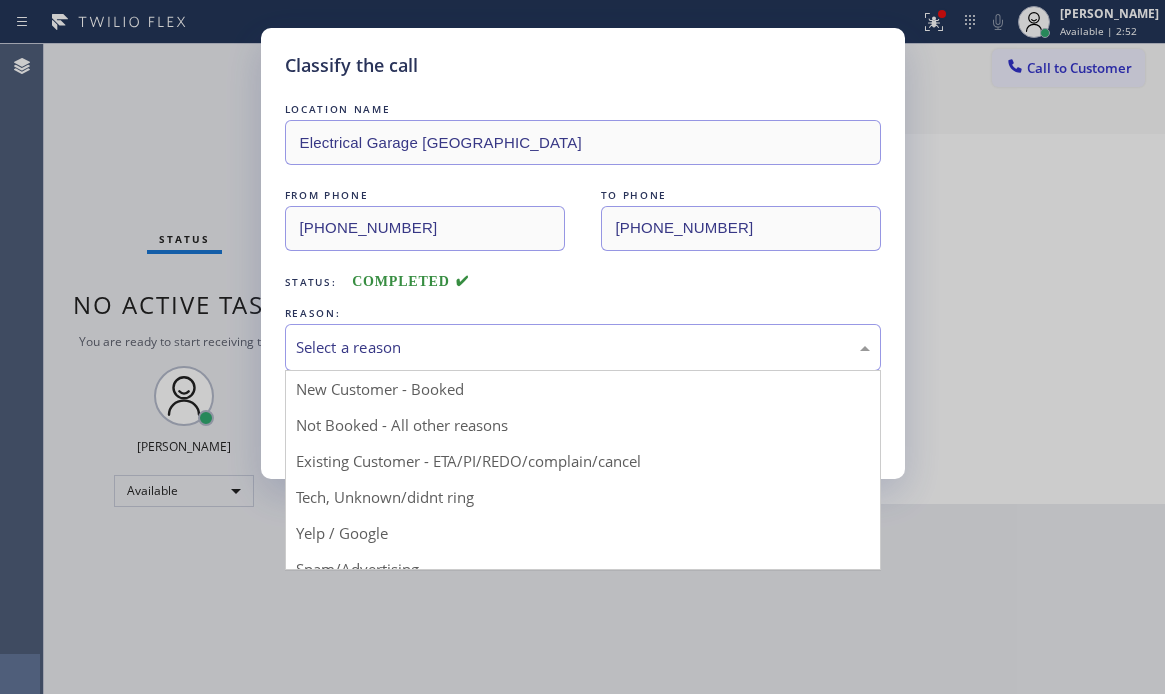 drag, startPoint x: 351, startPoint y: 534, endPoint x: 351, endPoint y: 497, distance: 37 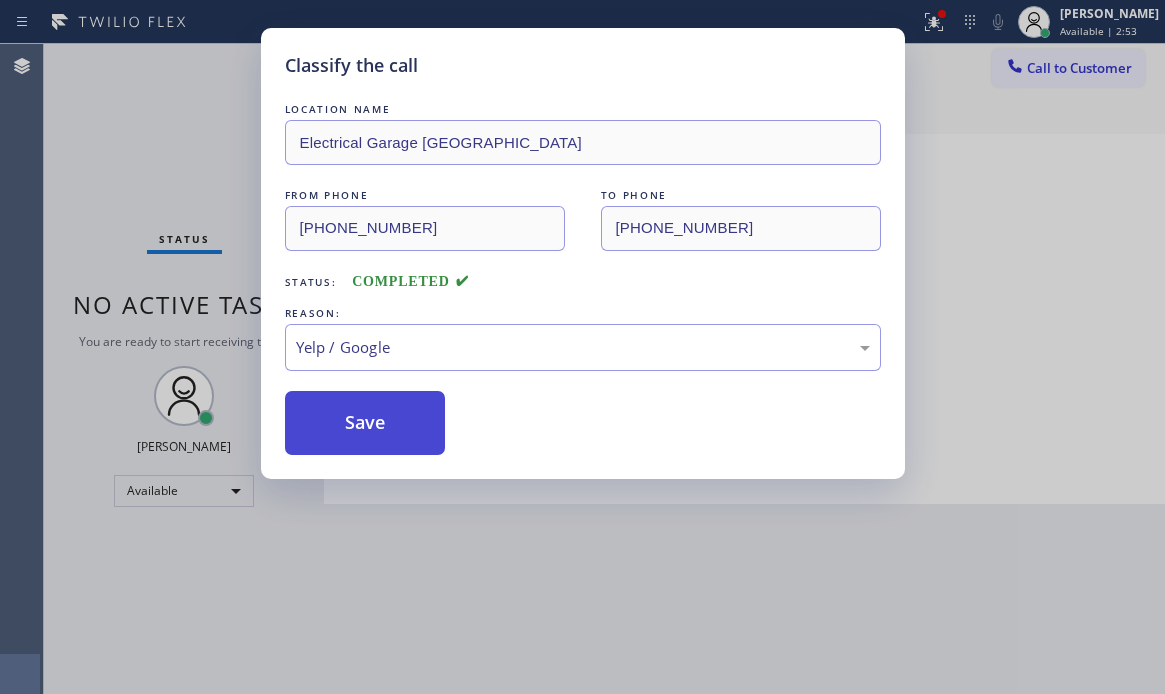 click on "Save" at bounding box center (365, 423) 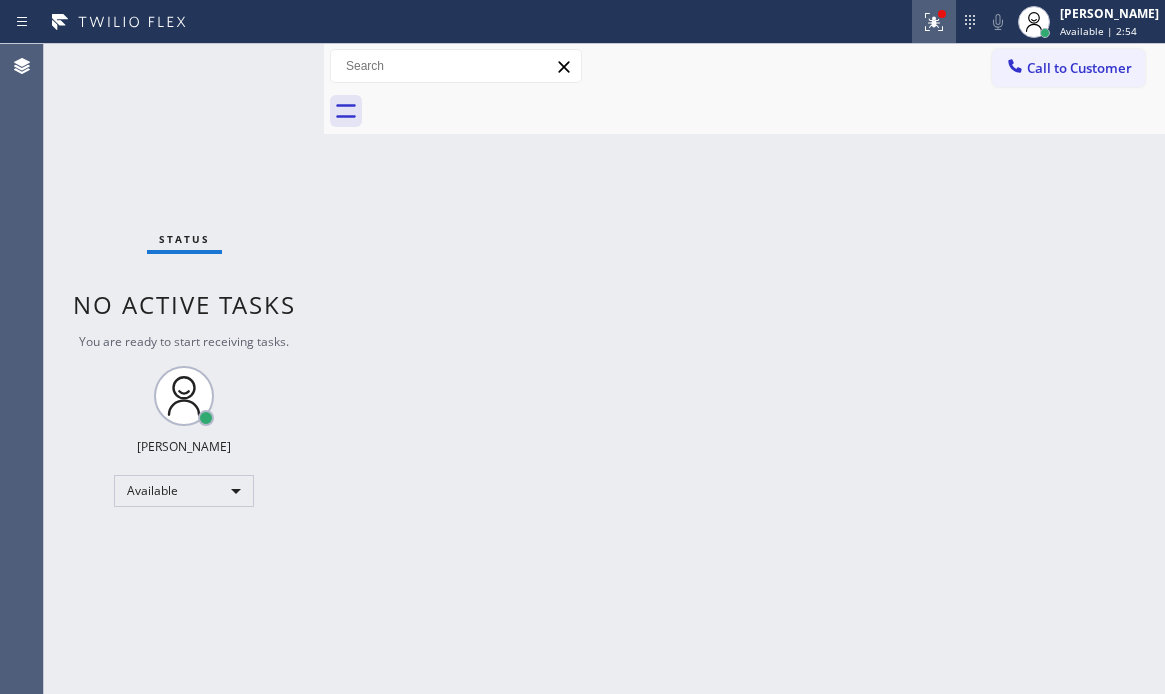 click at bounding box center (934, 22) 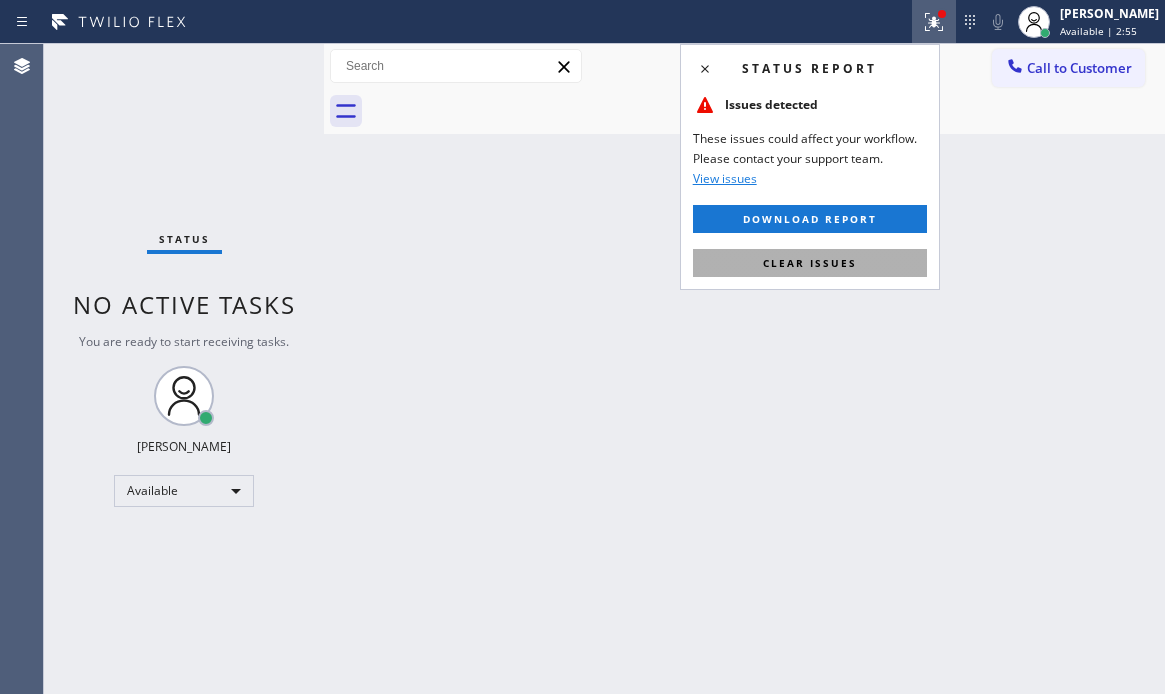 click on "Clear issues" at bounding box center (810, 263) 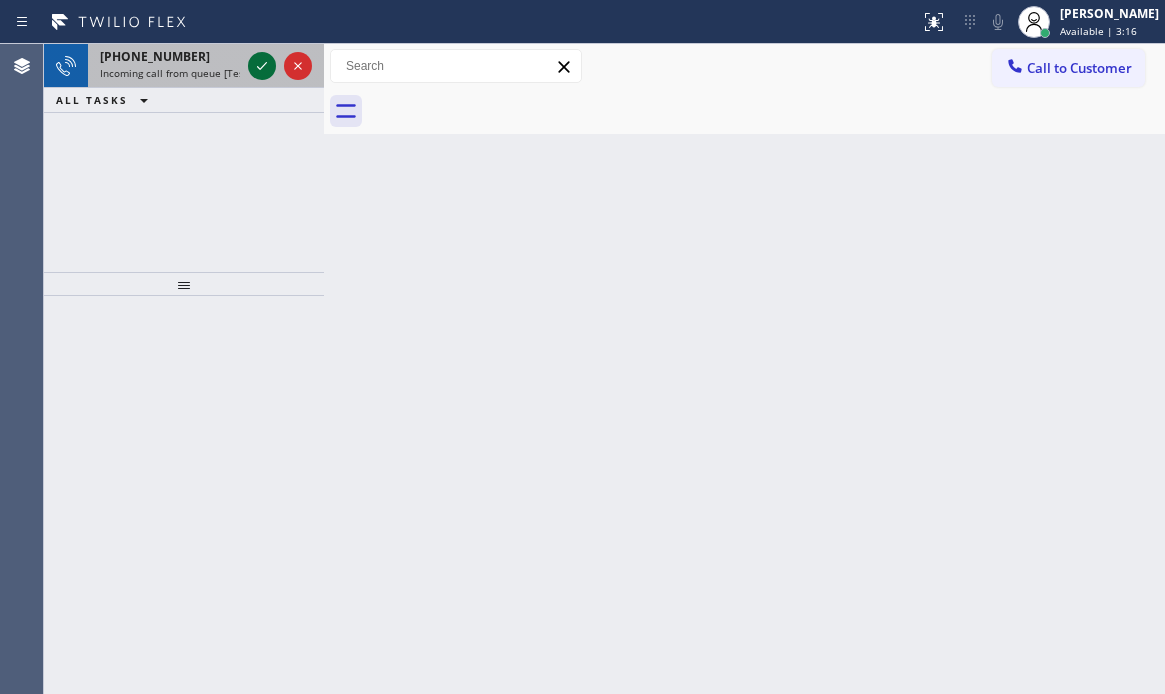 click 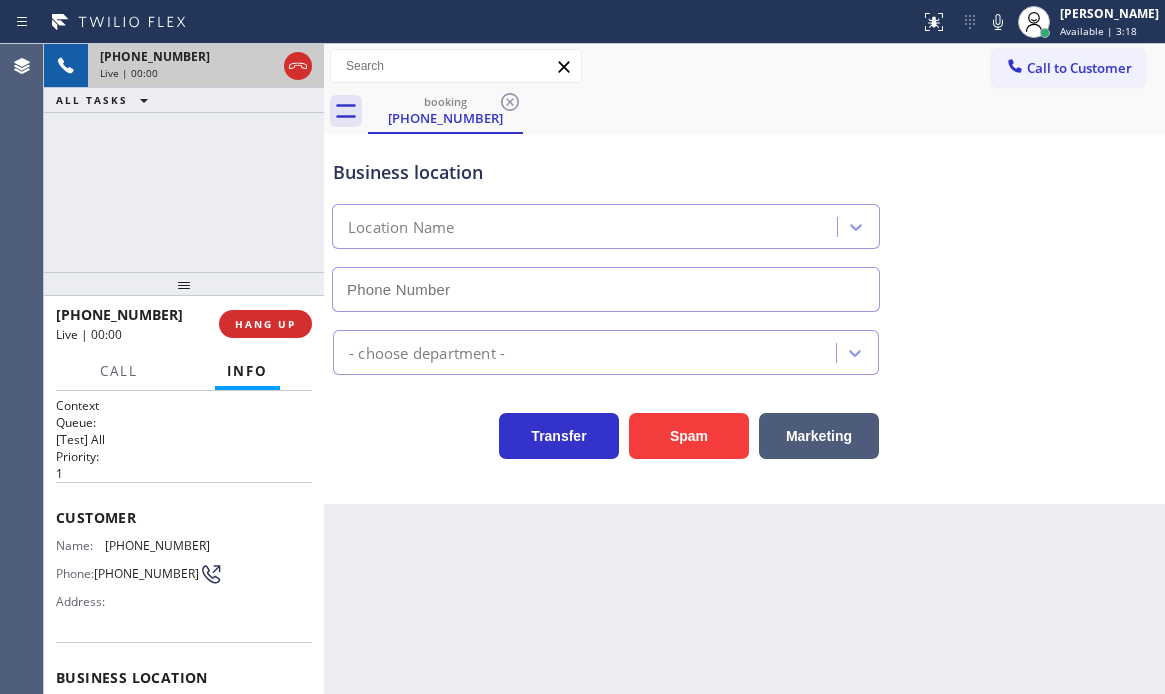 type on "(213) 513-6866" 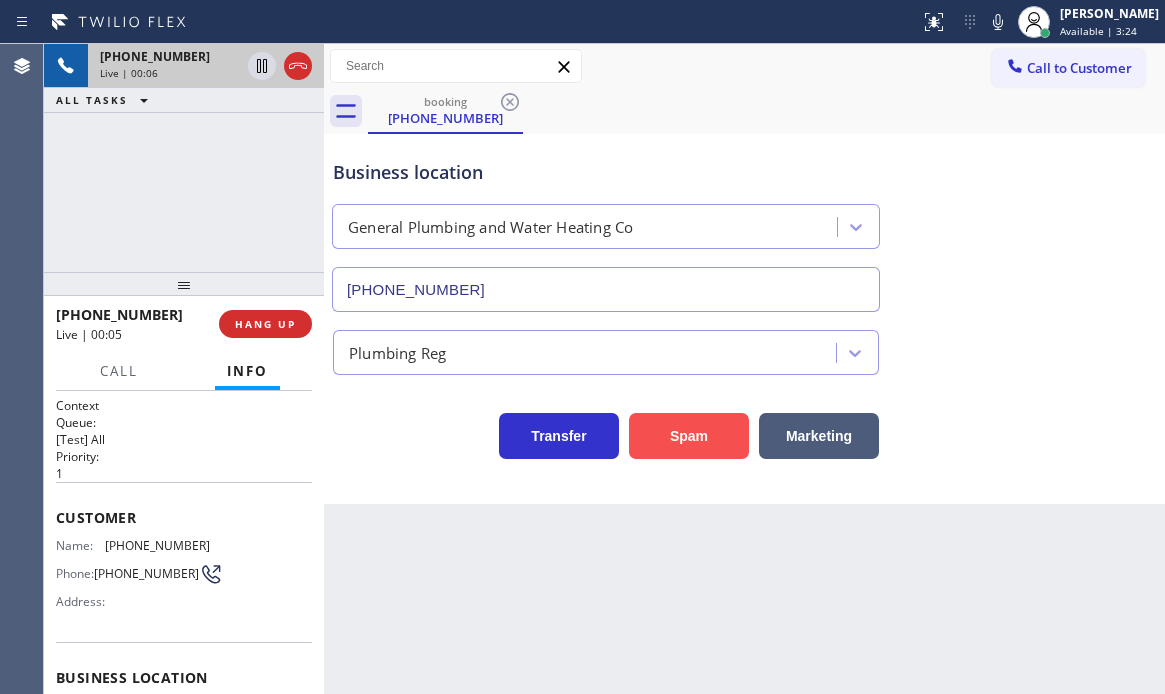 click on "Spam" at bounding box center (689, 436) 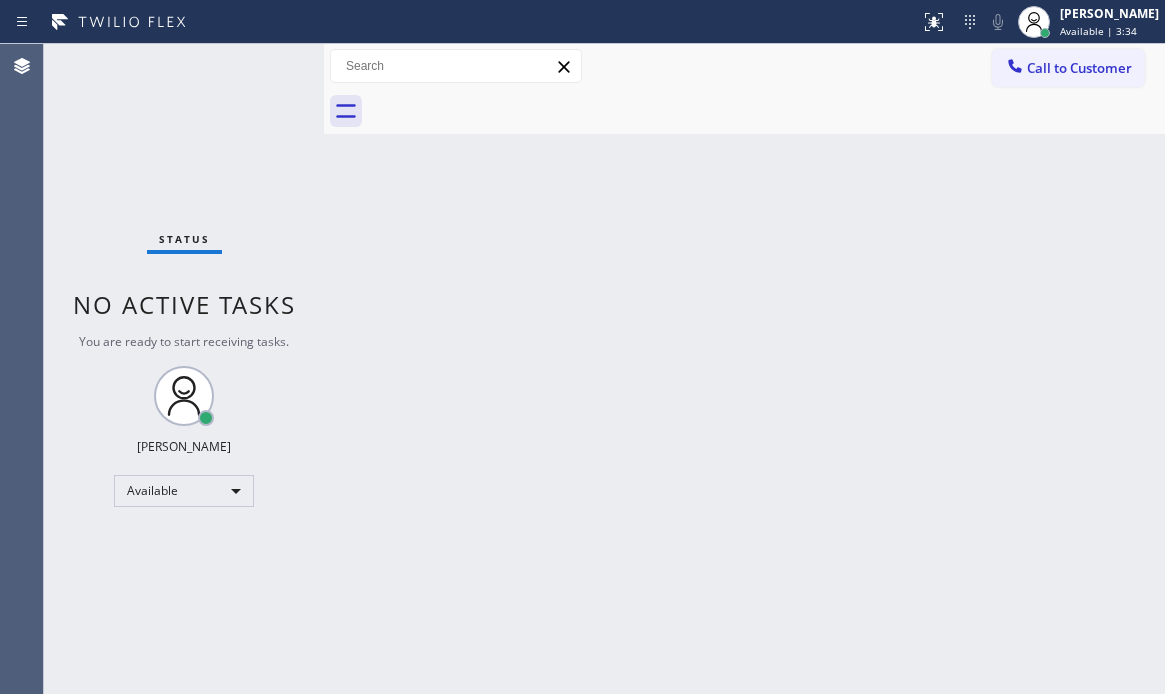 click on "Status   No active tasks     You are ready to start receiving tasks.   [PERSON_NAME] Available" at bounding box center [184, 369] 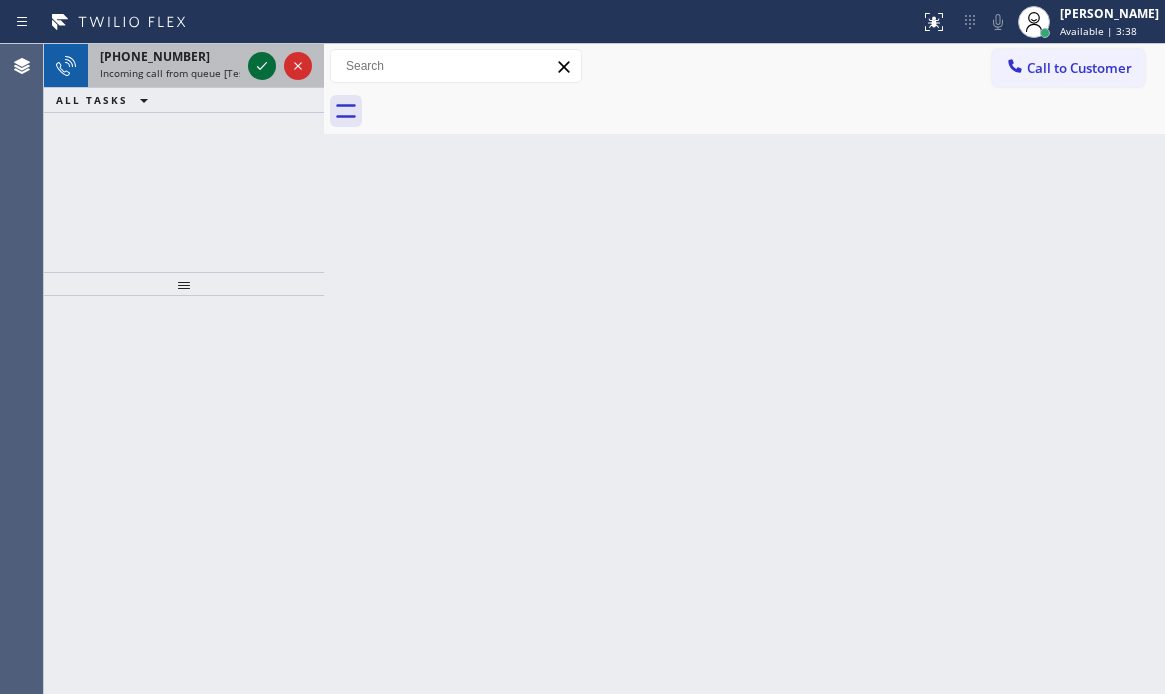 click 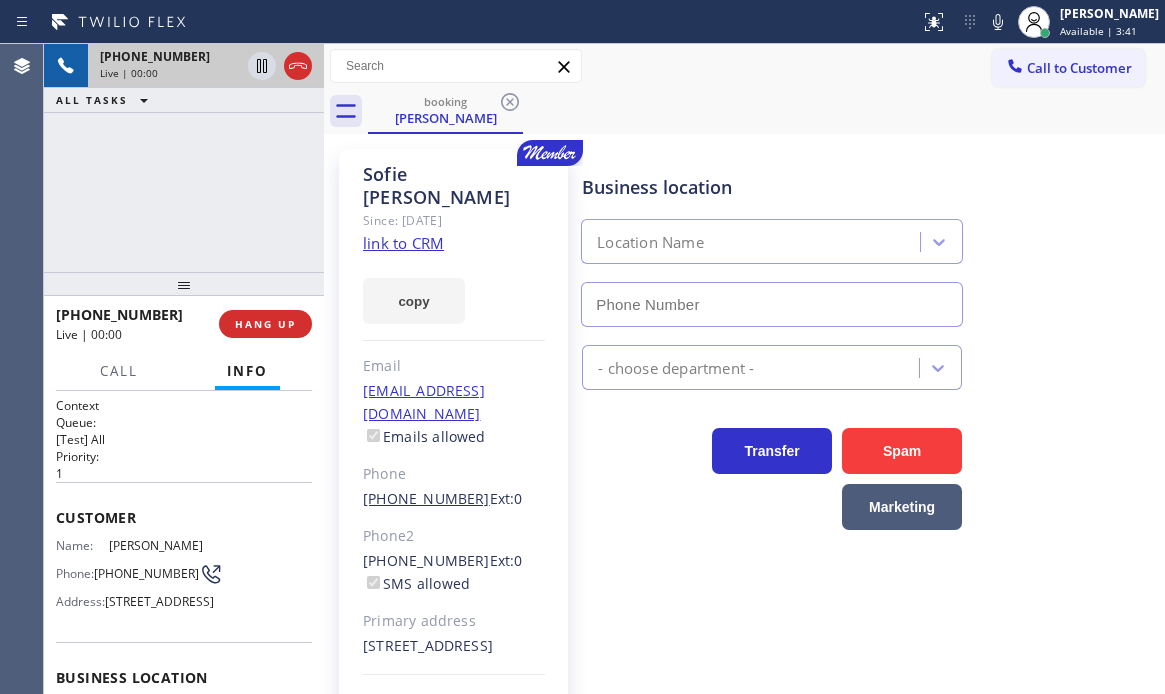 type on "(949) 264-5989" 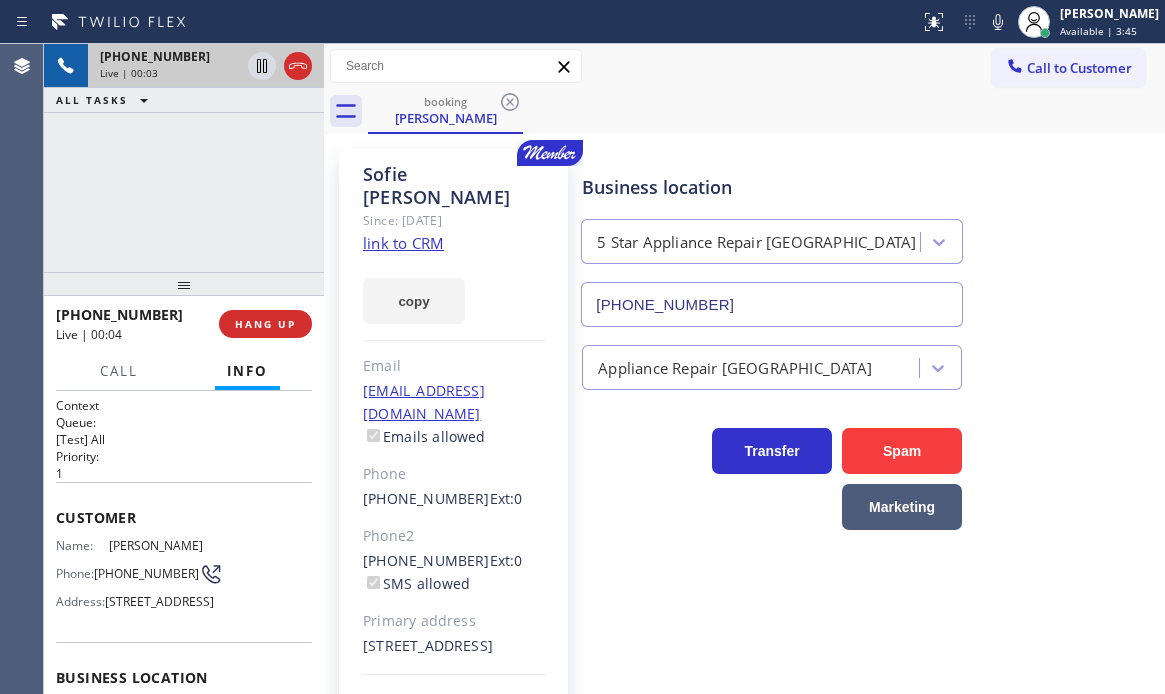 drag, startPoint x: 411, startPoint y: 216, endPoint x: 465, endPoint y: 220, distance: 54.147945 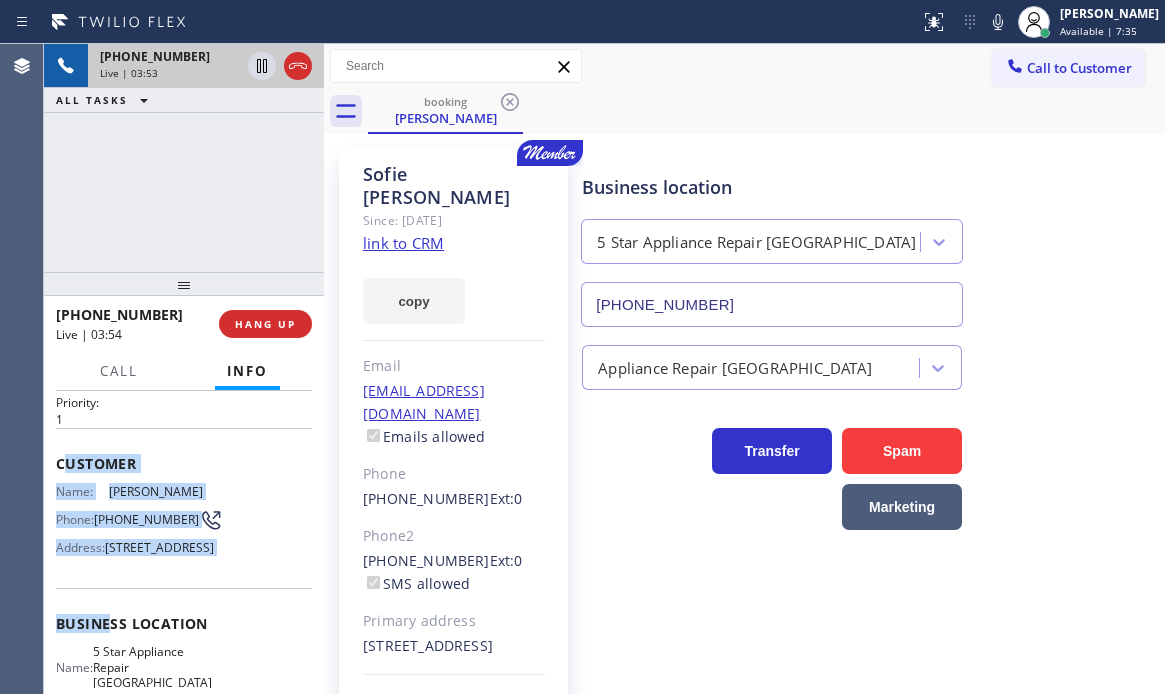 scroll, scrollTop: 100, scrollLeft: 0, axis: vertical 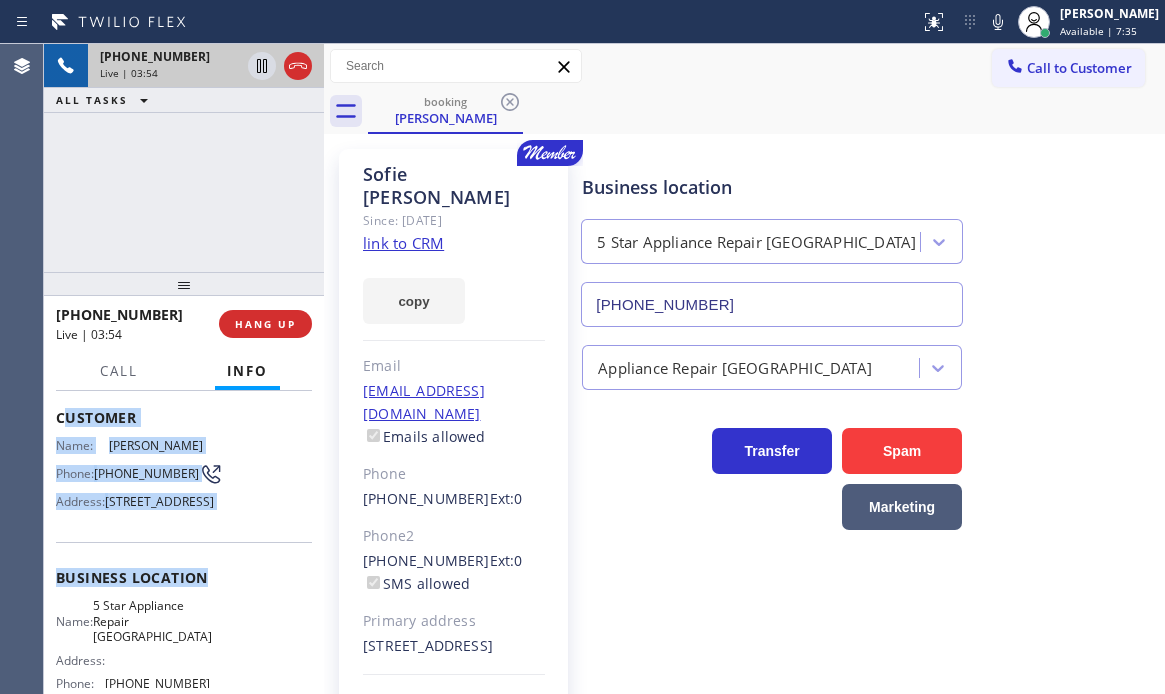 drag, startPoint x: 61, startPoint y: 507, endPoint x: 224, endPoint y: 623, distance: 200.06248 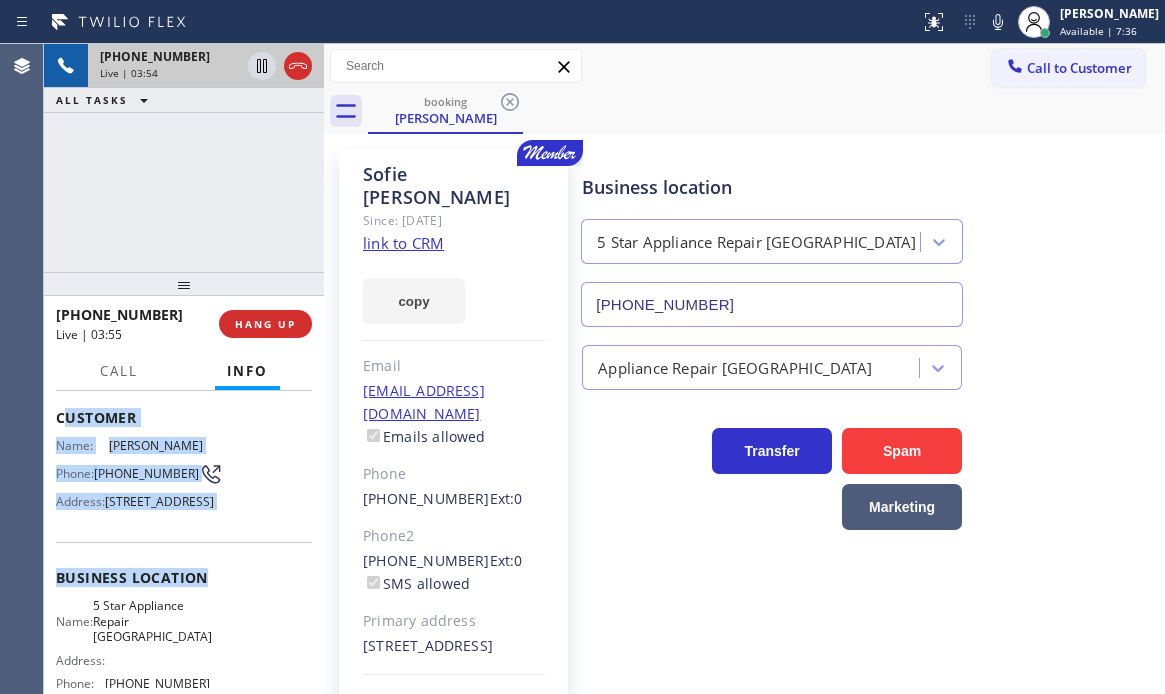 click on "Name: Sofie   Markowitz Phone: (832) 451-9659 Address: 46 Edmonton Place, Aliso Viejo, CA 92656" at bounding box center (184, 477) 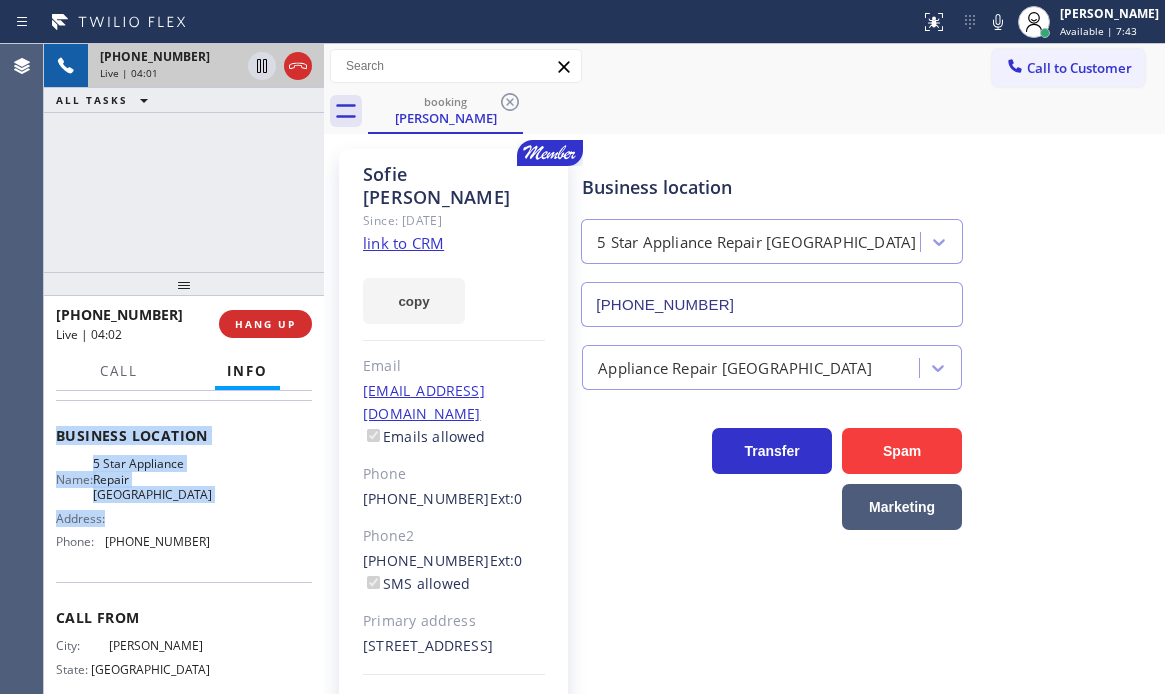 scroll, scrollTop: 300, scrollLeft: 0, axis: vertical 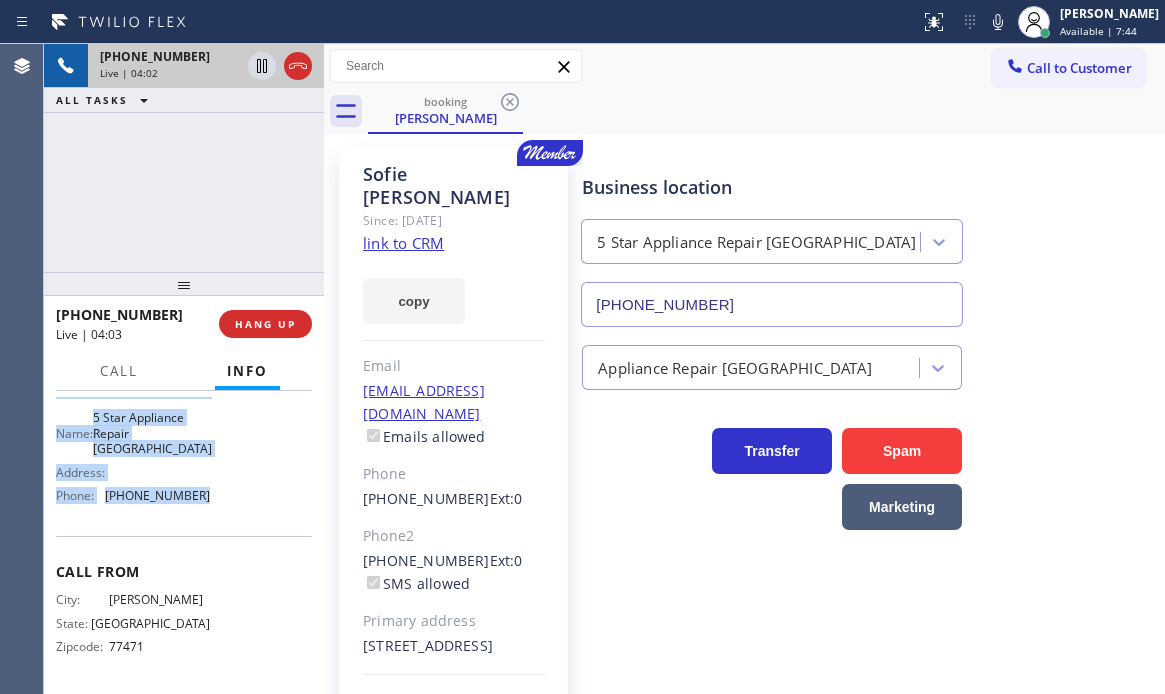 drag, startPoint x: 57, startPoint y: 417, endPoint x: 220, endPoint y: 519, distance: 192.28365 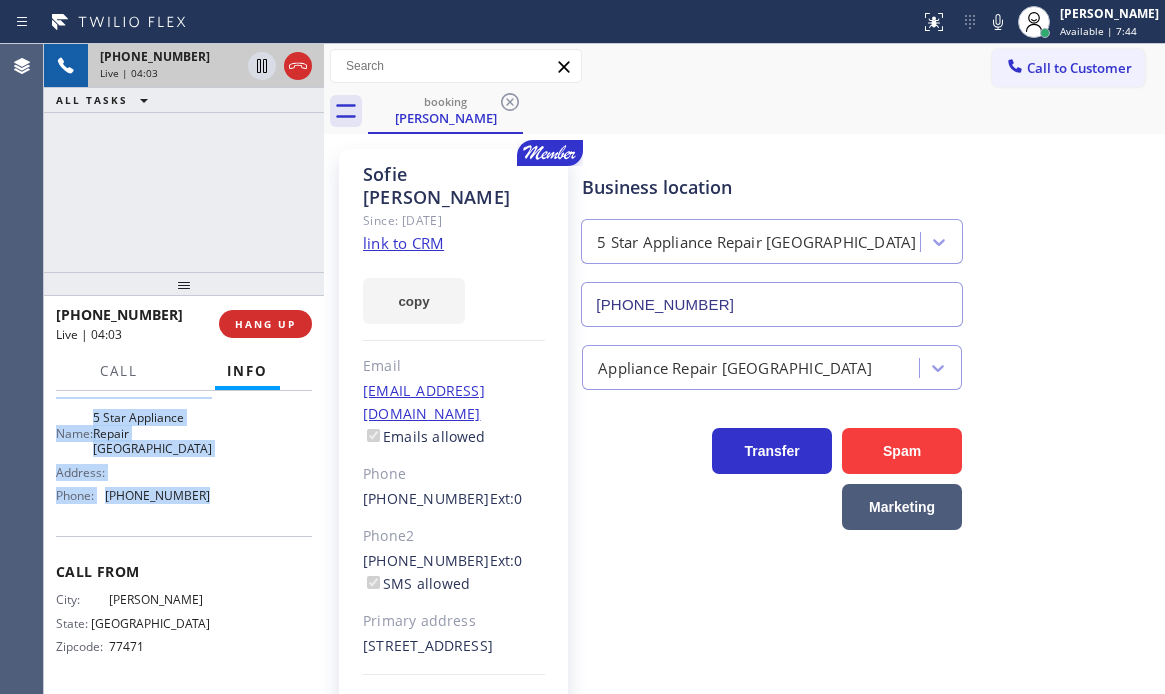 copy on "Customer Name: Sofie   Markowitz Phone: (832) 451-9659 Address: 46 Edmonton Place, Aliso Viejo, CA 92656 Business location Name: 5 Star Appliance Repair Mission Viejo Address:   Phone: (949) 264-5989" 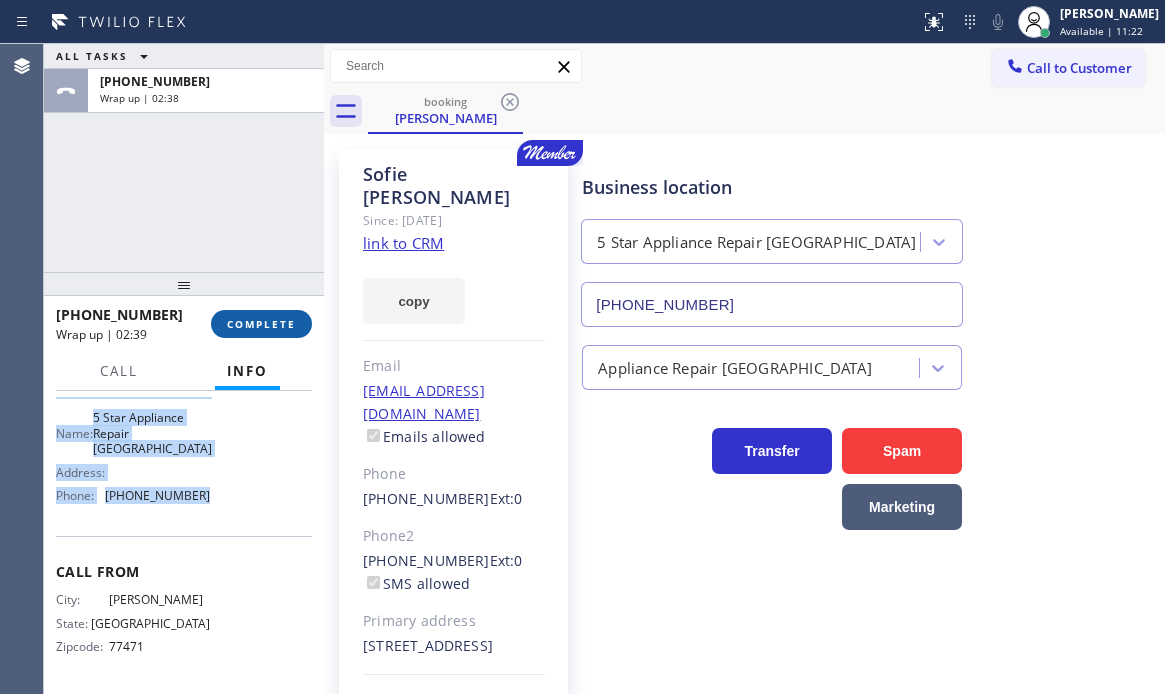 click on "COMPLETE" at bounding box center [261, 324] 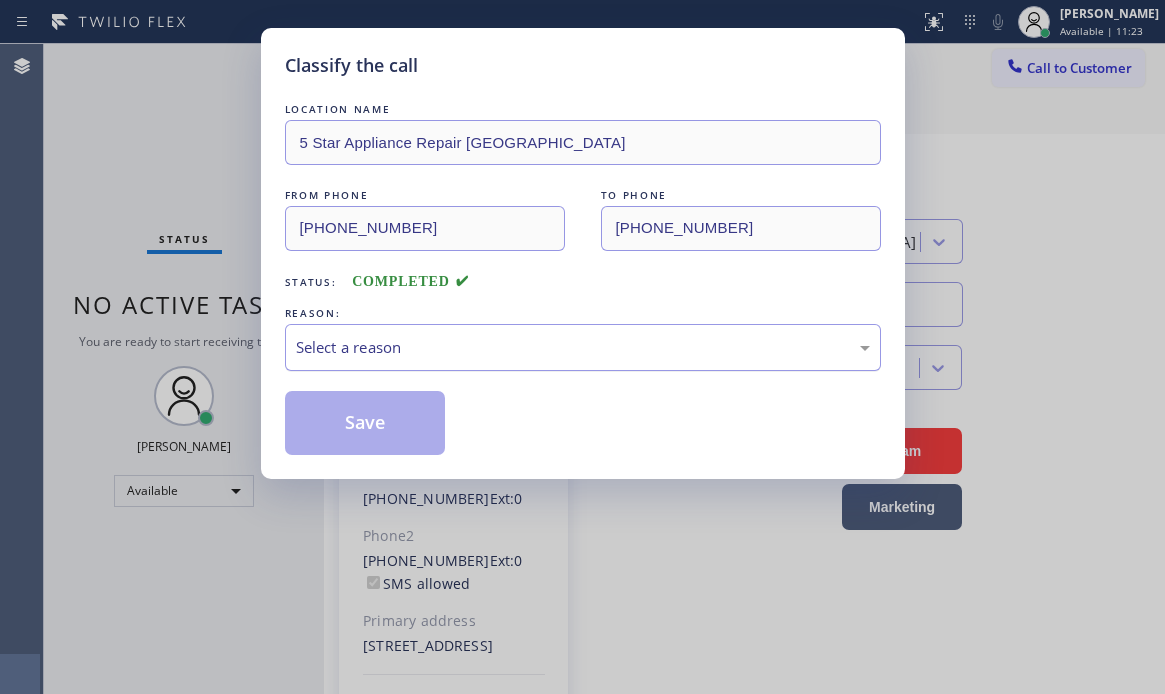 drag, startPoint x: 433, startPoint y: 334, endPoint x: 435, endPoint y: 346, distance: 12.165525 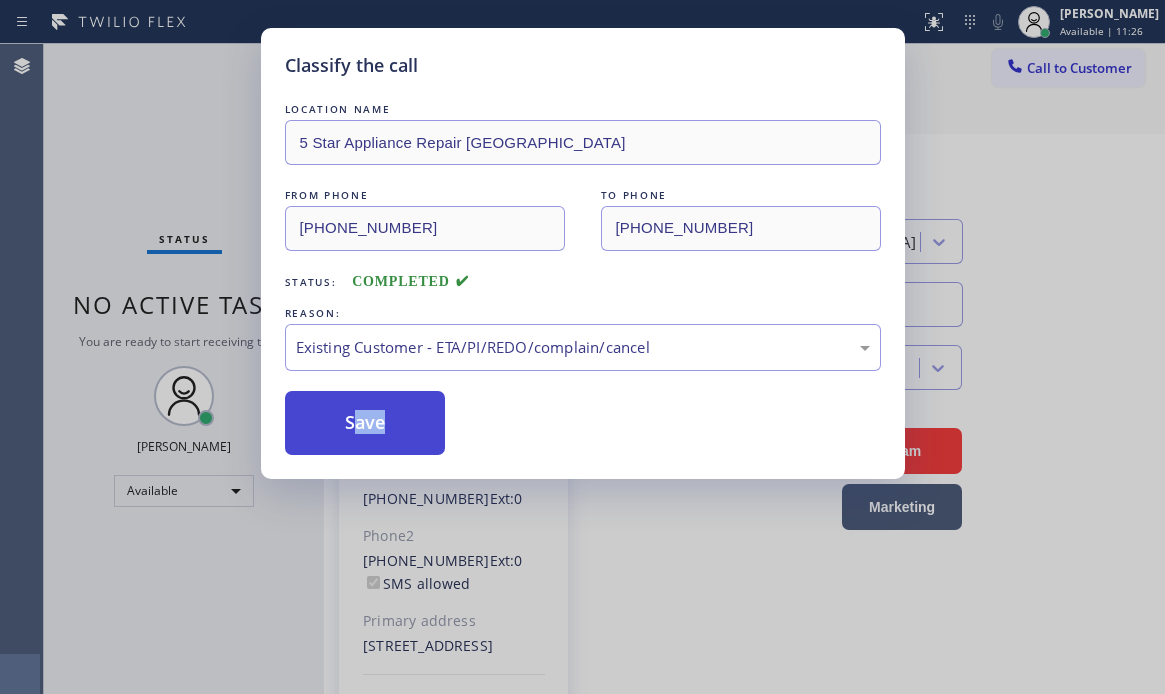 drag, startPoint x: 342, startPoint y: 462, endPoint x: 358, endPoint y: 407, distance: 57.280014 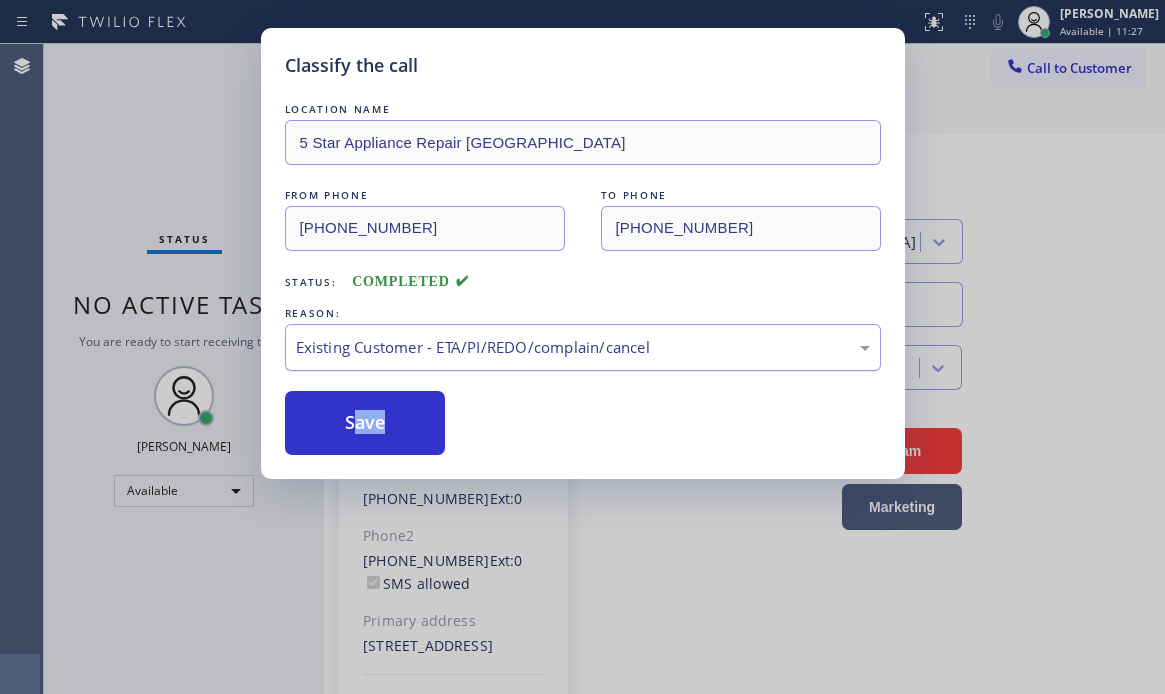 click on "Existing Customer - ETA/PI/REDO/complain/cancel" at bounding box center (583, 347) 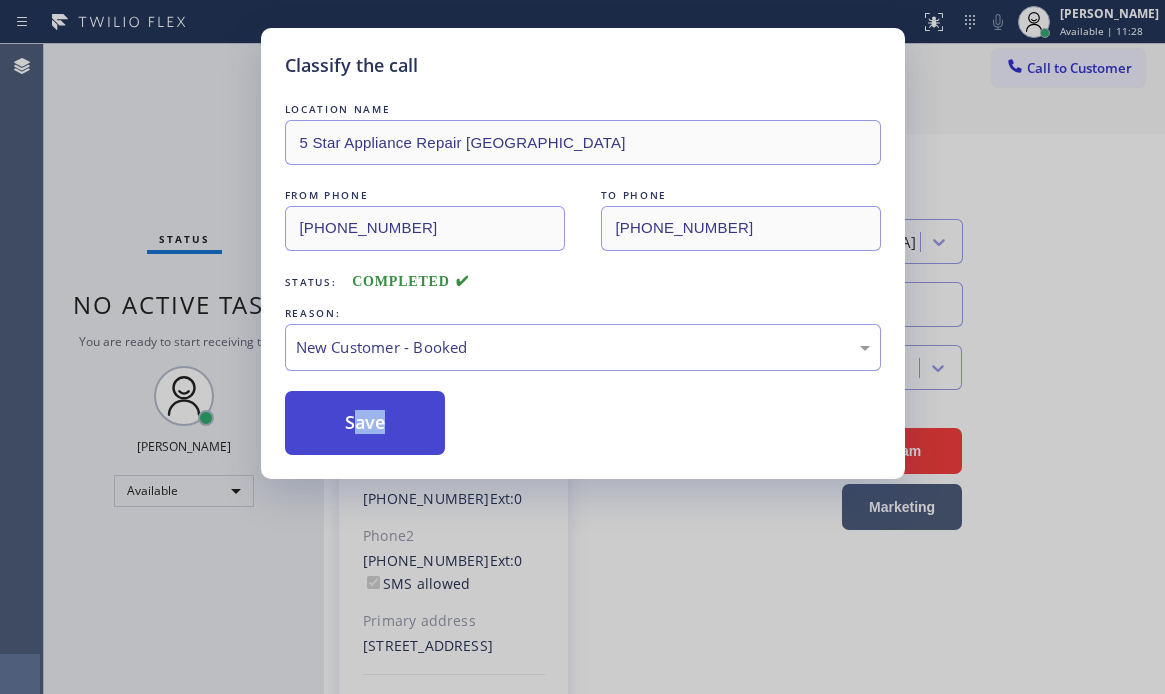 click on "Save" at bounding box center [365, 423] 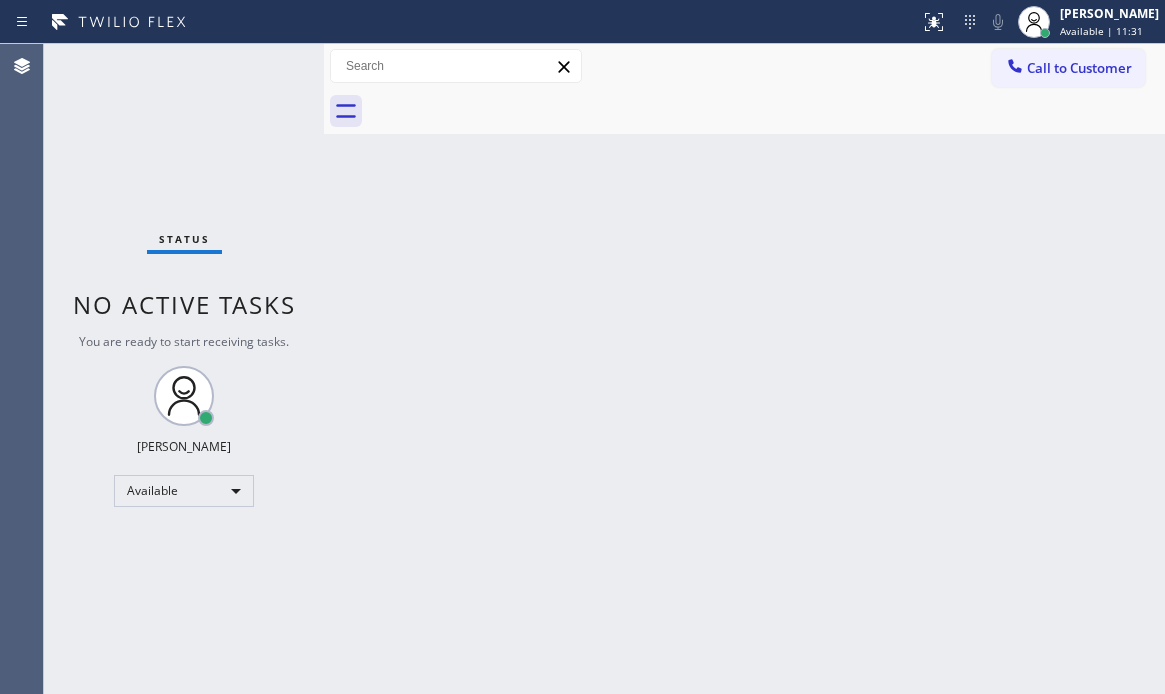 click on "Back to Dashboard Change Sender ID Customers Technicians Select a contact Outbound call Technician Search Technician Your caller id phone number Your caller id phone number Call Technician info Name   Phone none Address none Change Sender ID HVAC +18559994417 5 Star Appliance +18557314952 Appliance Repair +18554611149 Plumbing +18889090120 Air Duct Cleaning +18006865038  Electricians +18005688664 Cancel Change Check personal SMS Reset Change No tabs Call to Customer Outbound call Location Search location Your caller id phone number (818) 210-4121 Customer number Call Outbound call Technician Search Technician Your caller id phone number Your caller id phone number Call" at bounding box center [744, 369] 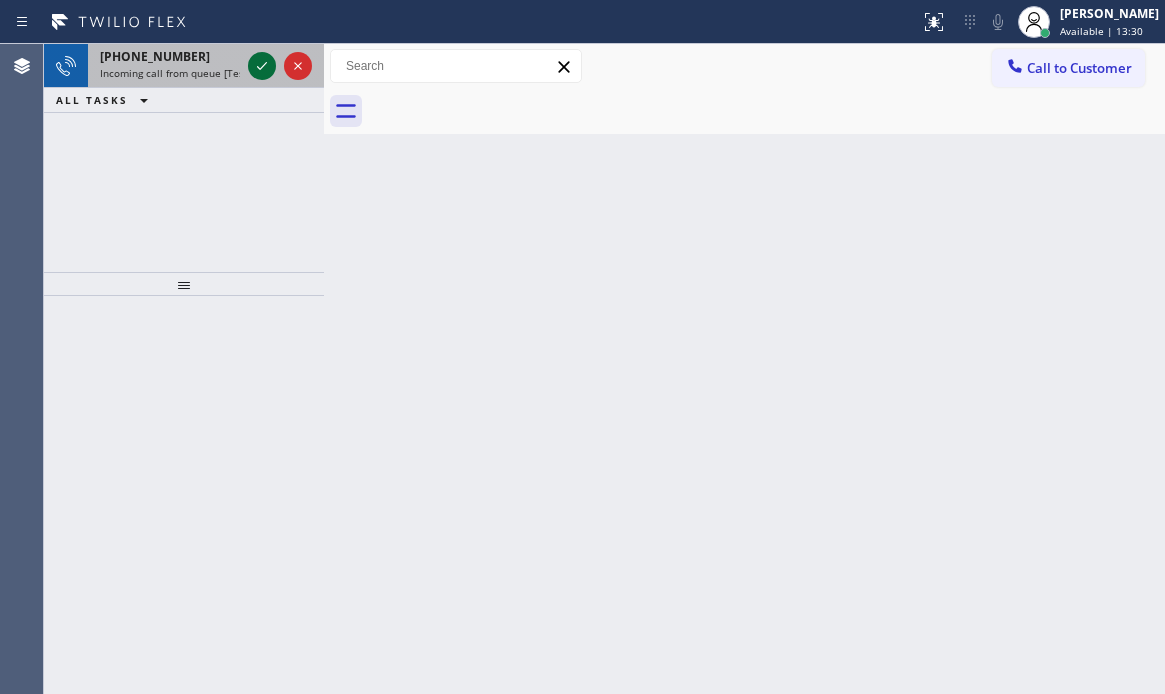 click 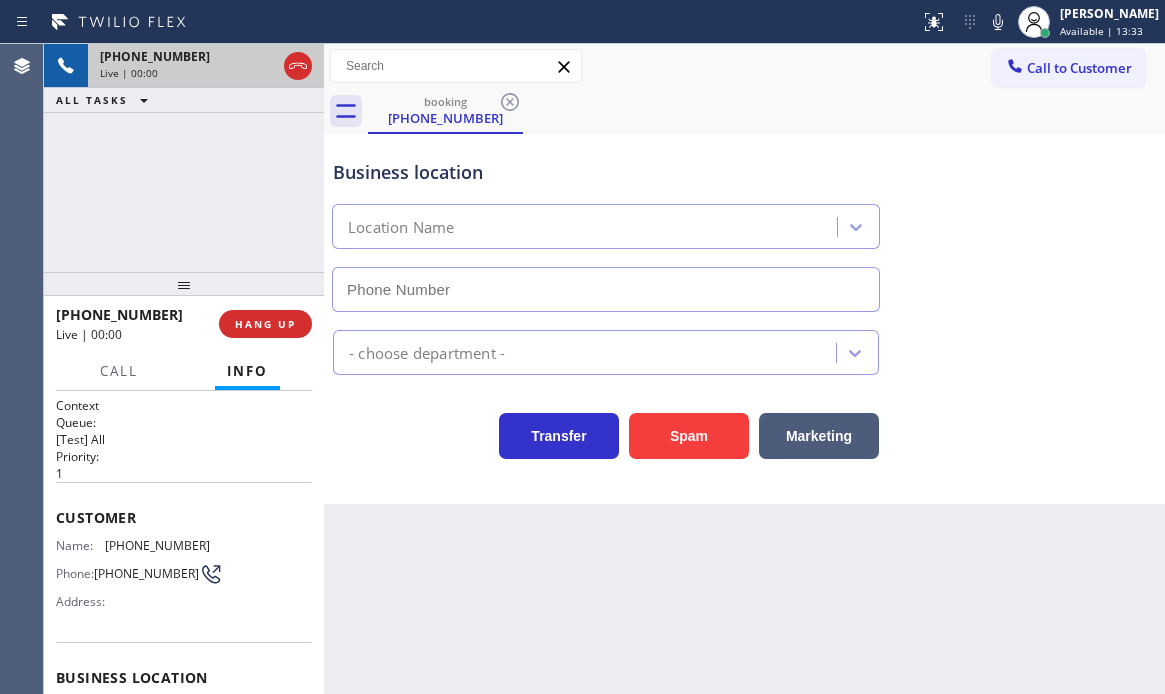 type on "(332) 334-9963" 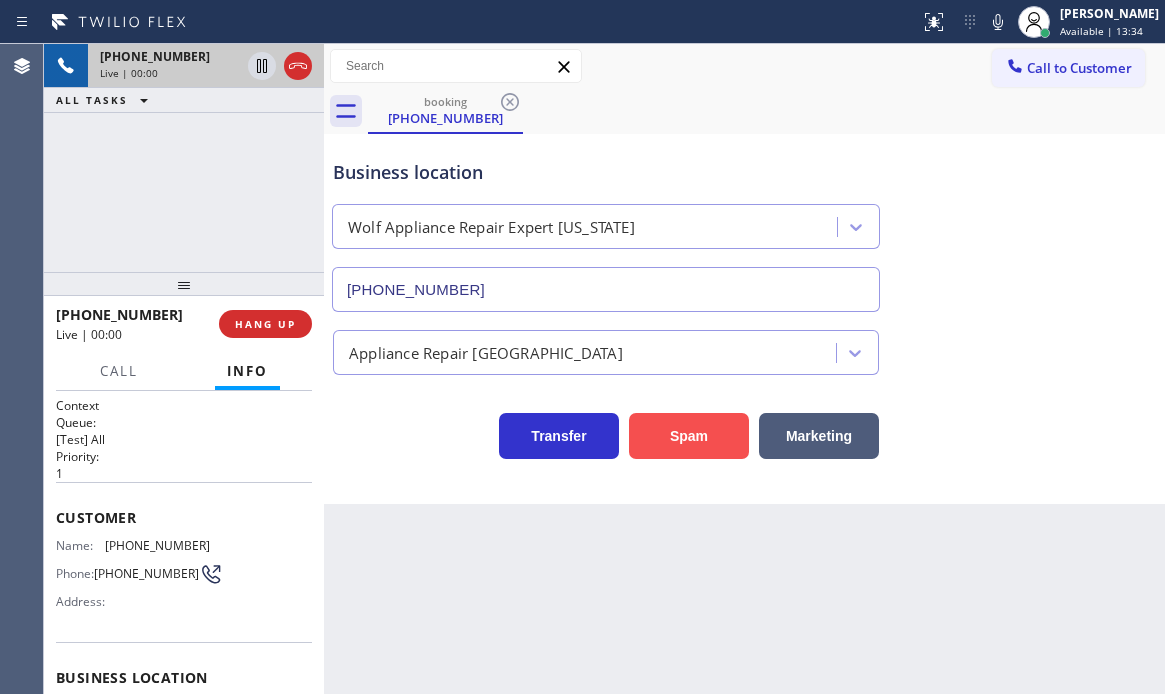click on "Spam" at bounding box center (689, 436) 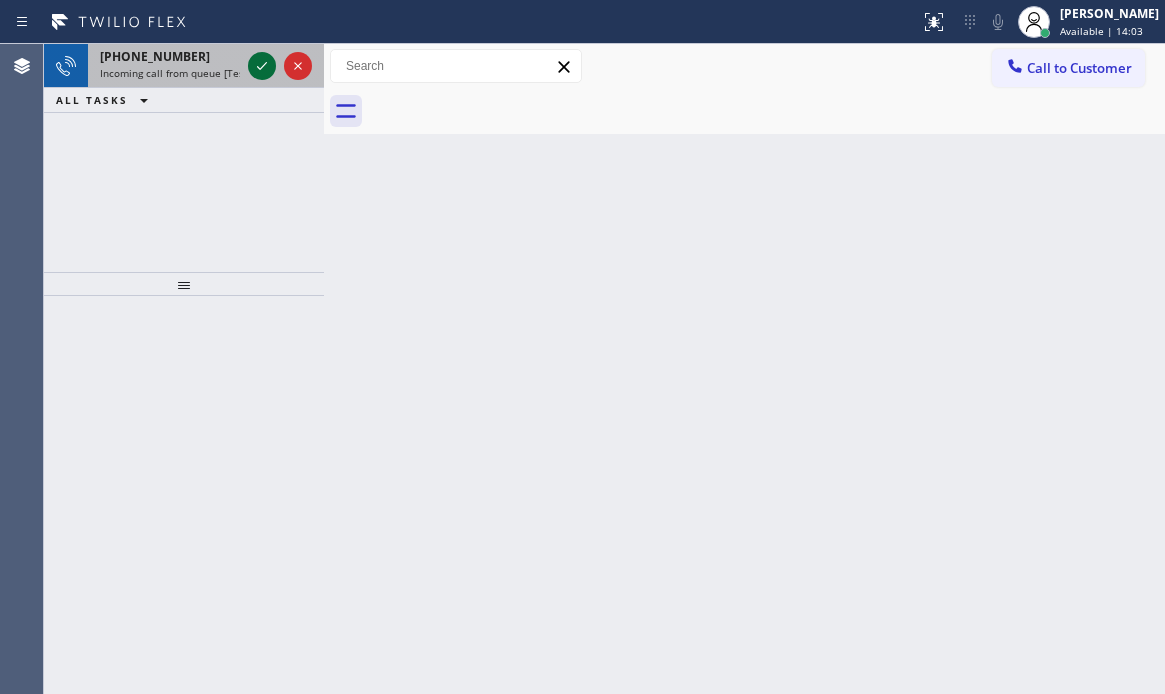 click 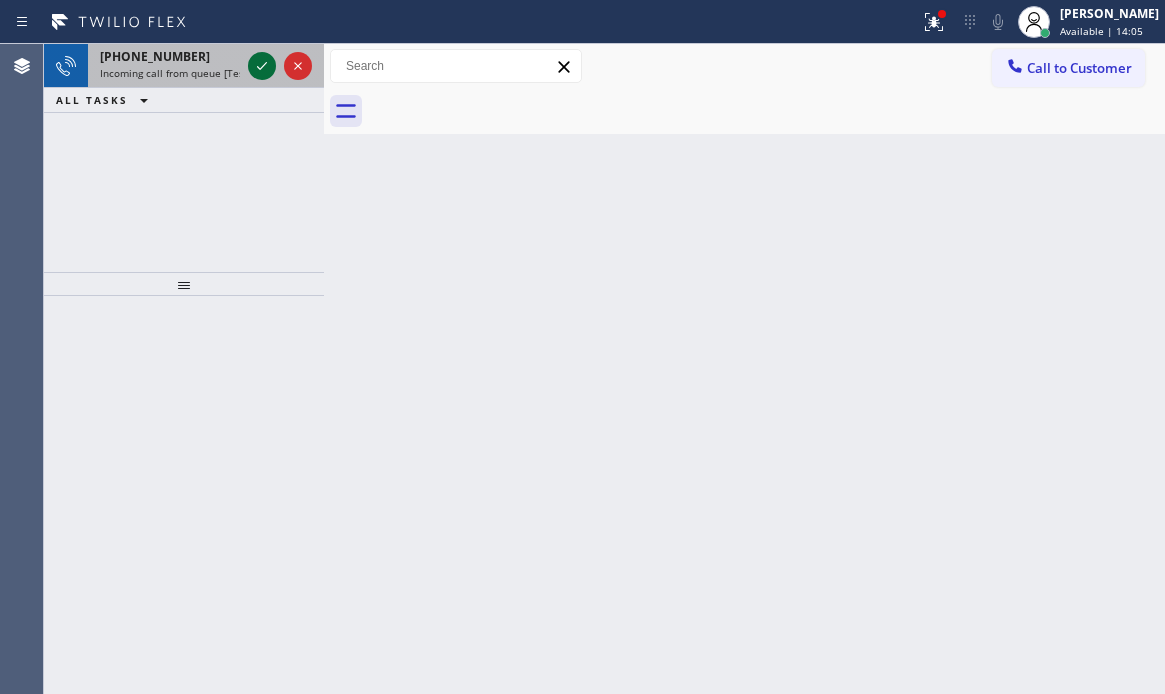 click 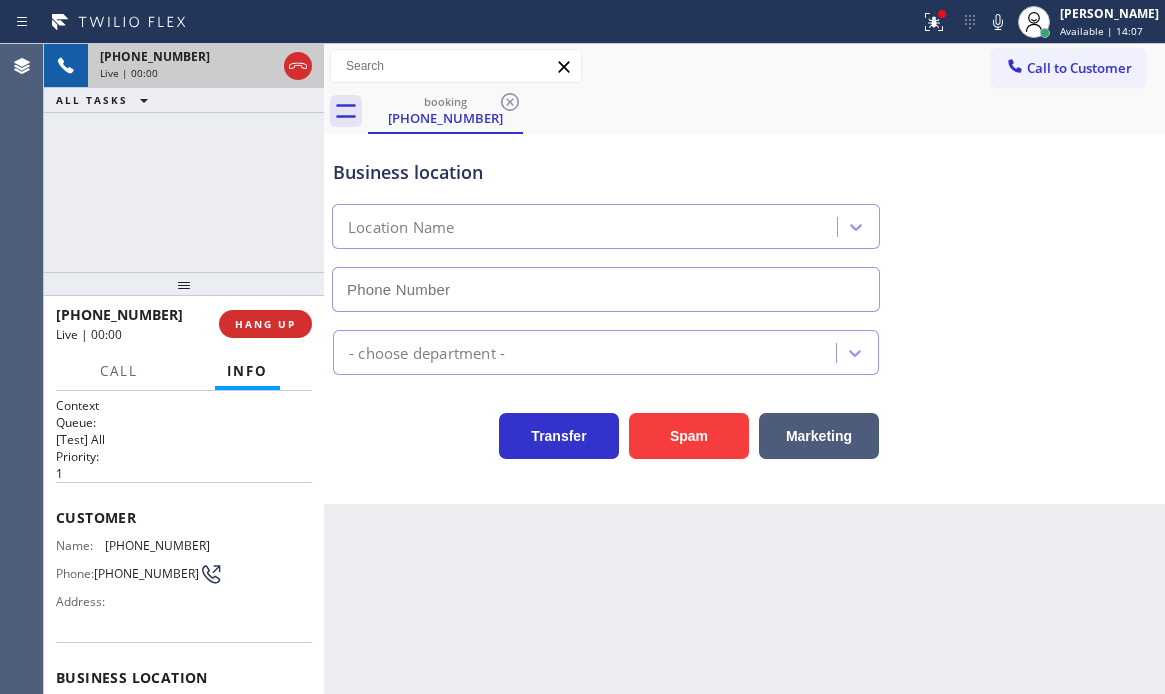 type on "(669) 338-2187" 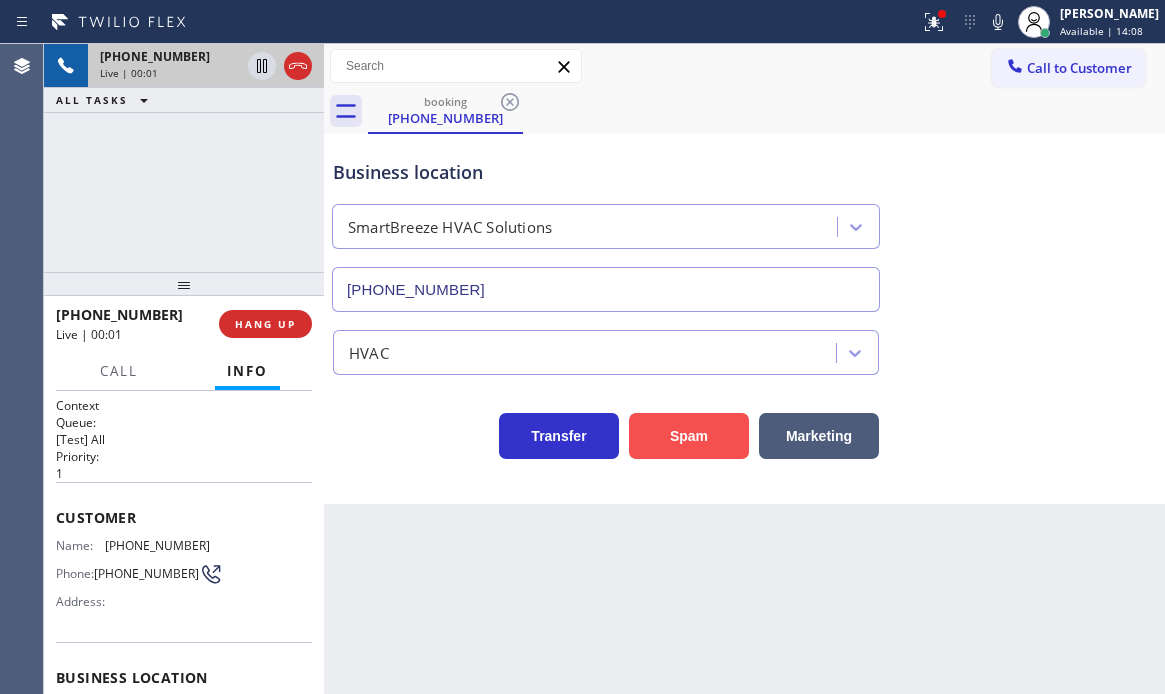 click on "Spam" at bounding box center (689, 436) 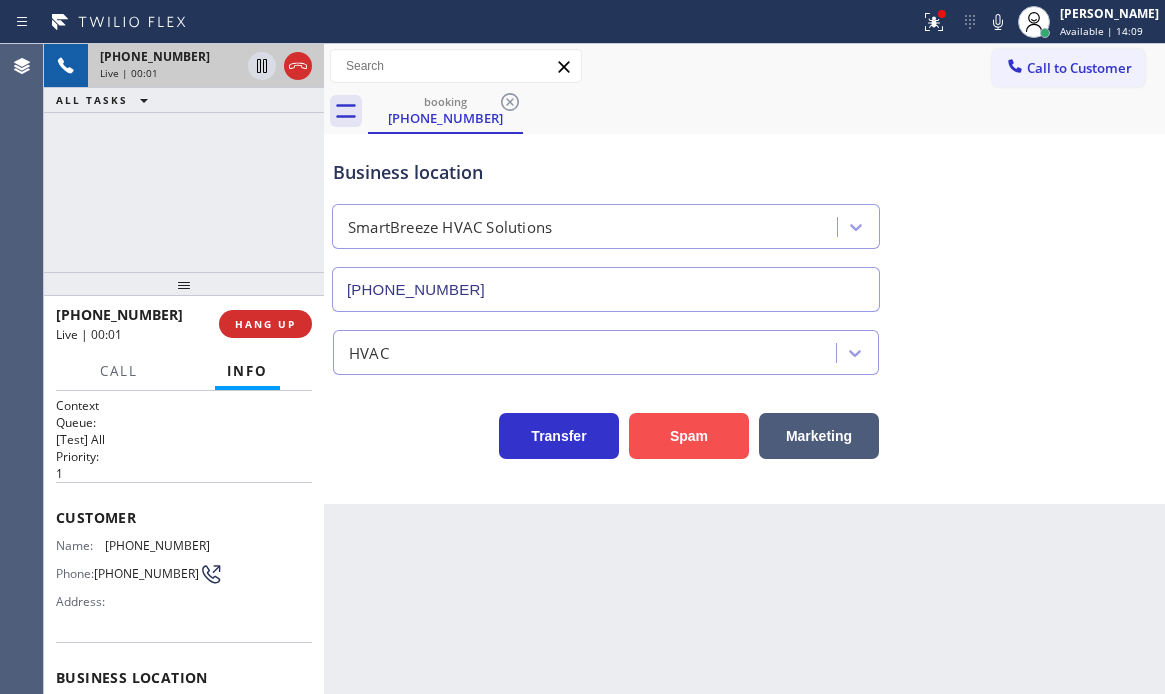 click on "Spam" at bounding box center (689, 436) 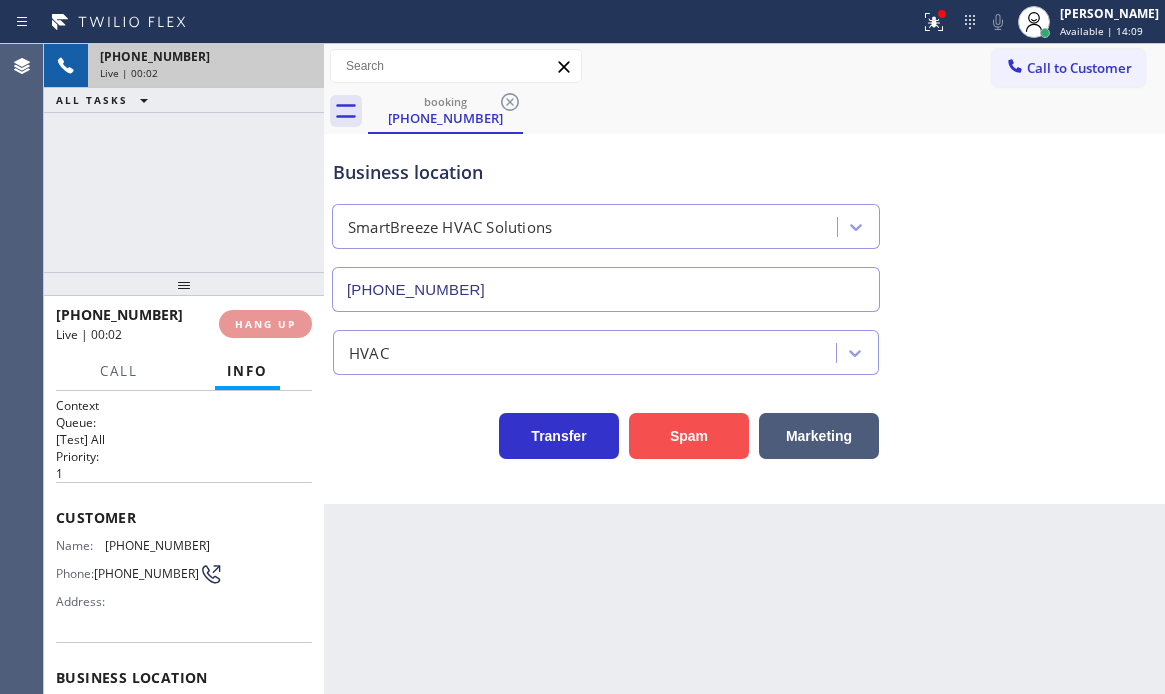 click on "Spam" at bounding box center (689, 436) 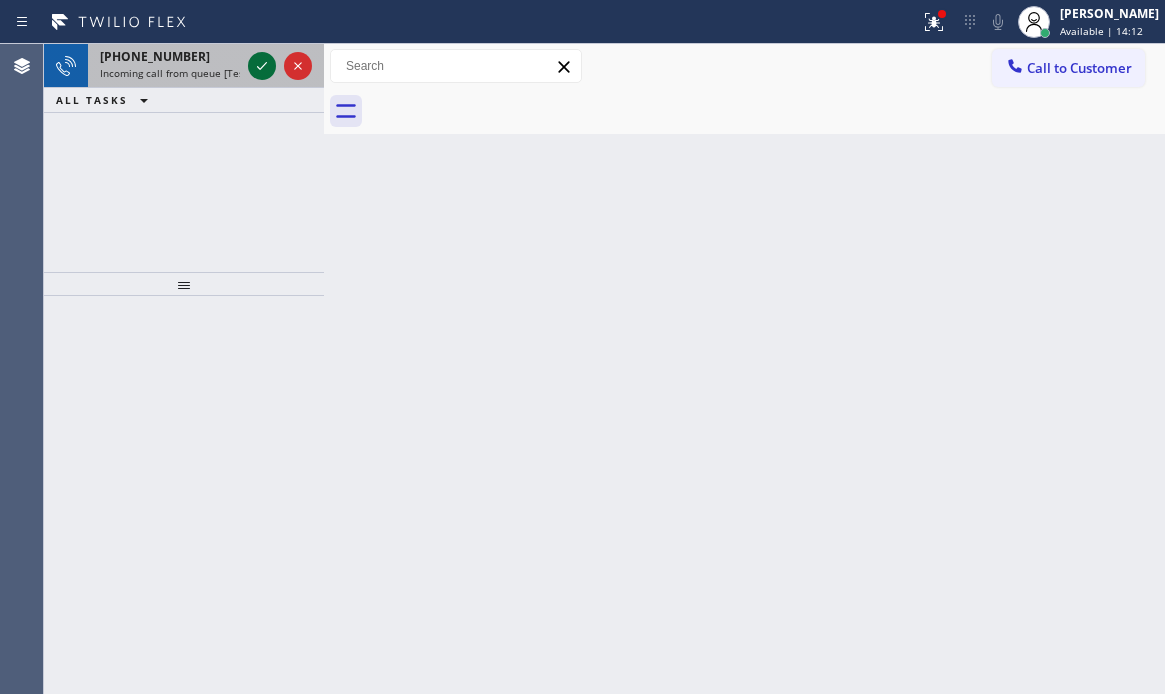 click 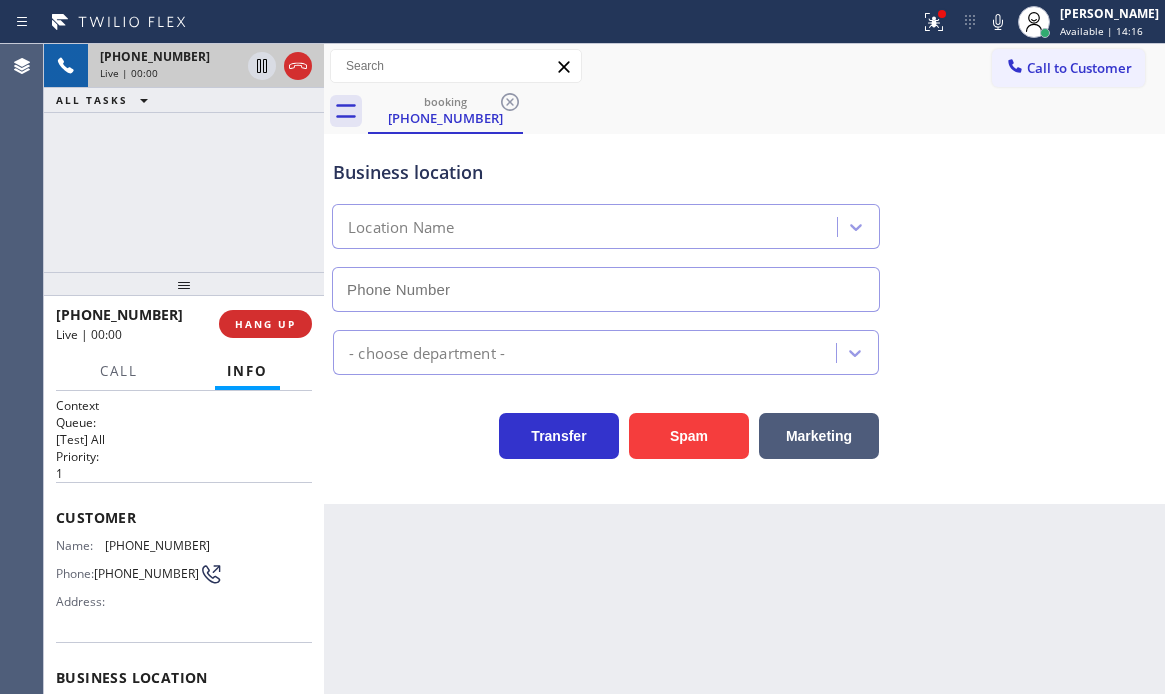 type on "(442) 305-8317" 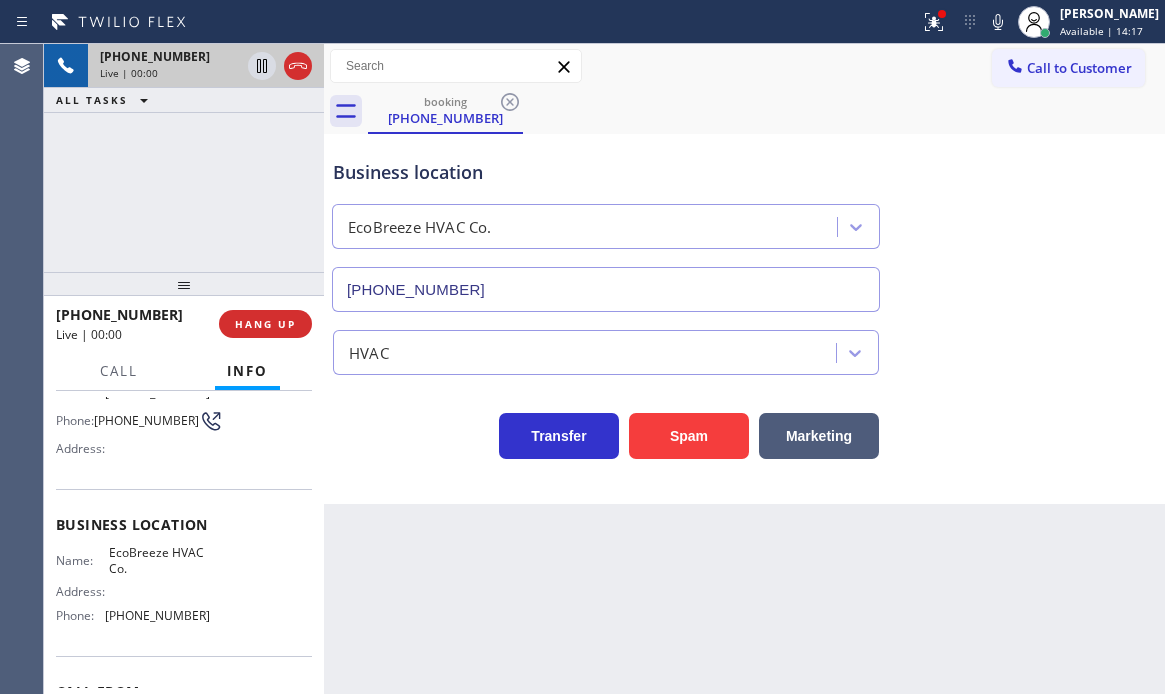 scroll, scrollTop: 200, scrollLeft: 0, axis: vertical 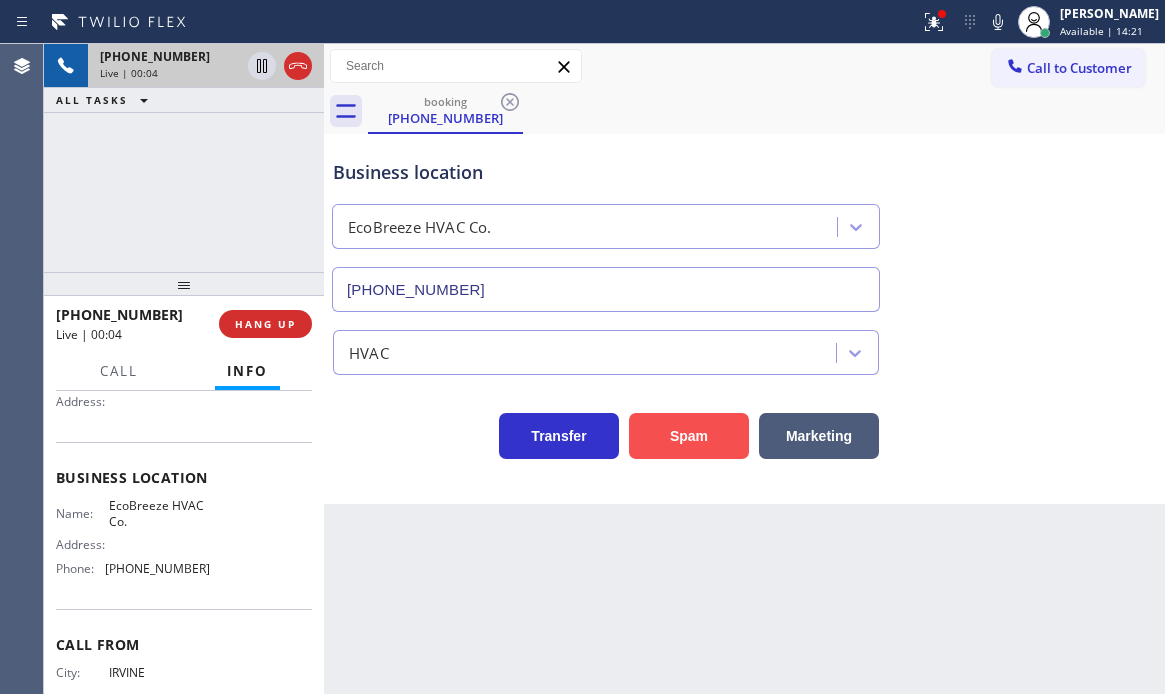 click on "Spam" at bounding box center [689, 436] 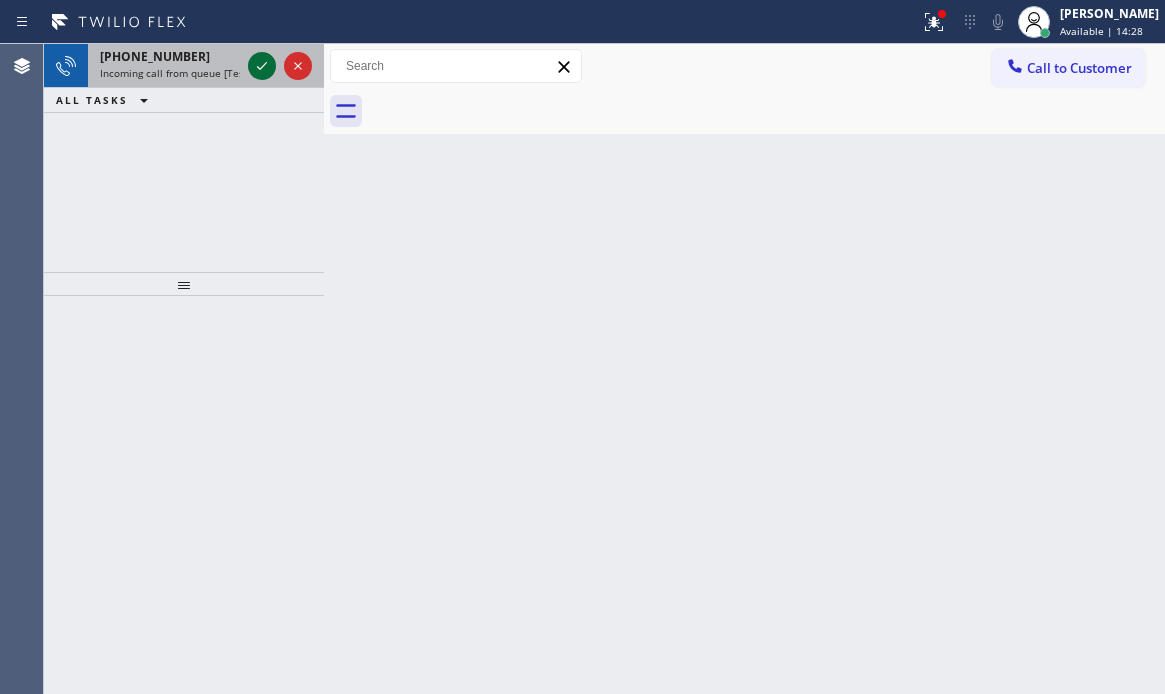 click 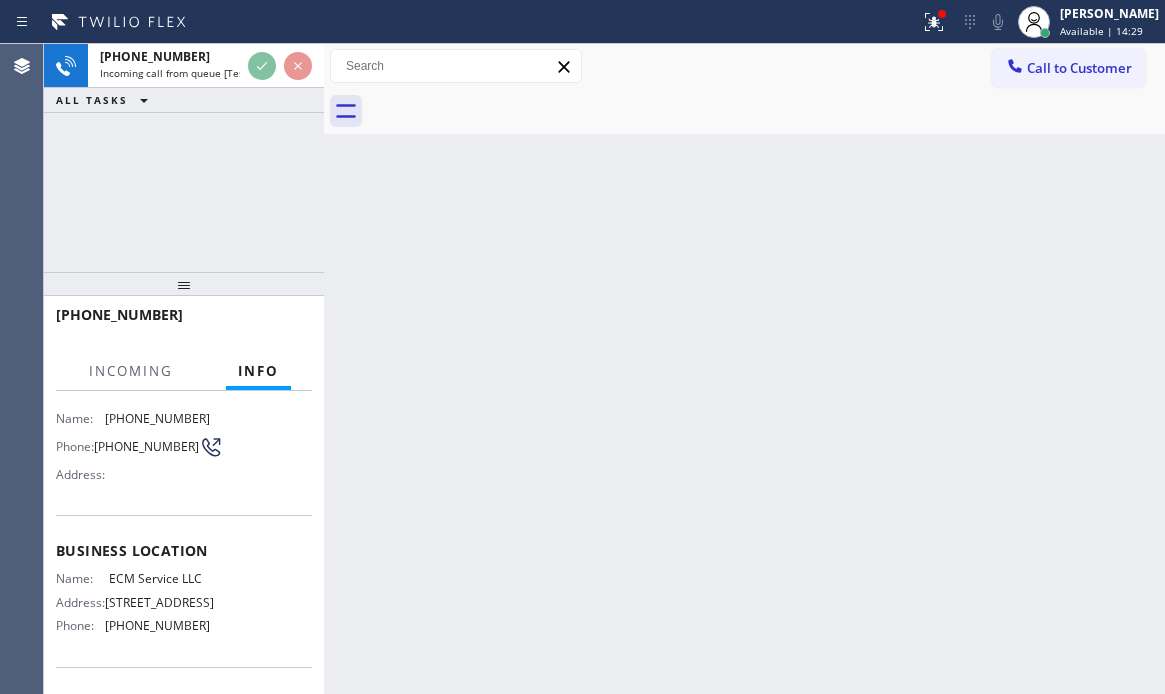 scroll, scrollTop: 295, scrollLeft: 0, axis: vertical 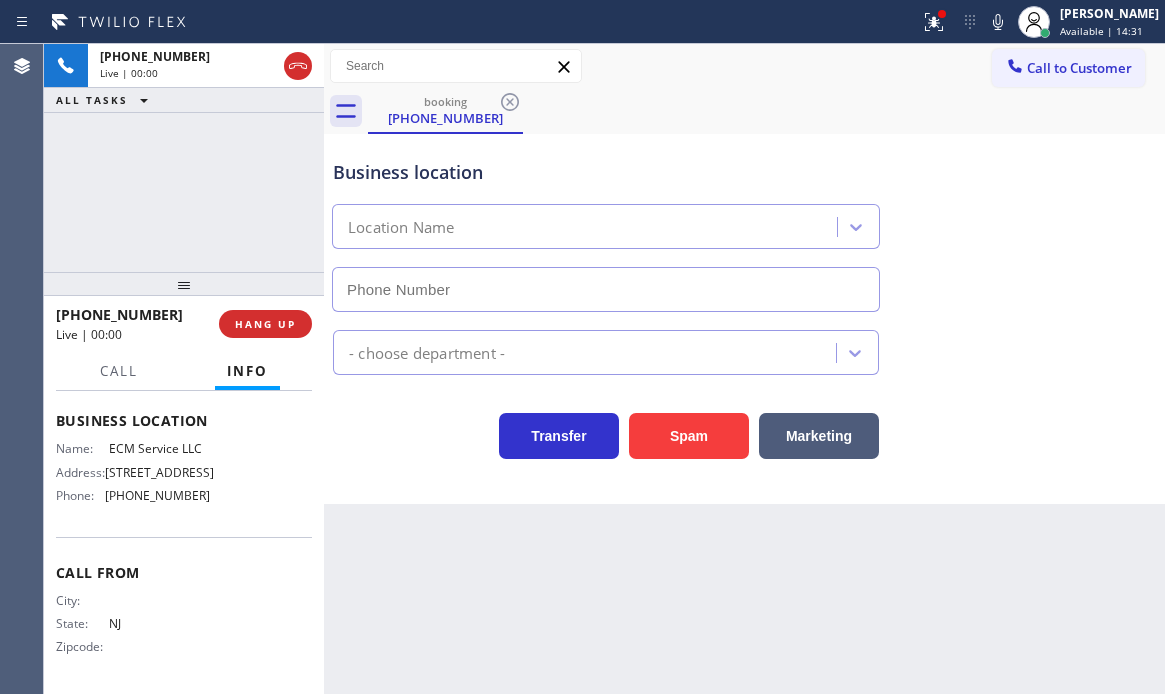 type on "(908) 430-7326" 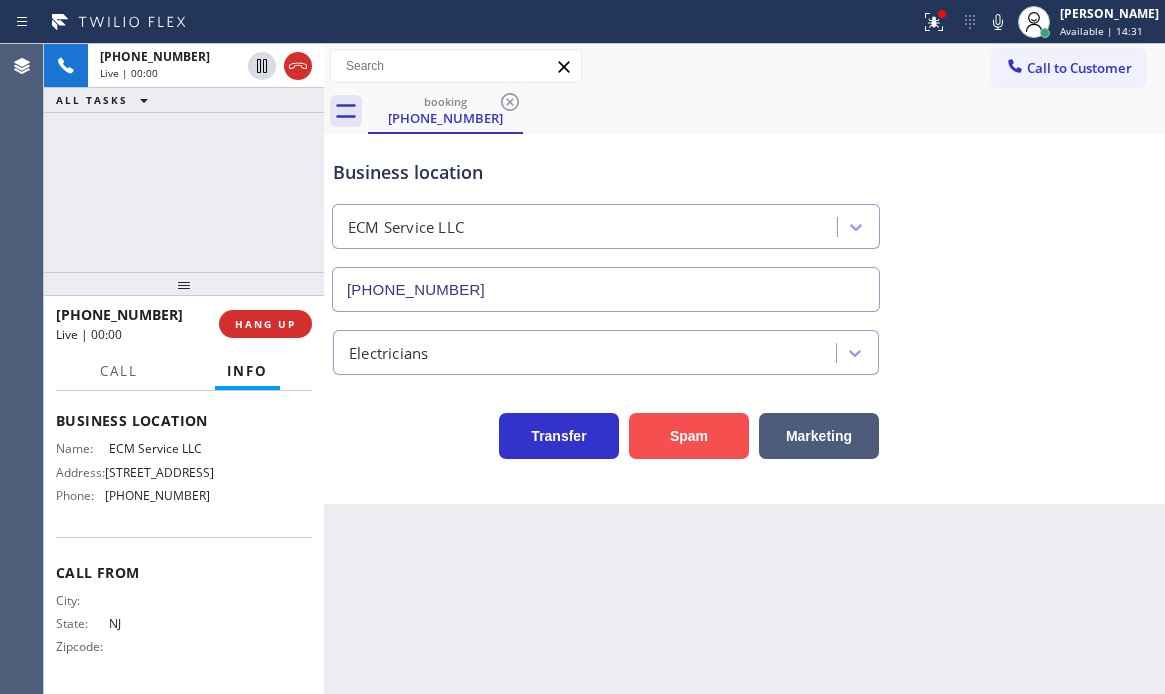 click on "Spam" at bounding box center [689, 436] 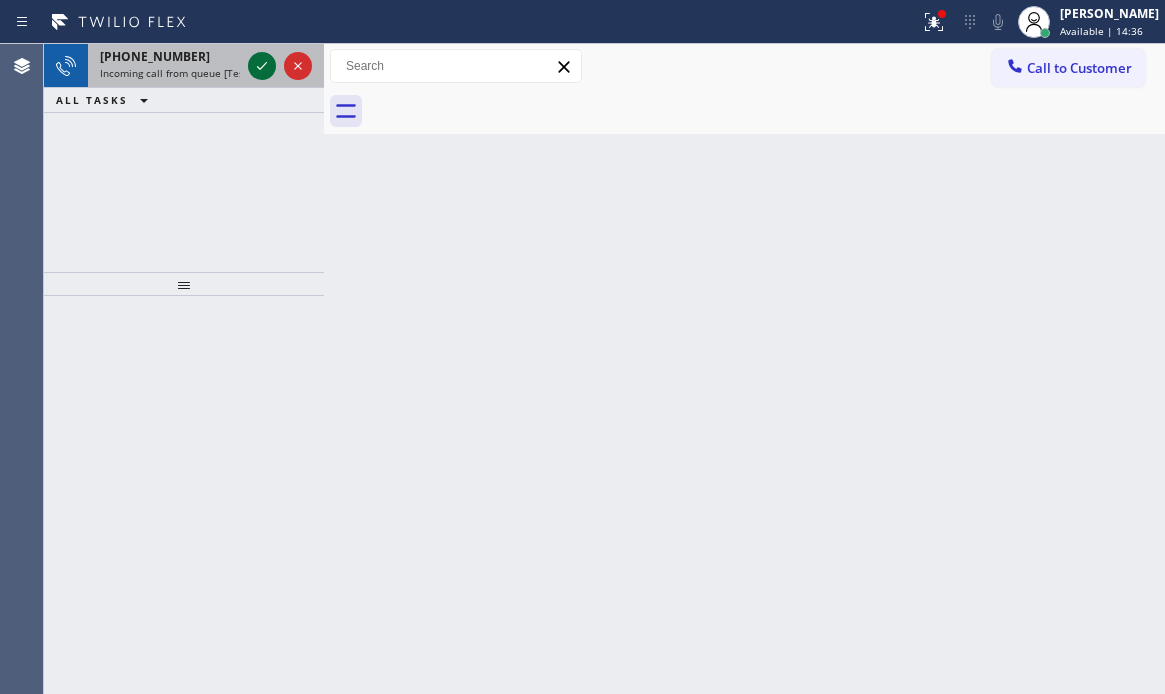 click 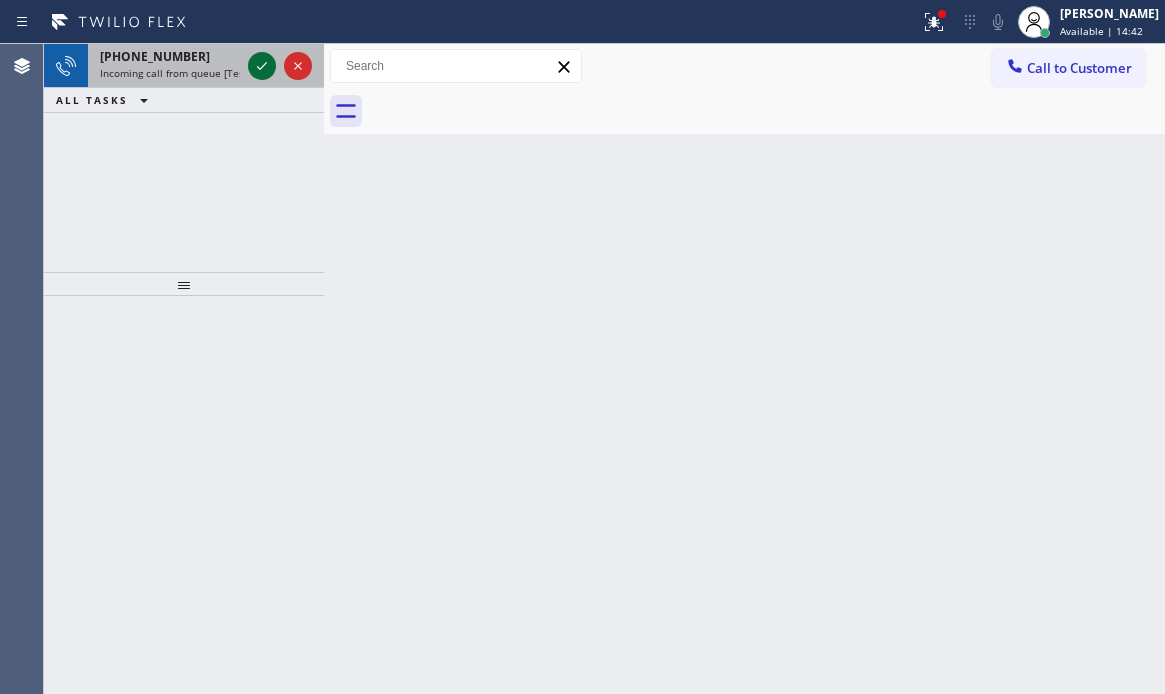 click 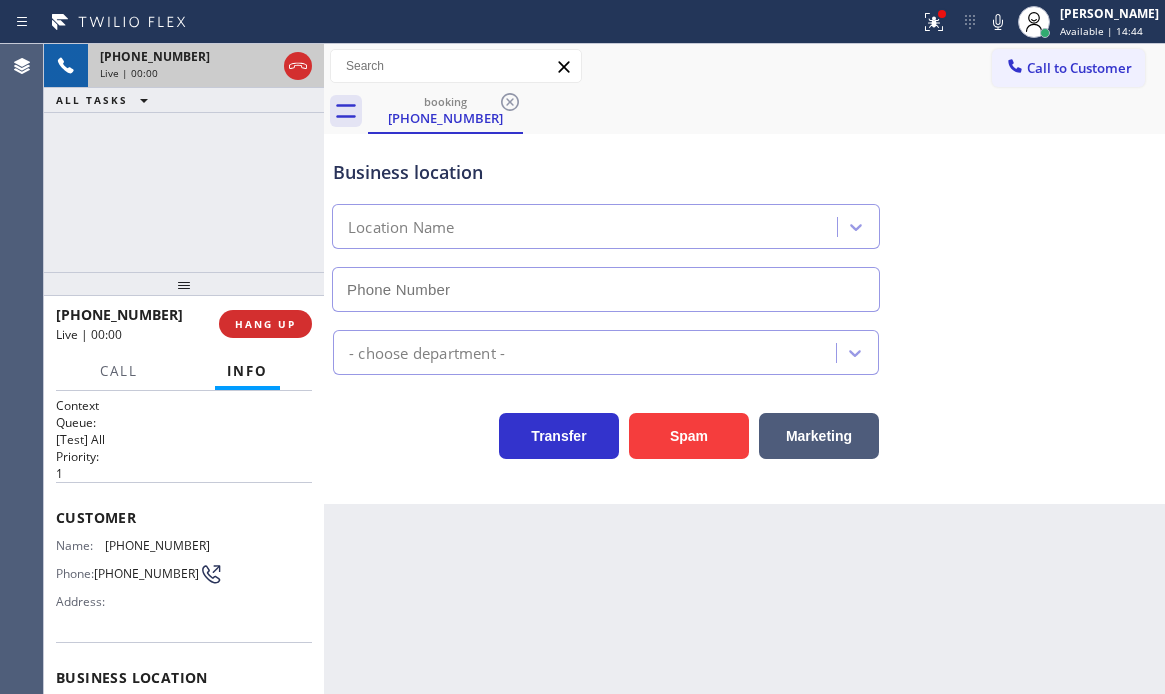 type on "(925) 222-2713" 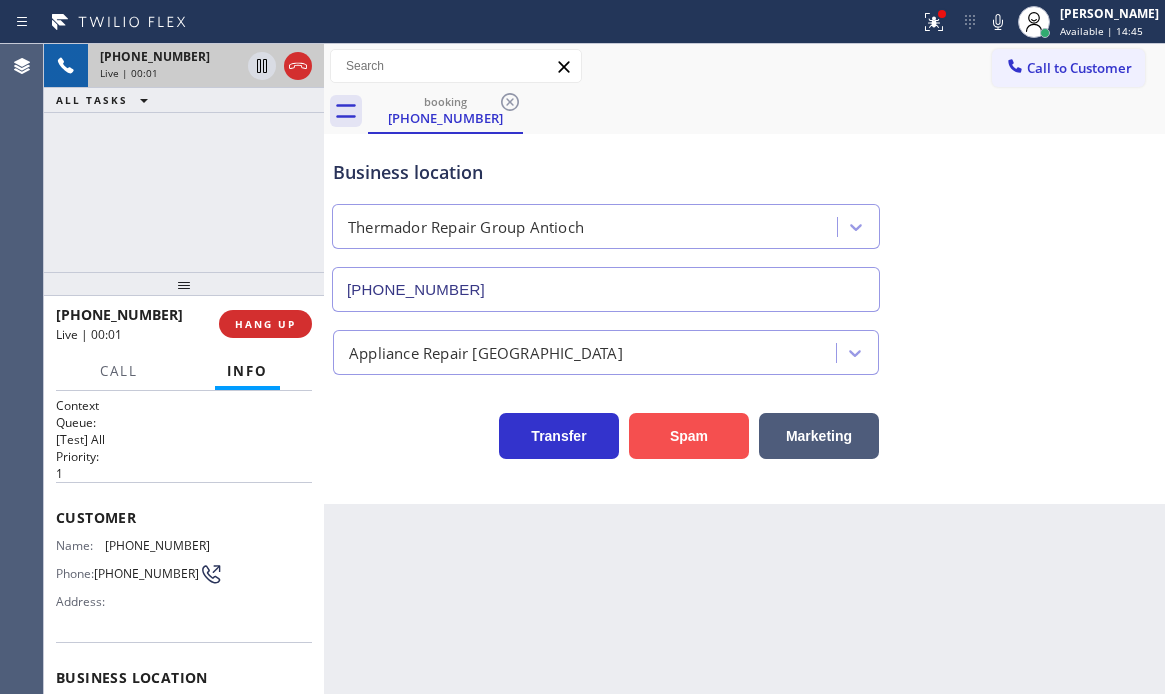 click on "Spam" at bounding box center [689, 436] 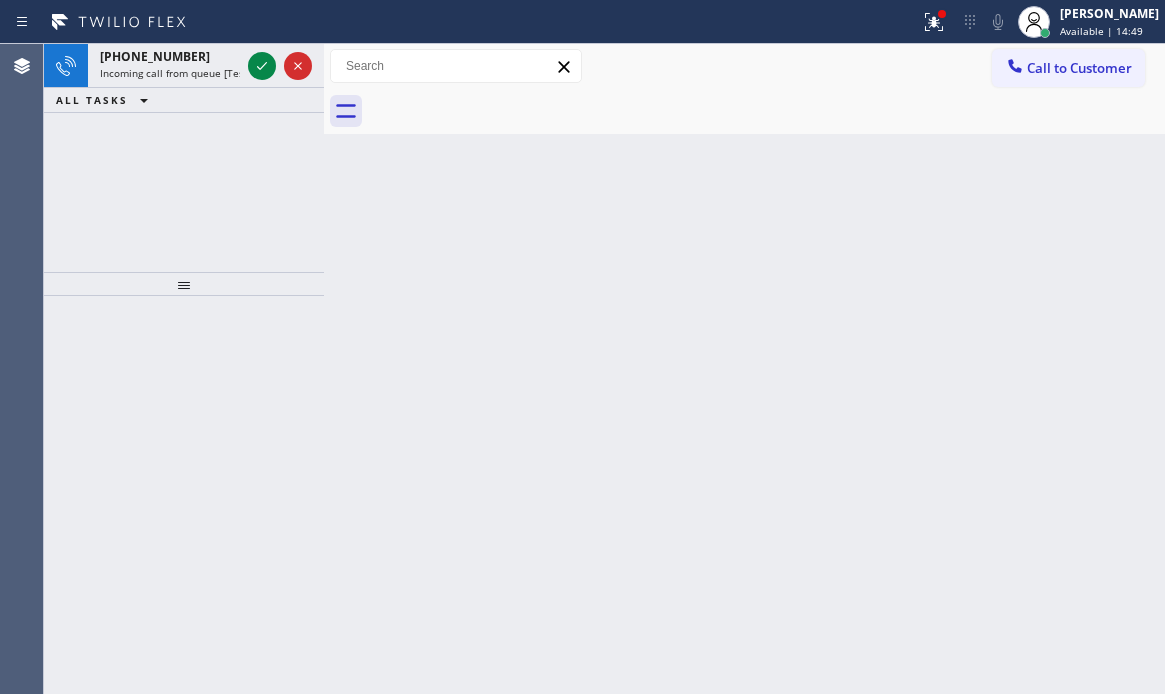 click 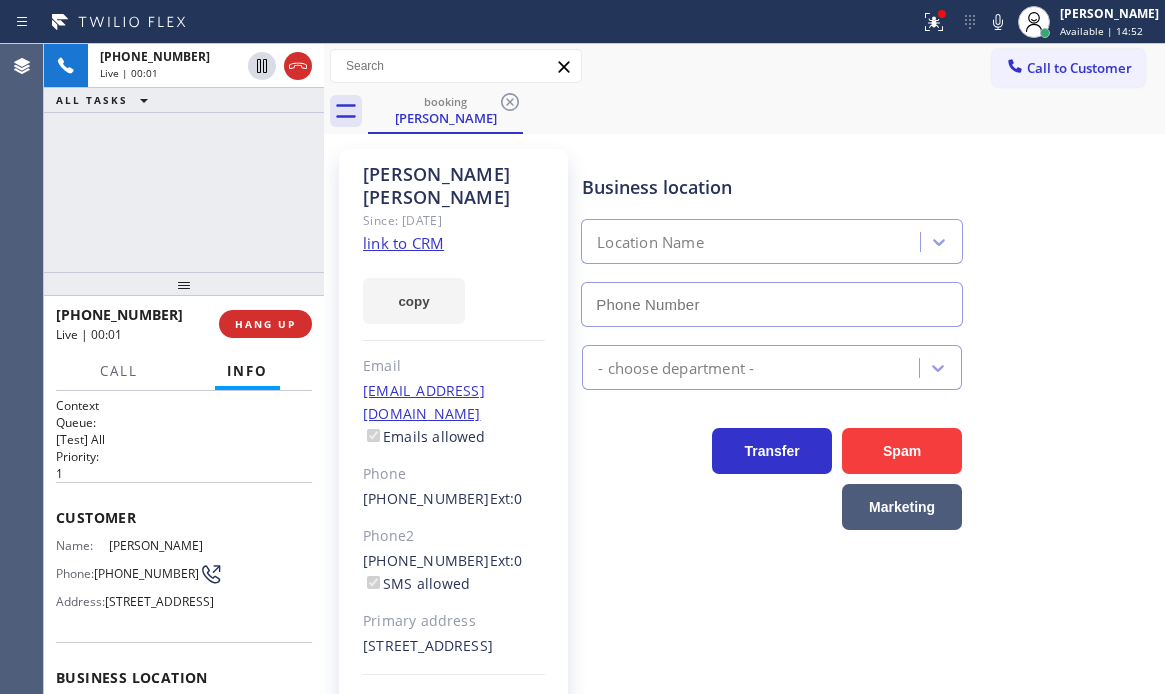 type on "(844) 334-4687" 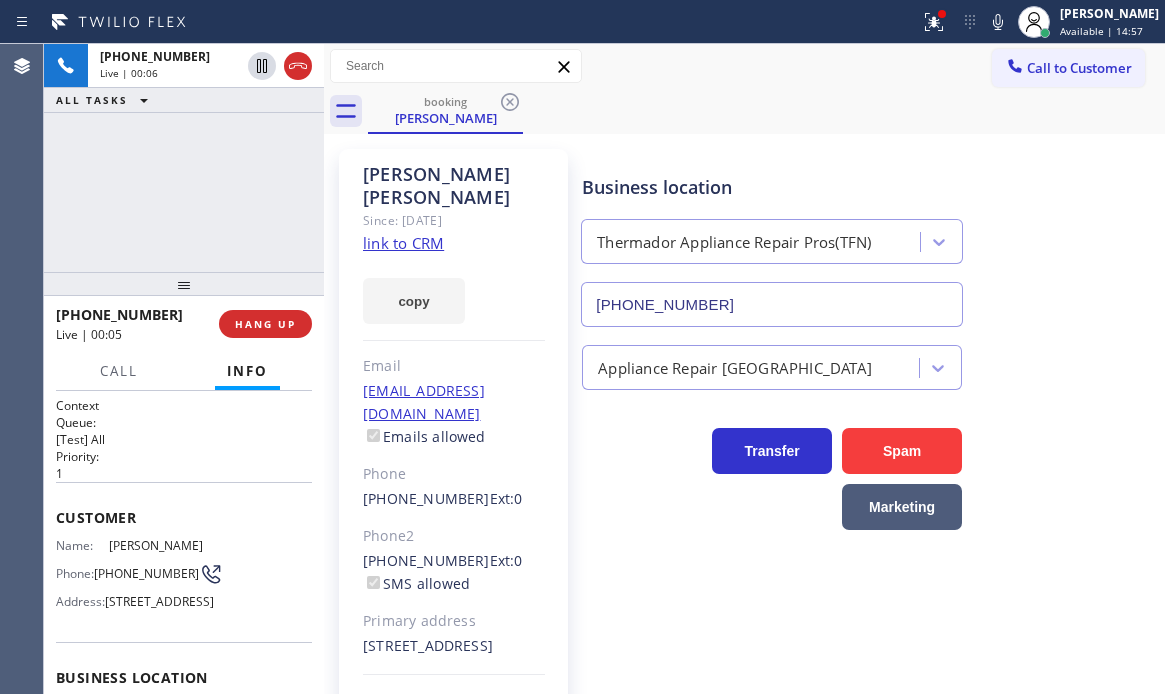 drag, startPoint x: 421, startPoint y: 220, endPoint x: 442, endPoint y: 212, distance: 22.472204 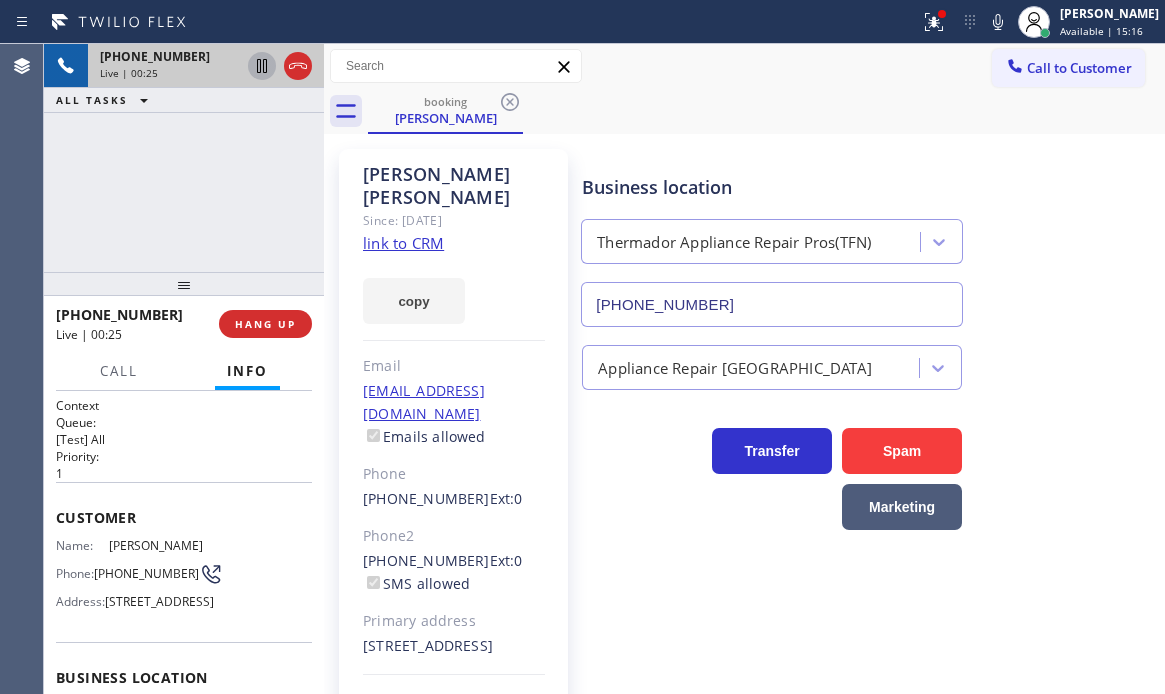 click 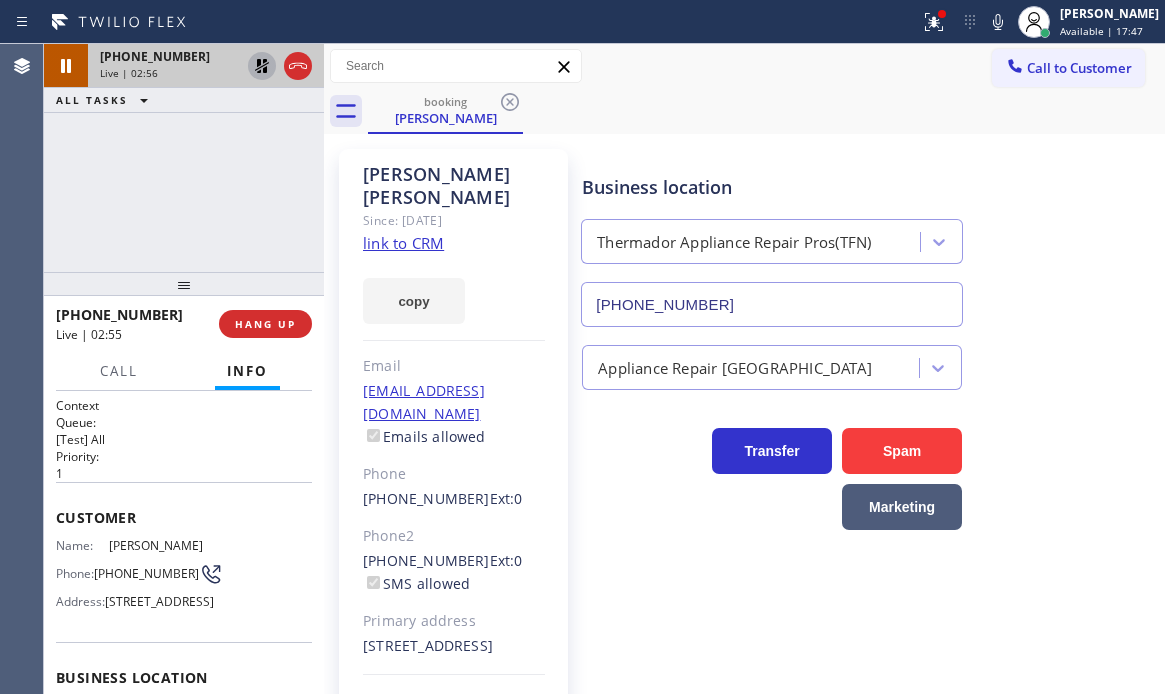 click 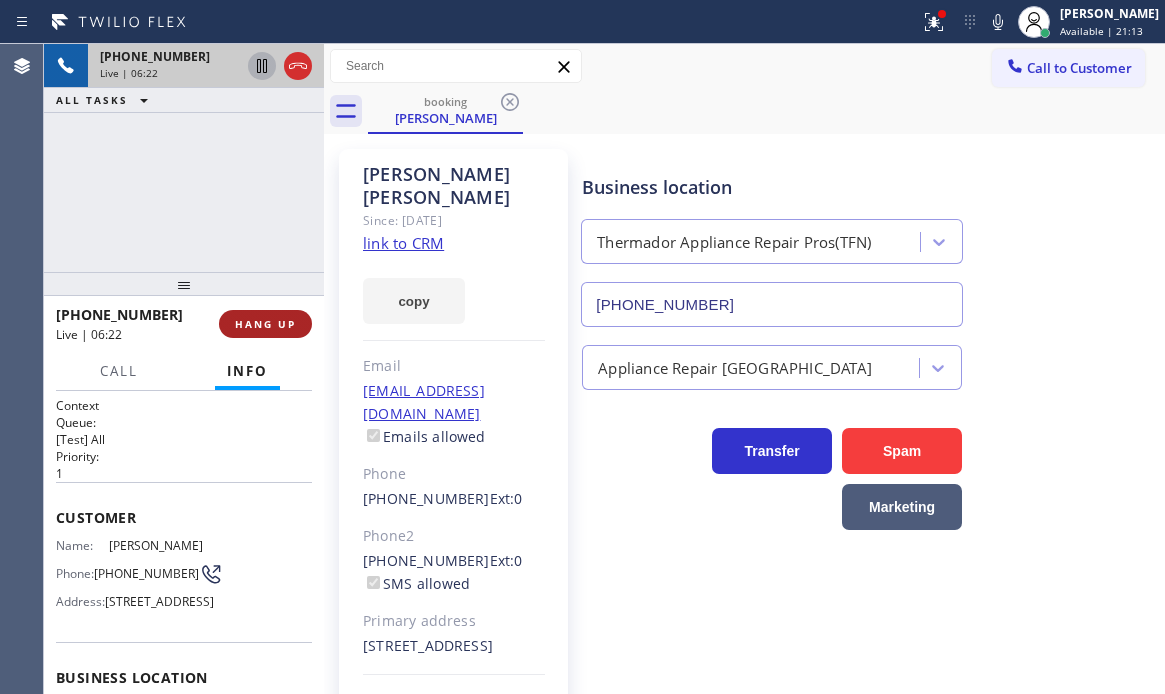 click on "HANG UP" at bounding box center [265, 324] 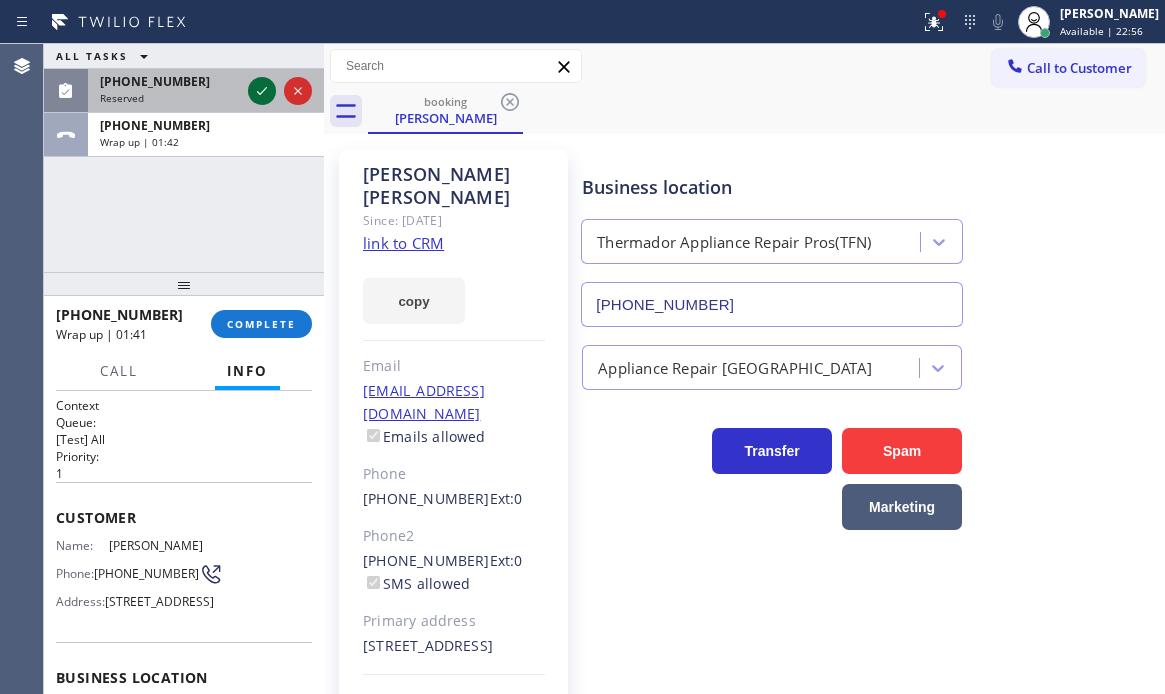 click 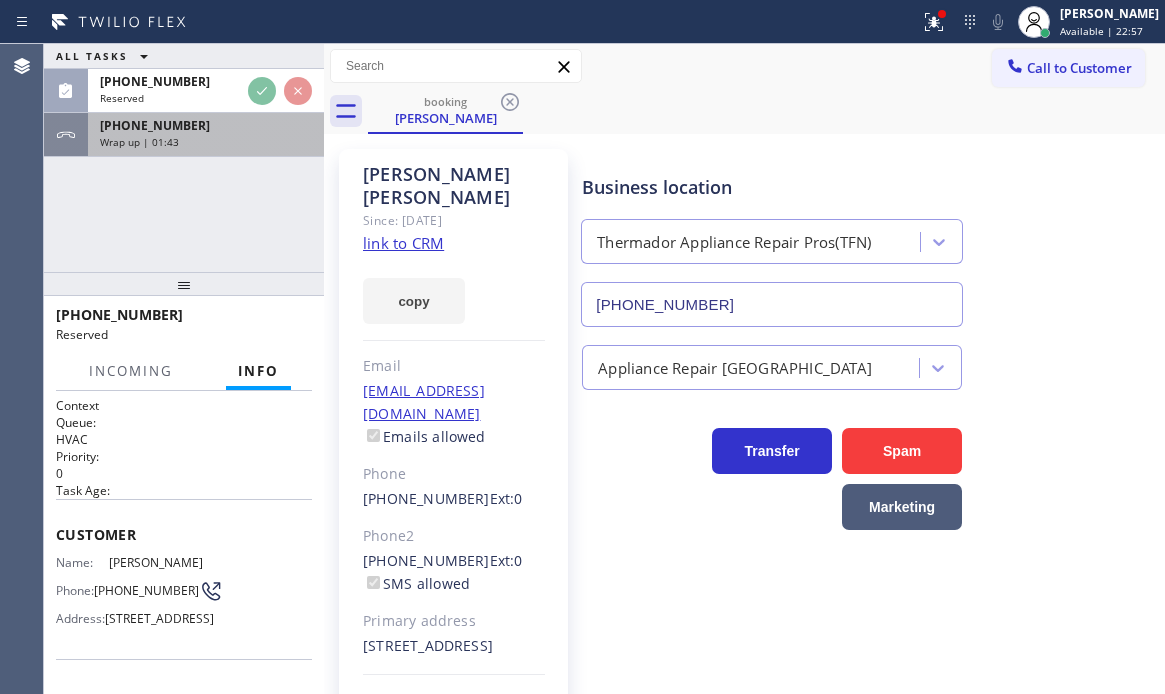 click on "Wrap up | 01:43" at bounding box center [206, 142] 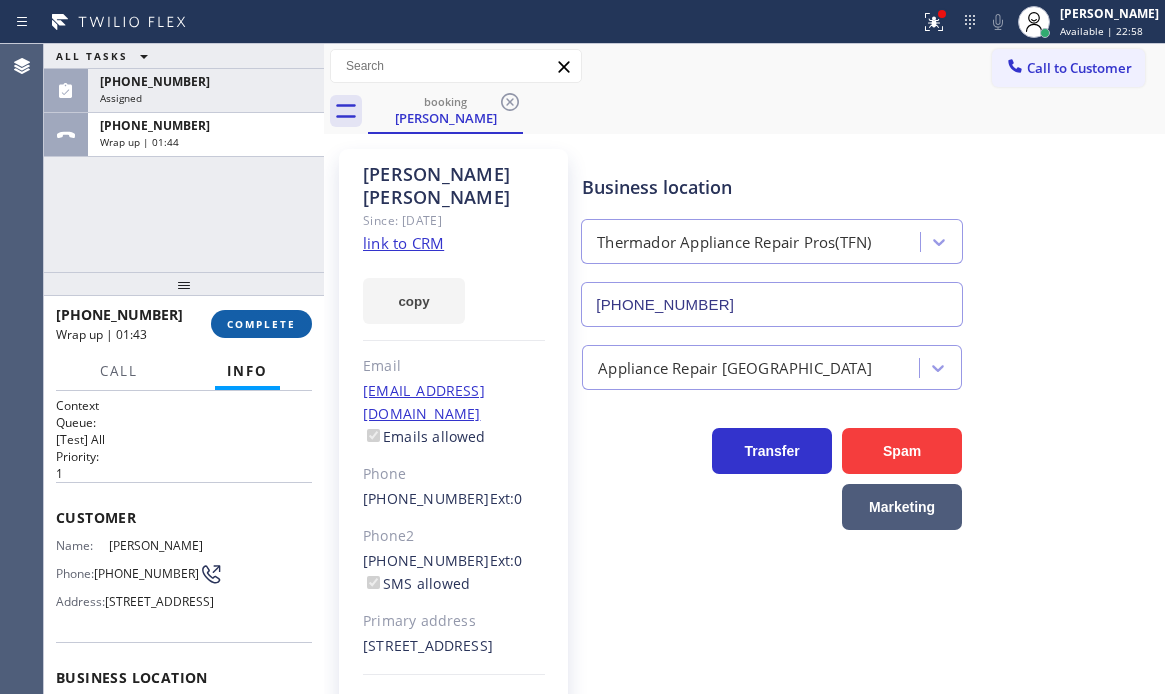 click on "COMPLETE" at bounding box center [261, 324] 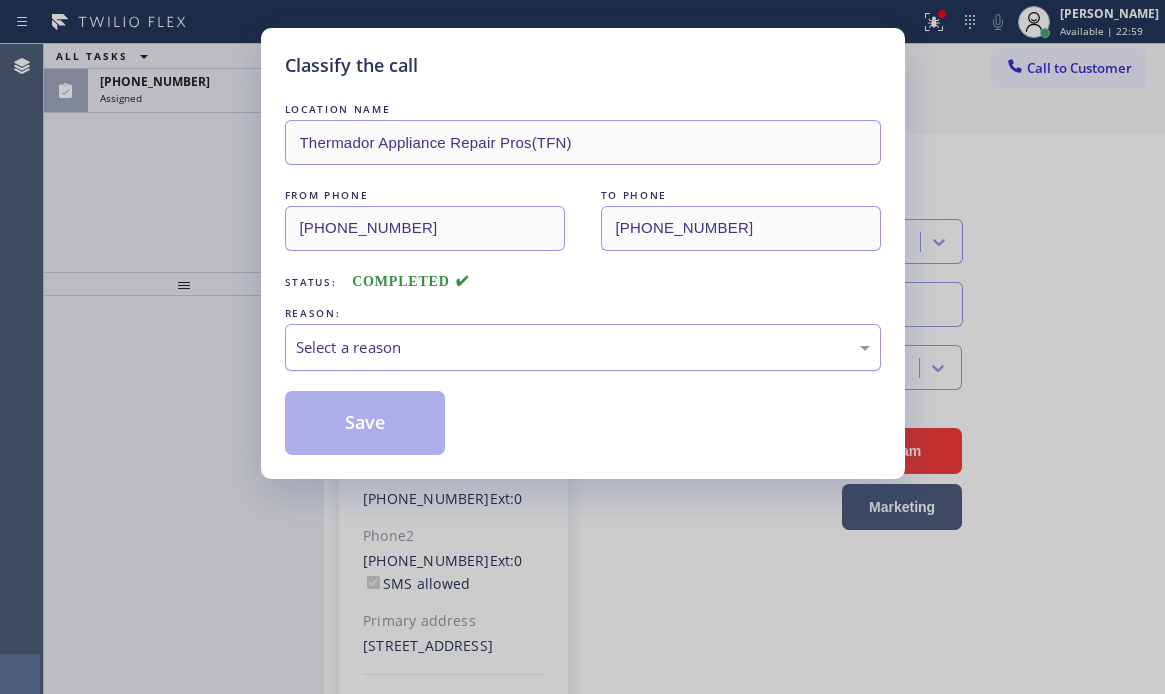 drag, startPoint x: 465, startPoint y: 343, endPoint x: 475, endPoint y: 362, distance: 21.470911 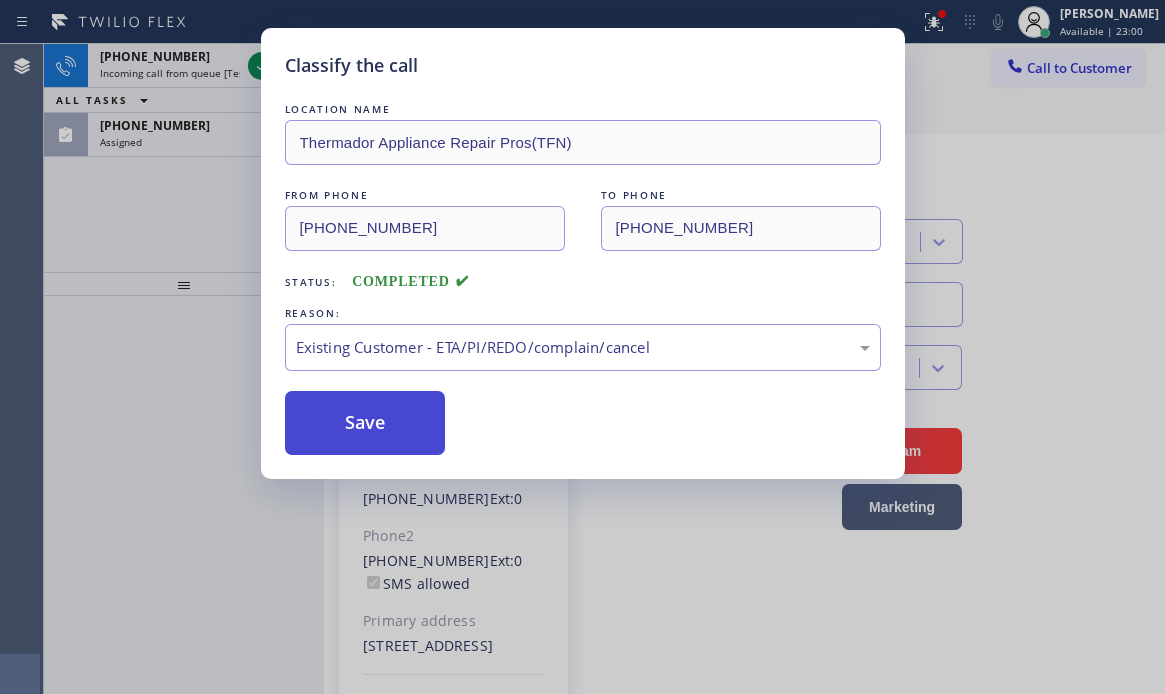 click on "Save" at bounding box center (365, 423) 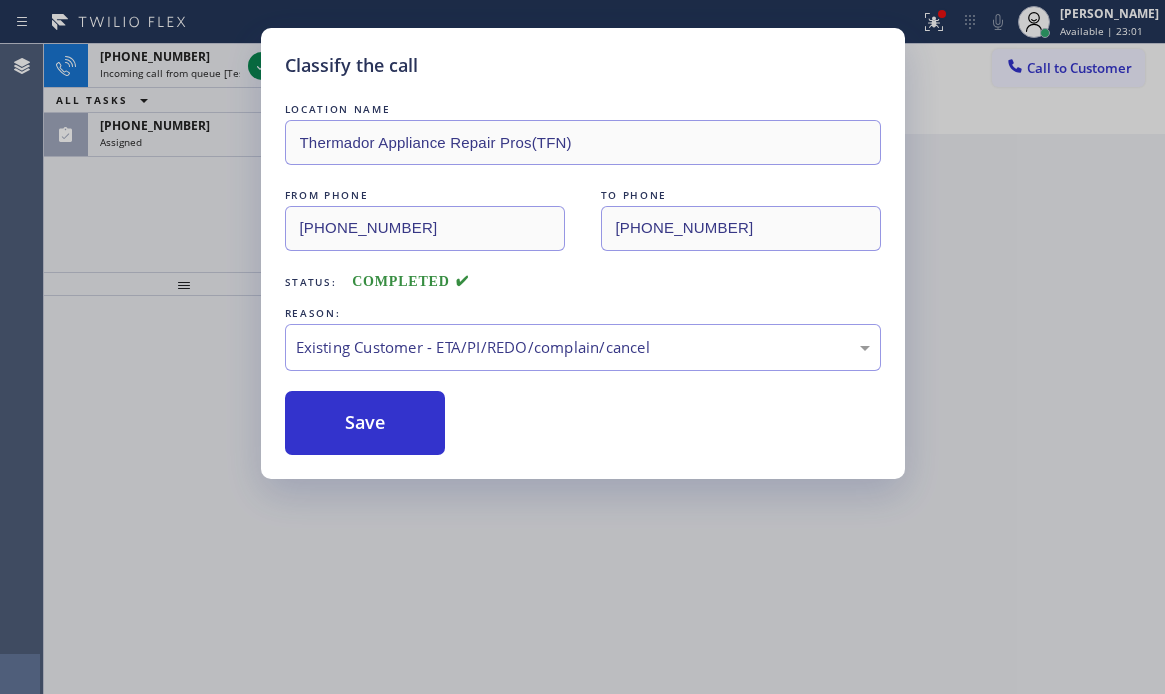 click on "Classify the call LOCATION NAME High Q Appliance Repair Chicago FROM PHONE (612) 206-2851 TO PHONE (773) 900-8292 Status: COMPLETED REASON: Not Booked - All other reasons Save Classify the call LOCATION NAME HVAC Alliance Expert FROM PHONE (323) 616-0150 TO PHONE (855) 999-4417 Status: COMPLETED REASON: Existing Customer - ETA/PI/REDO/complain/cancel Save Classify the call LOCATION NAME Platinum Subzero Repair Pembroke Pines FROM PHONE (786) 204-8320 TO PHONE (786) 305-5331 Status: COMPLETED REASON: Tech, Unknown/didnt ring Save Classify the call LOCATION NAME AC Genius Tech FROM PHONE (480) 480-7083 TO PHONE (480) 725-3458 Status: COMPLETED REASON: Tech, Unknown/didnt ring Save Classify the call LOCATION NAME Brooklyn Heating and Air Conditioning FROM PHONE (917) 528-2455 TO PHONE (347) 836-6590 Status: COMPLETED REASON: Not Booked - All other reasons Save Classify the call LOCATION NAME Wolf Appliance Repair Experts Oceanside FROM PHONE (516) 452-8639 TO PHONE (516) 774-1380 Status: COMPLETED REASON: Save" at bounding box center [604, 369] 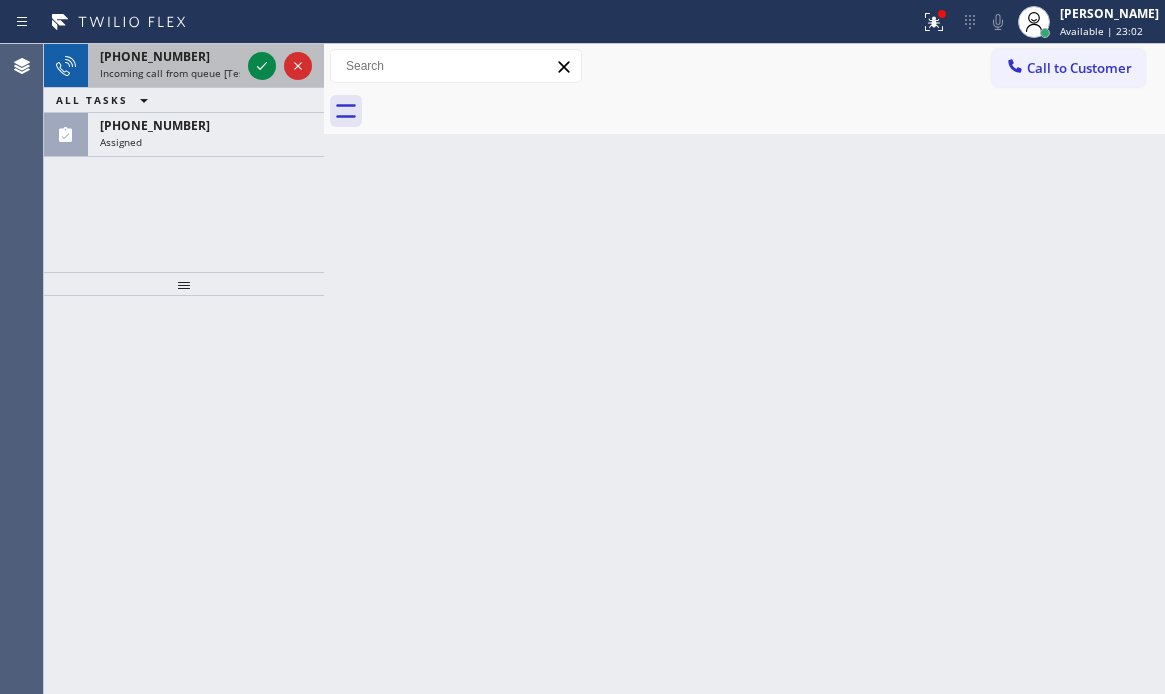 click at bounding box center [280, 66] 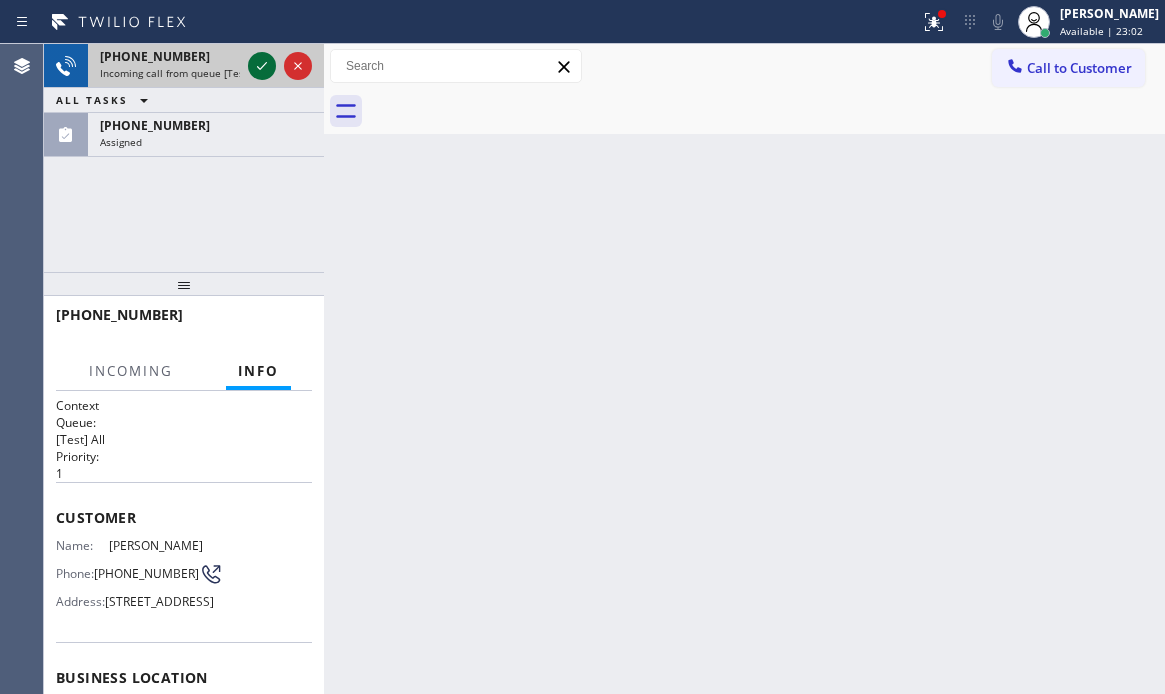 click 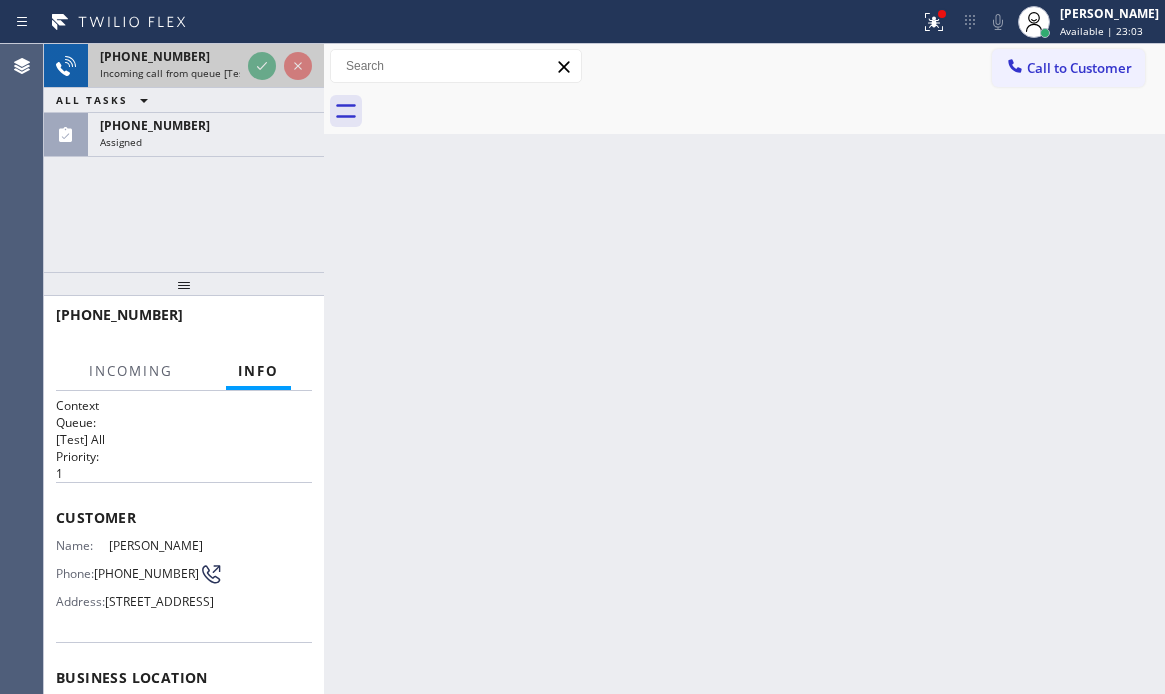 click on "+13235747618" at bounding box center (170, 56) 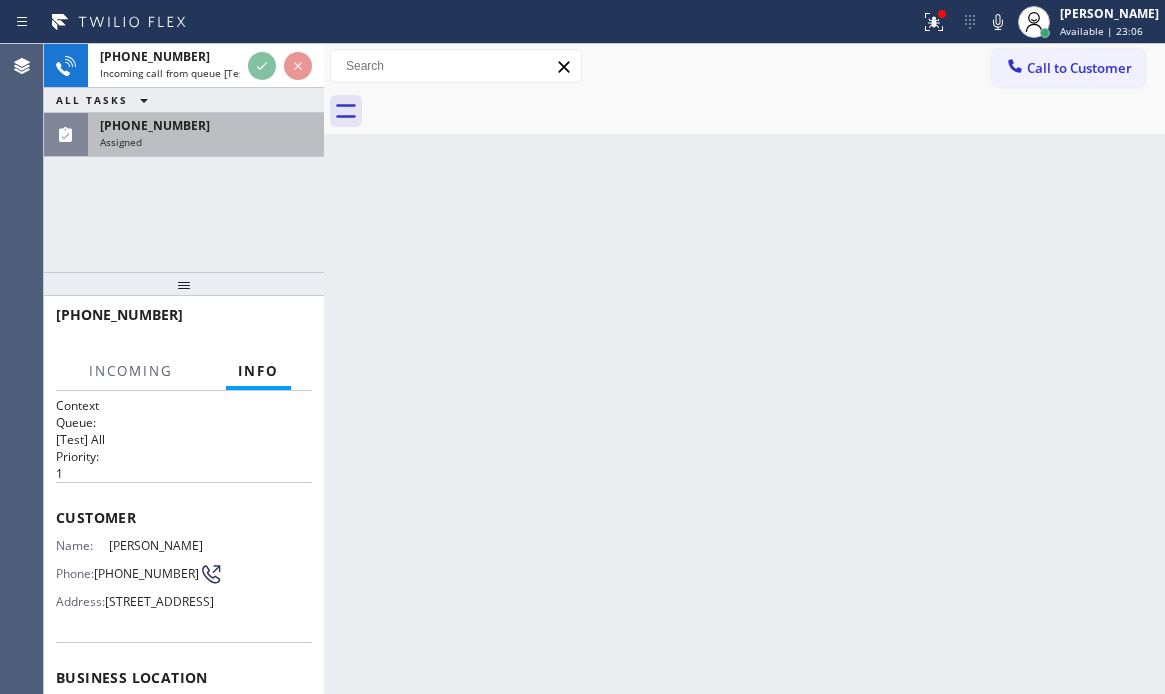 click on "Assigned" at bounding box center [206, 142] 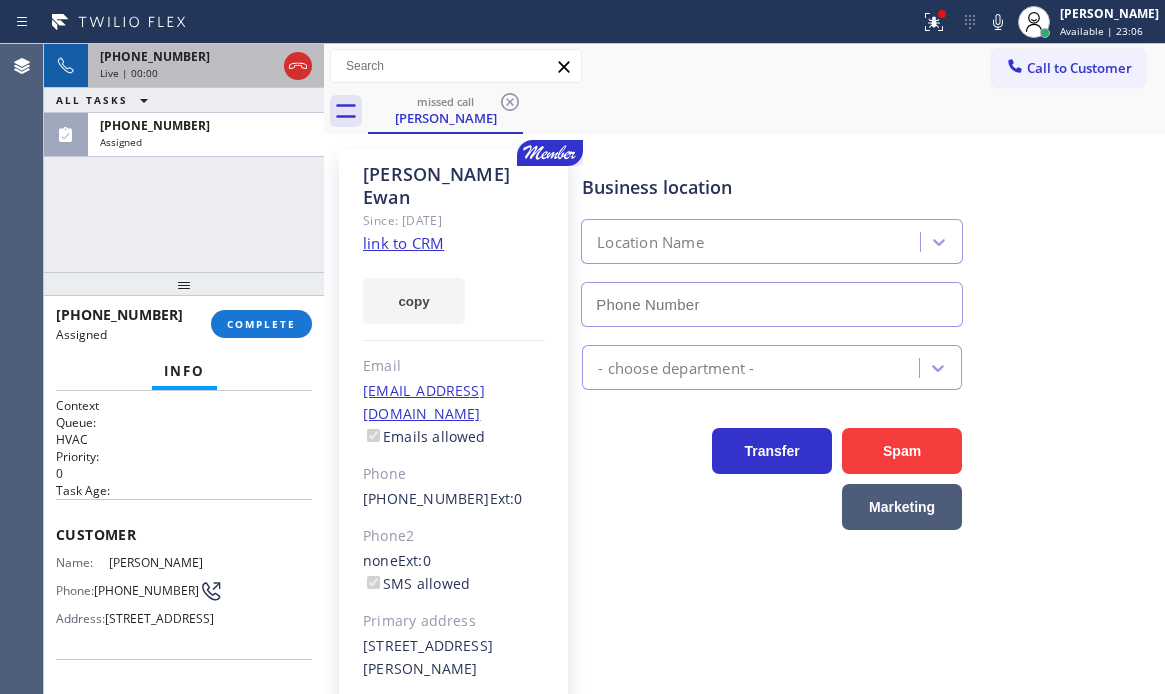 click on "Live | 00:00" at bounding box center [188, 73] 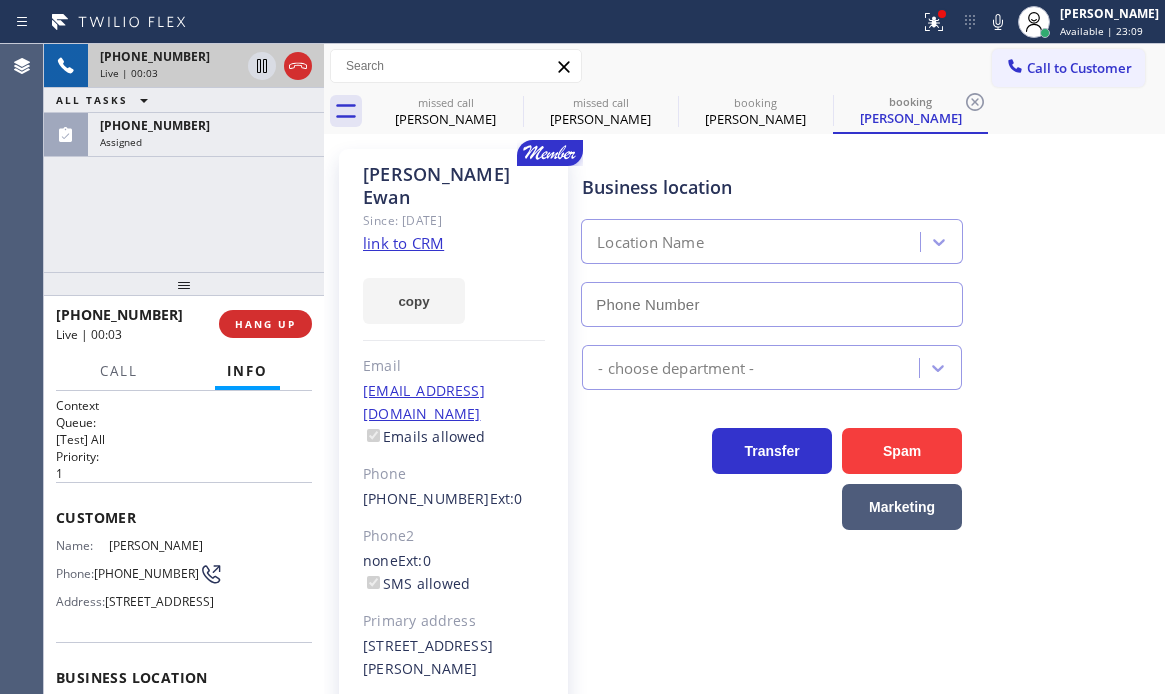 type on "(626) 436-3533" 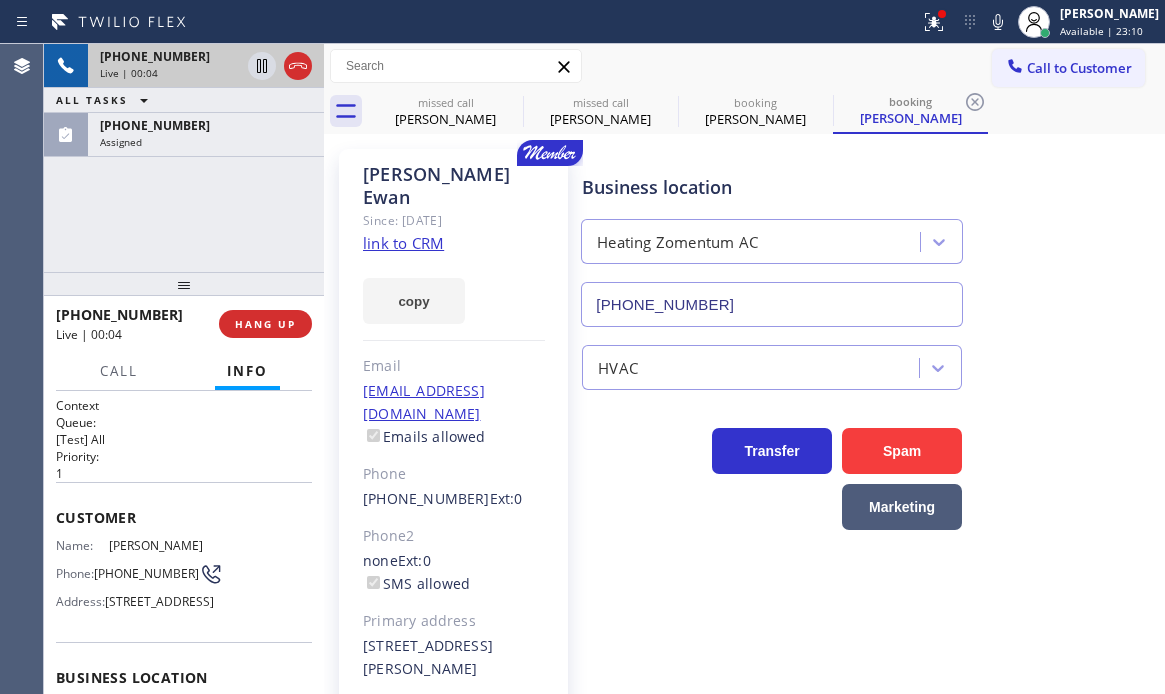 click on "Live | 00:04" at bounding box center (170, 73) 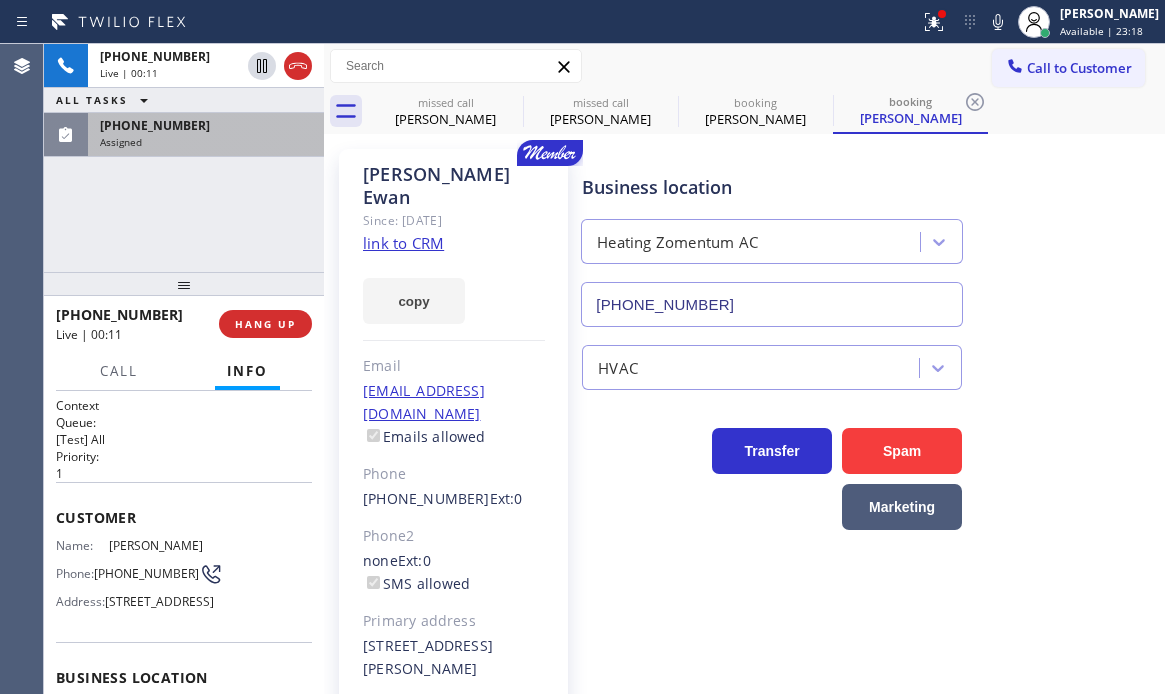 click on "Assigned" at bounding box center (206, 142) 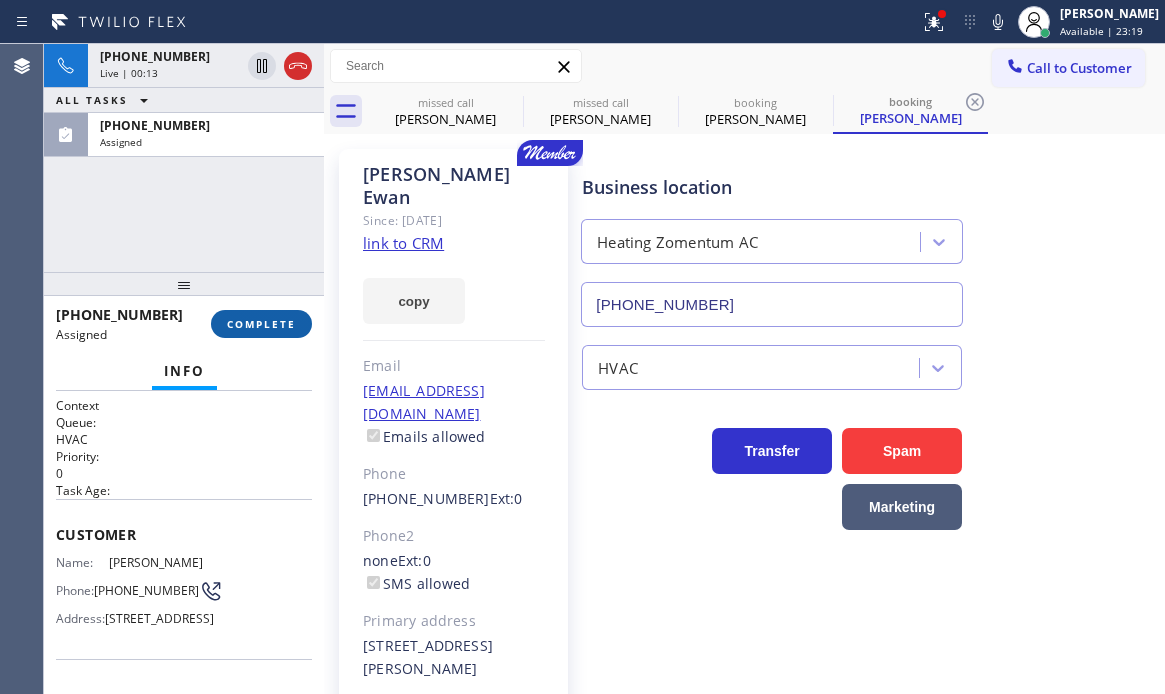 click on "COMPLETE" at bounding box center [261, 324] 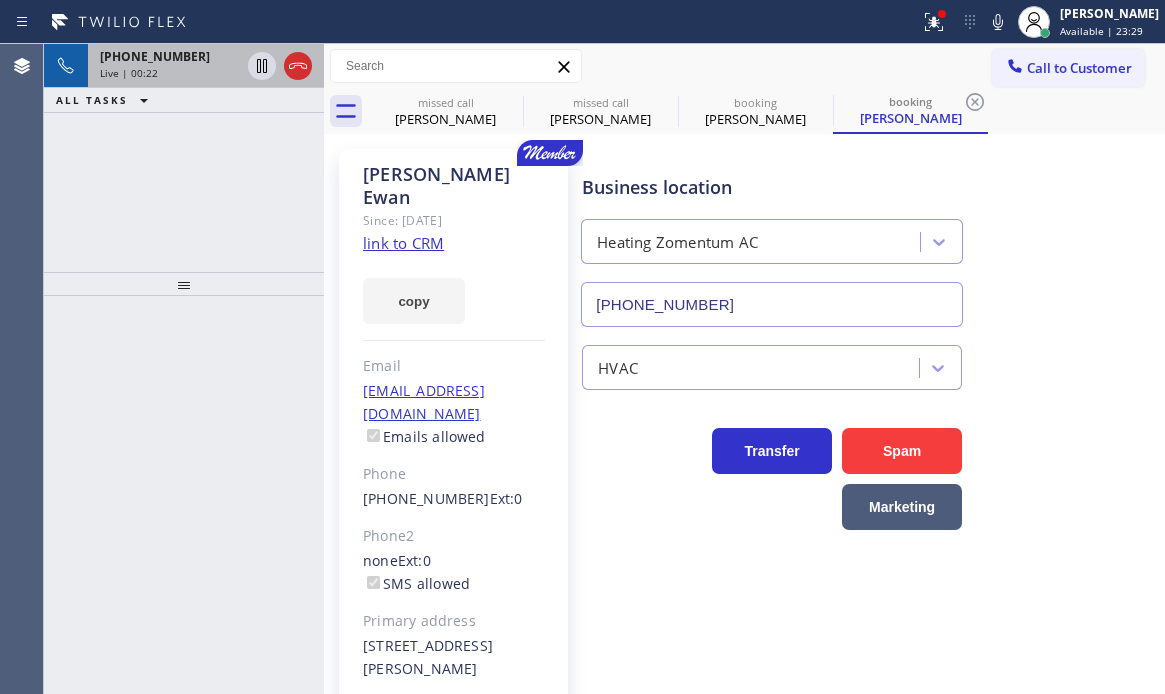 click on "Live | 00:22" at bounding box center (170, 73) 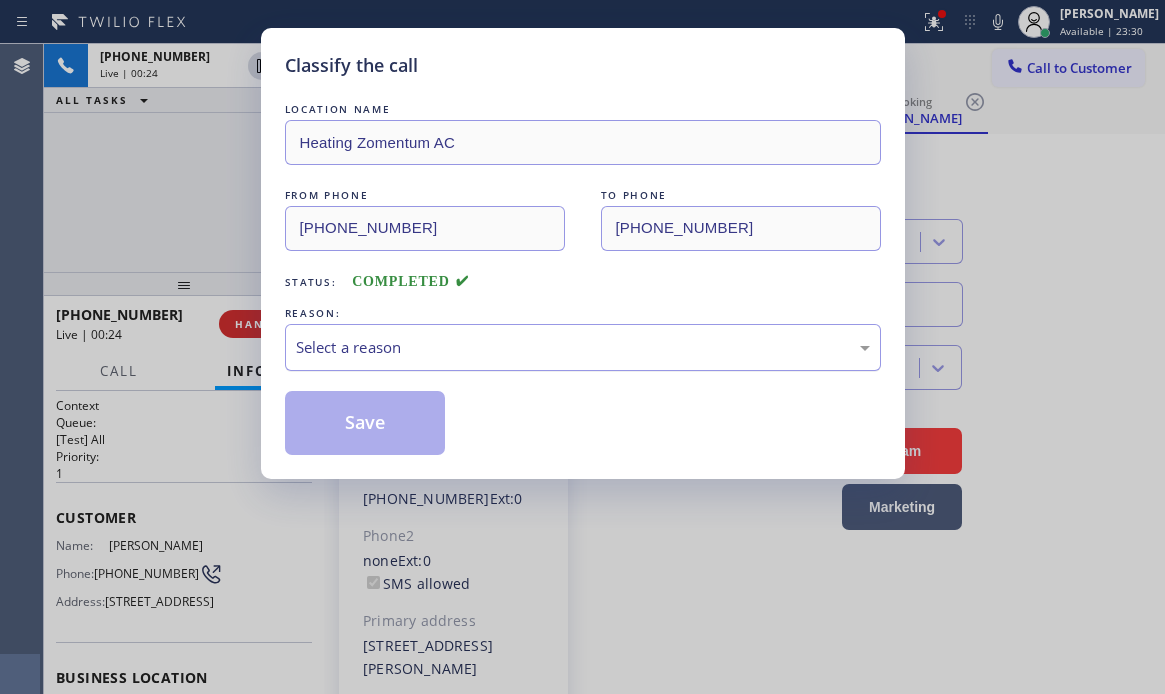click on "Select a reason" at bounding box center [583, 347] 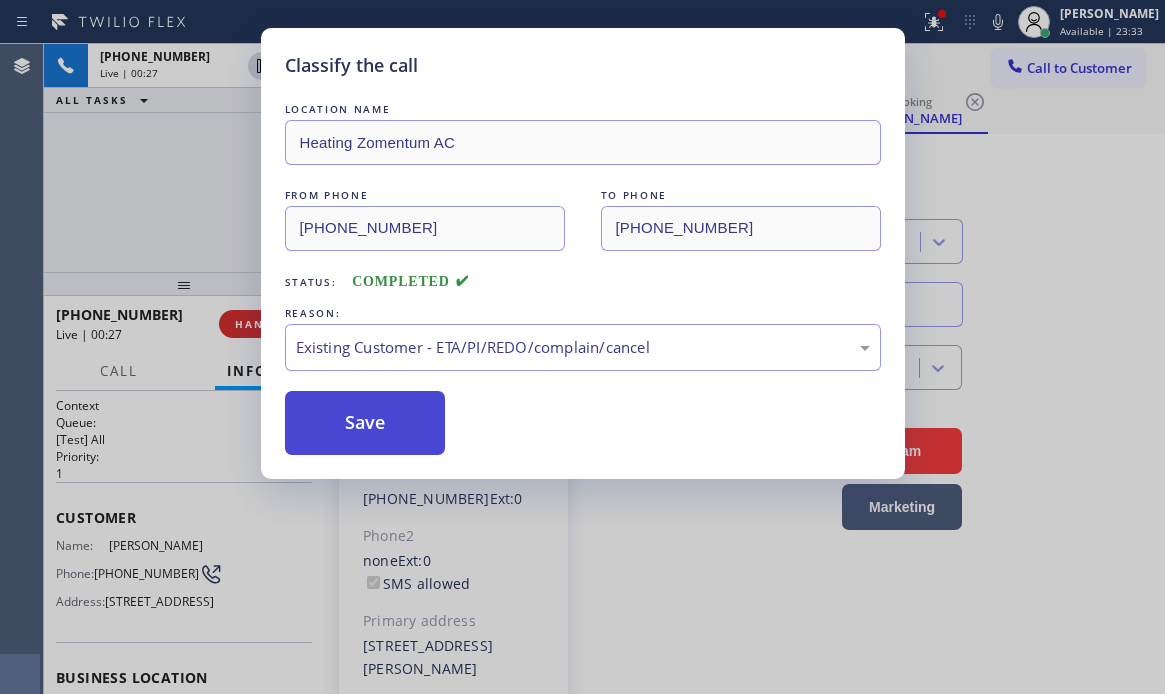 click on "Save" at bounding box center (365, 423) 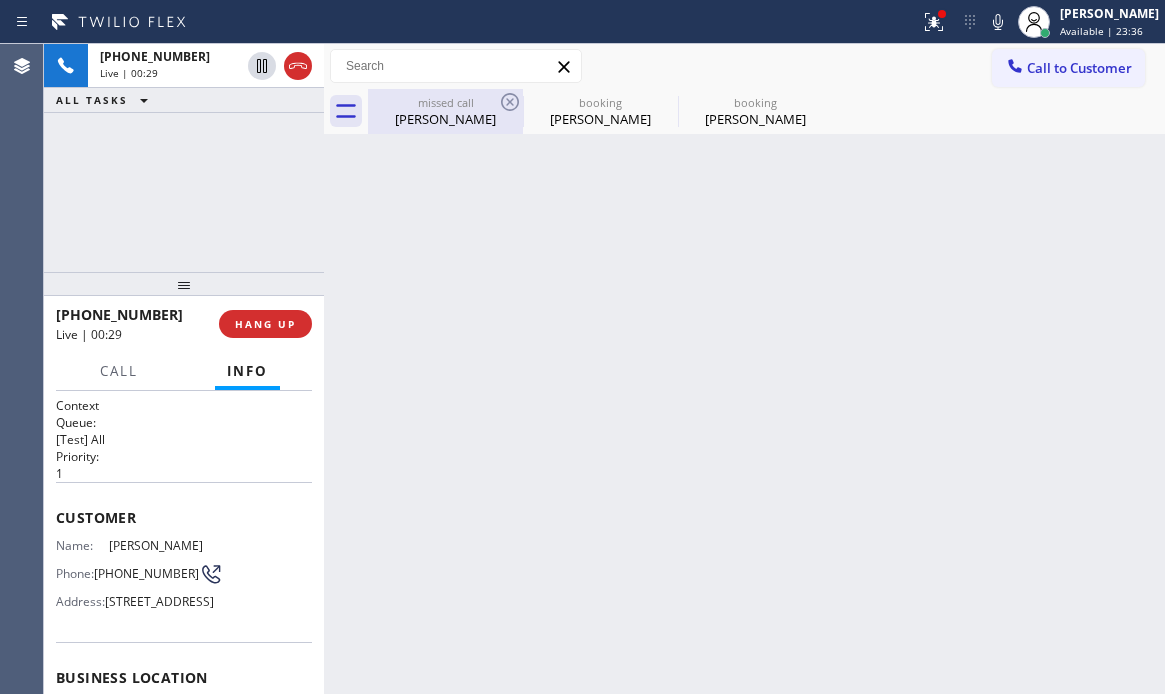 click on "Wendy Ewan" at bounding box center (445, 119) 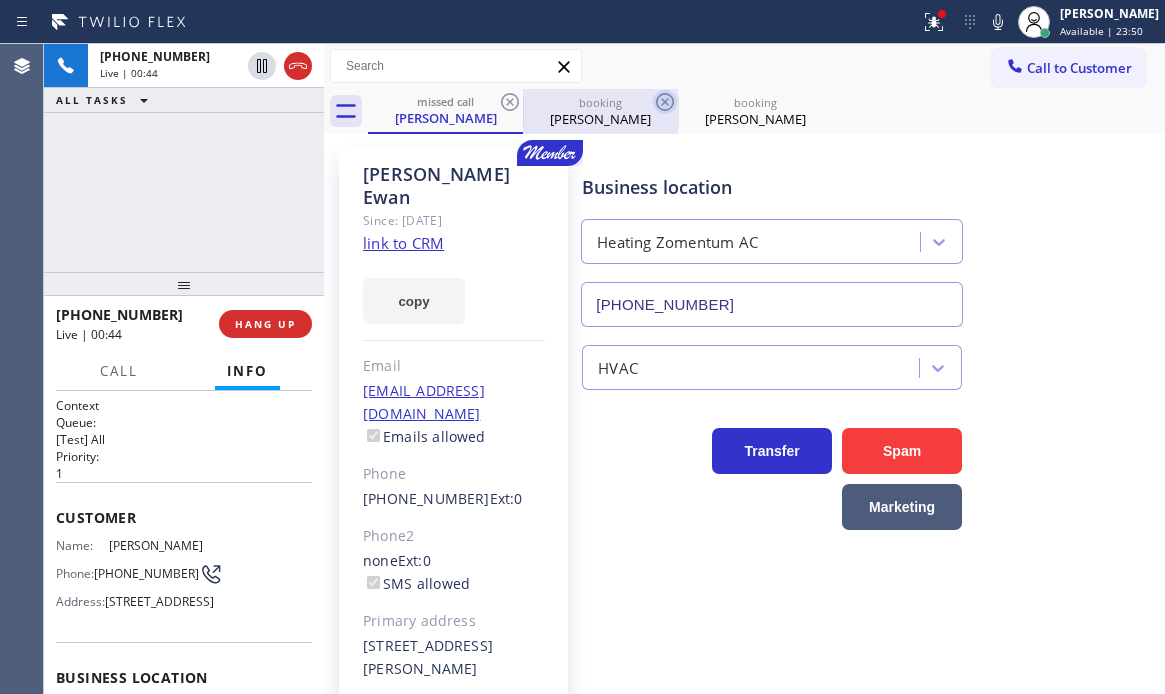 click 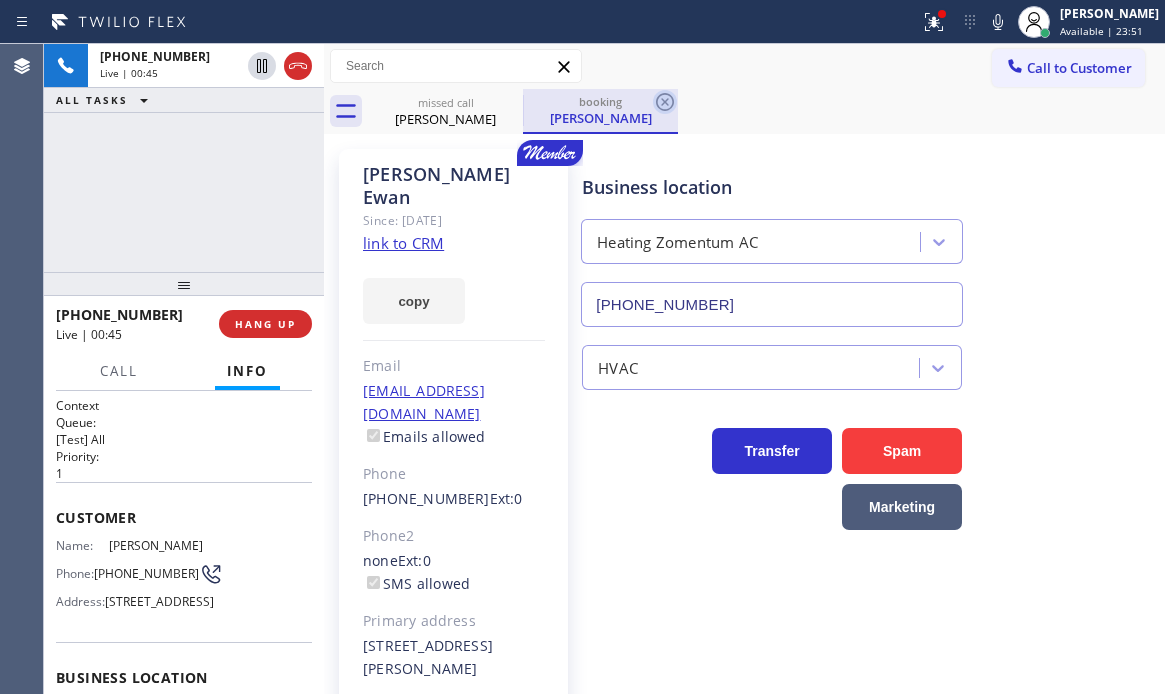 click 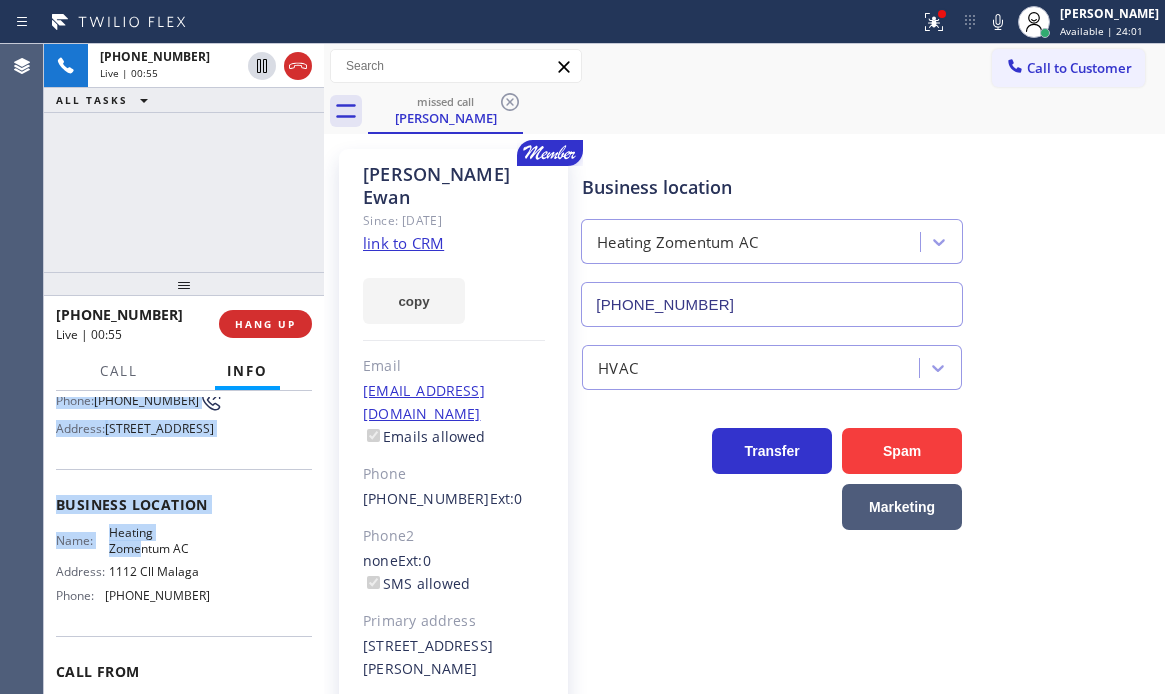 scroll, scrollTop: 200, scrollLeft: 0, axis: vertical 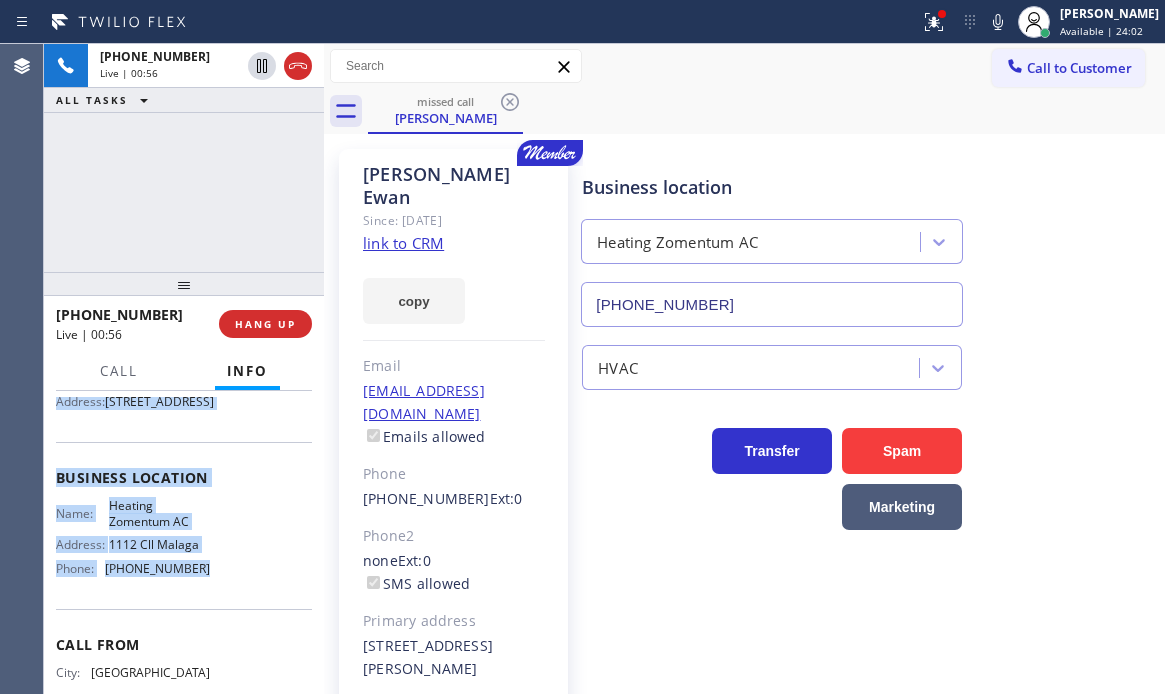 drag, startPoint x: 48, startPoint y: 514, endPoint x: 209, endPoint y: 614, distance: 189.52837 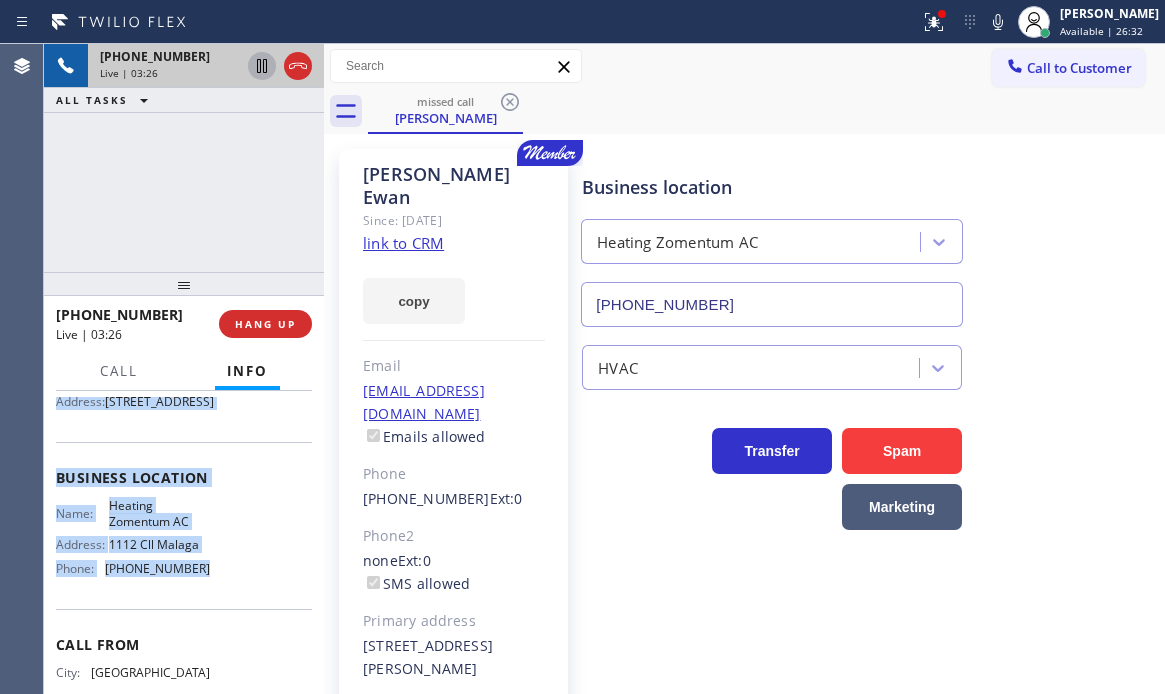 click 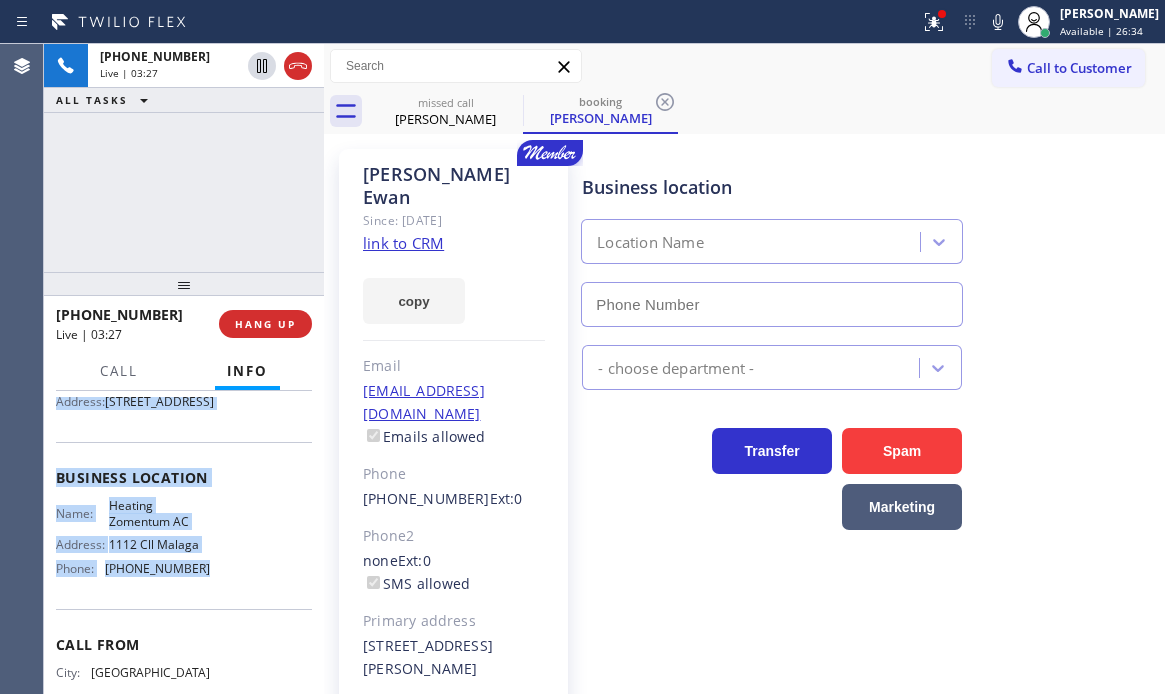 type on "(626) 436-3533" 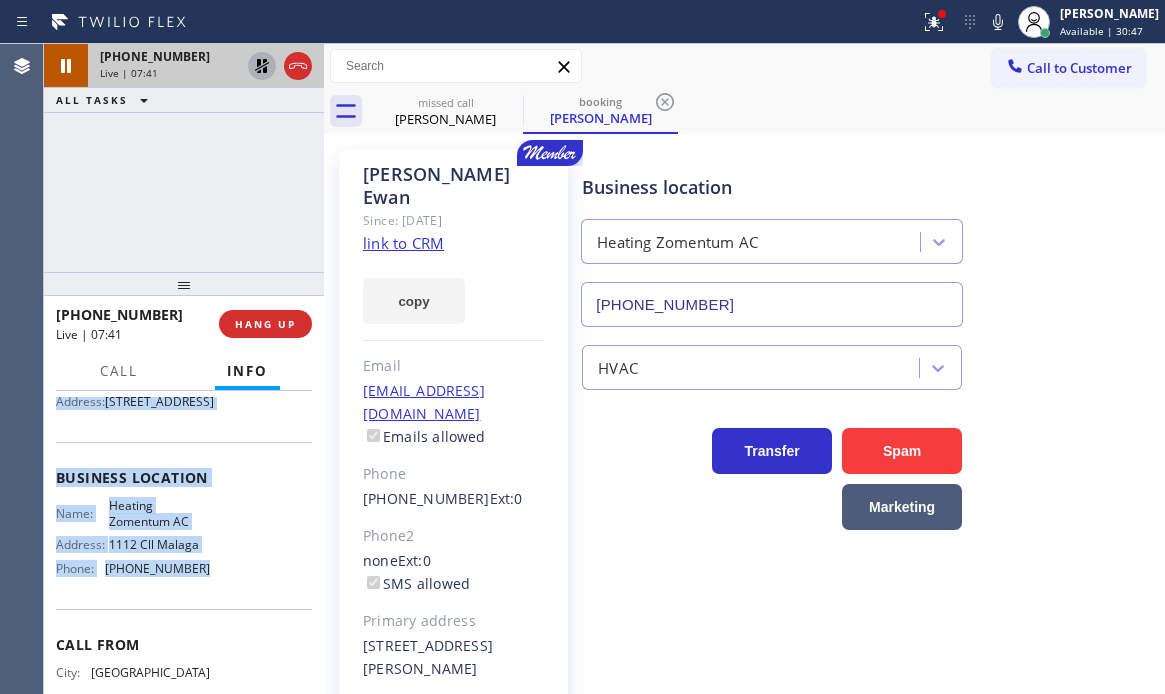 click 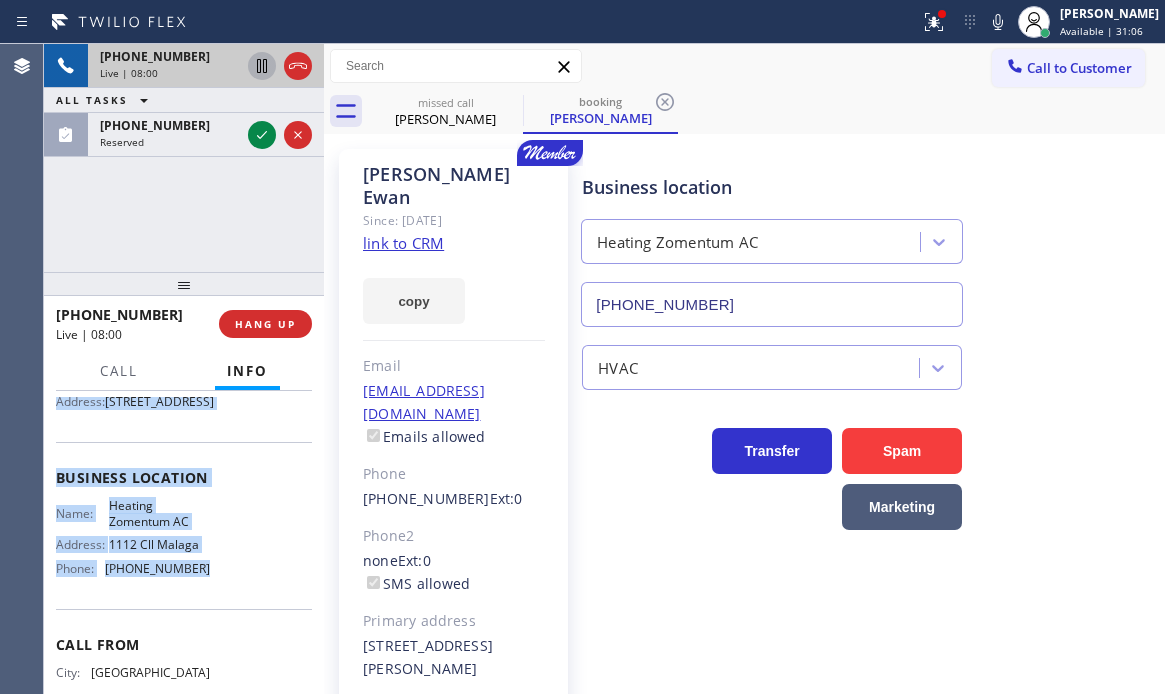 click 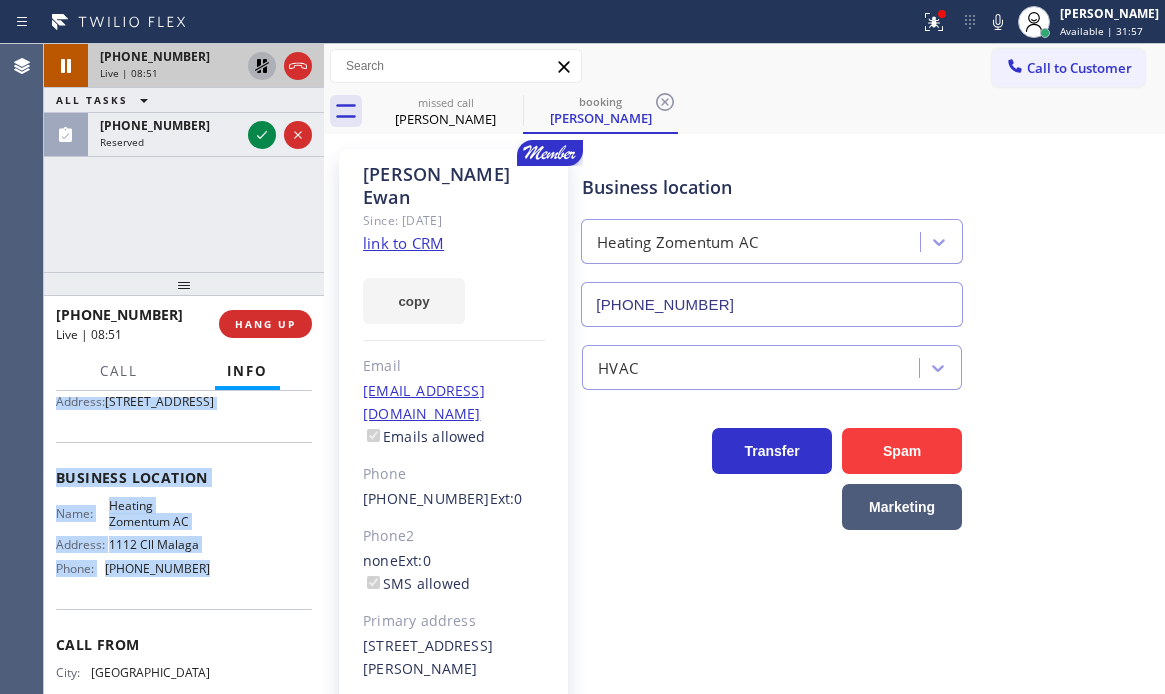 click 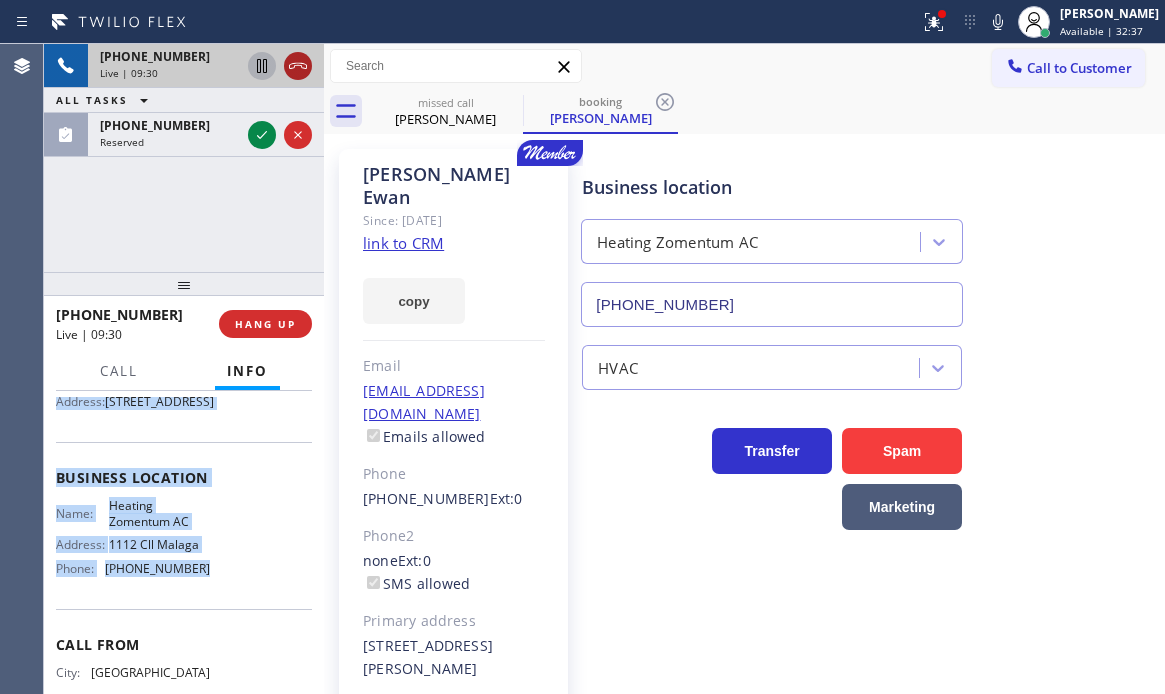 click 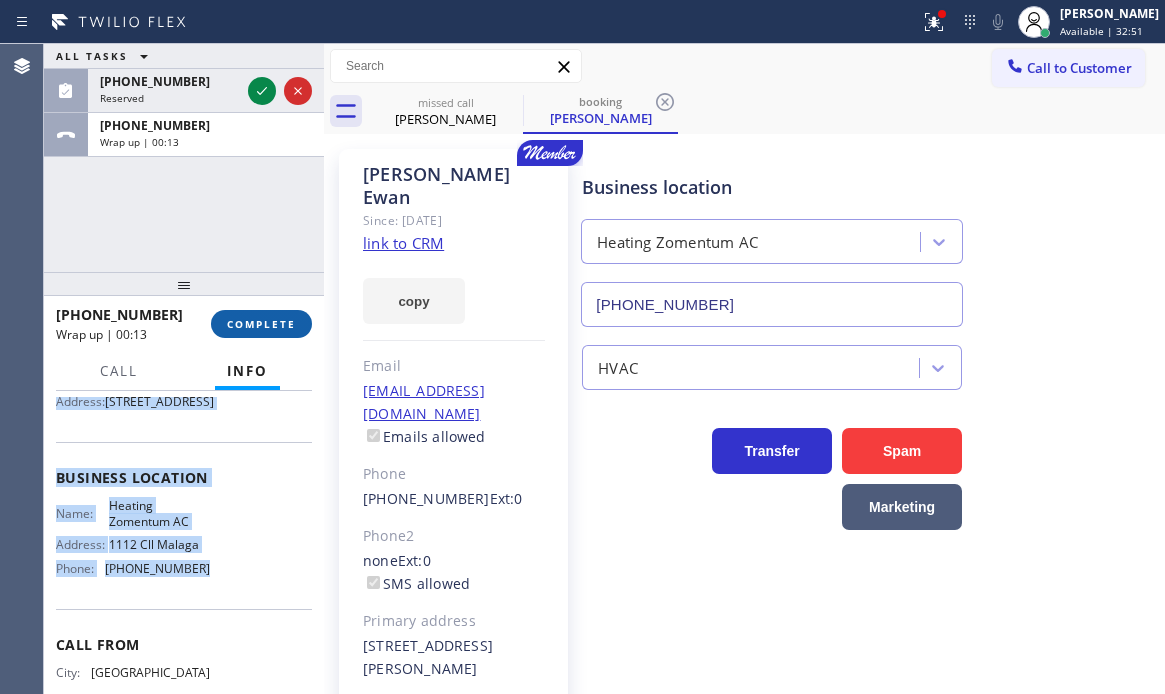 click on "COMPLETE" at bounding box center (261, 324) 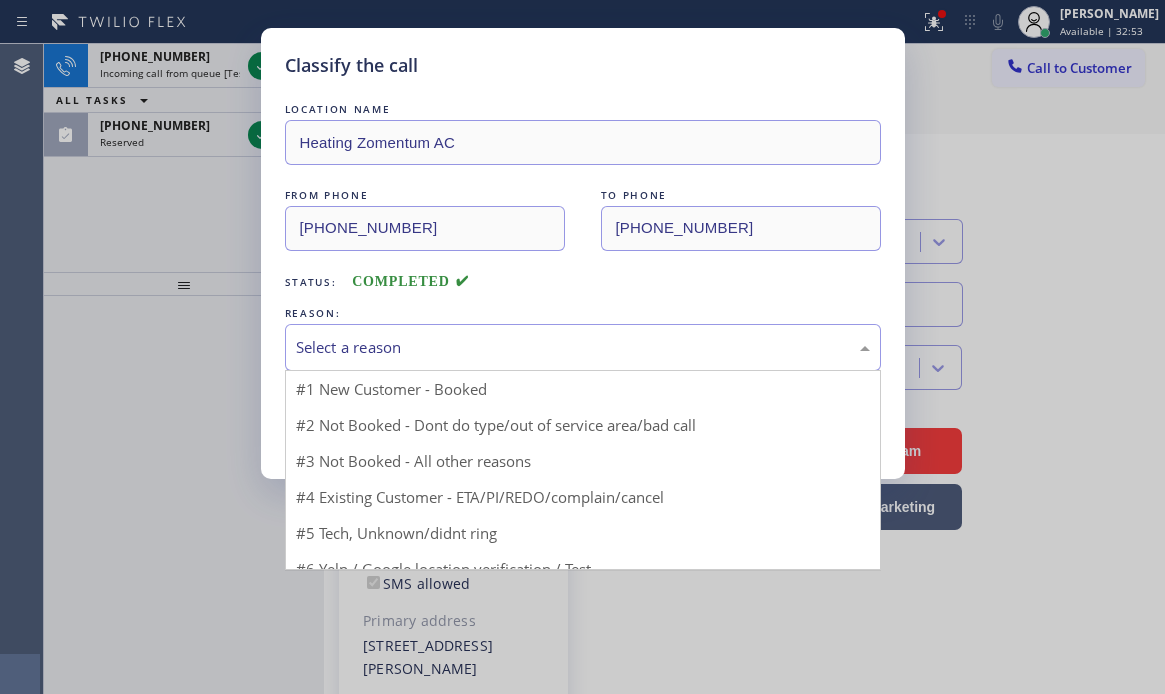 click on "Select a reason" at bounding box center (583, 347) 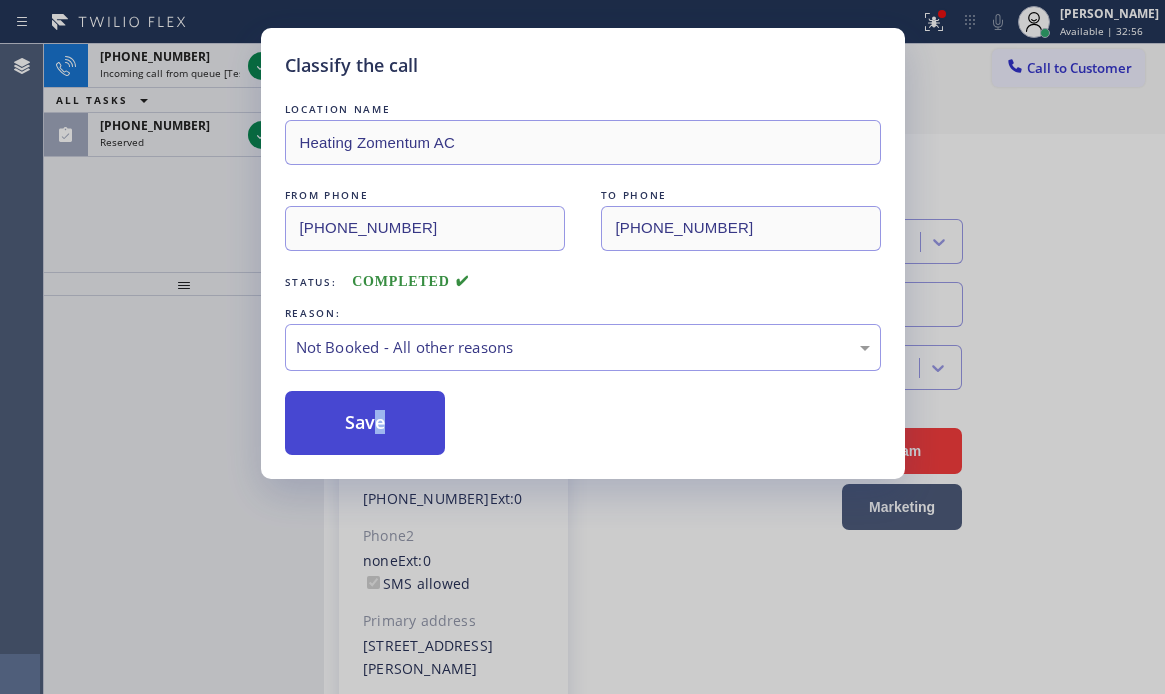 drag, startPoint x: 333, startPoint y: 429, endPoint x: 326, endPoint y: 409, distance: 21.189621 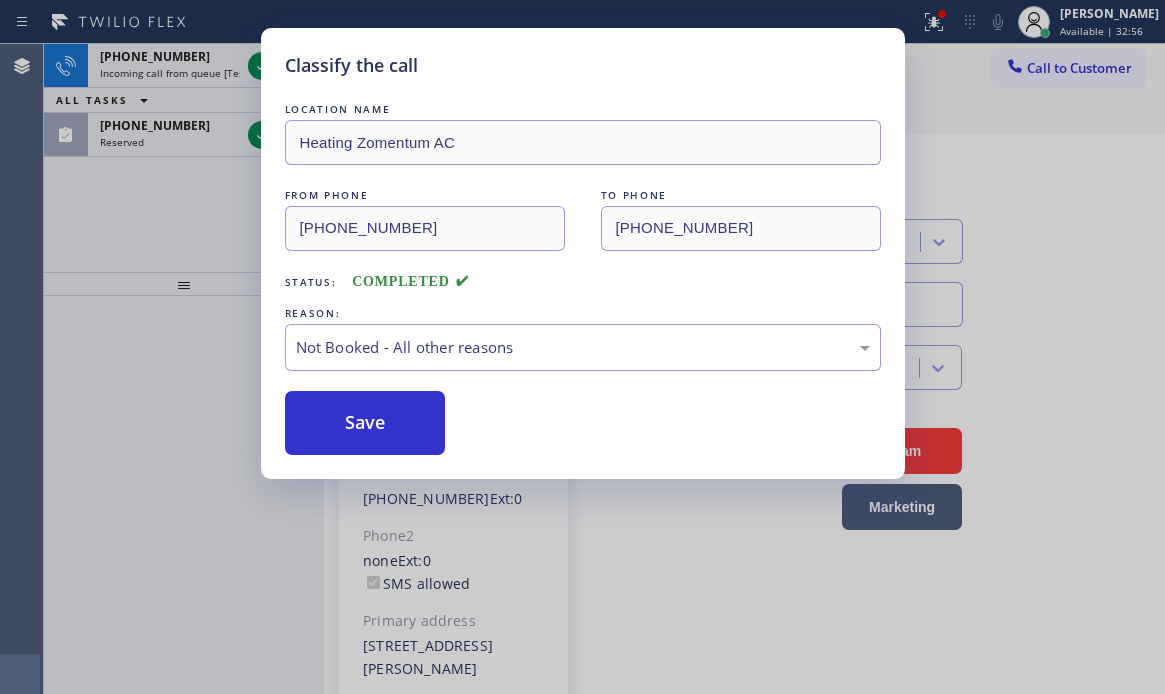 click on "Classify the call LOCATION NAME Heating Zomentum AC FROM PHONE (323) 574-7618 TO PHONE (626) 436-3533 Status: COMPLETED REASON: Not Booked - All other reasons Save" at bounding box center [582, 347] 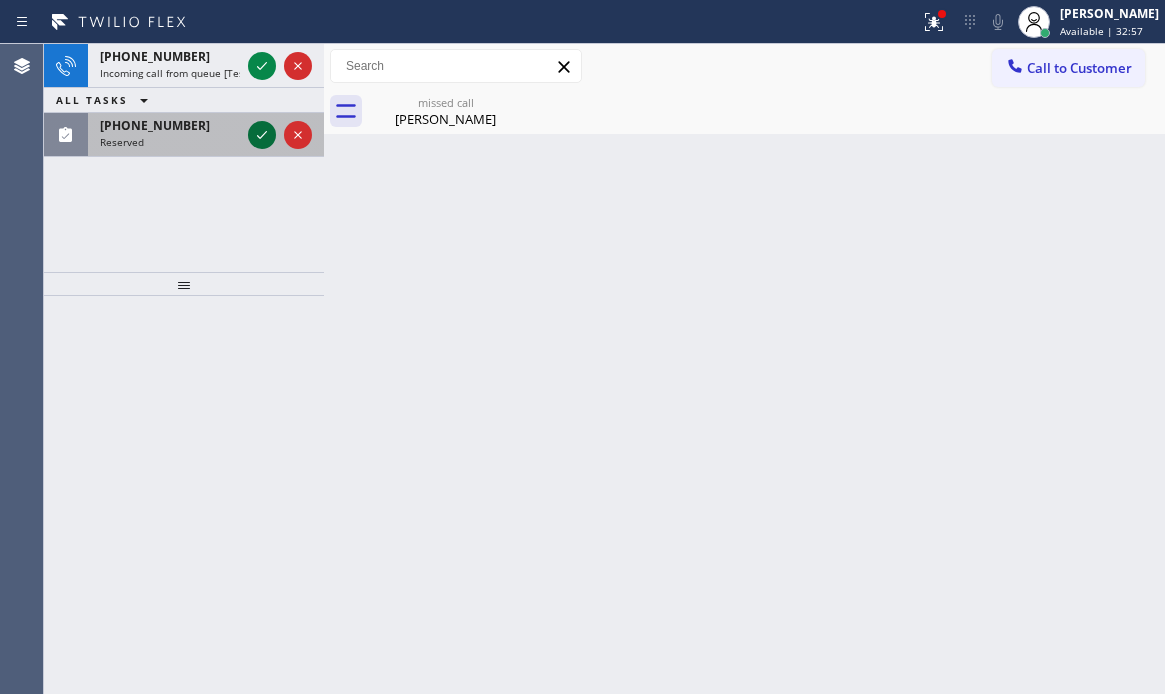 click at bounding box center [262, 135] 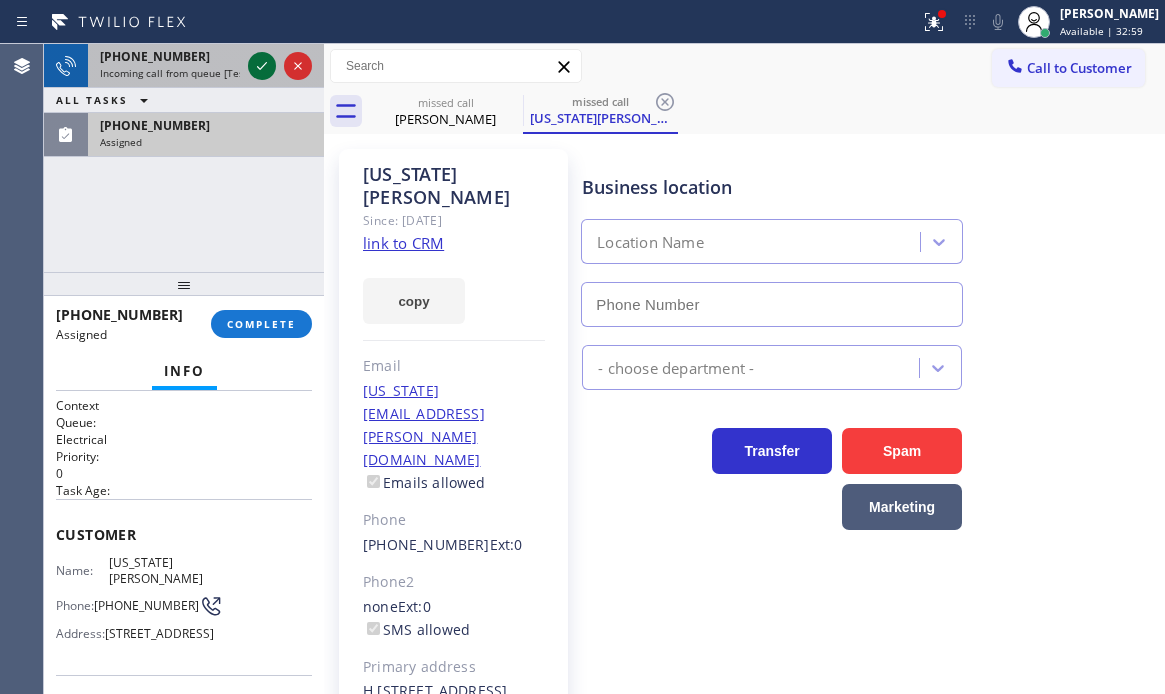 click 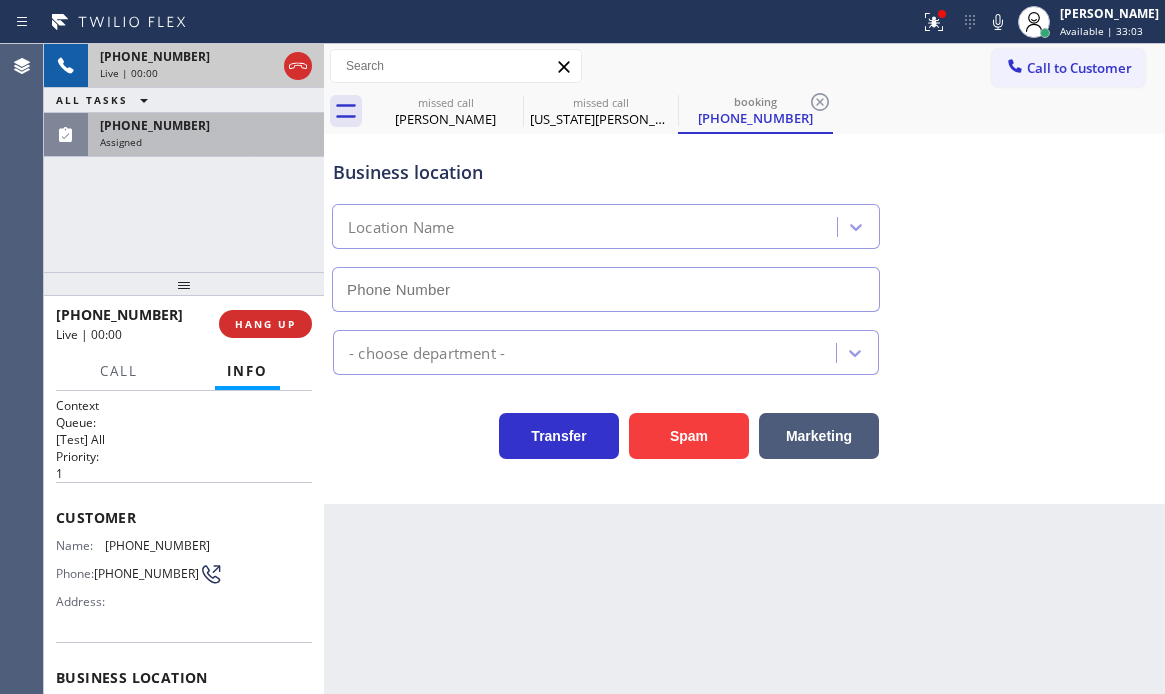 type on "(213) 513-6087" 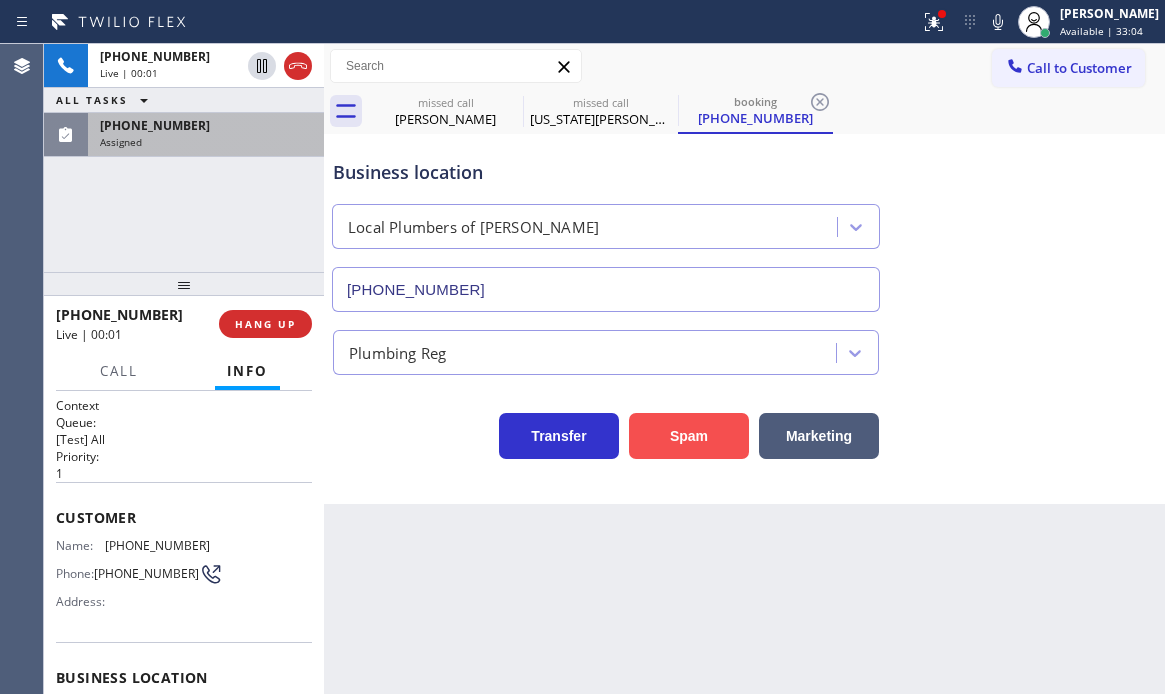 click on "Spam" at bounding box center (689, 436) 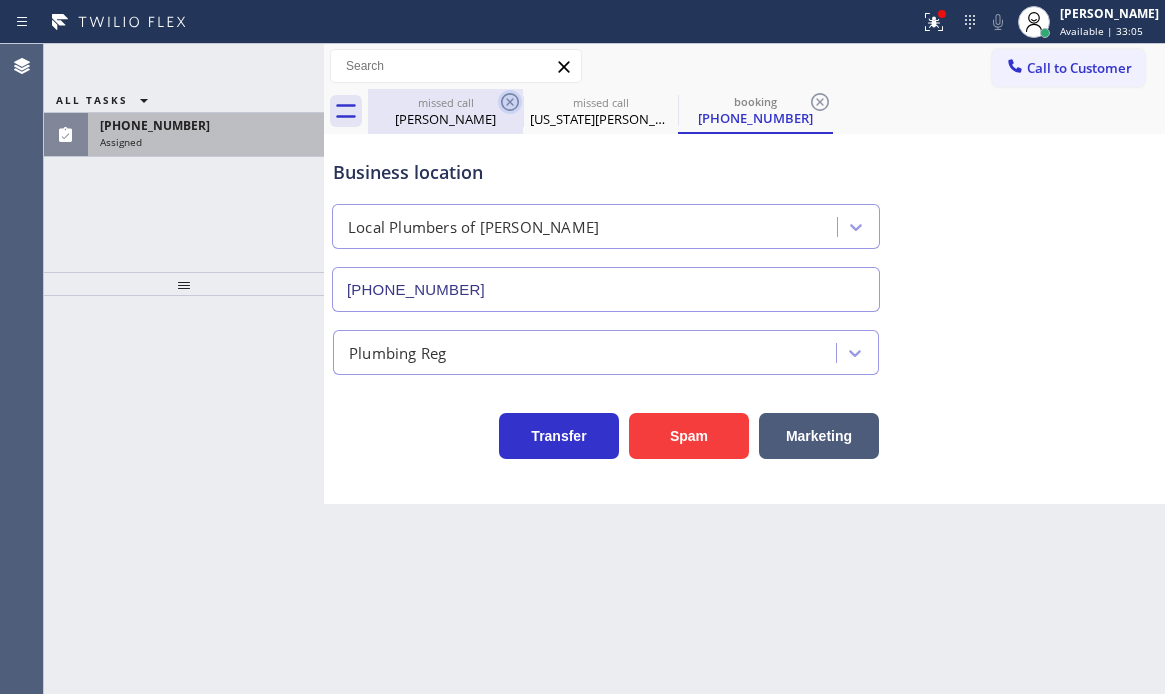 type on "[PHONE_NUMBER]" 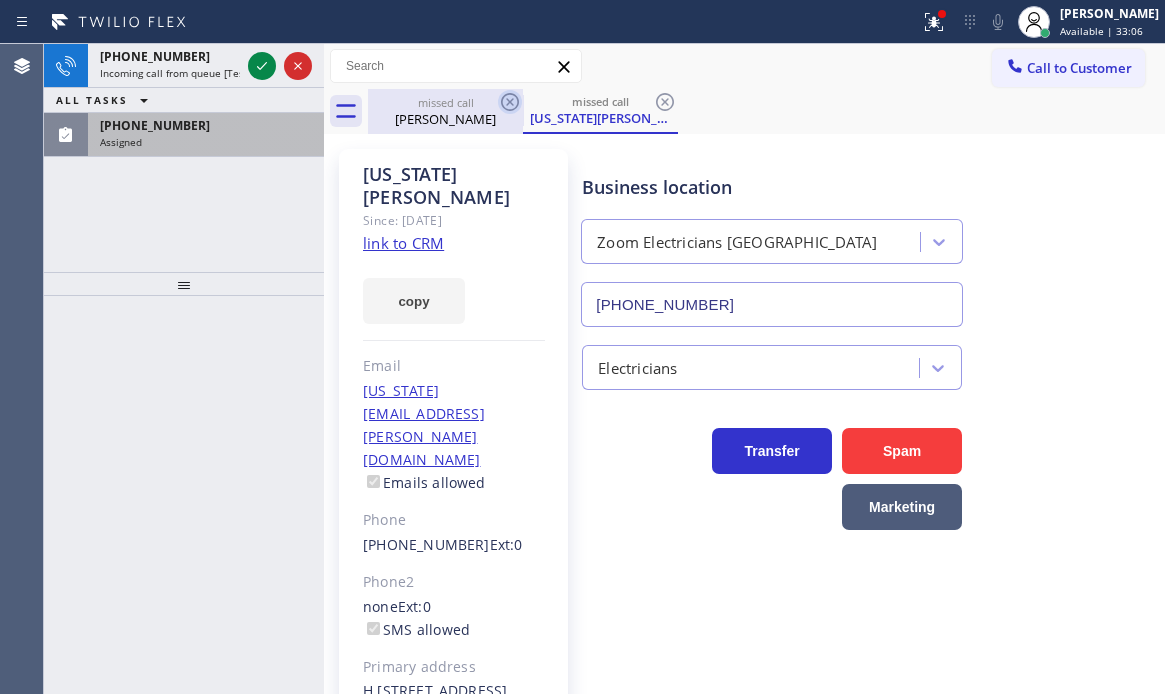 click 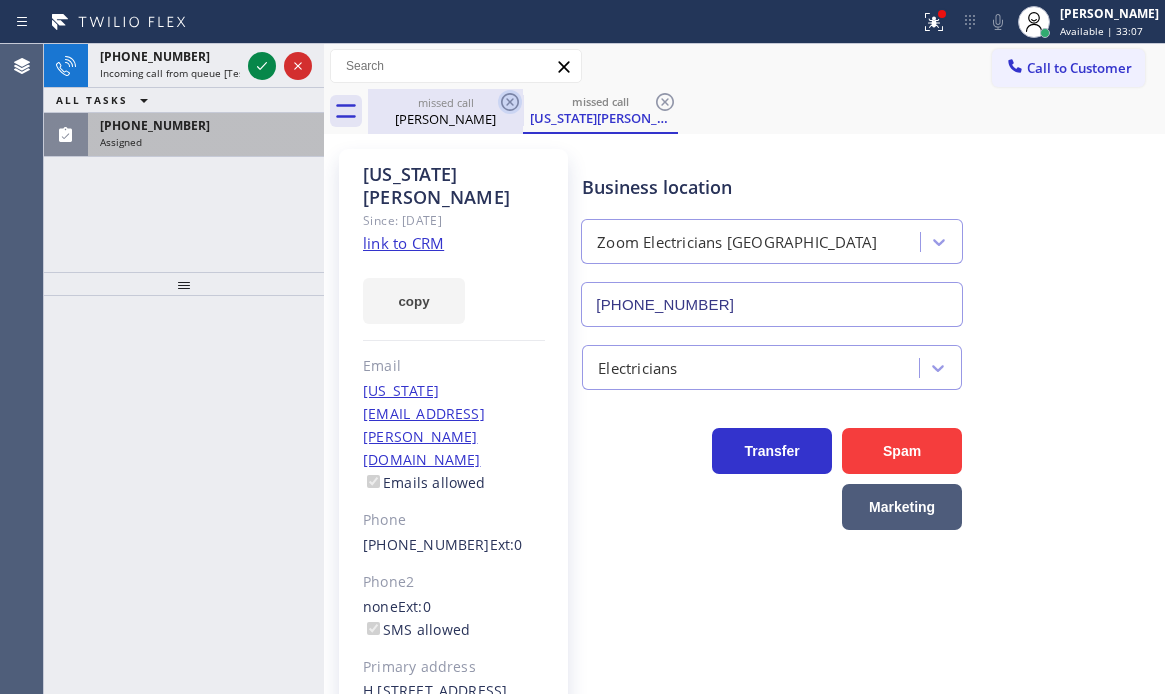 click 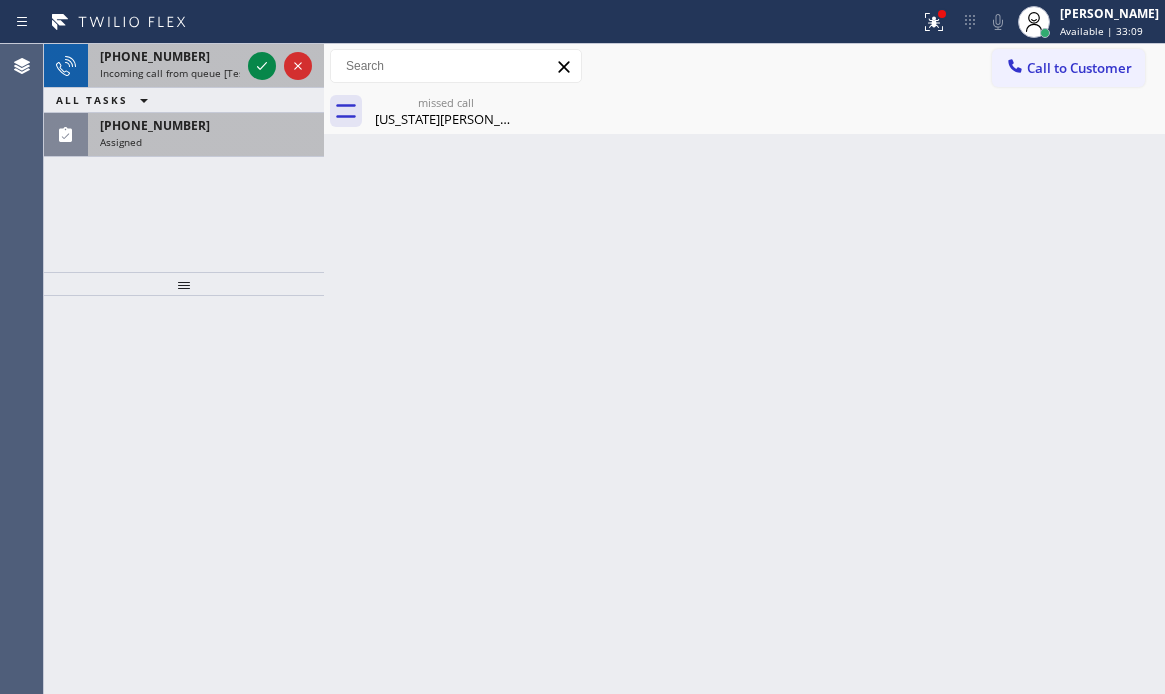 drag, startPoint x: 195, startPoint y: 62, endPoint x: 228, endPoint y: 75, distance: 35.468296 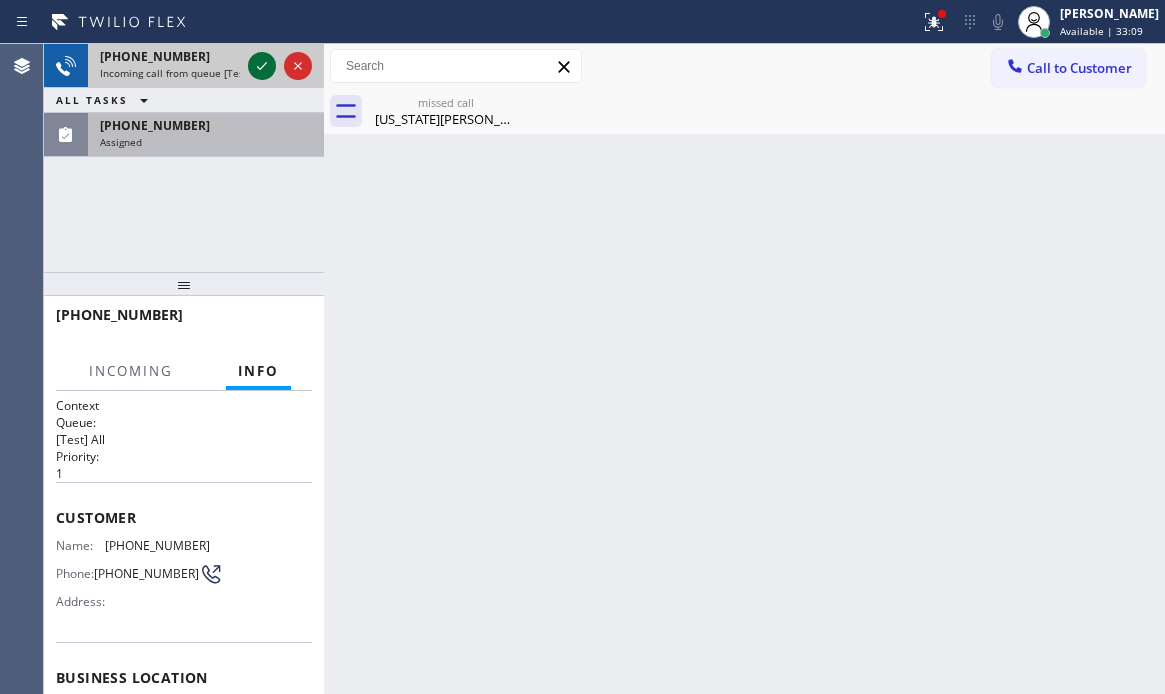 click 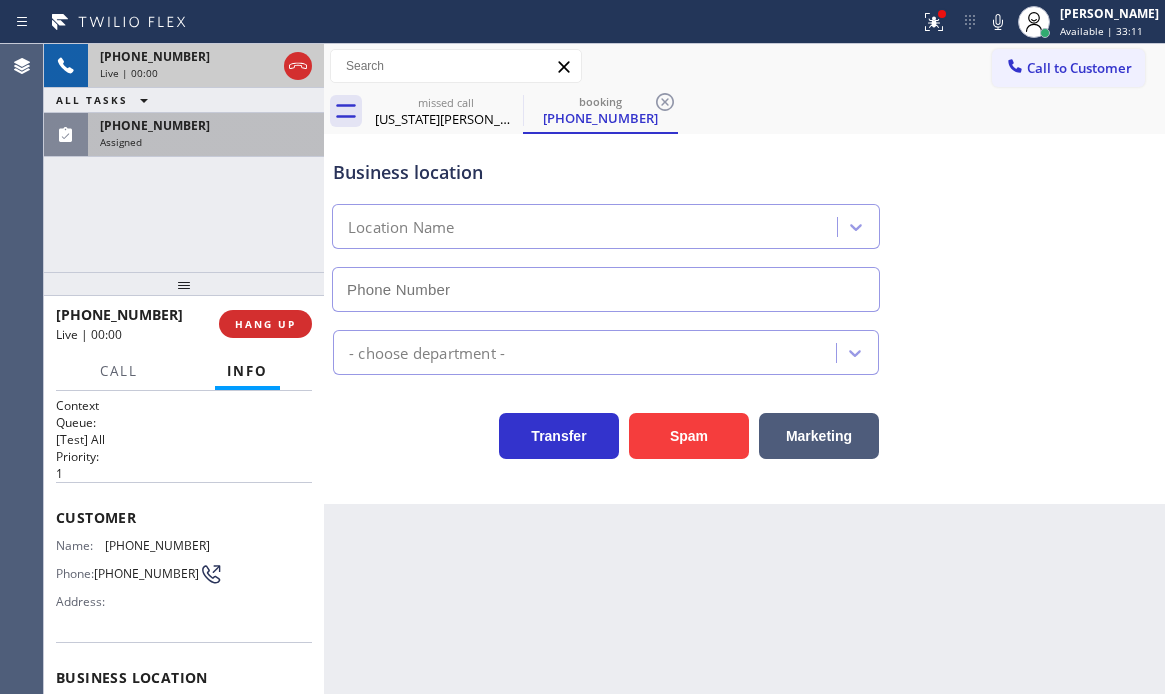 type on "(347) 947-8192" 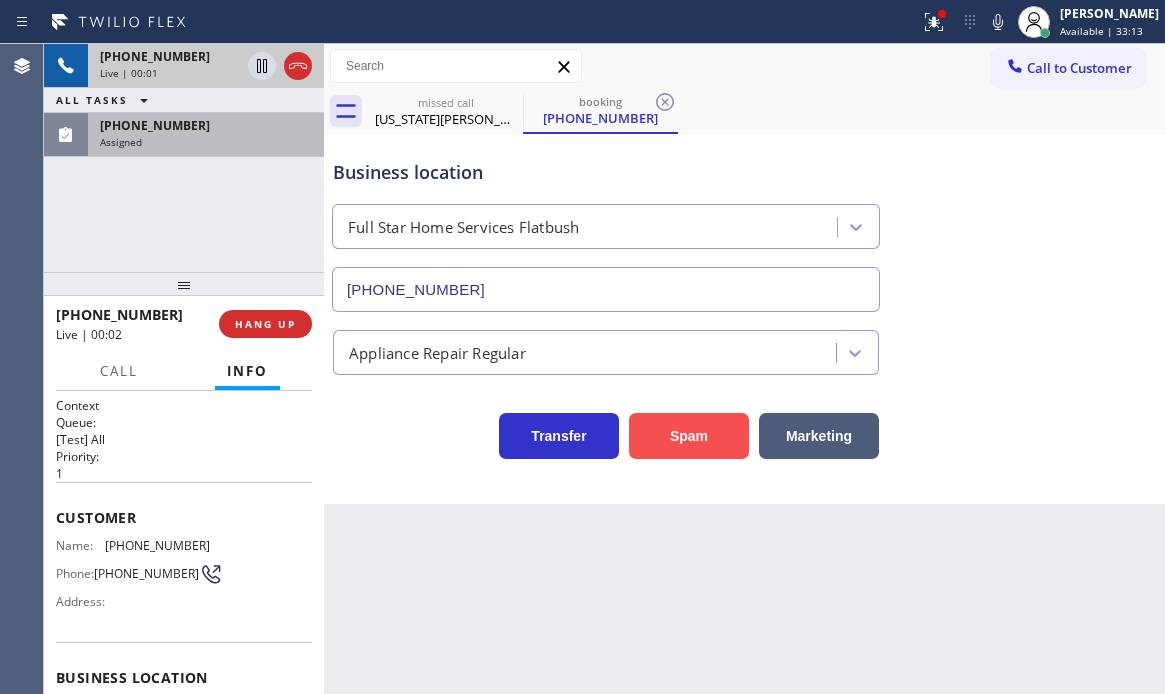 click on "Spam" at bounding box center [689, 436] 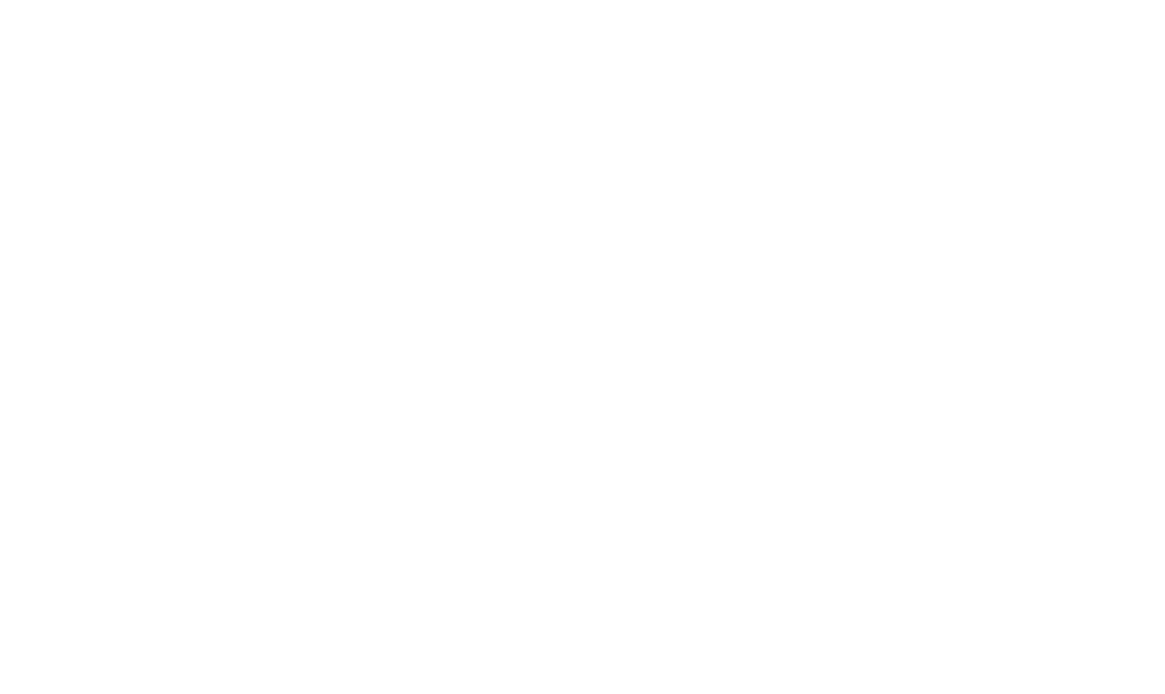 scroll, scrollTop: 0, scrollLeft: 0, axis: both 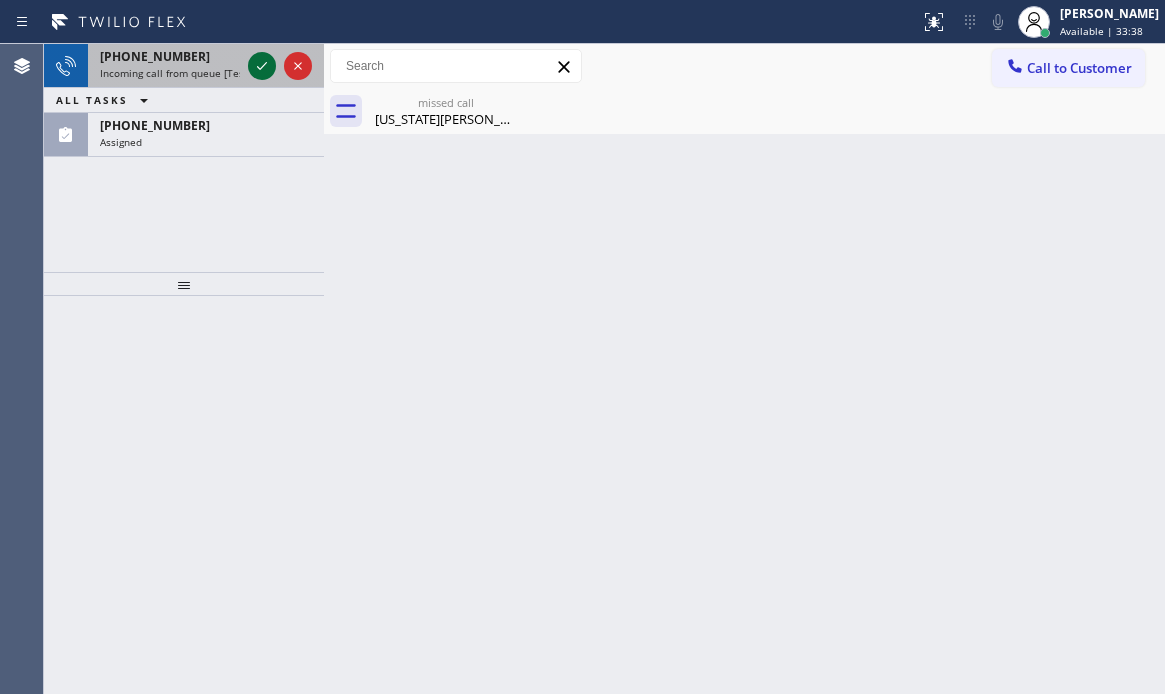 click 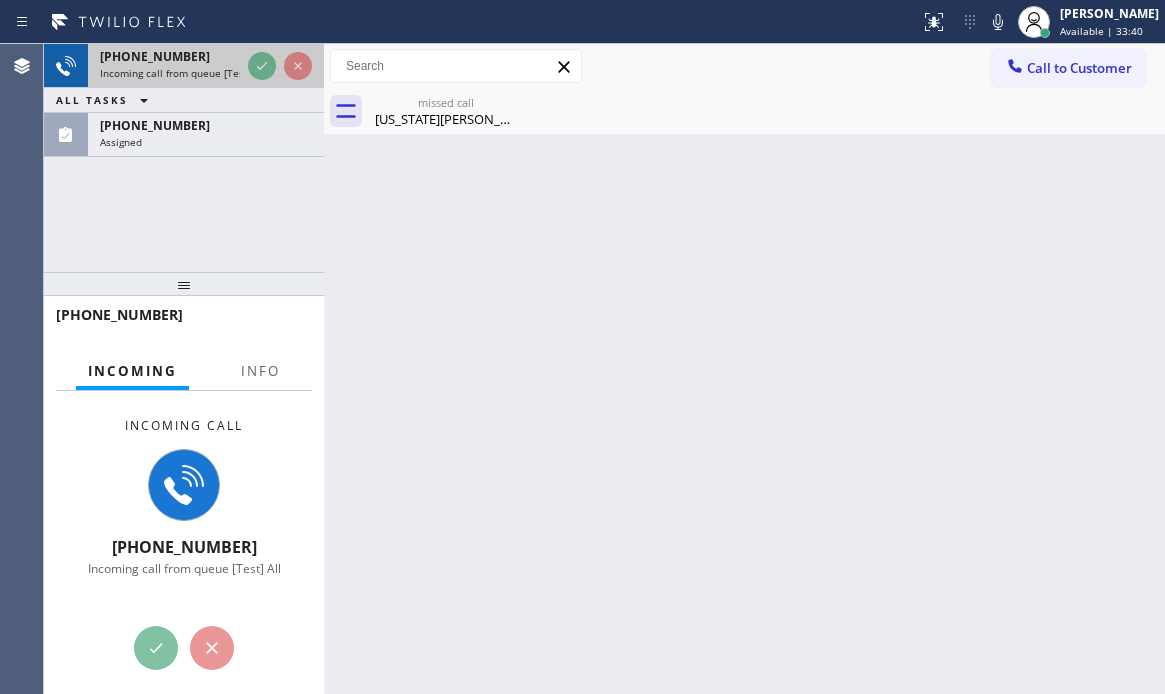 click on "Incoming call from queue [Test] All" at bounding box center [183, 73] 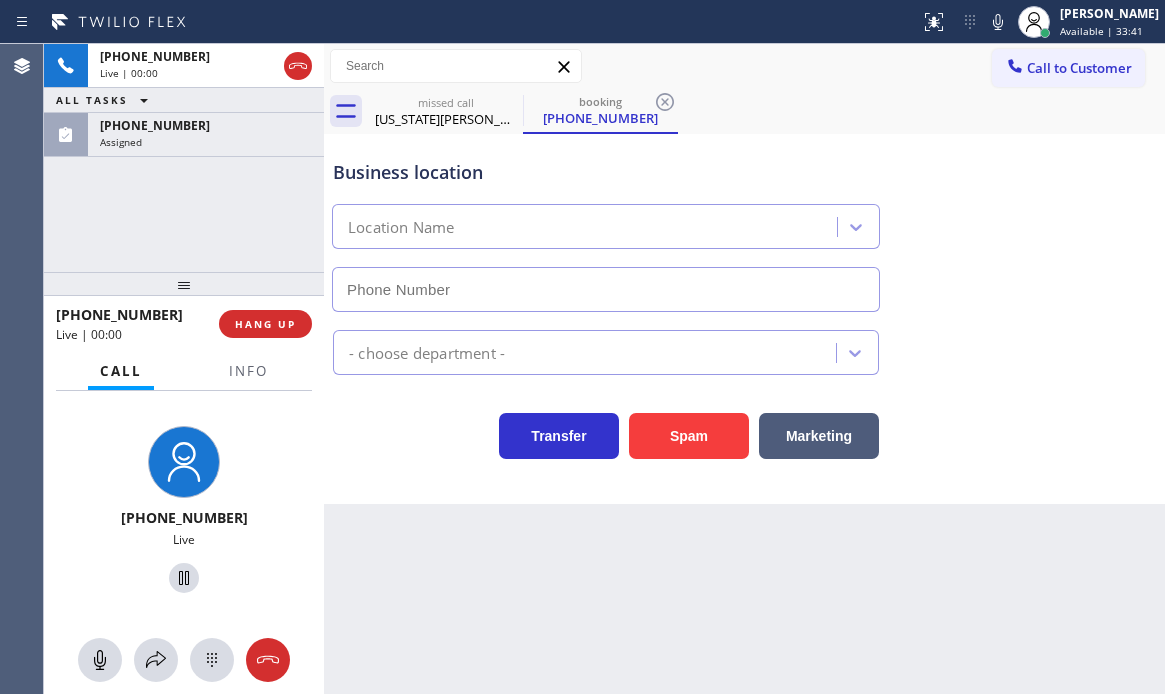 type on "[PHONE_NUMBER]" 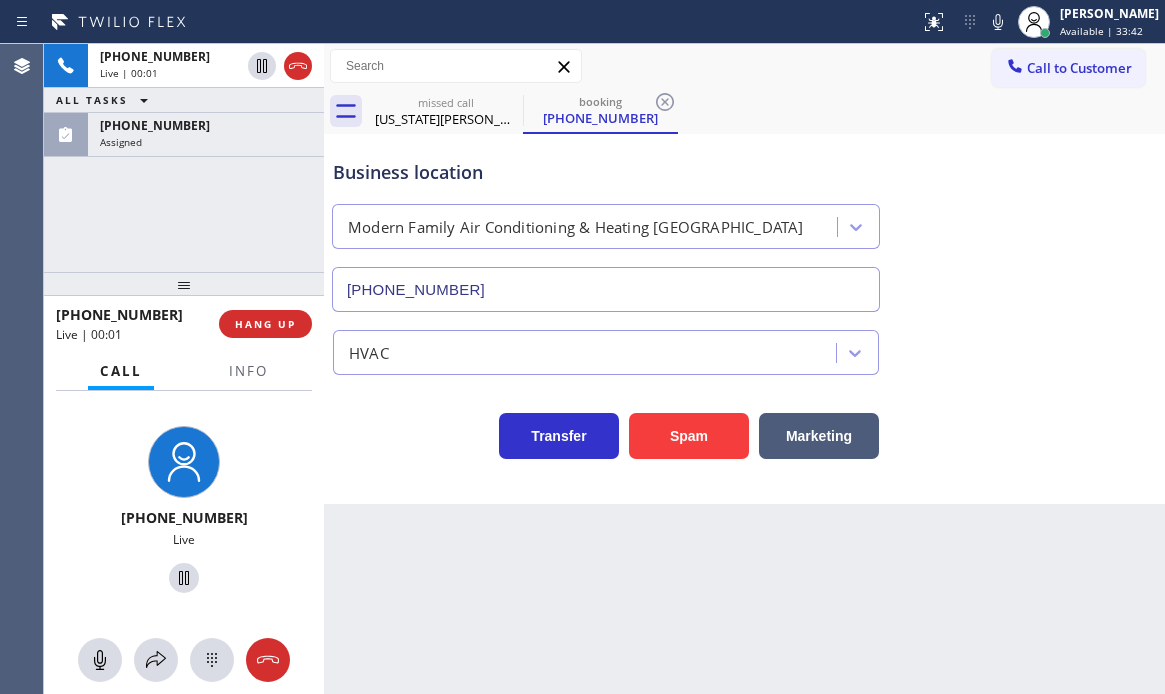 drag, startPoint x: 663, startPoint y: 443, endPoint x: 489, endPoint y: 365, distance: 190.68298 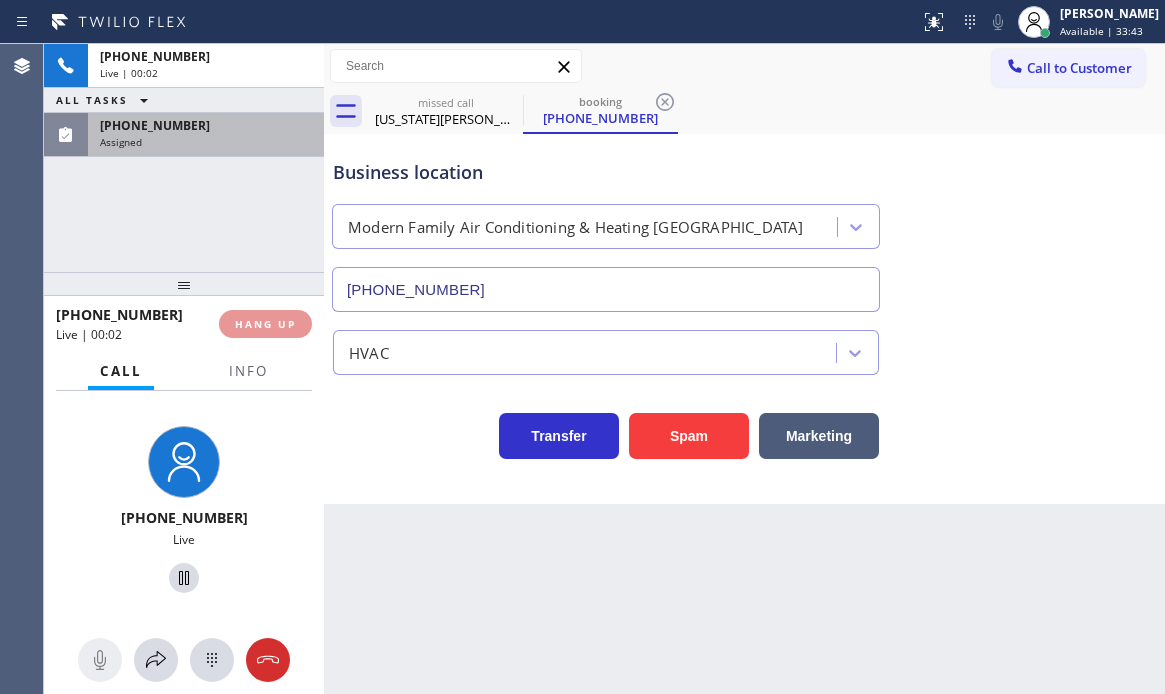 click on "[PHONE_NUMBER]" at bounding box center [206, 125] 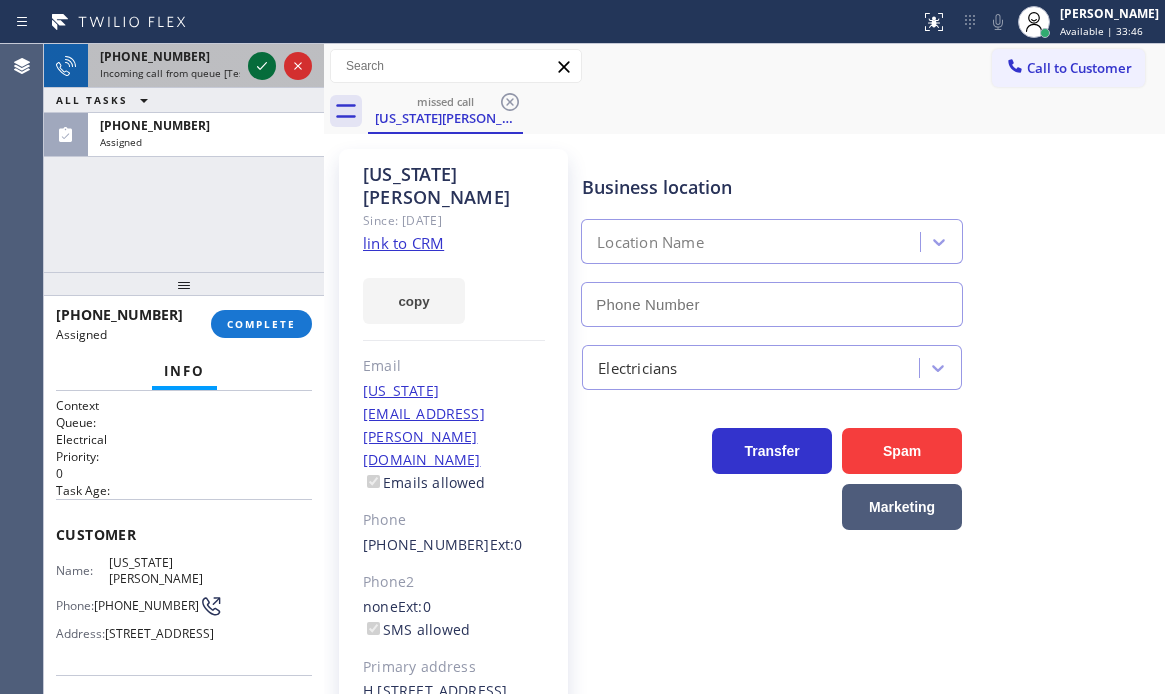 click 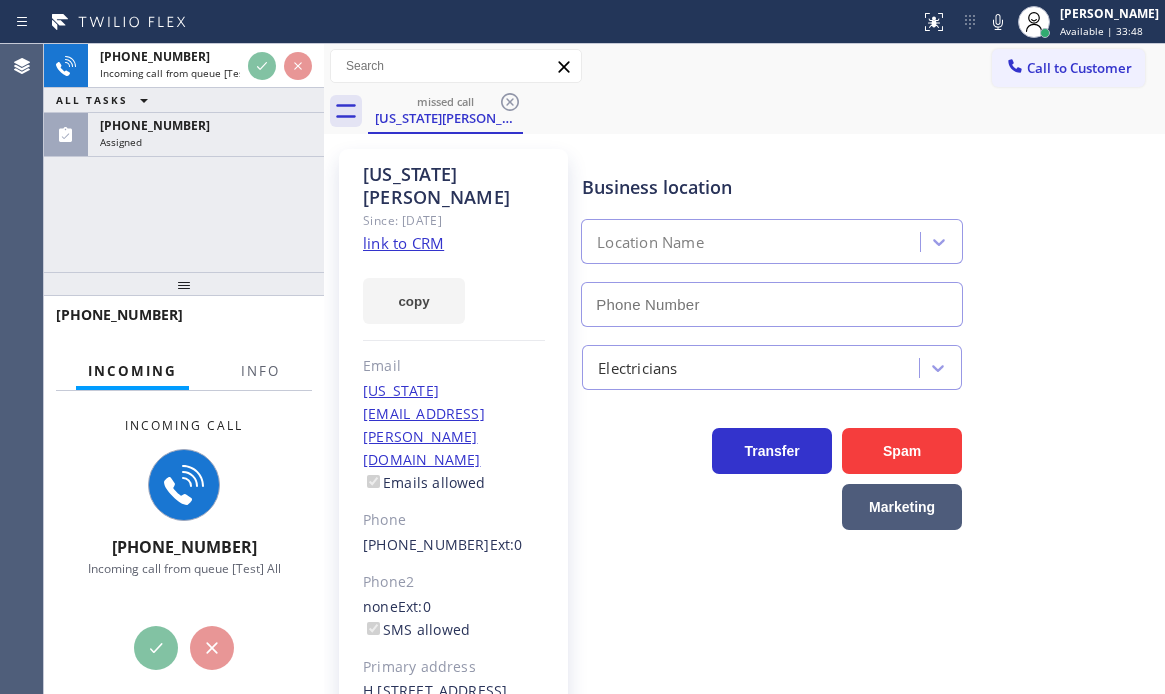 drag, startPoint x: 206, startPoint y: 138, endPoint x: 228, endPoint y: 249, distance: 113.15918 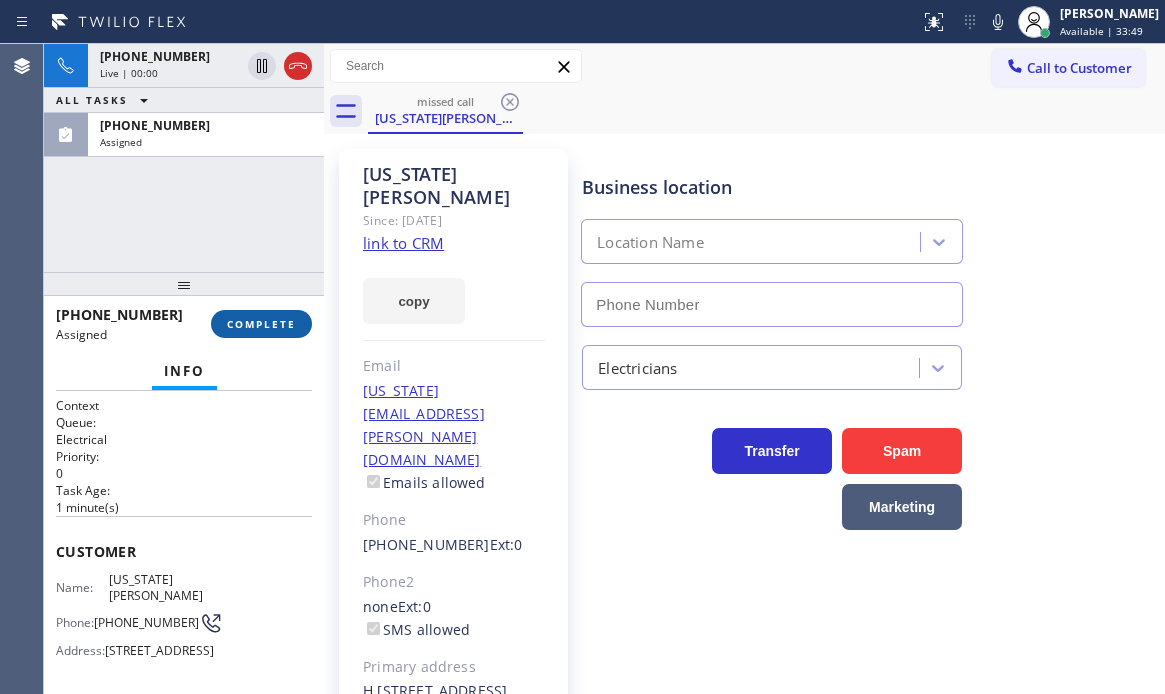 click on "COMPLETE" at bounding box center [261, 324] 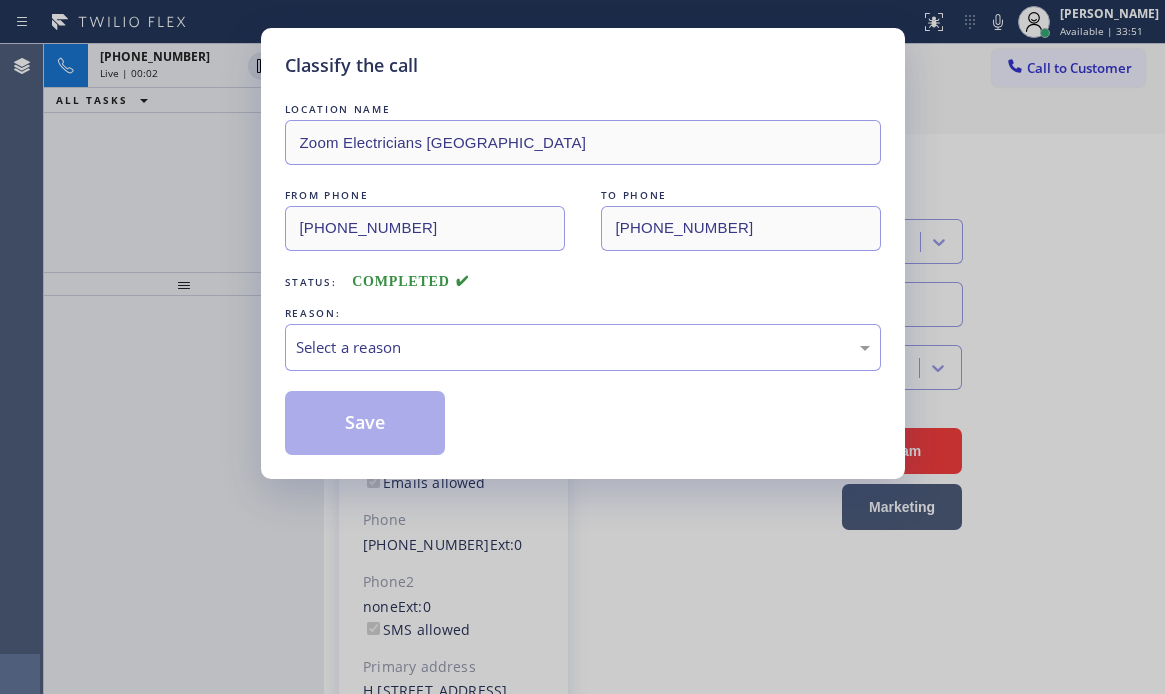 click on "Classify the call LOCATION NAME Zoom Electricians [GEOGRAPHIC_DATA] FROM PHONE [PHONE_NUMBER] TO PHONE [PHONE_NUMBER] Status: COMPLETED REASON: Select a reason Save" at bounding box center [582, 347] 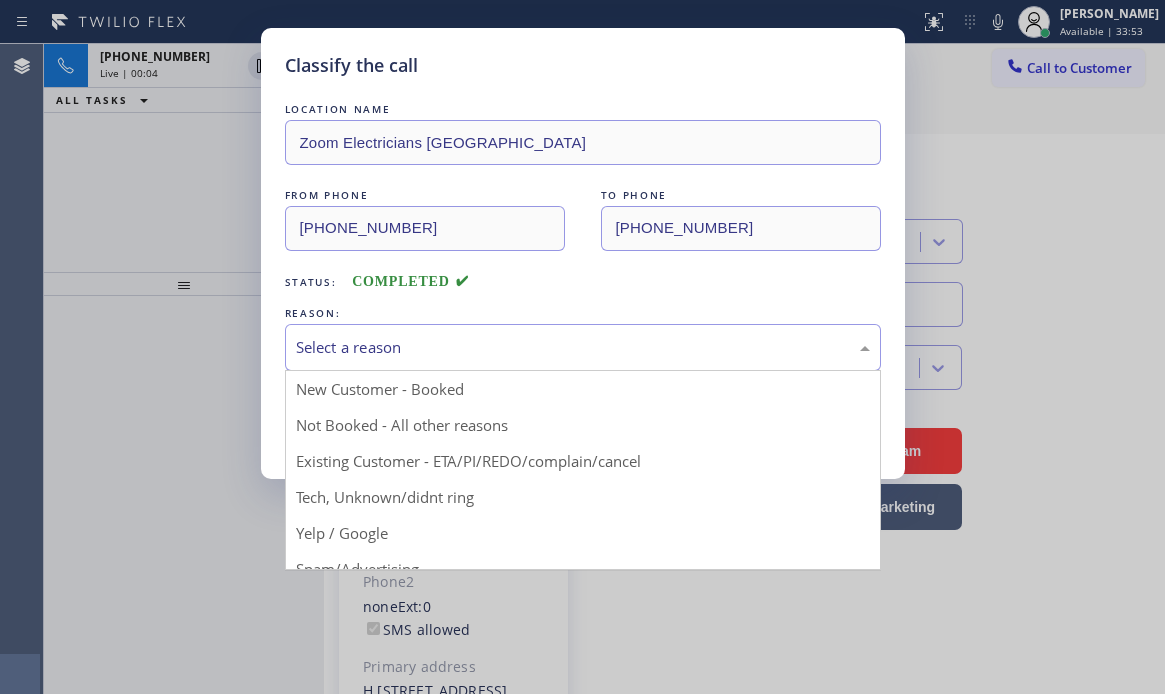 click on "Select a reason" at bounding box center [583, 347] 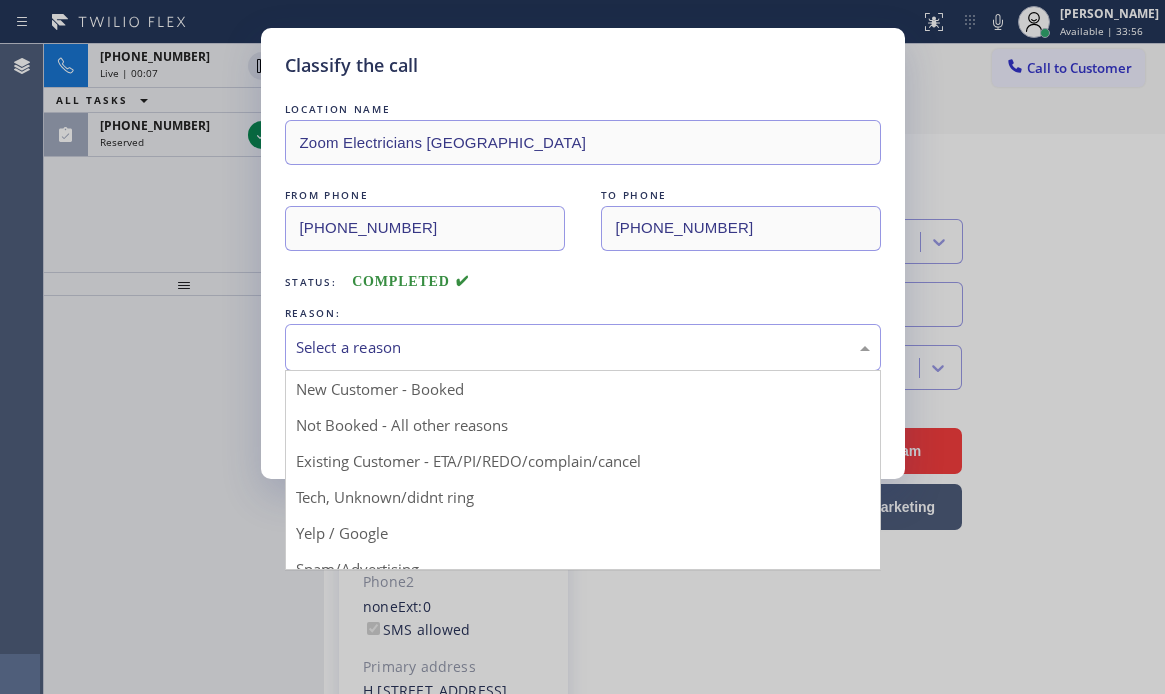 drag, startPoint x: 420, startPoint y: 430, endPoint x: 388, endPoint y: 430, distance: 32 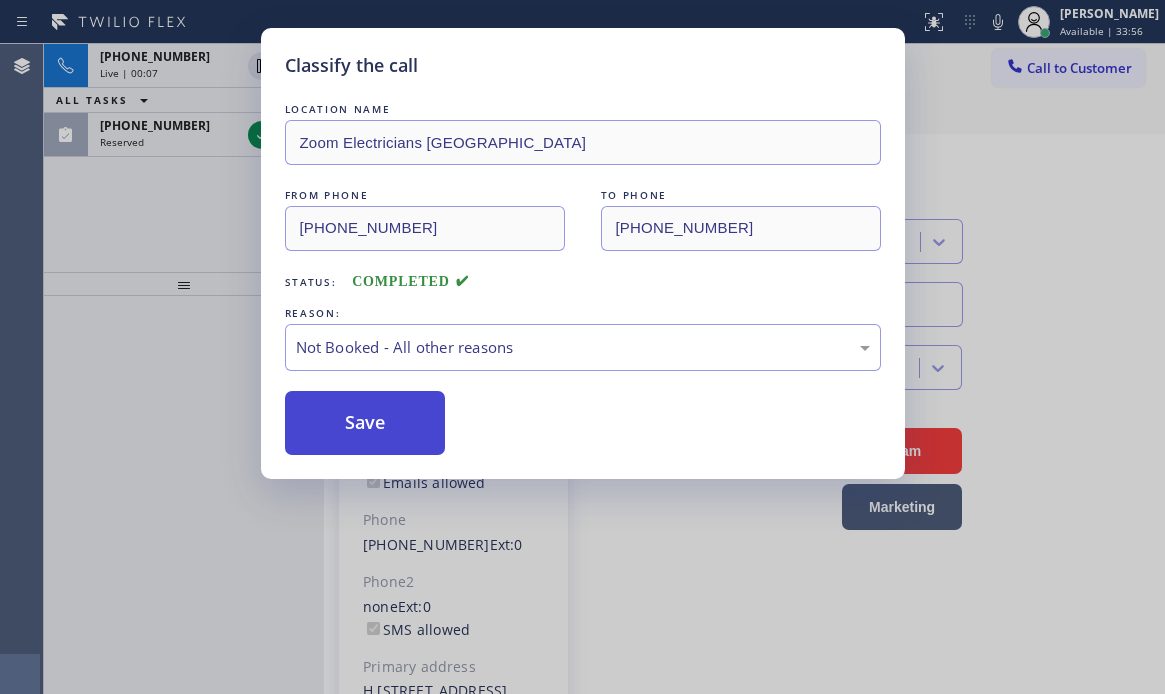 click on "Save" at bounding box center [365, 423] 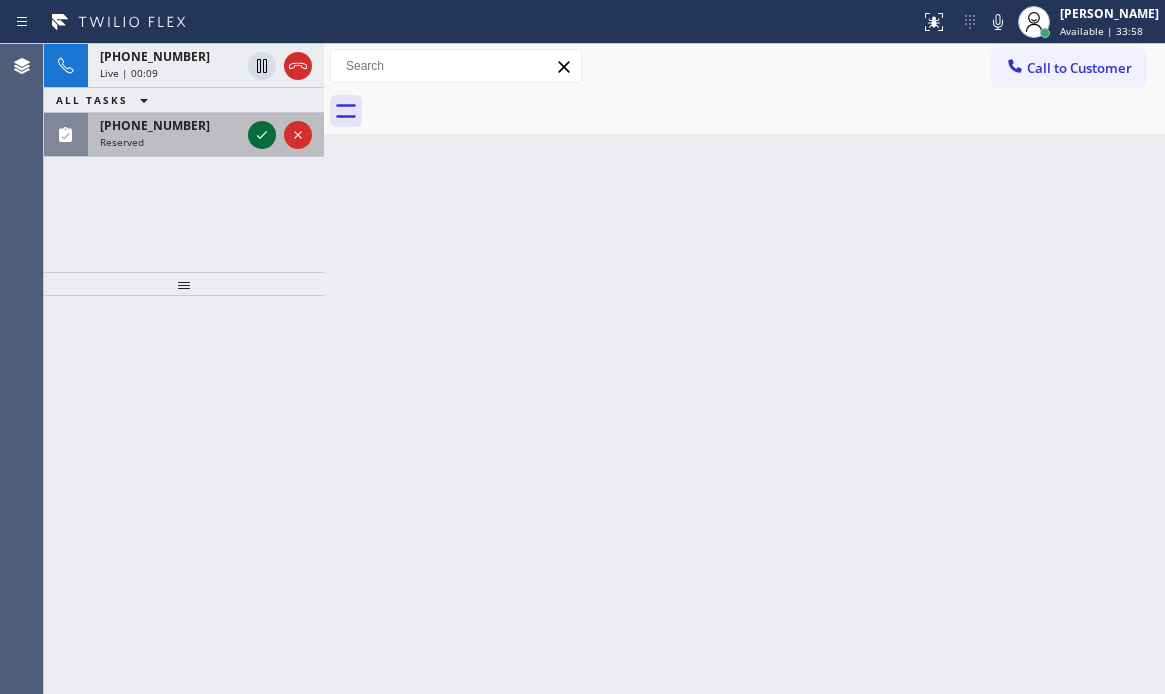 click 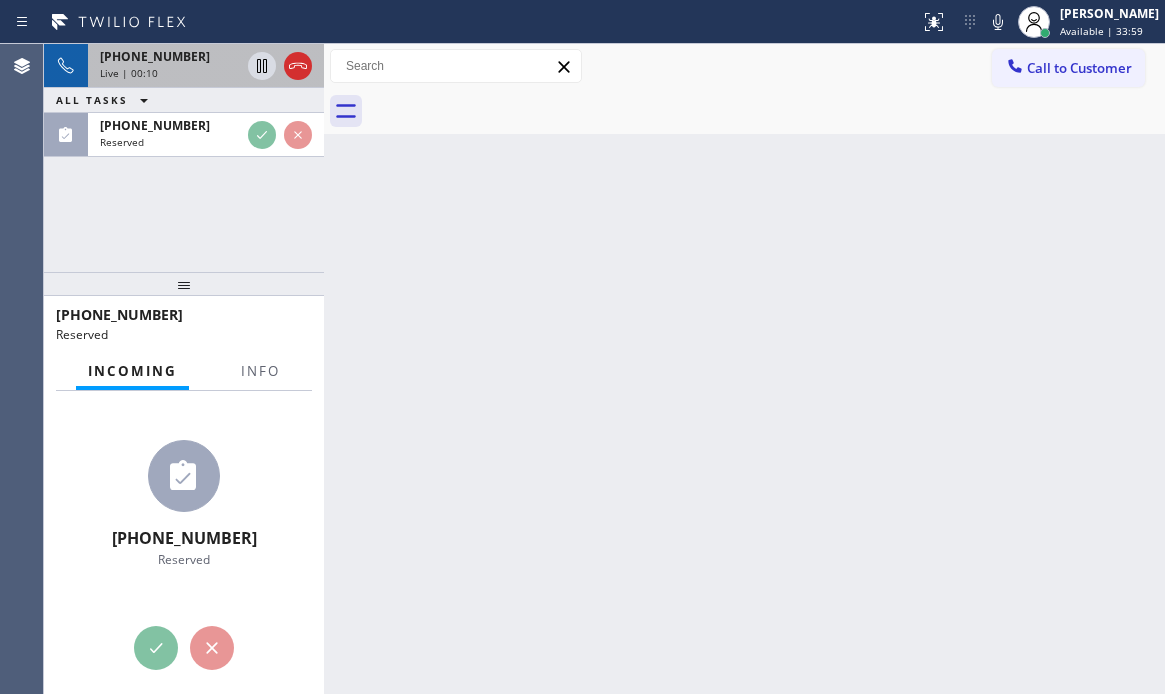 click on "[PHONE_NUMBER]" at bounding box center [170, 56] 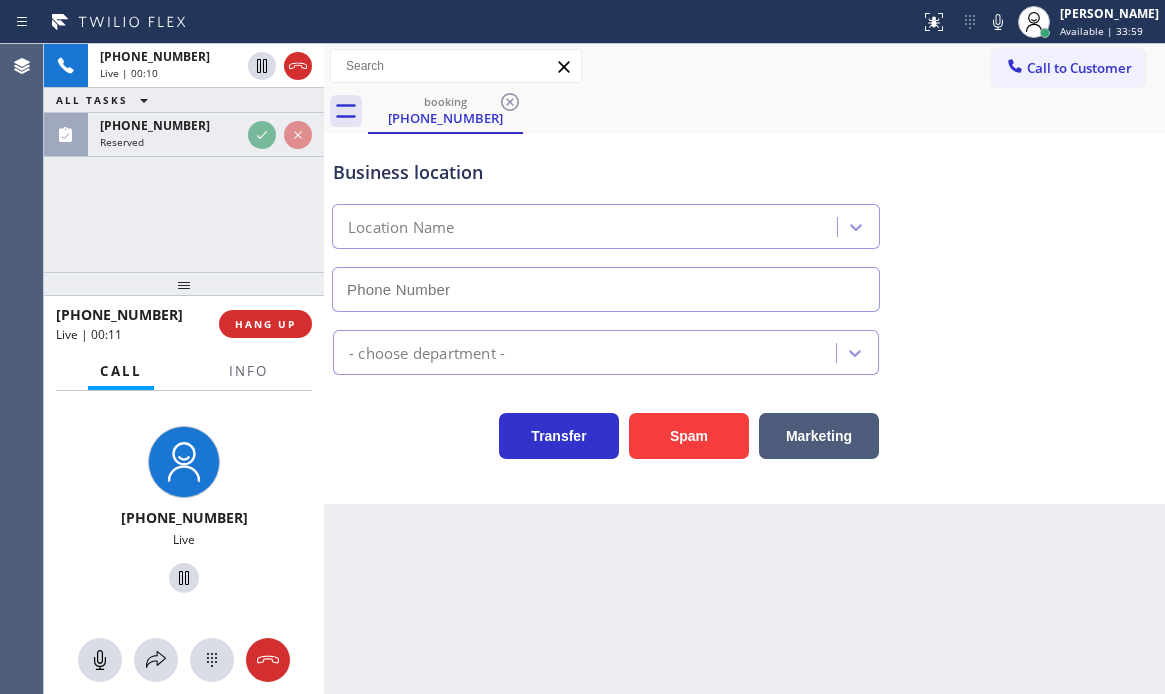 type on "[PHONE_NUMBER]" 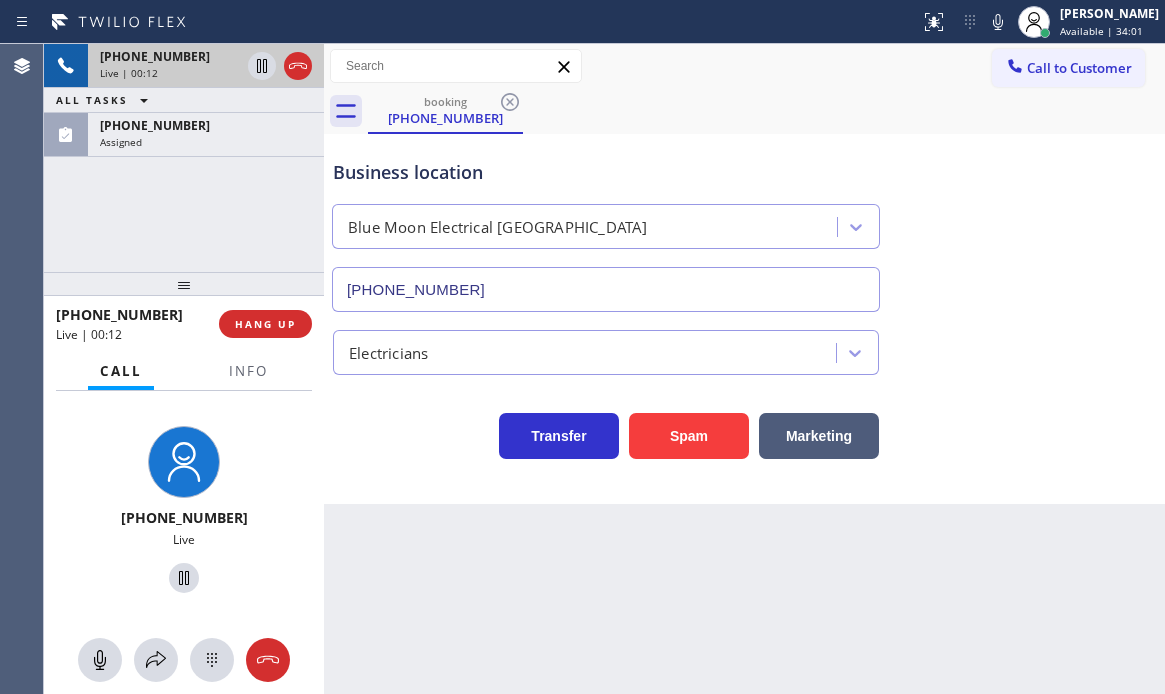 click on "Live | 00:12" at bounding box center [170, 73] 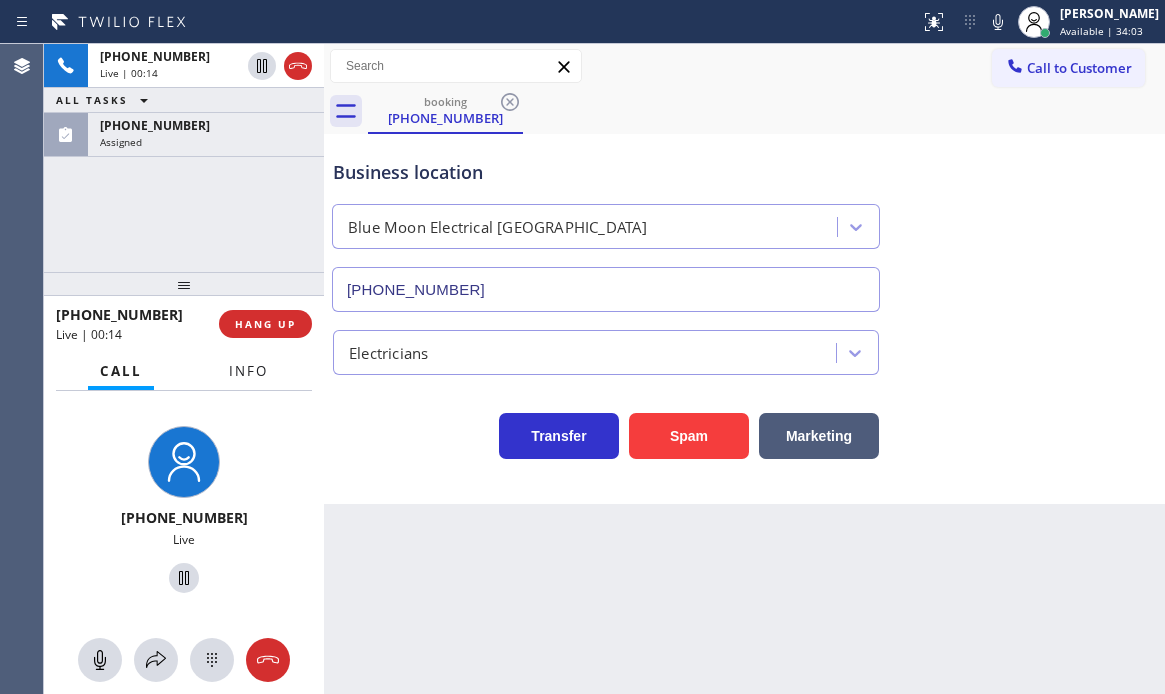 click on "Info" at bounding box center [248, 371] 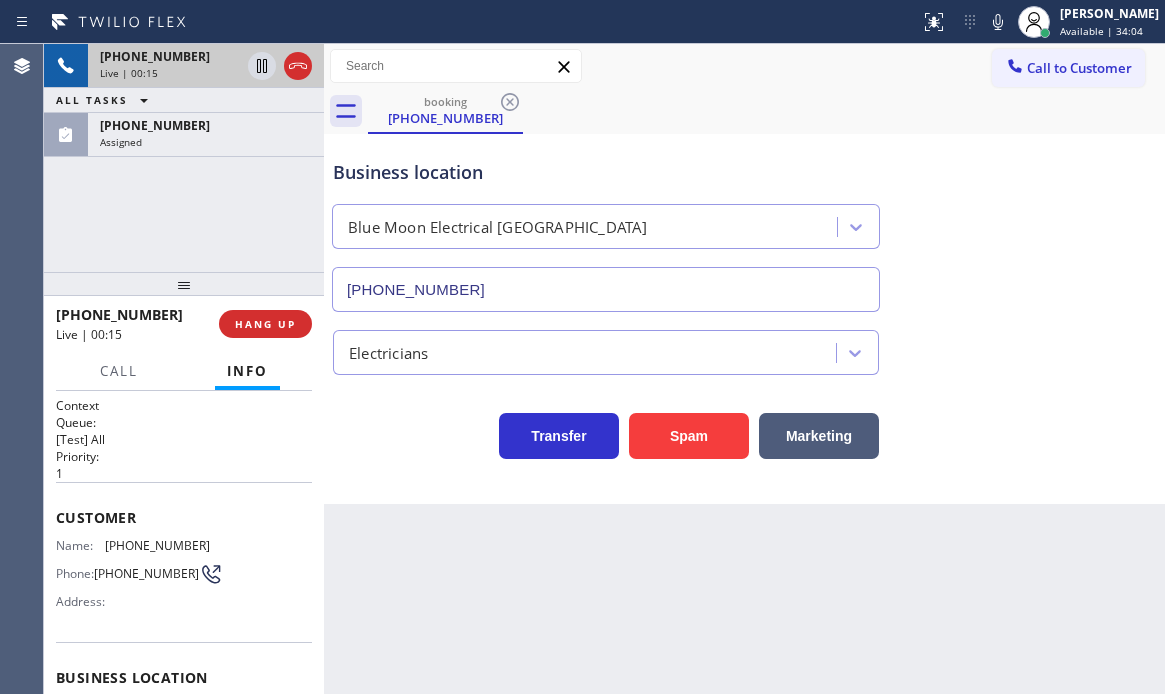 click on "Live | 00:15" at bounding box center (170, 73) 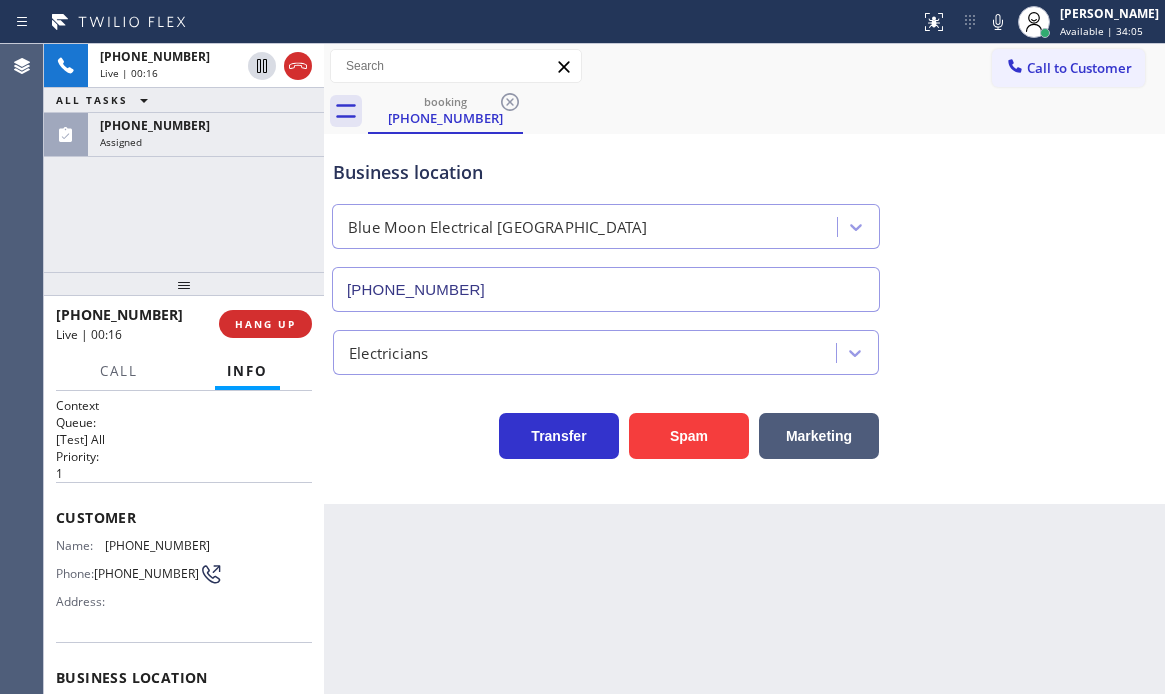 drag, startPoint x: 253, startPoint y: 385, endPoint x: 295, endPoint y: 357, distance: 50.47772 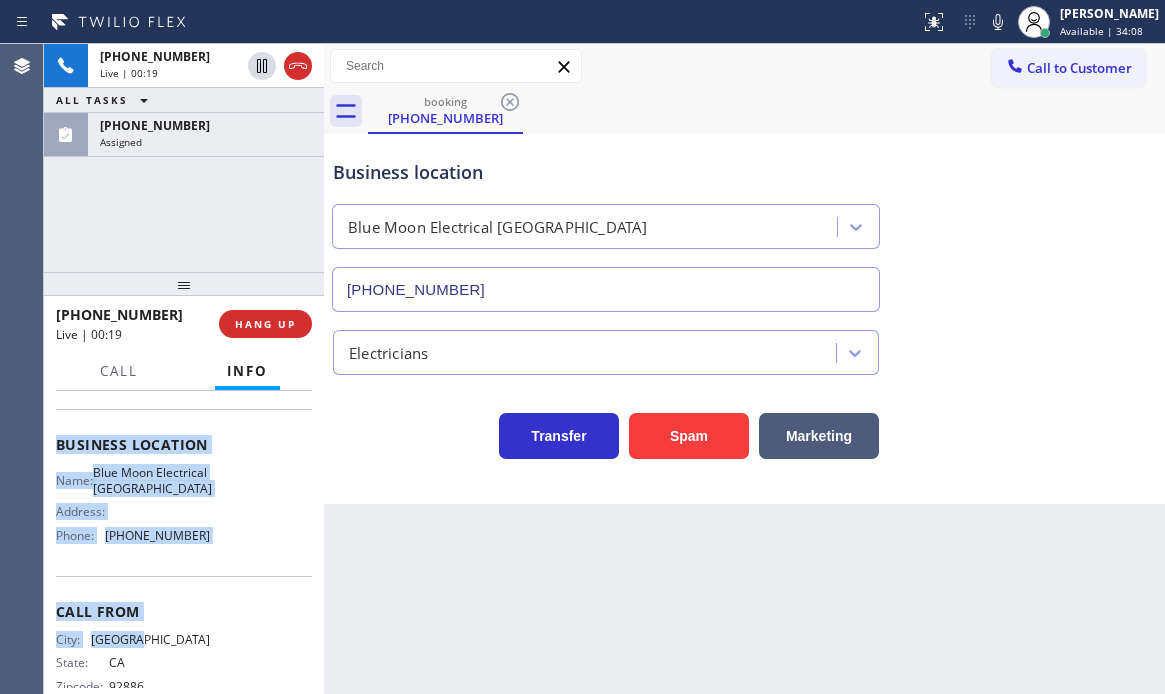 scroll, scrollTop: 295, scrollLeft: 0, axis: vertical 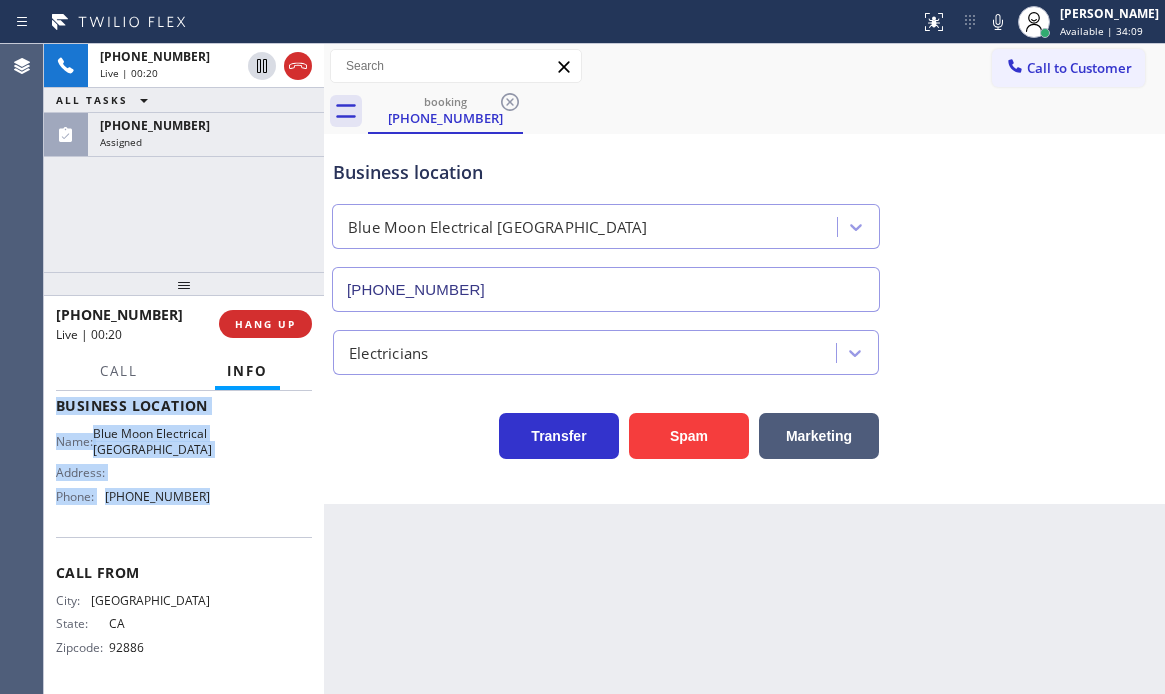 drag, startPoint x: 53, startPoint y: 511, endPoint x: 221, endPoint y: 514, distance: 168.02678 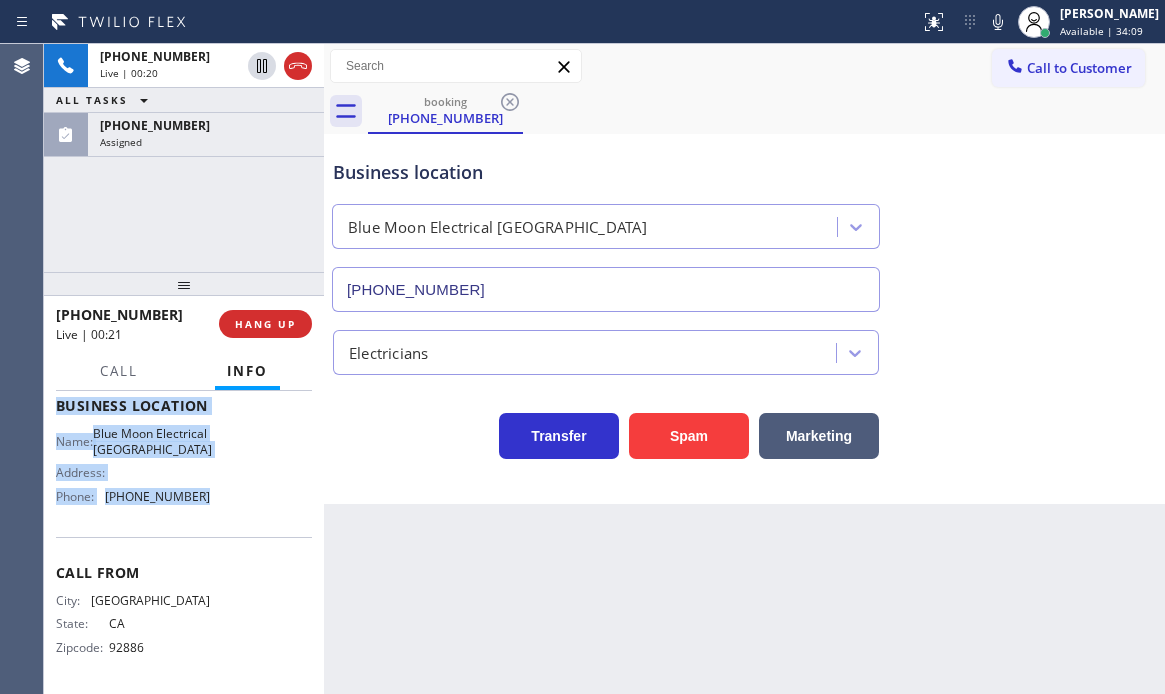 copy on "Customer Name: [PHONE_NUMBER] Phone: [PHONE_NUMBER] Address: Business location Name: Blue Moon Electrical [GEOGRAPHIC_DATA] Address:   Phone: [PHONE_NUMBER]" 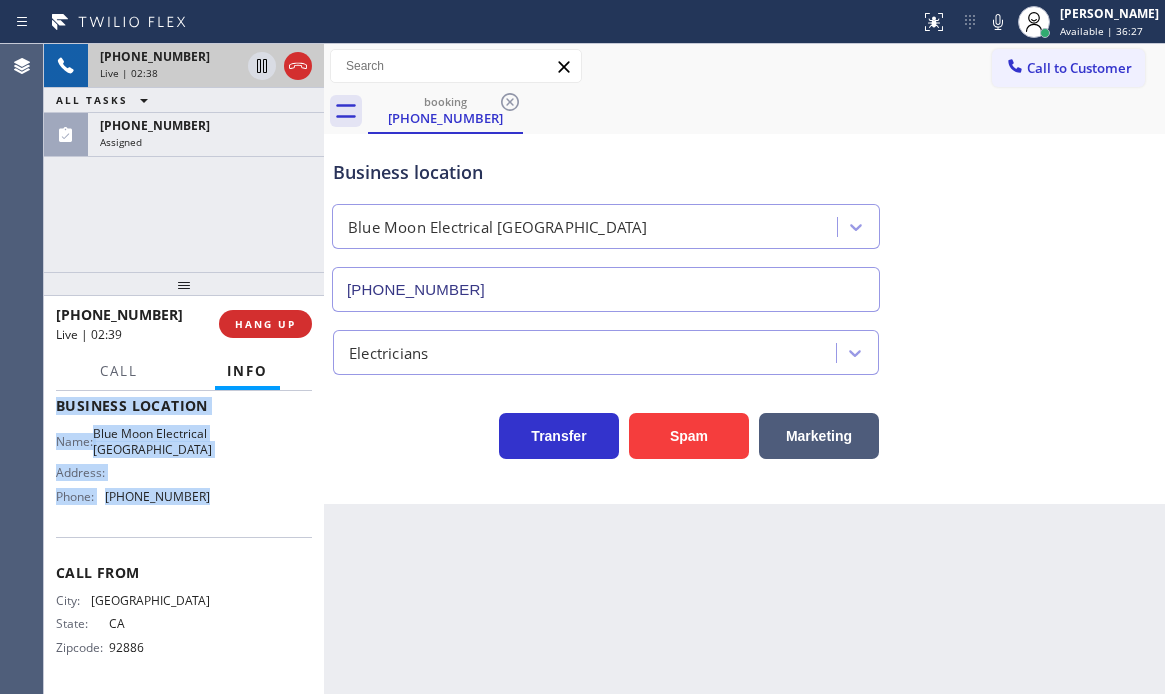 click on "Live | 02:38" at bounding box center (170, 73) 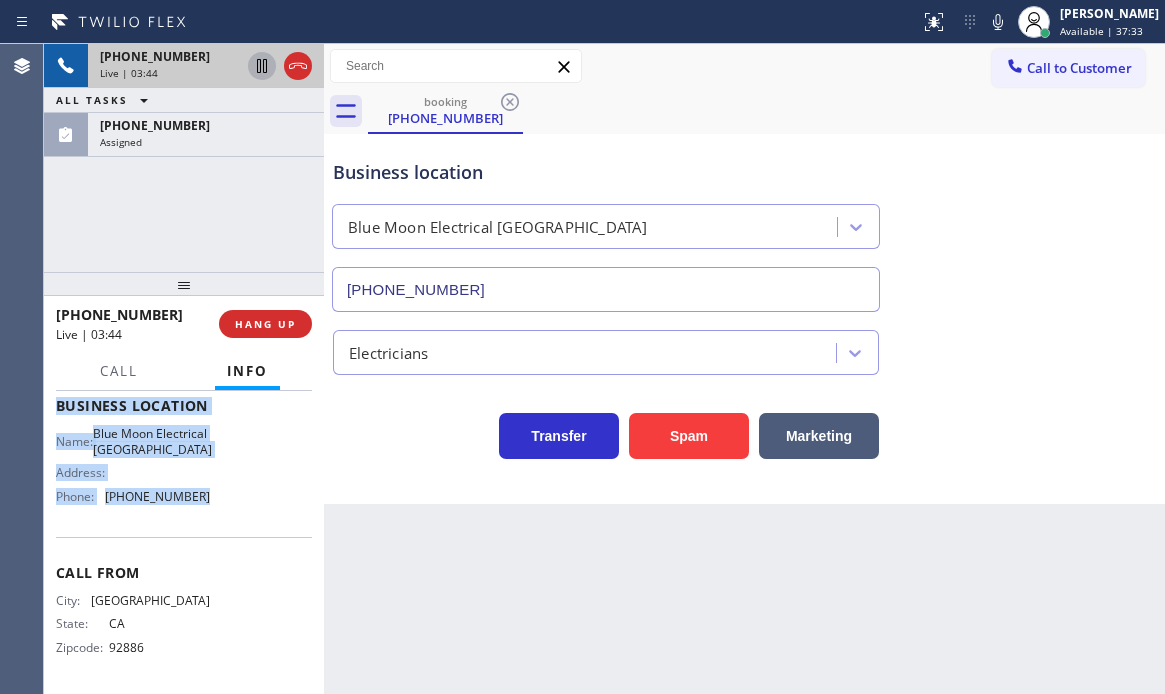 click 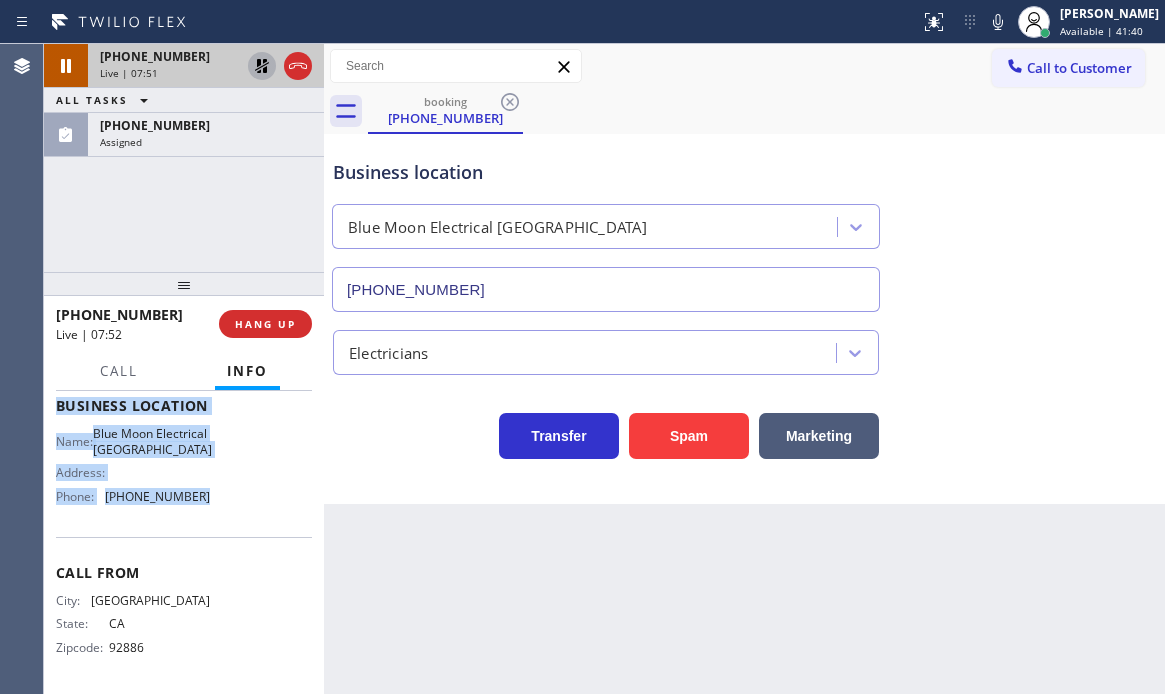 click 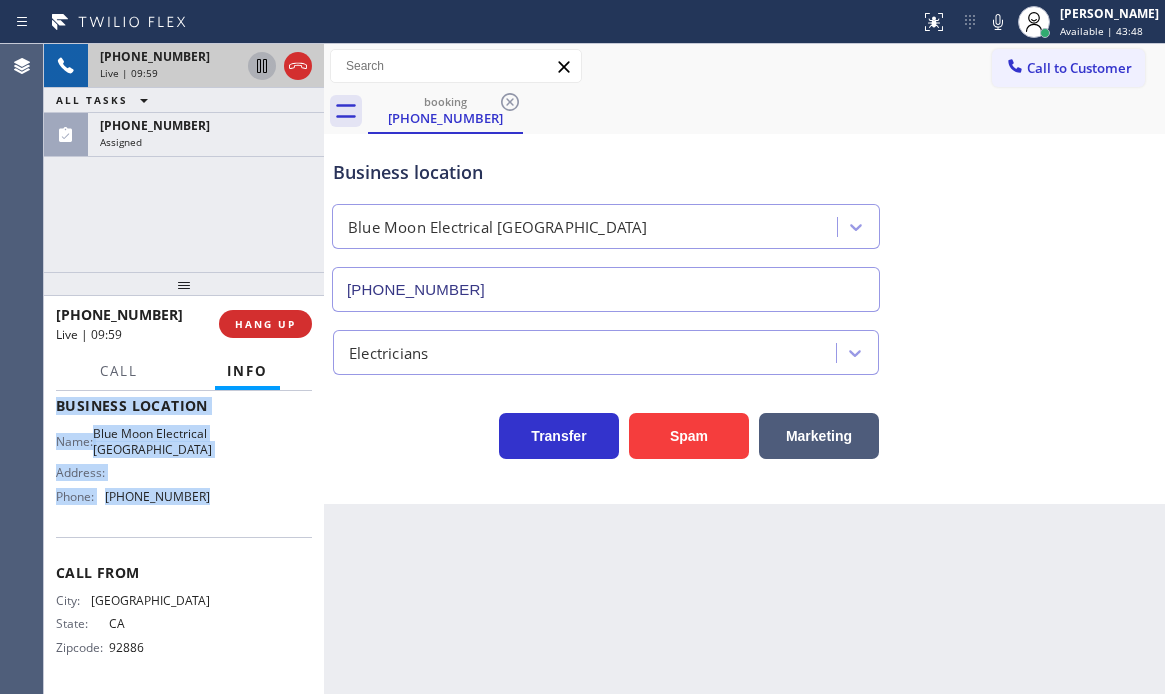 click 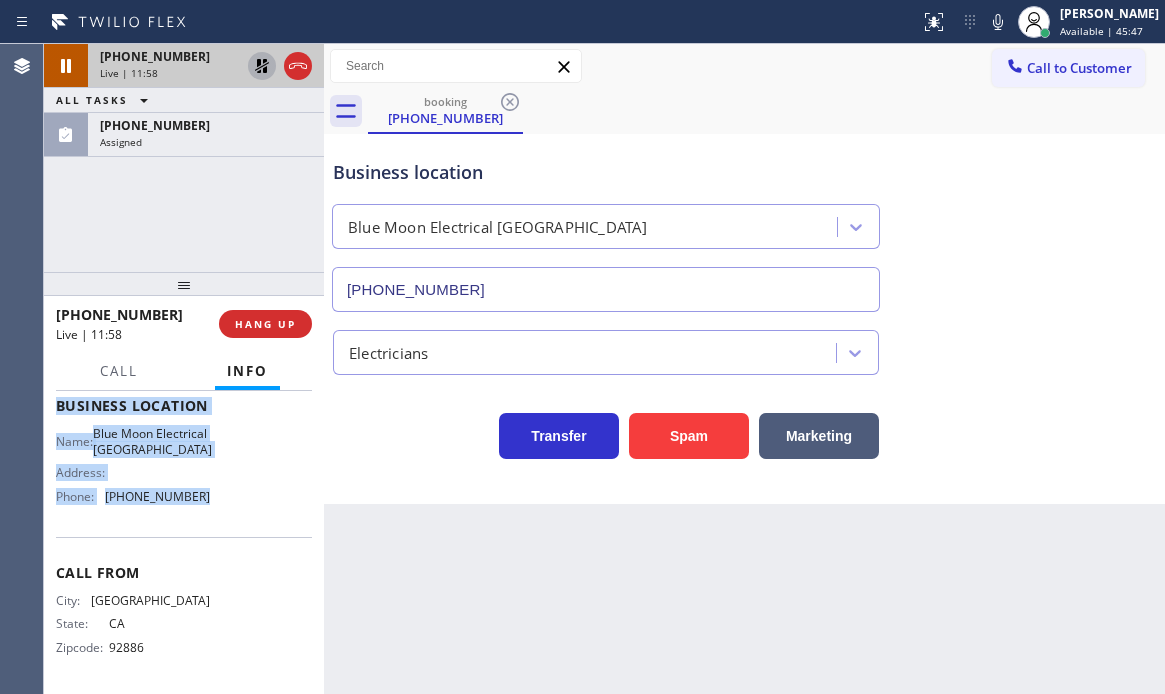 click 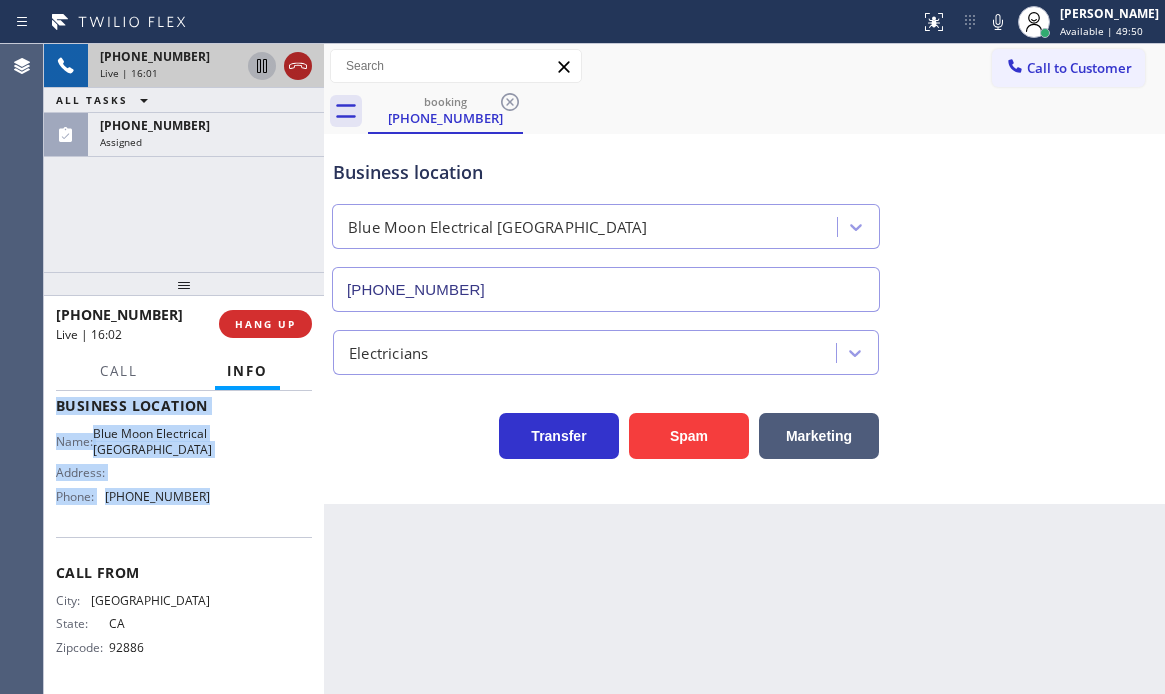 click at bounding box center (298, 66) 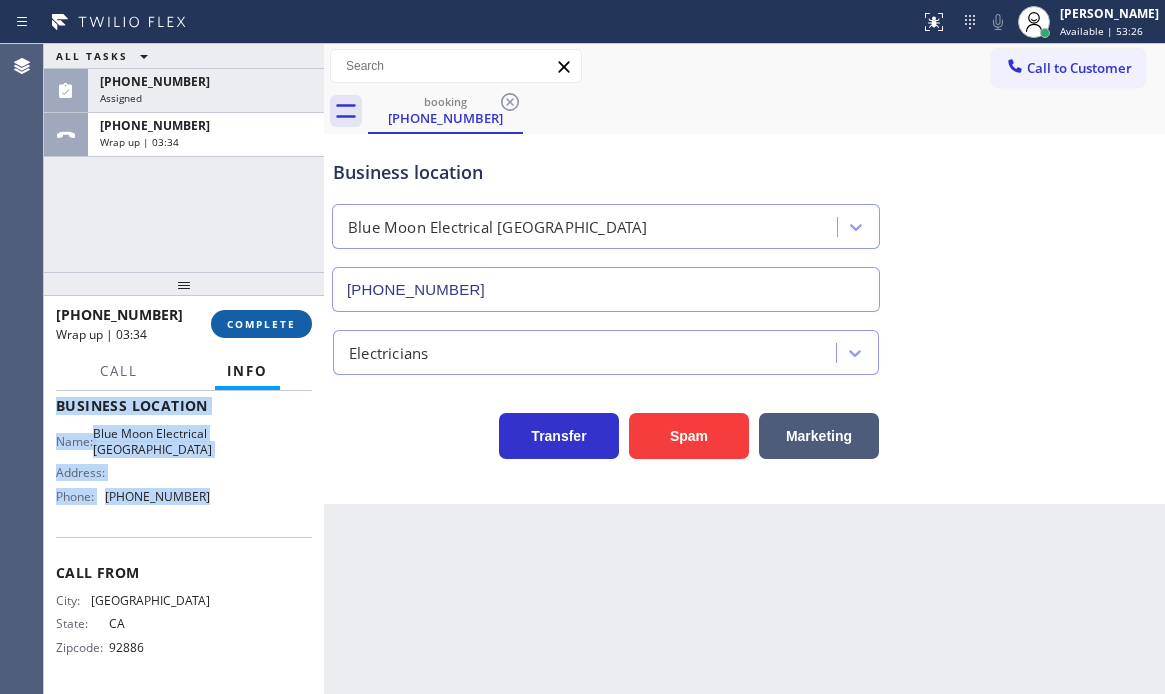 drag, startPoint x: 242, startPoint y: 132, endPoint x: 288, endPoint y: 336, distance: 209.12198 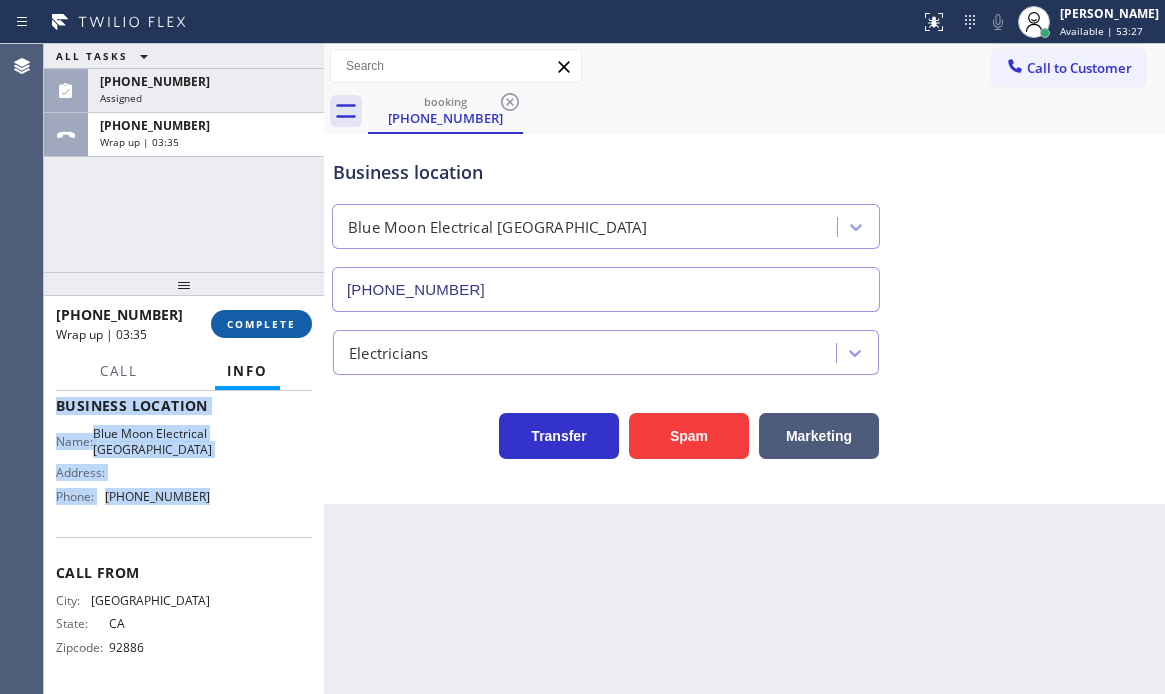 click on "COMPLETE" at bounding box center (261, 324) 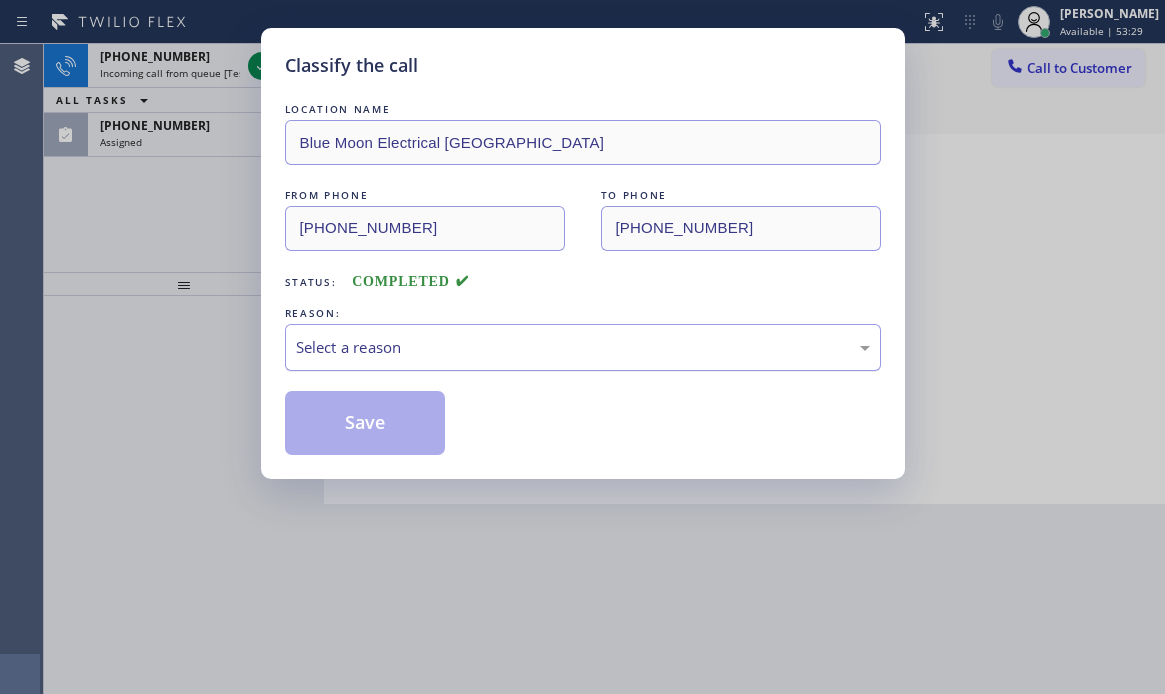 click on "Select a reason" at bounding box center [583, 347] 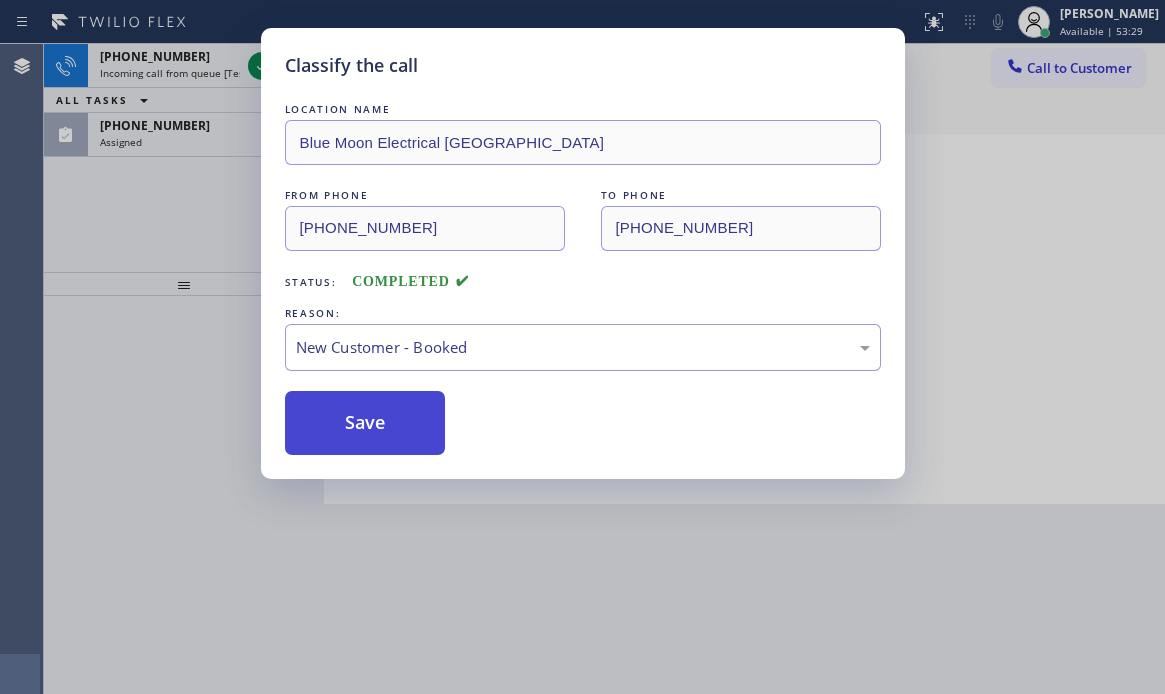 drag, startPoint x: 378, startPoint y: 394, endPoint x: 339, endPoint y: 401, distance: 39.623226 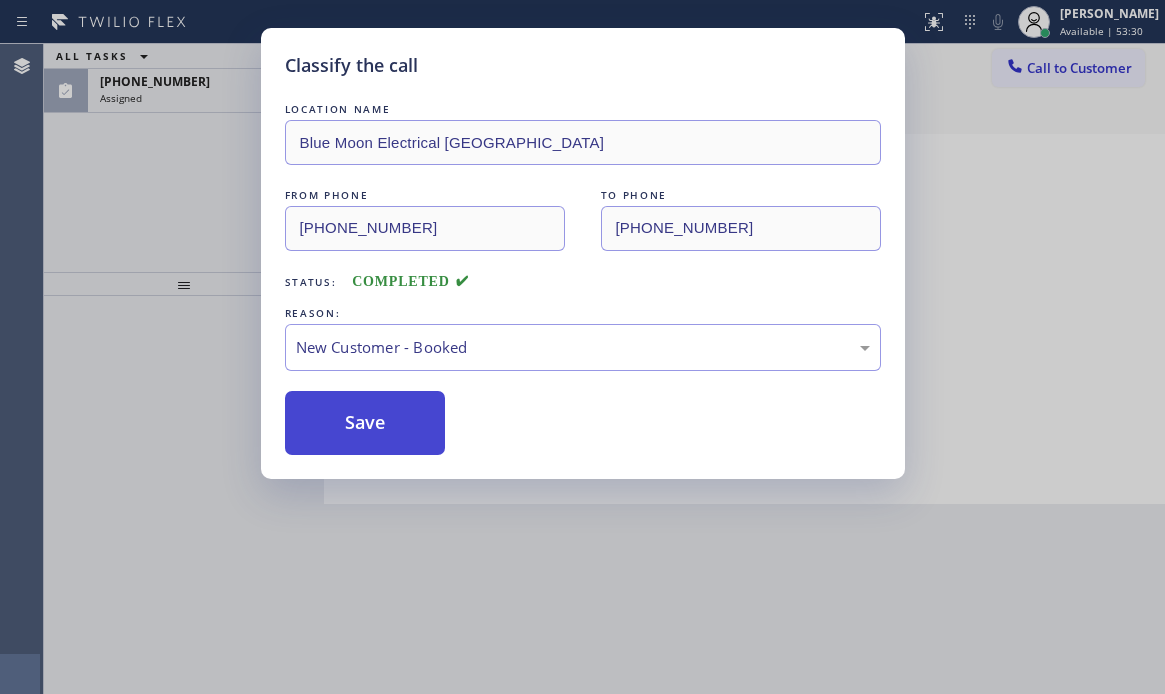 click on "Save" at bounding box center [365, 423] 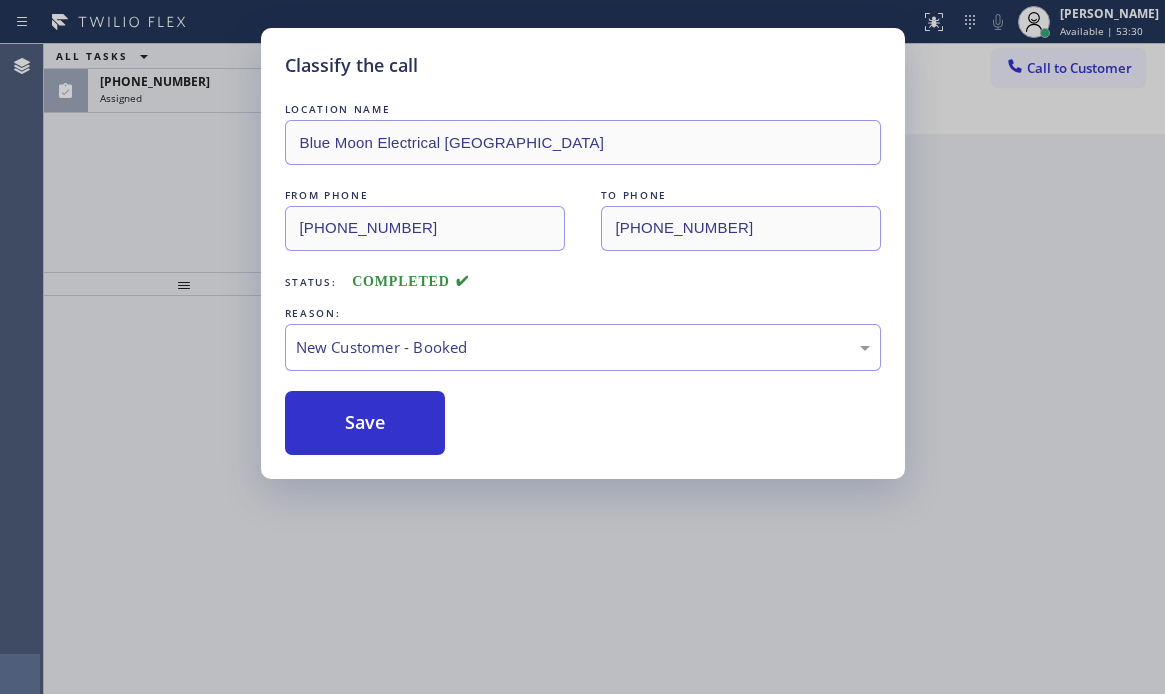 click on "Classify the call LOCATION NAME Blue Moon Electrical [GEOGRAPHIC_DATA] FROM PHONE [PHONE_NUMBER] TO PHONE [PHONE_NUMBER] Status: COMPLETED REASON: New Customer - Booked Save" at bounding box center (582, 347) 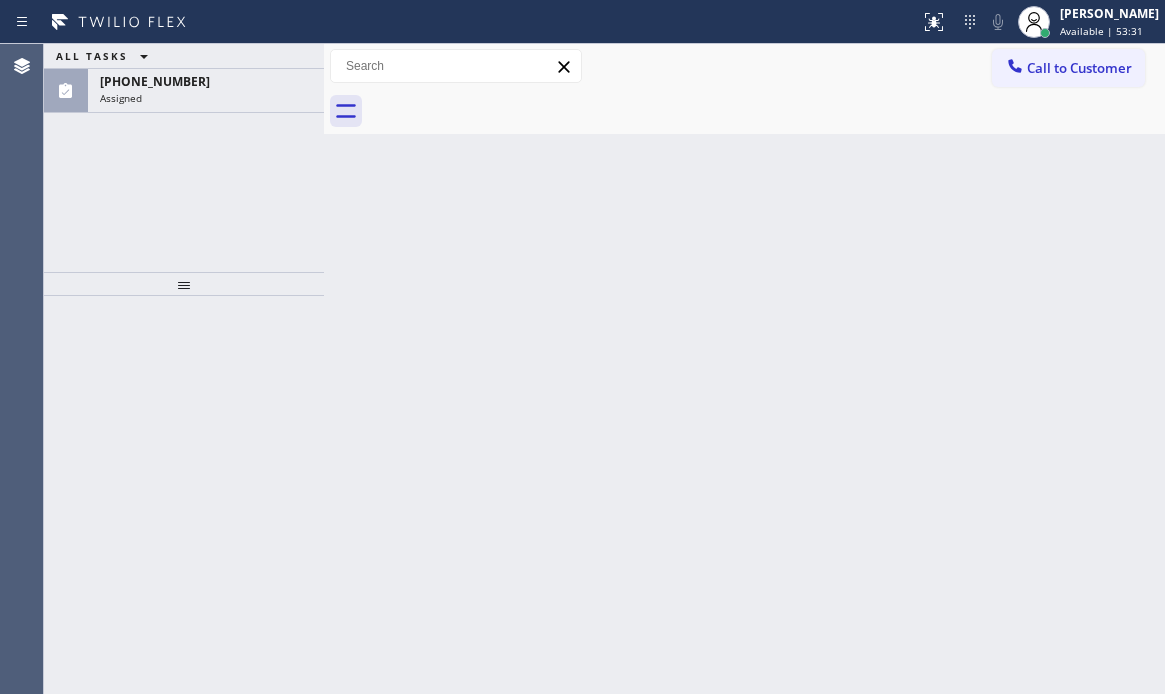 click on "Assigned" at bounding box center (206, 98) 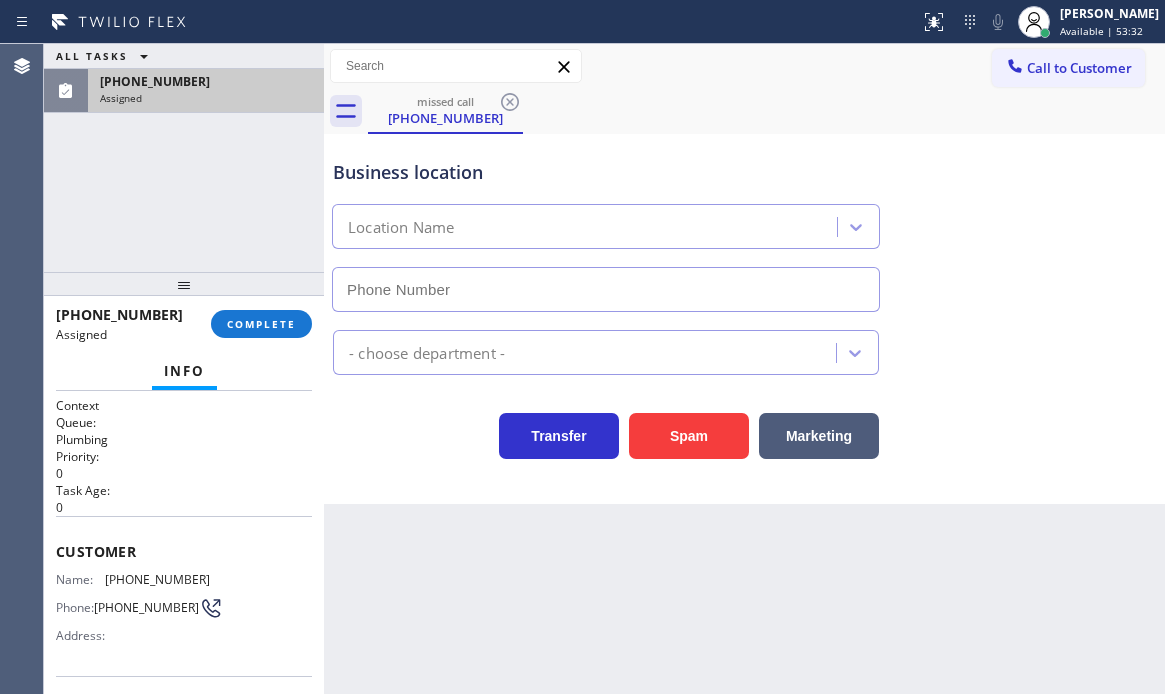 click on "[PHONE_NUMBER]" at bounding box center (206, 81) 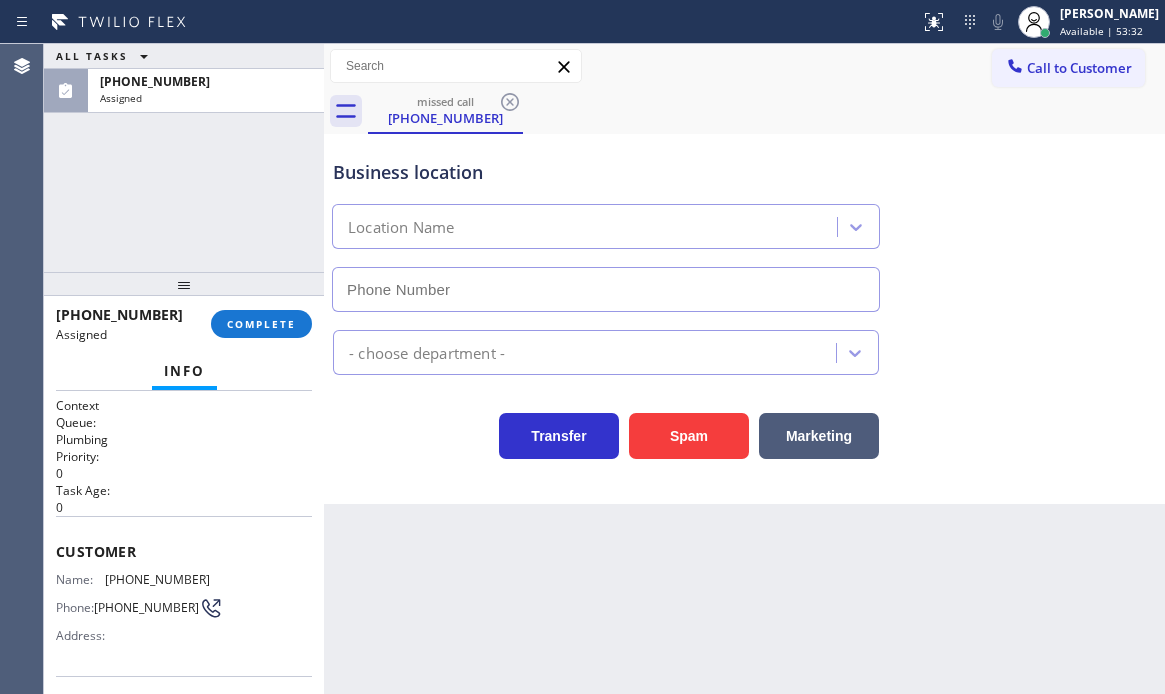 type on "[PHONE_NUMBER]" 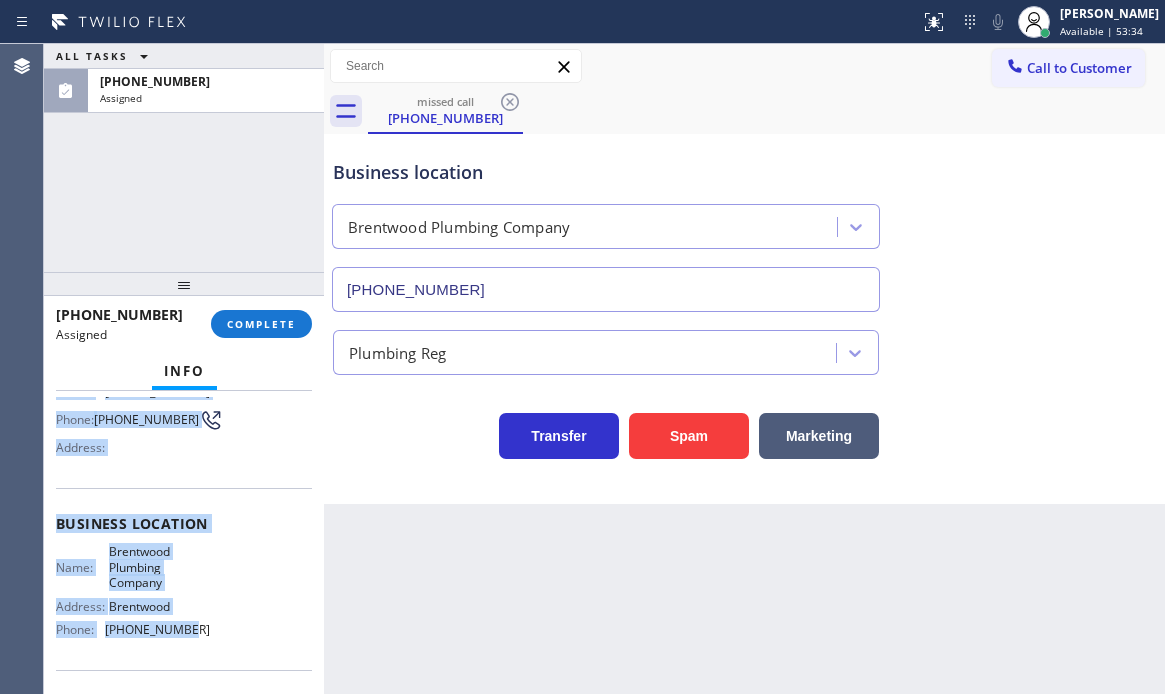 scroll, scrollTop: 200, scrollLeft: 0, axis: vertical 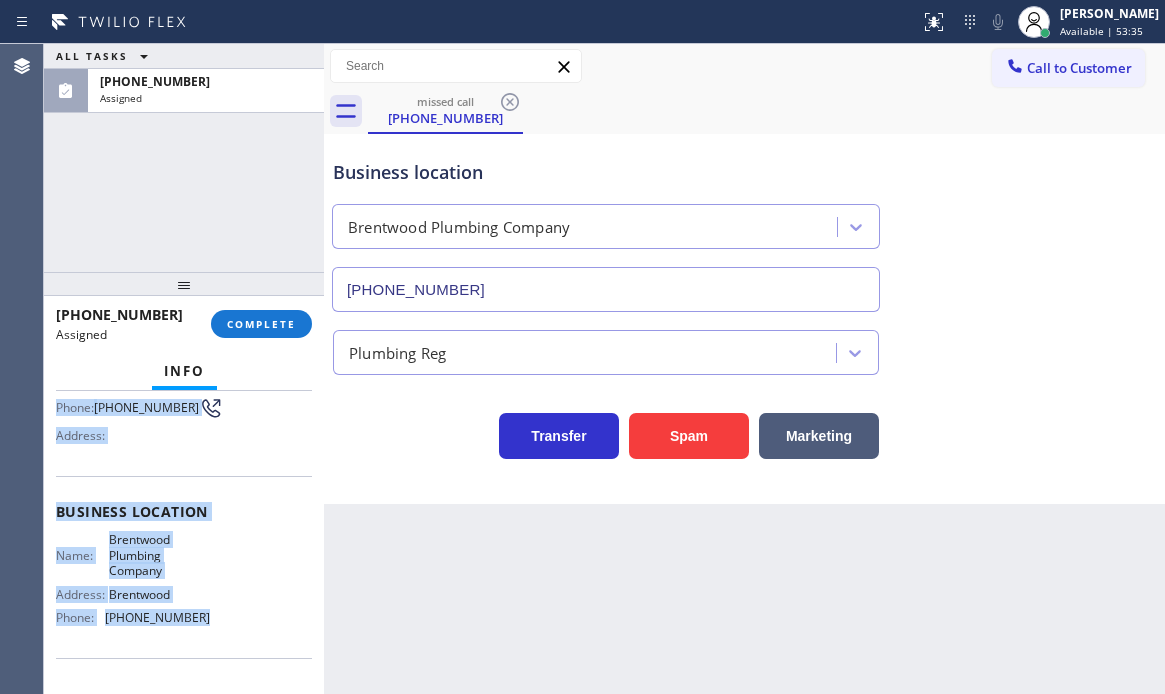 drag, startPoint x: 53, startPoint y: 547, endPoint x: 221, endPoint y: 634, distance: 189.19038 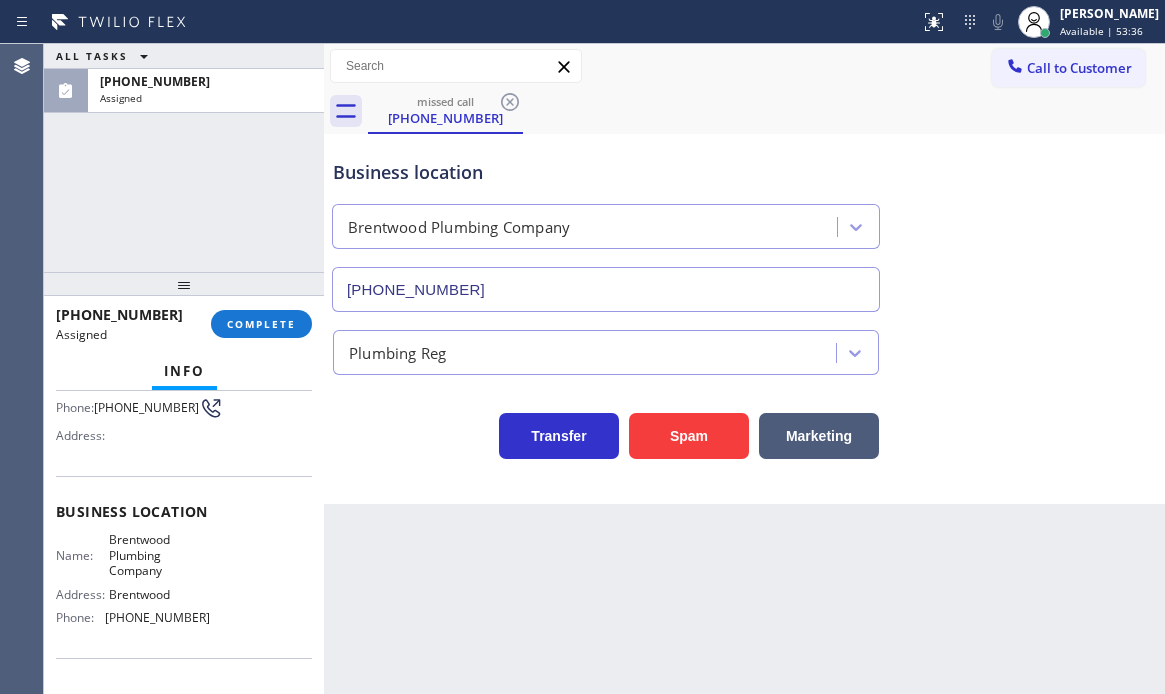 click on "[PHONE_NUMBER] Assigned COMPLETE" at bounding box center (184, 324) 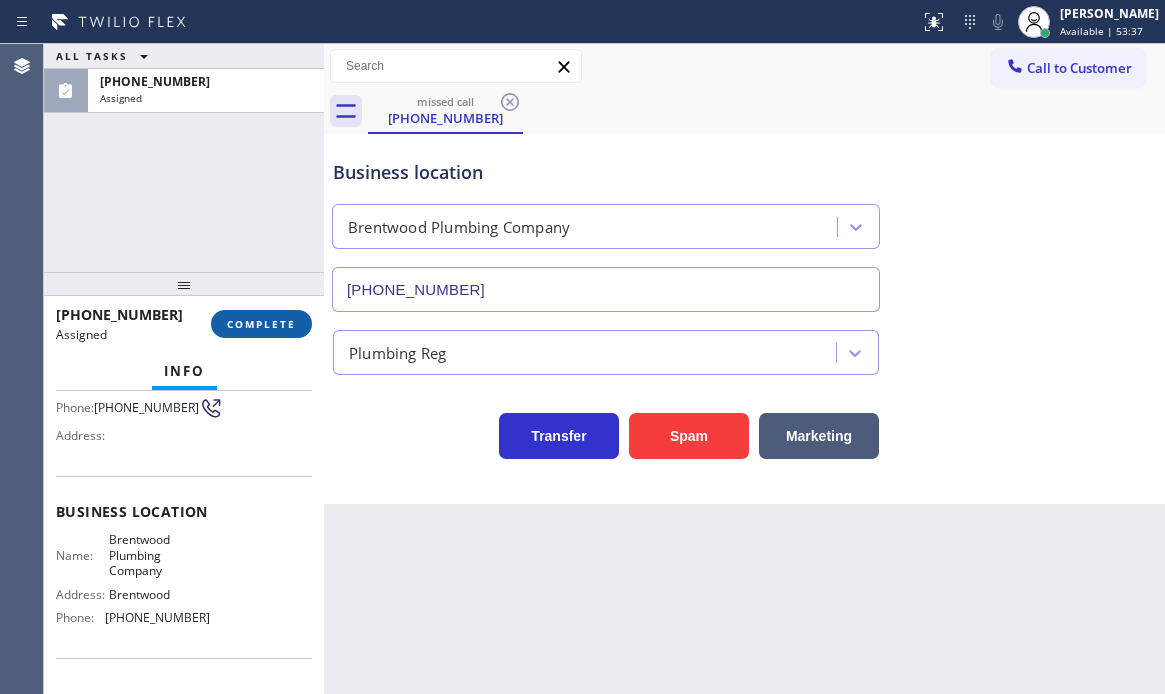 click on "COMPLETE" at bounding box center [261, 324] 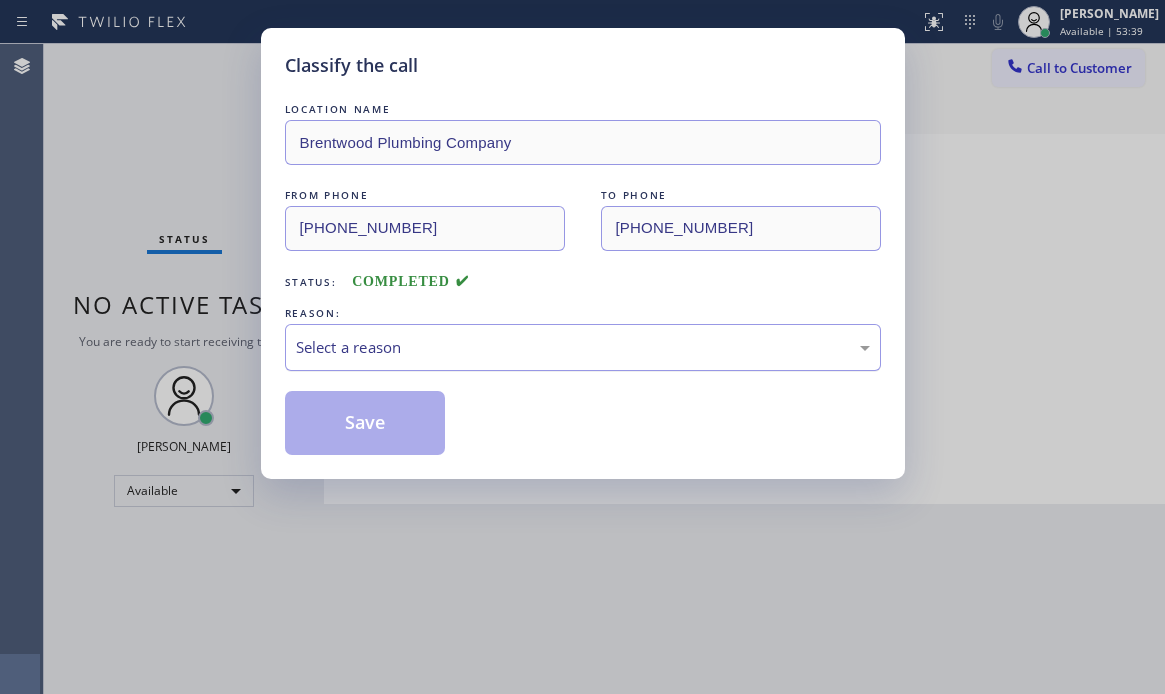 click on "Select a reason" at bounding box center [583, 347] 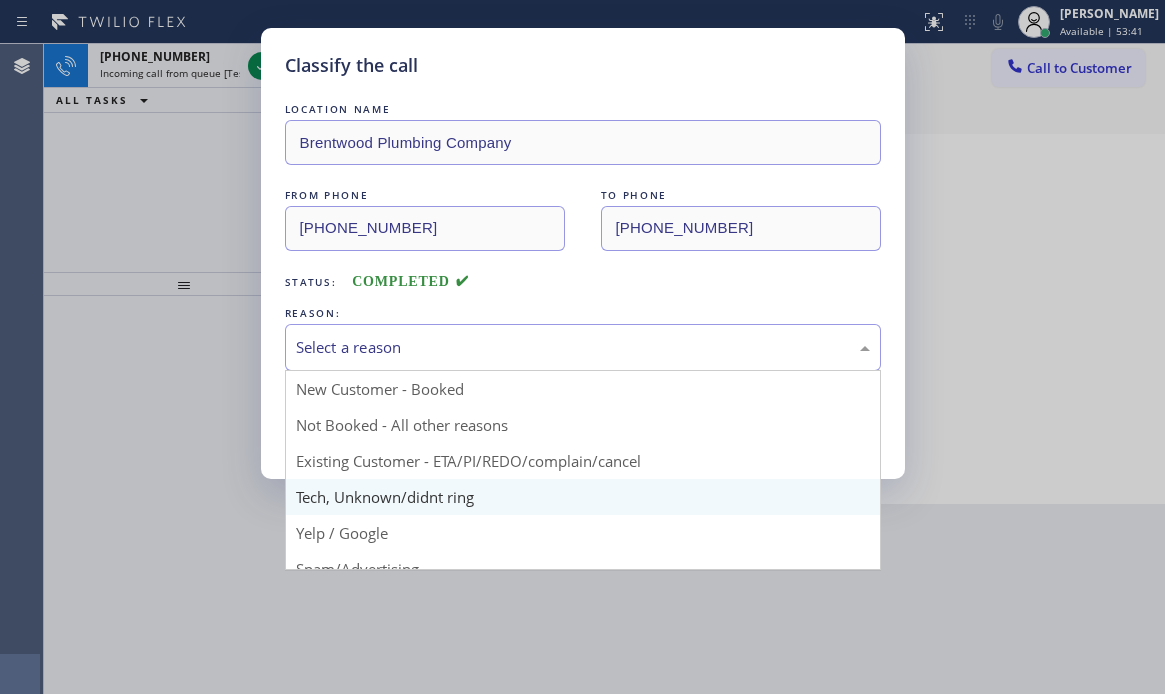 drag, startPoint x: 361, startPoint y: 497, endPoint x: 378, endPoint y: 476, distance: 27.018513 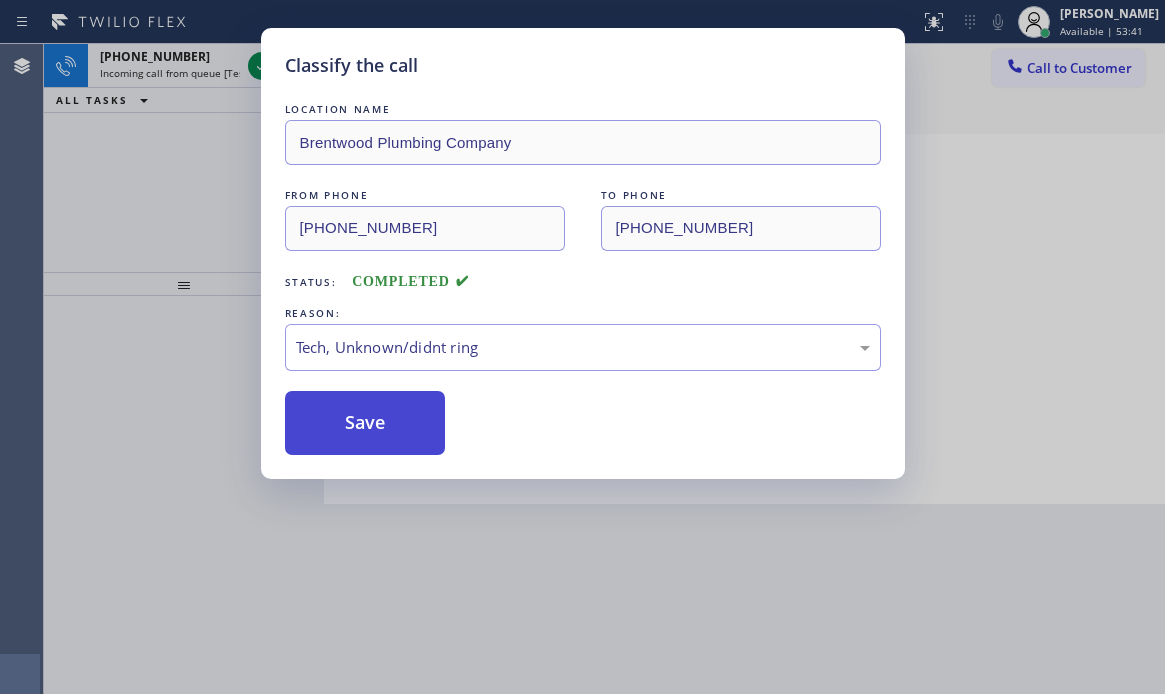 click on "Save" at bounding box center (365, 423) 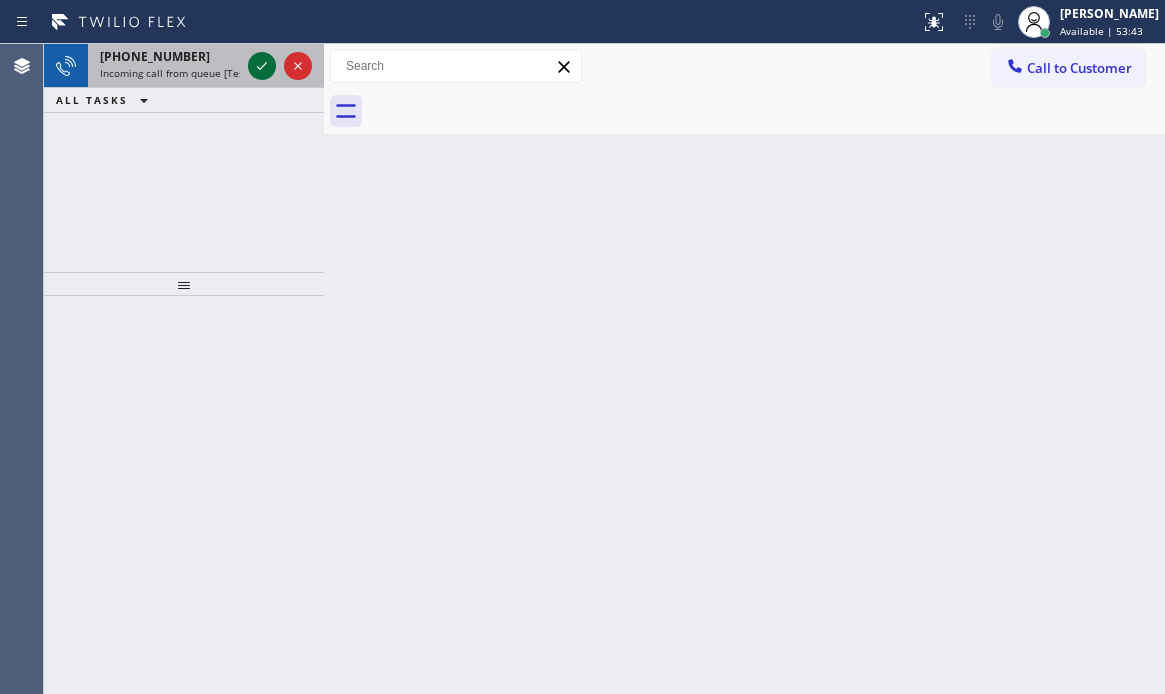 click 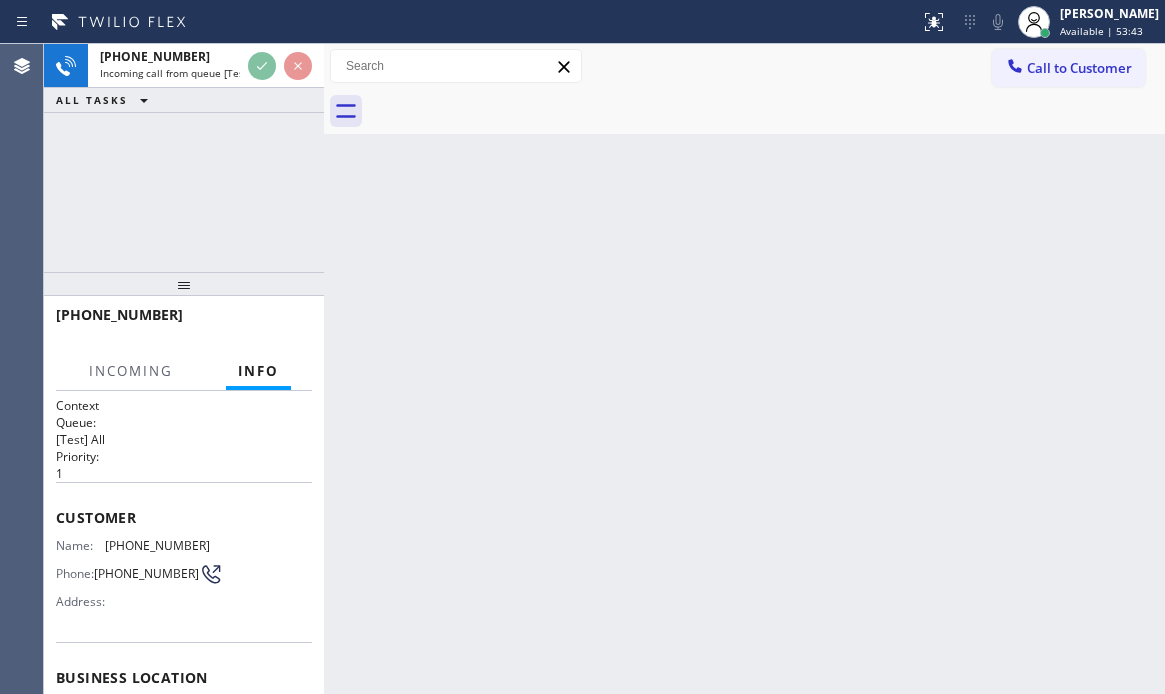 scroll, scrollTop: 200, scrollLeft: 0, axis: vertical 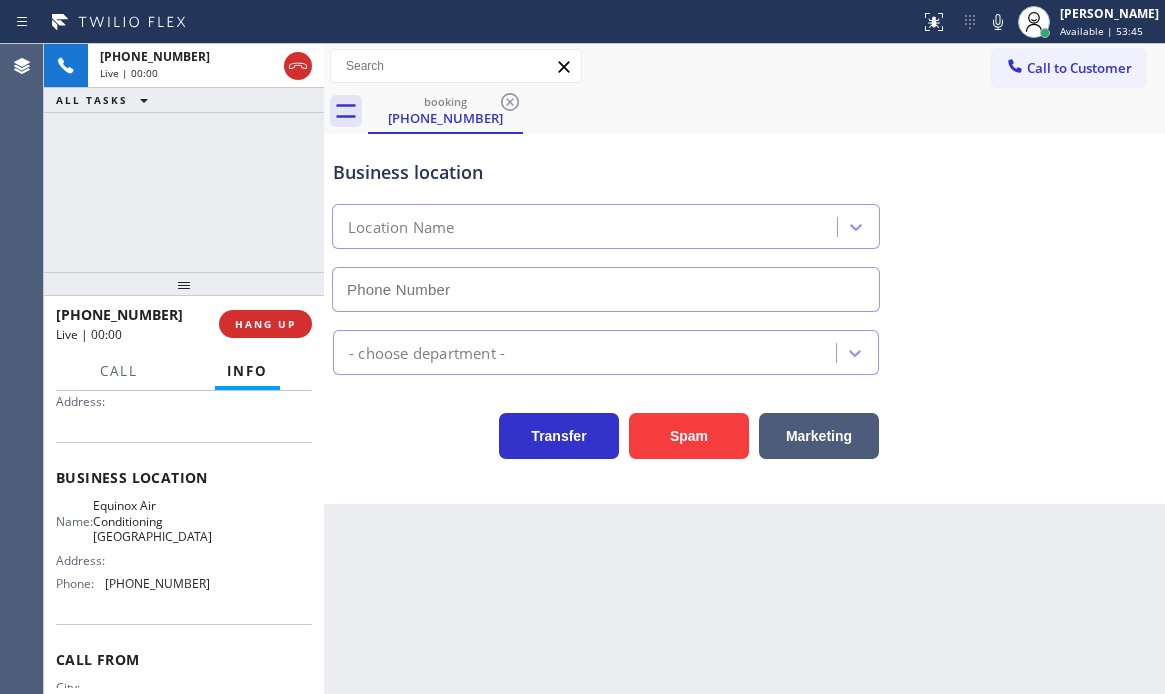 type on "[PHONE_NUMBER]" 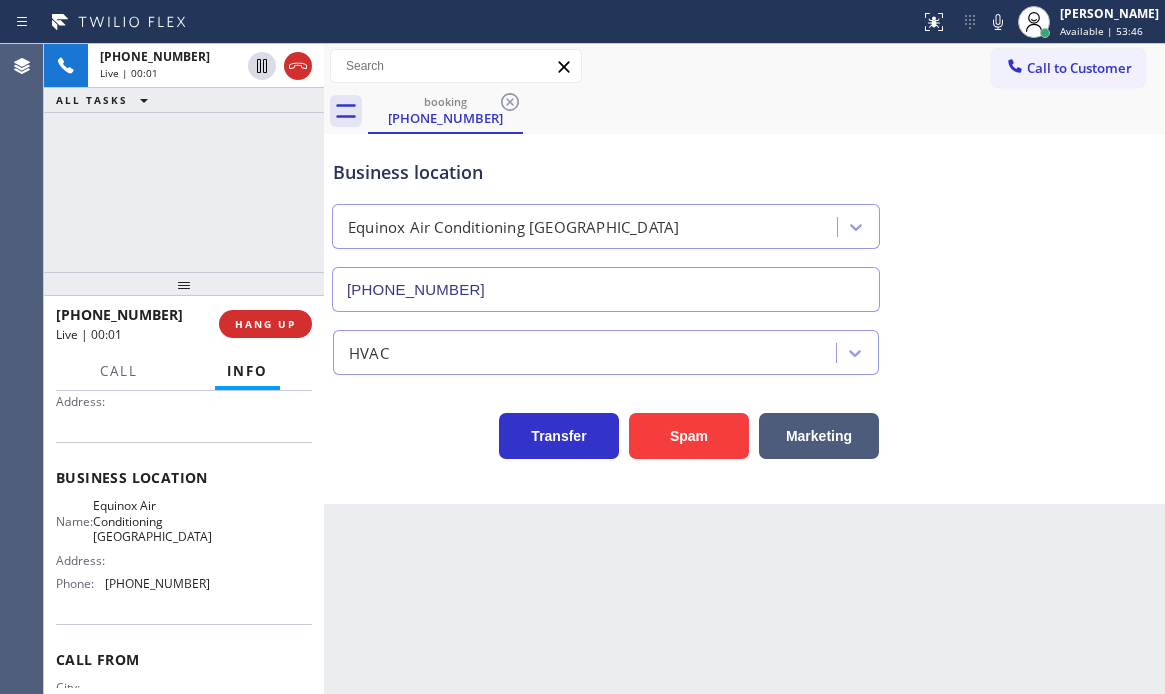 drag, startPoint x: 711, startPoint y: 433, endPoint x: 891, endPoint y: 437, distance: 180.04443 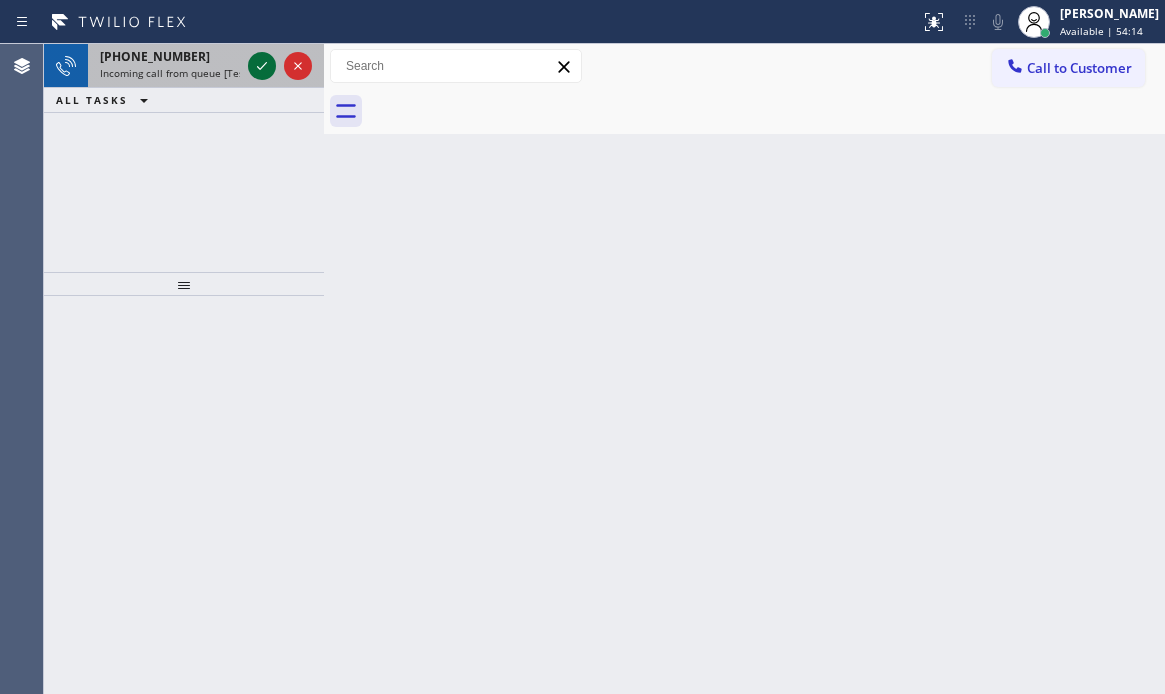 click 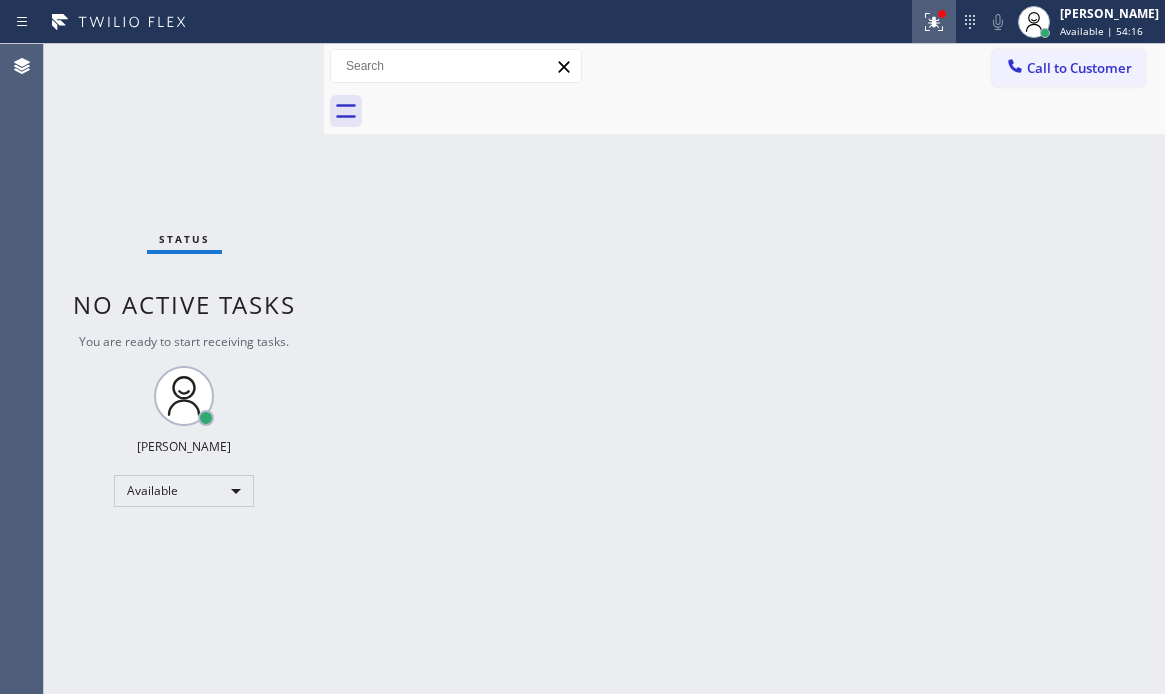 click 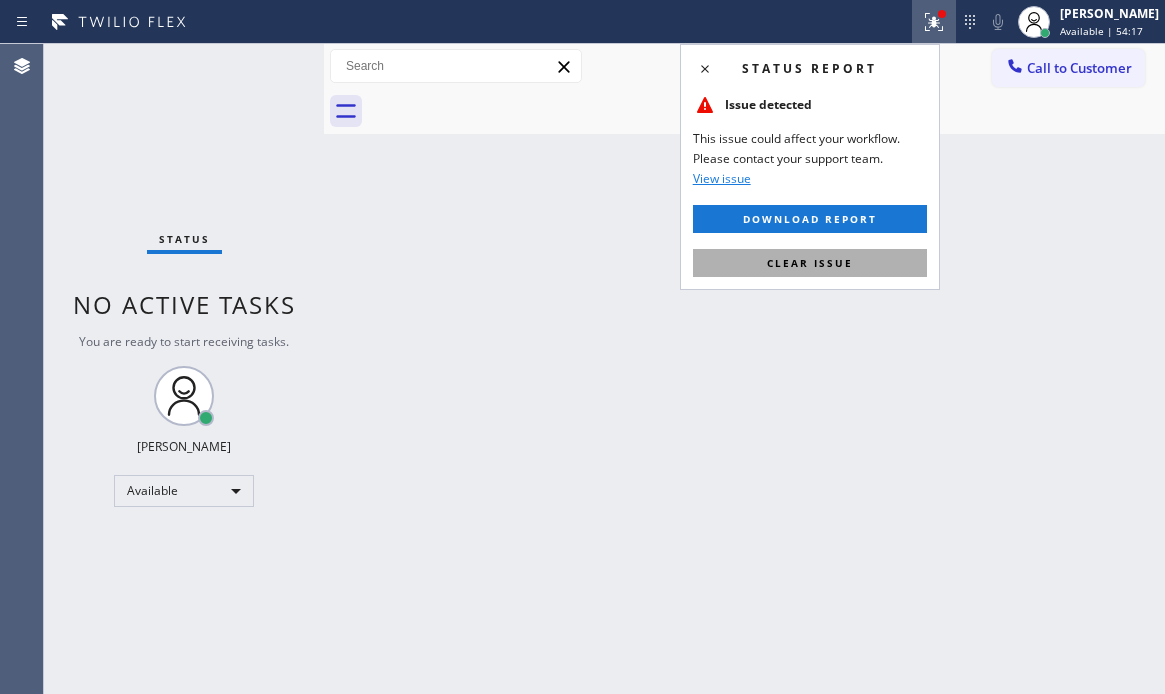 click on "Clear issue" at bounding box center [810, 263] 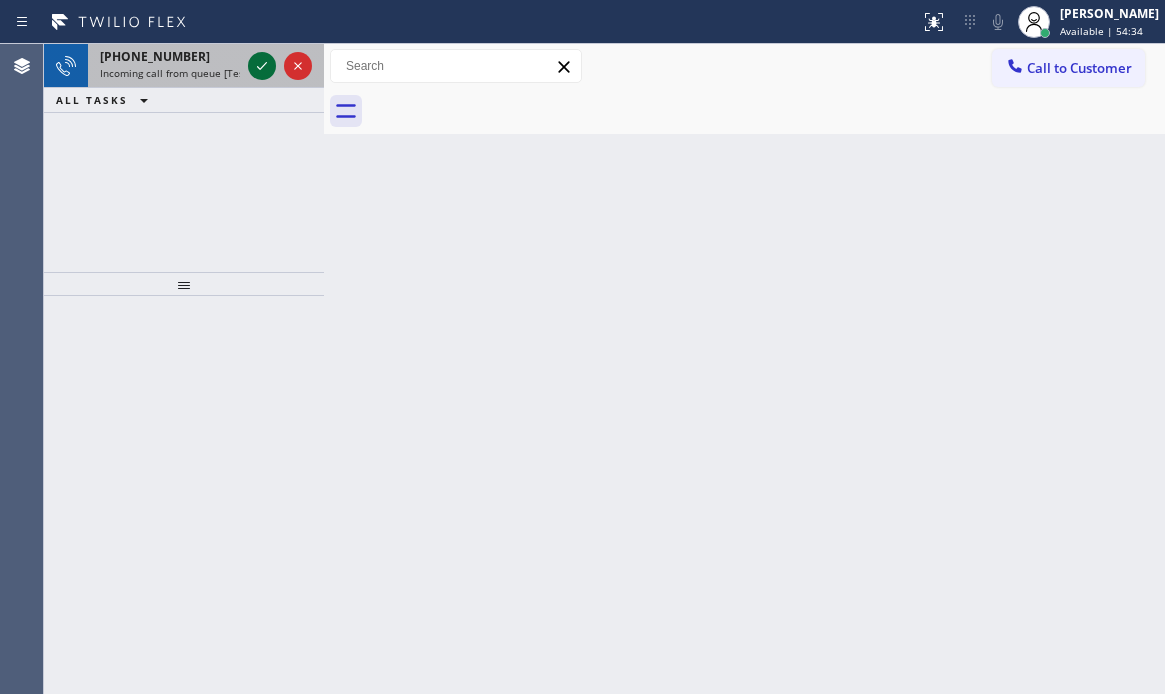 click 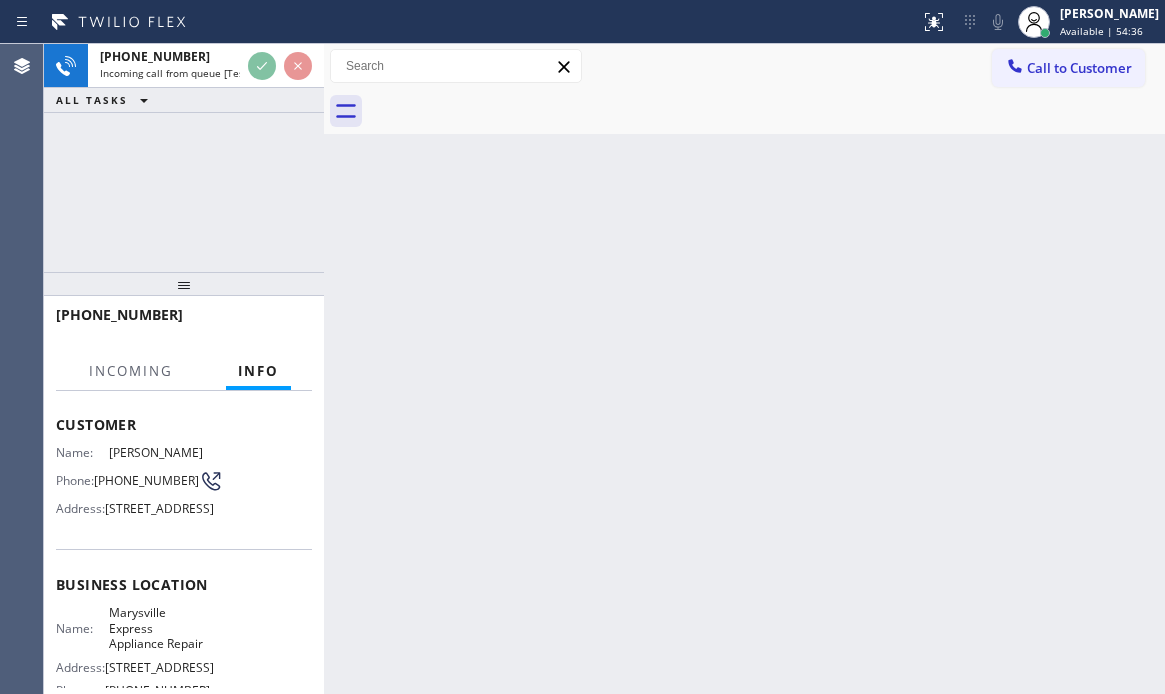scroll, scrollTop: 200, scrollLeft: 0, axis: vertical 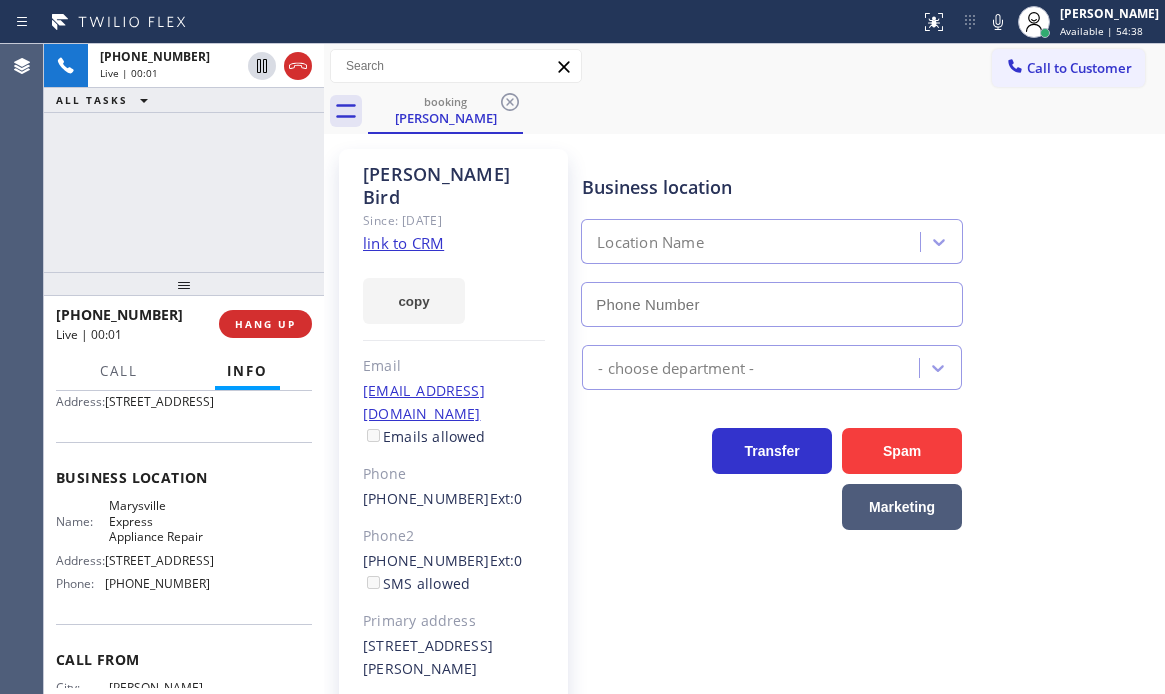 type on "[PHONE_NUMBER]" 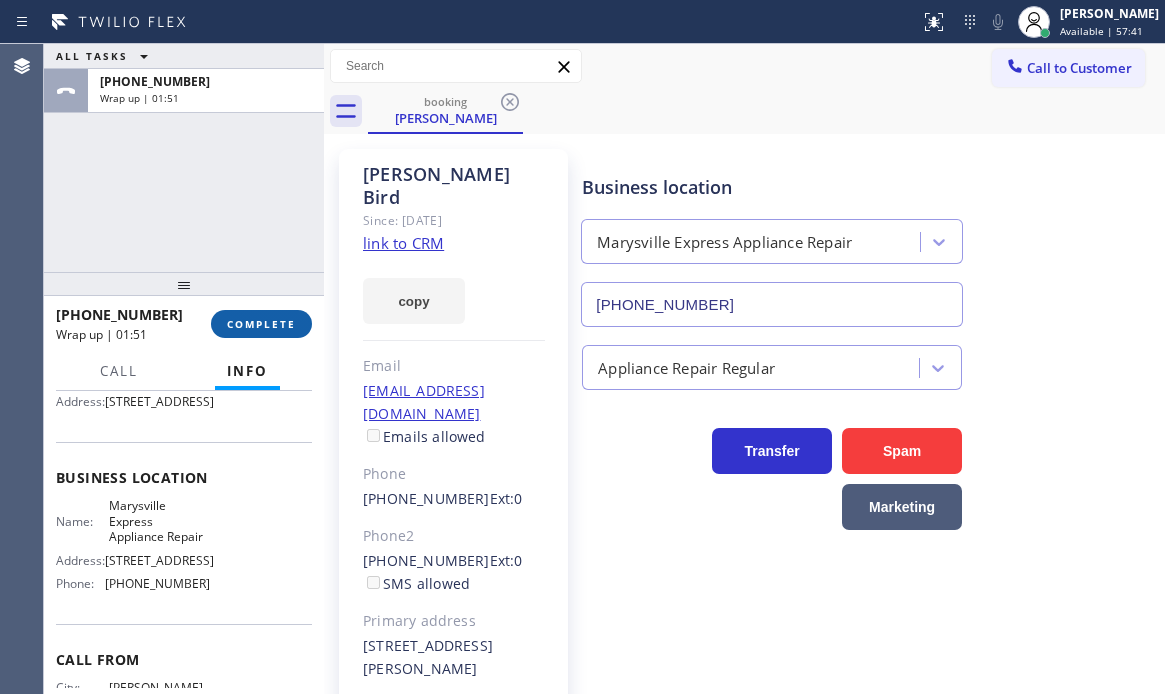 click on "COMPLETE" at bounding box center (261, 324) 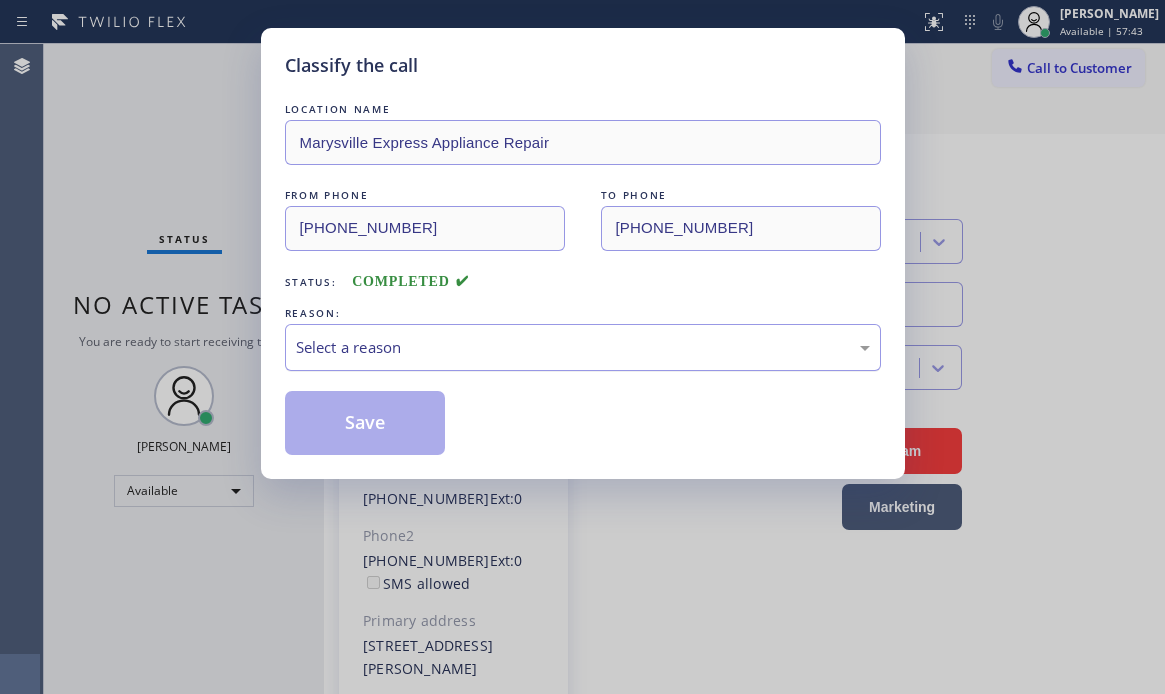 click on "Select a reason" at bounding box center (583, 347) 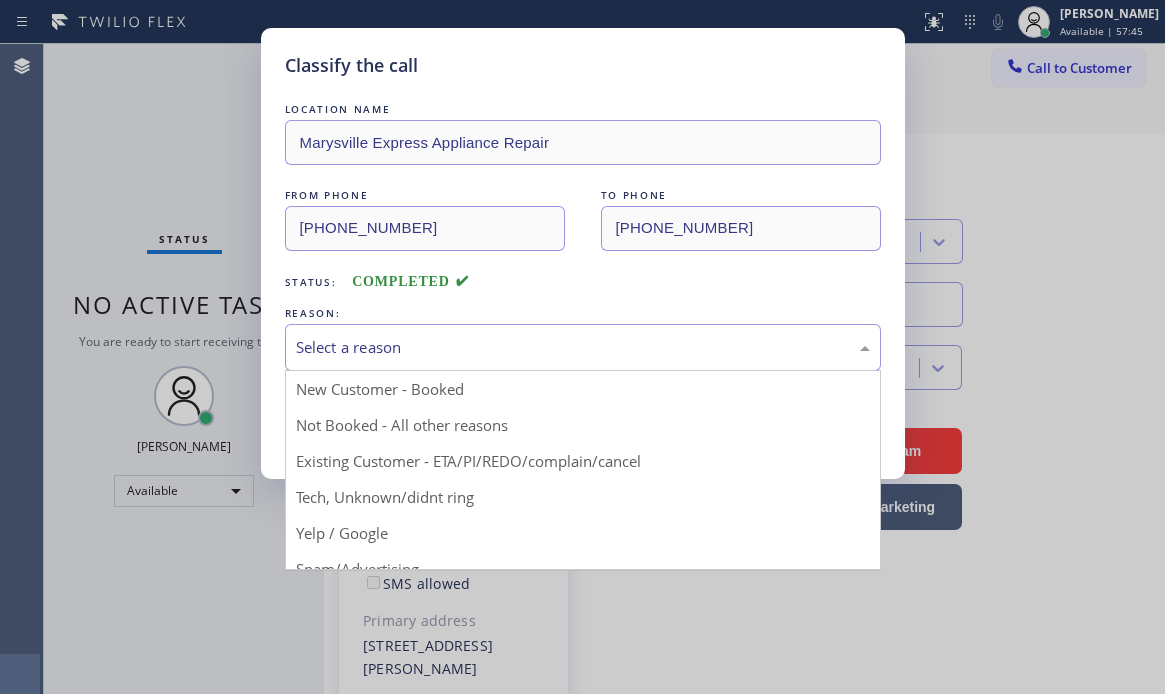 drag, startPoint x: 431, startPoint y: 457, endPoint x: 397, endPoint y: 449, distance: 34.928497 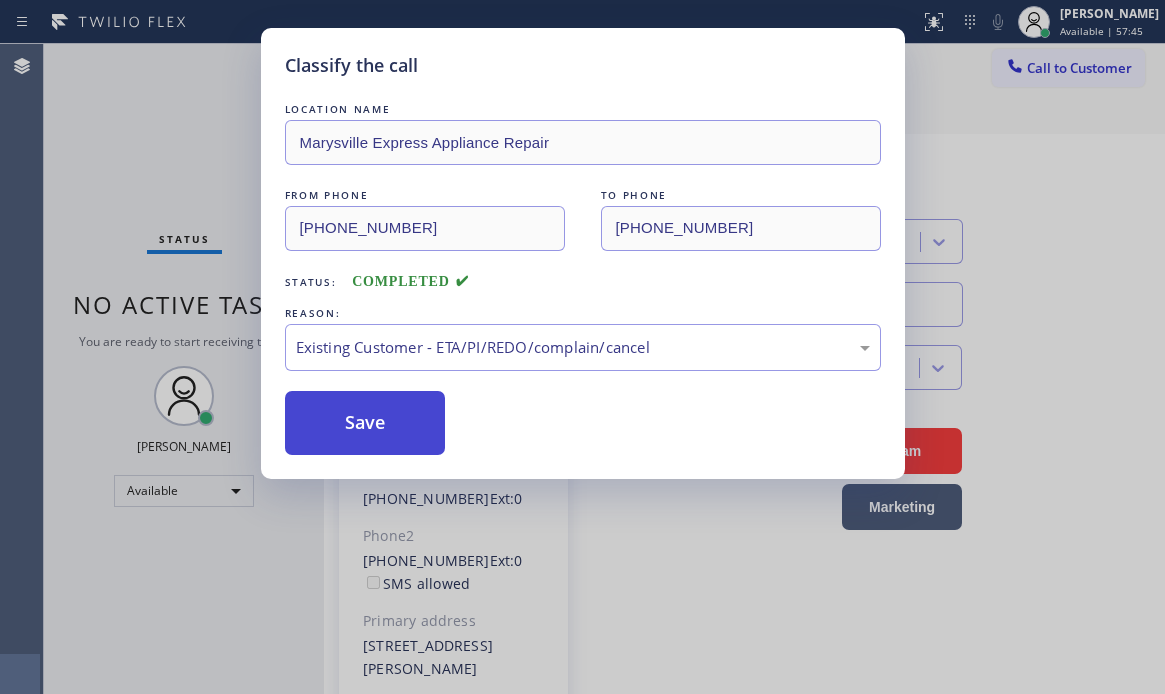 click on "Save" at bounding box center [365, 423] 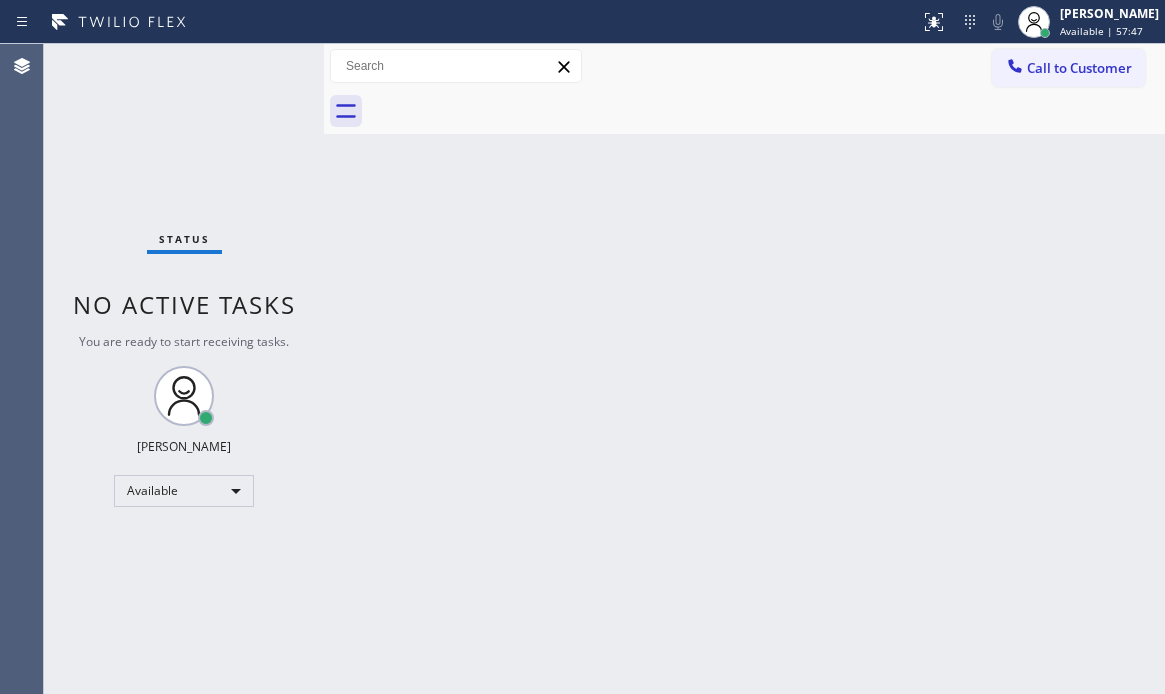 click on "Back to Dashboard Change Sender ID Customers Technicians Select a contact Outbound call Technician Search Technician Your caller id phone number Your caller id phone number Call Technician info Name   Phone none Address none Change Sender ID HVAC [PHONE_NUMBER] 5 Star Appliance [PHONE_NUMBER] Appliance Repair [PHONE_NUMBER] Plumbing [PHONE_NUMBER] Air Duct Cleaning [PHONE_NUMBER]  Electricians [PHONE_NUMBER] Cancel Change Check personal SMS Reset Change No tabs Call to Customer Outbound call Location Search location Your caller id phone number Customer number Call Outbound call Technician Search Technician Your caller id phone number Your caller id phone number Call" at bounding box center (744, 369) 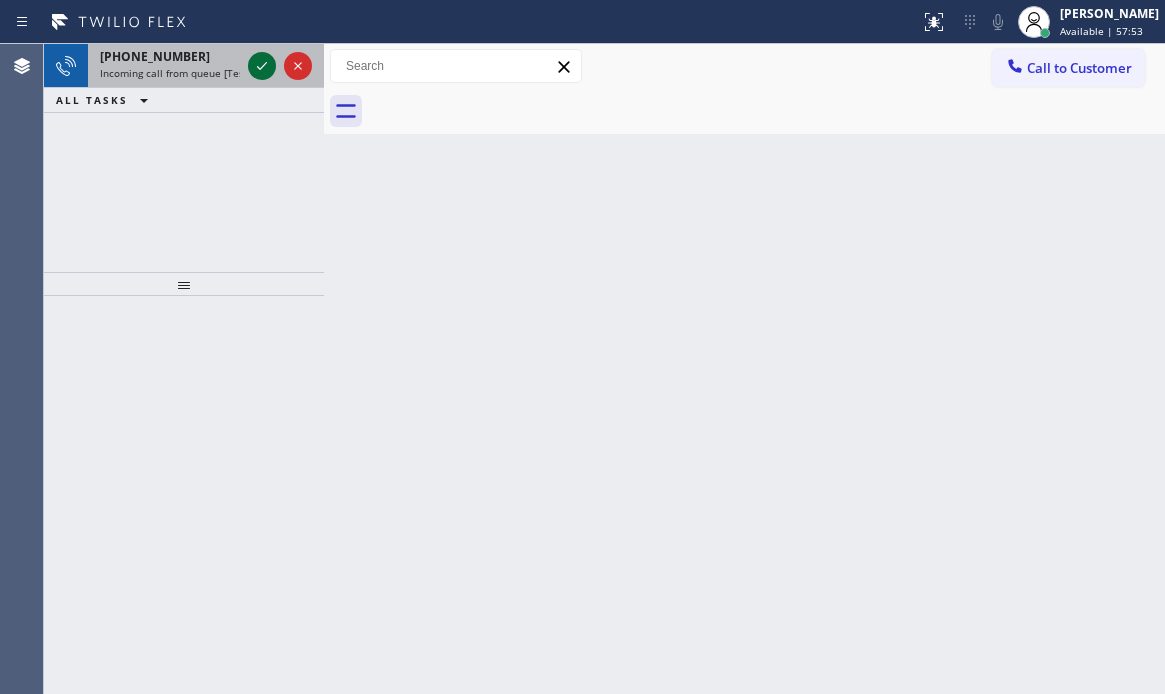 click 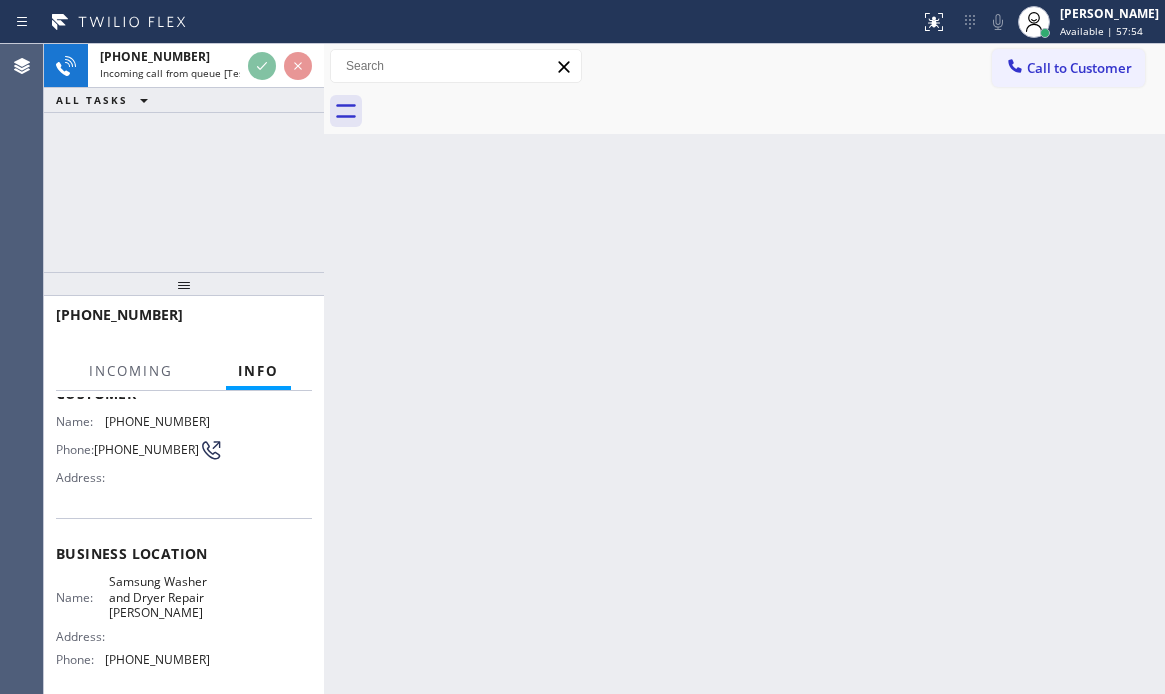 scroll, scrollTop: 300, scrollLeft: 0, axis: vertical 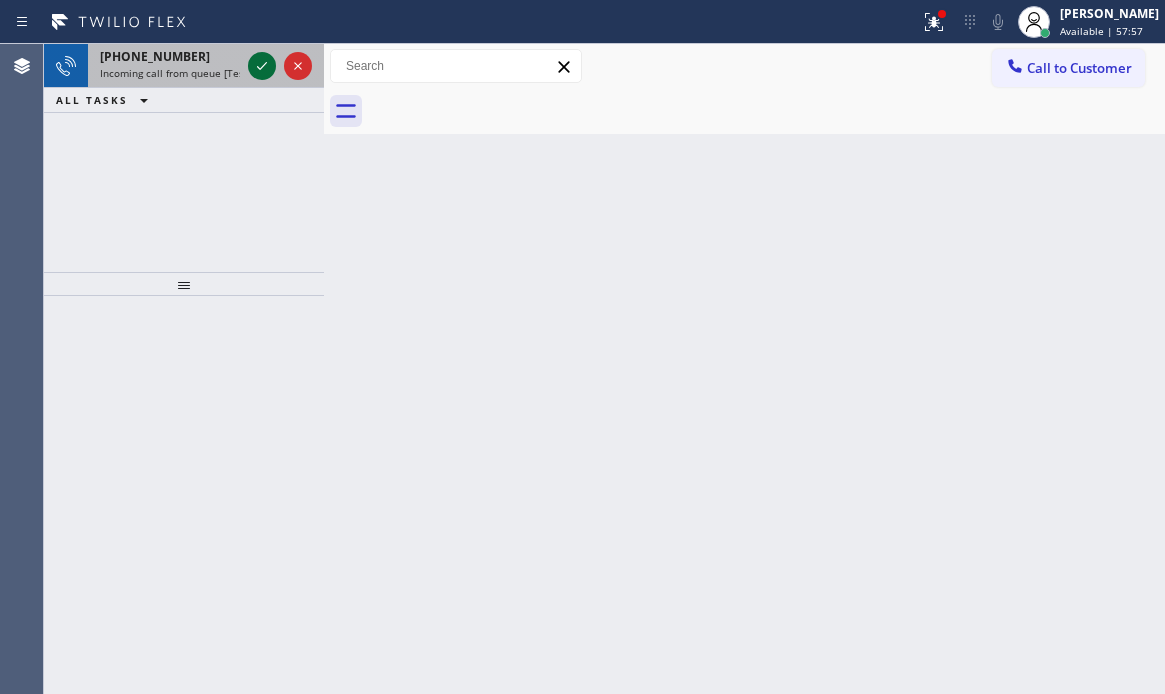click 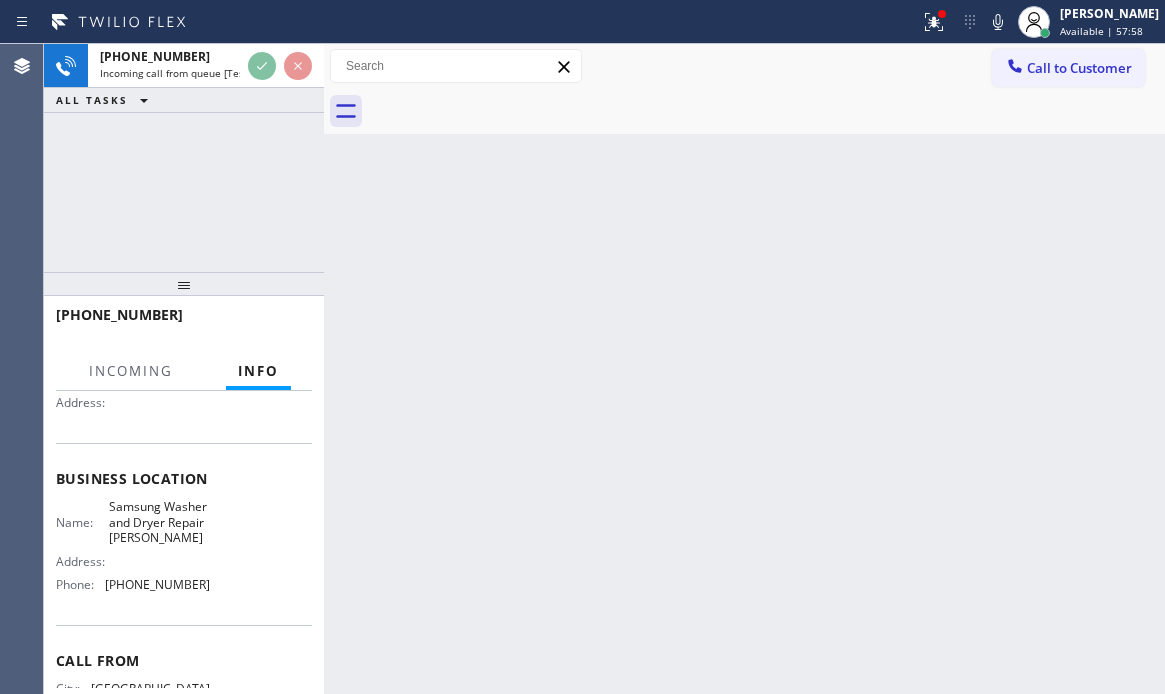 scroll, scrollTop: 200, scrollLeft: 0, axis: vertical 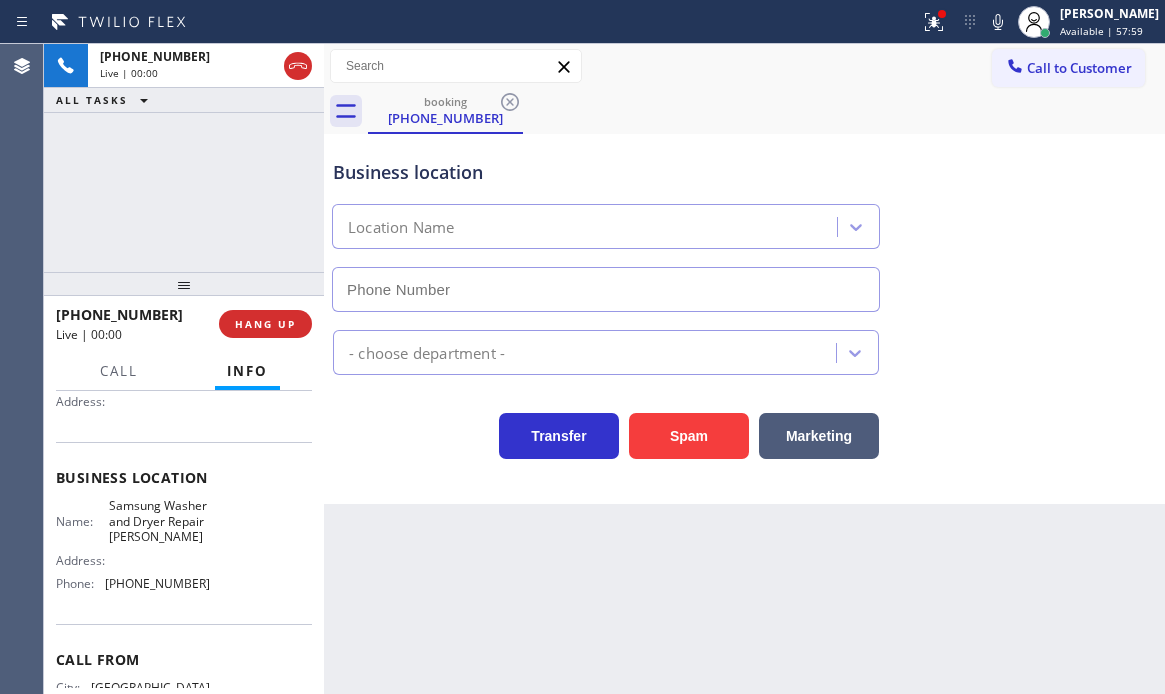 type on "[PHONE_NUMBER]" 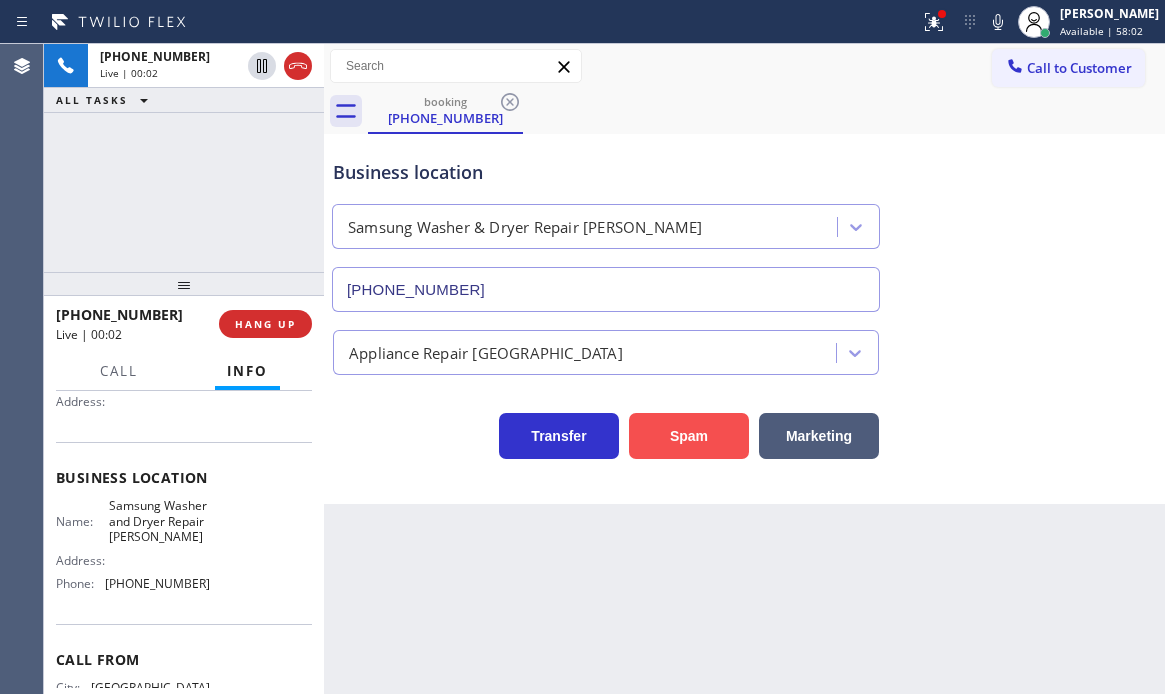click on "Spam" at bounding box center [689, 436] 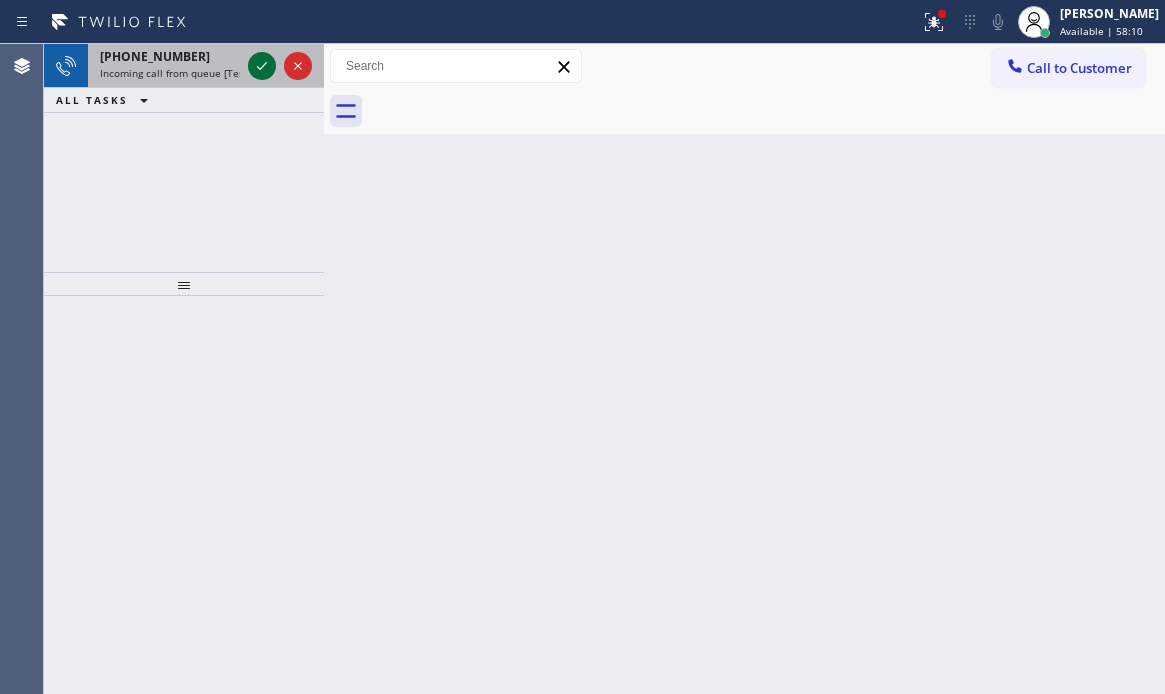 click 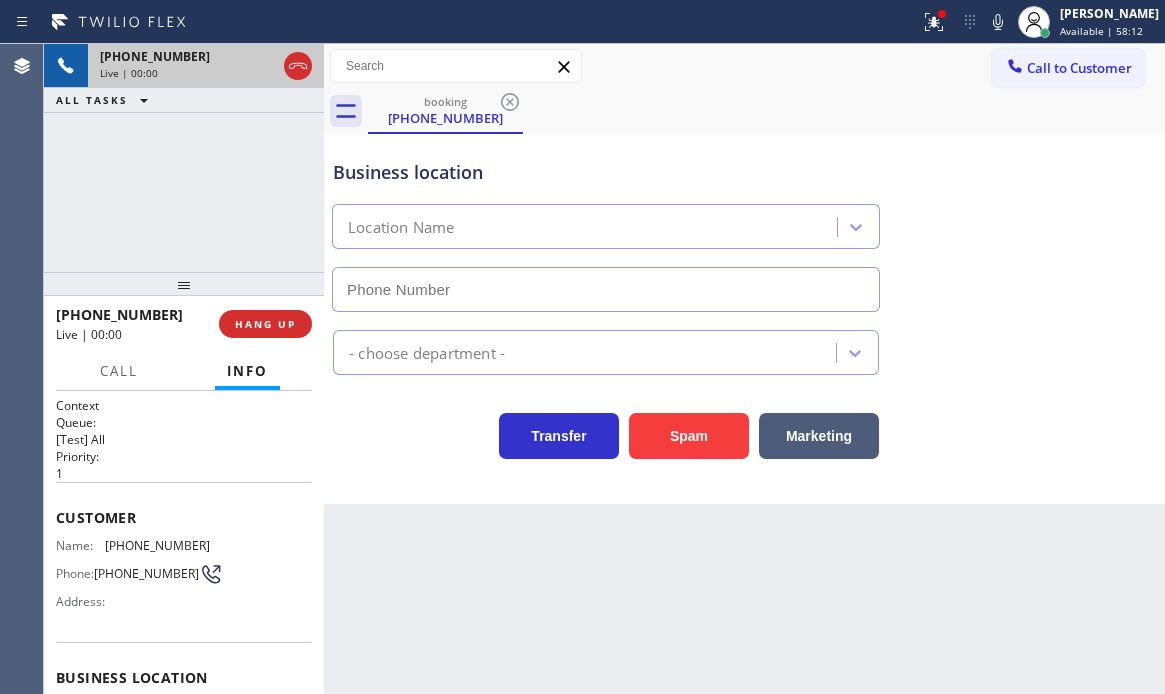 type on "[PHONE_NUMBER]" 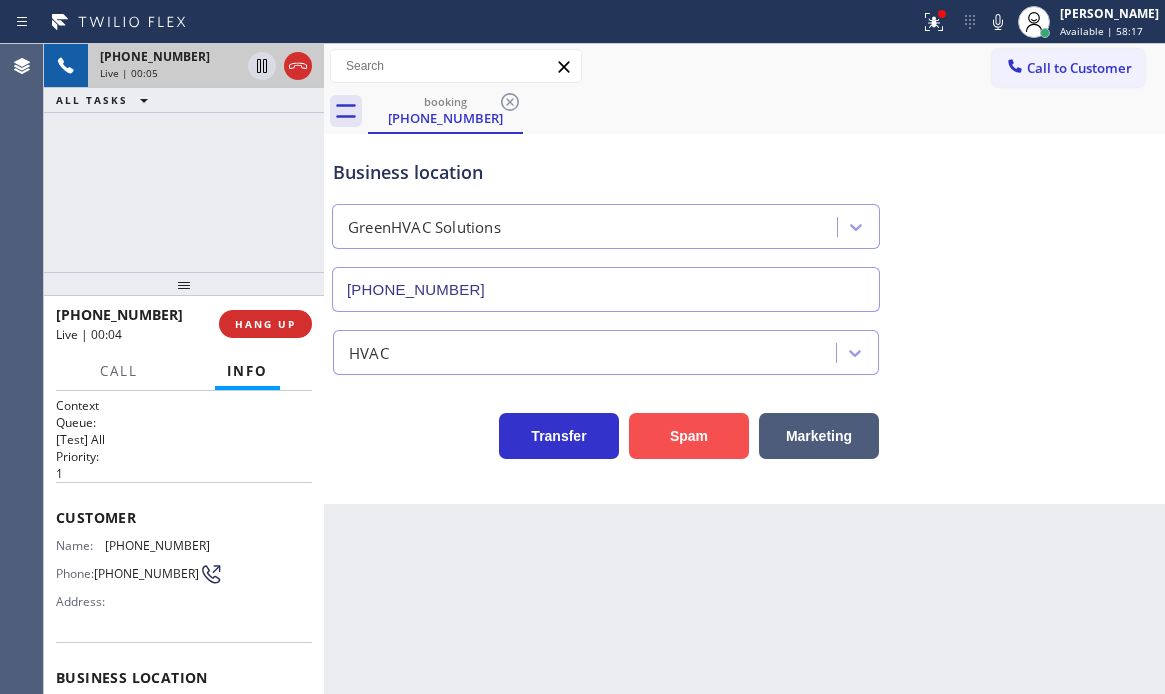 click on "Spam" at bounding box center (689, 436) 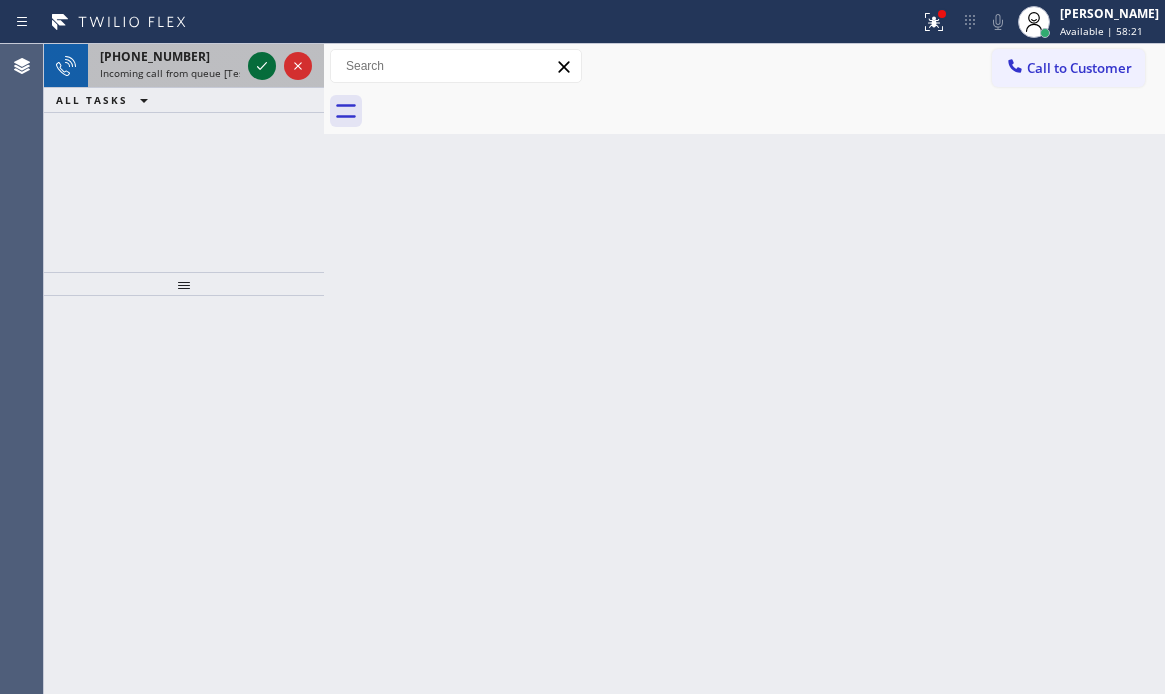 click 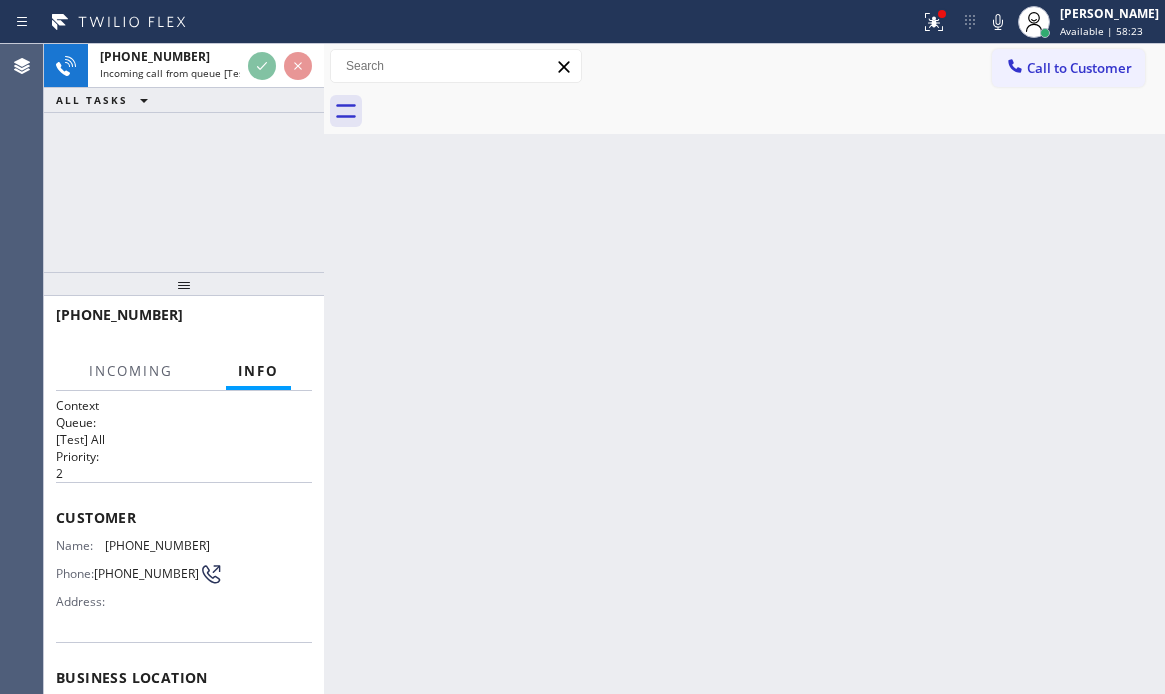 scroll, scrollTop: 200, scrollLeft: 0, axis: vertical 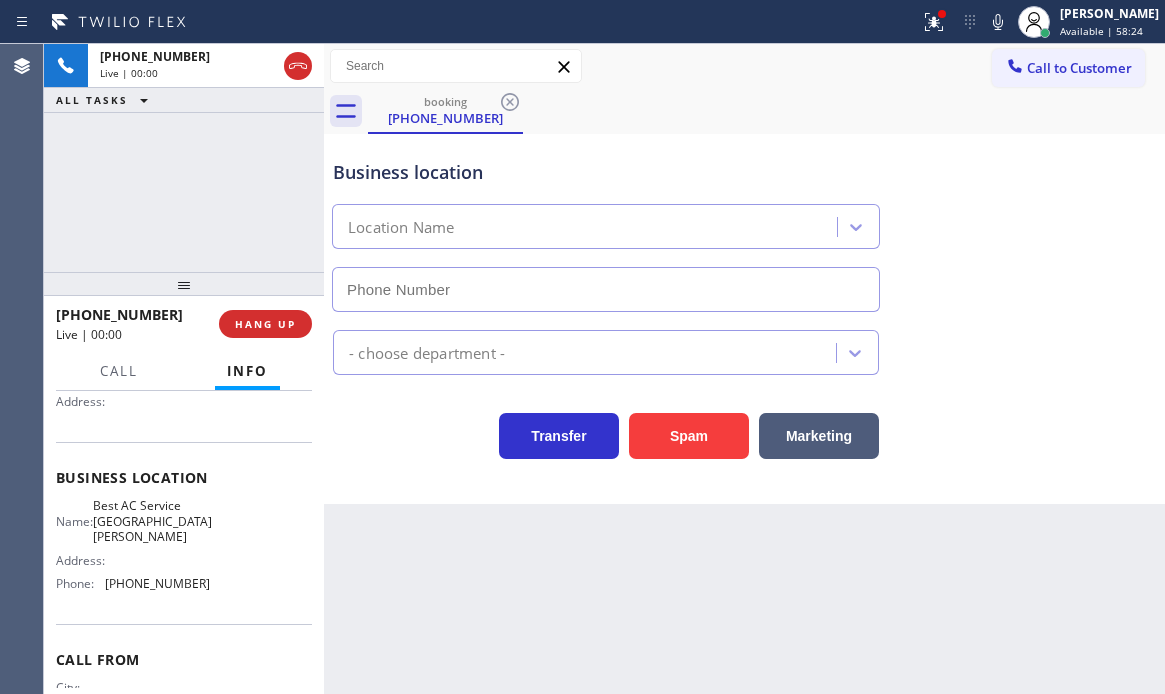 type on "[PHONE_NUMBER]" 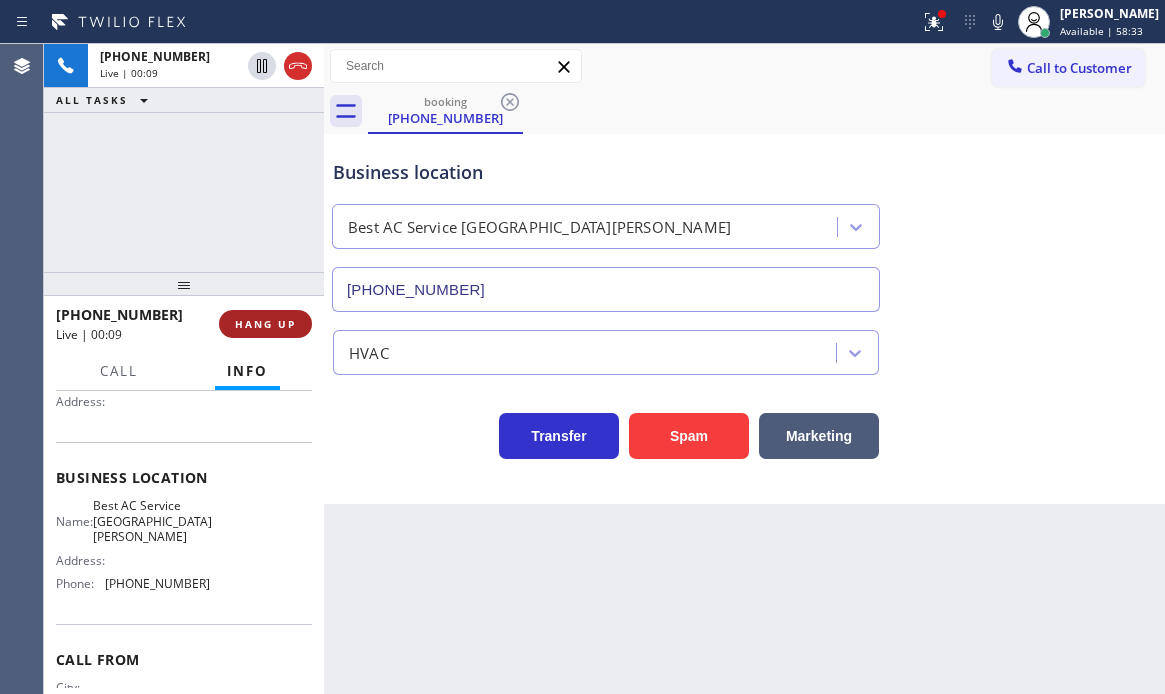 click on "HANG UP" at bounding box center [265, 324] 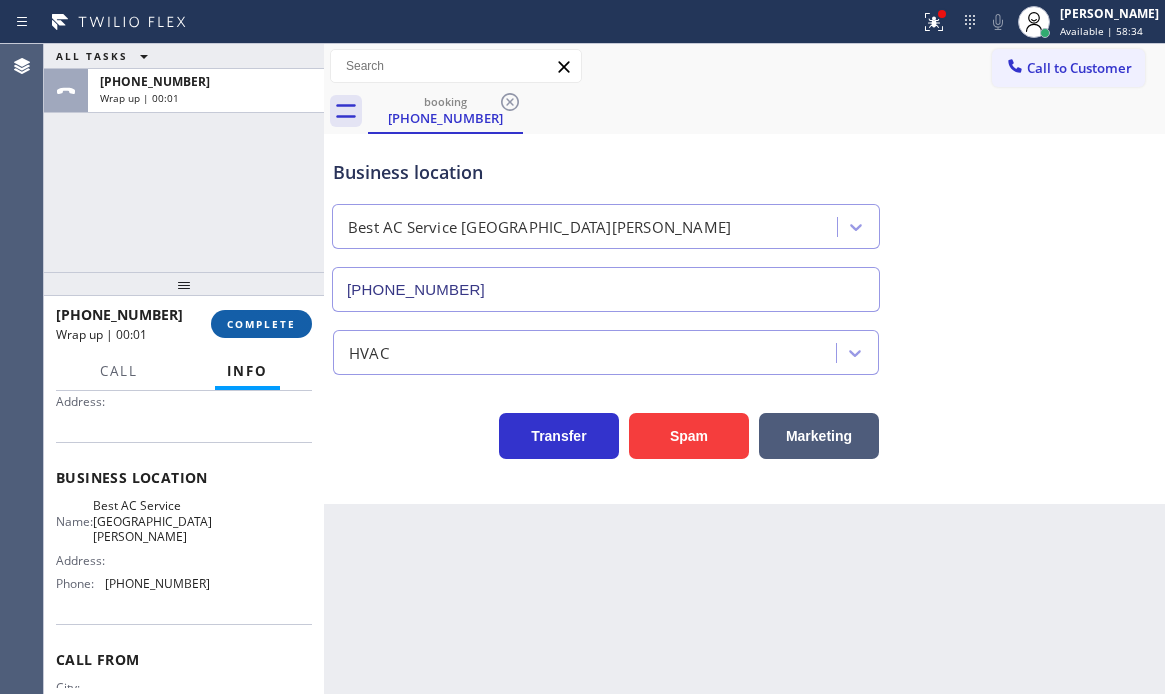 click on "COMPLETE" at bounding box center (261, 324) 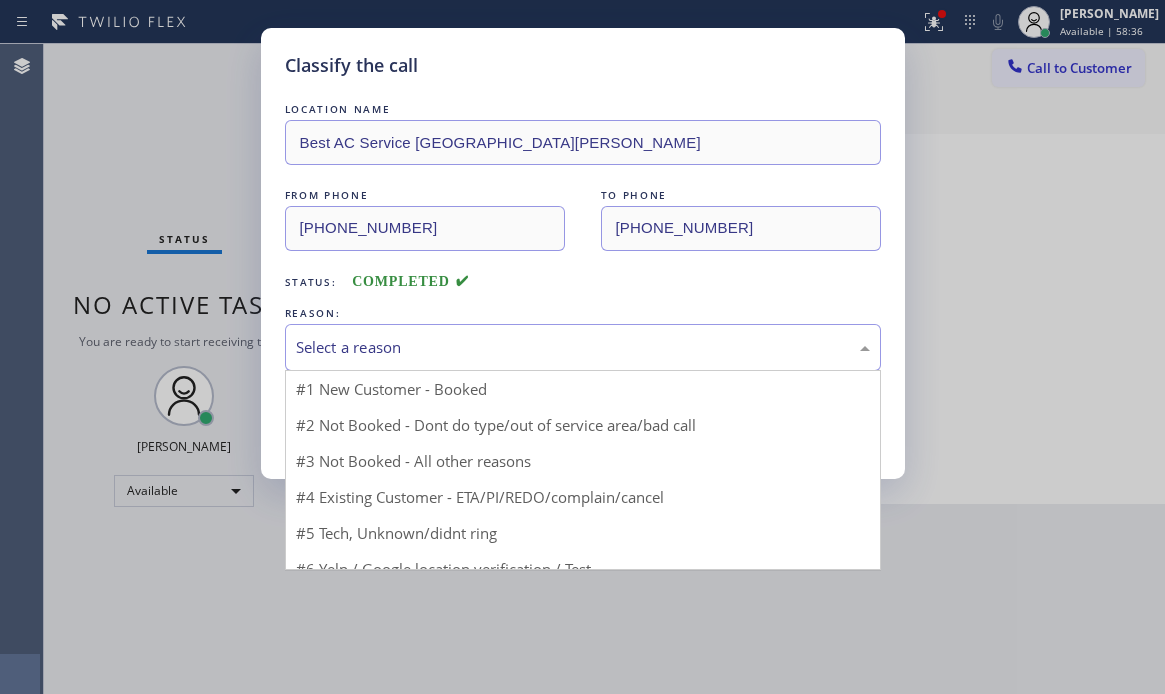 drag, startPoint x: 448, startPoint y: 354, endPoint x: 412, endPoint y: 426, distance: 80.49844 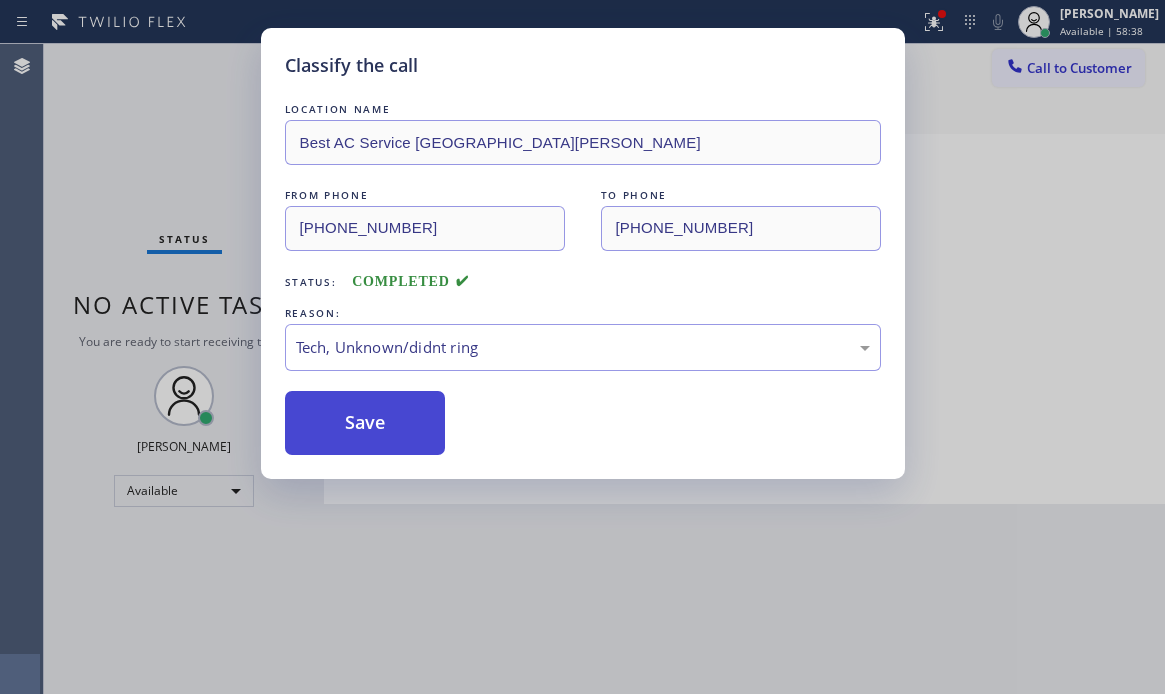 click on "Save" at bounding box center (365, 423) 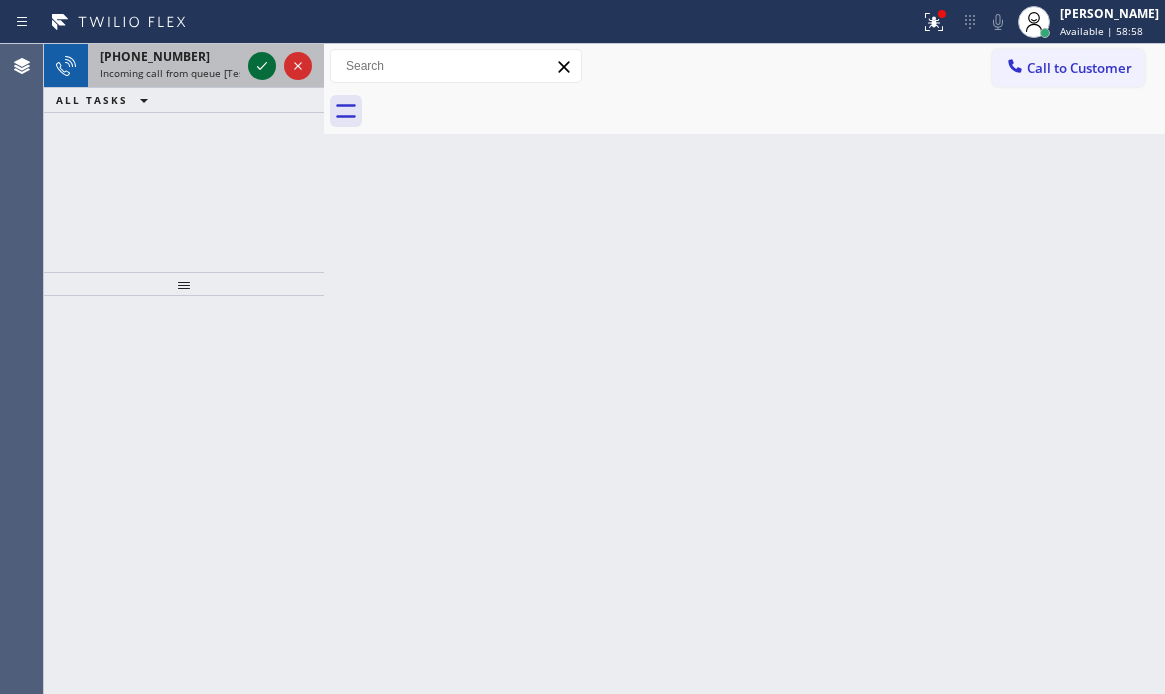click 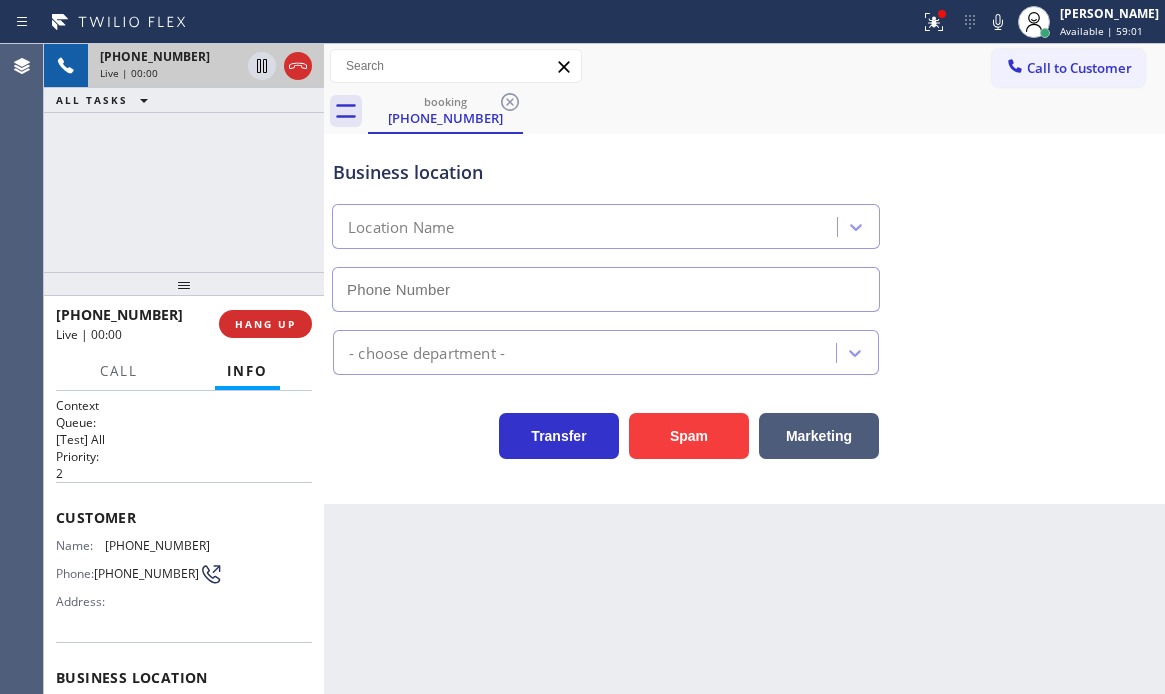 type on "[PHONE_NUMBER]" 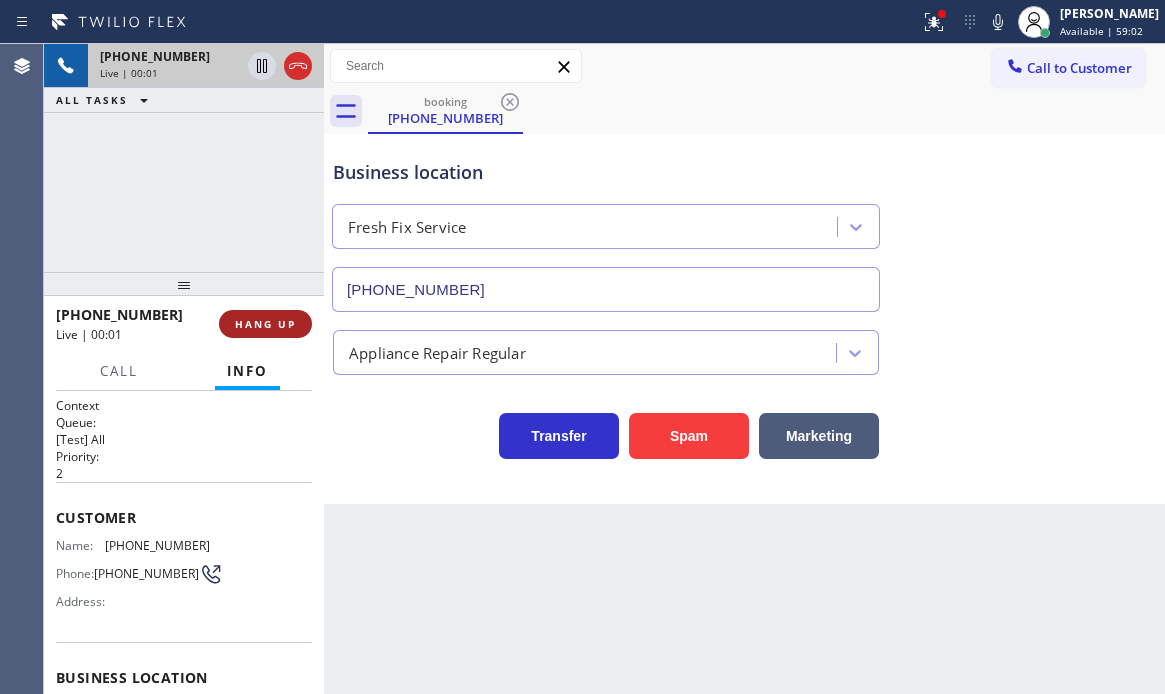 click on "HANG UP" at bounding box center [265, 324] 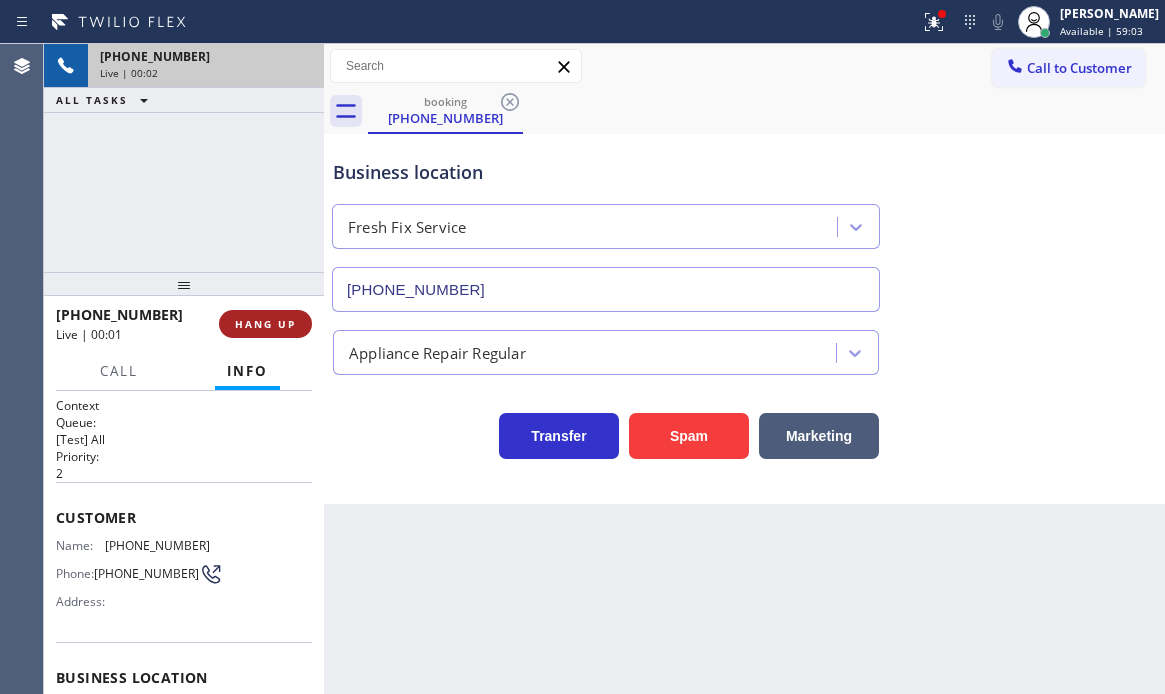 click on "HANG UP" at bounding box center [265, 324] 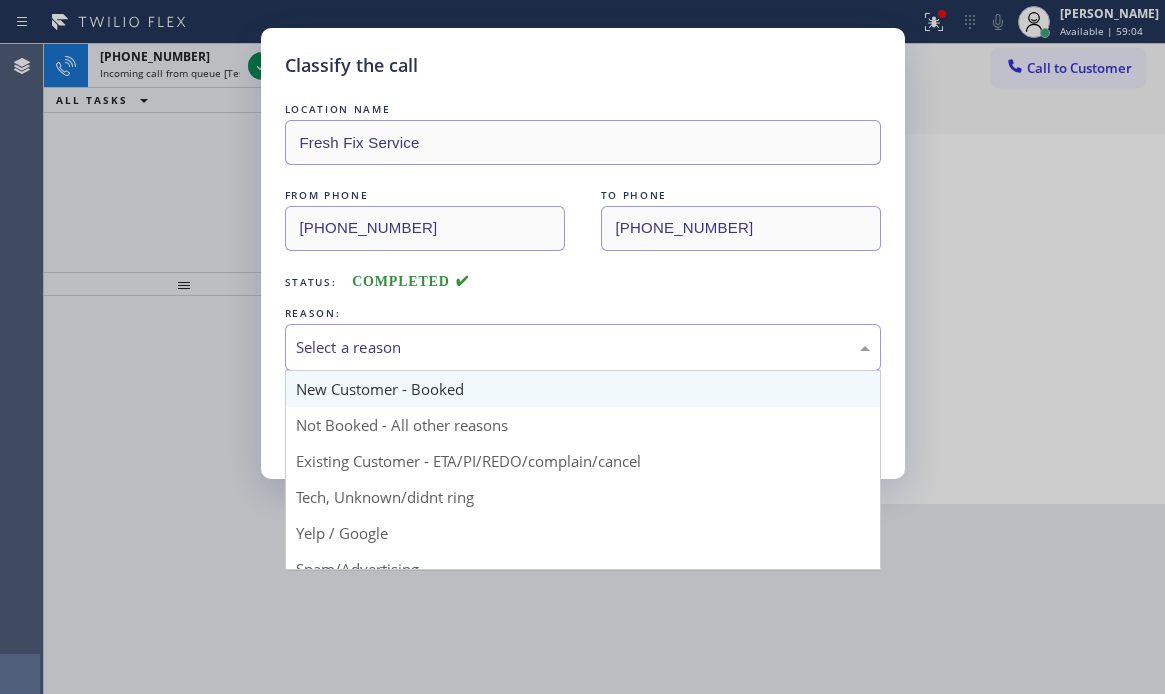 drag, startPoint x: 508, startPoint y: 348, endPoint x: 501, endPoint y: 377, distance: 29.832869 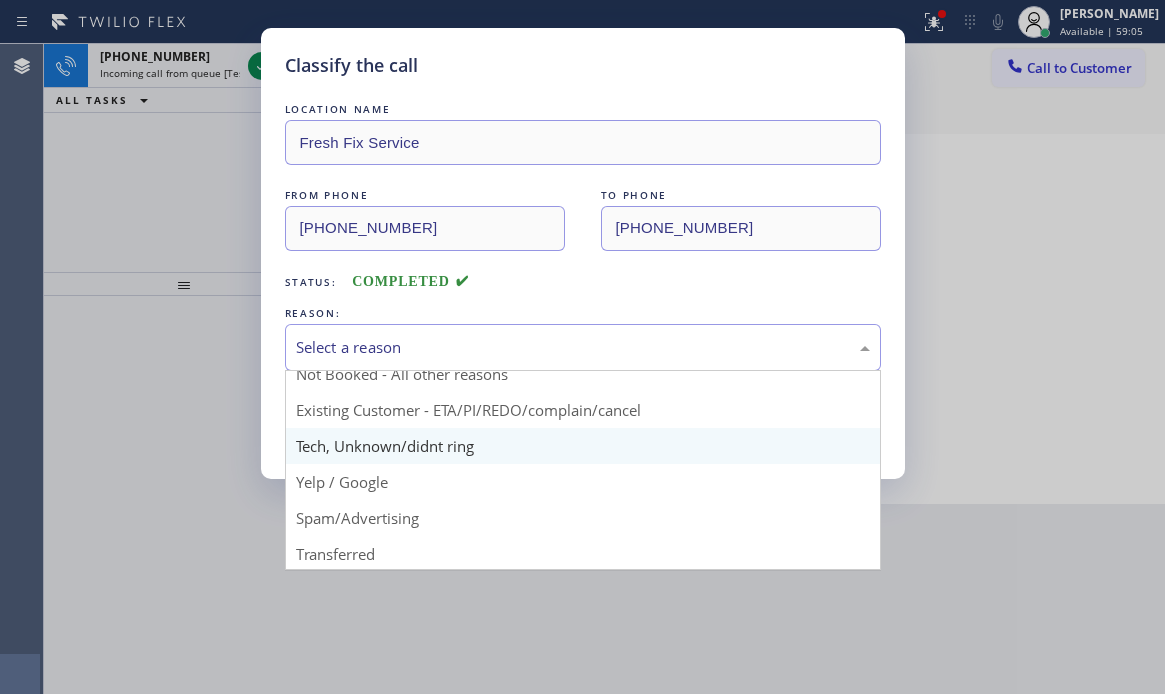 scroll, scrollTop: 100, scrollLeft: 0, axis: vertical 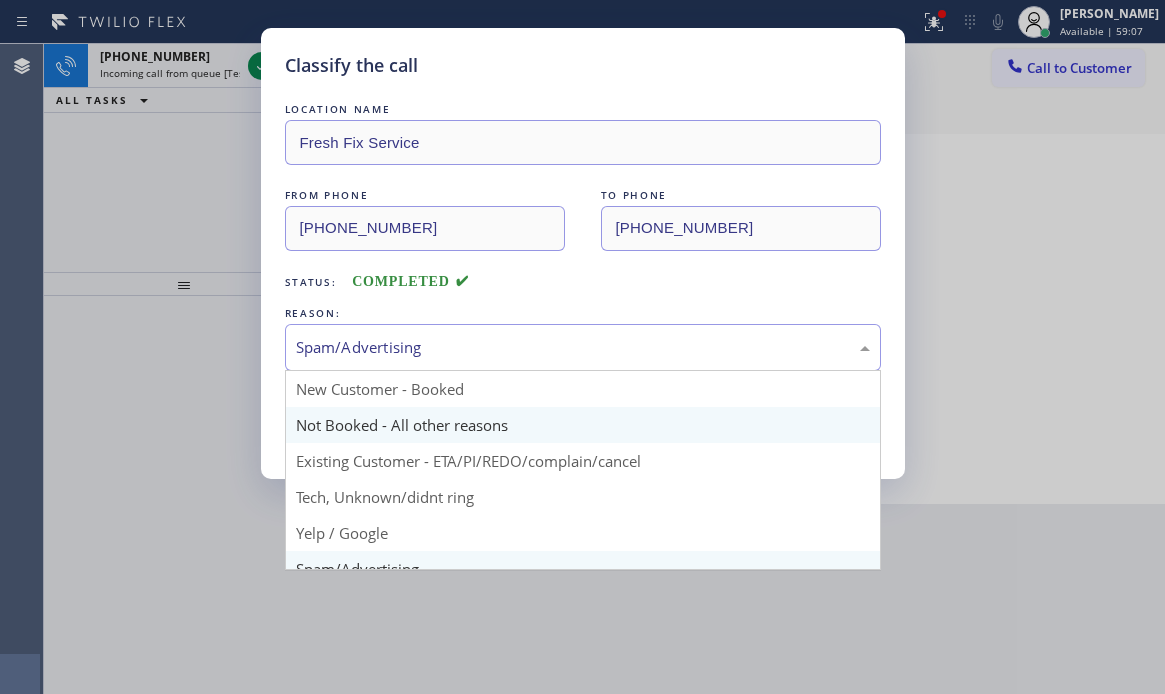 drag, startPoint x: 405, startPoint y: 354, endPoint x: 396, endPoint y: 406, distance: 52.773098 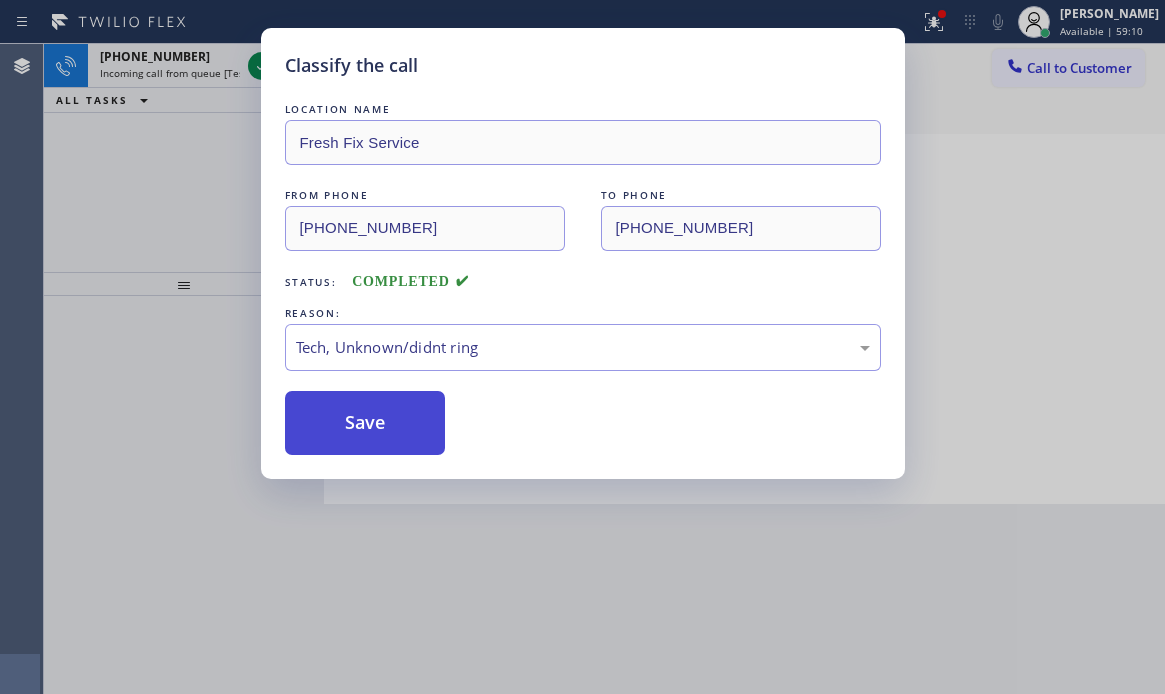 click on "Save" at bounding box center [365, 423] 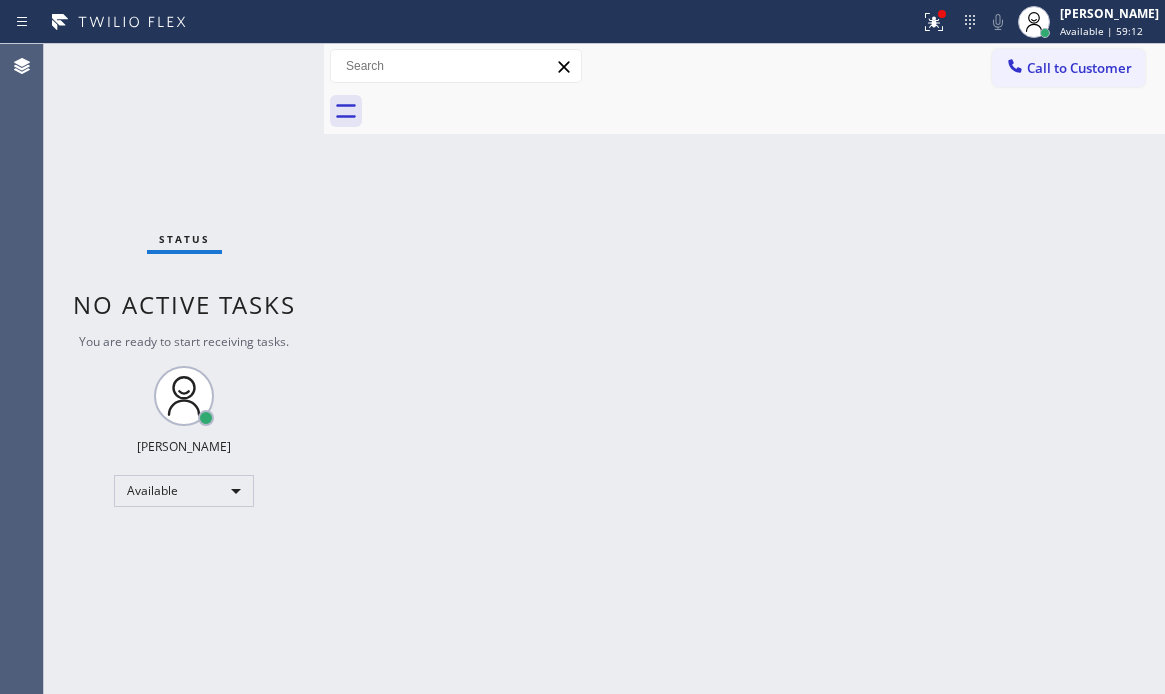 click on "Classify the call LOCATION NAME Zoom Electricians [GEOGRAPHIC_DATA] FROM PHONE [PHONE_NUMBER] TO PHONE [PHONE_NUMBER] Status: COMPLETED REASON: Not Booked - All other reasons Save Classify the call LOCATION NAME Blue Moon Electrical [GEOGRAPHIC_DATA] FROM PHONE [PHONE_NUMBER] TO PHONE [PHONE_NUMBER] Status: COMPLETED REASON: New Customer - Booked Save Classify the call LOCATION NAME [GEOGRAPHIC_DATA] Plumbing Company FROM PHONE [PHONE_NUMBER] TO PHONE [PHONE_NUMBER] Status: COMPLETED REASON: Tech, Unknown/didnt ring Save Classify the call LOCATION NAME Marysville Express Appliance Repair FROM PHONE [PHONE_NUMBER] TO PHONE [PHONE_NUMBER] Status: COMPLETED REASON: Existing Customer - ETA/PI/REDO/complain/cancel Save Classify the call LOCATION NAME Best AC Service [GEOGRAPHIC_DATA][PERSON_NAME] FROM PHONE [PHONE_NUMBER] TO PHONE [PHONE_NUMBER] Status: COMPLETED REASON: Tech, Unknown/didnt ring Save Classify the call LOCATION NAME Fresh Fix Service FROM PHONE [PHONE_NUMBER] TO PHONE [PHONE_NUMBER] Status: COMPLETED REASON: Tech, Unknown/didnt ring Save" at bounding box center [604, 369] 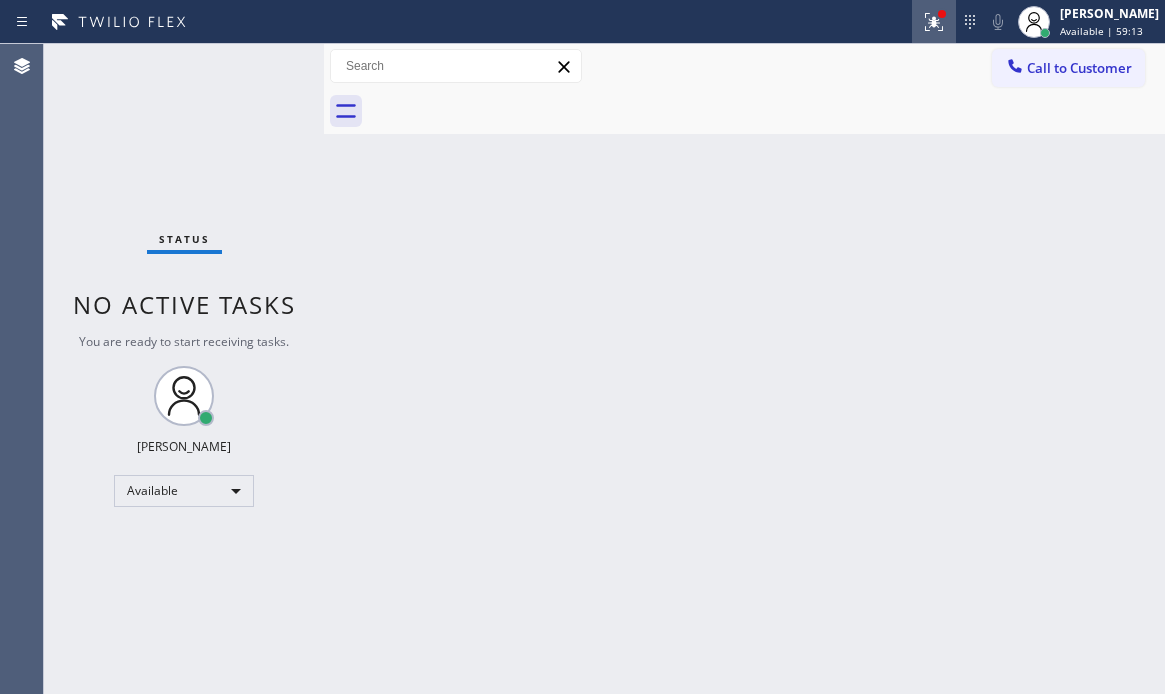 click 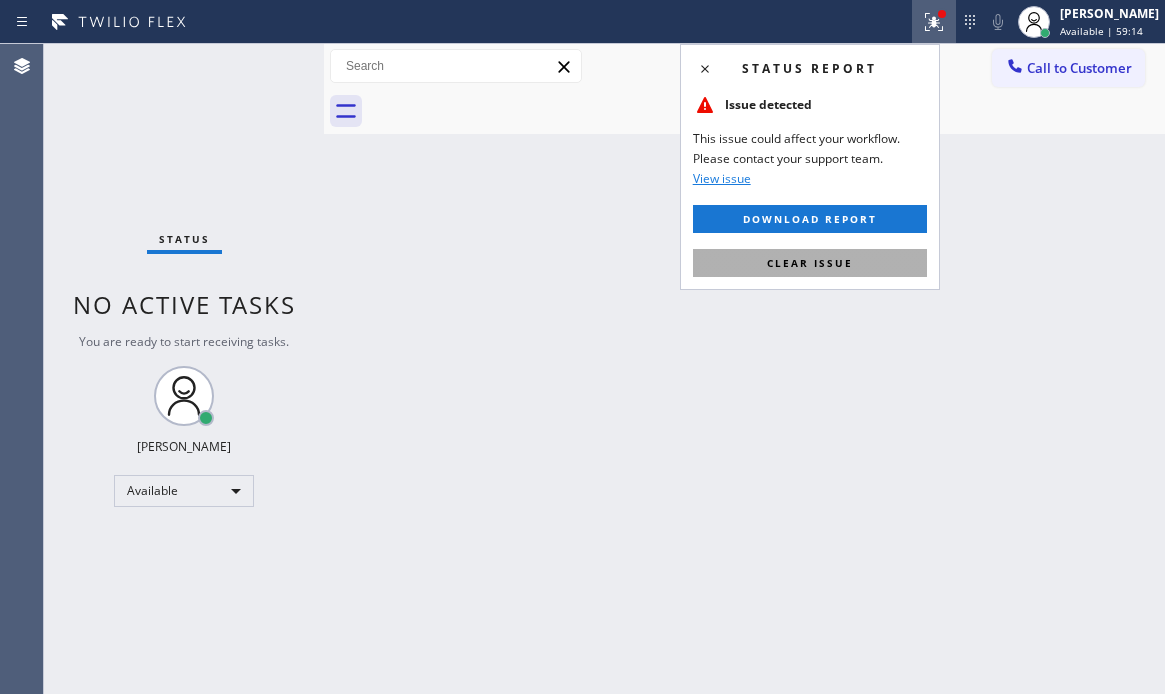click on "Clear issue" at bounding box center [810, 263] 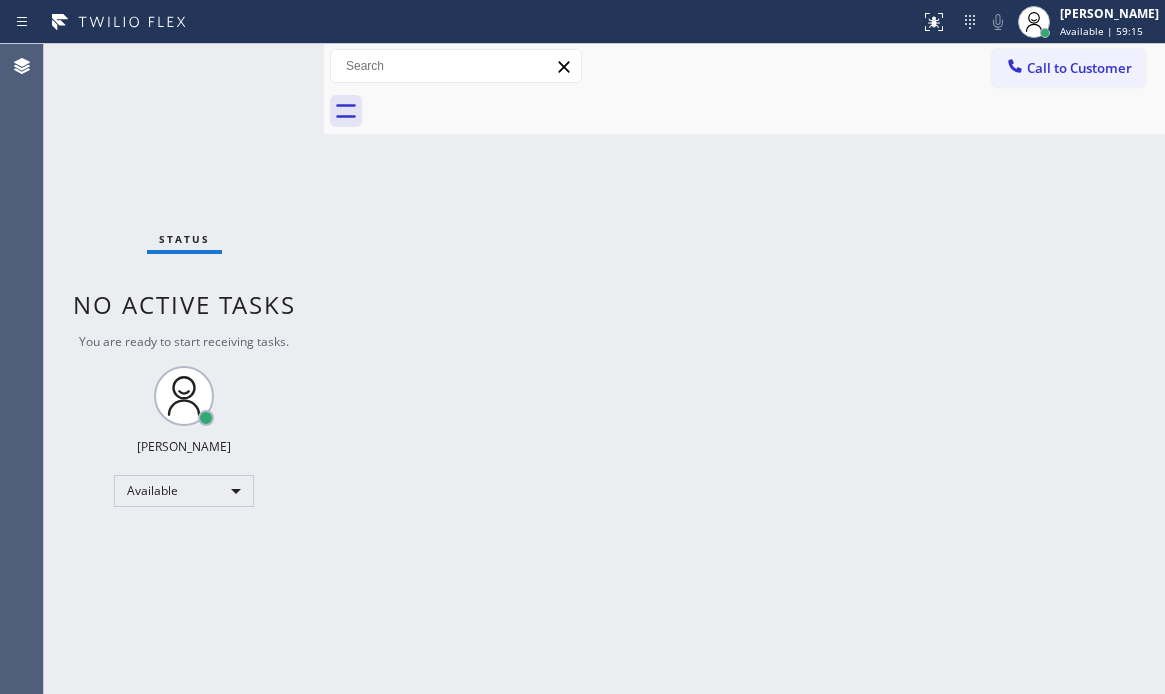 click on "Status   No active tasks     You are ready to start receiving tasks.   [PERSON_NAME] Available" at bounding box center (184, 369) 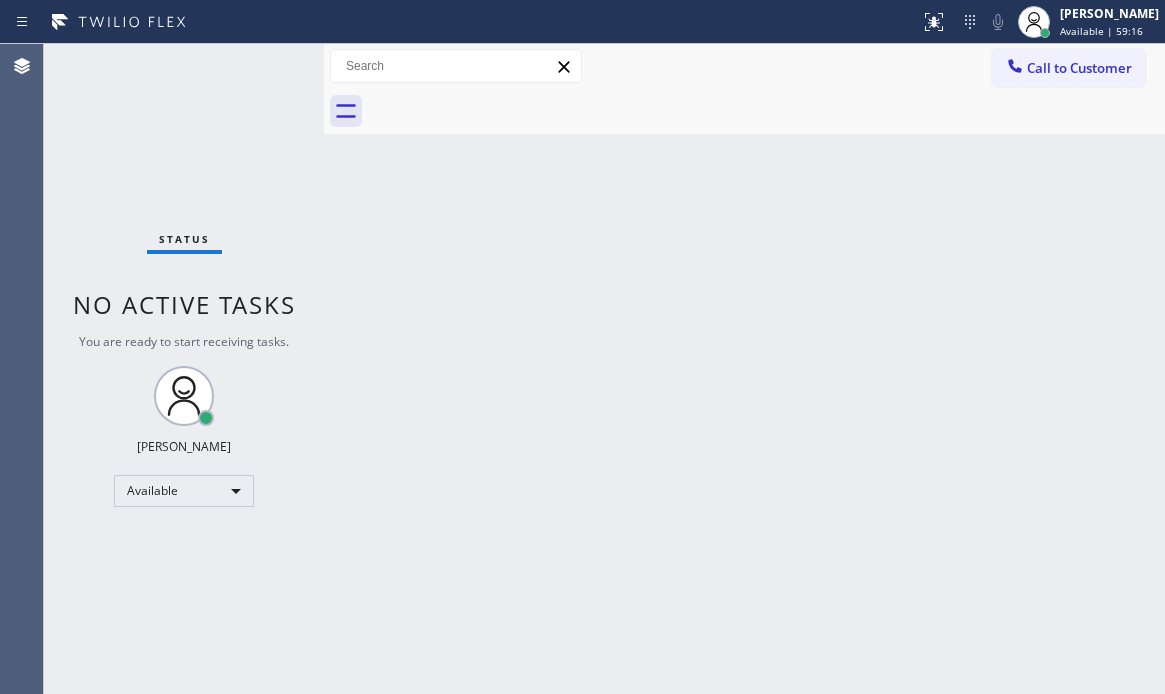 click on "Status   No active tasks     You are ready to start receiving tasks.   [PERSON_NAME] Available" at bounding box center (184, 369) 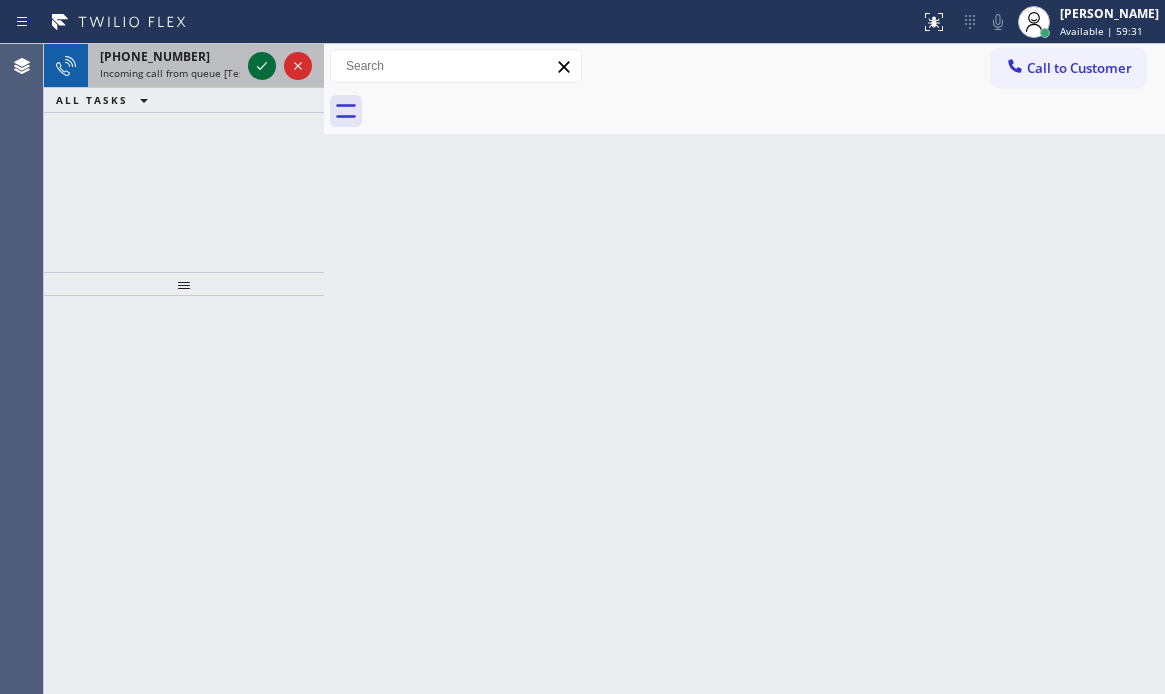 click 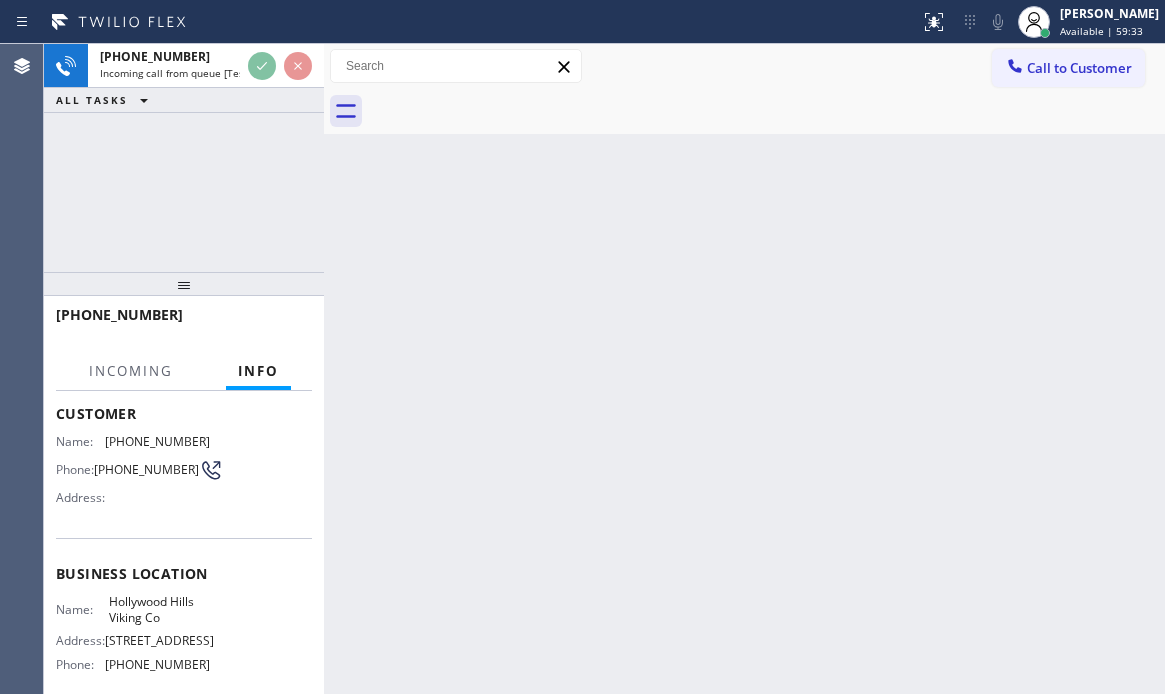 scroll, scrollTop: 200, scrollLeft: 0, axis: vertical 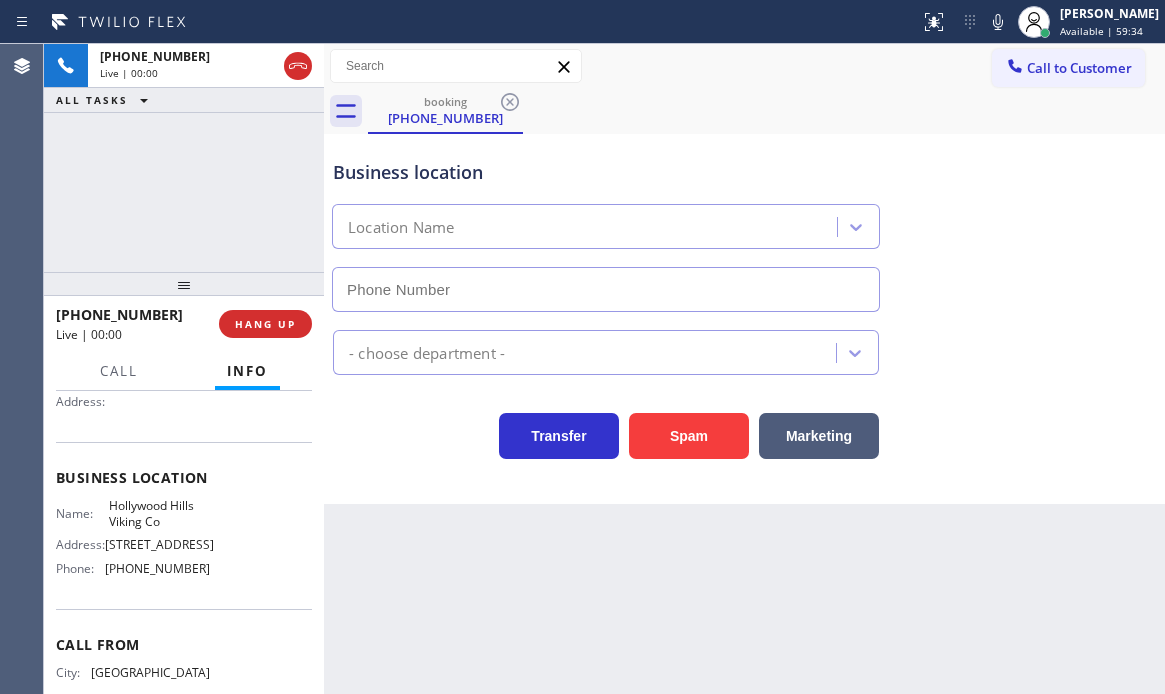 type on "[PHONE_NUMBER]" 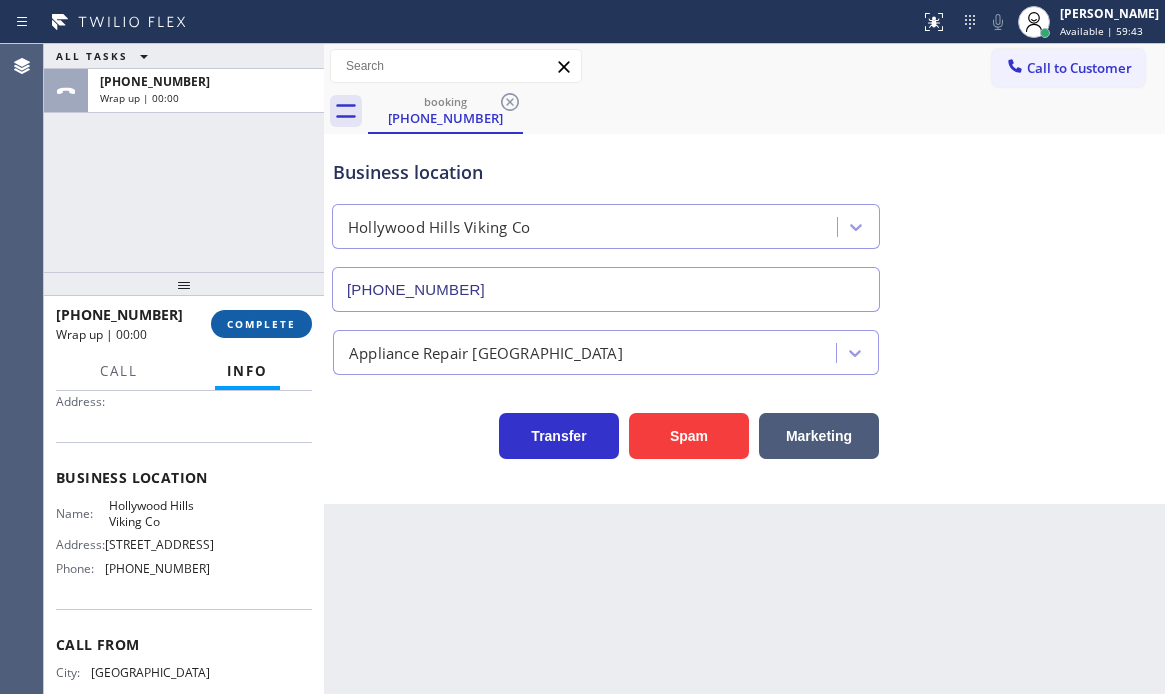 click on "COMPLETE" at bounding box center [261, 324] 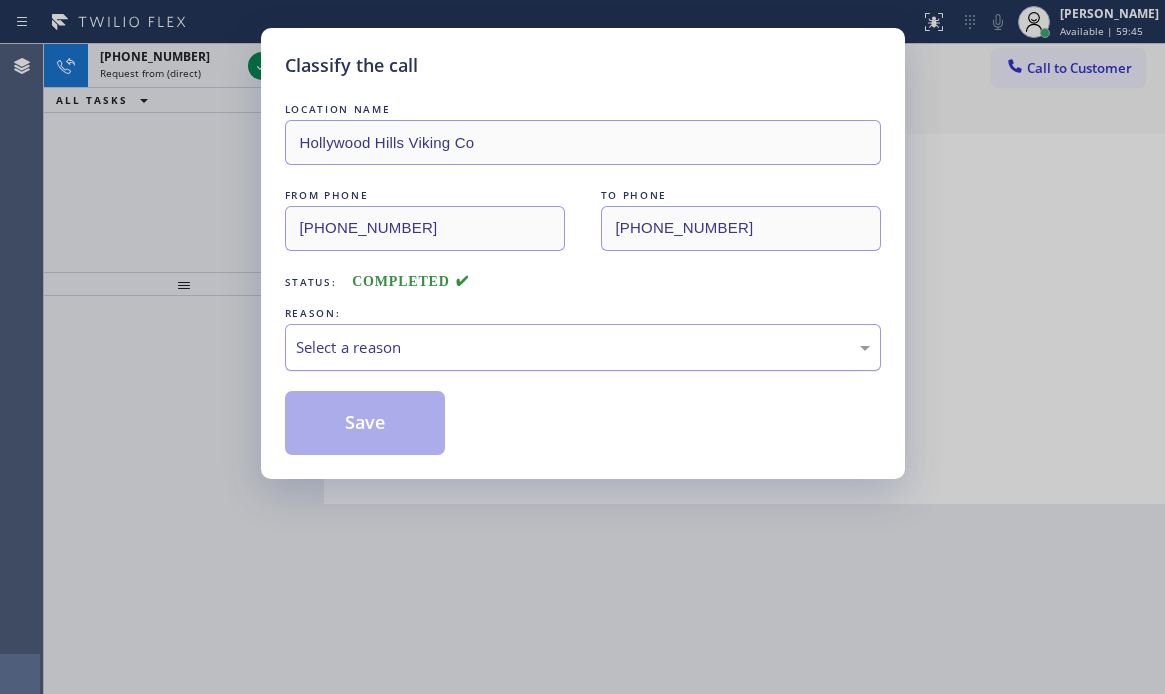 click on "Select a reason" at bounding box center (583, 347) 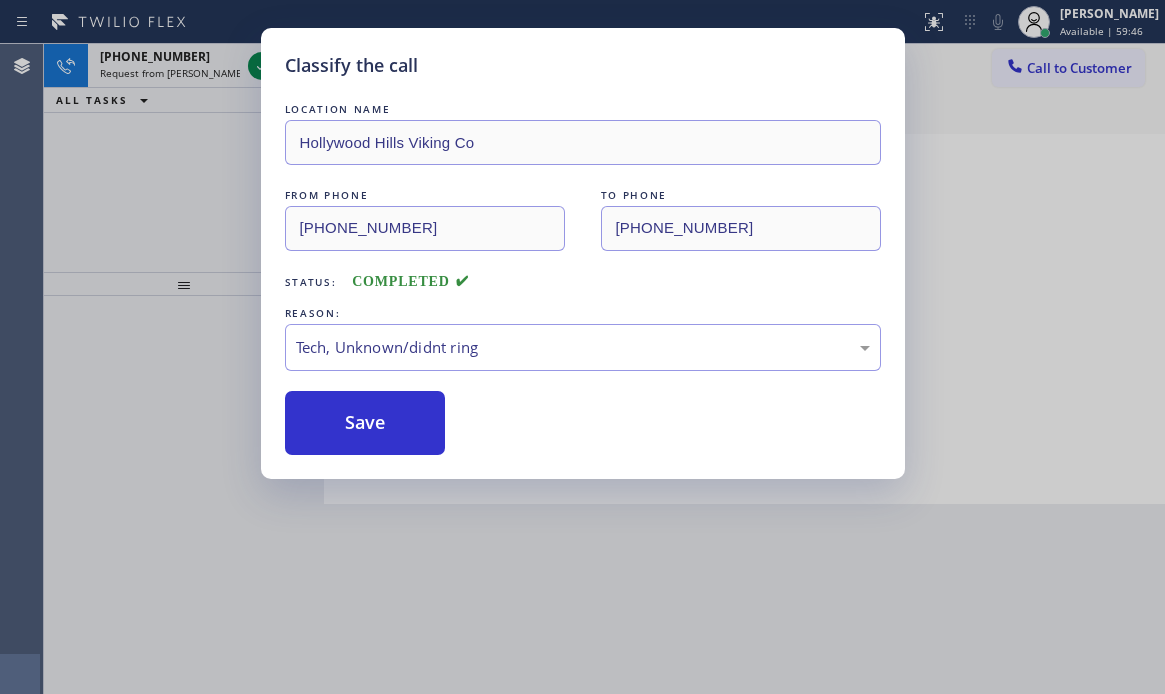 drag, startPoint x: 380, startPoint y: 496, endPoint x: 356, endPoint y: 462, distance: 41.617306 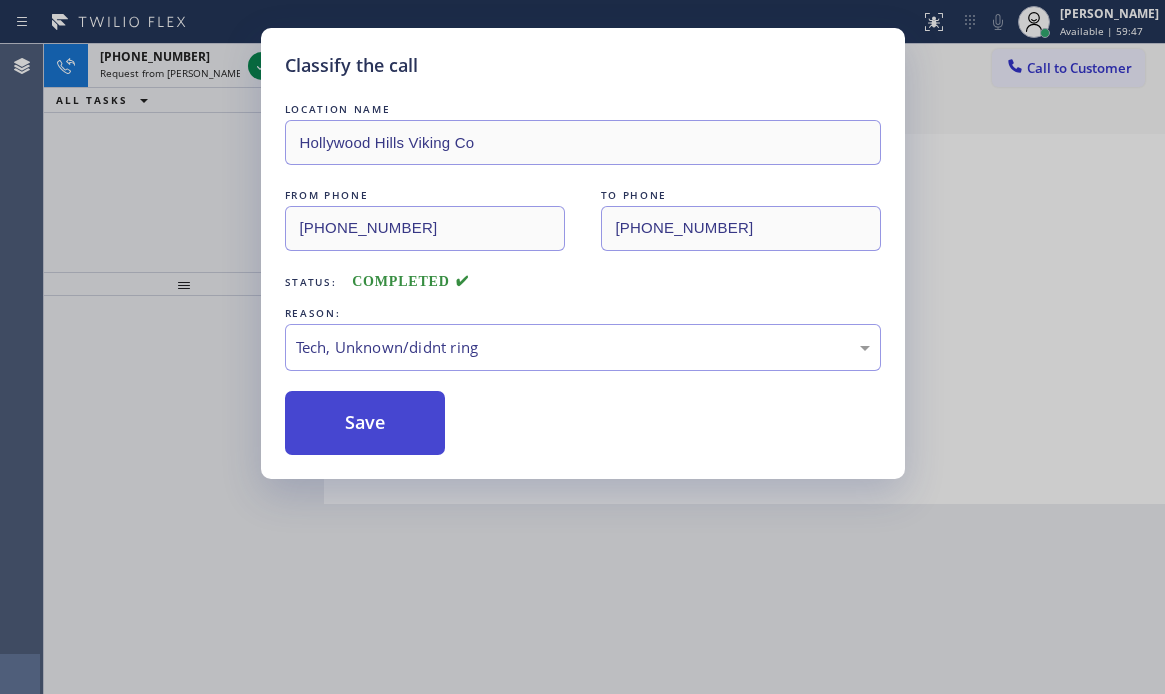 drag, startPoint x: 358, startPoint y: 423, endPoint x: 341, endPoint y: 390, distance: 37.12142 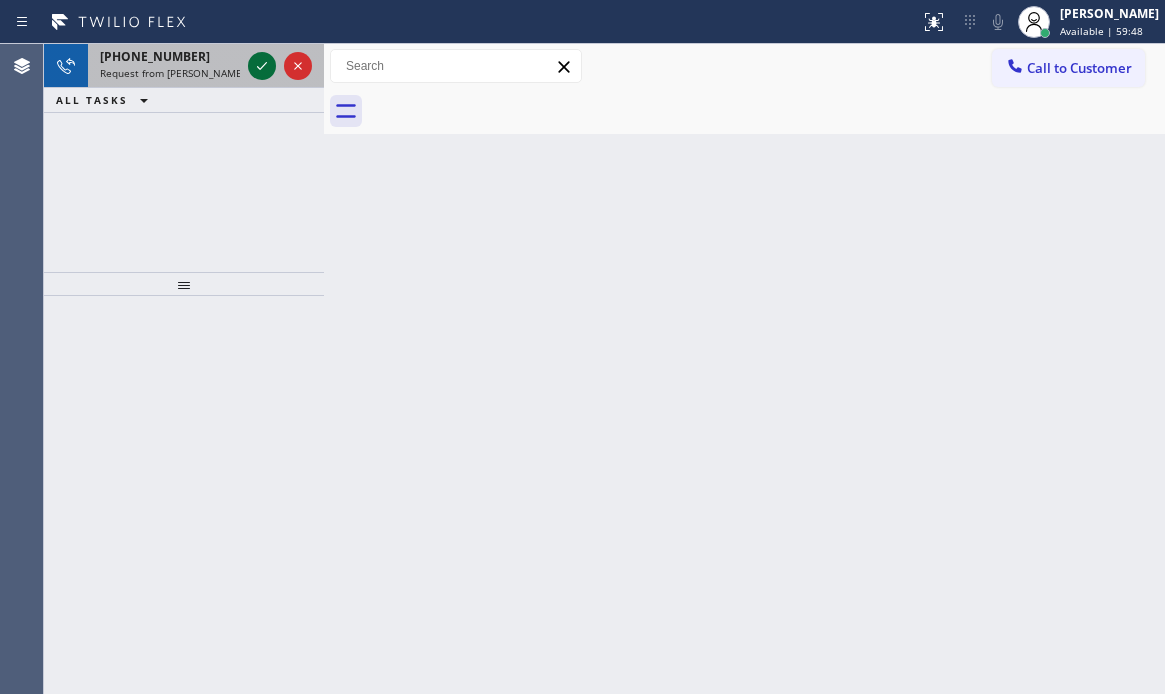click 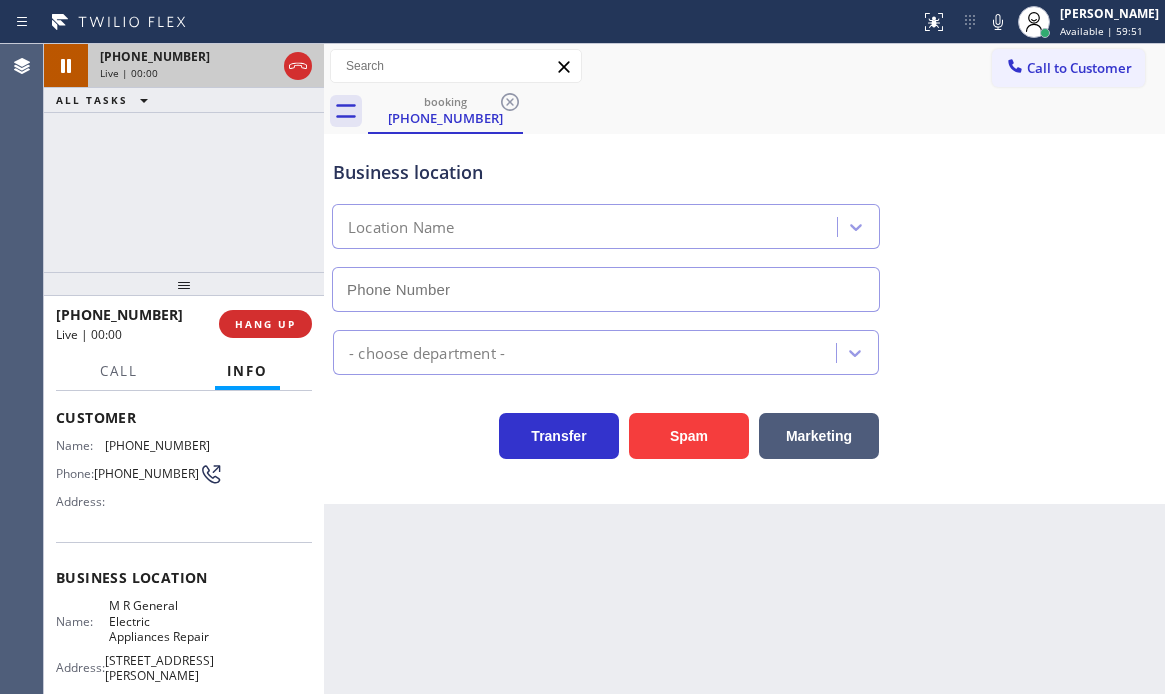 scroll, scrollTop: 200, scrollLeft: 0, axis: vertical 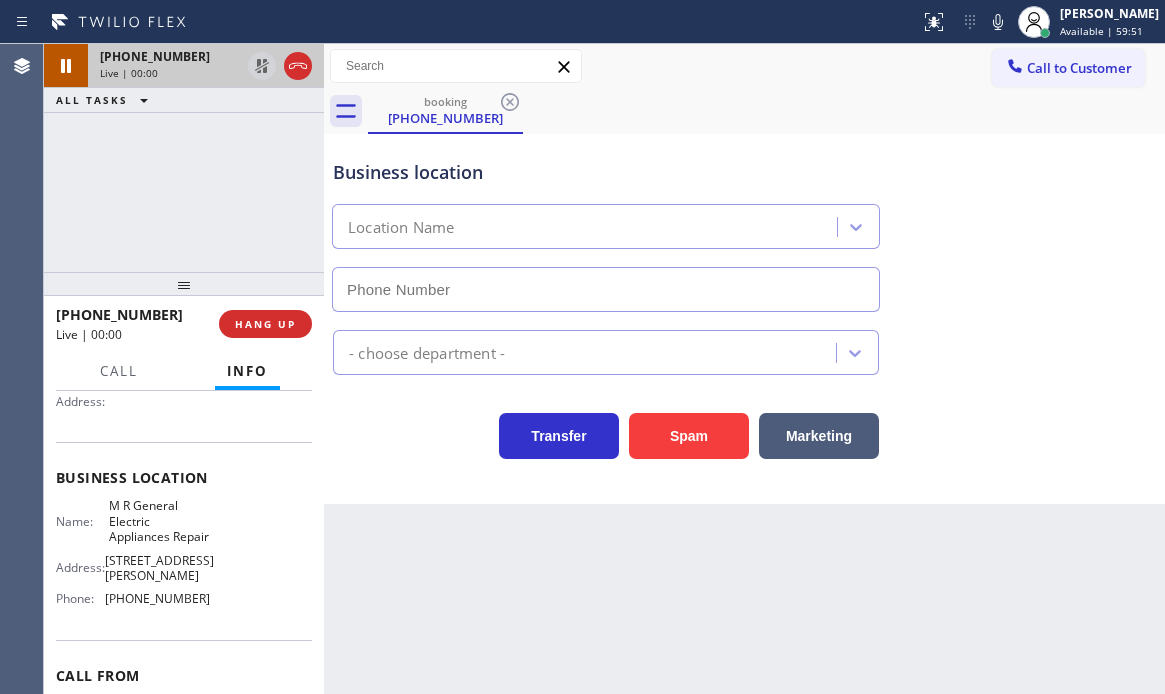type on "[PHONE_NUMBER]" 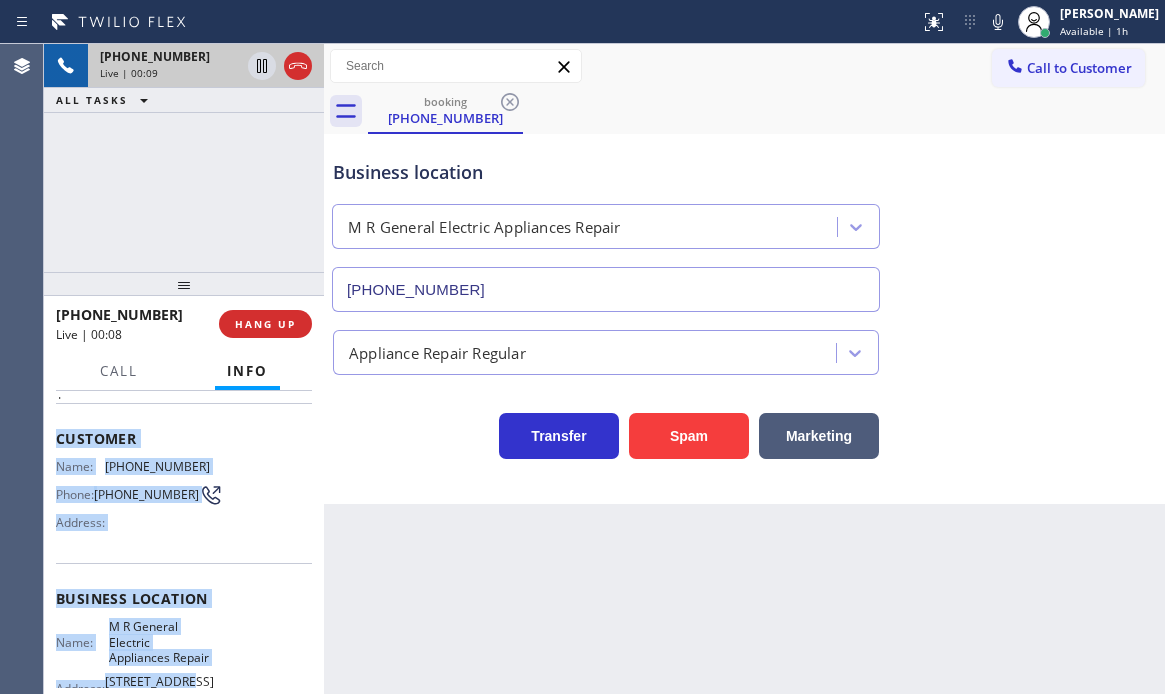 scroll, scrollTop: 200, scrollLeft: 0, axis: vertical 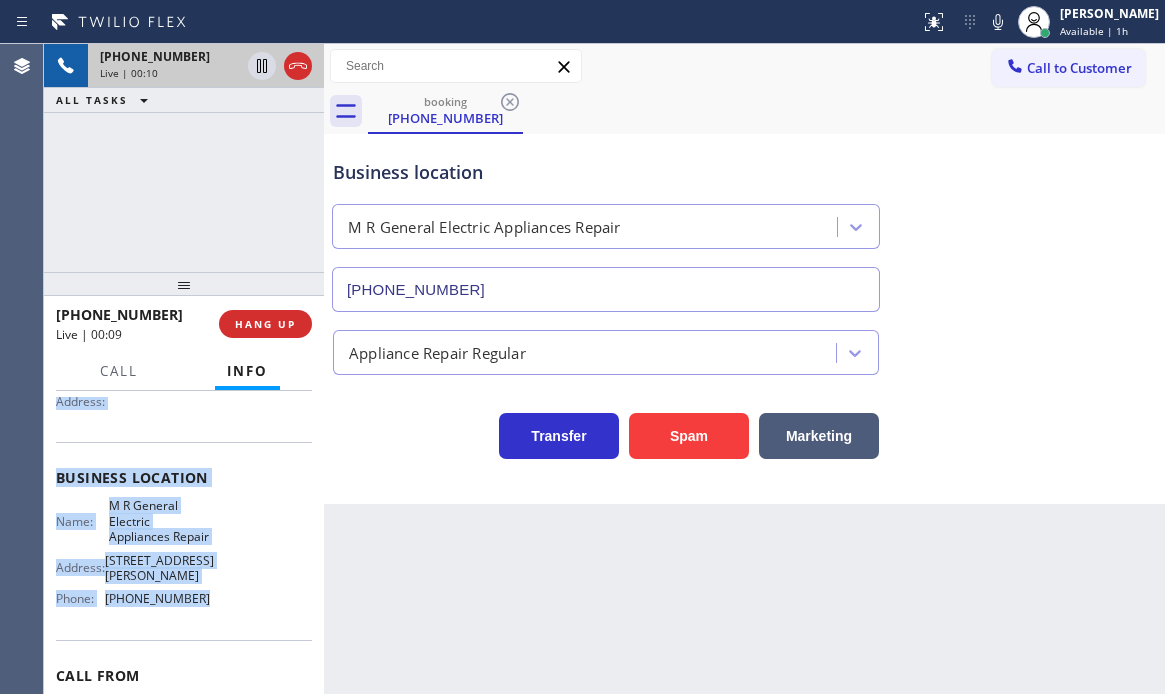 drag, startPoint x: 56, startPoint y: 519, endPoint x: 207, endPoint y: 634, distance: 189.80516 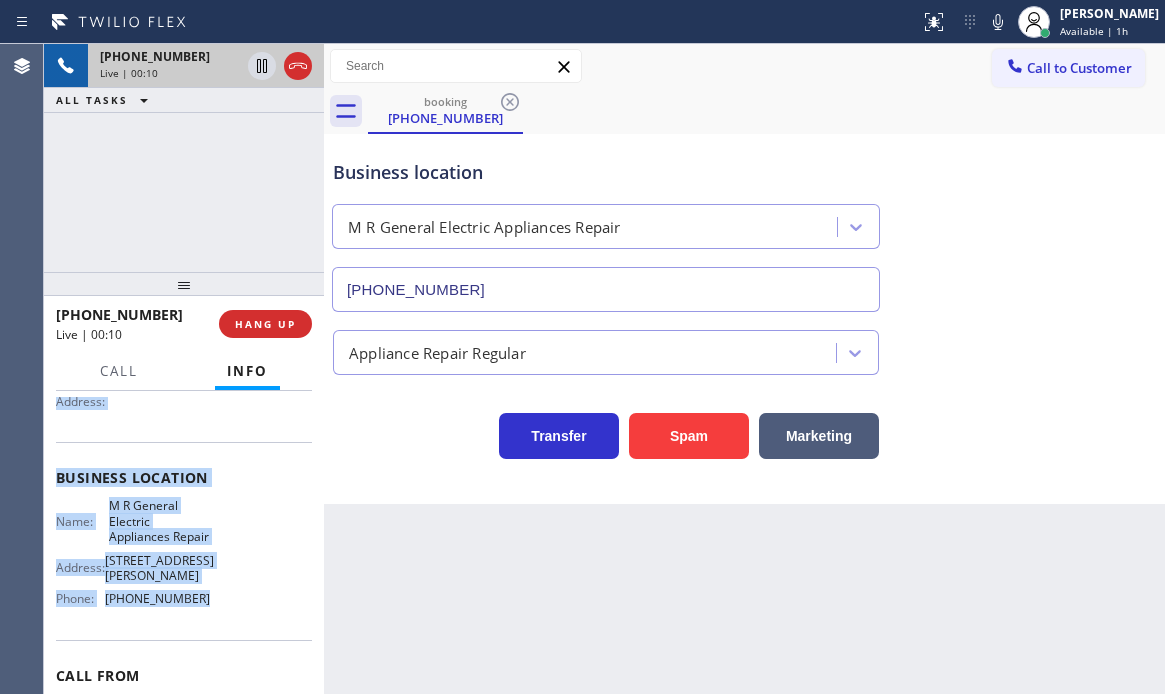 copy on "Customer Name: [PHONE_NUMBER] Phone: [PHONE_NUMBER] Address: Business location Name: M R General Electric Appliances Repair Address: [STREET_ADDRESS][PERSON_NAME] Phone: [PHONE_NUMBER]" 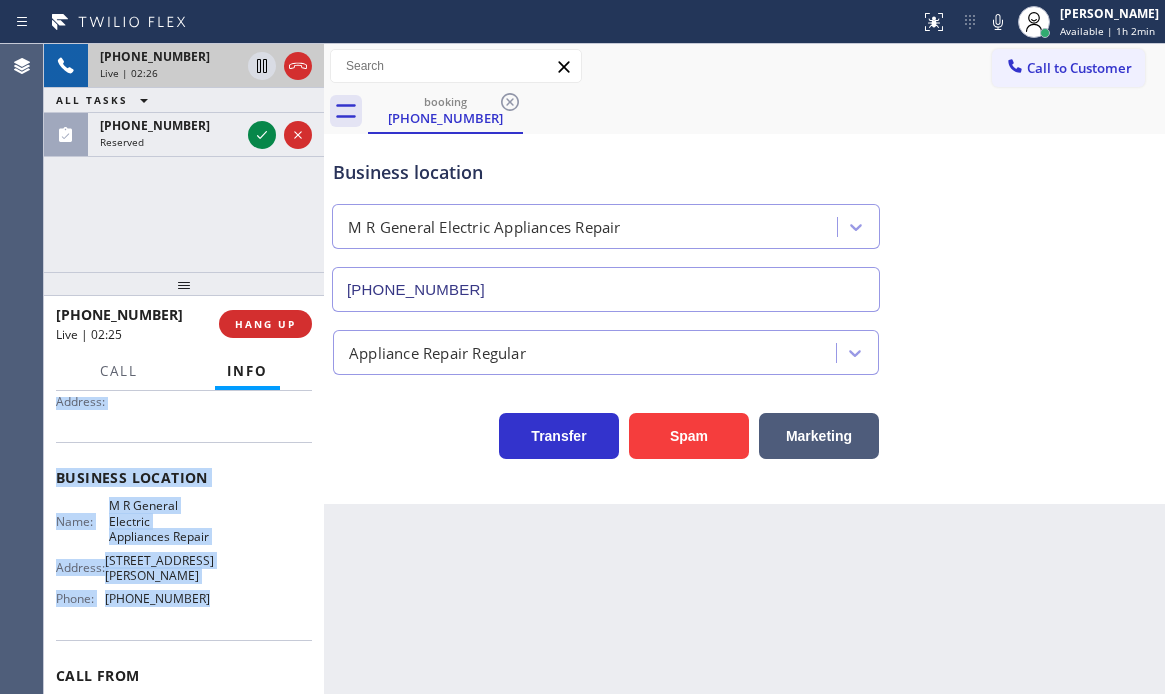 drag, startPoint x: 262, startPoint y: 127, endPoint x: 499, endPoint y: 222, distance: 255.33116 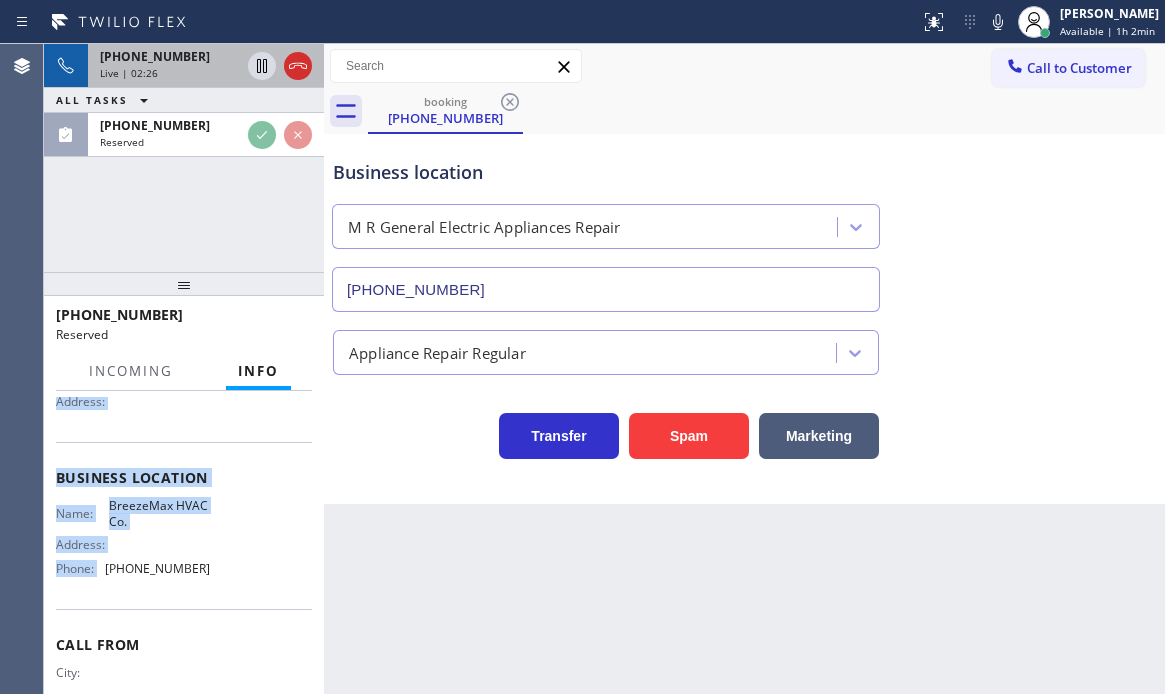 scroll, scrollTop: 217, scrollLeft: 0, axis: vertical 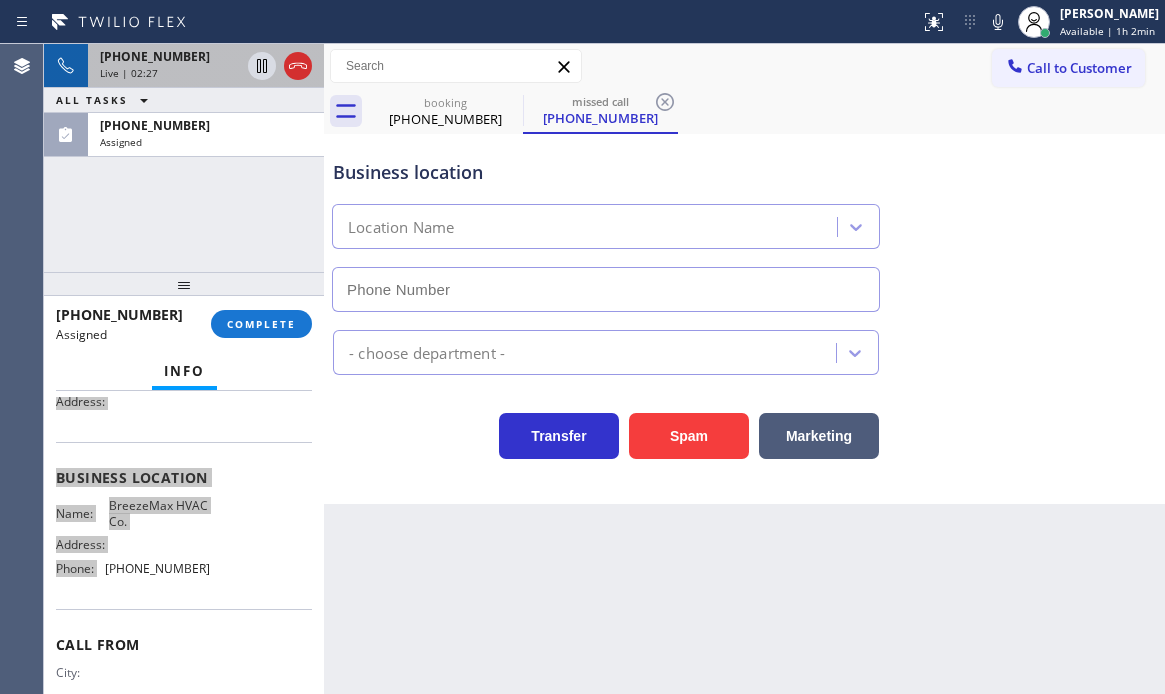 type on "[PHONE_NUMBER]" 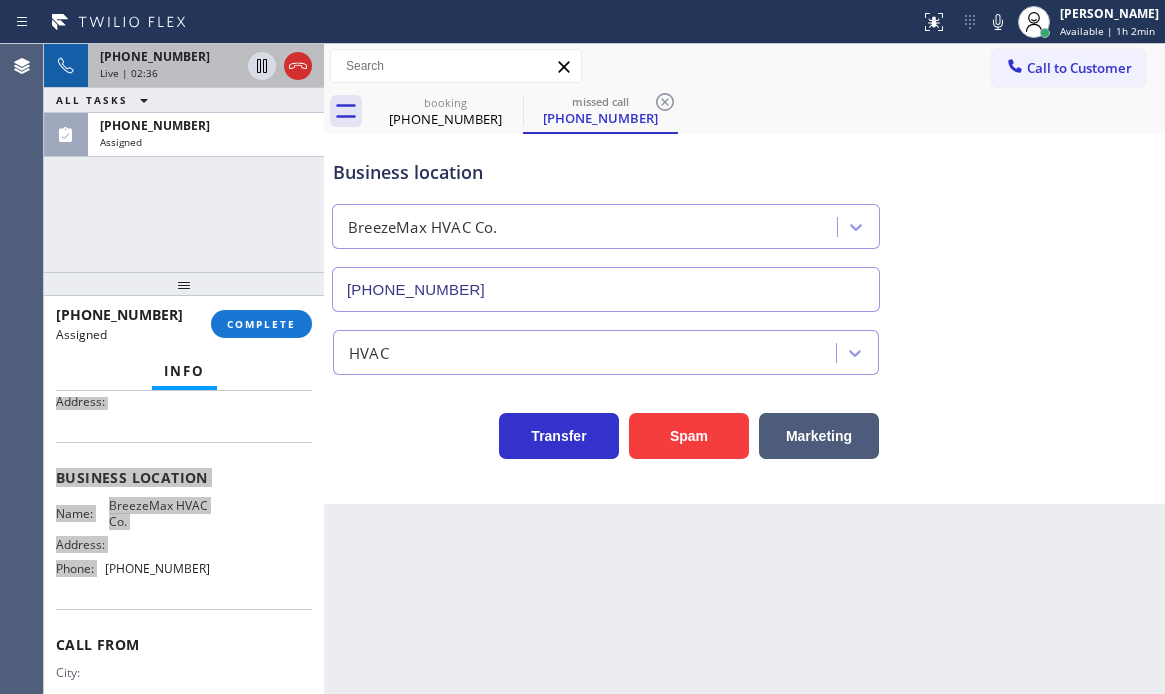 scroll, scrollTop: 234, scrollLeft: 0, axis: vertical 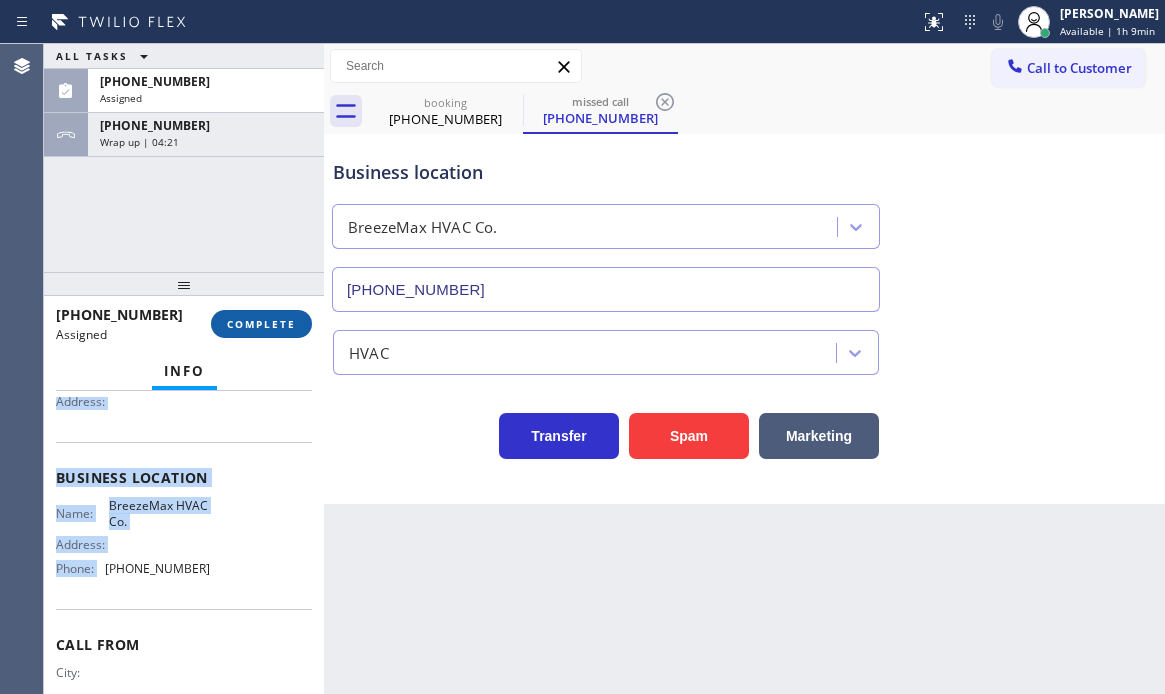 click on "COMPLETE" at bounding box center (261, 324) 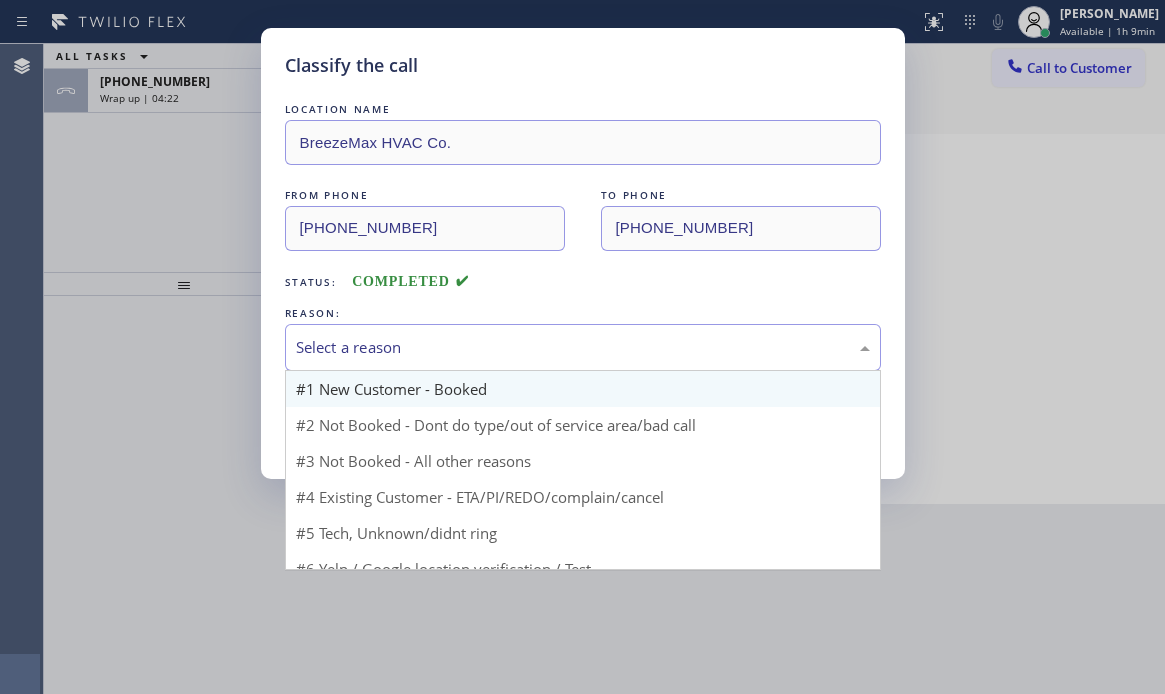 drag, startPoint x: 483, startPoint y: 354, endPoint x: 469, endPoint y: 375, distance: 25.23886 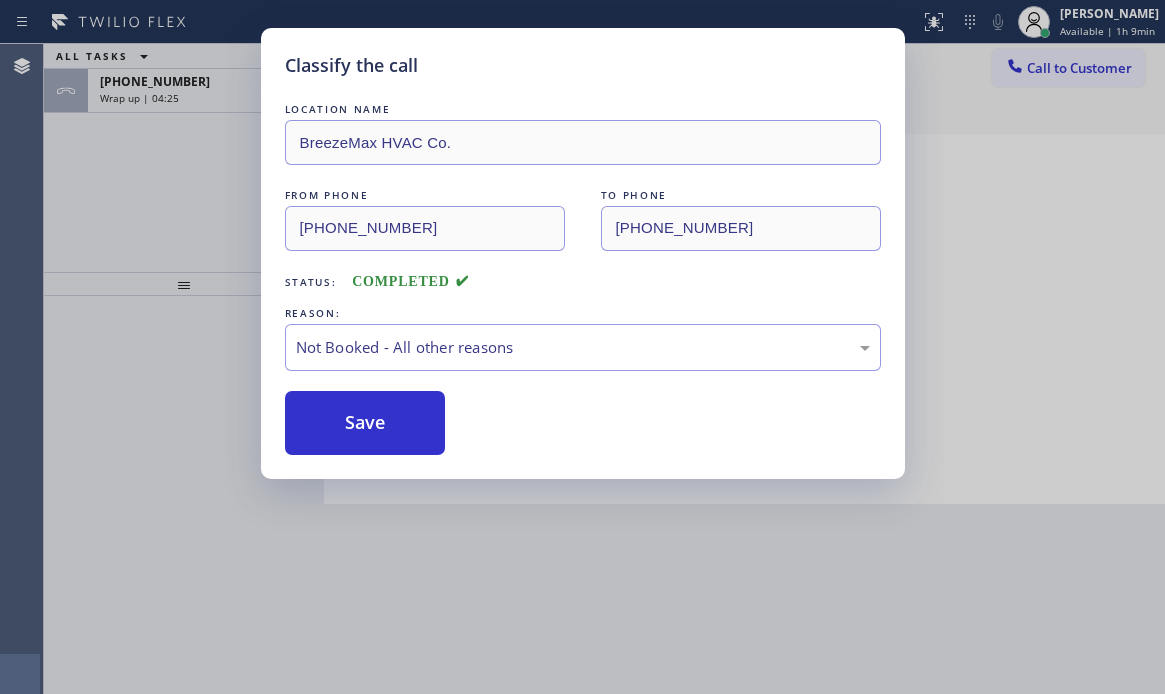 drag, startPoint x: 356, startPoint y: 423, endPoint x: 249, endPoint y: 290, distance: 170.69856 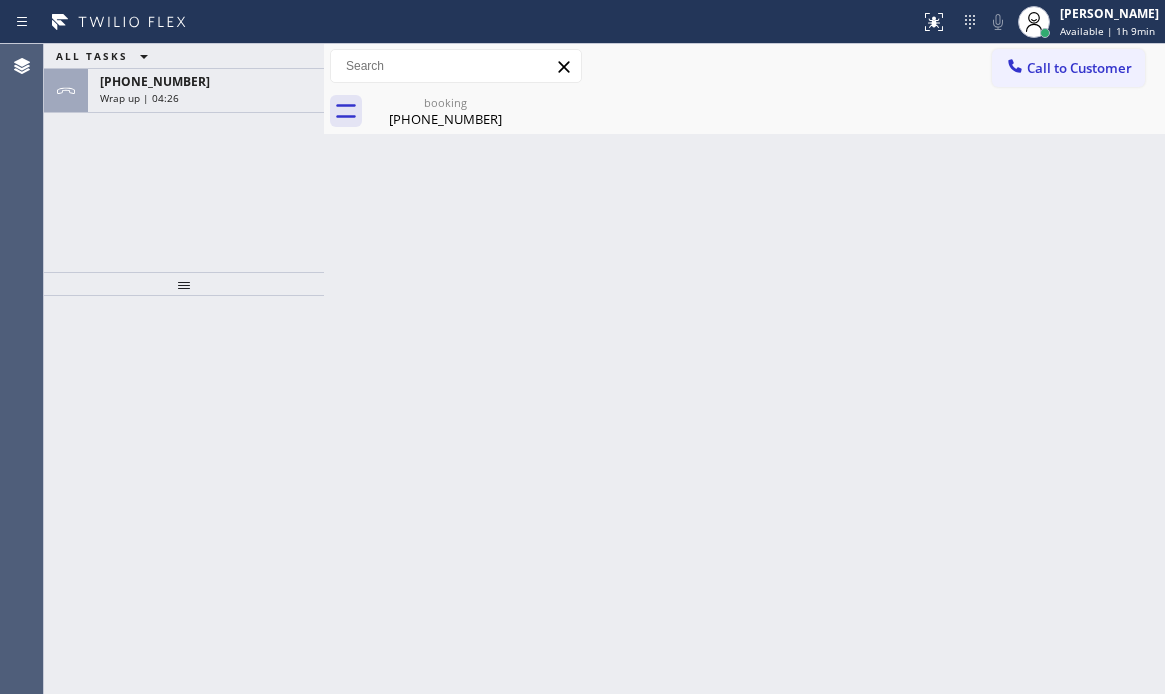 drag, startPoint x: 196, startPoint y: 91, endPoint x: 196, endPoint y: 211, distance: 120 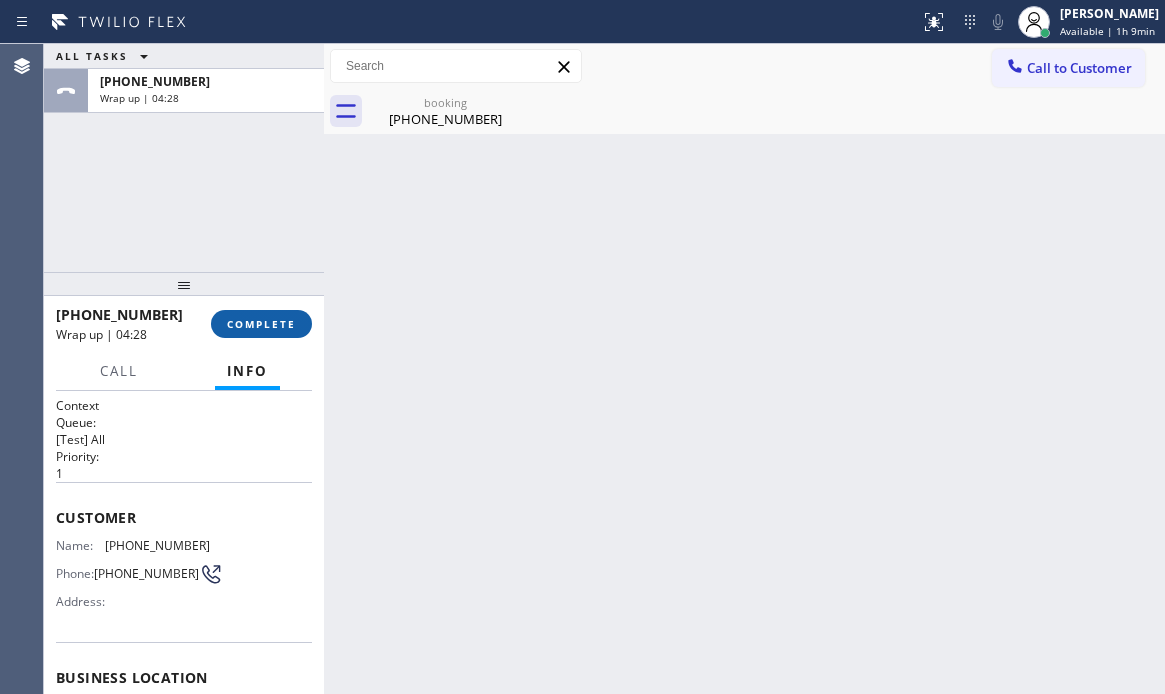 click on "COMPLETE" at bounding box center [261, 324] 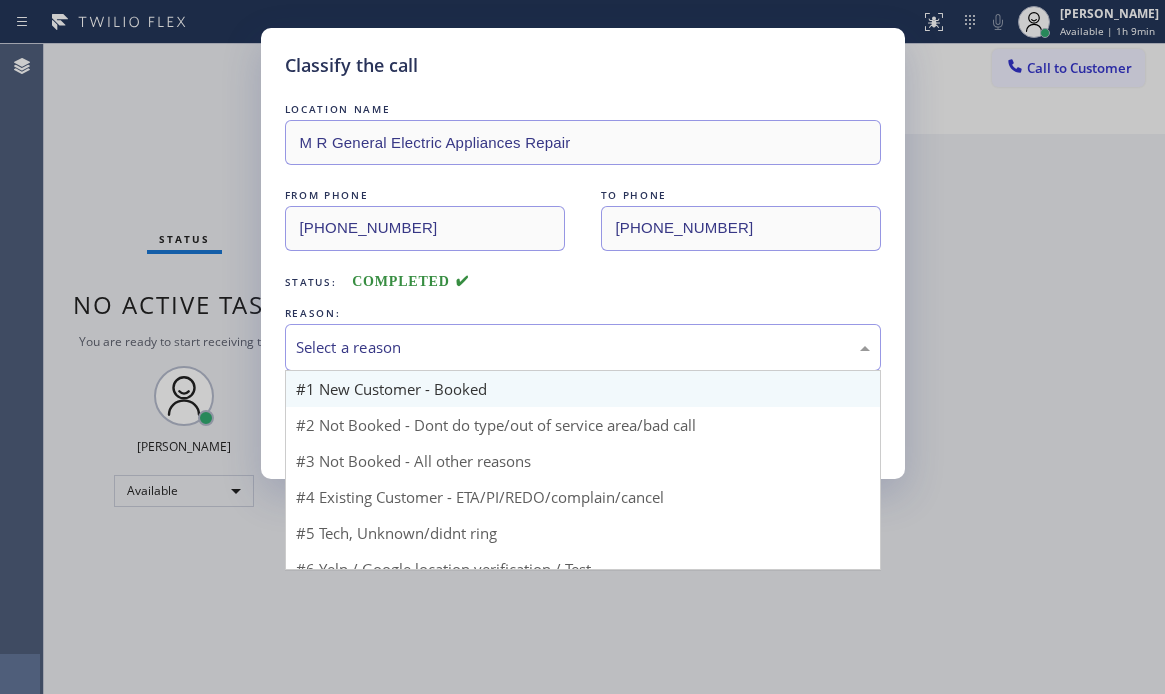 drag, startPoint x: 409, startPoint y: 341, endPoint x: 375, endPoint y: 391, distance: 60.464867 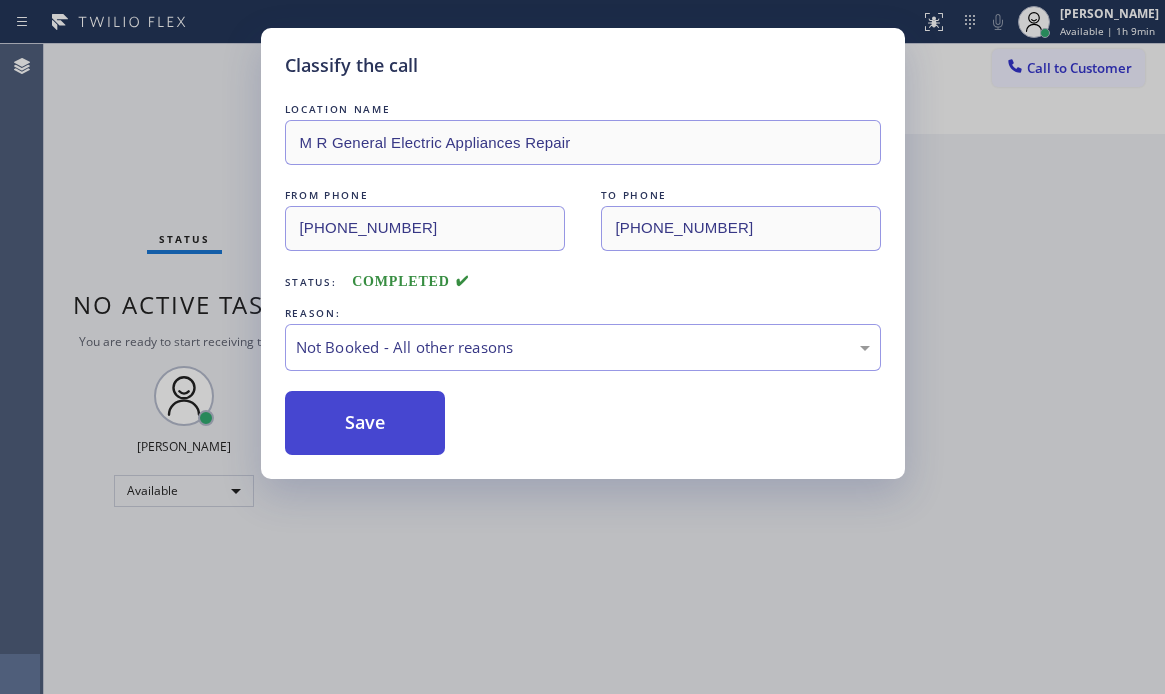 click on "Save" at bounding box center (365, 423) 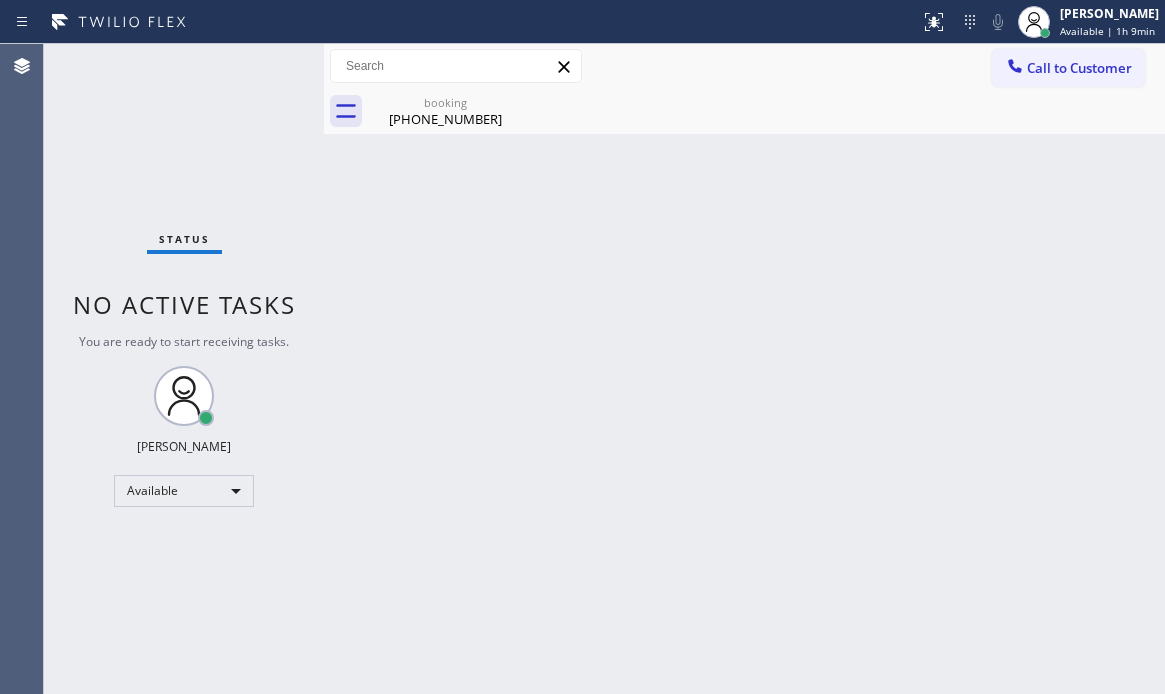 drag, startPoint x: 1008, startPoint y: 194, endPoint x: 1157, endPoint y: 324, distance: 197.73973 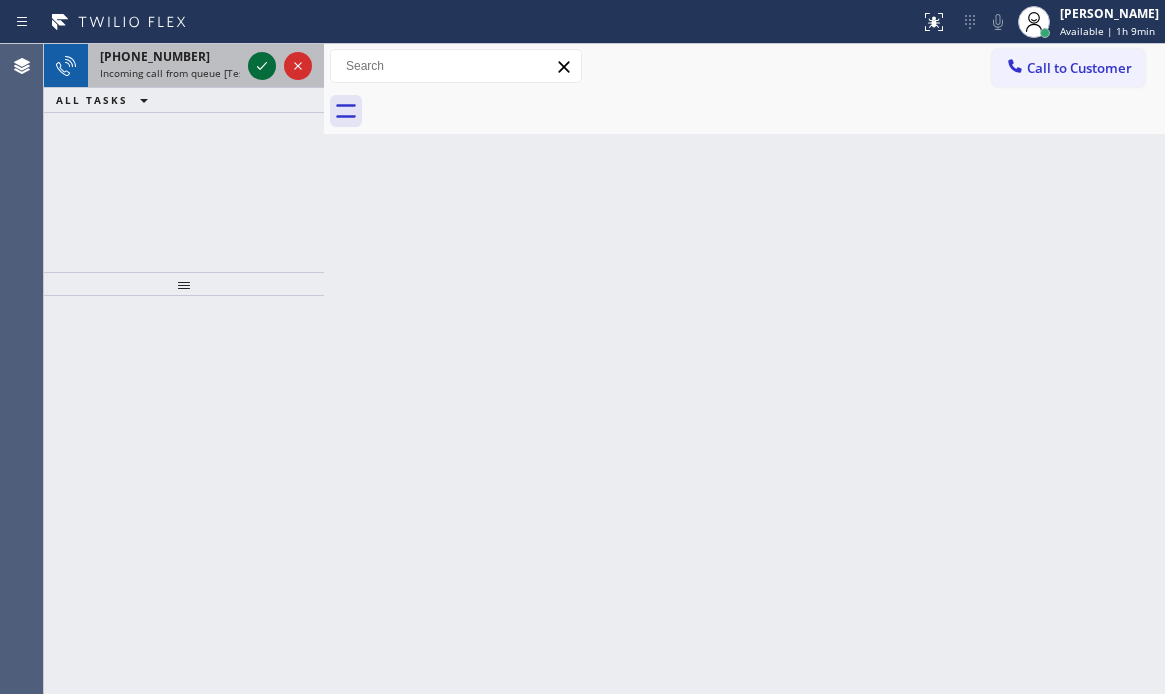 click 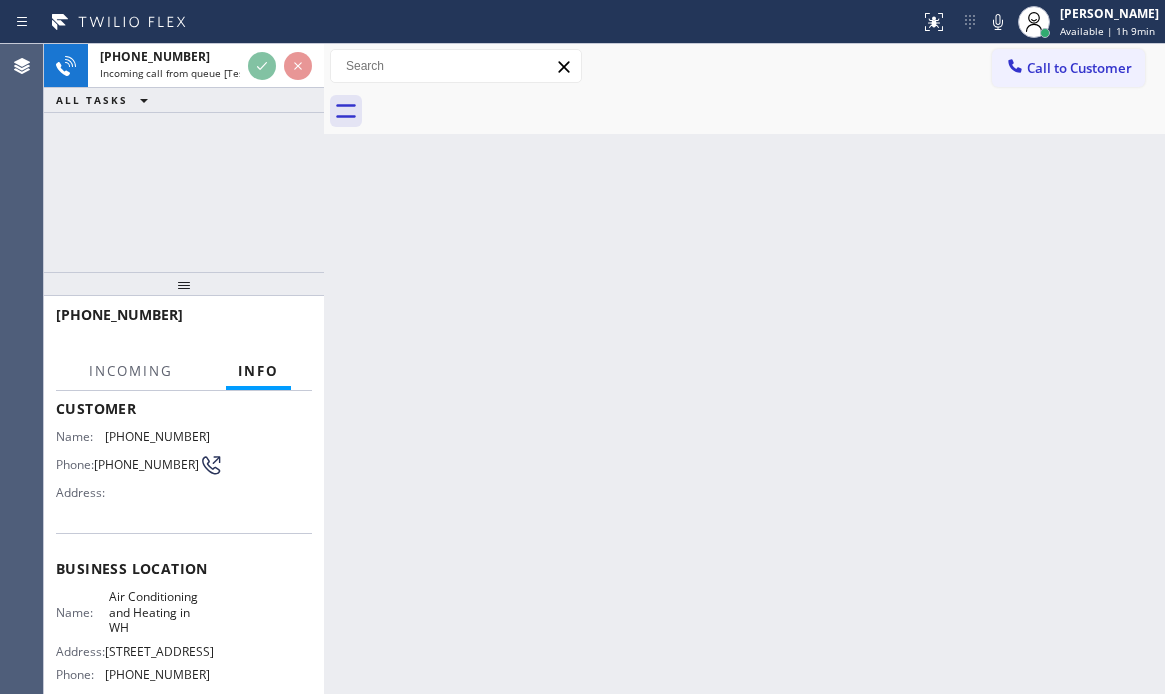 scroll, scrollTop: 200, scrollLeft: 0, axis: vertical 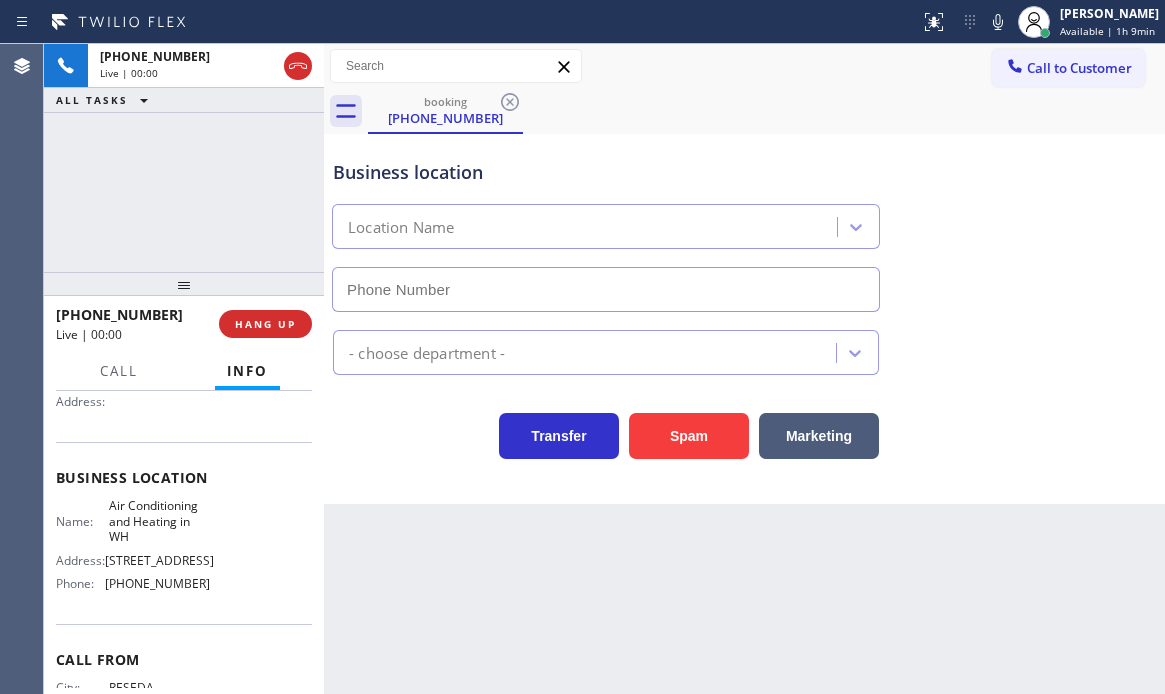 type on "[PHONE_NUMBER]" 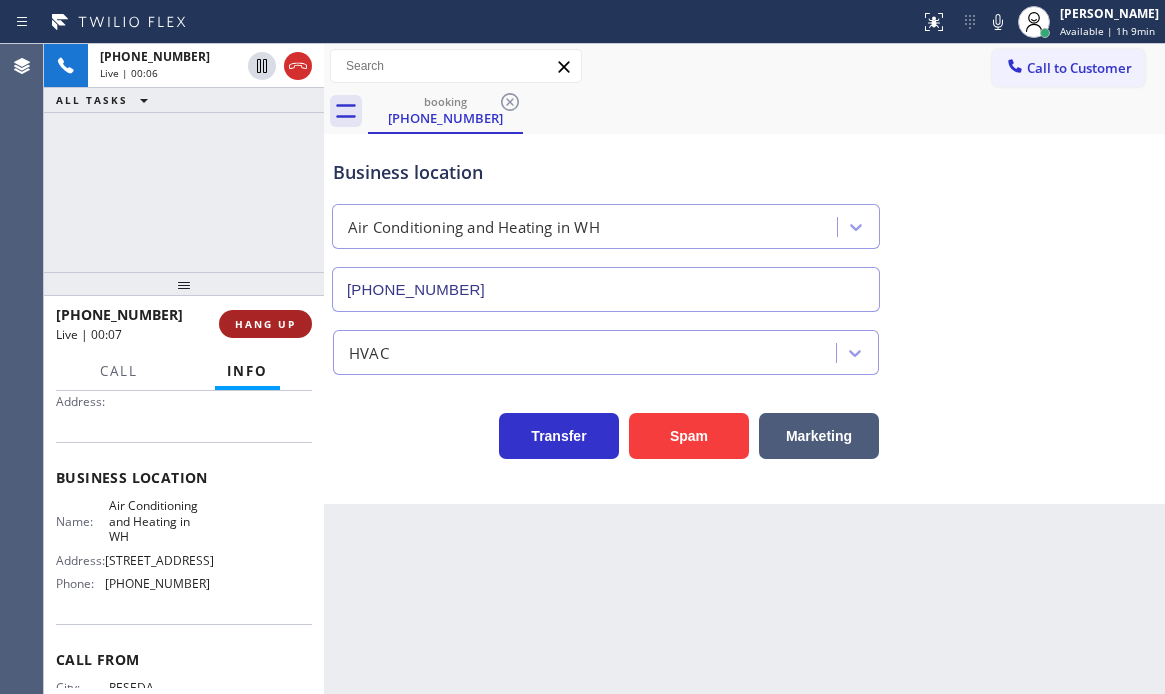 click on "HANG UP" at bounding box center [265, 324] 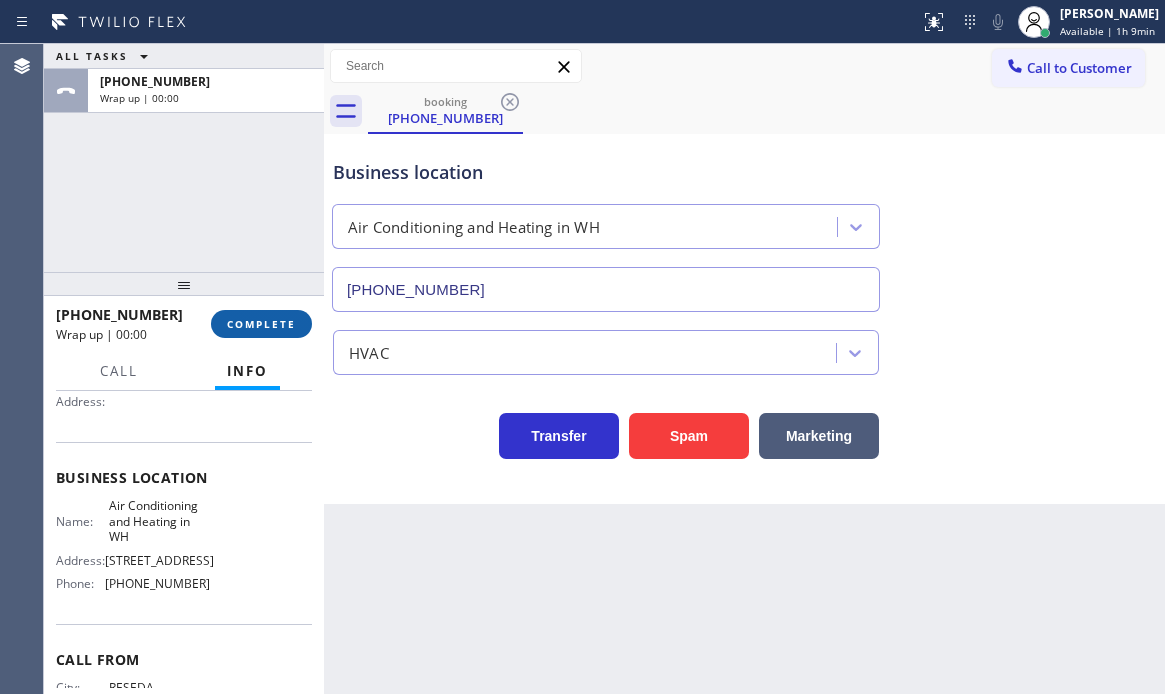 click on "COMPLETE" at bounding box center [261, 324] 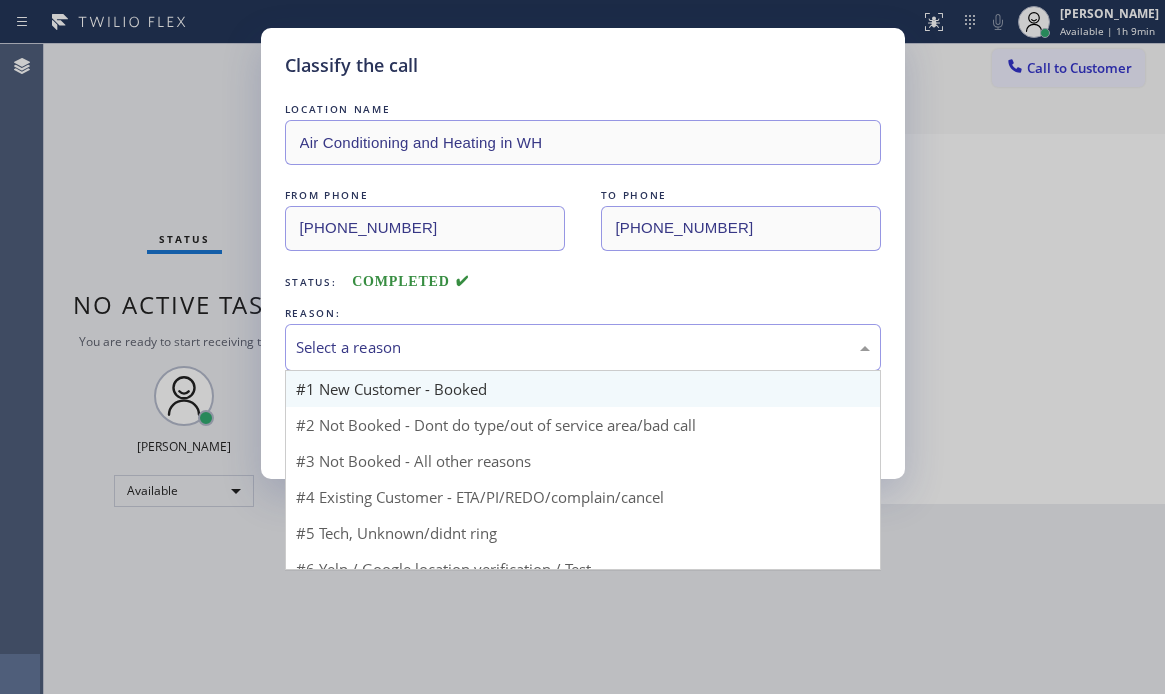 drag, startPoint x: 413, startPoint y: 349, endPoint x: 413, endPoint y: 375, distance: 26 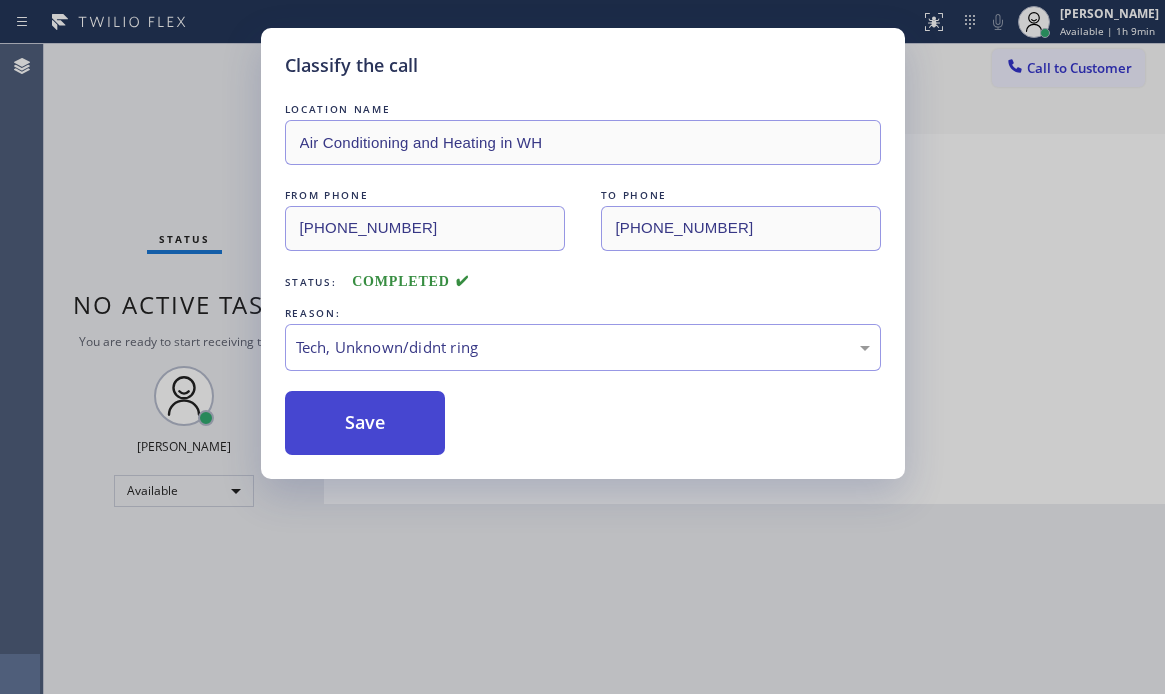 click on "Save" at bounding box center [365, 423] 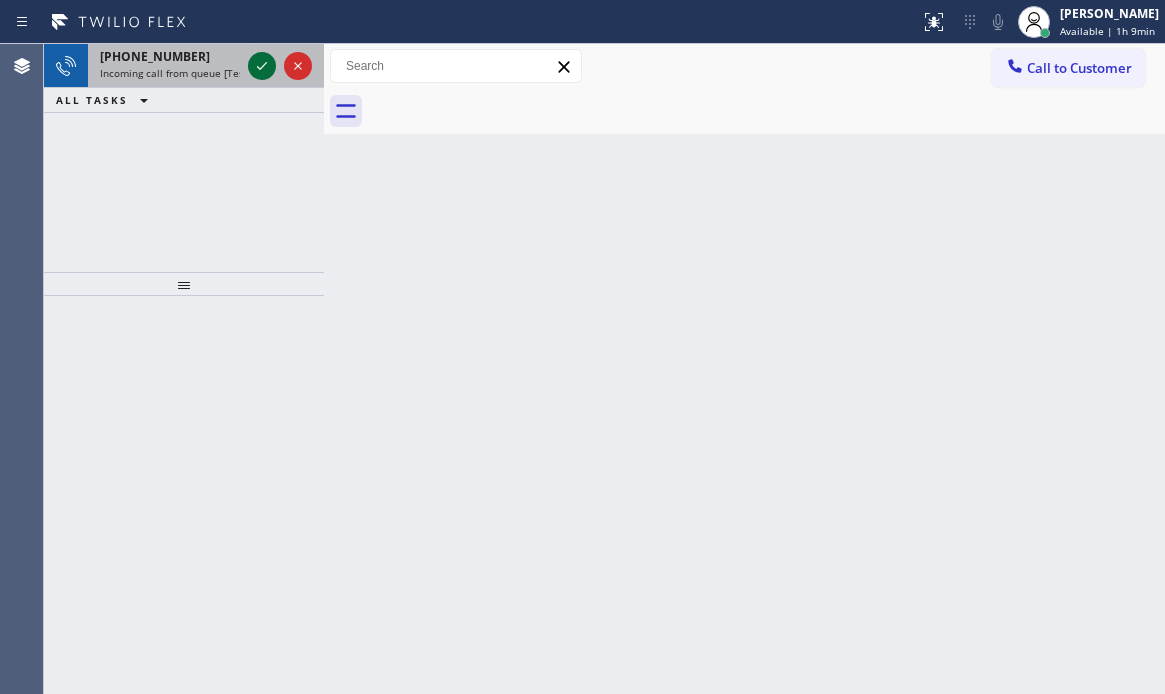 click 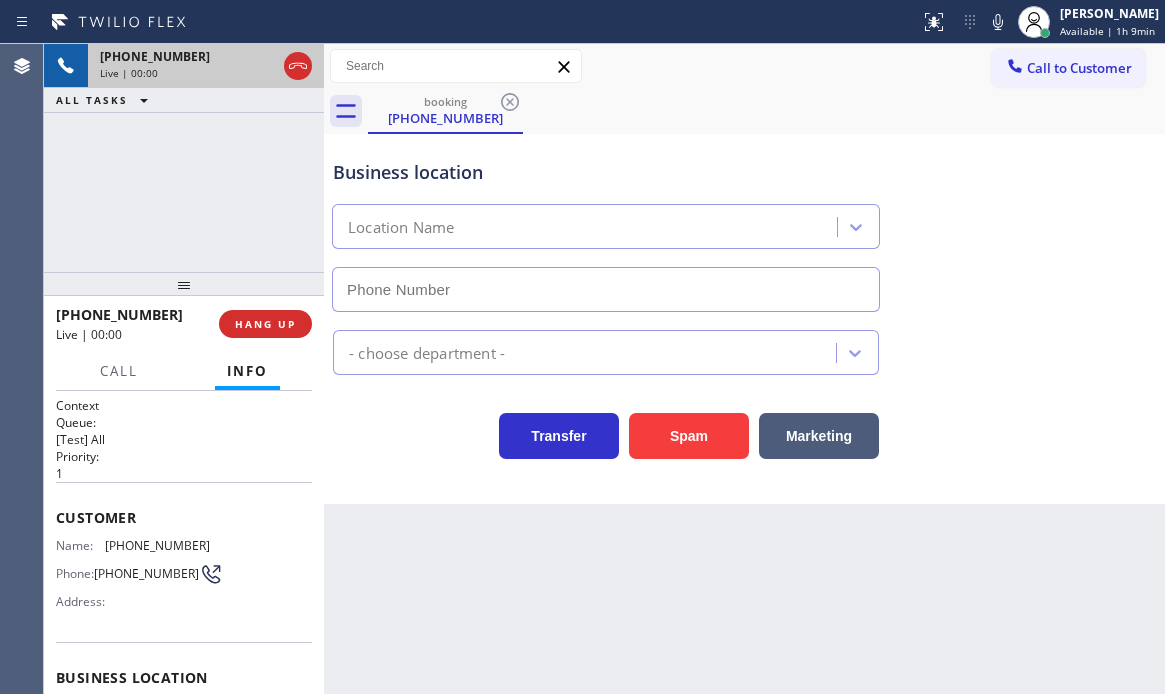 type on "[PHONE_NUMBER]" 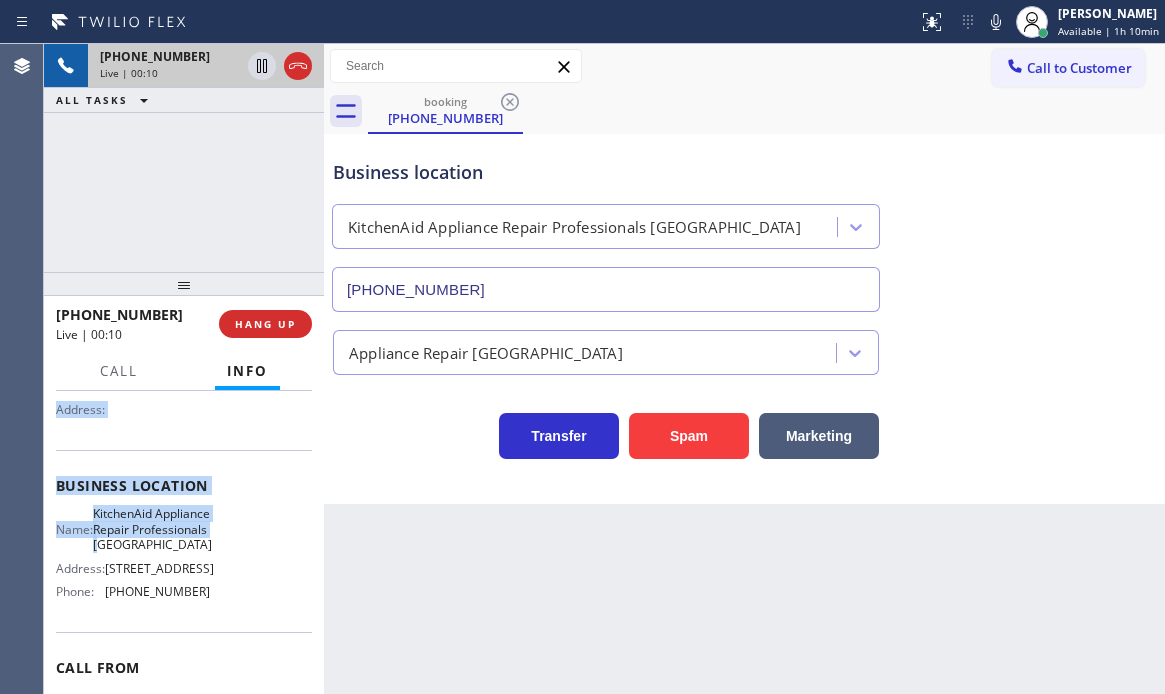 scroll, scrollTop: 200, scrollLeft: 0, axis: vertical 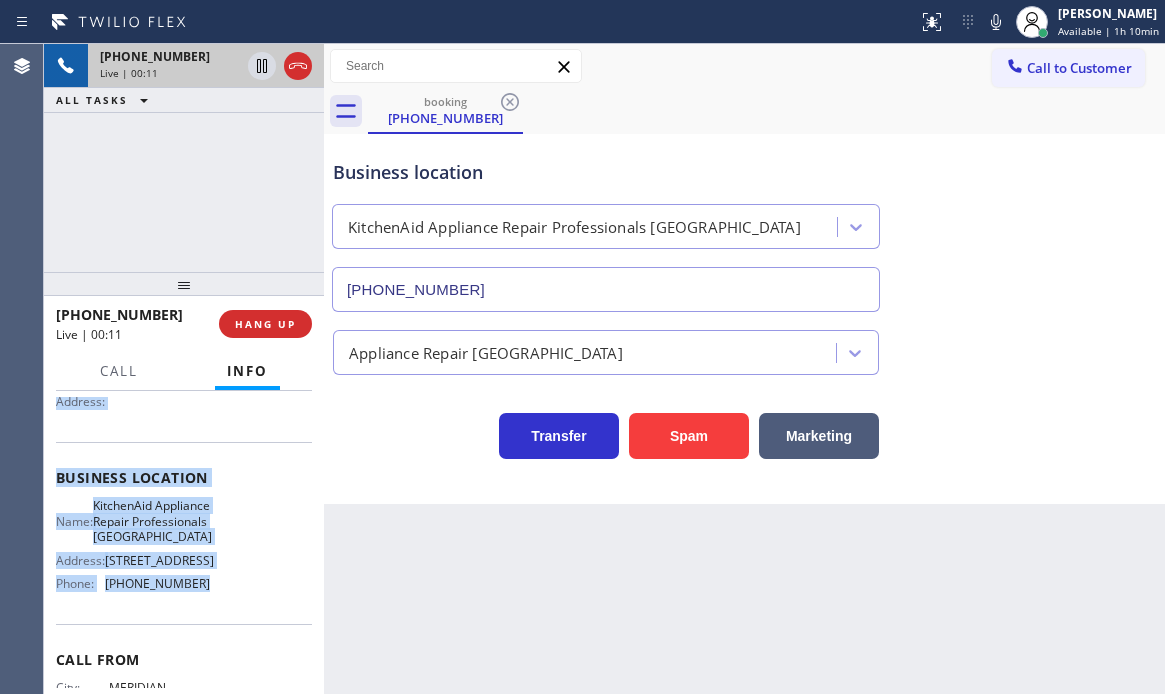 drag, startPoint x: 56, startPoint y: 513, endPoint x: 202, endPoint y: 617, distance: 179.25401 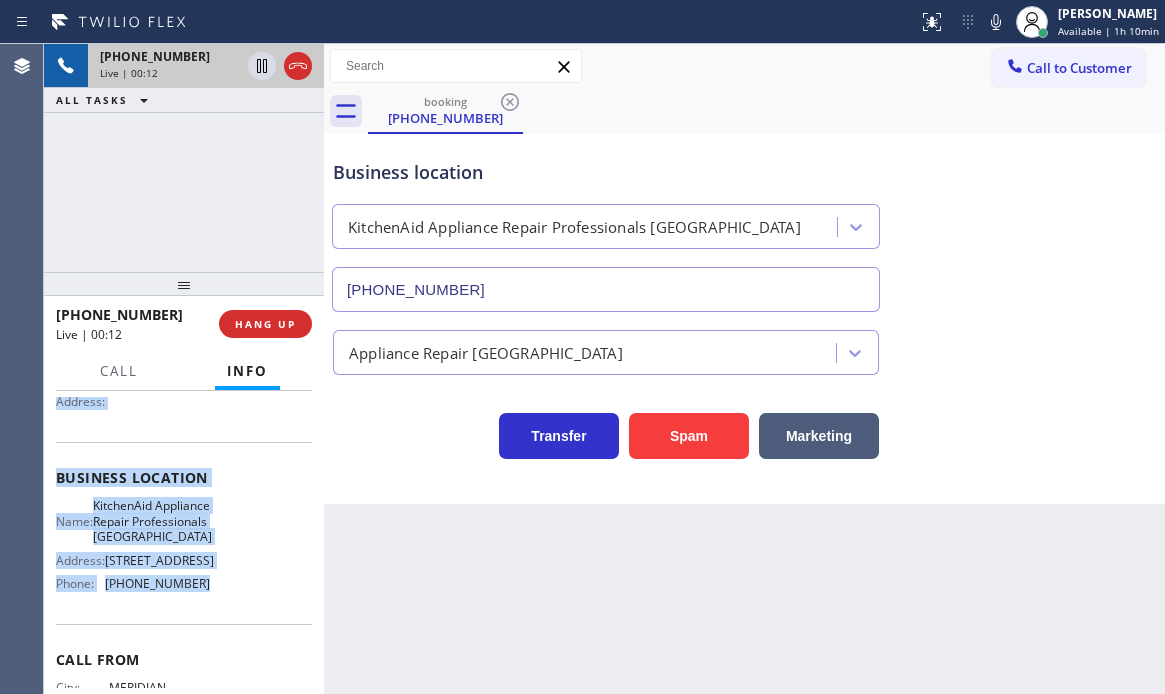 copy on "Customer Name: [PHONE_NUMBER] Phone: [PHONE_NUMBER] Address: Business location Name: KitchenAid Appliance Repair Professionals [GEOGRAPHIC_DATA] Address: [STREET_ADDRESS]  Phone: [PHONE_NUMBER]" 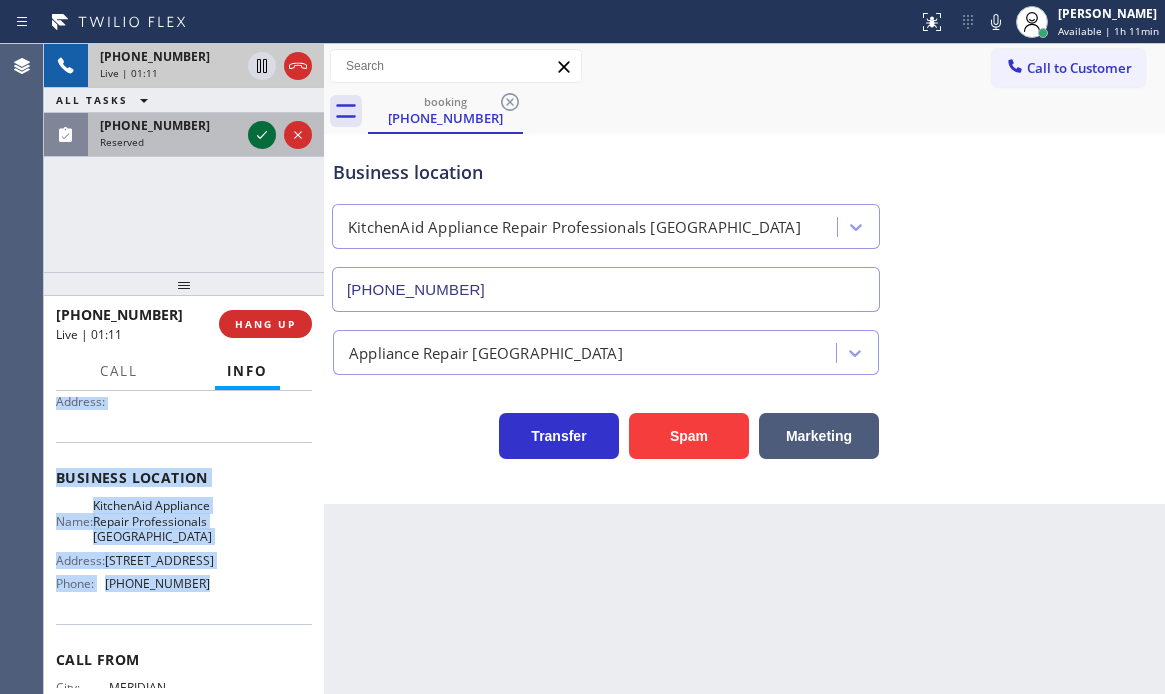 click 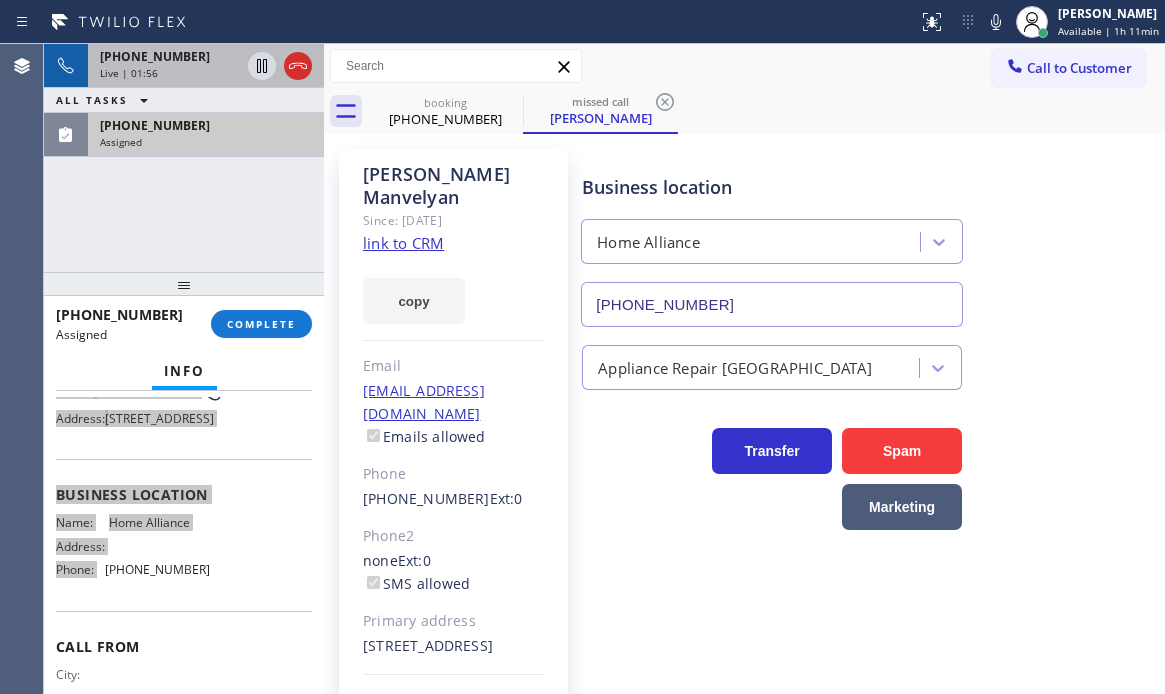 scroll, scrollTop: 234, scrollLeft: 0, axis: vertical 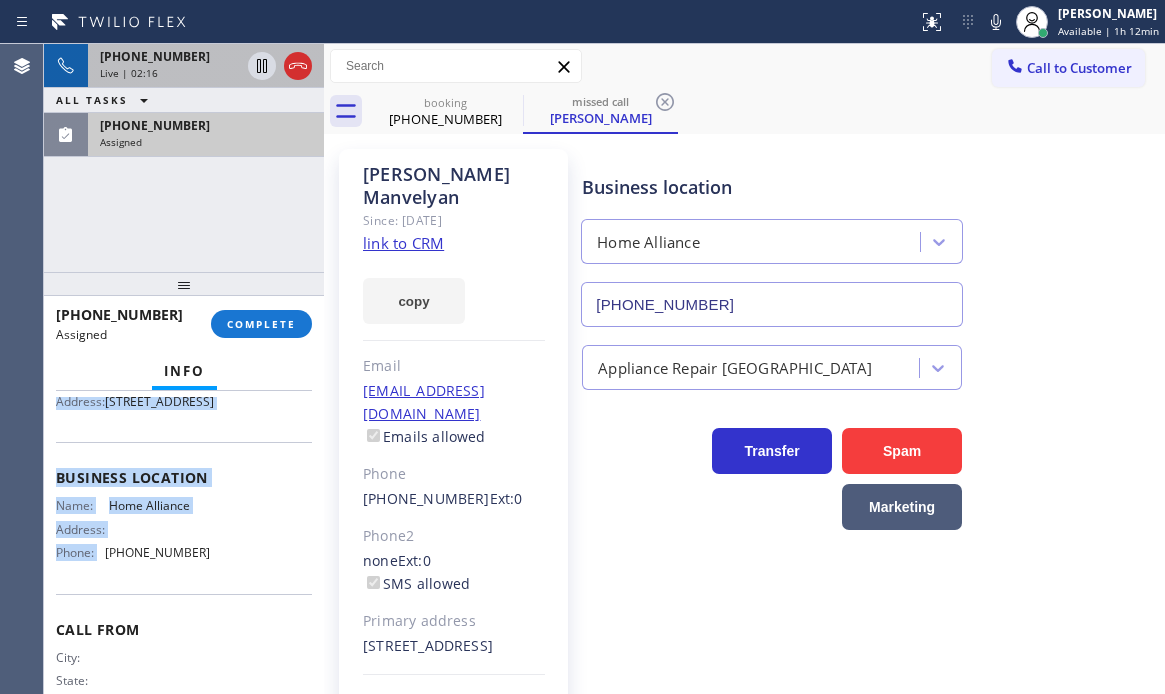 click on "Assigned" at bounding box center [206, 142] 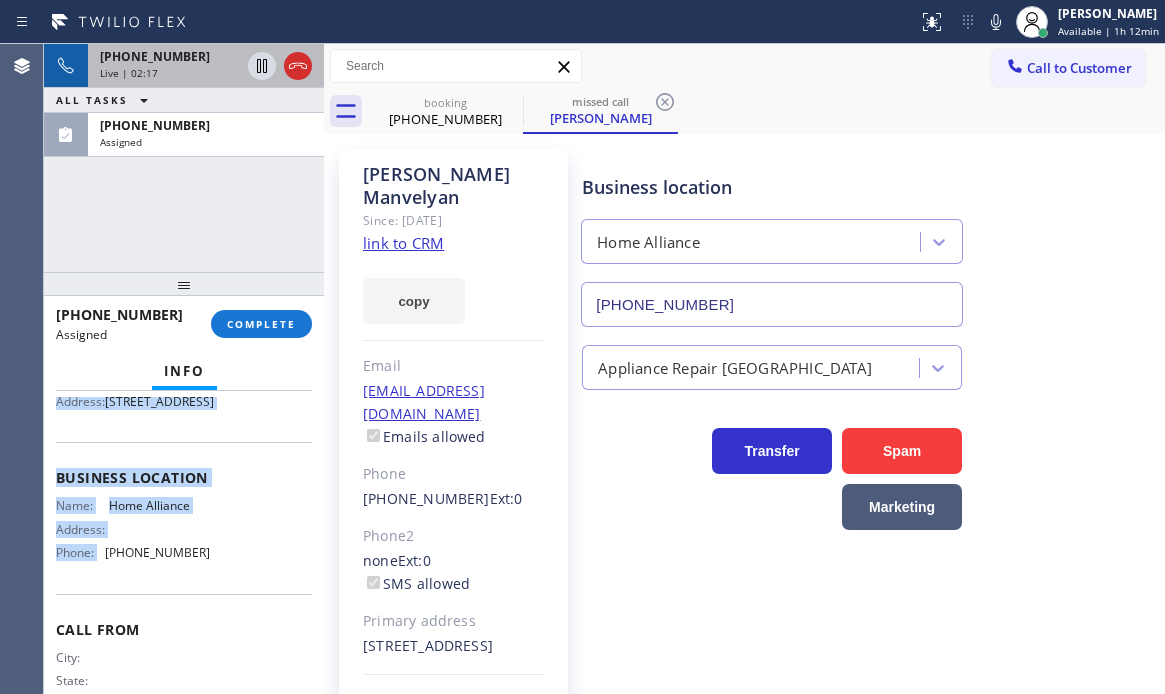 click on "Live | 02:17" at bounding box center [170, 73] 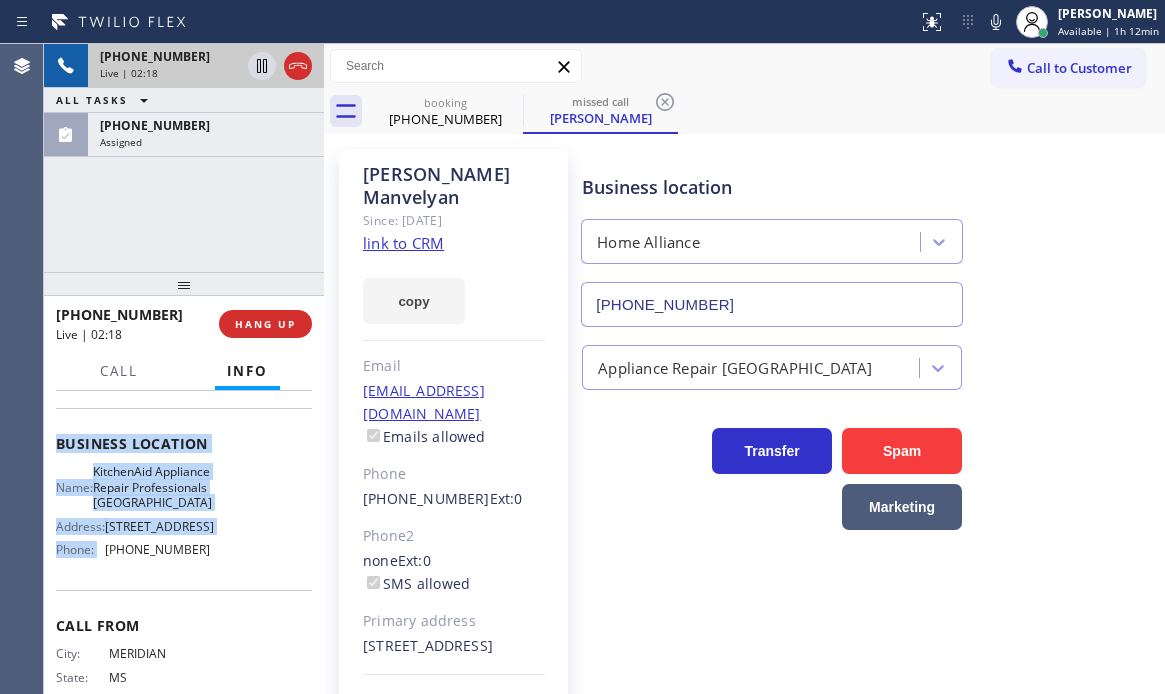 scroll, scrollTop: 200, scrollLeft: 0, axis: vertical 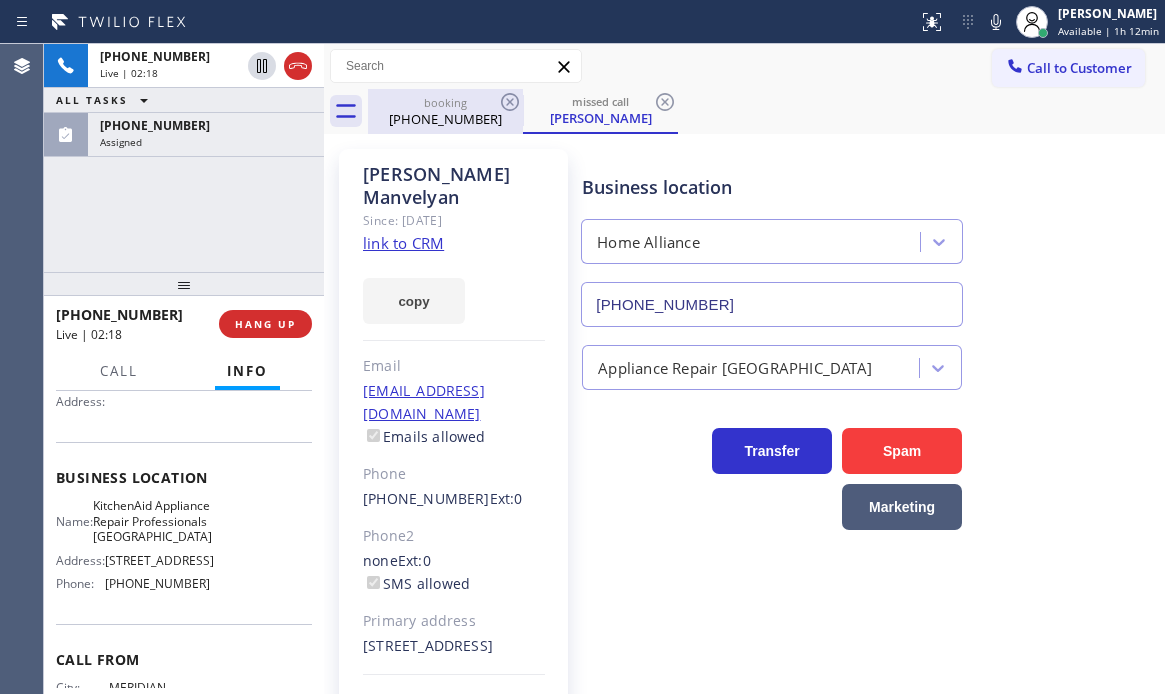 drag, startPoint x: 437, startPoint y: 128, endPoint x: 483, endPoint y: 110, distance: 49.396355 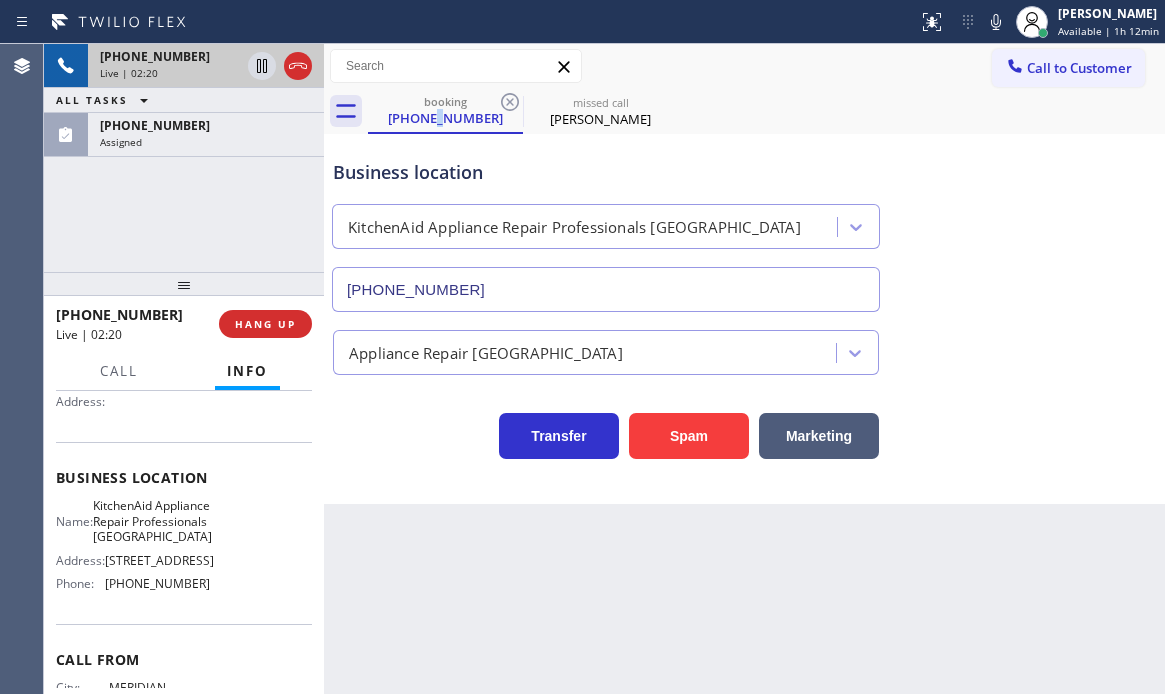 click on "Live | 02:20" at bounding box center [170, 73] 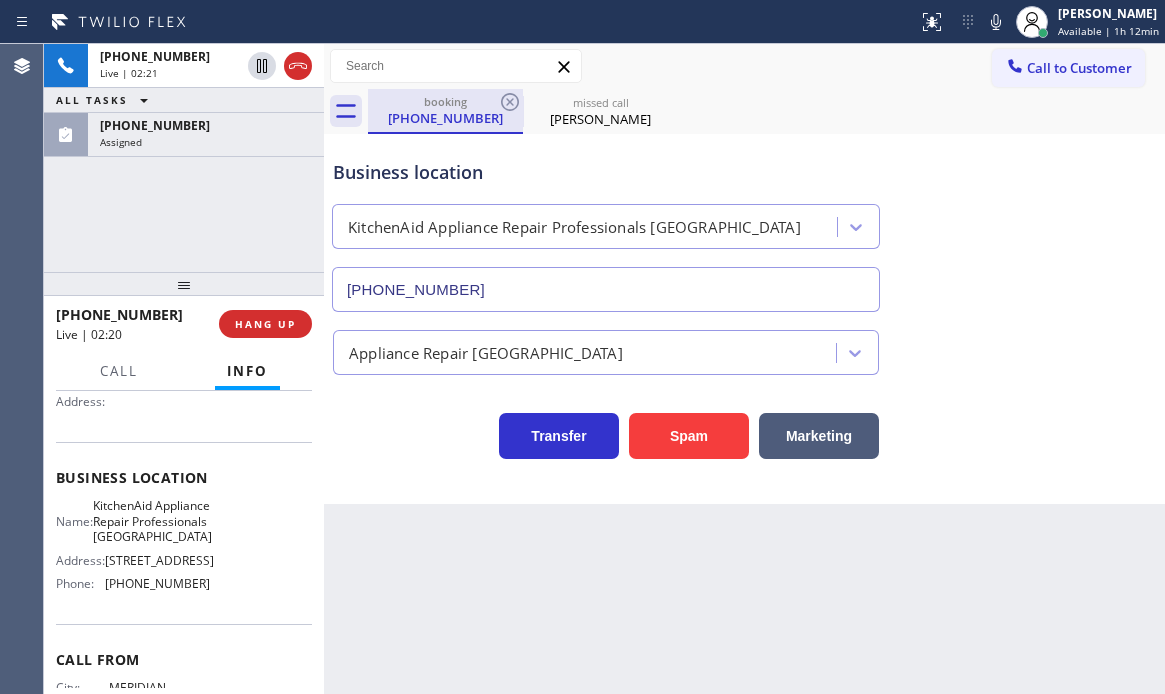 click on "[PHONE_NUMBER]" at bounding box center (445, 118) 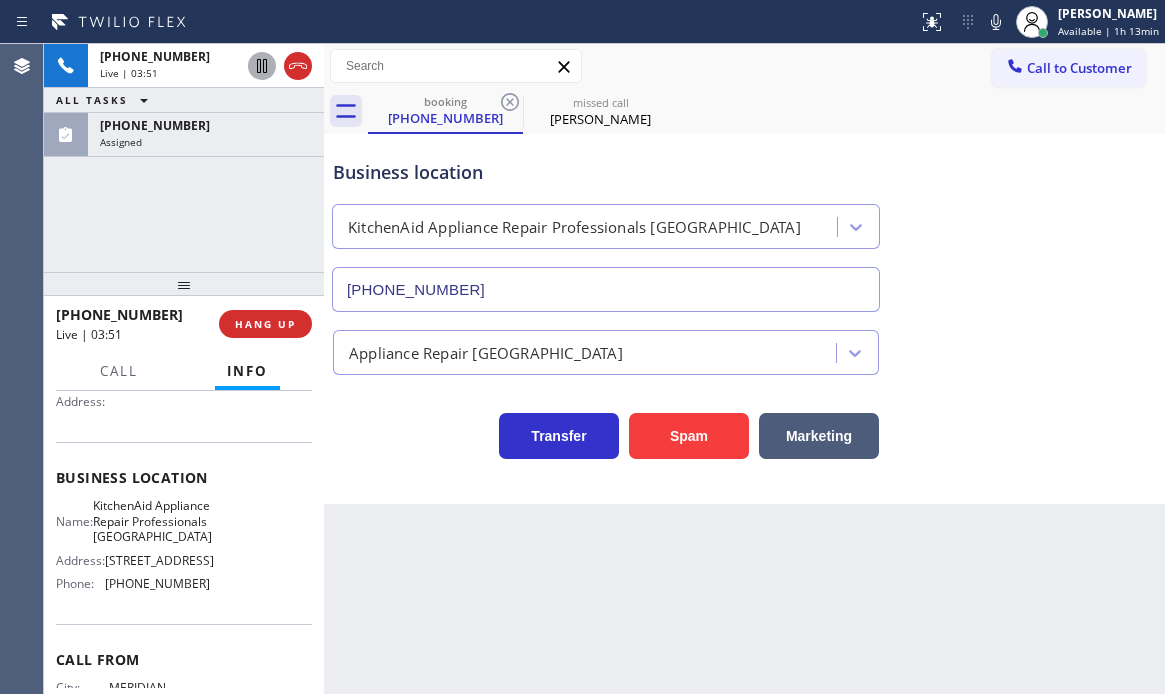 click 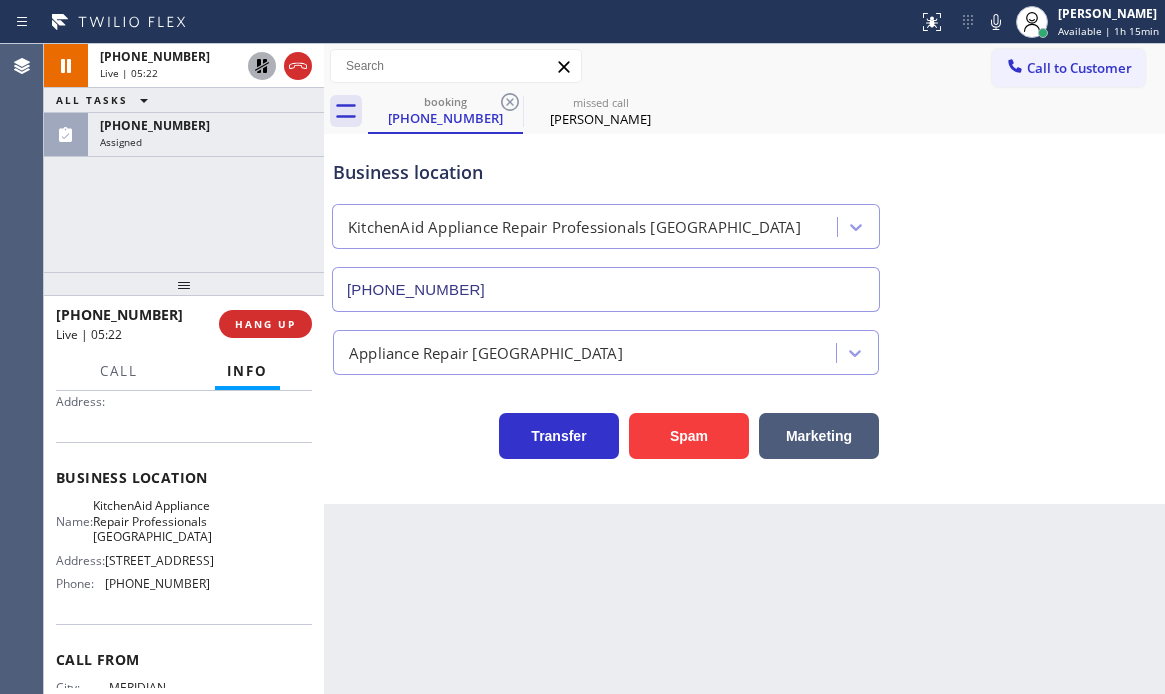click 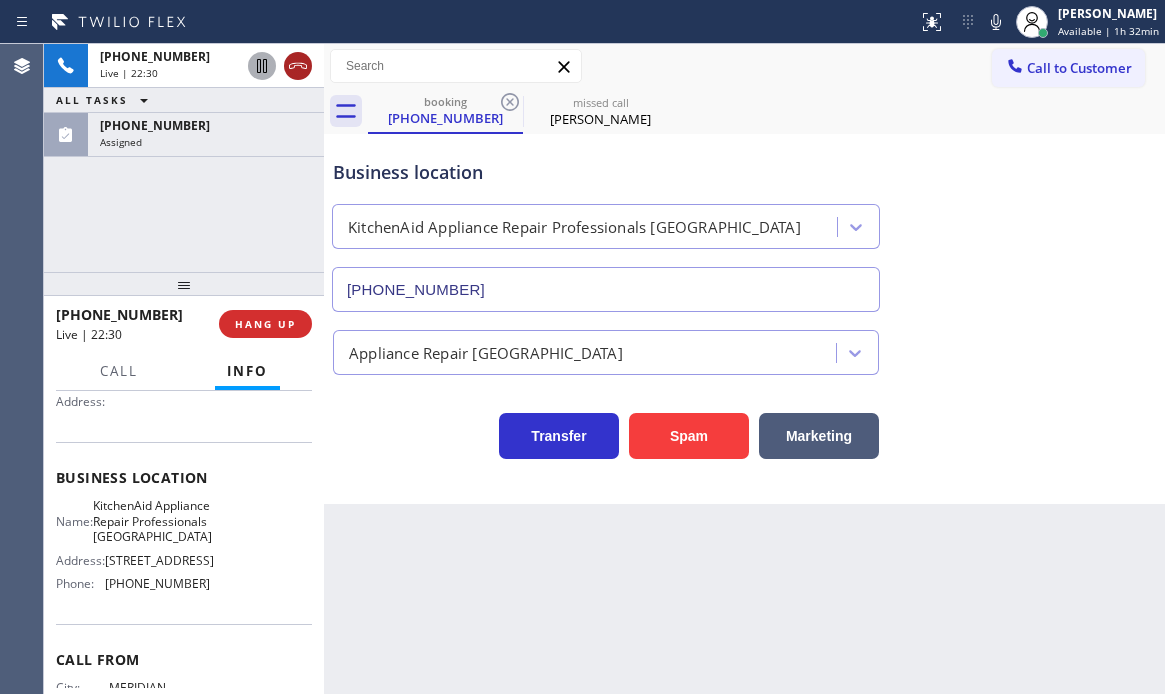 click 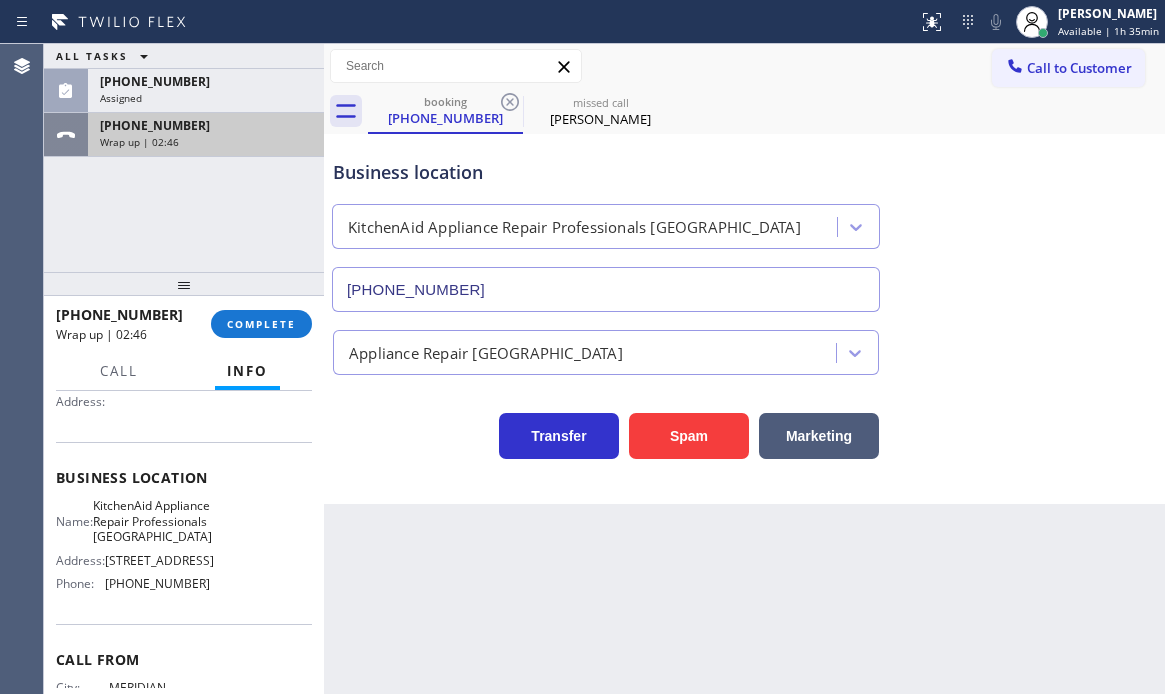 click on "Wrap up | 02:46" at bounding box center (206, 142) 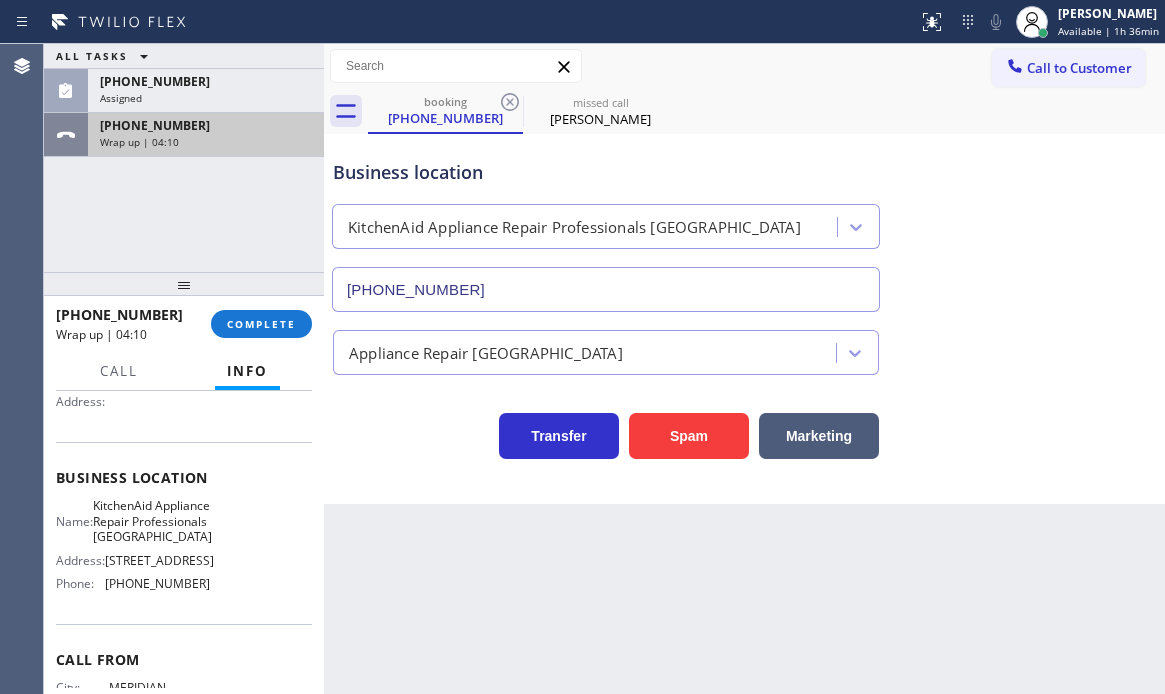 click on "Wrap up | 04:10" at bounding box center [206, 142] 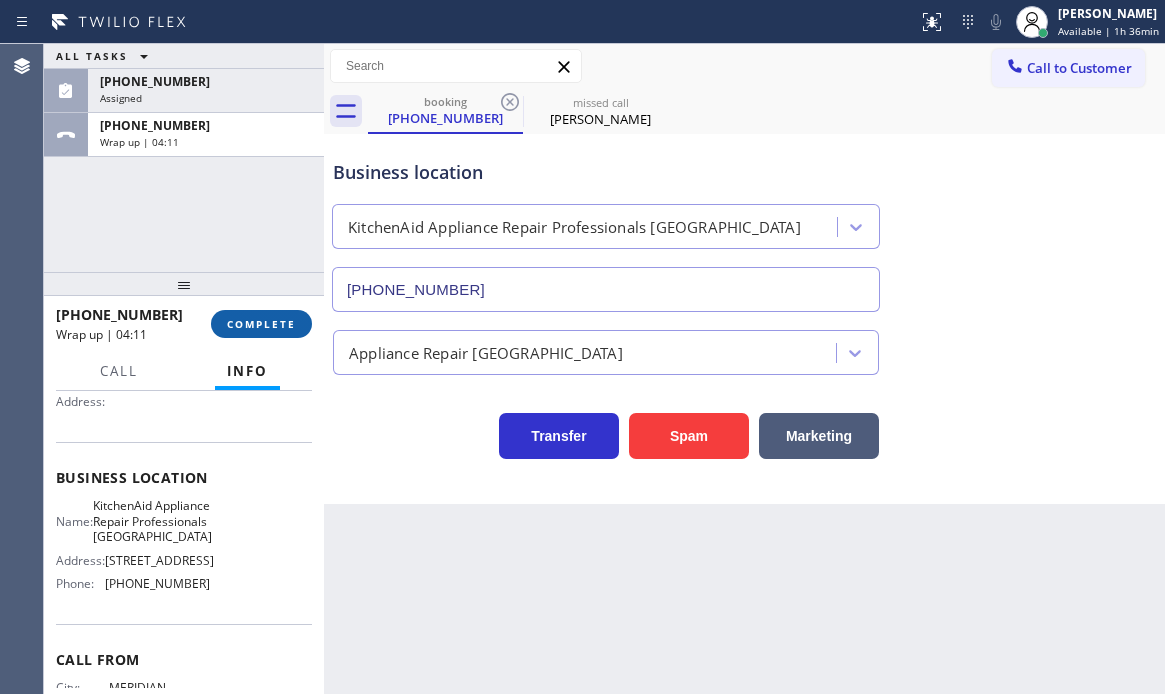 drag, startPoint x: 254, startPoint y: 319, endPoint x: 447, endPoint y: 362, distance: 197.73215 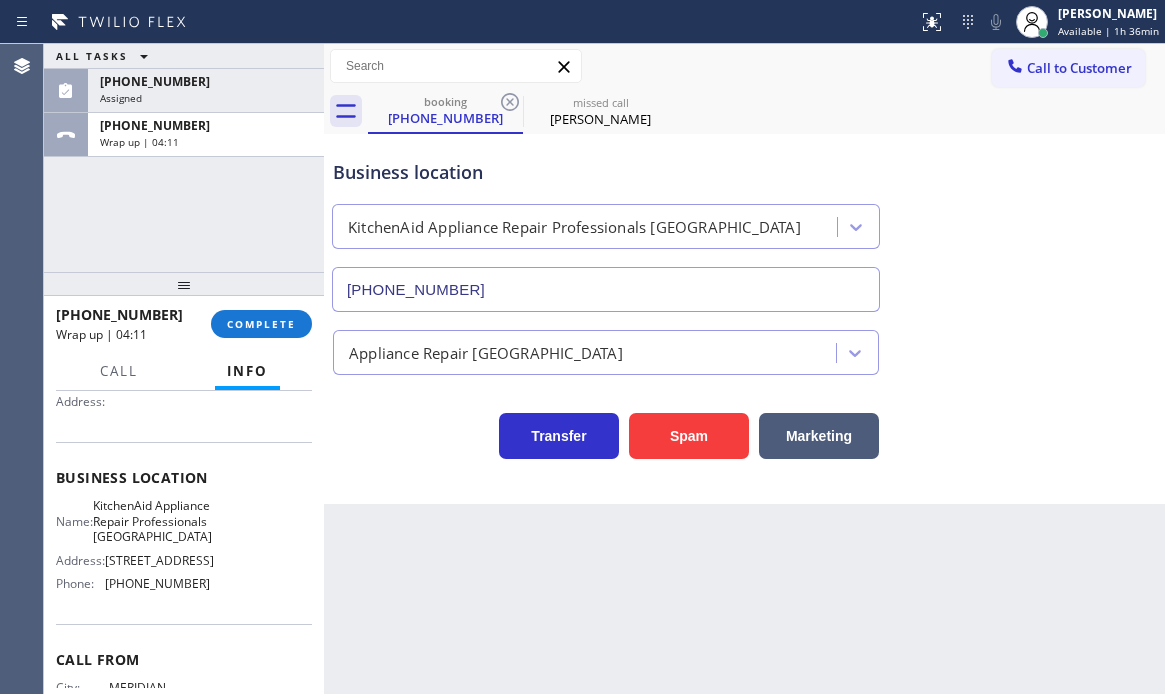 click on "COMPLETE" at bounding box center [261, 324] 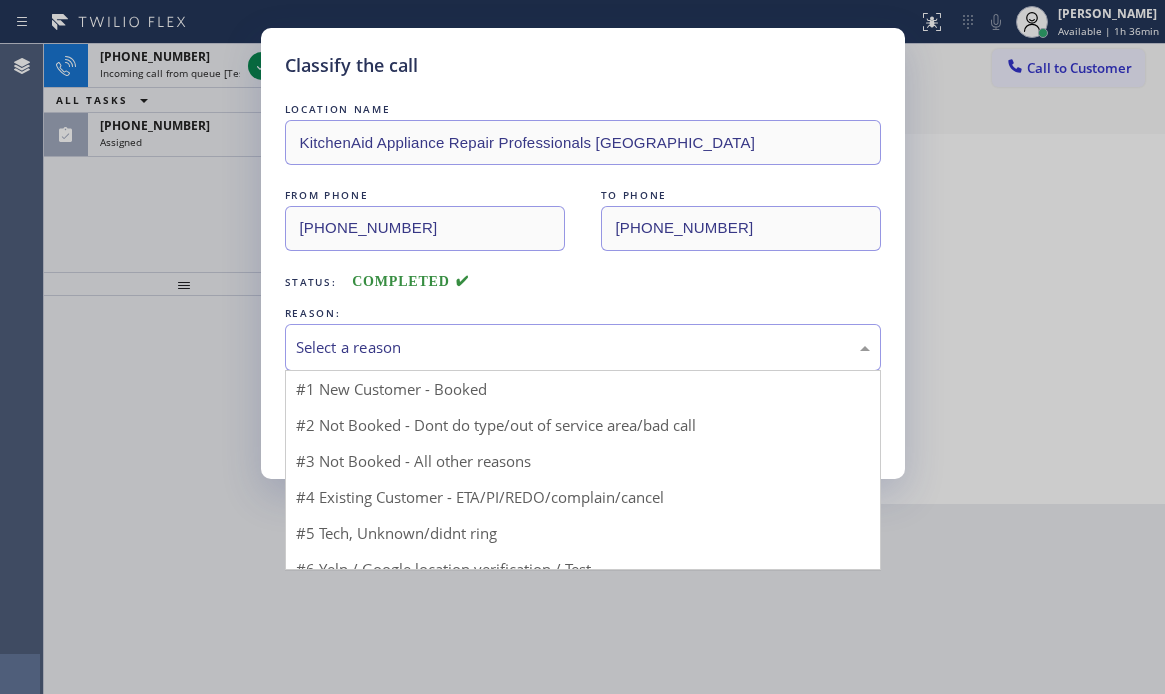 drag, startPoint x: 505, startPoint y: 341, endPoint x: 501, endPoint y: 379, distance: 38.209946 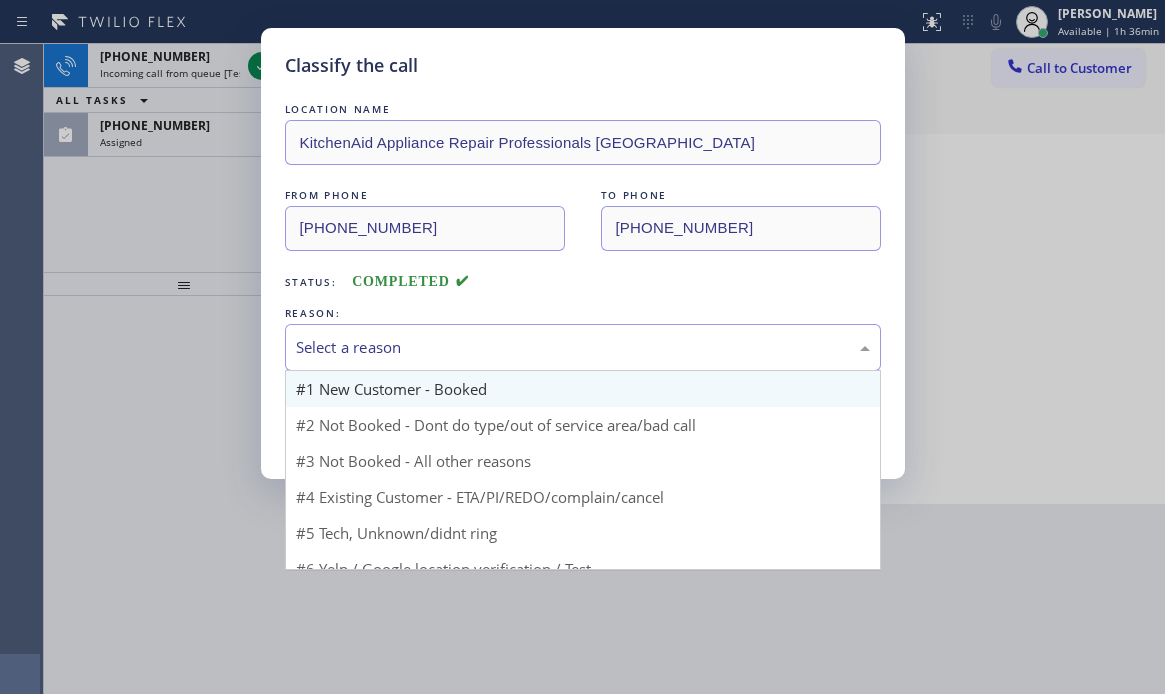 click on "Select a reason" at bounding box center [583, 347] 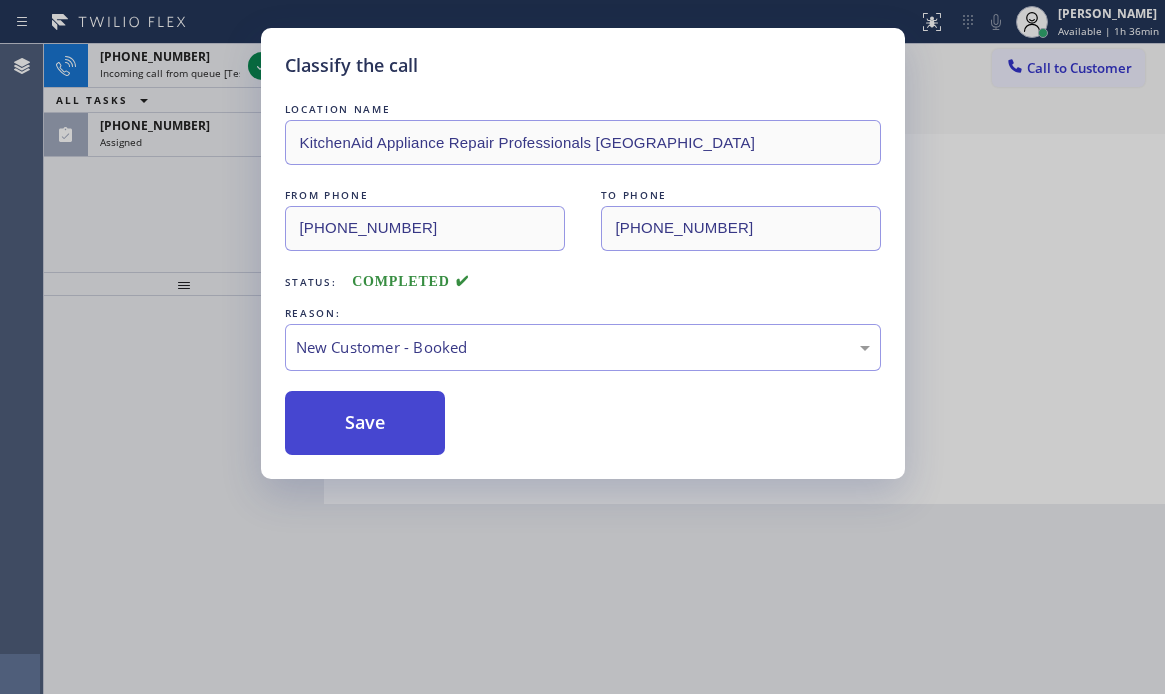 drag, startPoint x: 357, startPoint y: 416, endPoint x: 348, endPoint y: 395, distance: 22.847319 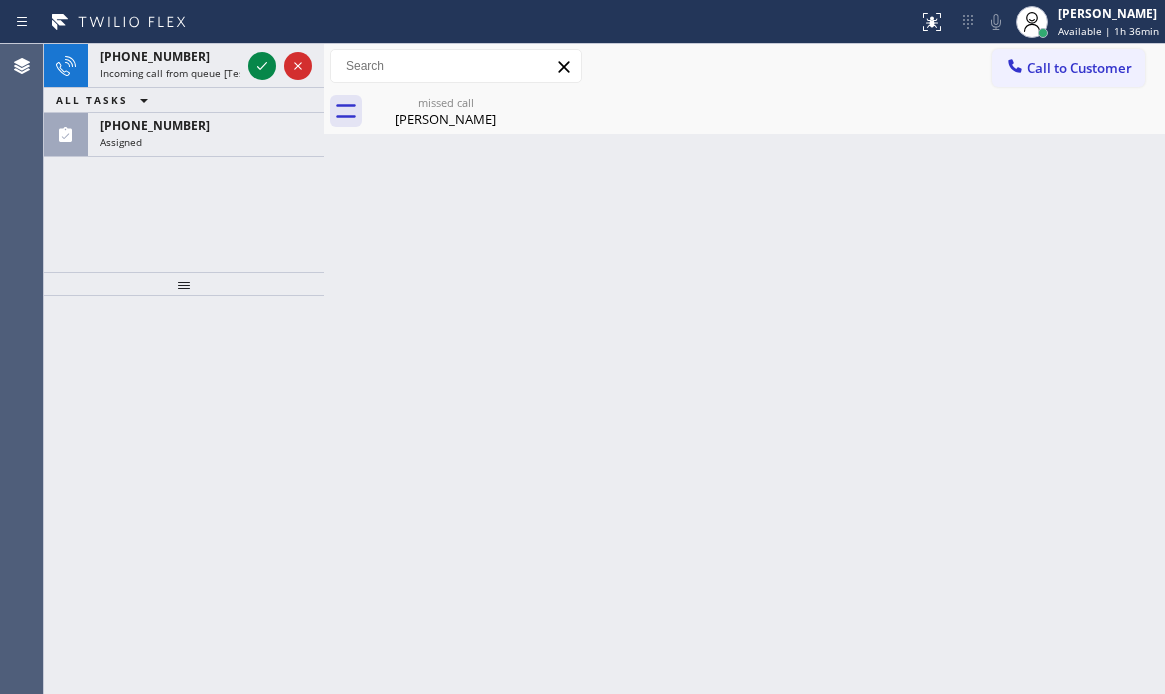 click on "Classify the call LOCATION NAME Zoom Electricians [GEOGRAPHIC_DATA] FROM PHONE [PHONE_NUMBER] TO PHONE [PHONE_NUMBER] Status: COMPLETED REASON: Not Booked - All other reasons Save Classify the call LOCATION NAME Blue Moon Electrical [GEOGRAPHIC_DATA] FROM PHONE [PHONE_NUMBER] TO PHONE [PHONE_NUMBER] Status: COMPLETED REASON: New Customer - Booked Save Classify the call LOCATION NAME [GEOGRAPHIC_DATA] Plumbing Company FROM PHONE [PHONE_NUMBER] TO PHONE [PHONE_NUMBER] Status: COMPLETED REASON: Tech, Unknown/didnt ring Save Classify the call LOCATION NAME Marysville Express Appliance Repair FROM PHONE [PHONE_NUMBER] TO PHONE [PHONE_NUMBER] Status: COMPLETED REASON: Existing Customer - ETA/PI/REDO/complain/cancel Save Classify the call LOCATION NAME Best AC Service [GEOGRAPHIC_DATA][PERSON_NAME] FROM PHONE [PHONE_NUMBER] TO PHONE [PHONE_NUMBER] Status: COMPLETED REASON: Tech, Unknown/didnt ring Save Classify the call LOCATION NAME Fresh Fix Service FROM PHONE [PHONE_NUMBER] TO PHONE [PHONE_NUMBER] Status: COMPLETED REASON: Tech, Unknown/didnt ring Save" at bounding box center [604, 369] 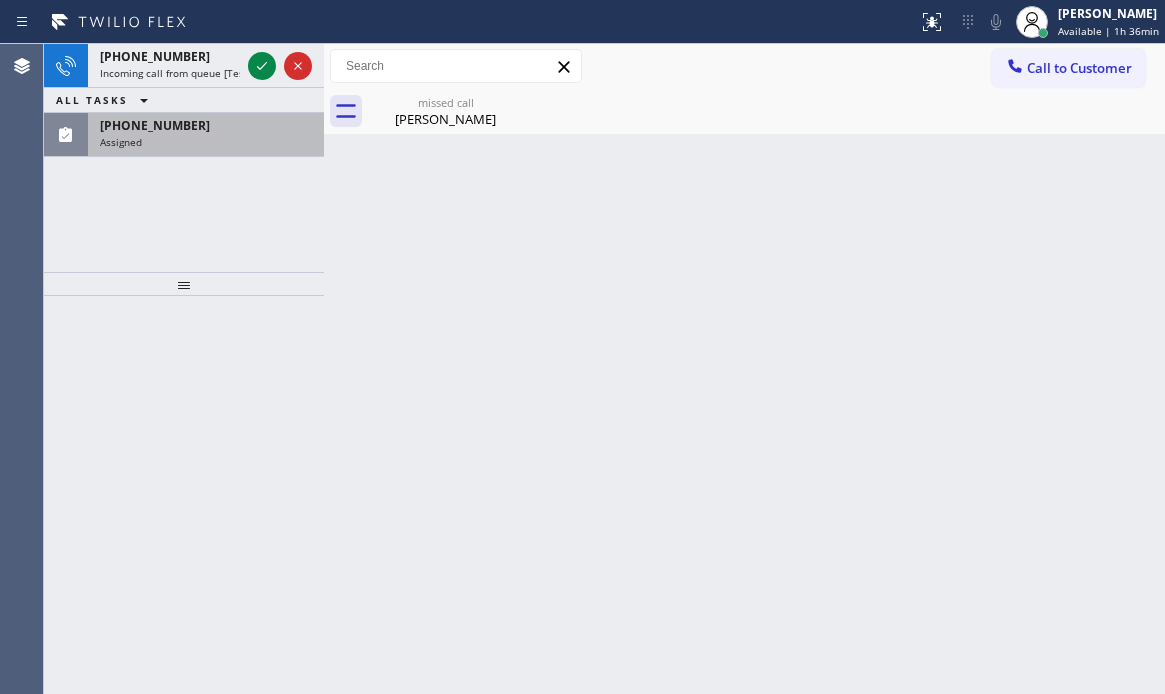 click on "Assigned" at bounding box center (206, 142) 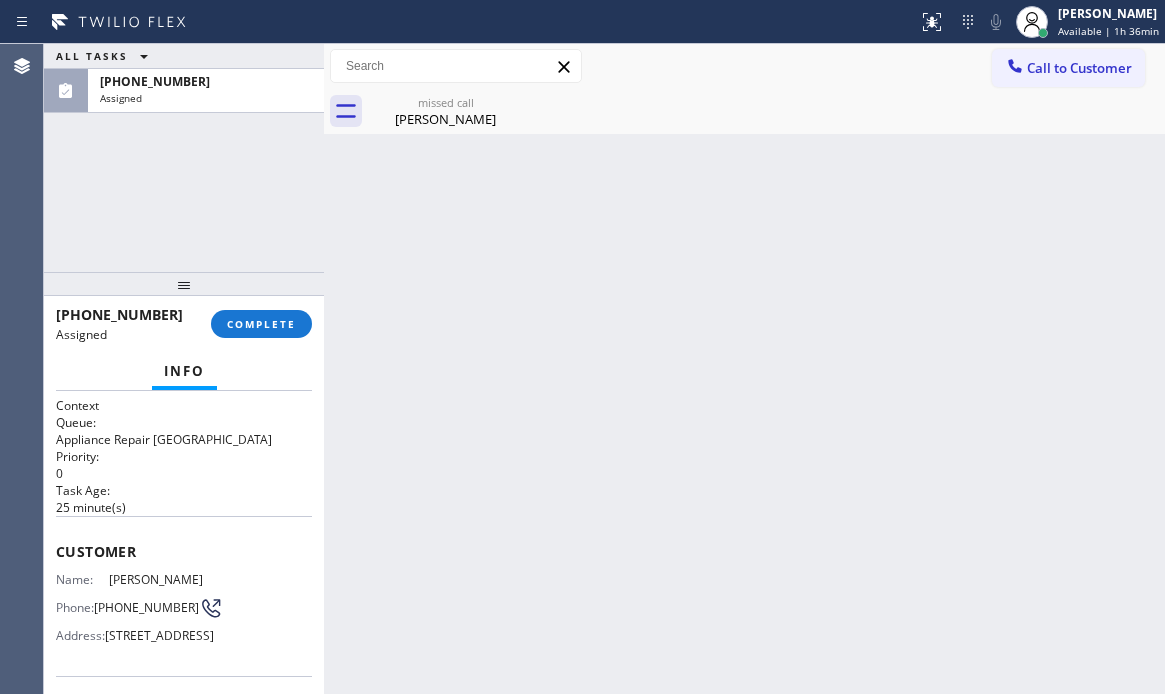 drag, startPoint x: 241, startPoint y: 326, endPoint x: 383, endPoint y: 326, distance: 142 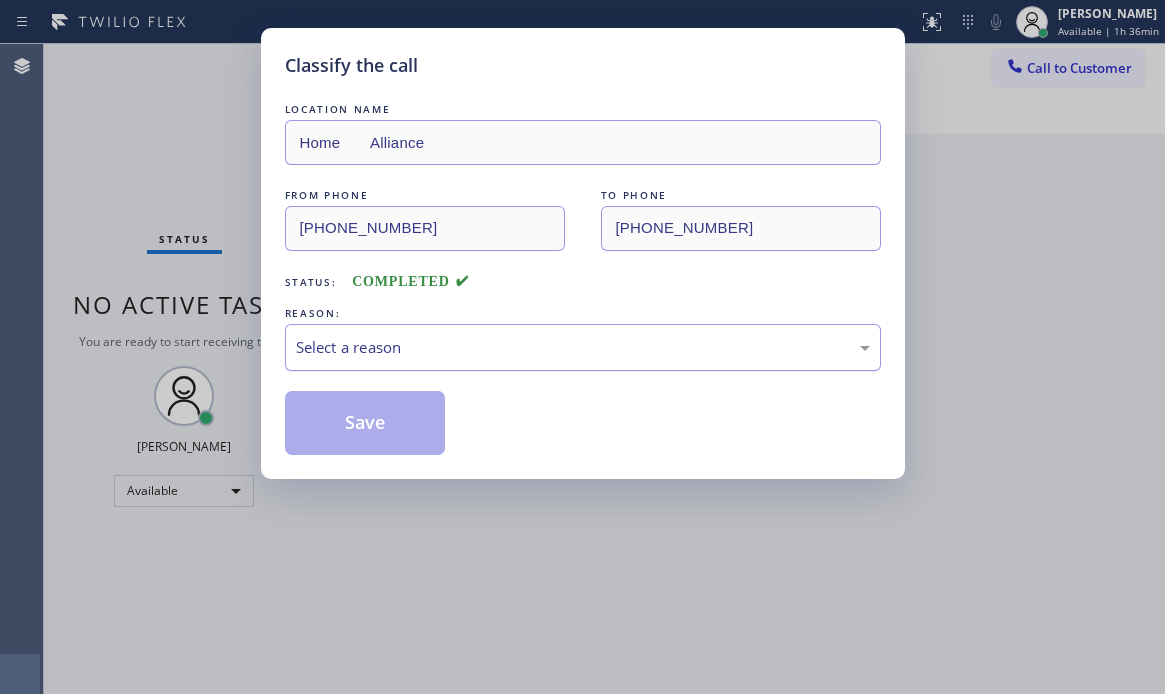 click on "Select a reason" at bounding box center (583, 347) 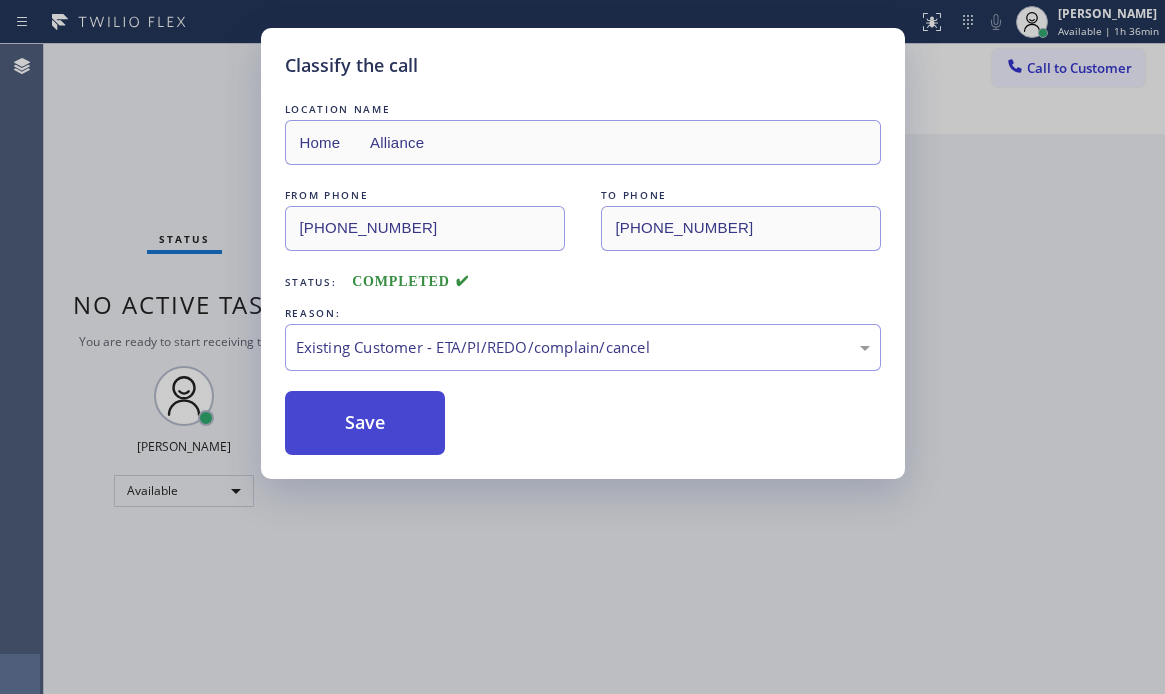 drag, startPoint x: 356, startPoint y: 381, endPoint x: 347, endPoint y: 416, distance: 36.138622 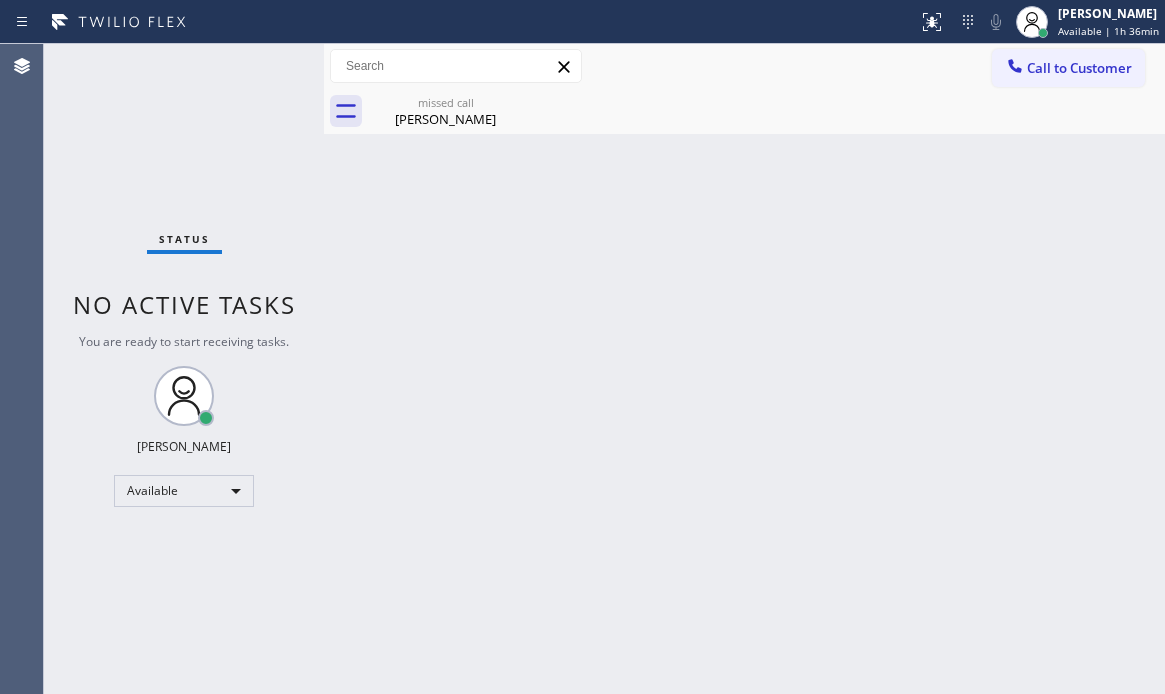 drag, startPoint x: 430, startPoint y: 126, endPoint x: 490, endPoint y: 175, distance: 77.46612 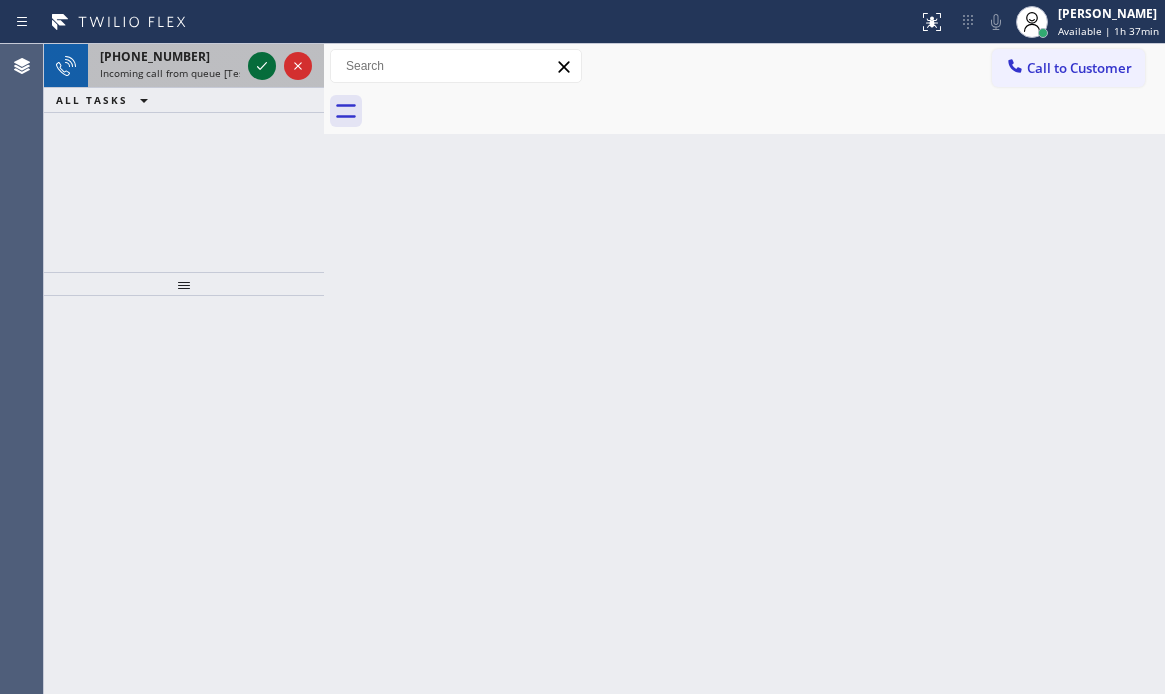 click 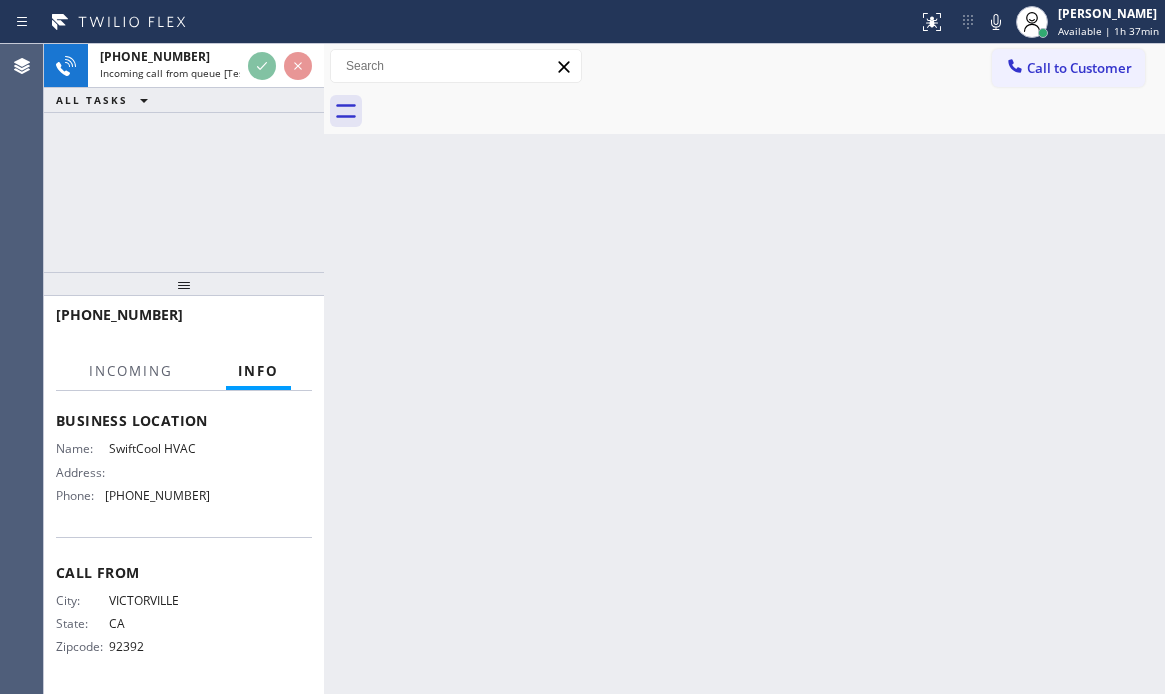 scroll, scrollTop: 164, scrollLeft: 0, axis: vertical 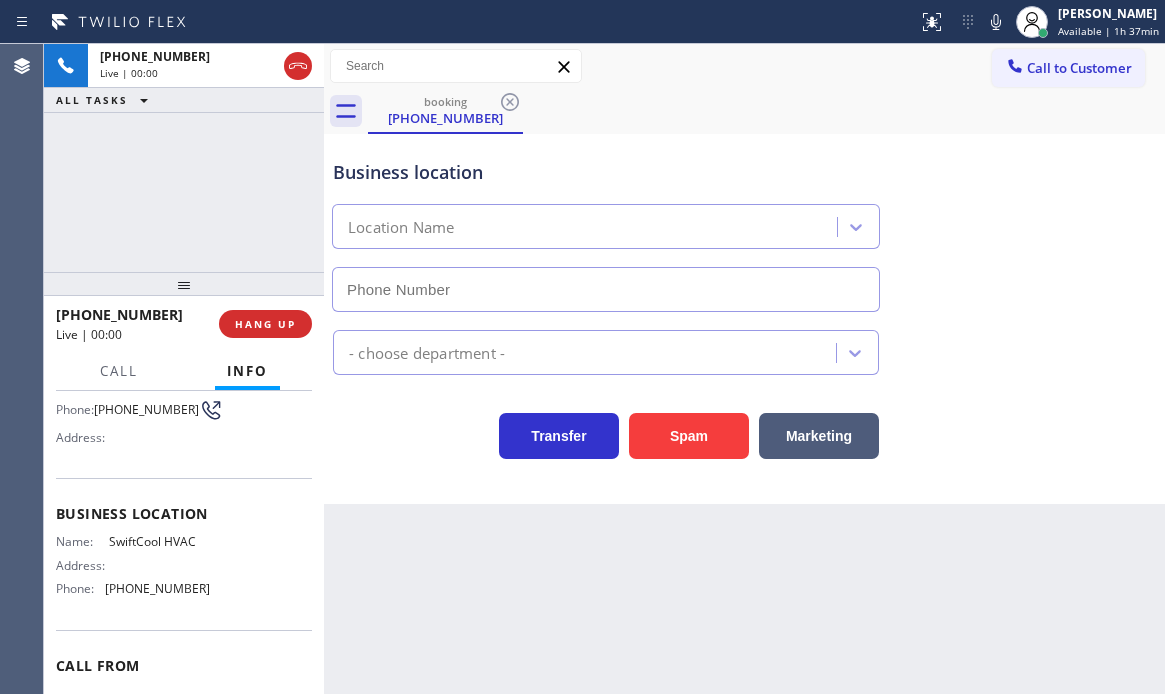 type on "[PHONE_NUMBER]" 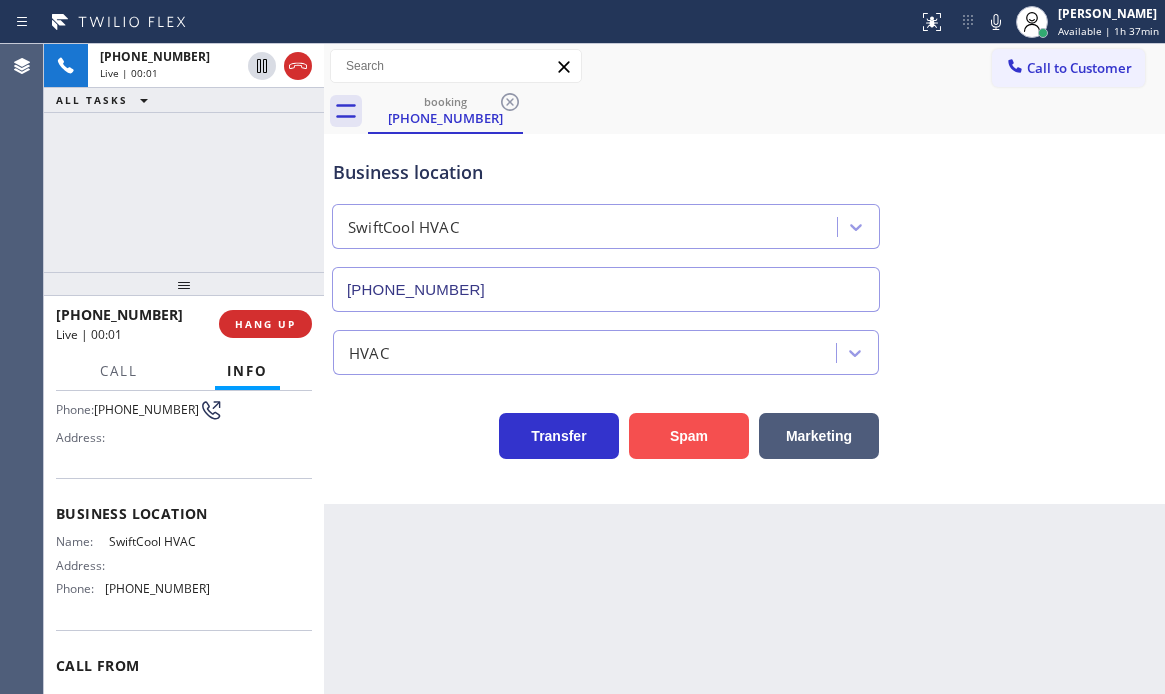 click on "Spam" at bounding box center [689, 436] 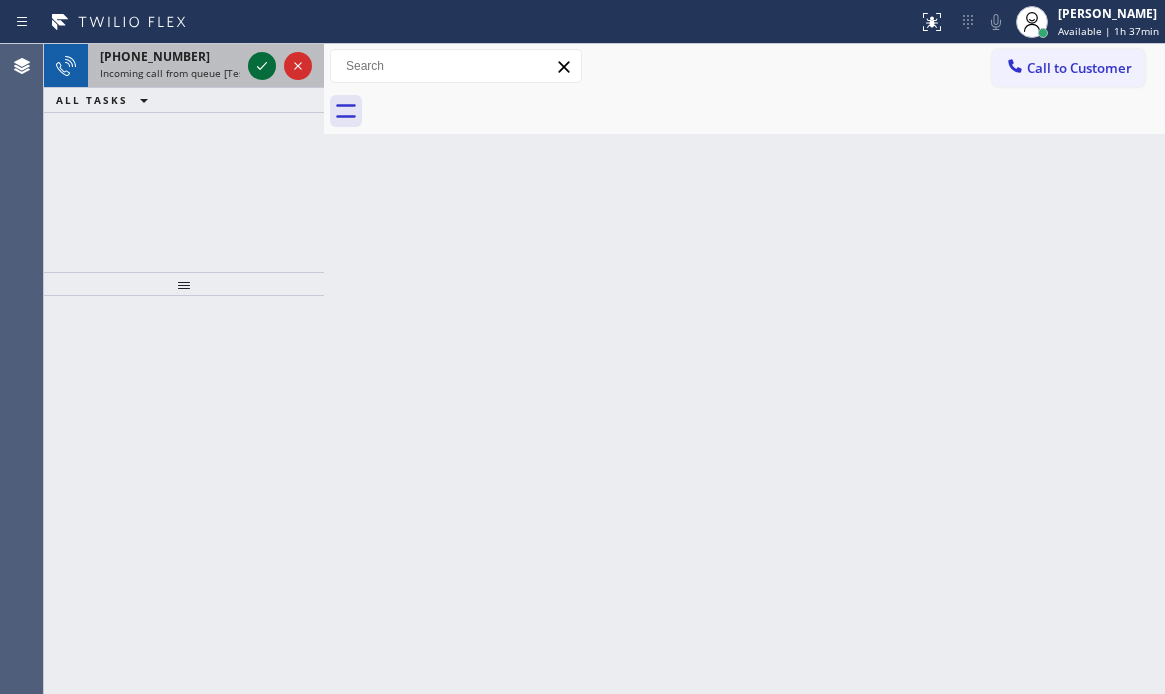 click 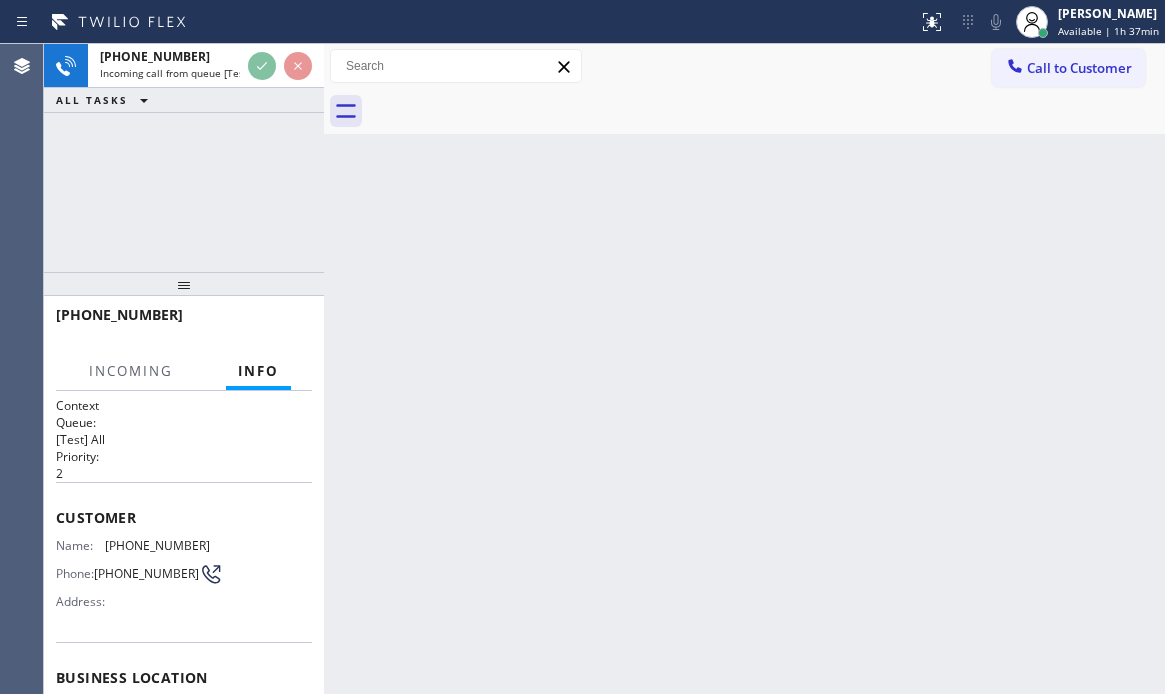 scroll, scrollTop: 279, scrollLeft: 0, axis: vertical 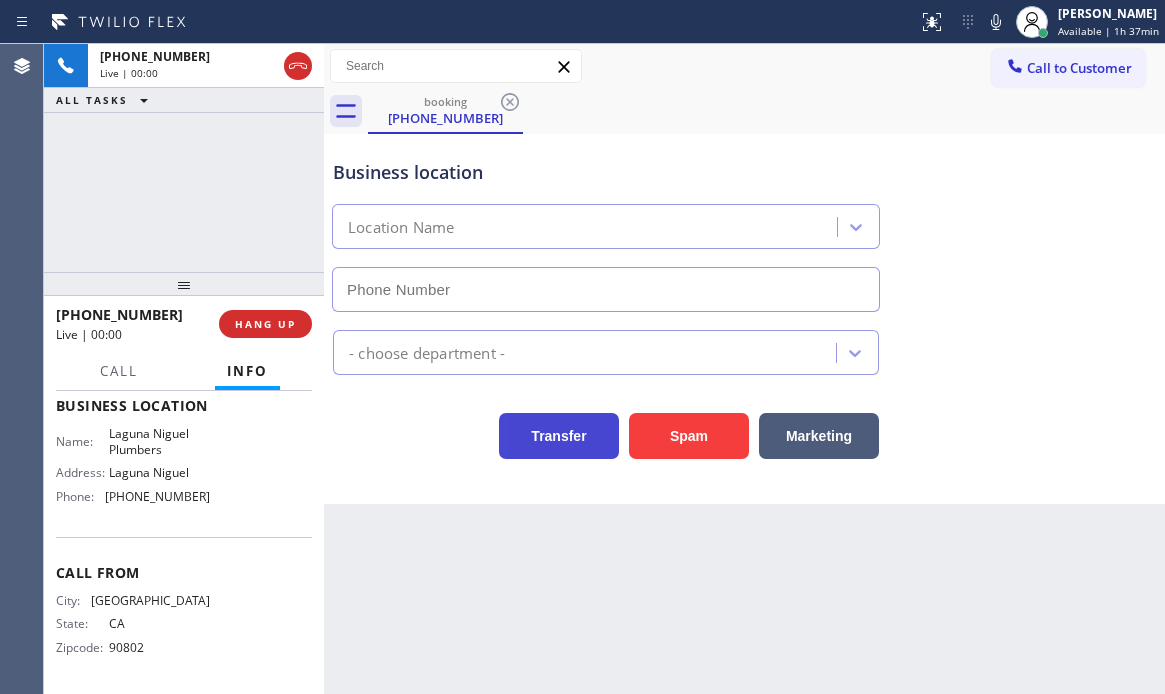 type on "[PHONE_NUMBER]" 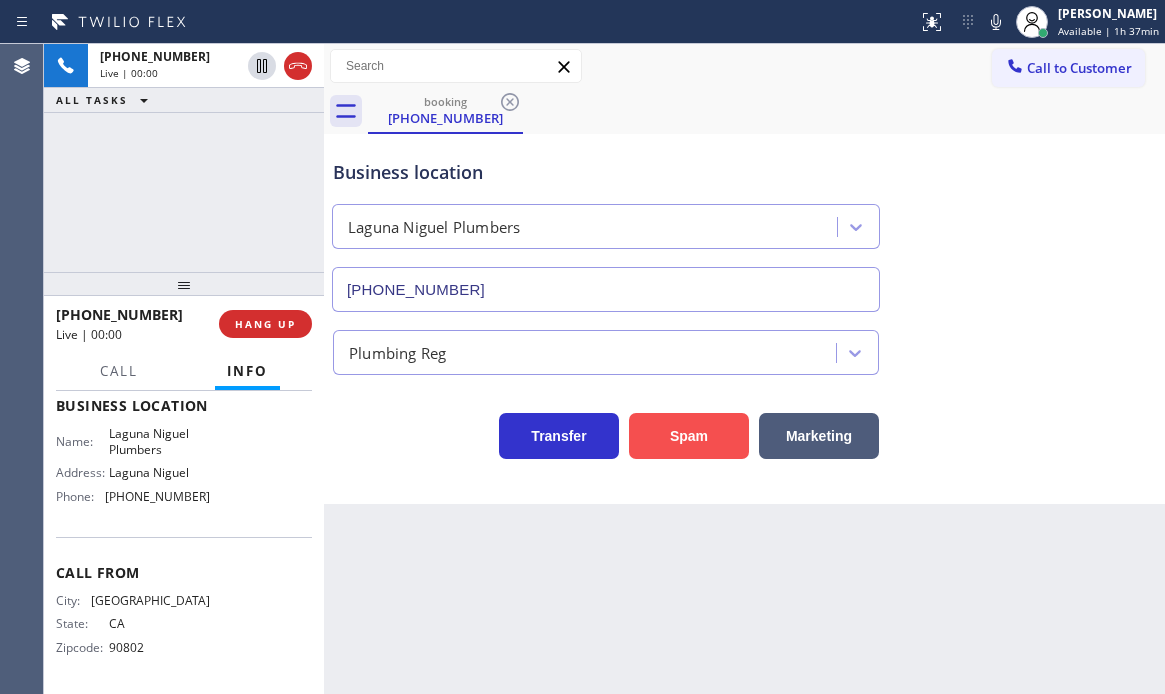 click on "Spam" at bounding box center (689, 436) 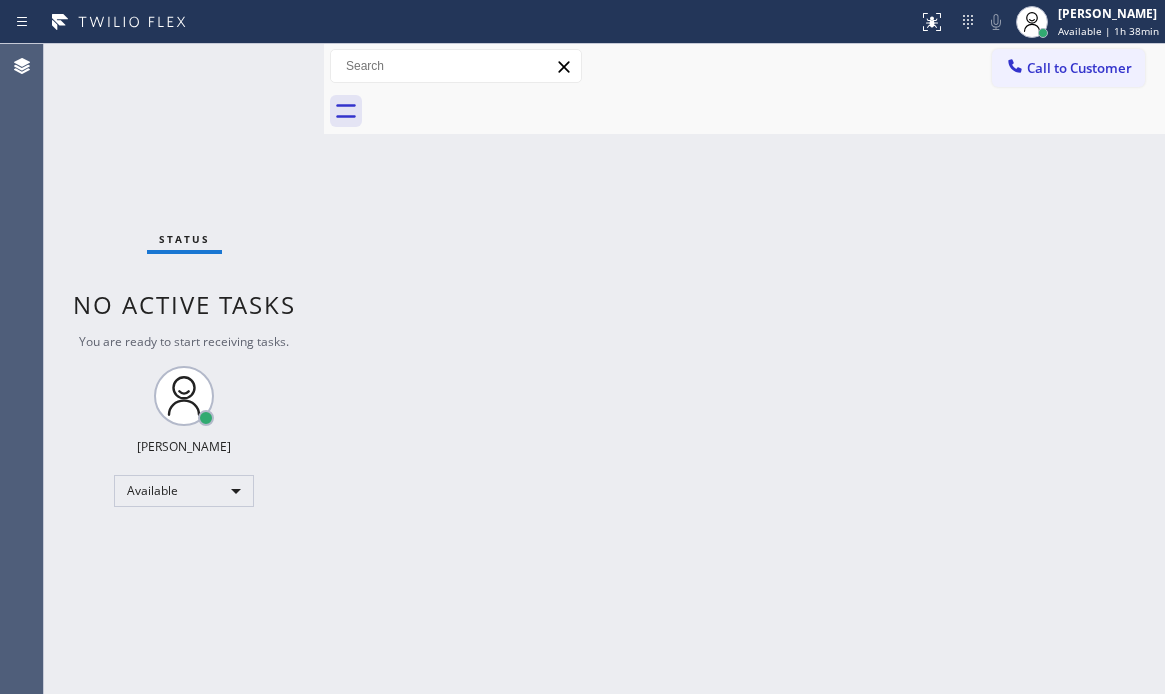 click on "Status   No active tasks     You are ready to start receiving tasks.   [PERSON_NAME] Available" at bounding box center (184, 369) 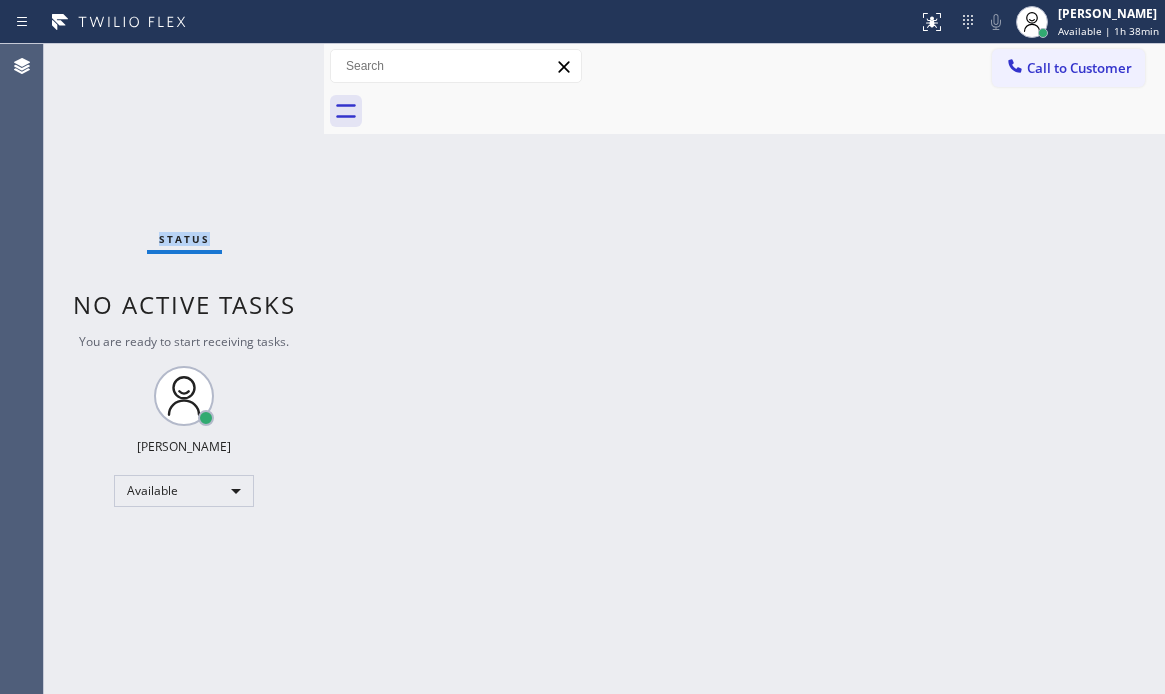 click on "Status   No active tasks     You are ready to start receiving tasks.   [PERSON_NAME] Available" at bounding box center [184, 369] 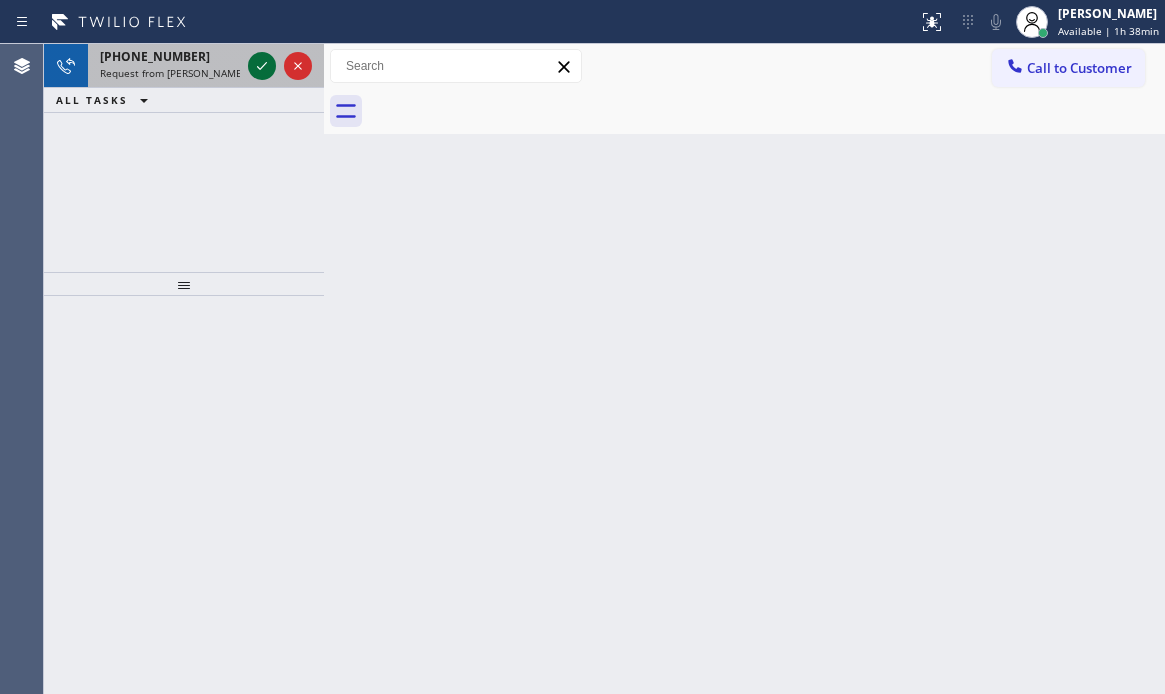 click 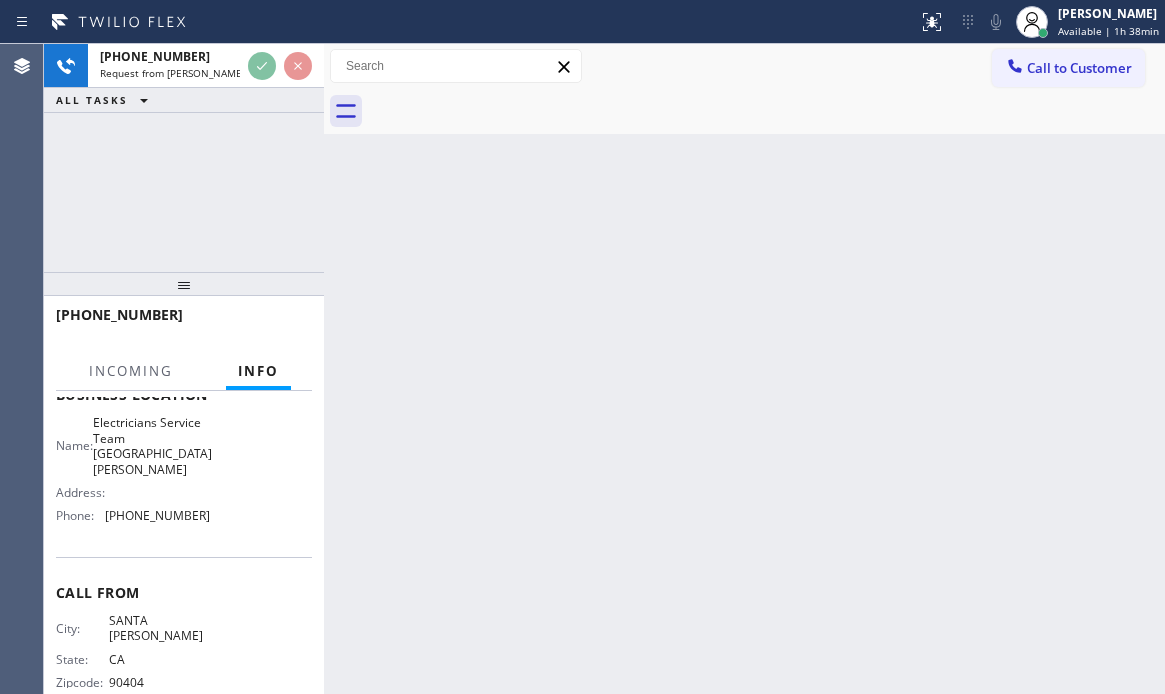 scroll, scrollTop: 295, scrollLeft: 0, axis: vertical 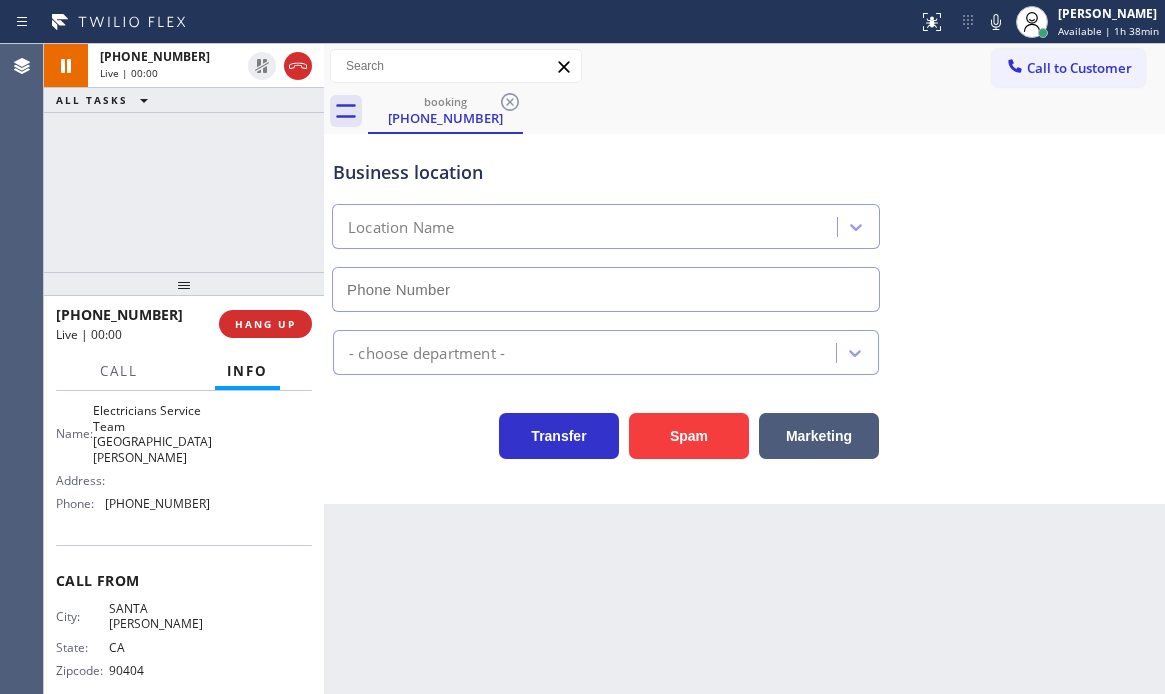 type on "[PHONE_NUMBER]" 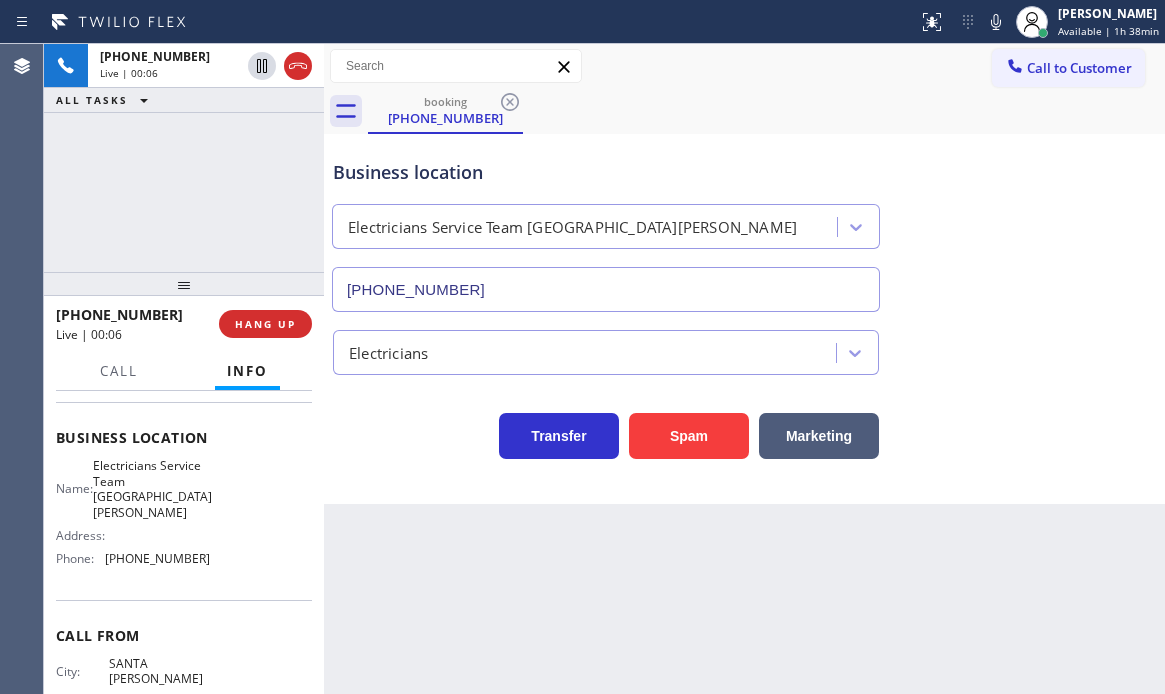 scroll, scrollTop: 95, scrollLeft: 0, axis: vertical 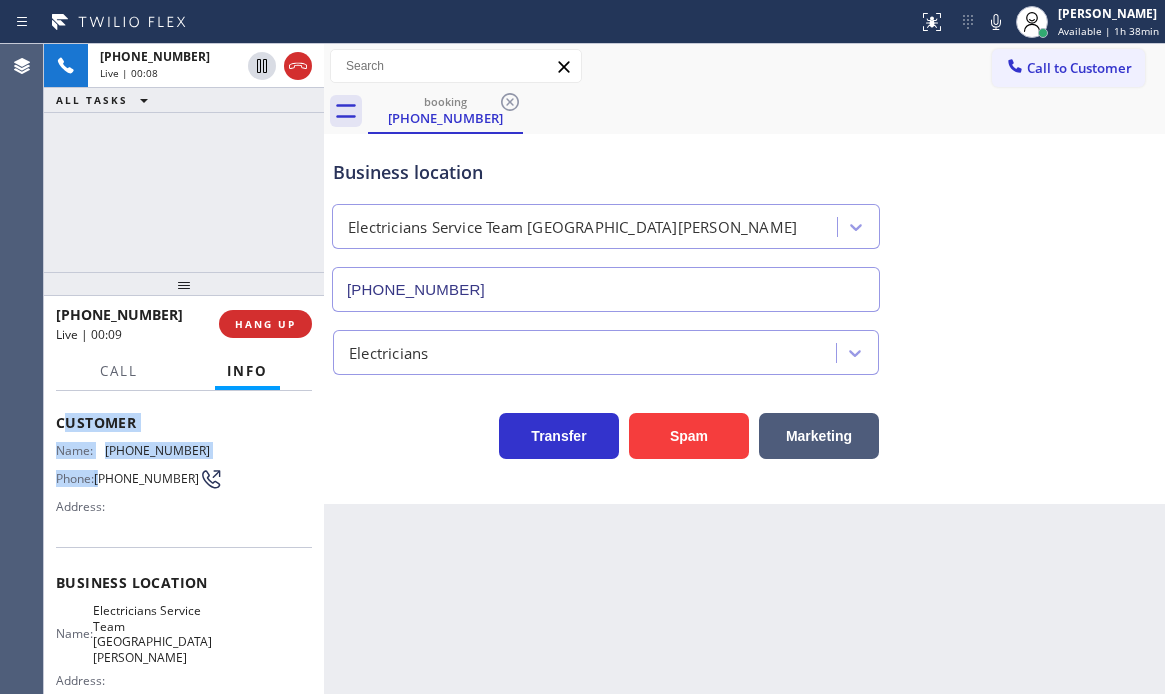 drag, startPoint x: 61, startPoint y: 418, endPoint x: 102, endPoint y: 481, distance: 75.16648 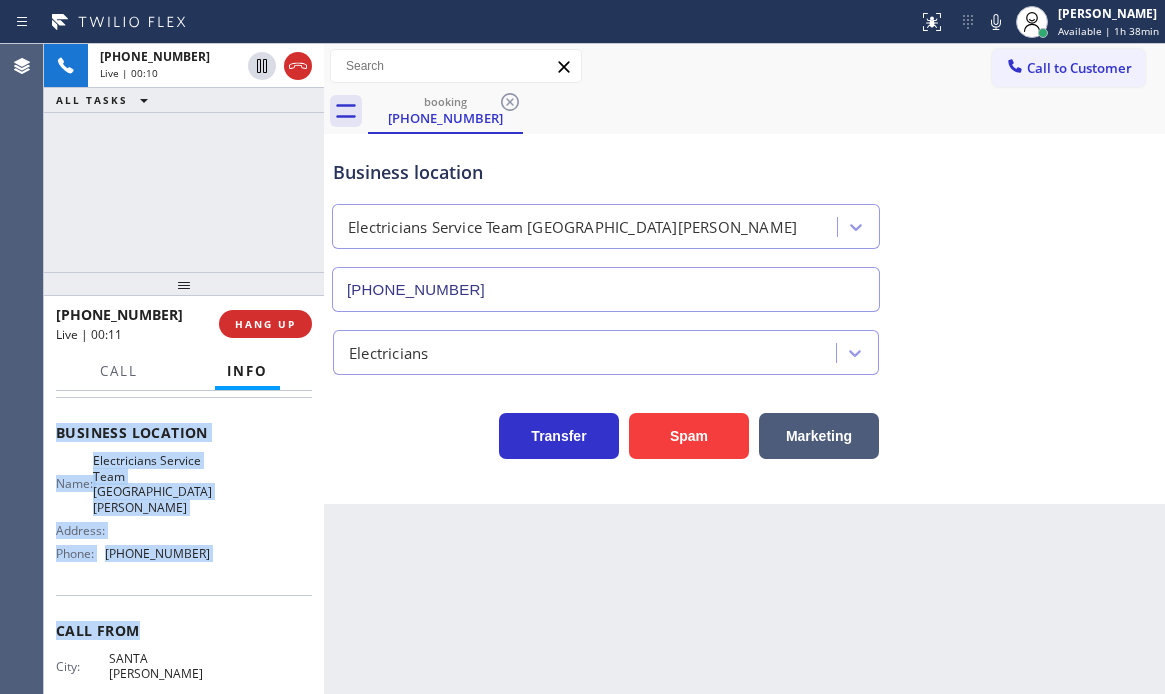 scroll, scrollTop: 295, scrollLeft: 0, axis: vertical 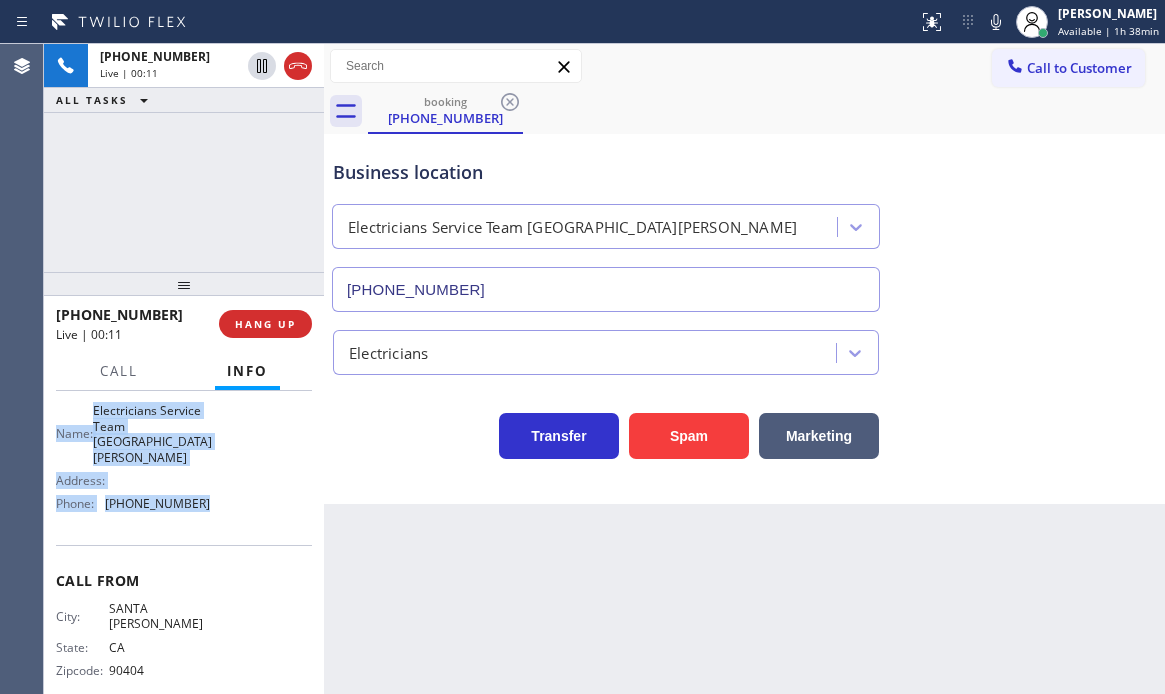 drag, startPoint x: 57, startPoint y: 420, endPoint x: 217, endPoint y: 523, distance: 190.28662 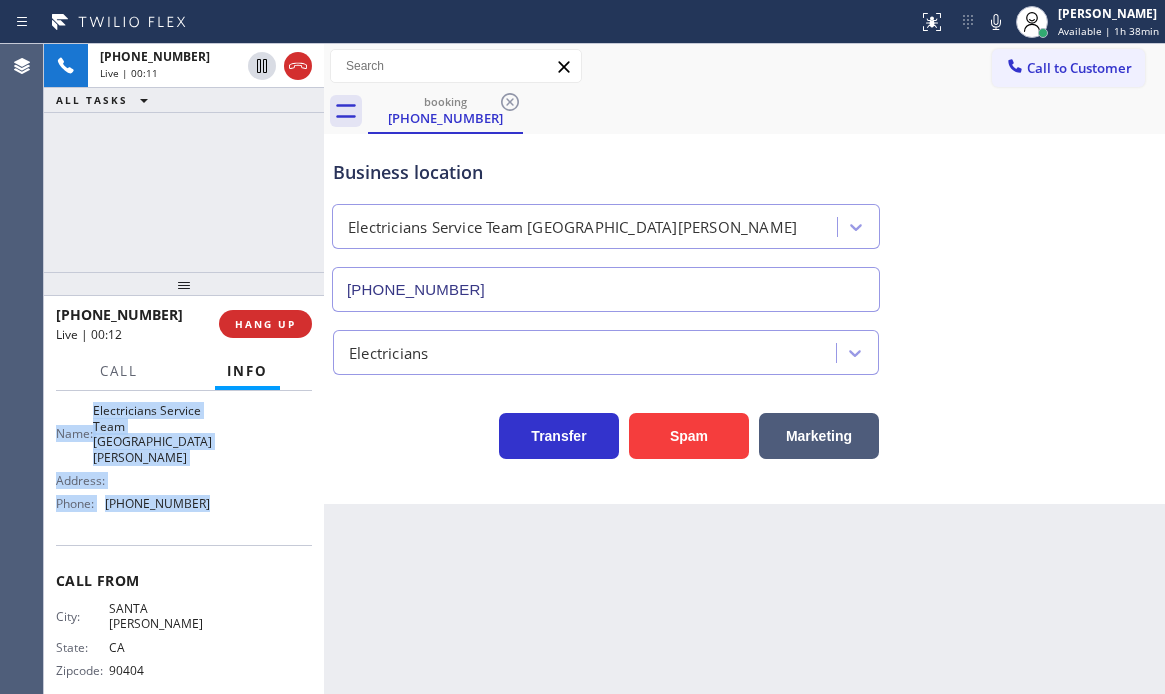 copy on "Customer Name: [PHONE_NUMBER] Phone: [PHONE_NUMBER] Address: Business location Name: Electricians Service Team [GEOGRAPHIC_DATA][PERSON_NAME] Address:   Phone: [PHONE_NUMBER]" 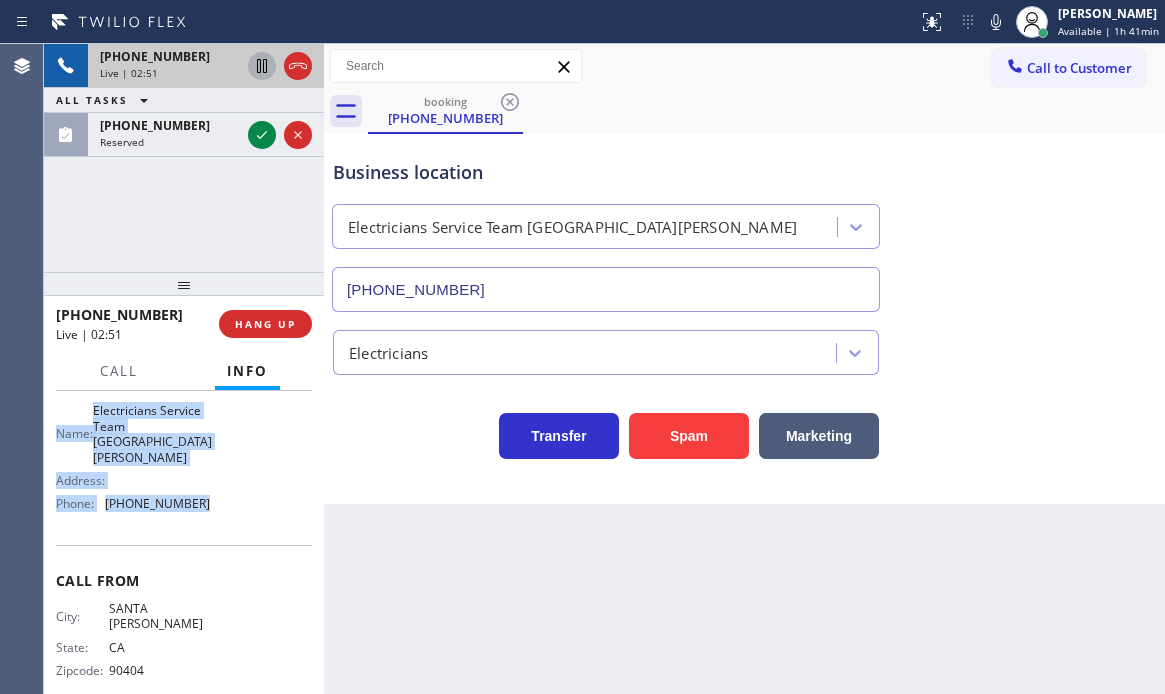 click 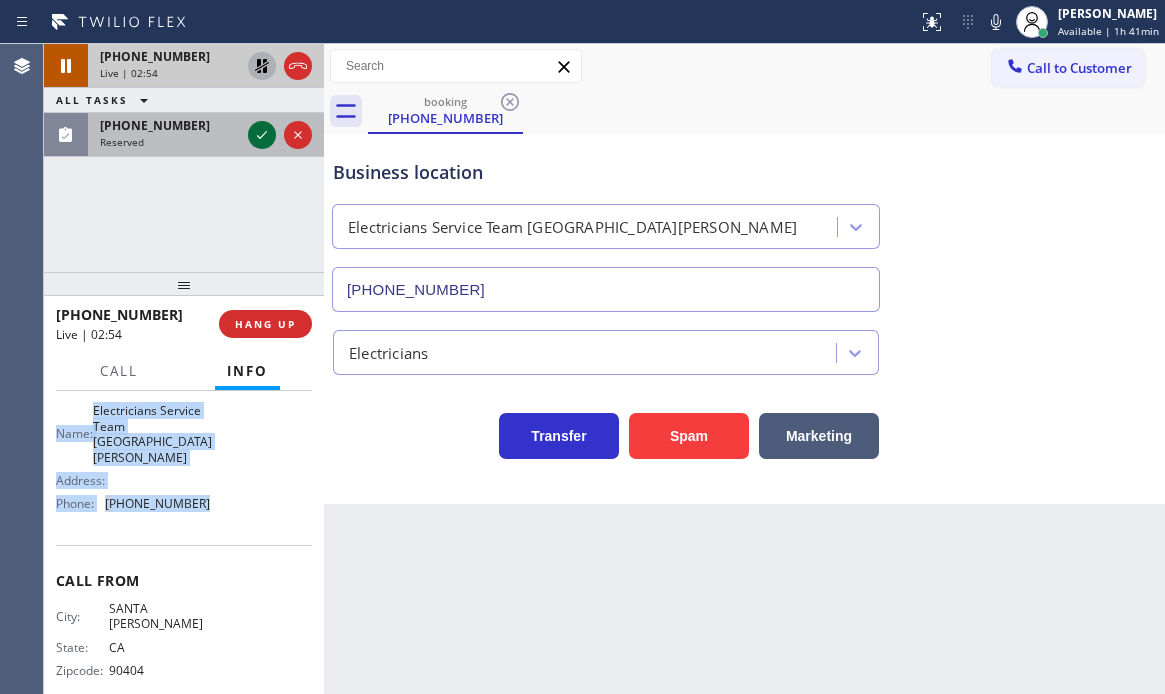 click 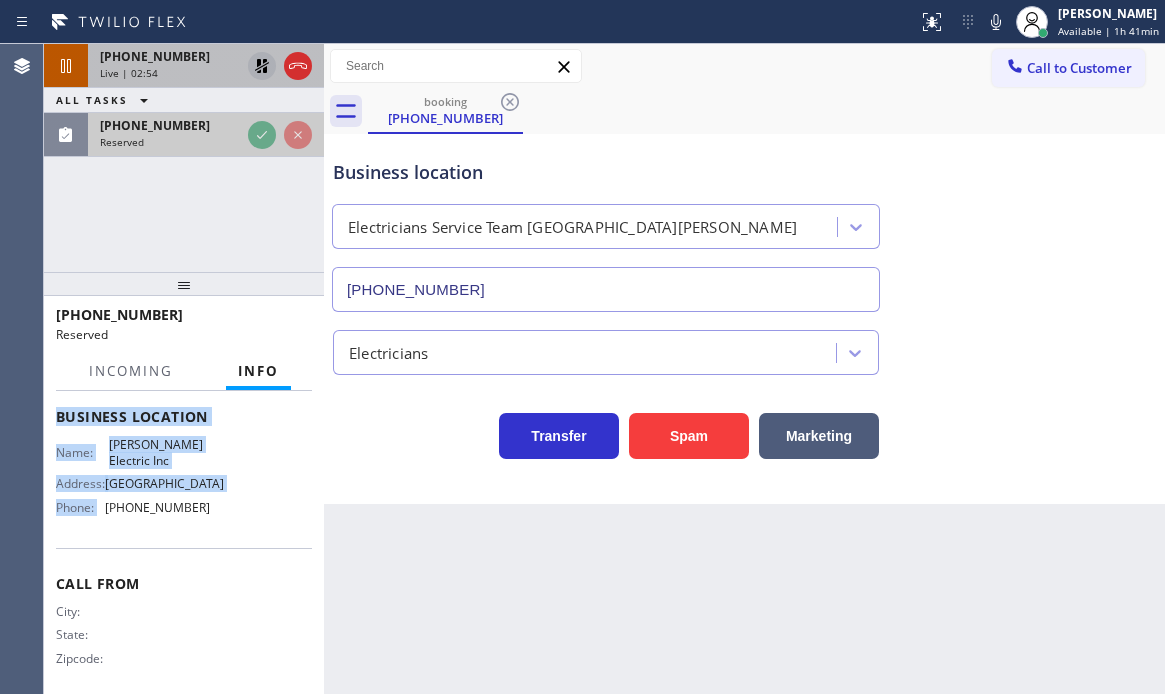 scroll, scrollTop: 329, scrollLeft: 0, axis: vertical 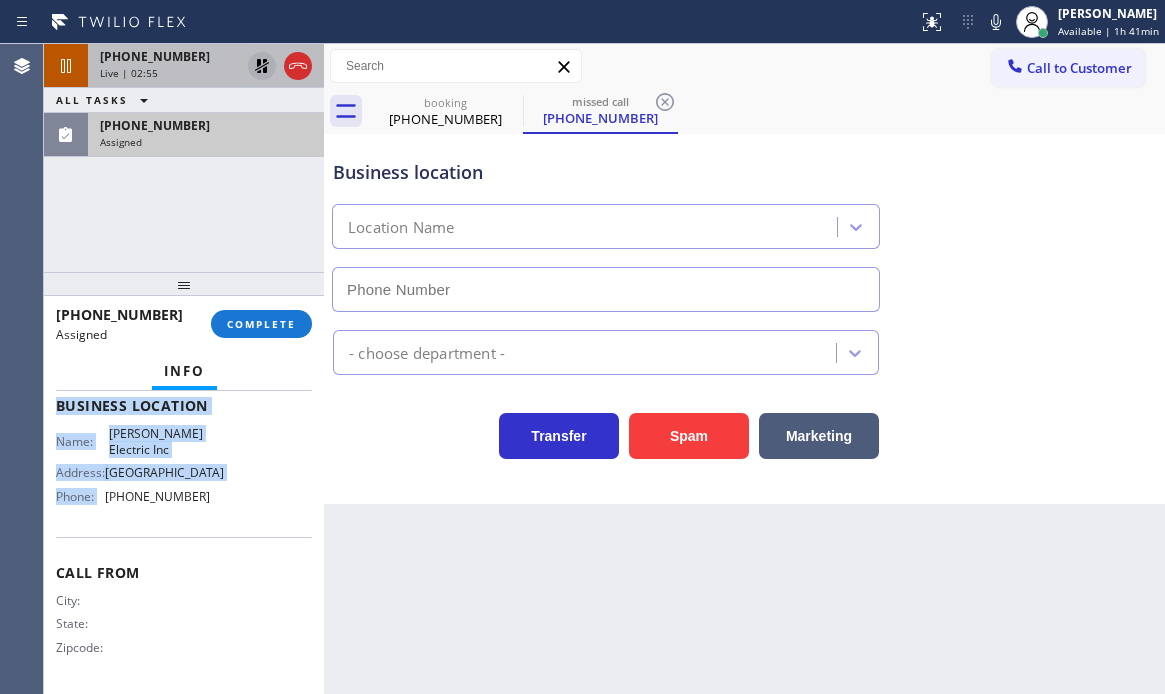 type on "[PHONE_NUMBER]" 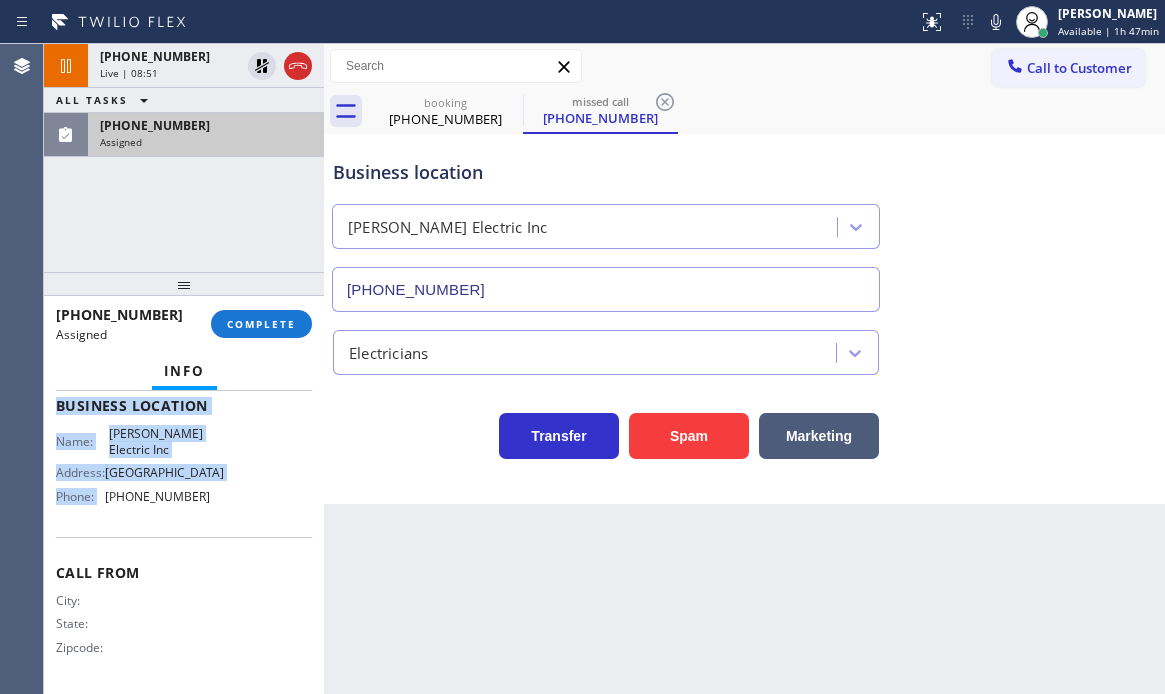 drag, startPoint x: 263, startPoint y: 70, endPoint x: 329, endPoint y: 120, distance: 82.800964 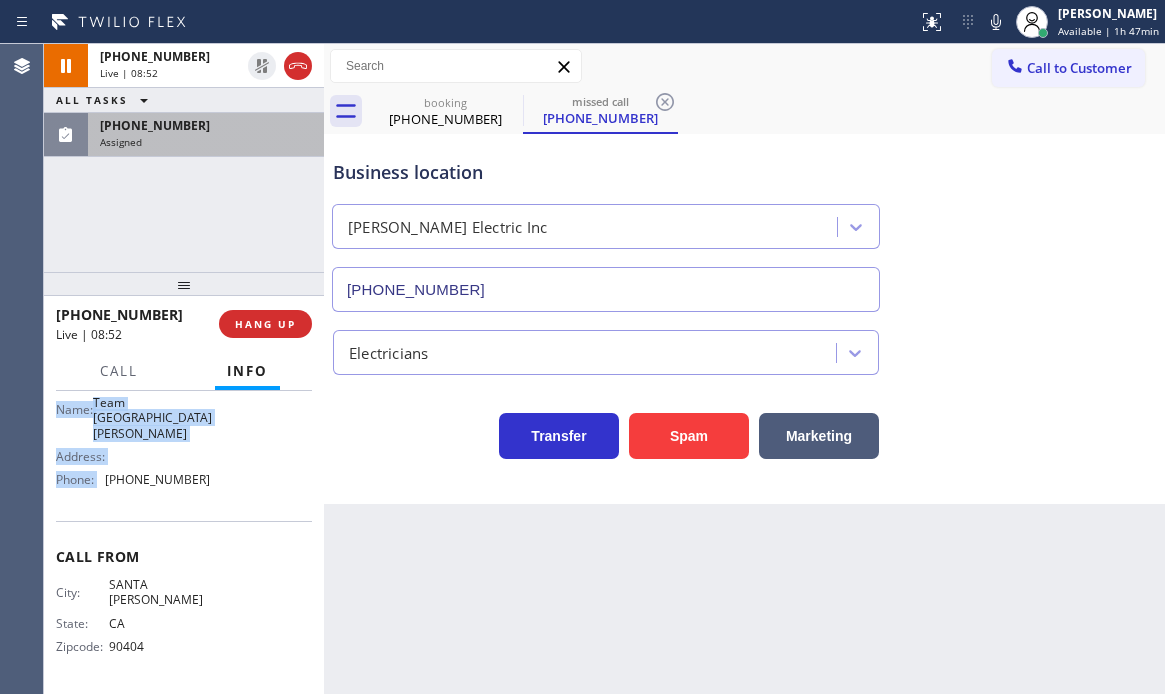 scroll, scrollTop: 295, scrollLeft: 0, axis: vertical 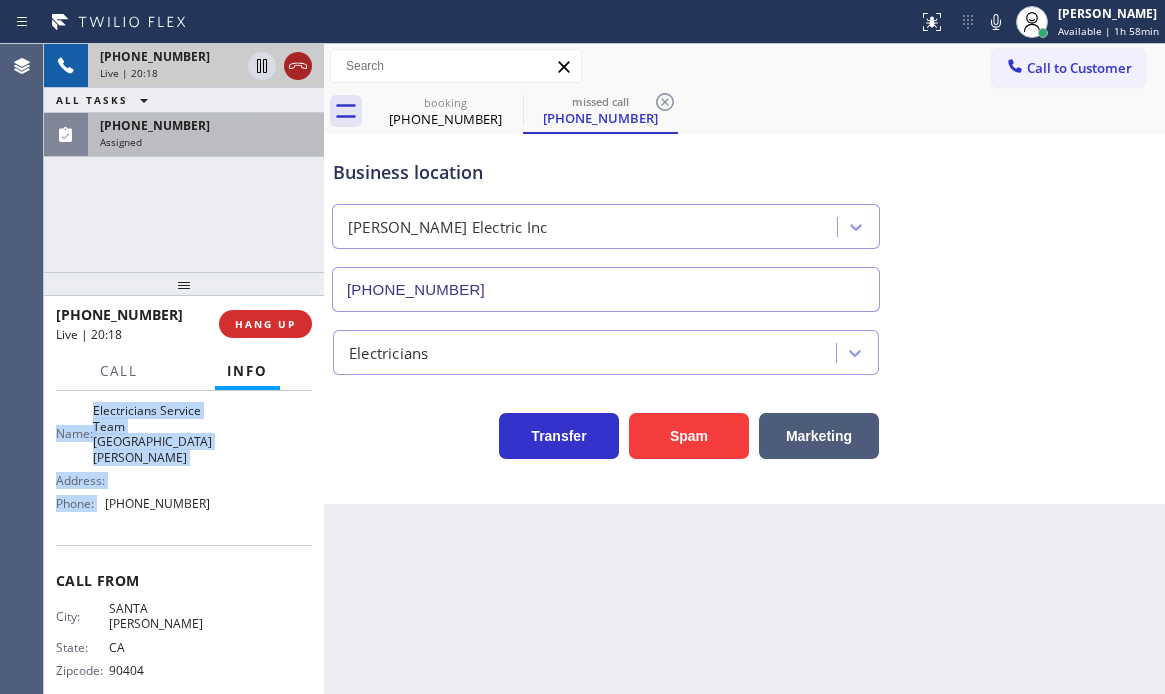 click 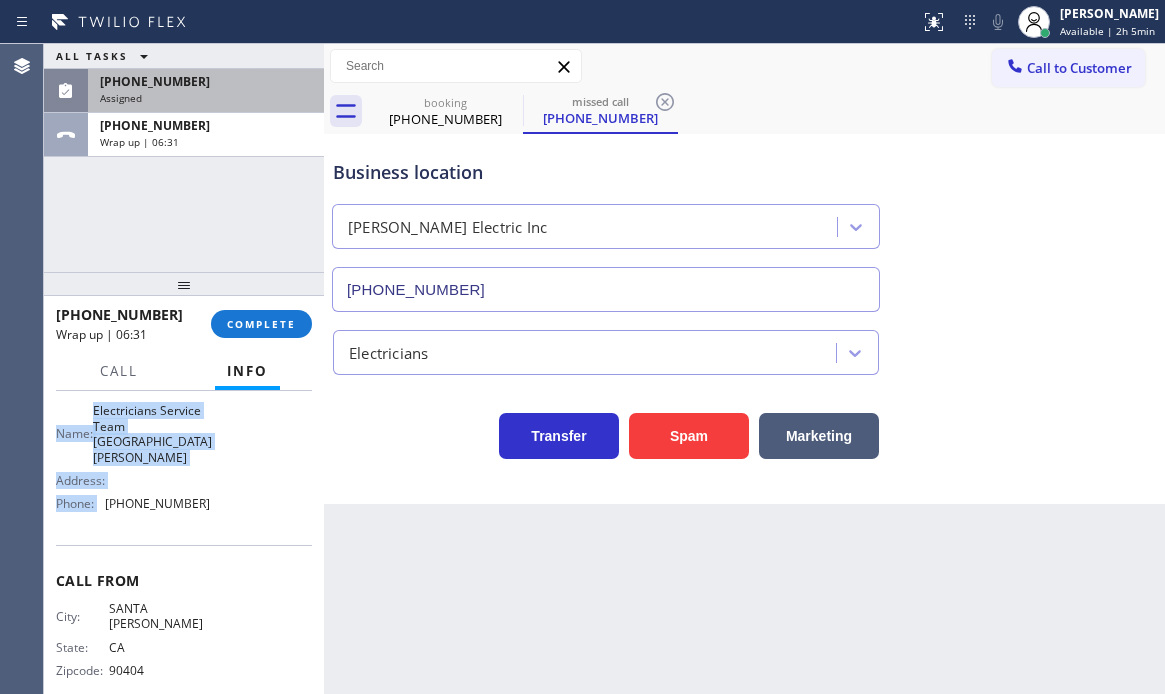 drag, startPoint x: 228, startPoint y: 147, endPoint x: 267, endPoint y: 255, distance: 114.82596 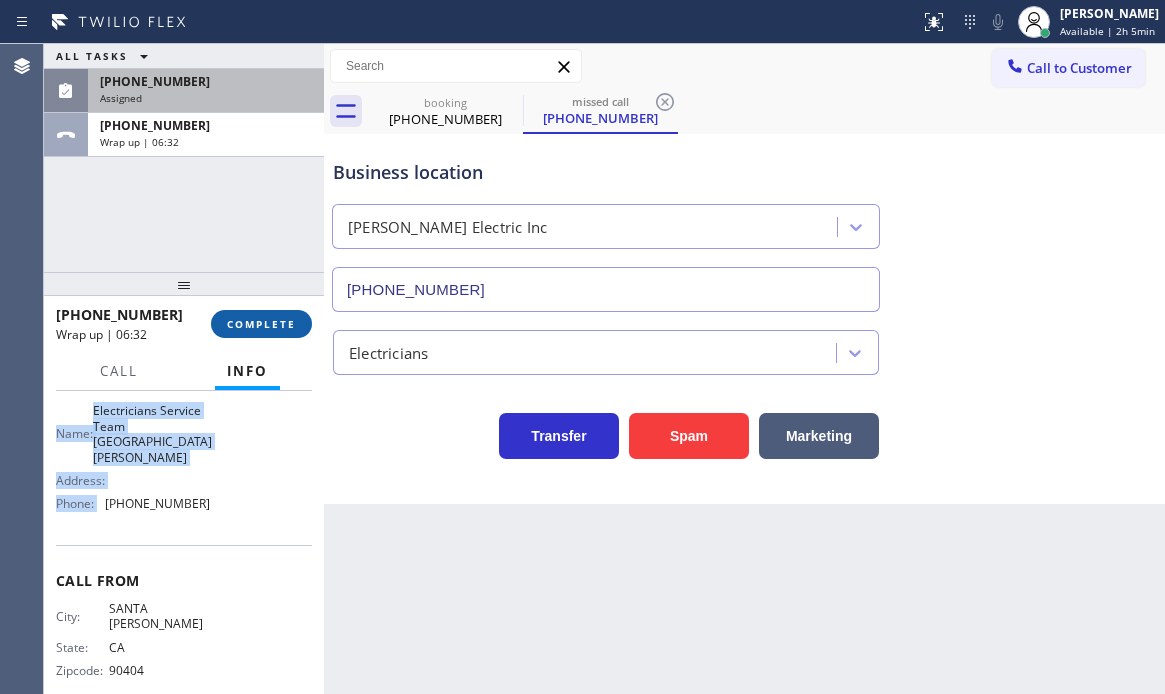 click on "COMPLETE" at bounding box center [261, 324] 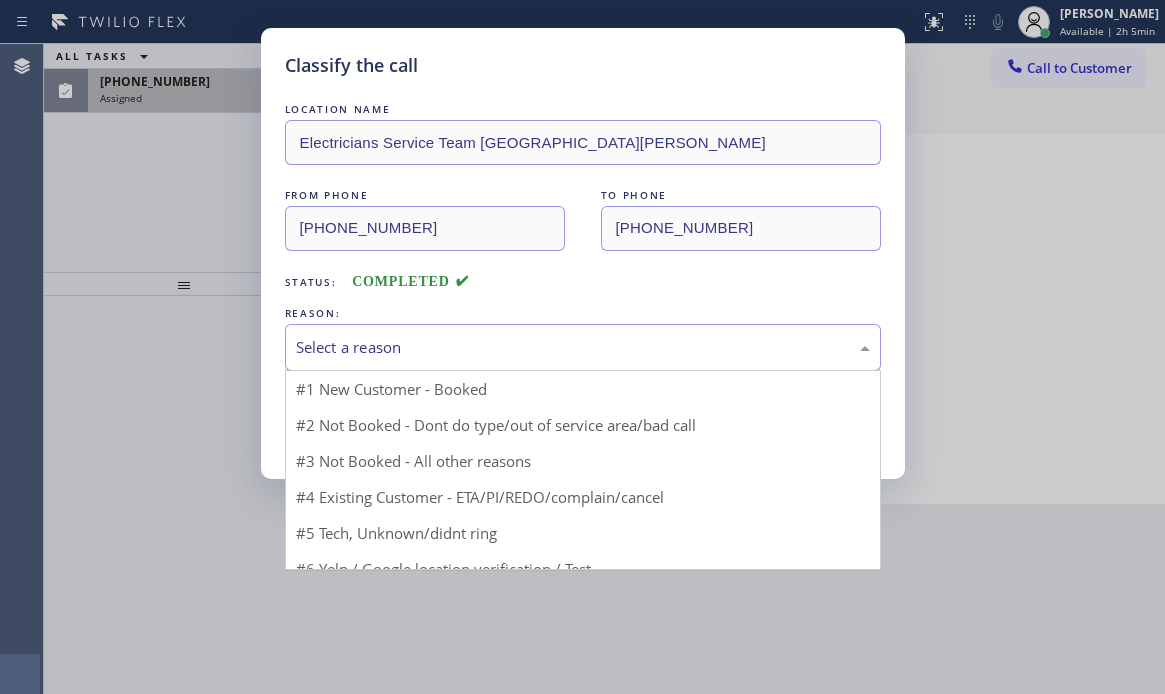 click on "Select a reason" at bounding box center (583, 347) 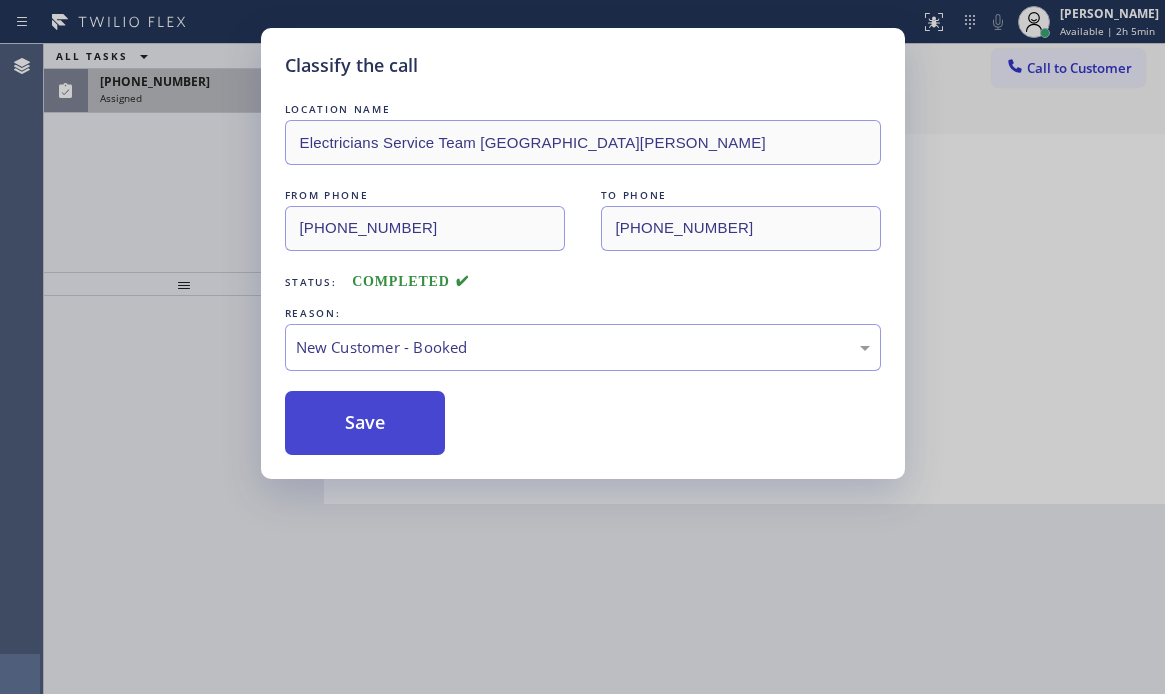 drag, startPoint x: 344, startPoint y: 424, endPoint x: 337, endPoint y: 402, distance: 23.086792 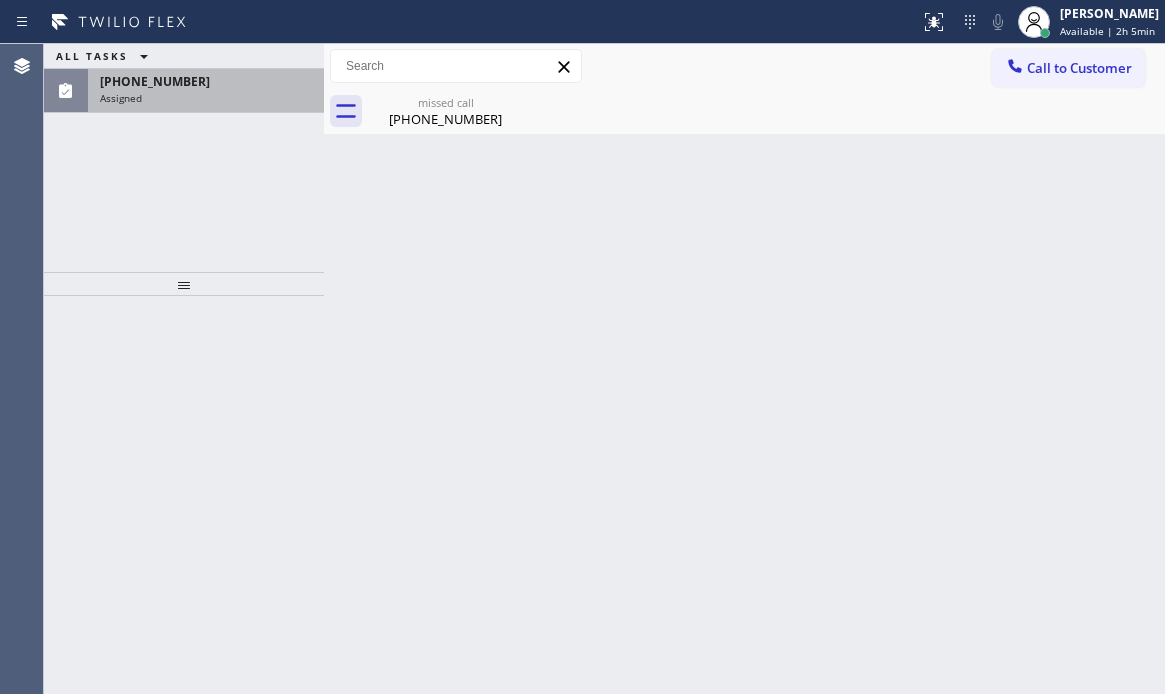click on "Assigned" at bounding box center (206, 98) 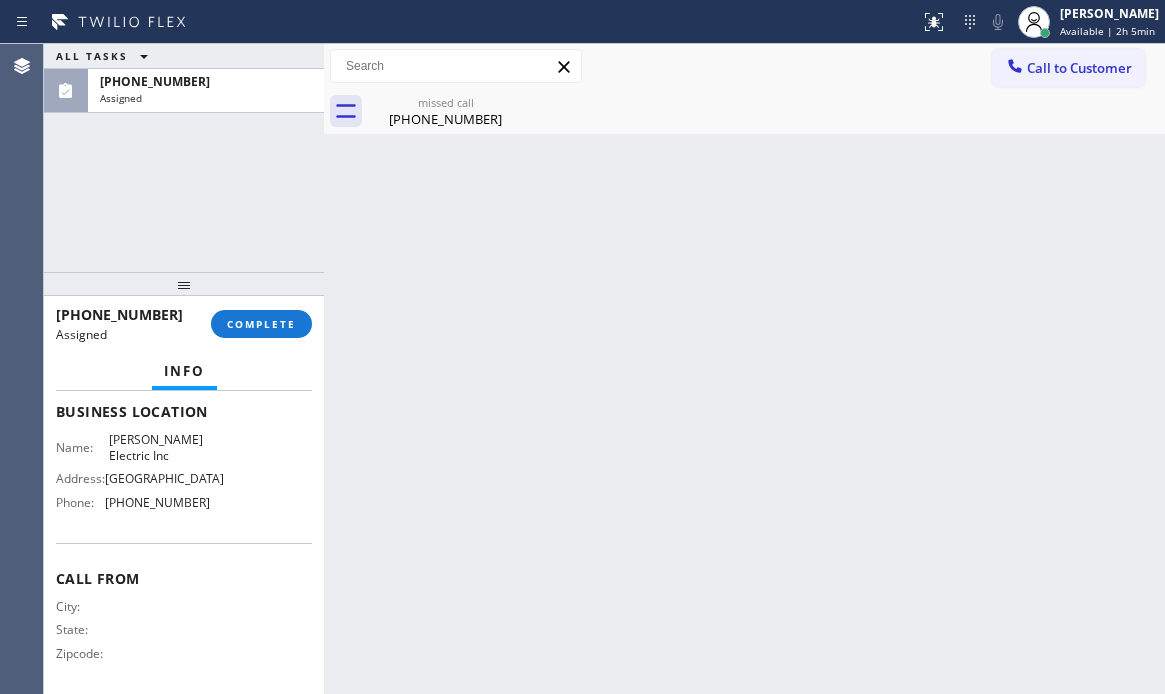 scroll, scrollTop: 100, scrollLeft: 0, axis: vertical 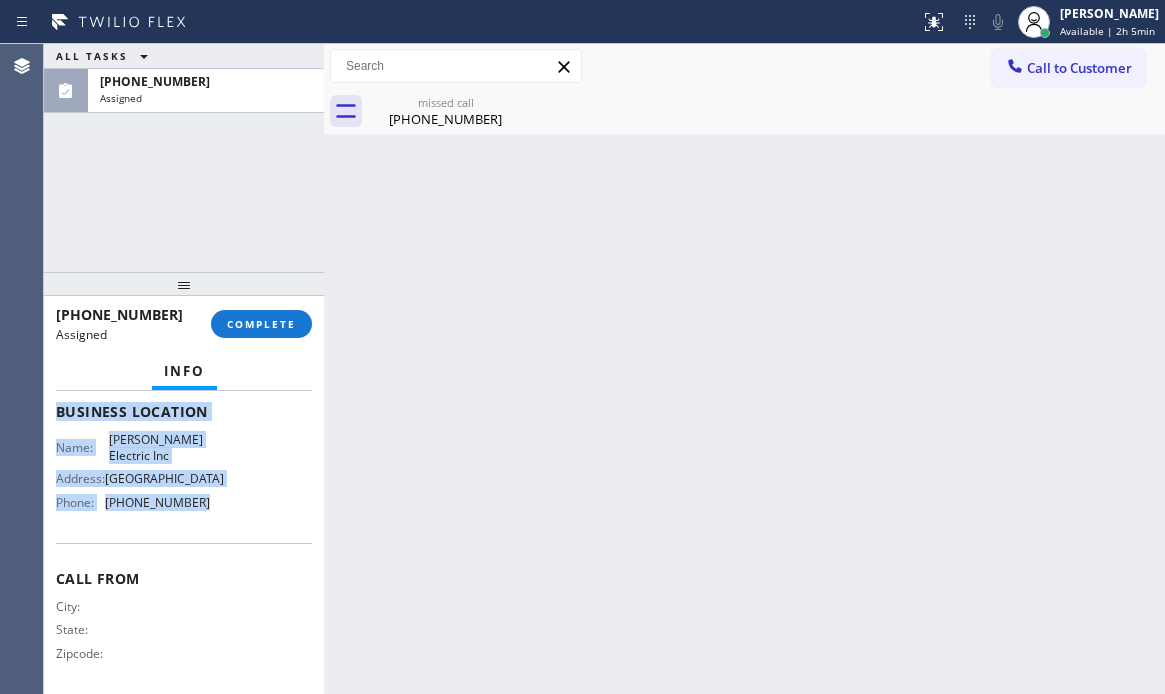 drag, startPoint x: 56, startPoint y: 445, endPoint x: 207, endPoint y: 571, distance: 196.66469 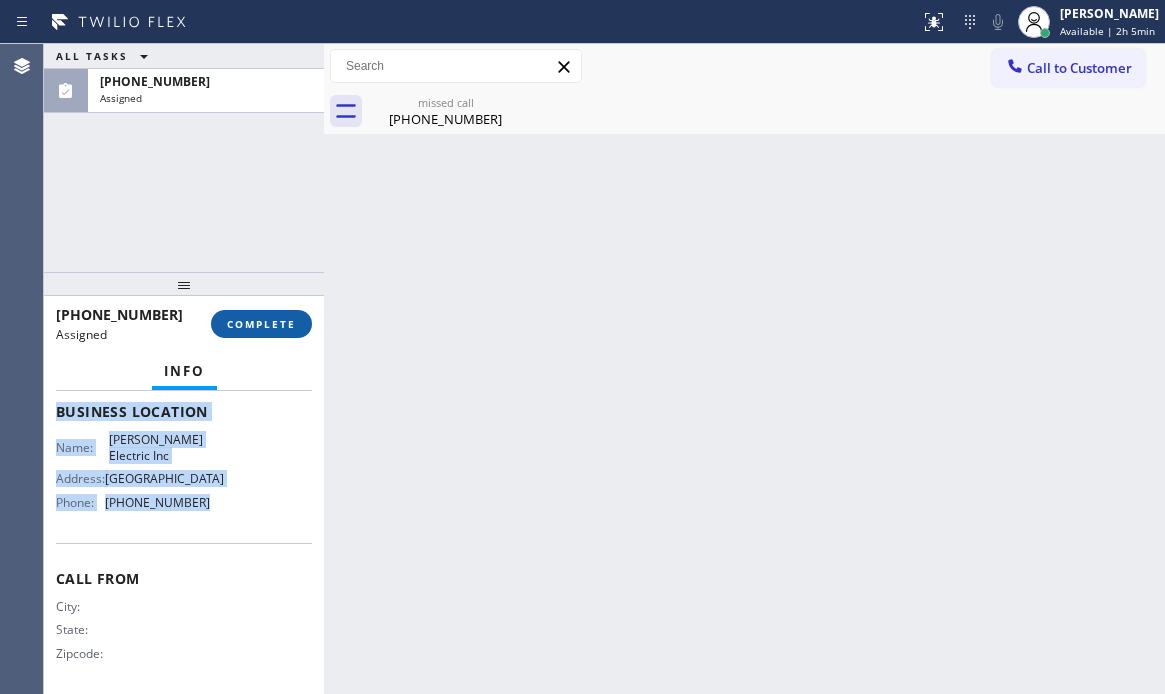 click on "COMPLETE" at bounding box center (261, 324) 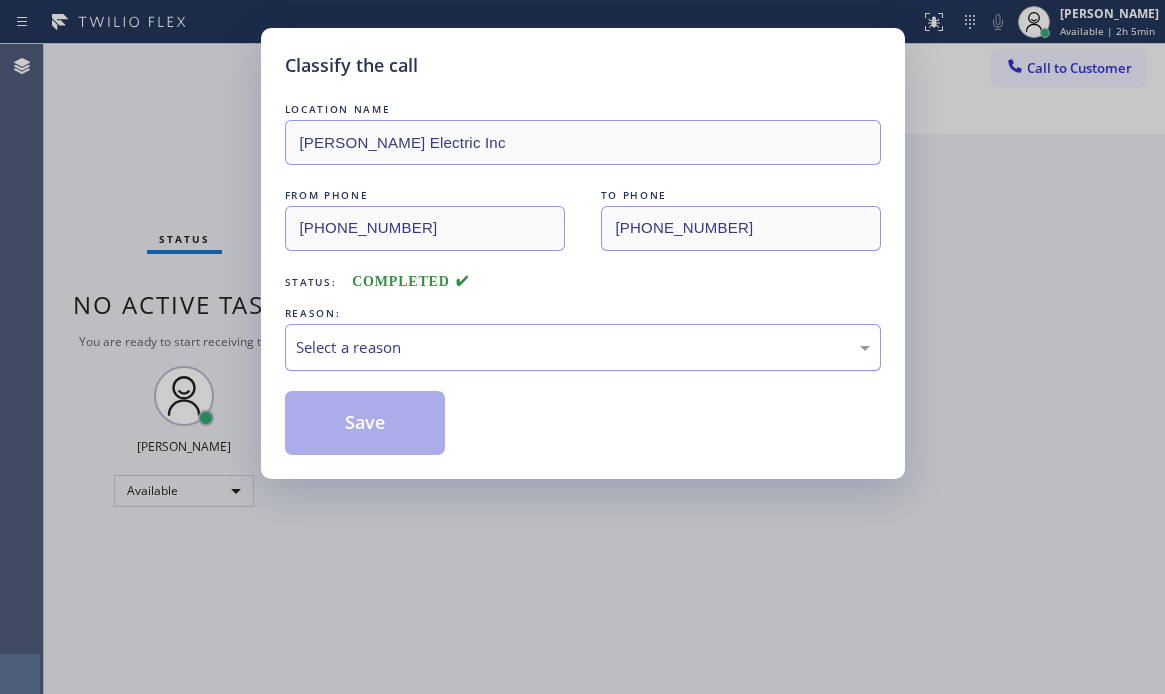 drag, startPoint x: 471, startPoint y: 345, endPoint x: 467, endPoint y: 361, distance: 16.492422 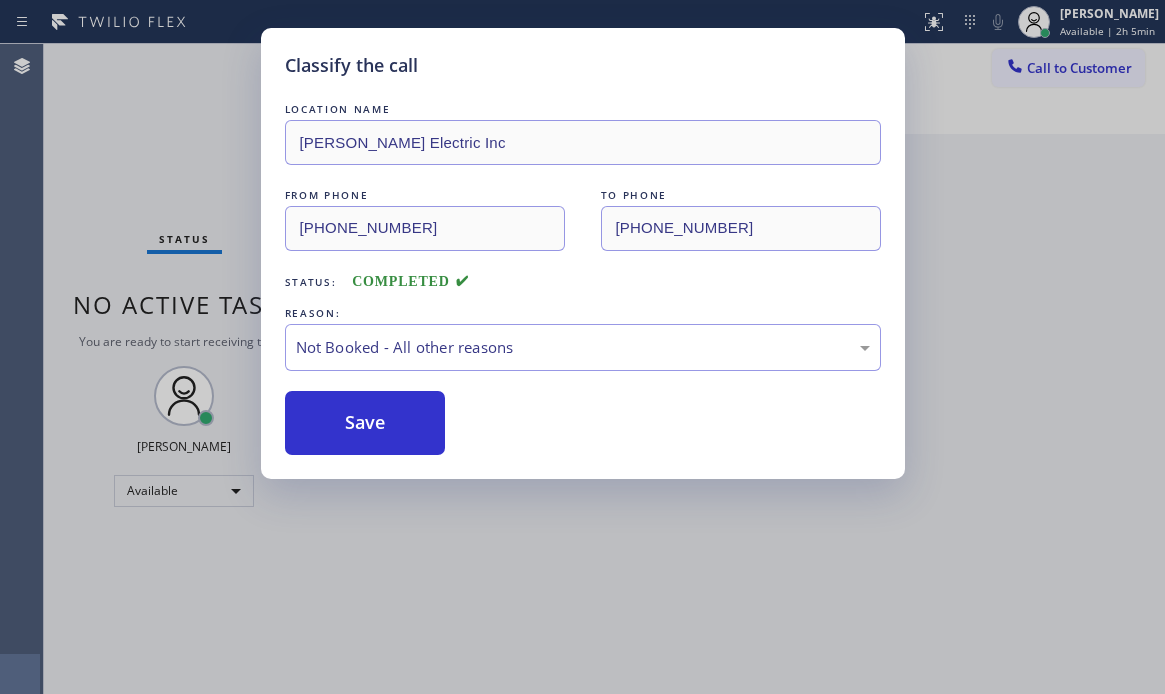 drag, startPoint x: 335, startPoint y: 427, endPoint x: 888, endPoint y: 429, distance: 553.0036 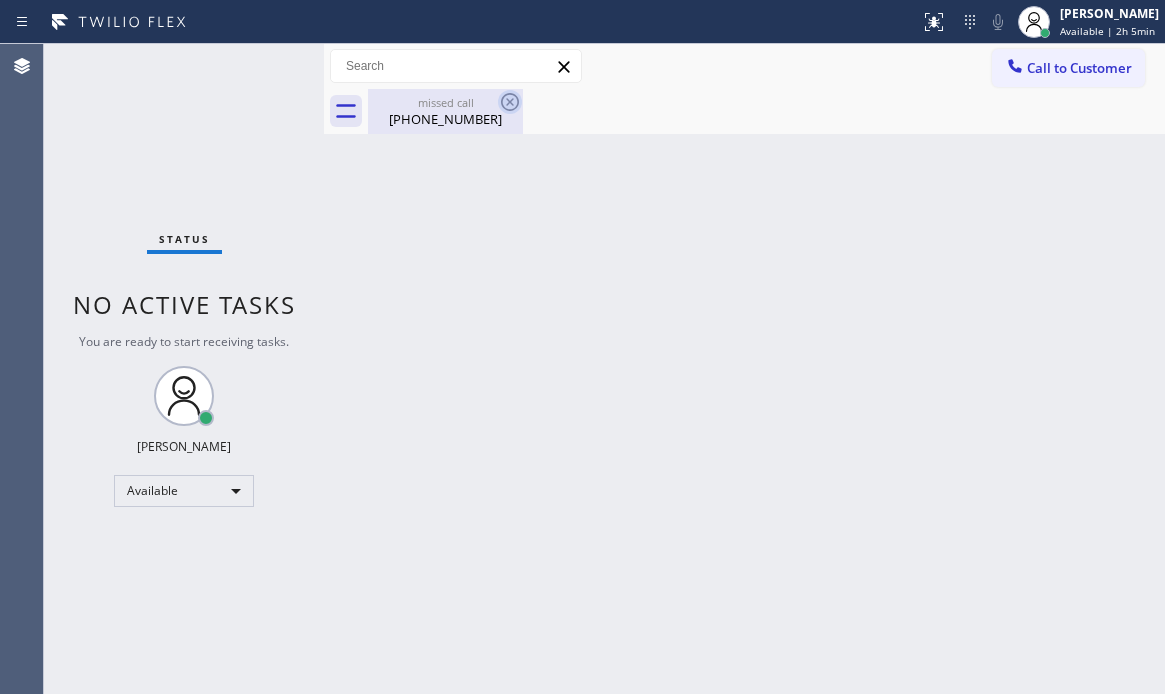 click 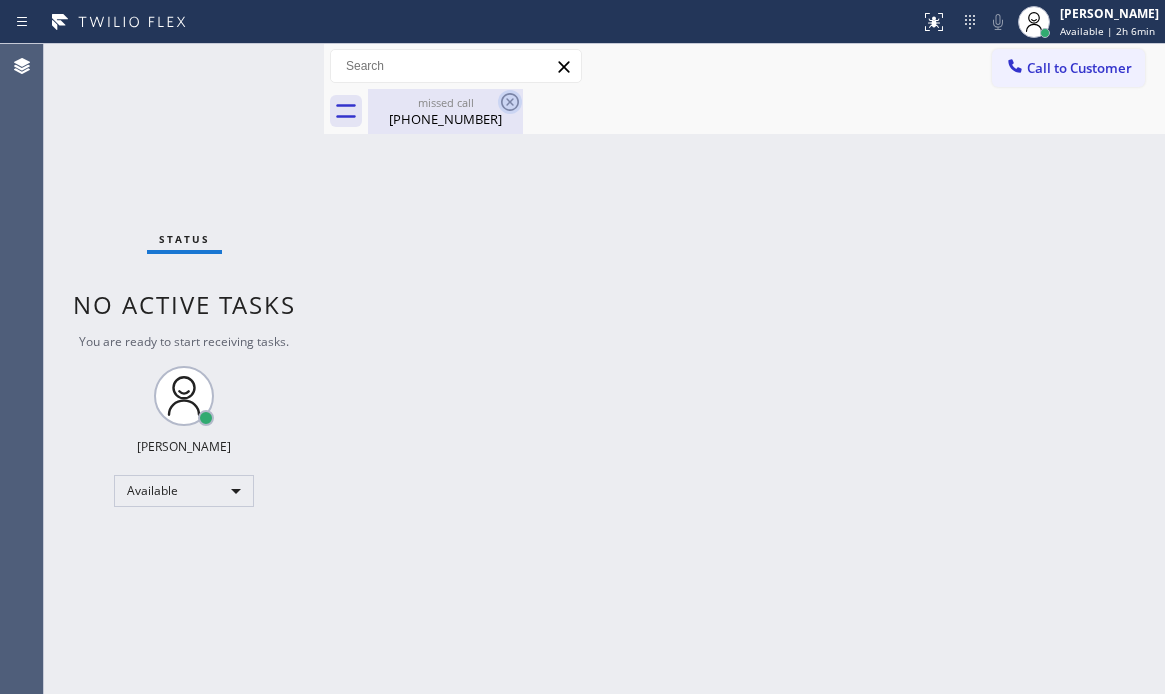 click 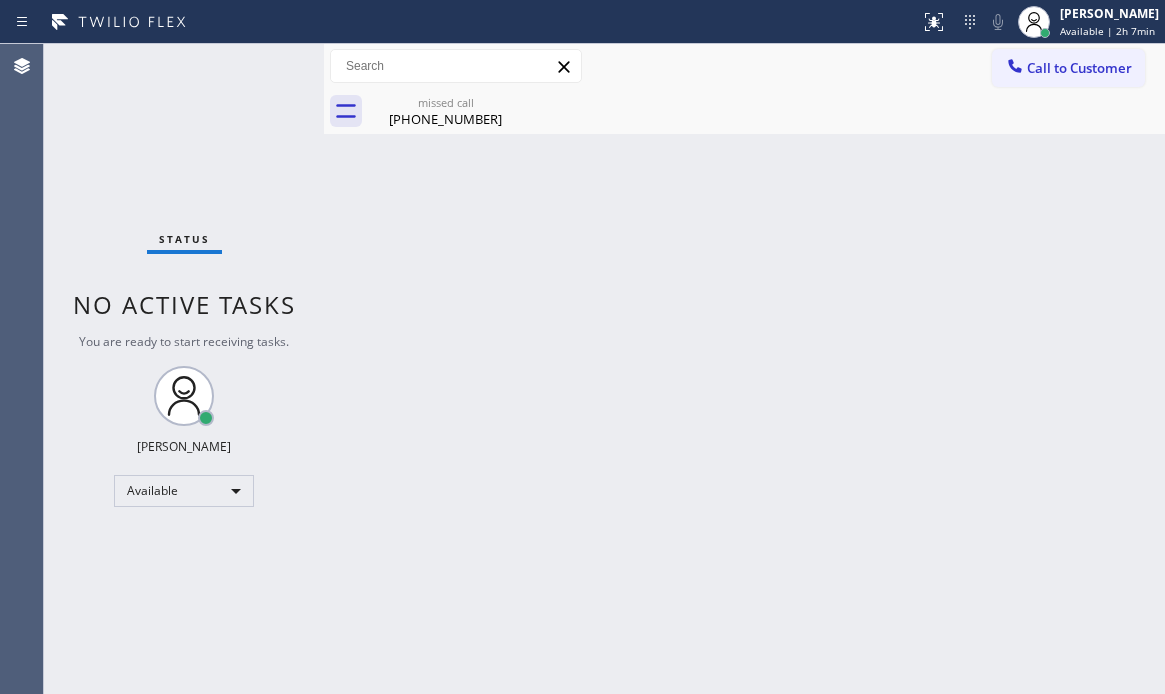 drag, startPoint x: 893, startPoint y: 441, endPoint x: 991, endPoint y: 419, distance: 100.43903 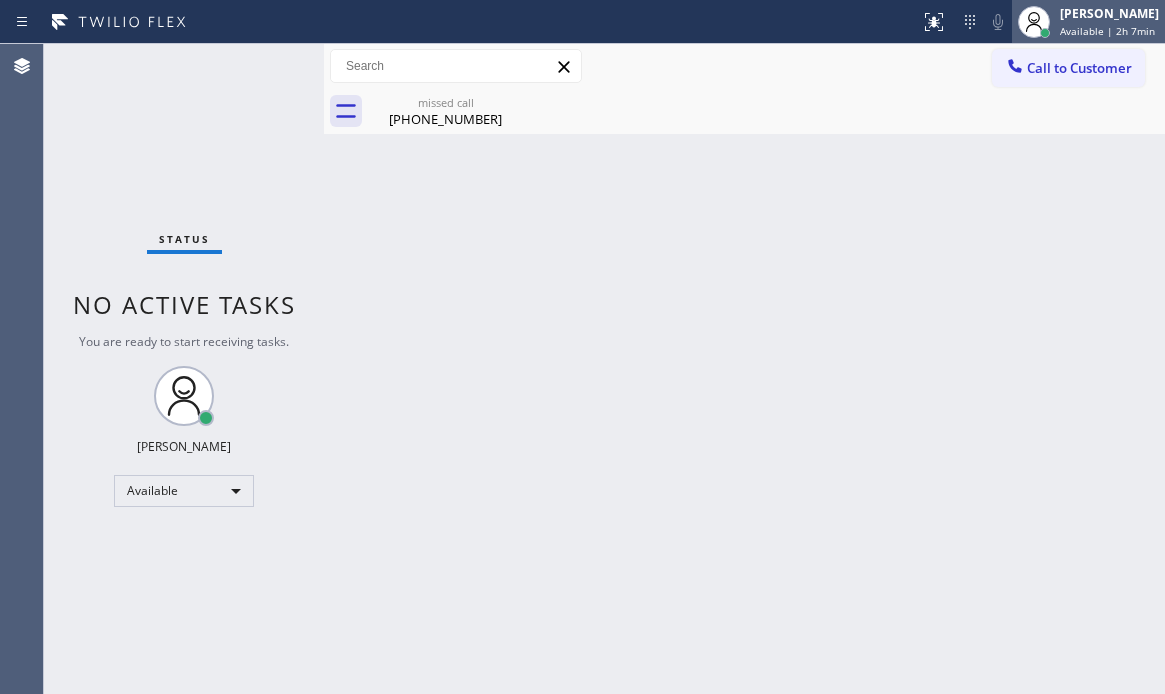 click on "[PERSON_NAME]" at bounding box center [1109, 13] 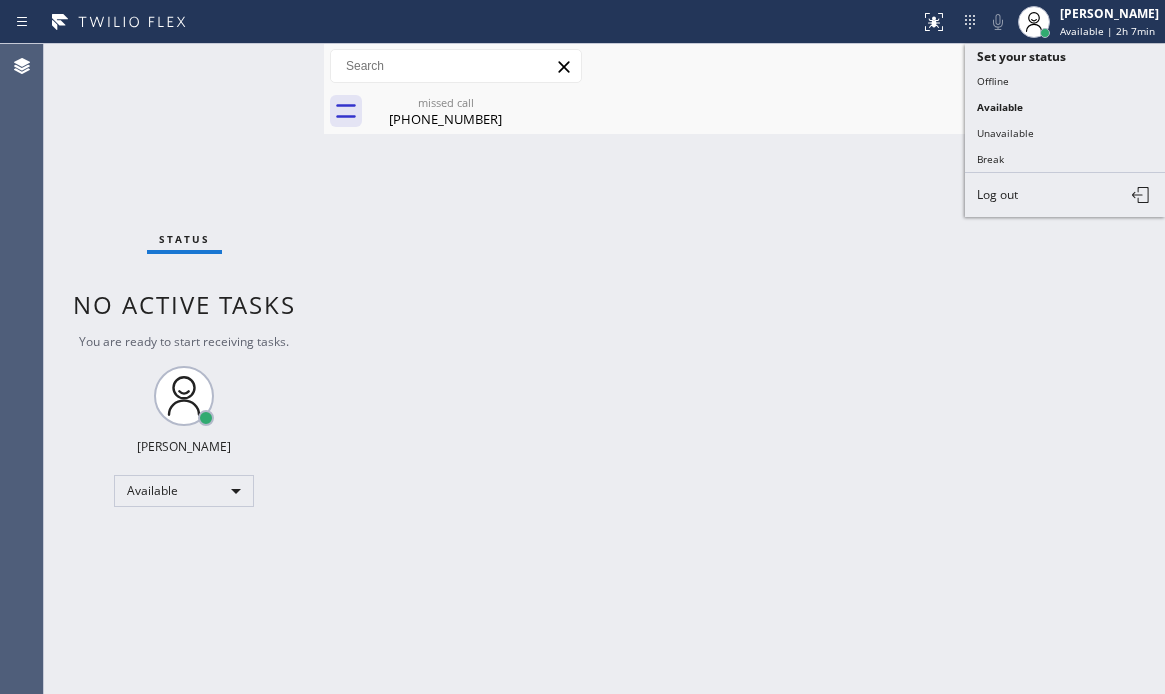 drag, startPoint x: 1008, startPoint y: 154, endPoint x: 1023, endPoint y: 152, distance: 15.132746 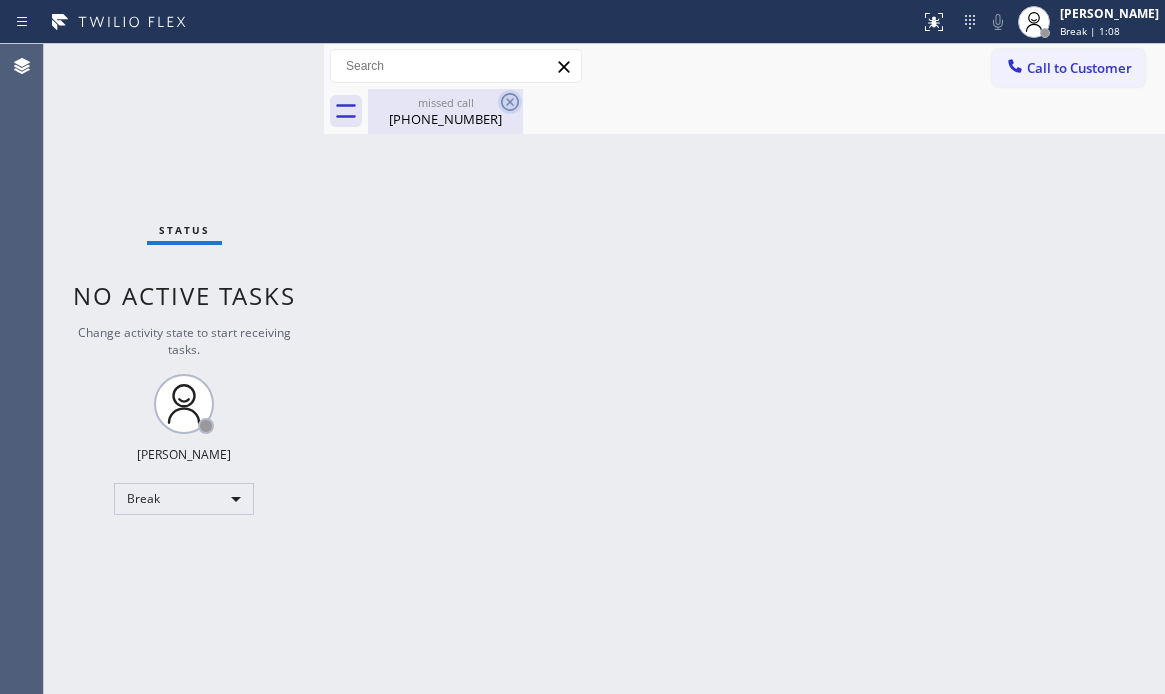 drag, startPoint x: 508, startPoint y: 102, endPoint x: 669, endPoint y: 285, distance: 243.74167 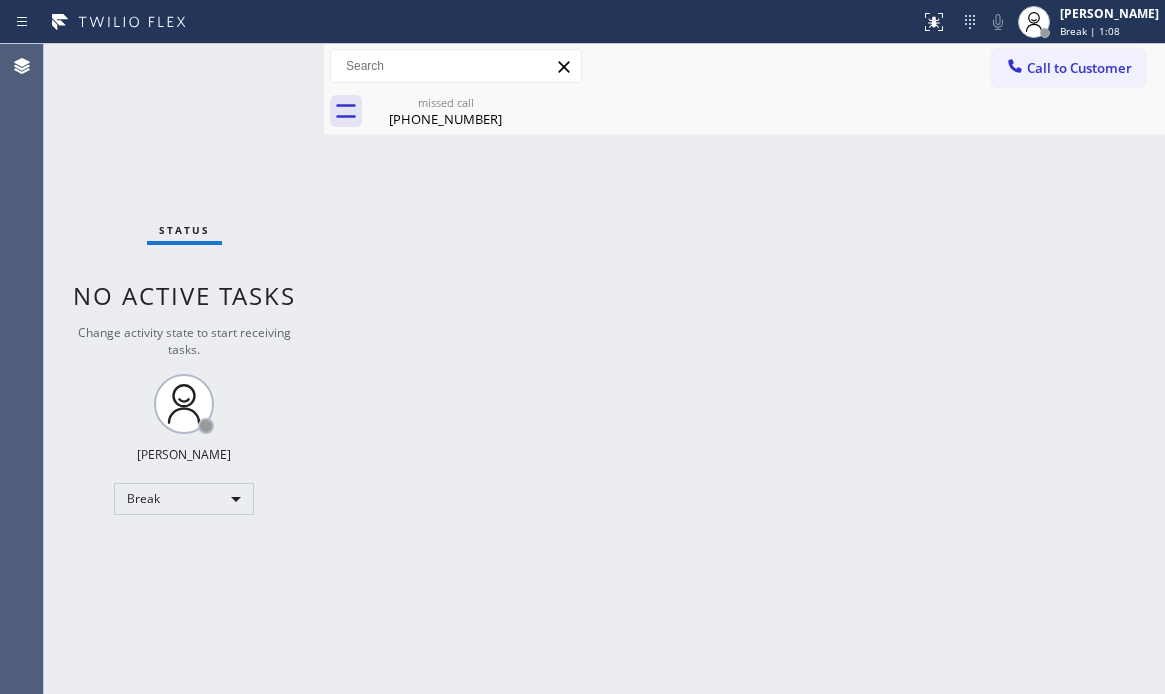click 